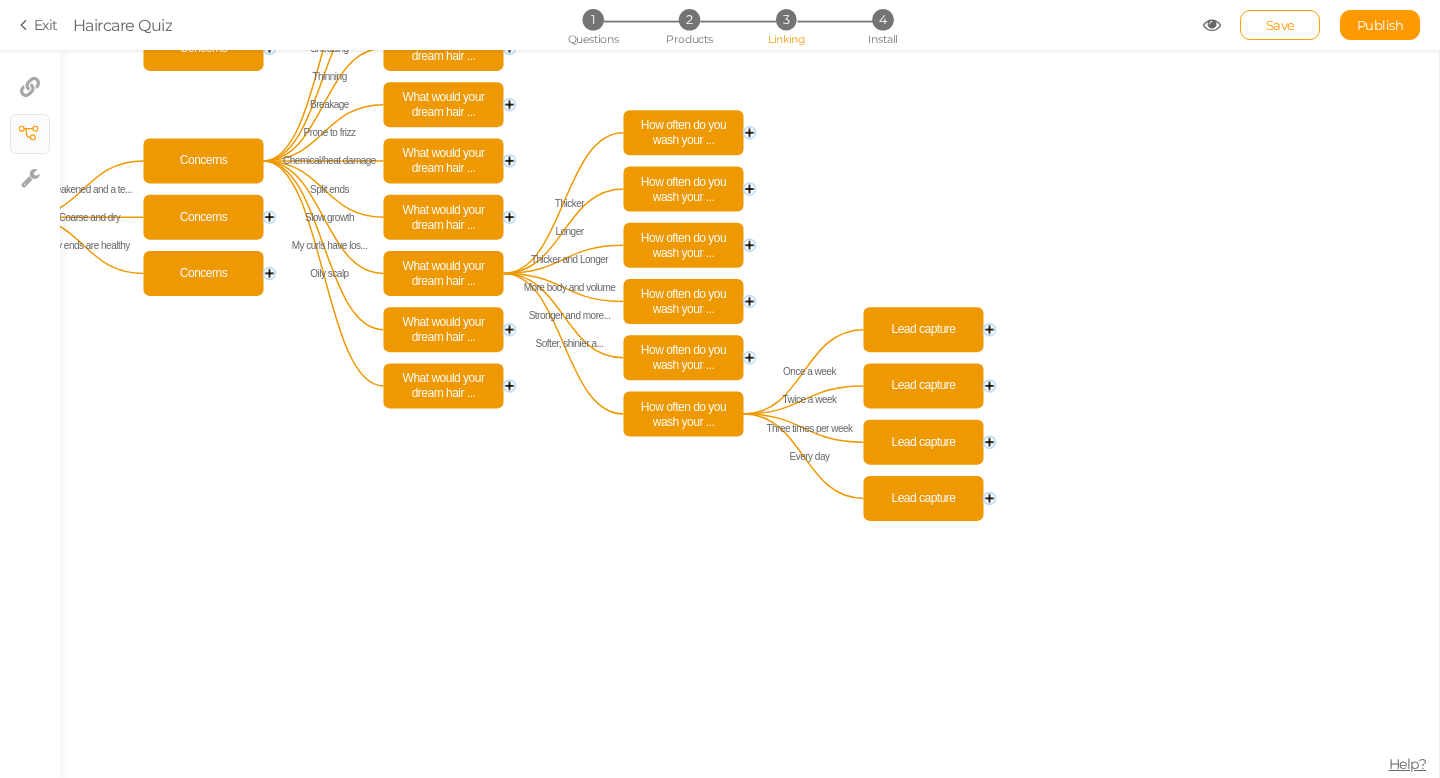 scroll, scrollTop: 0, scrollLeft: 0, axis: both 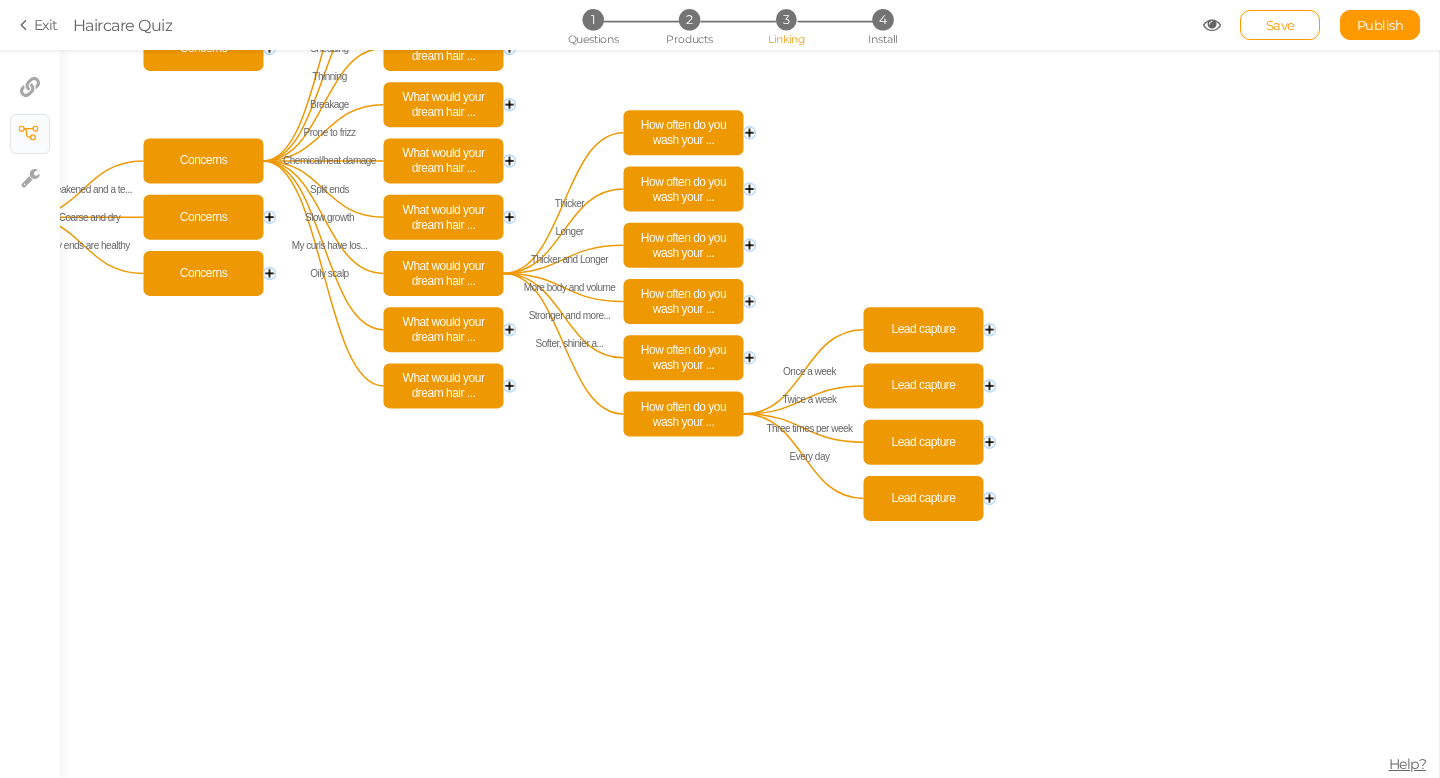 click on "3" at bounding box center [786, 19] 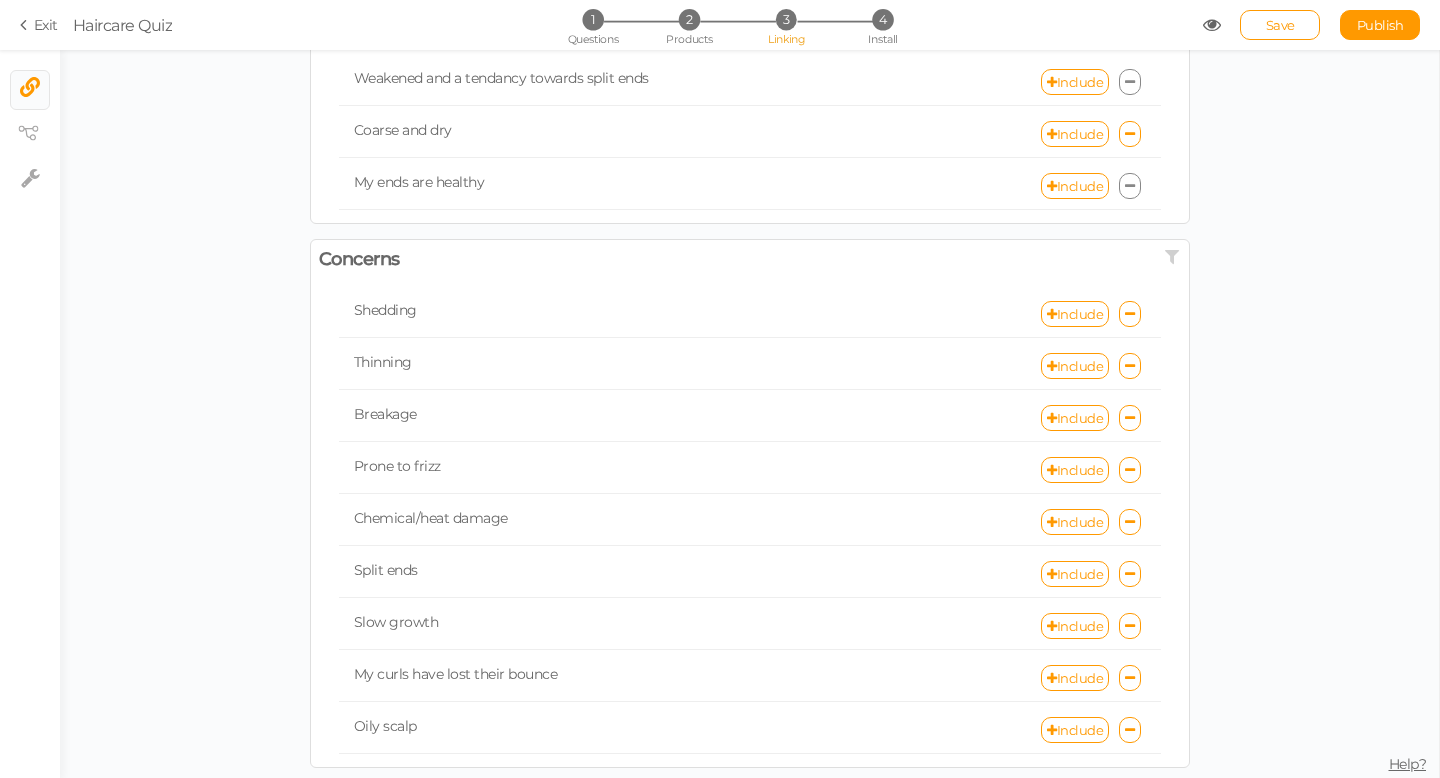 scroll, scrollTop: 368, scrollLeft: 0, axis: vertical 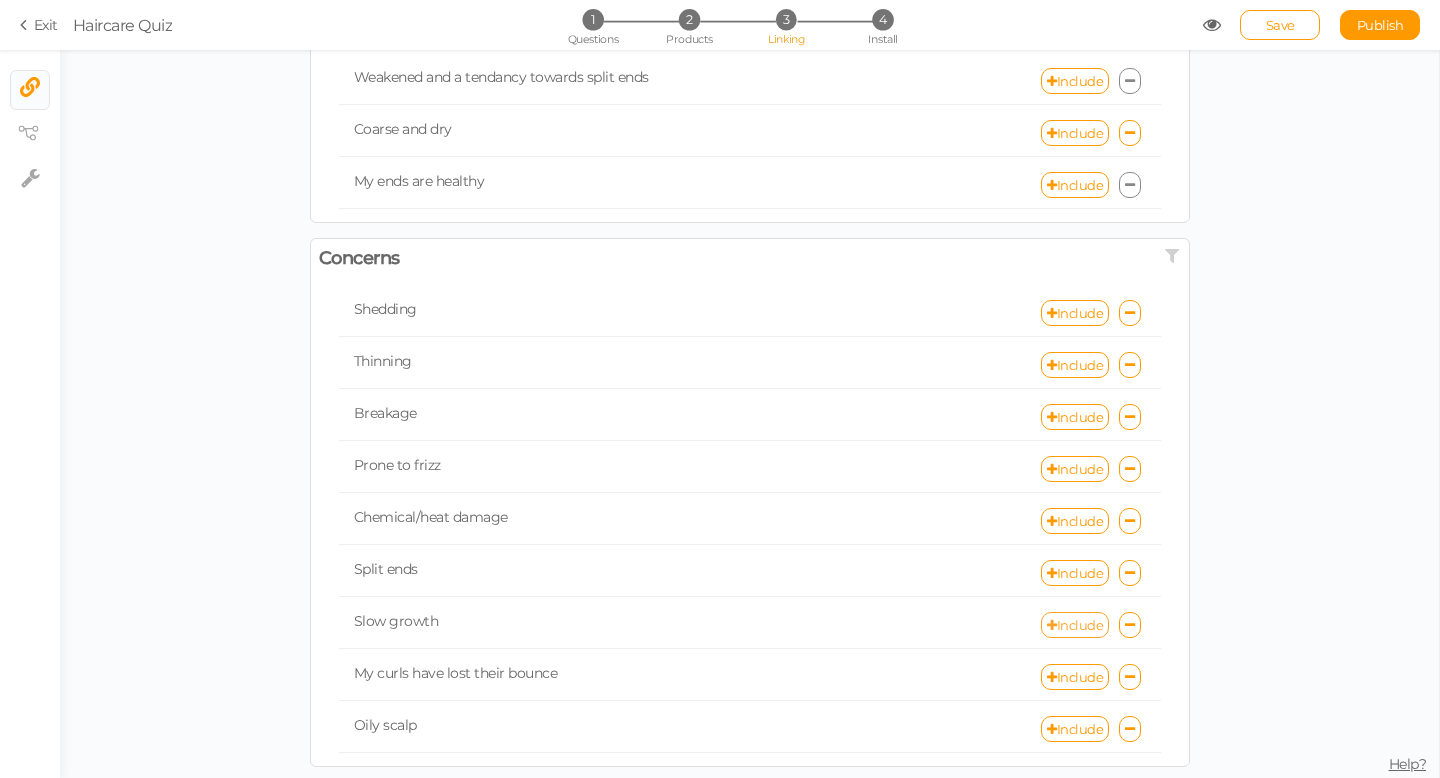 click on "Include" at bounding box center (1075, 625) 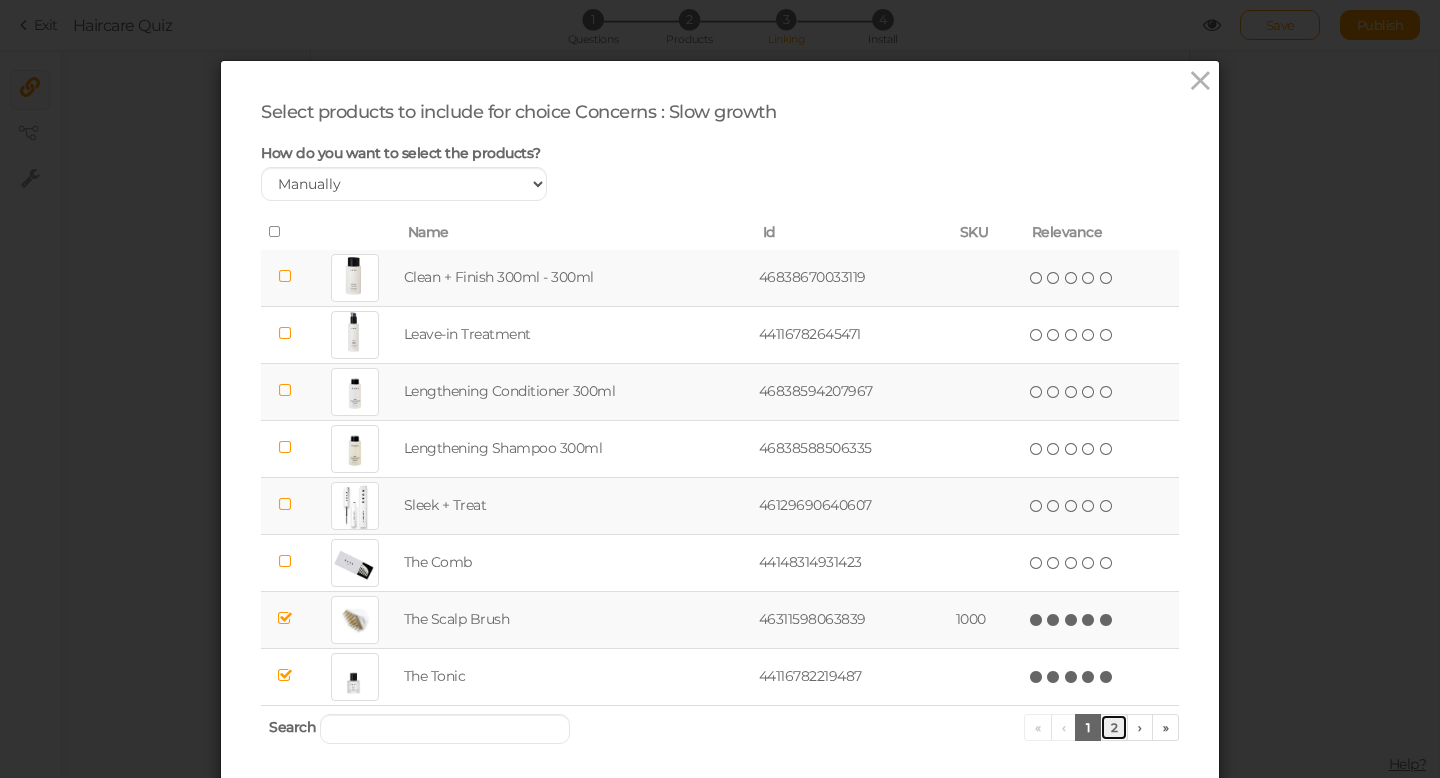 click on "2" at bounding box center [1114, 727] 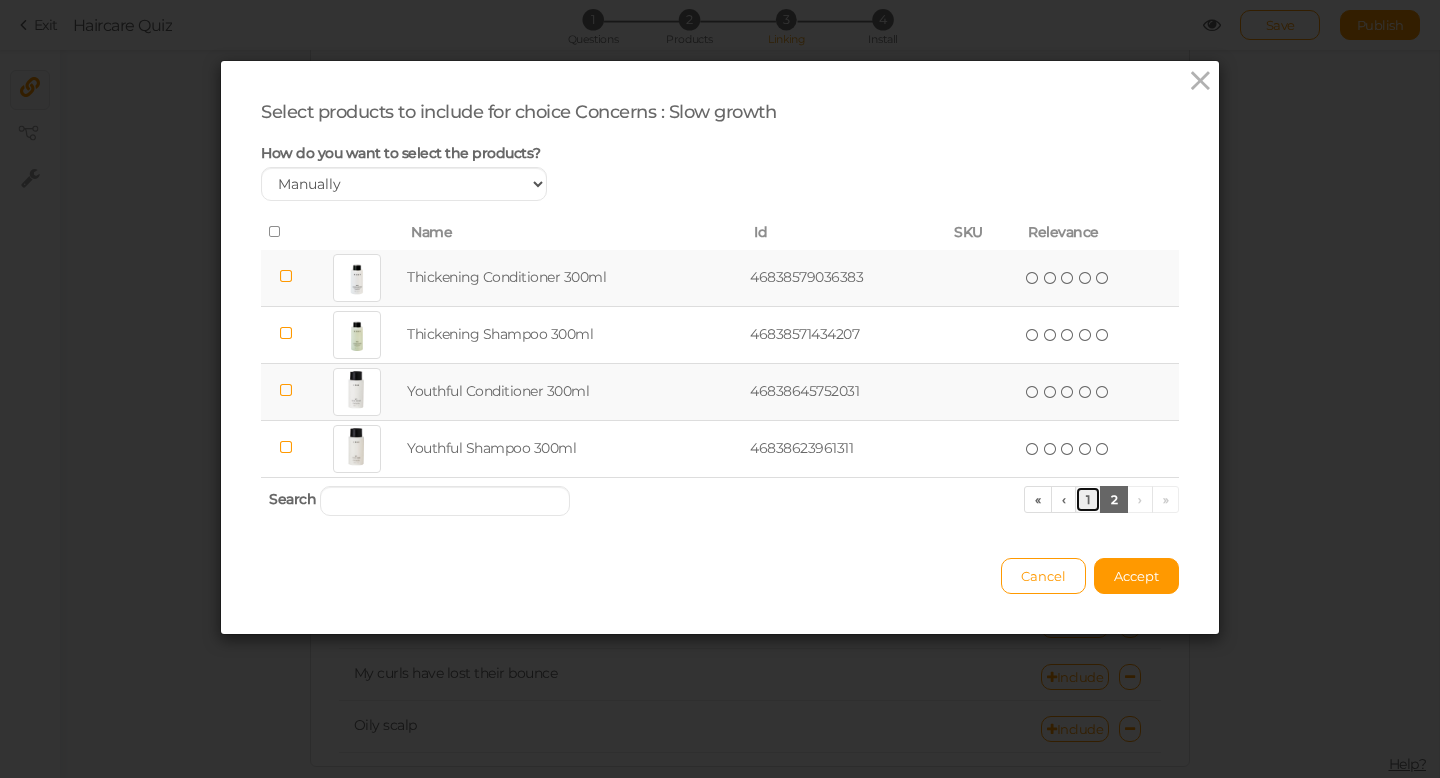 click on "1" at bounding box center (1088, 499) 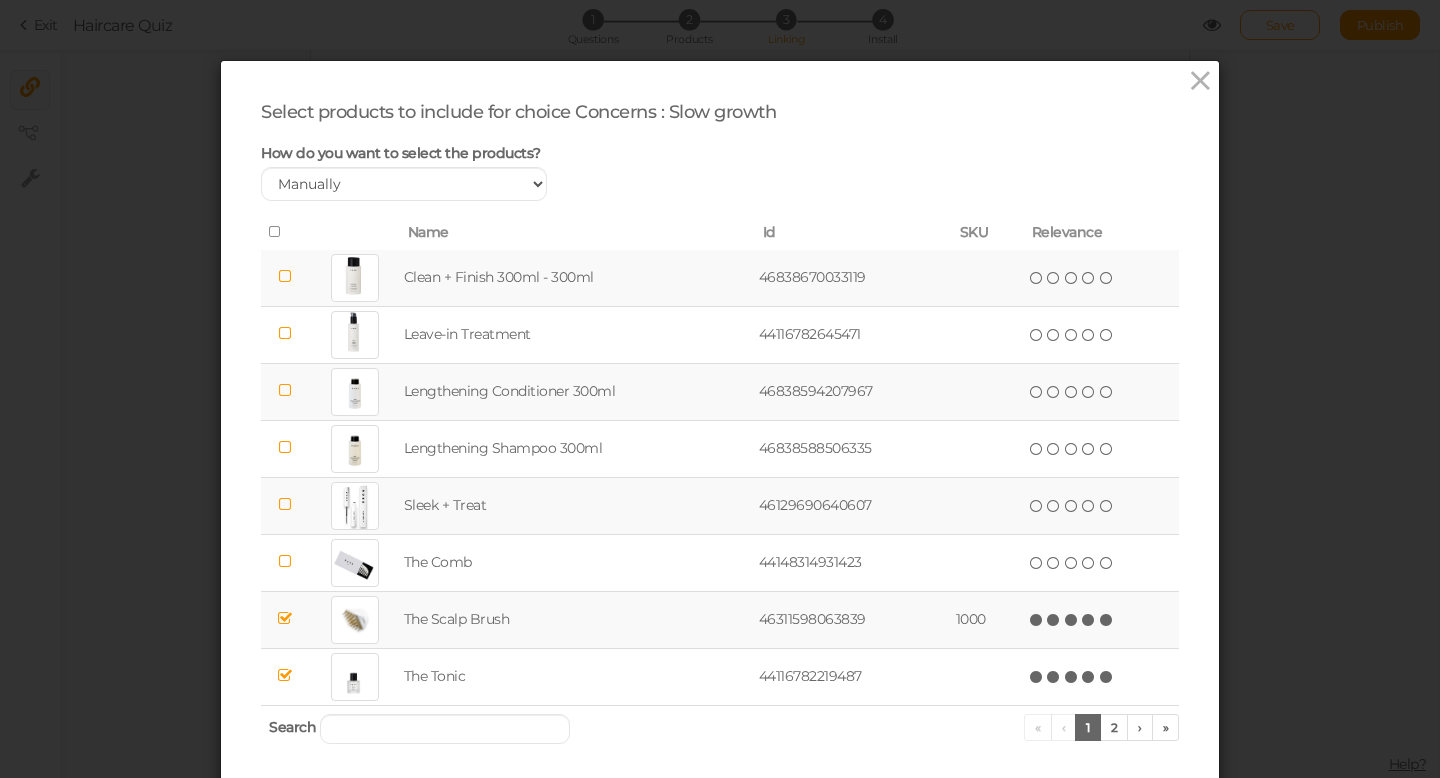 click at bounding box center [285, 390] 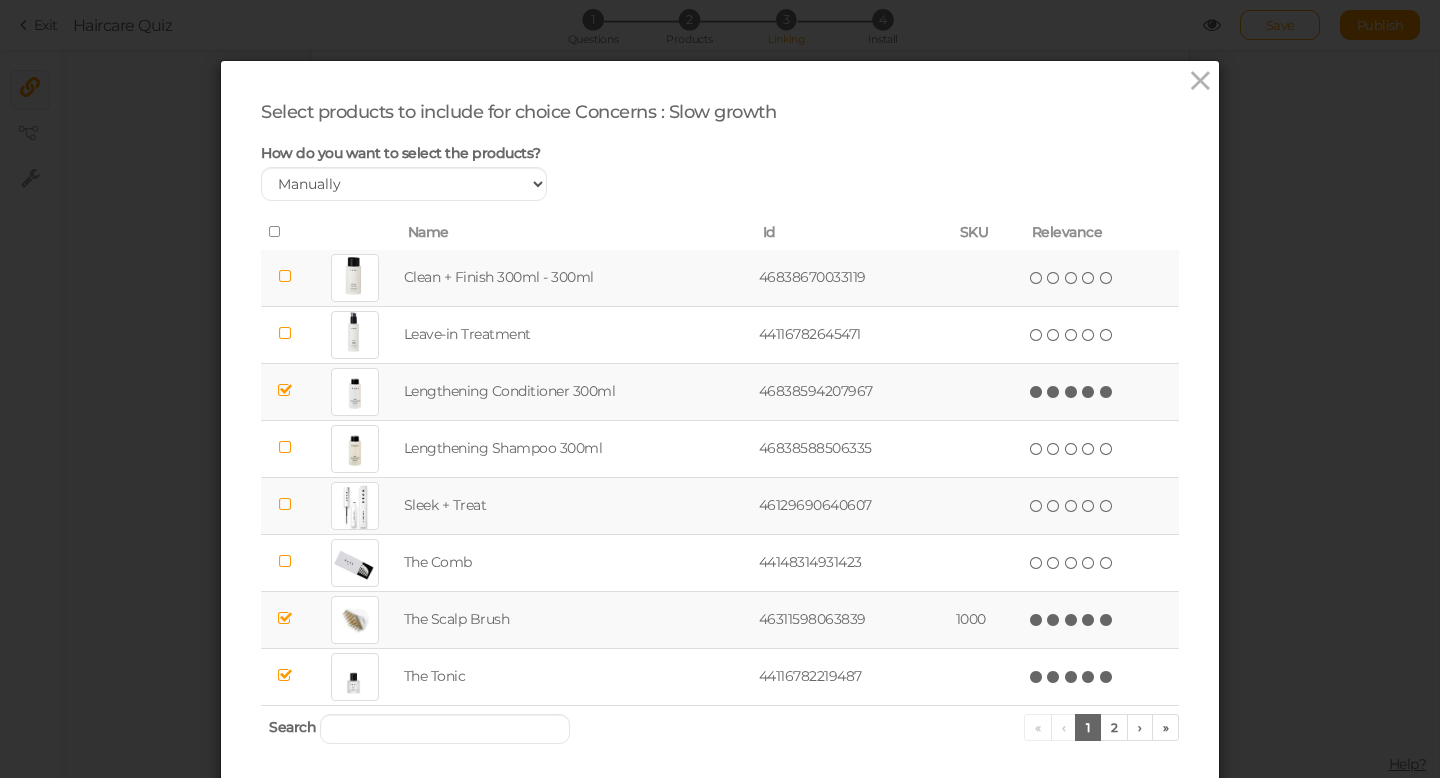 click at bounding box center (1107, 392) 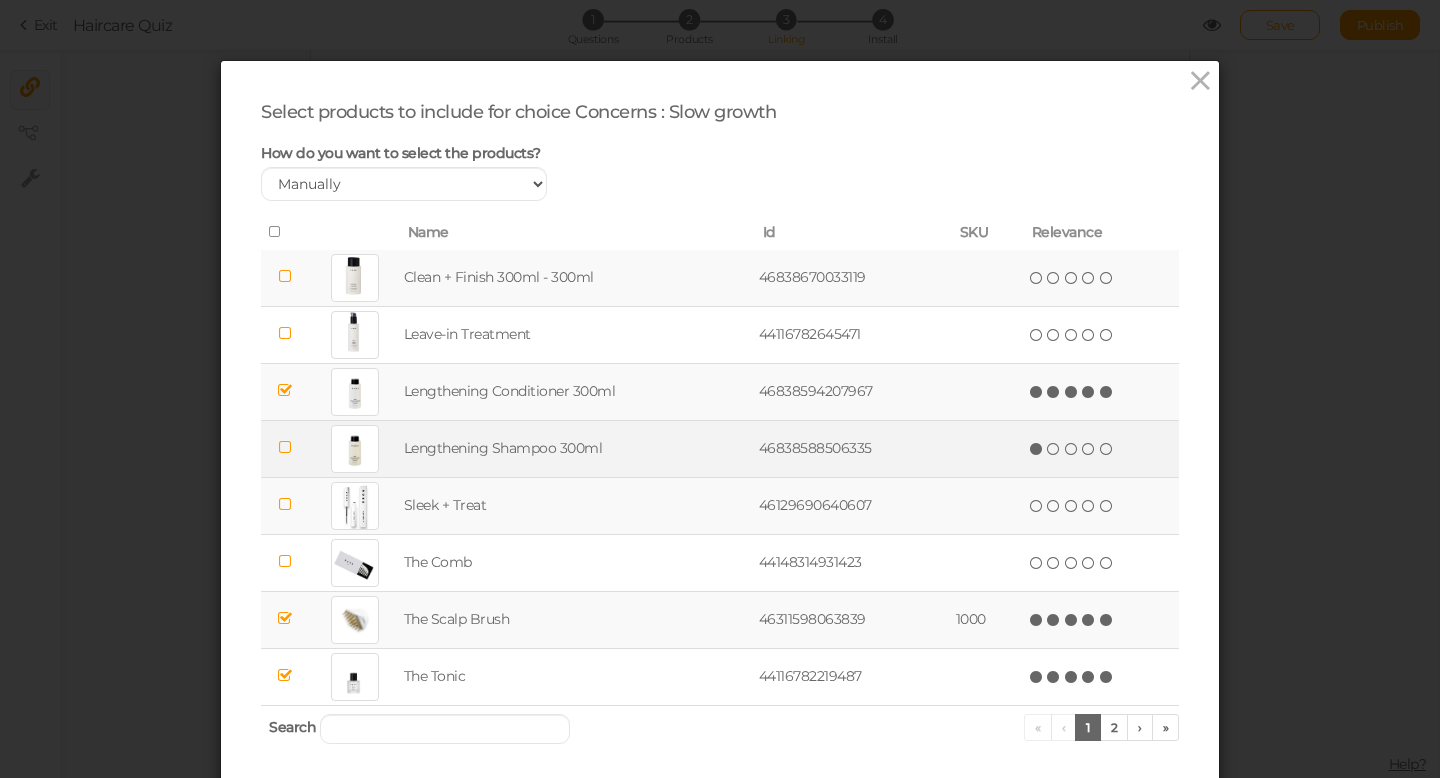 click at bounding box center [1037, 449] 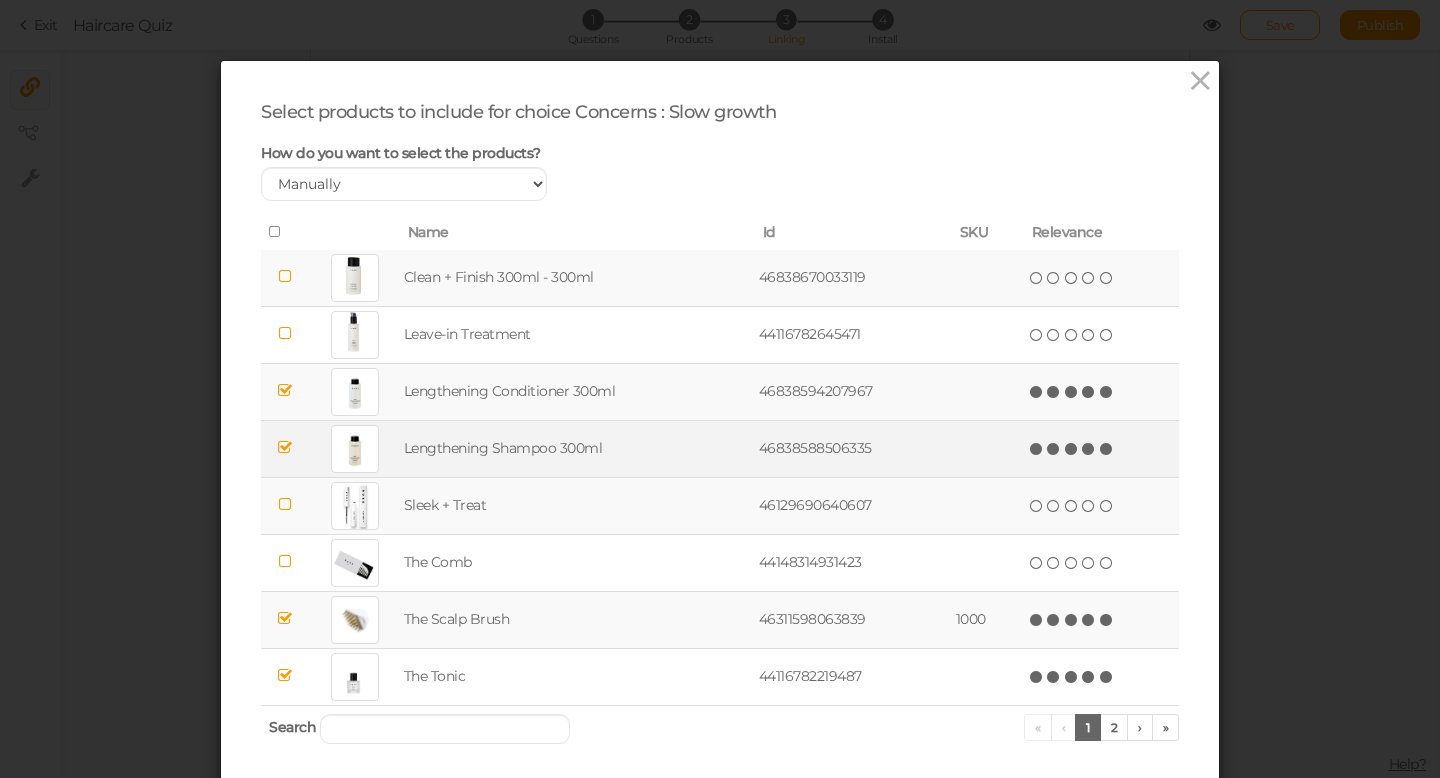 click at bounding box center (1107, 449) 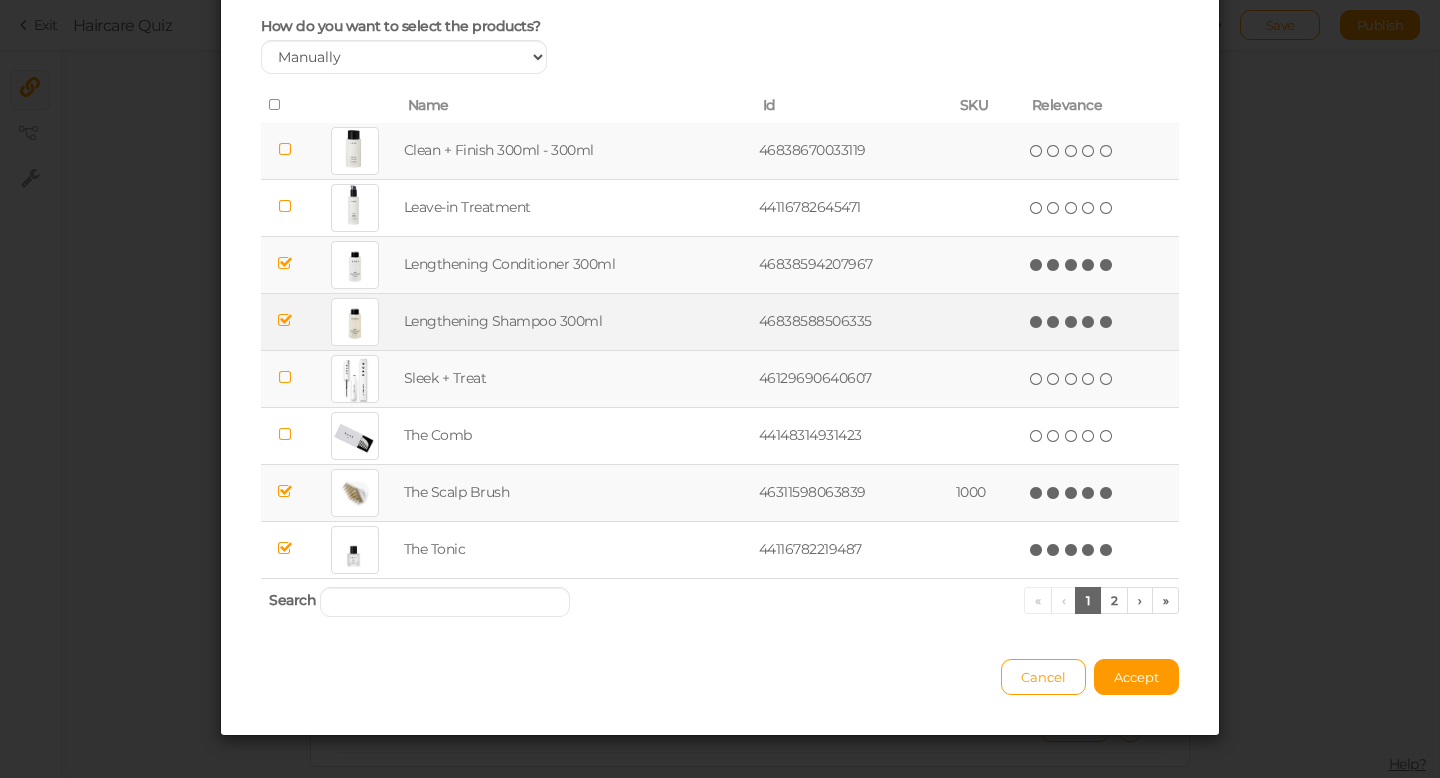 scroll, scrollTop: 134, scrollLeft: 0, axis: vertical 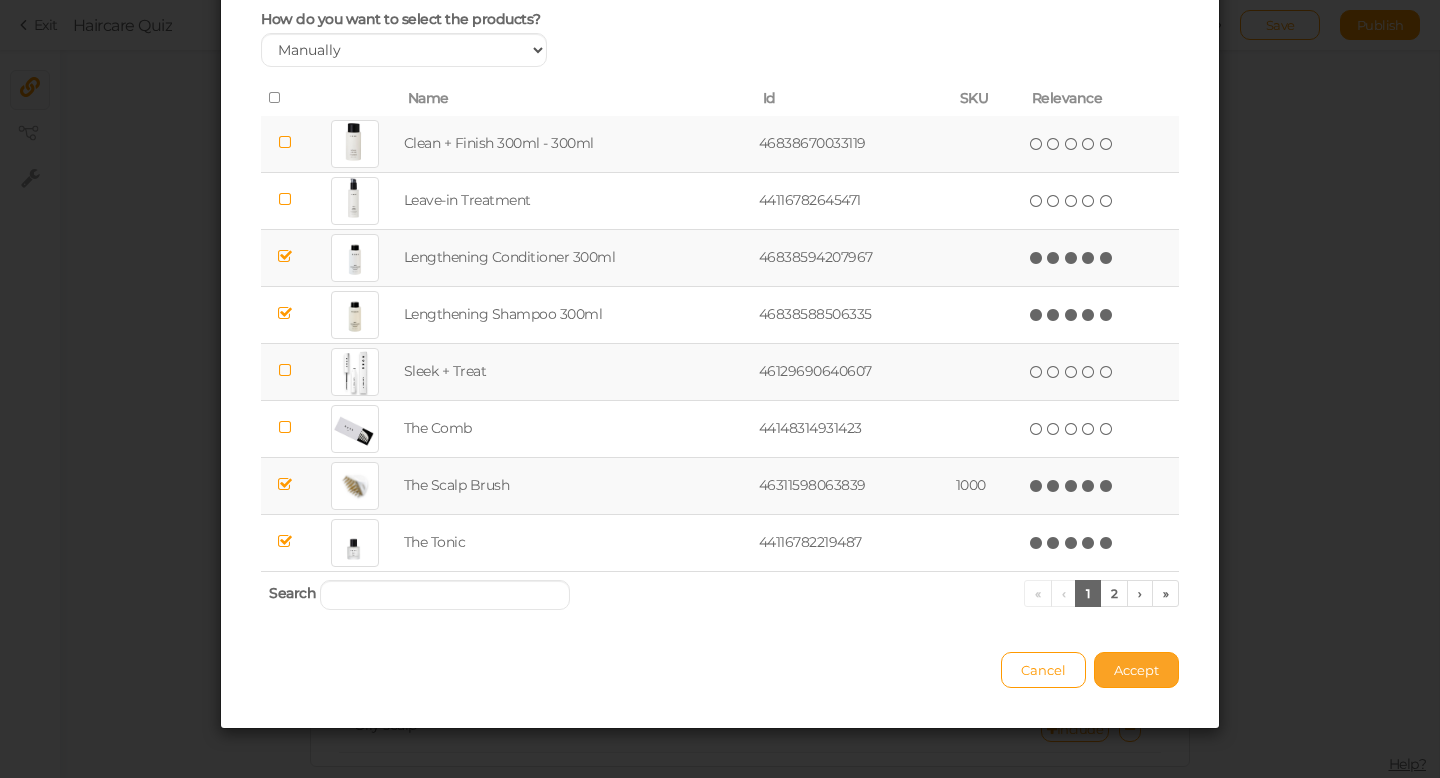 click on "Accept" at bounding box center [1136, 670] 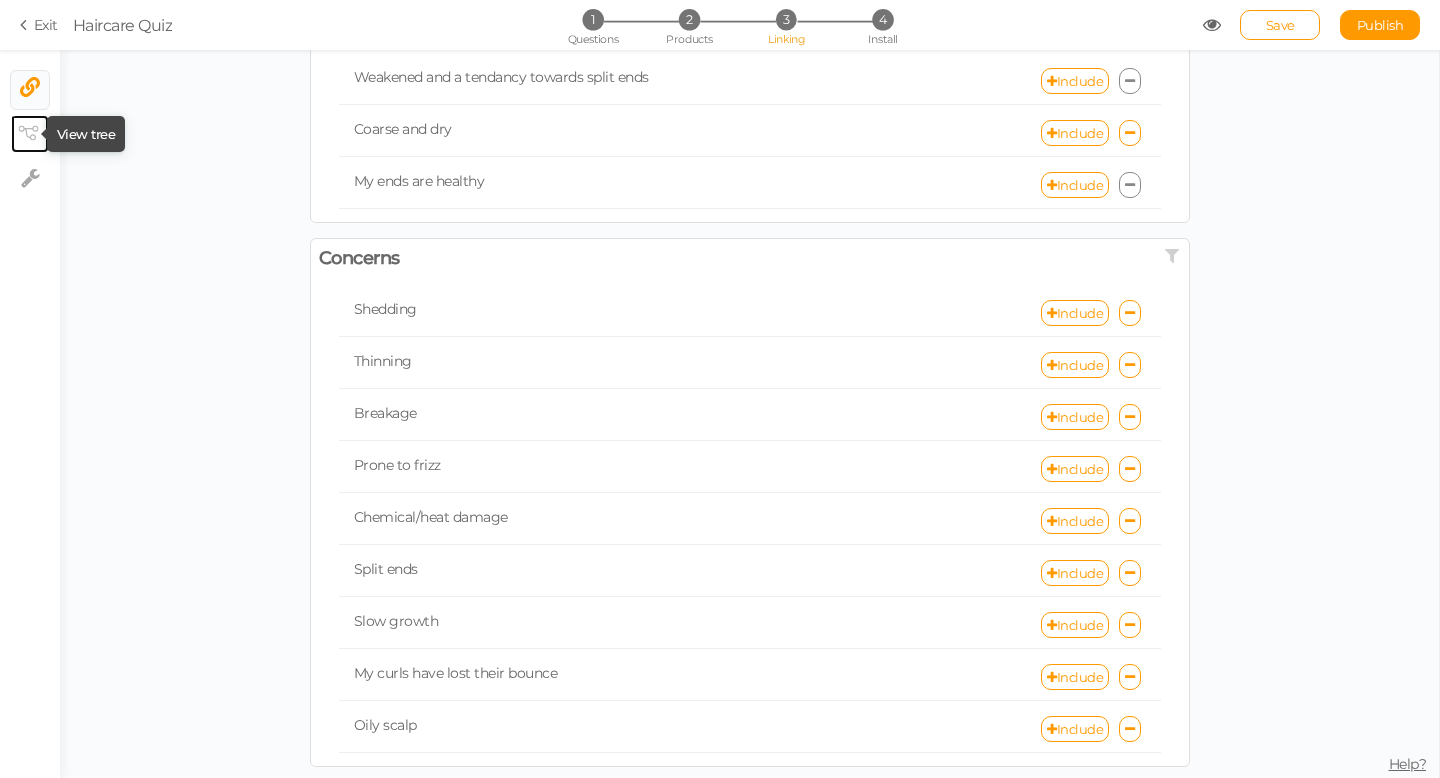 click 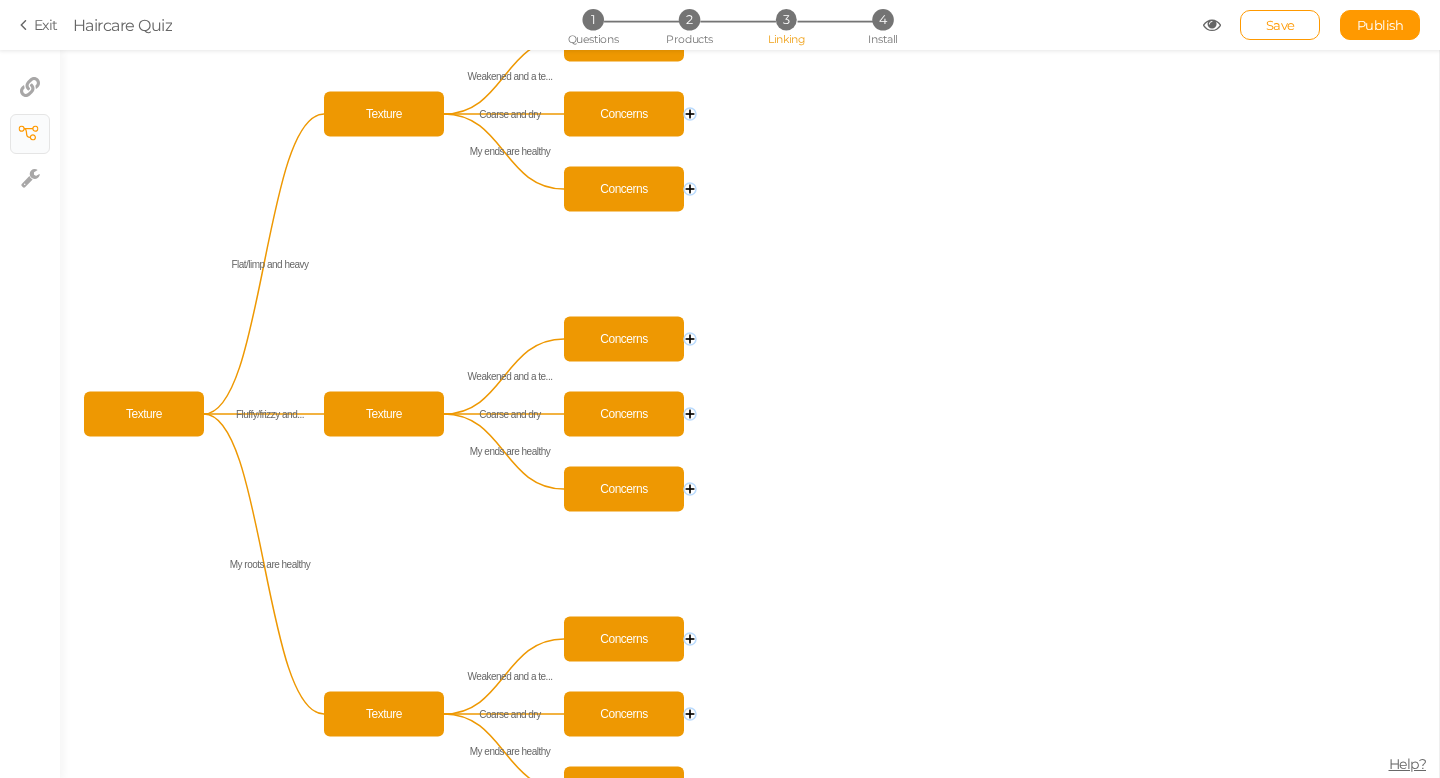 click 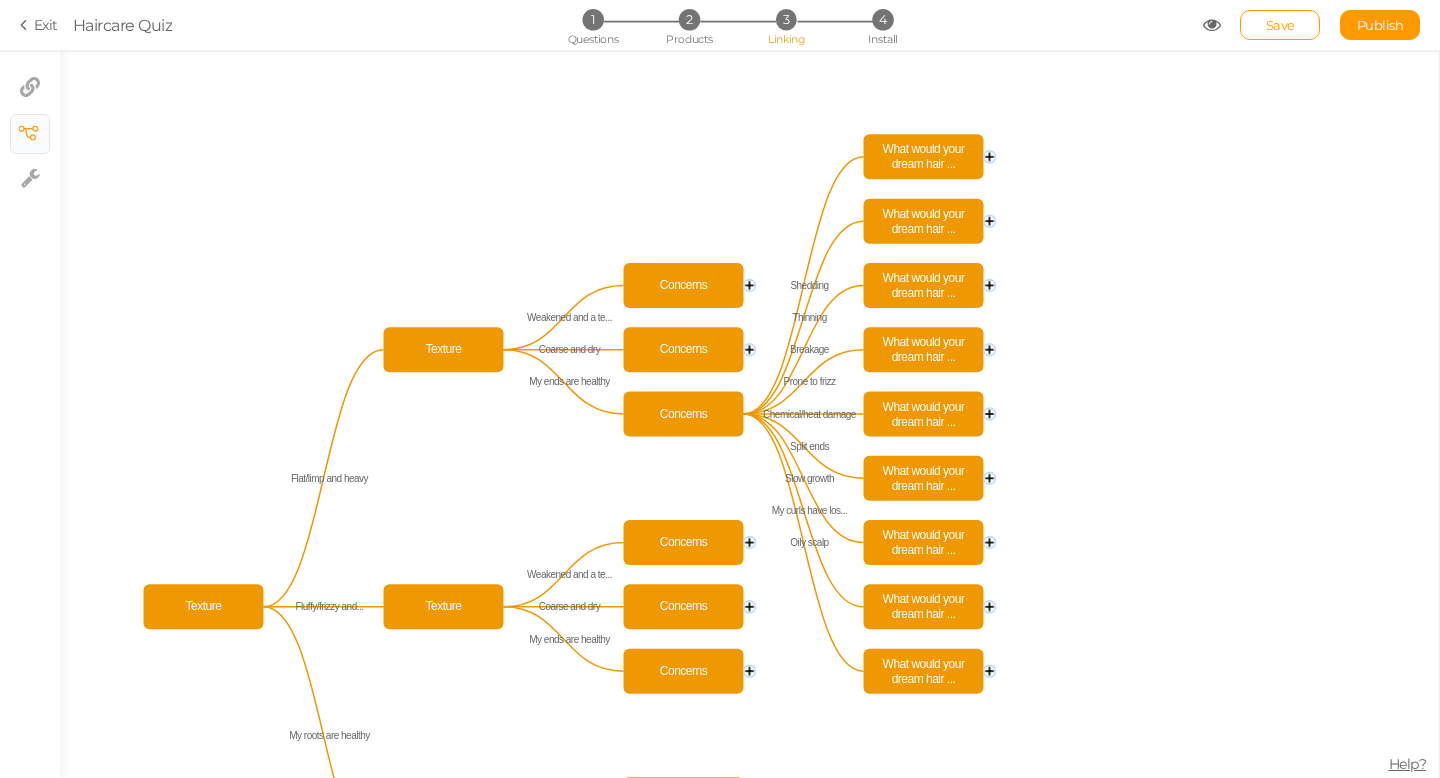 click 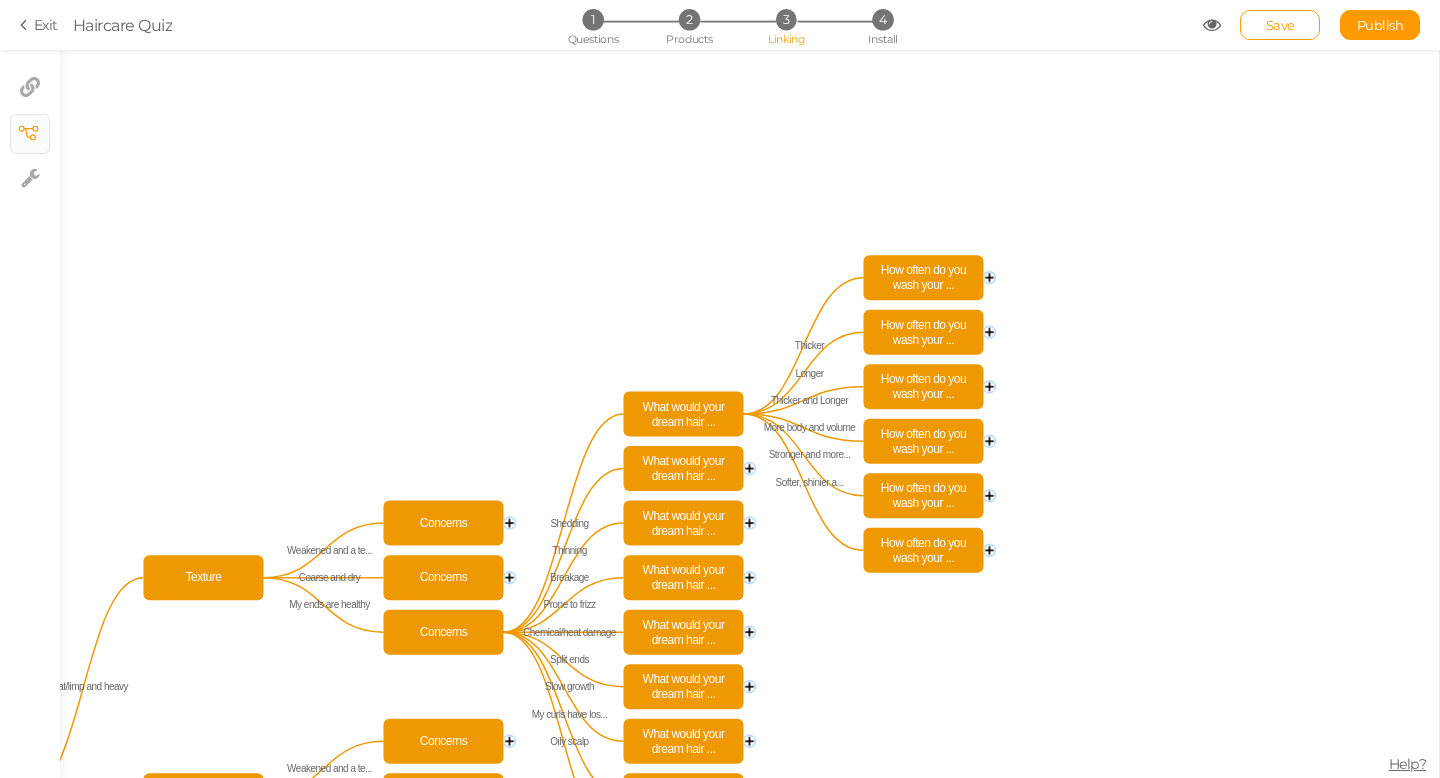 click on "3" at bounding box center (786, 19) 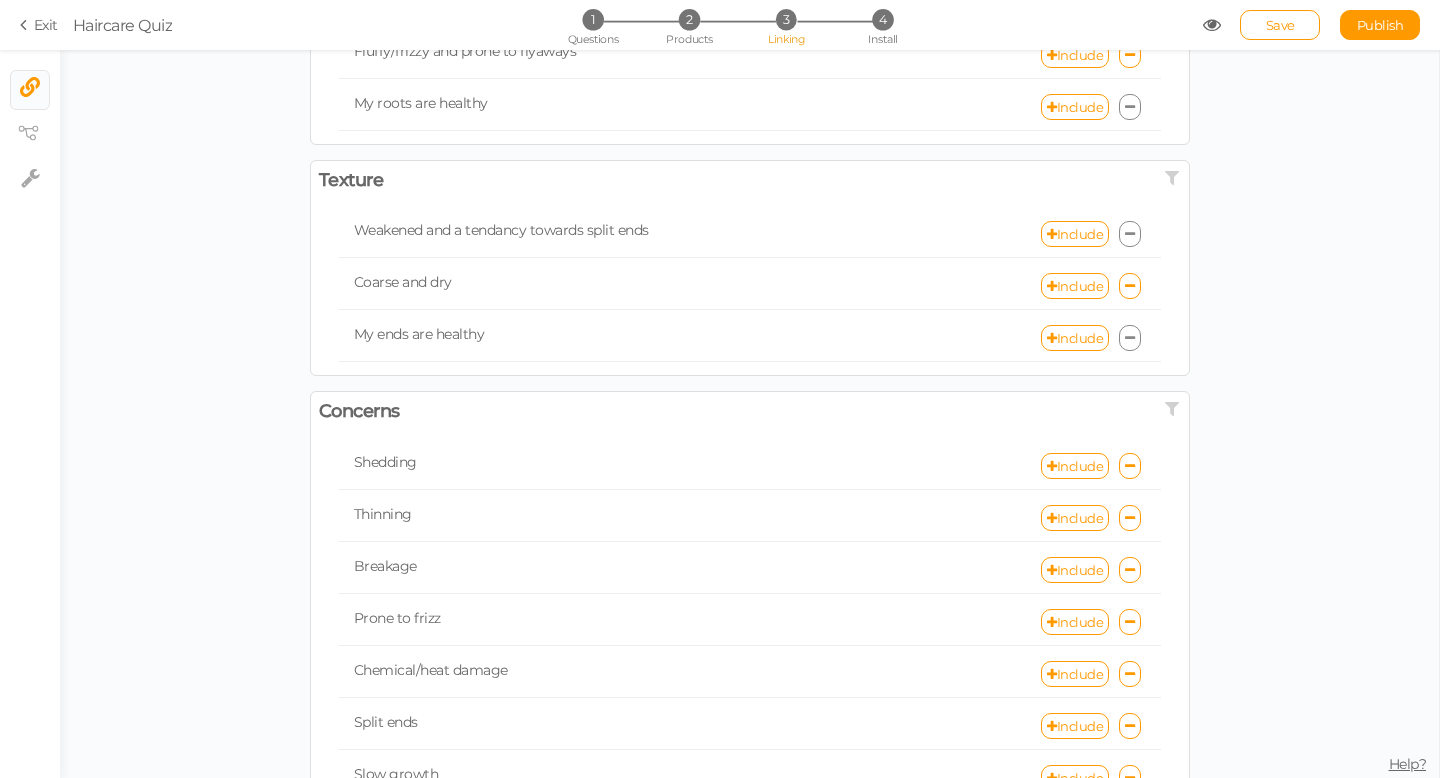 scroll, scrollTop: 218, scrollLeft: 0, axis: vertical 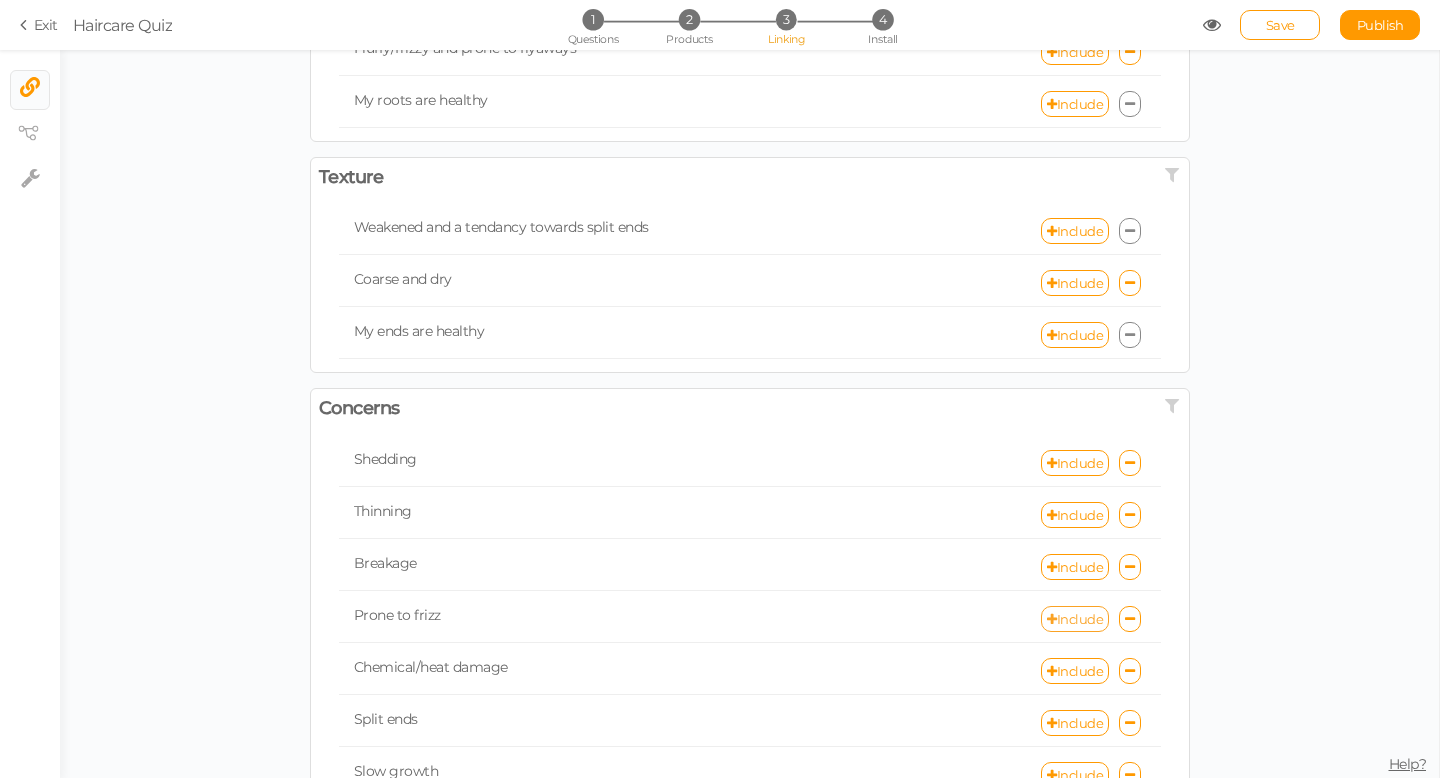 click on "Include" at bounding box center (1075, 619) 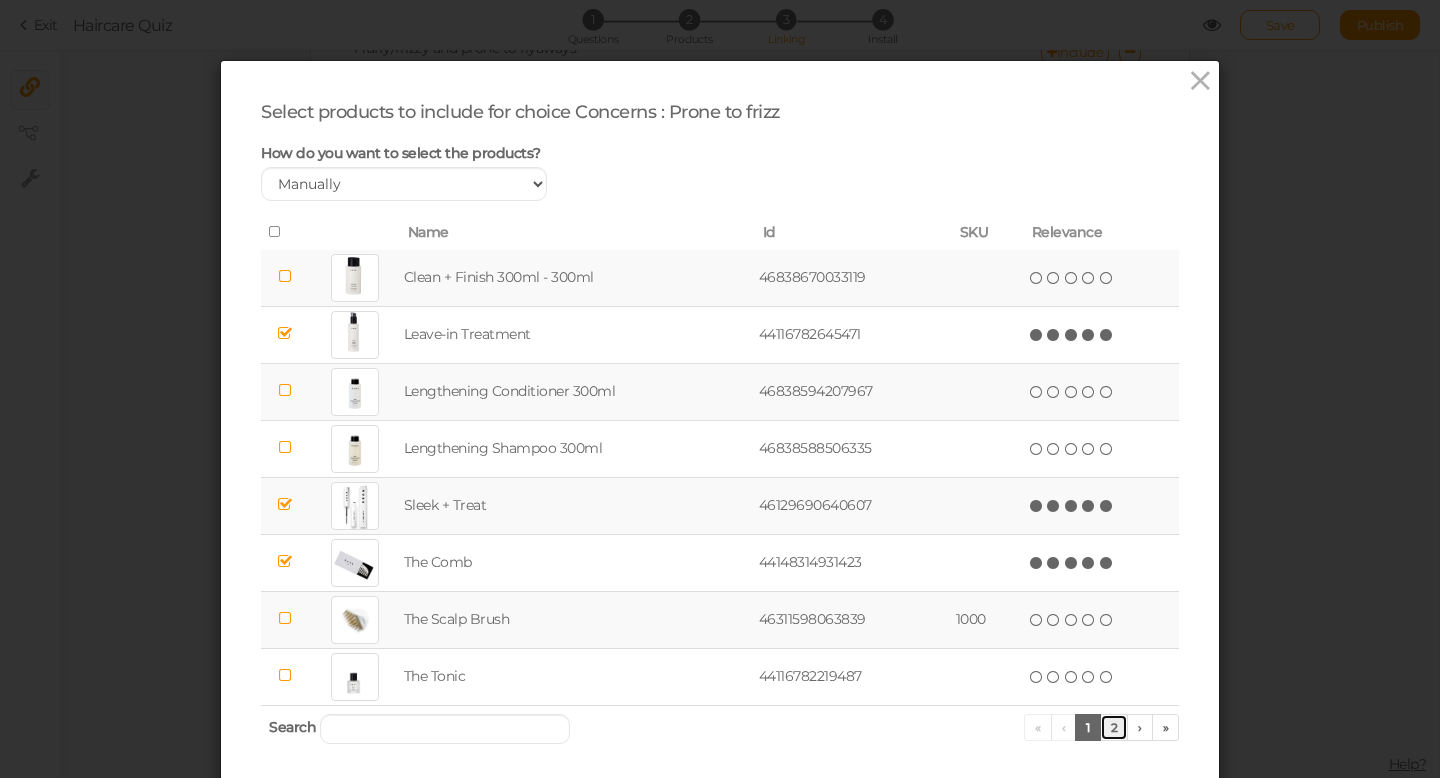 click on "2" at bounding box center [1114, 727] 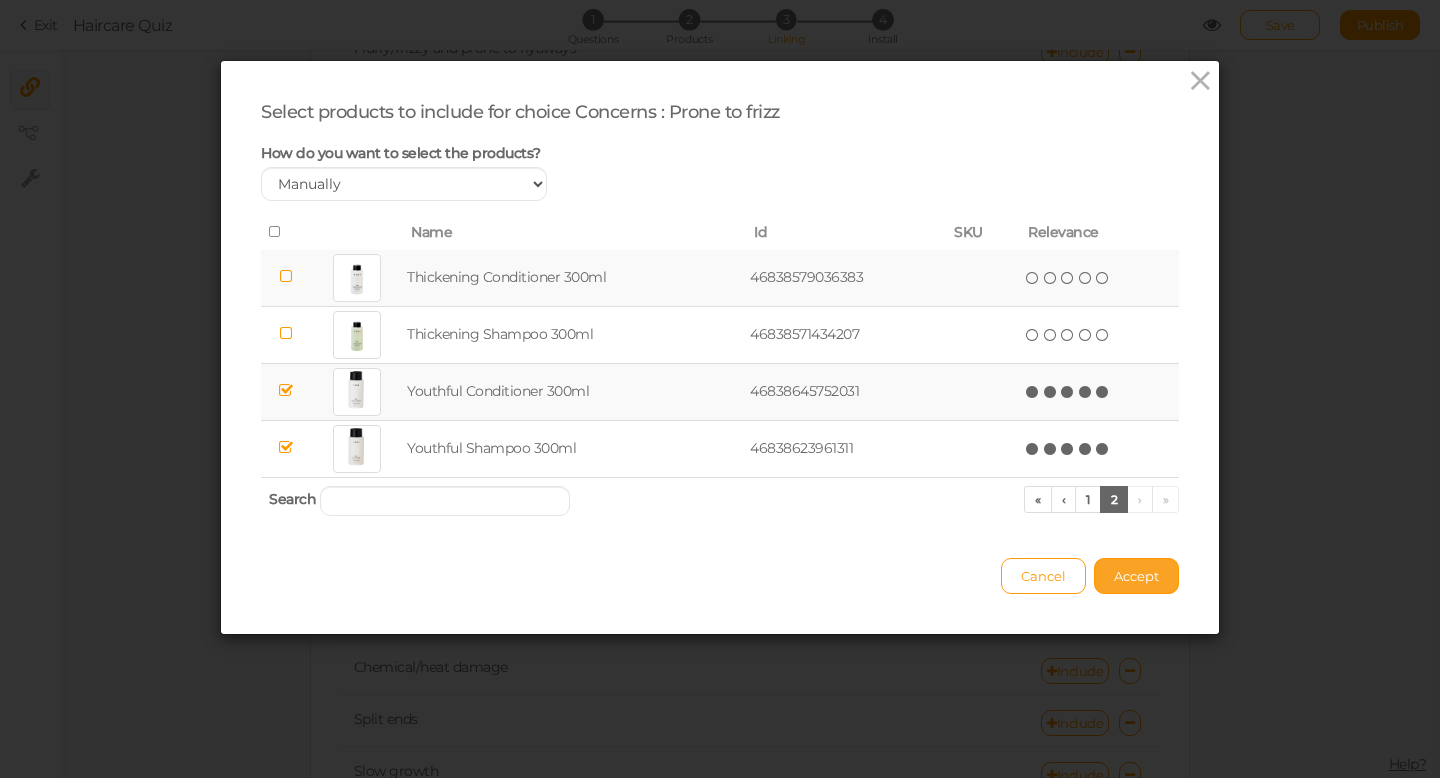 click on "Accept" at bounding box center [1136, 576] 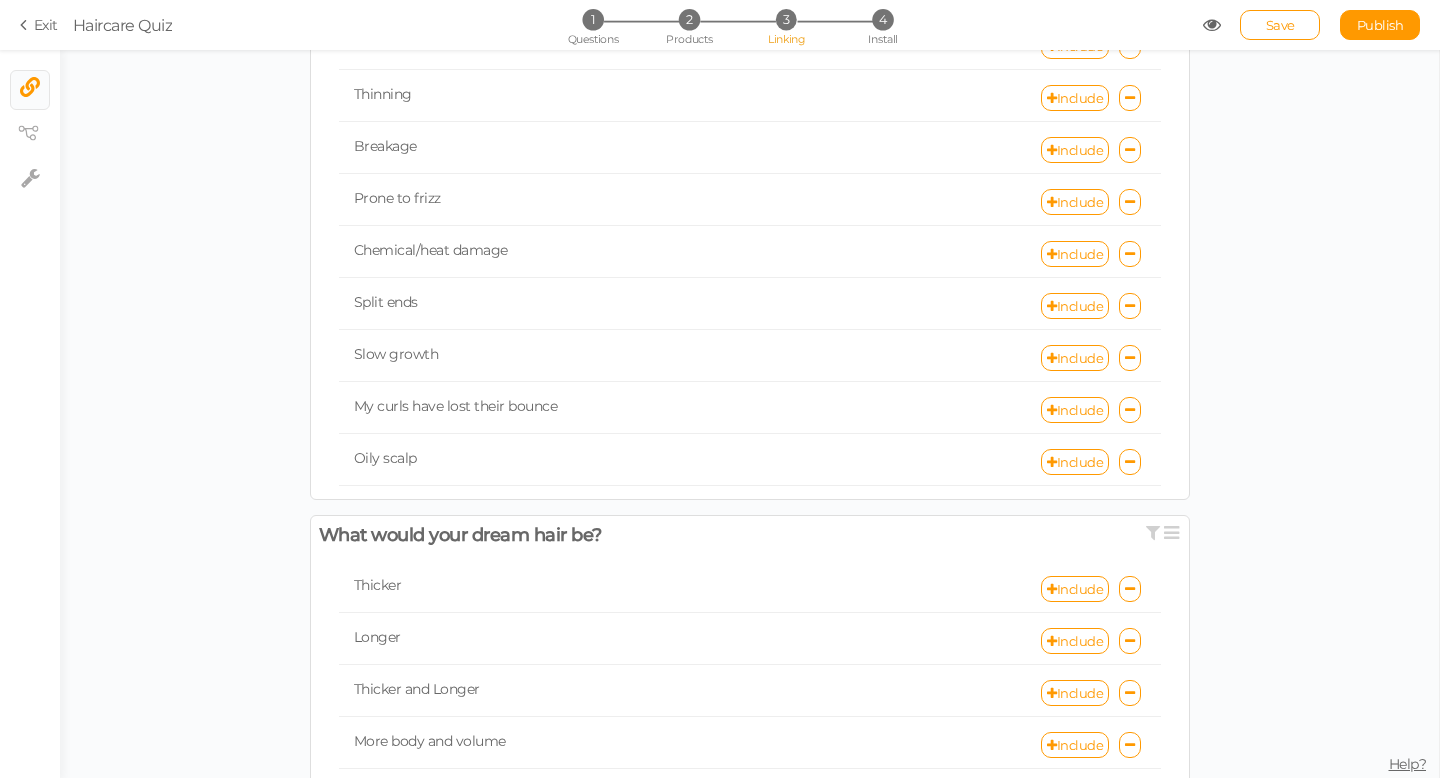 scroll, scrollTop: 636, scrollLeft: 0, axis: vertical 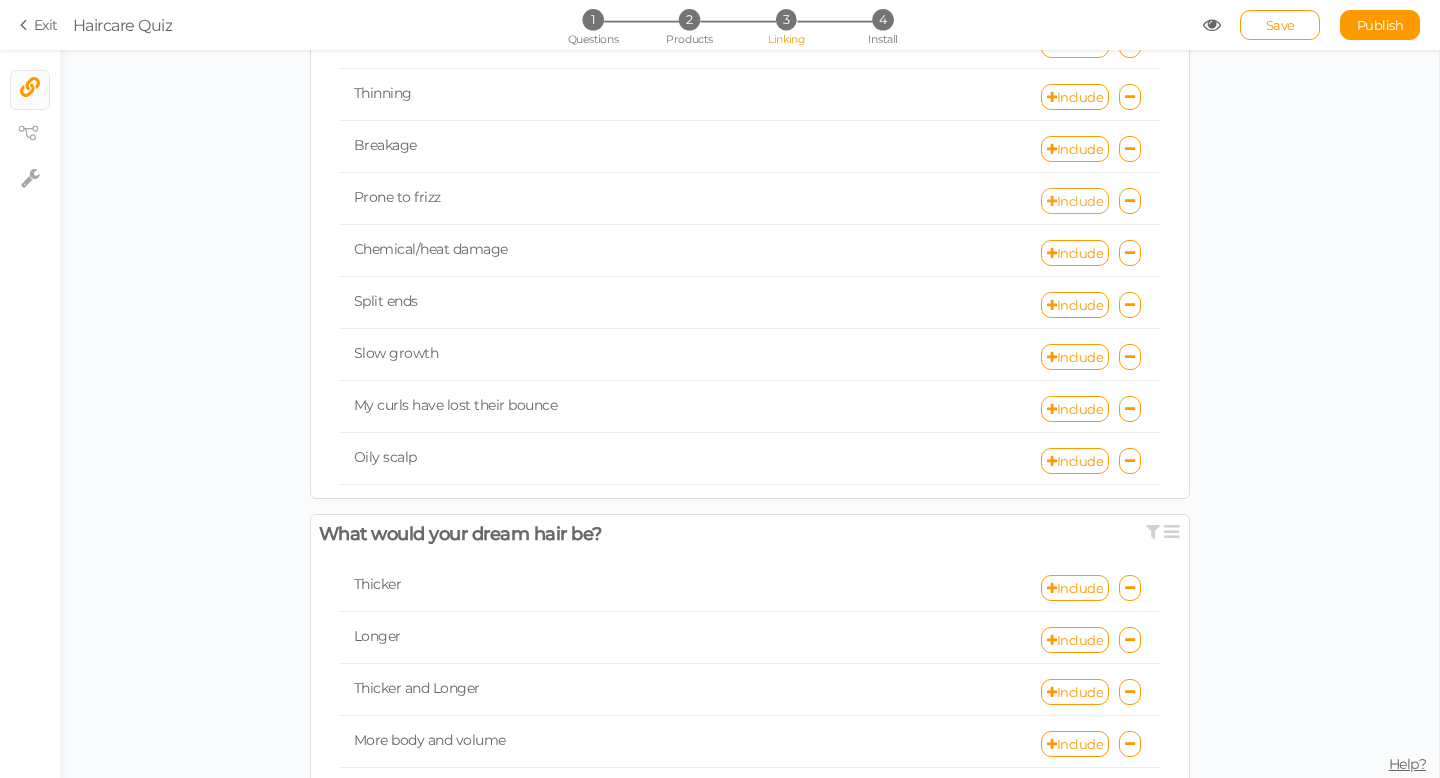 click on "Include" at bounding box center (1075, 201) 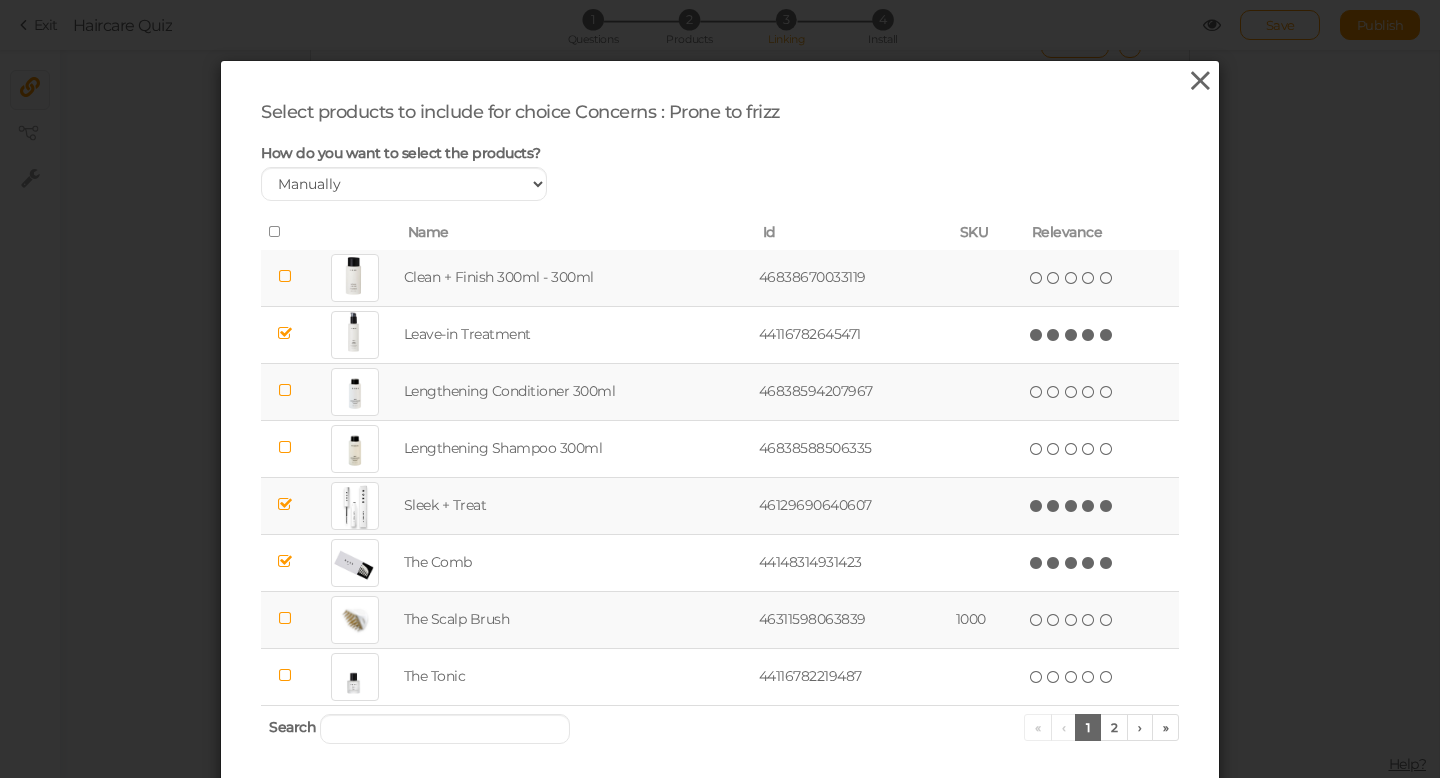 click at bounding box center (1200, 81) 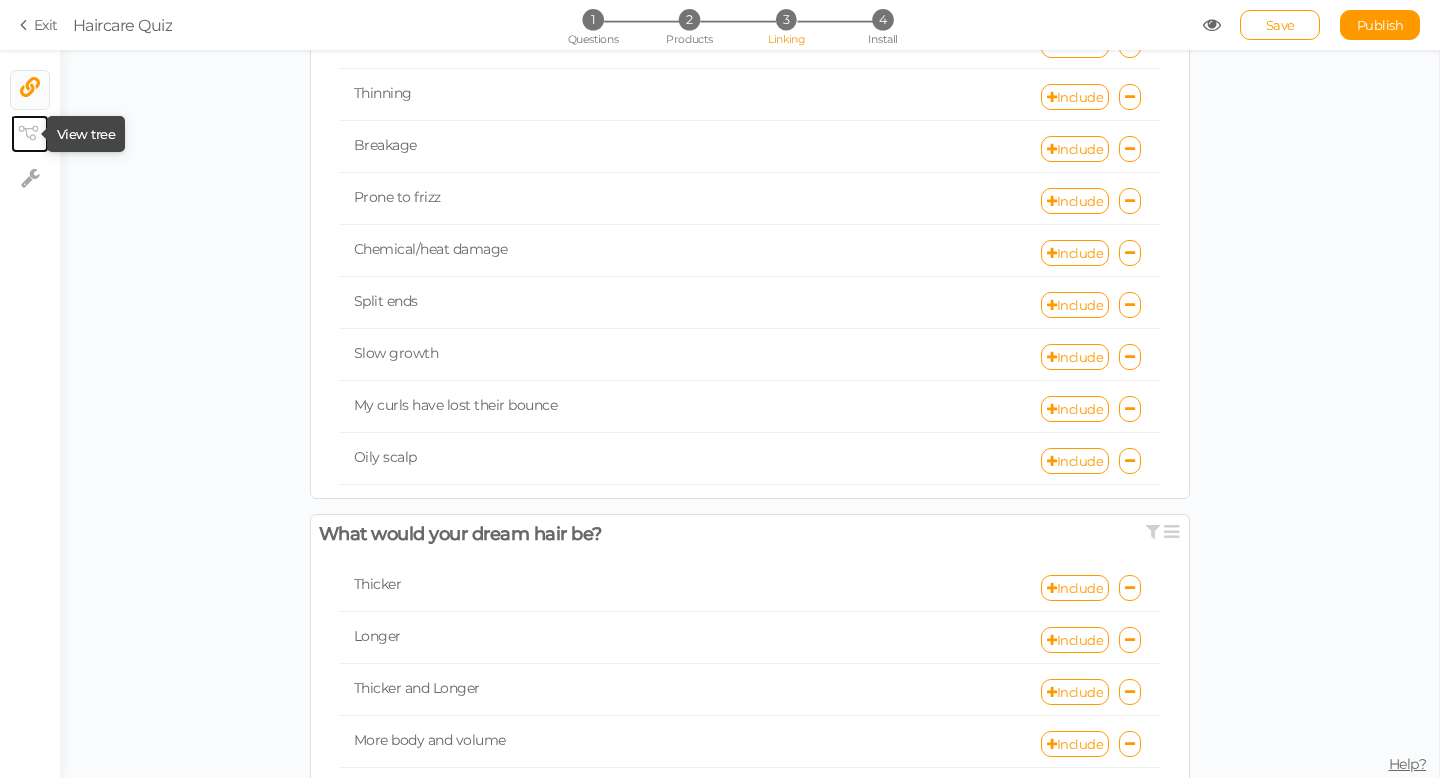 click 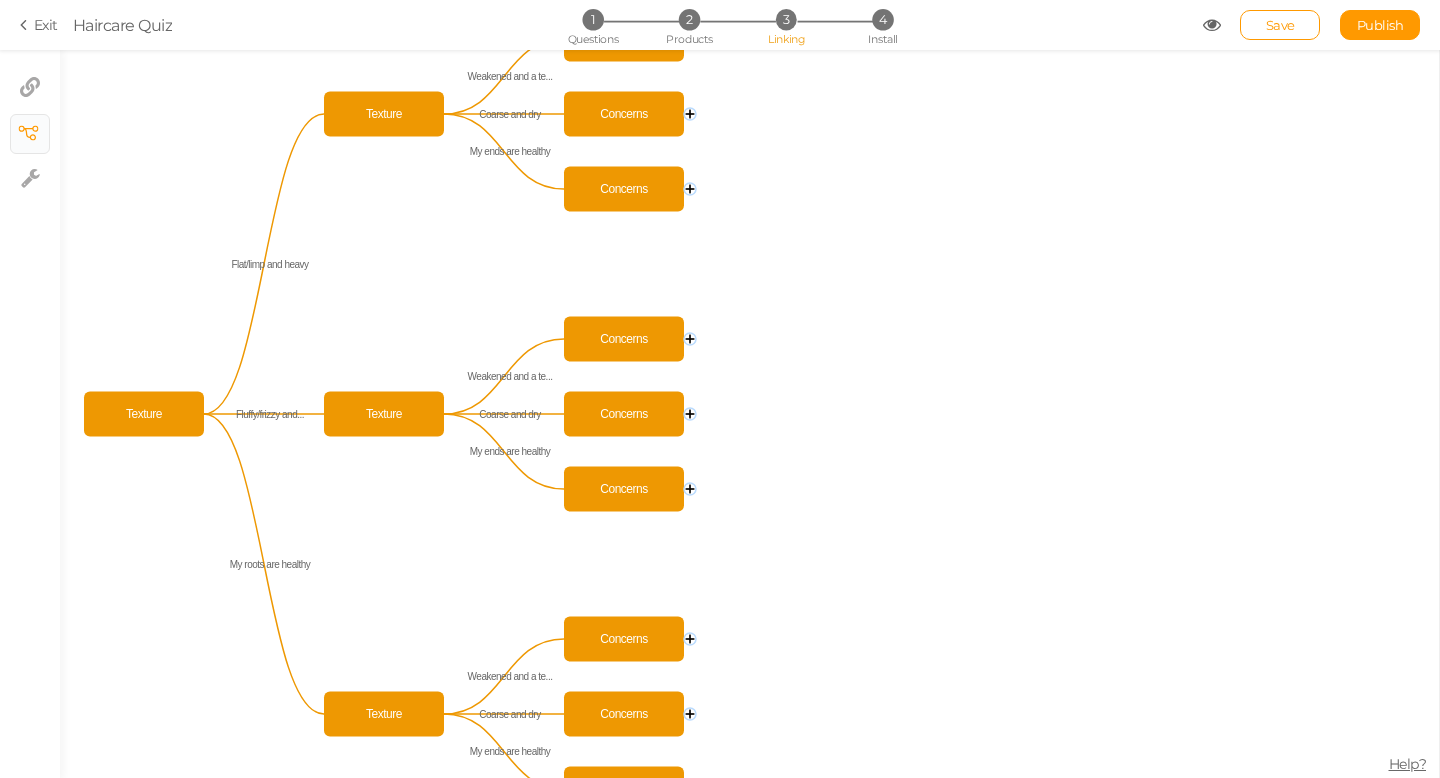 click 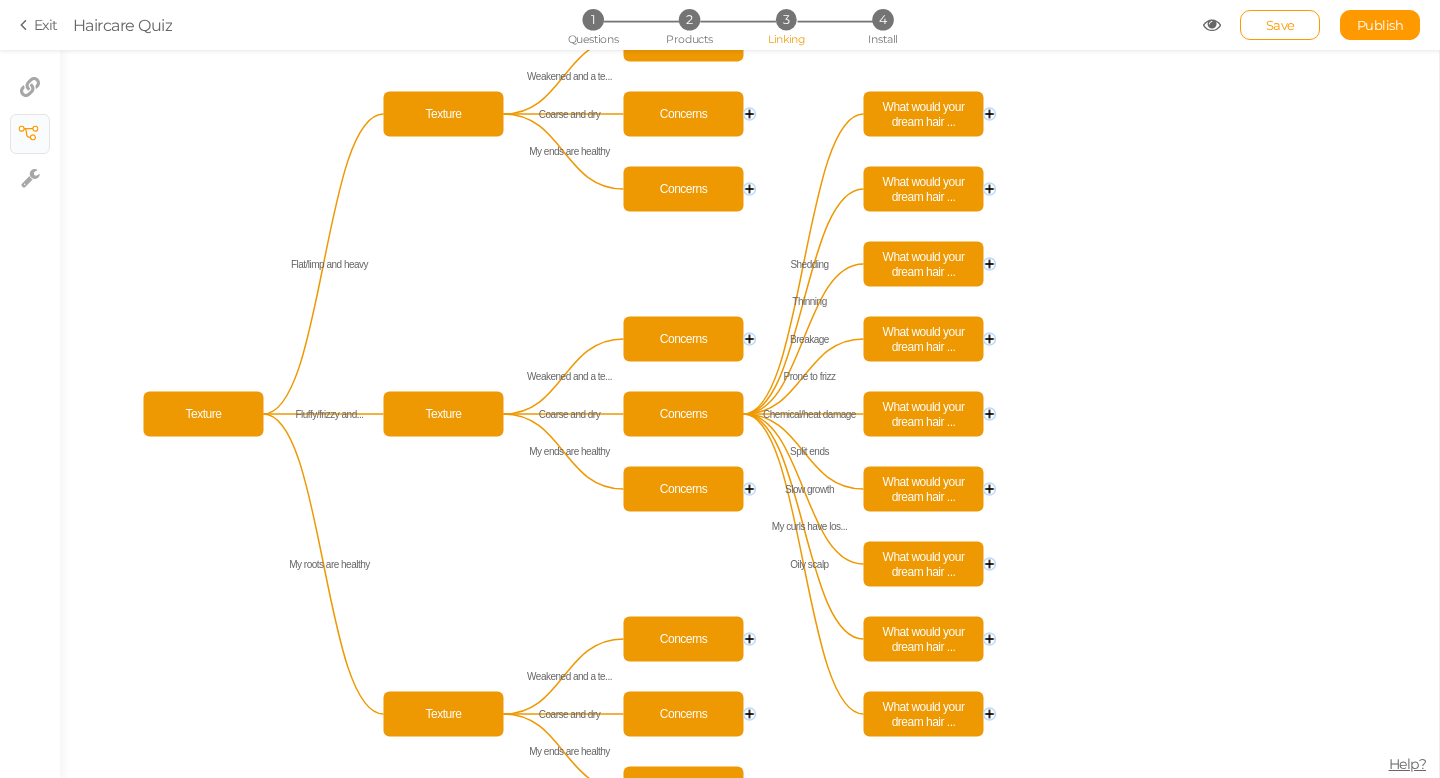 click 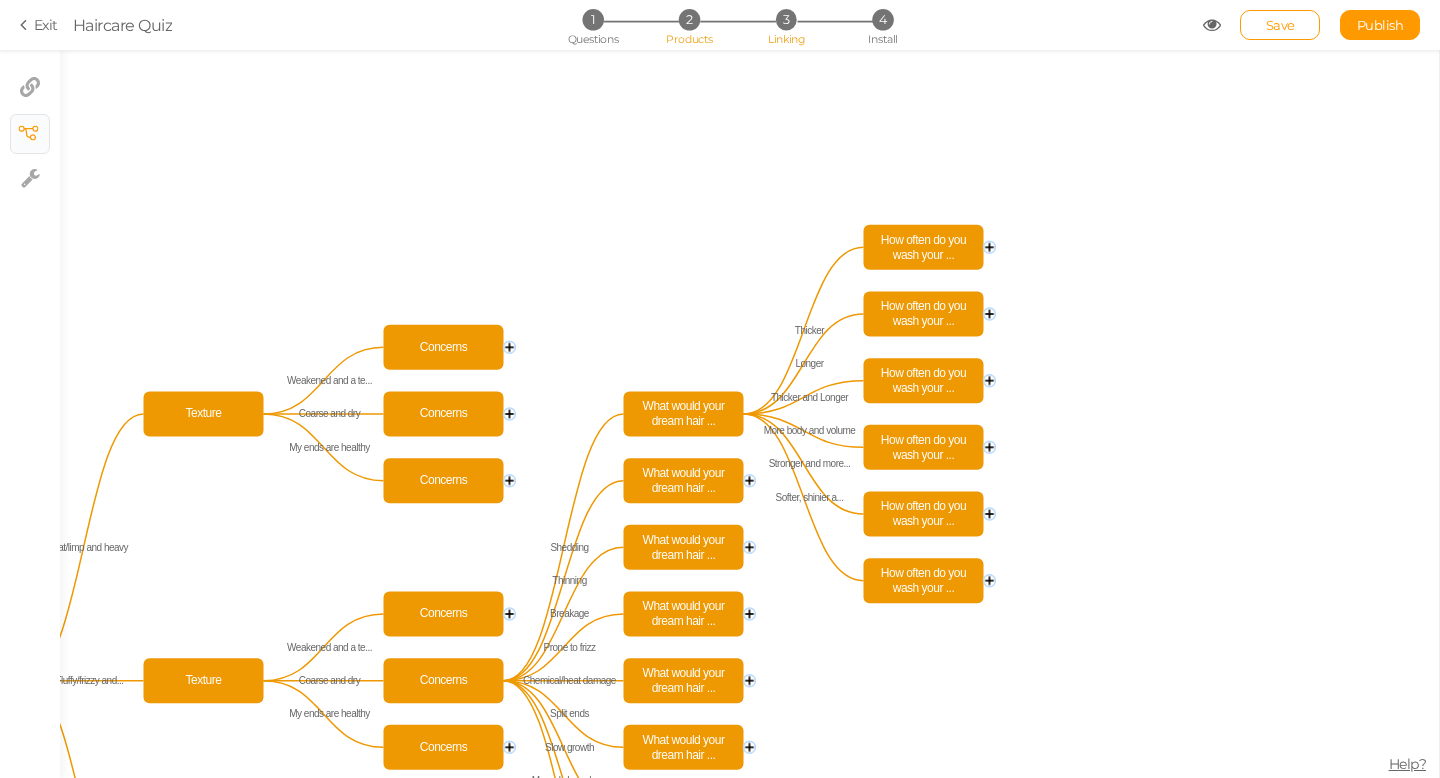 click on "2" at bounding box center (689, 19) 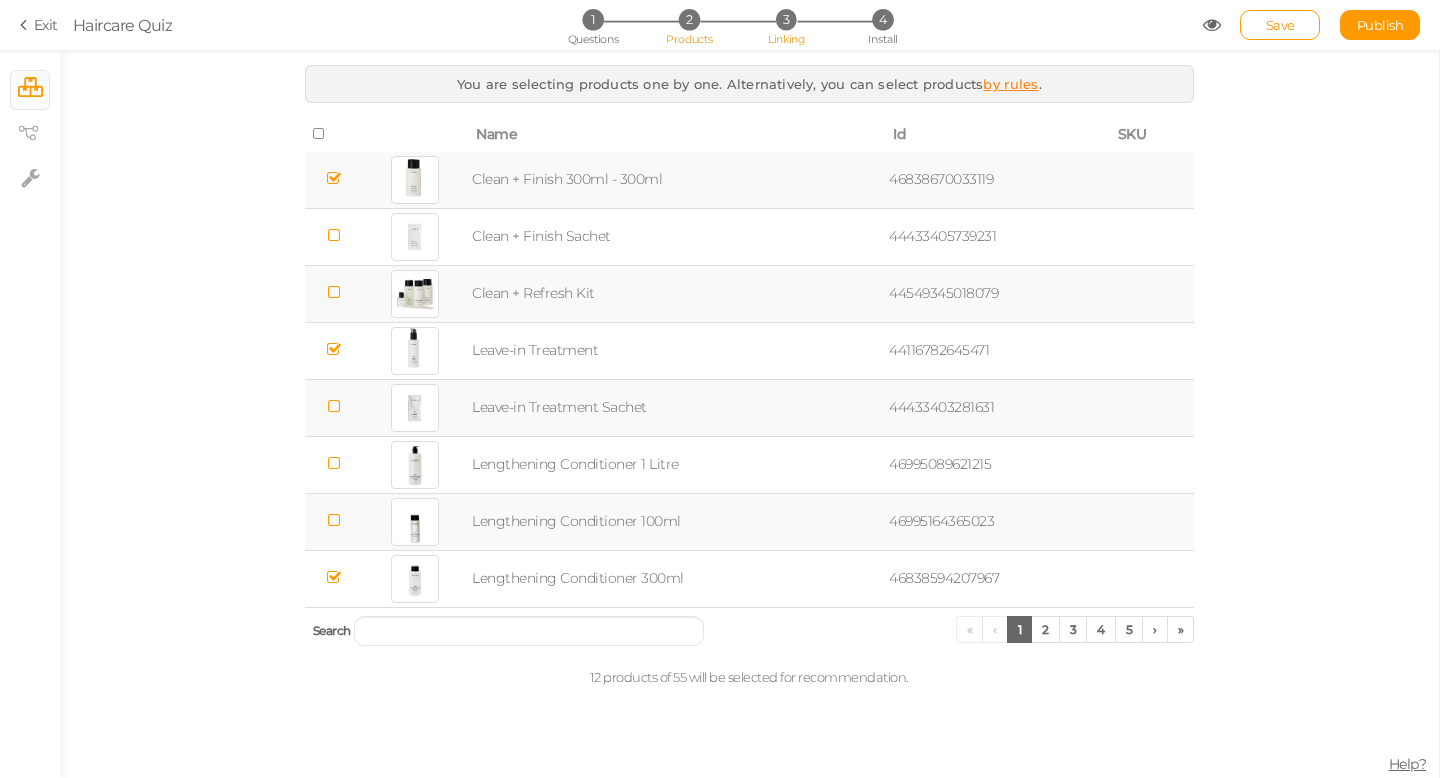 click on "3" at bounding box center [786, 19] 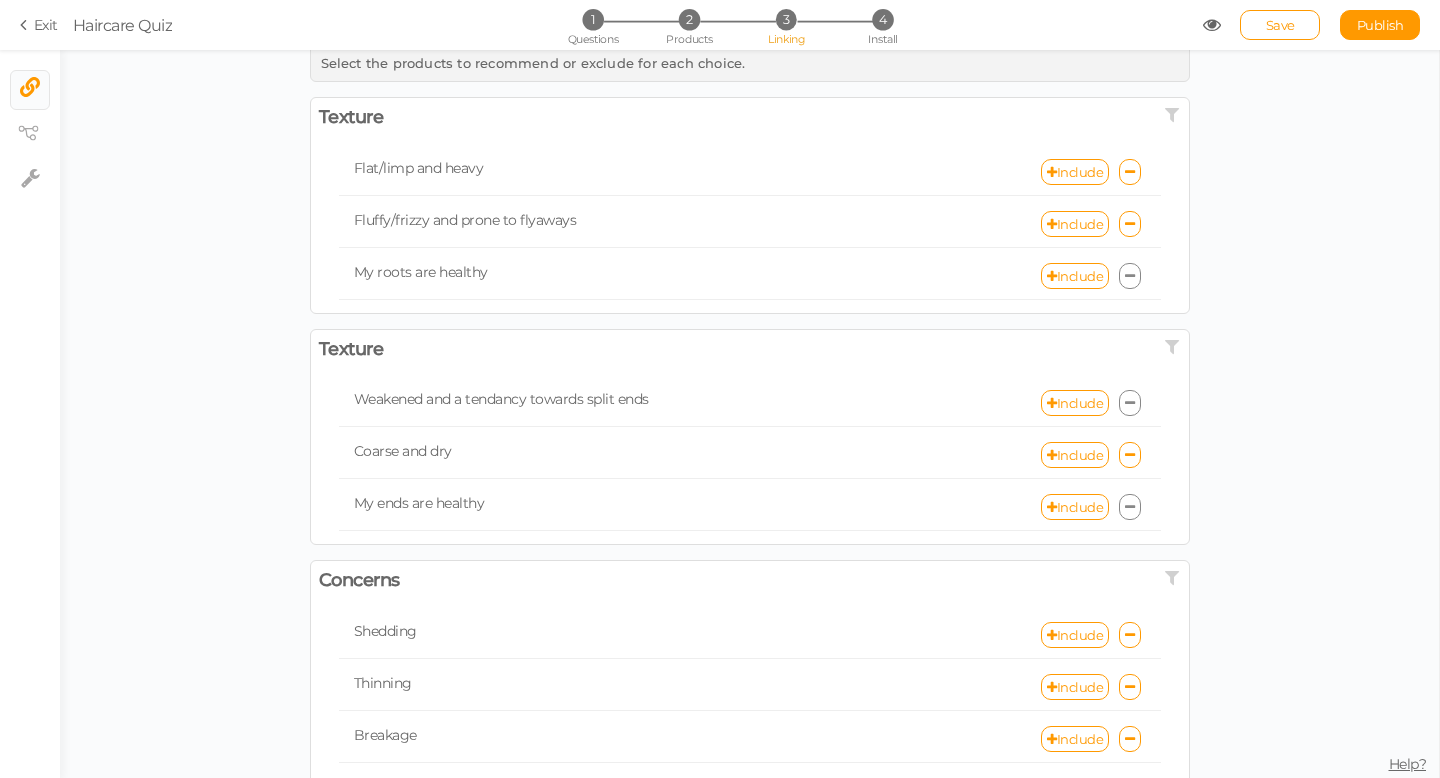 scroll, scrollTop: 50, scrollLeft: 0, axis: vertical 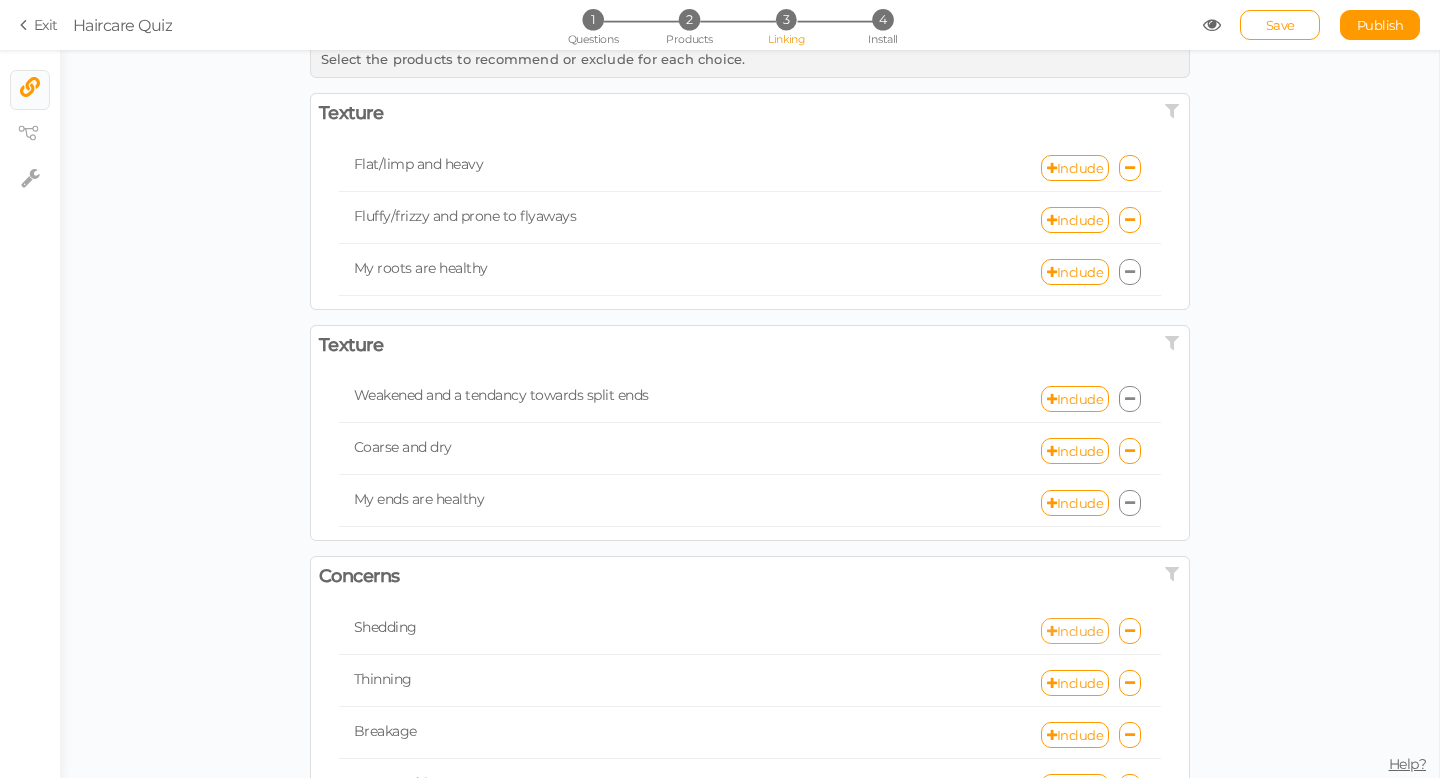 click on "Include" at bounding box center [1075, 631] 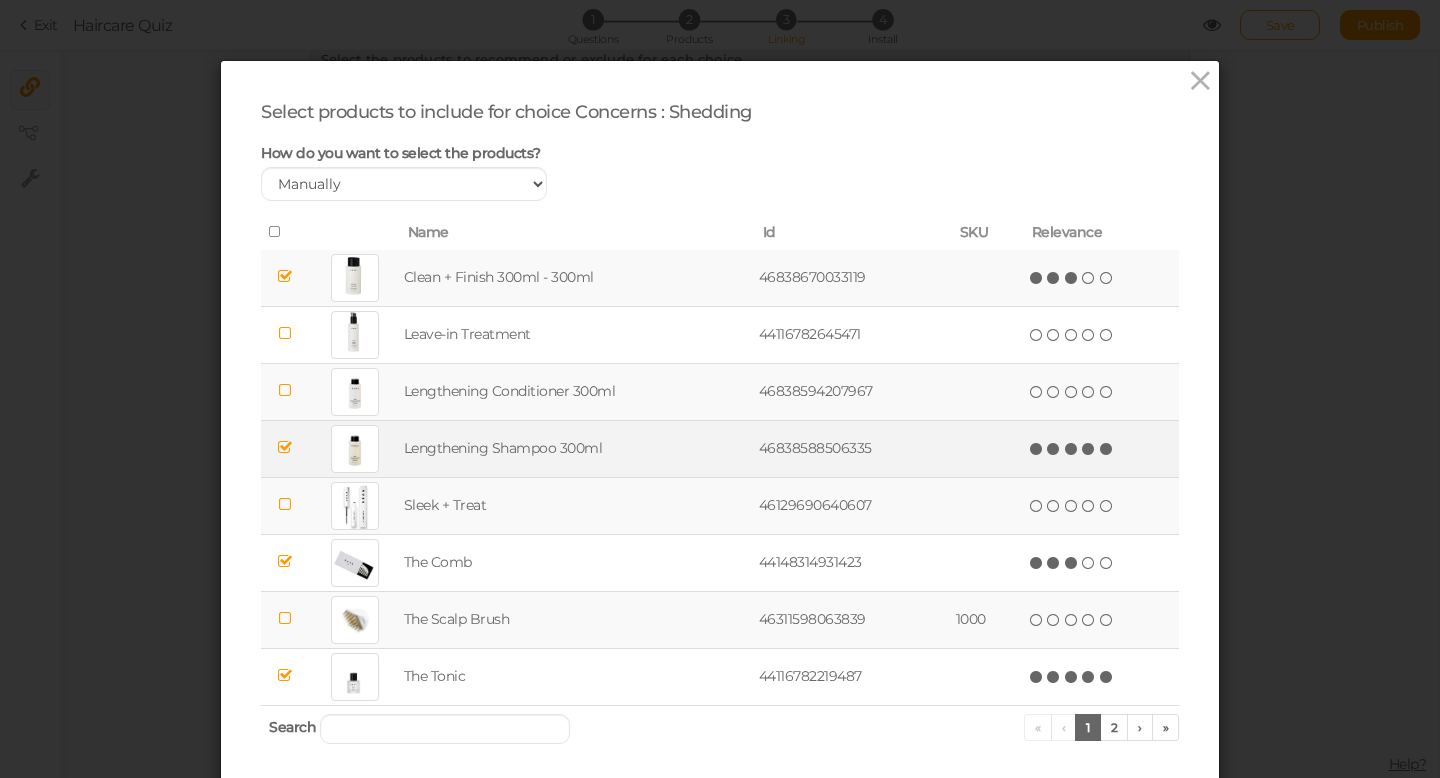 click at bounding box center [1107, 449] 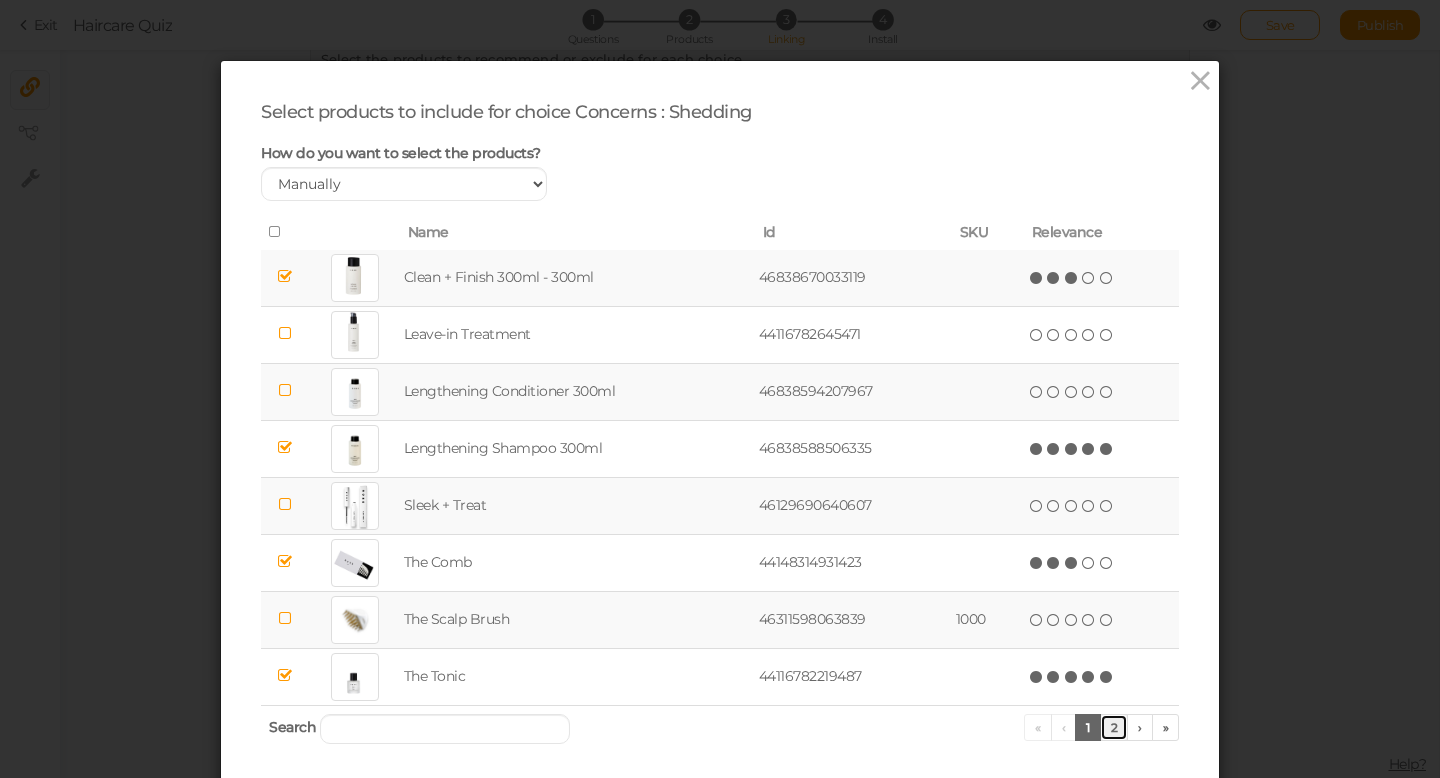 click on "2" at bounding box center [1114, 727] 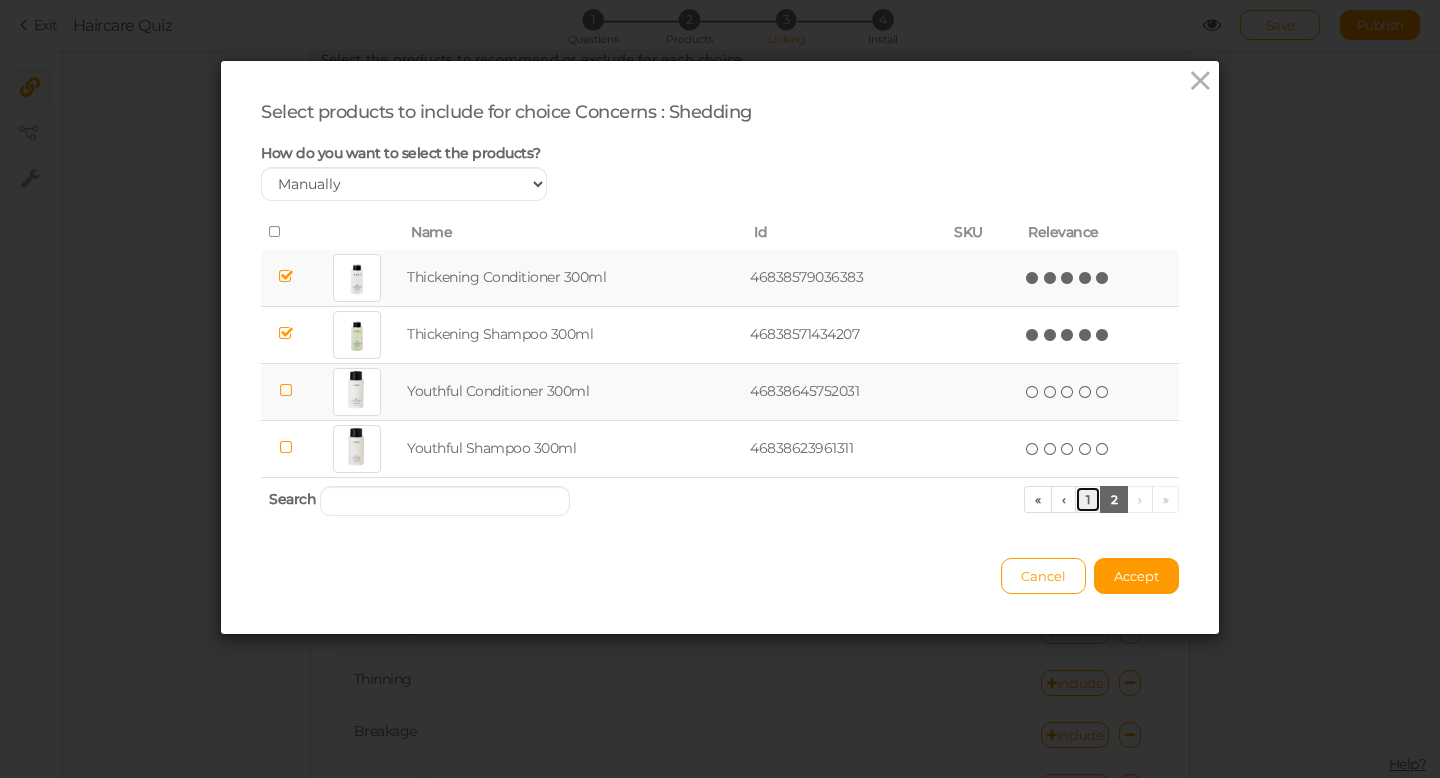 click on "1" at bounding box center (1088, 499) 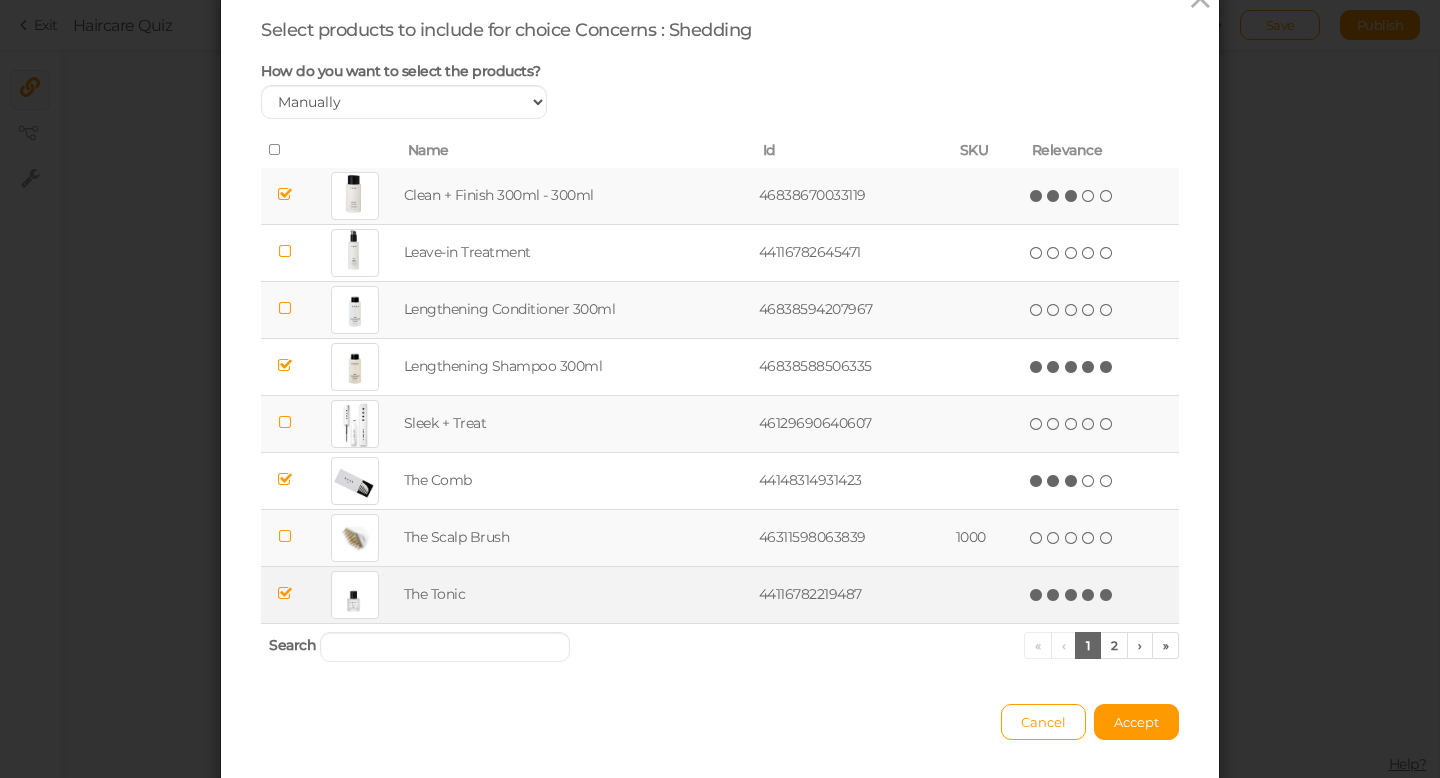 scroll, scrollTop: 83, scrollLeft: 0, axis: vertical 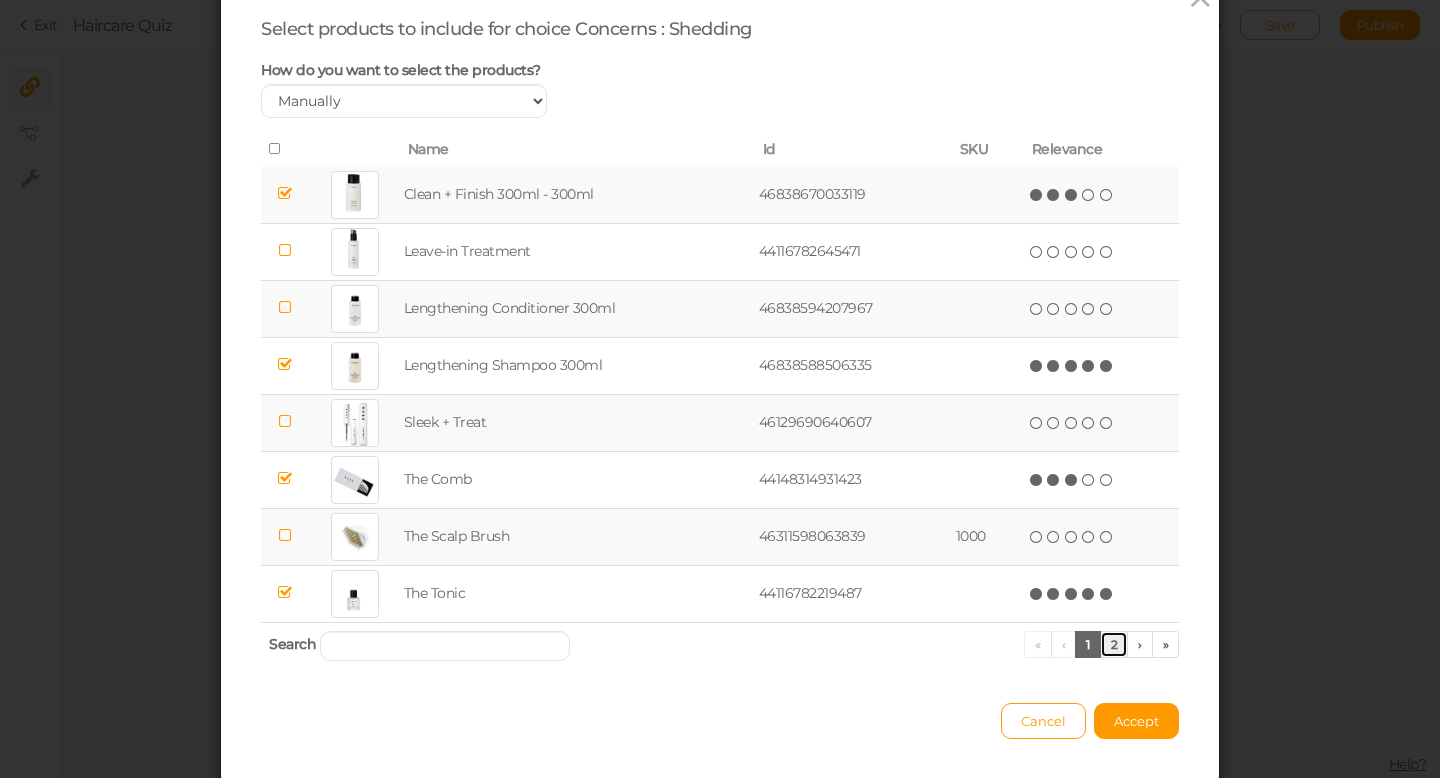 click on "2" at bounding box center (1114, 644) 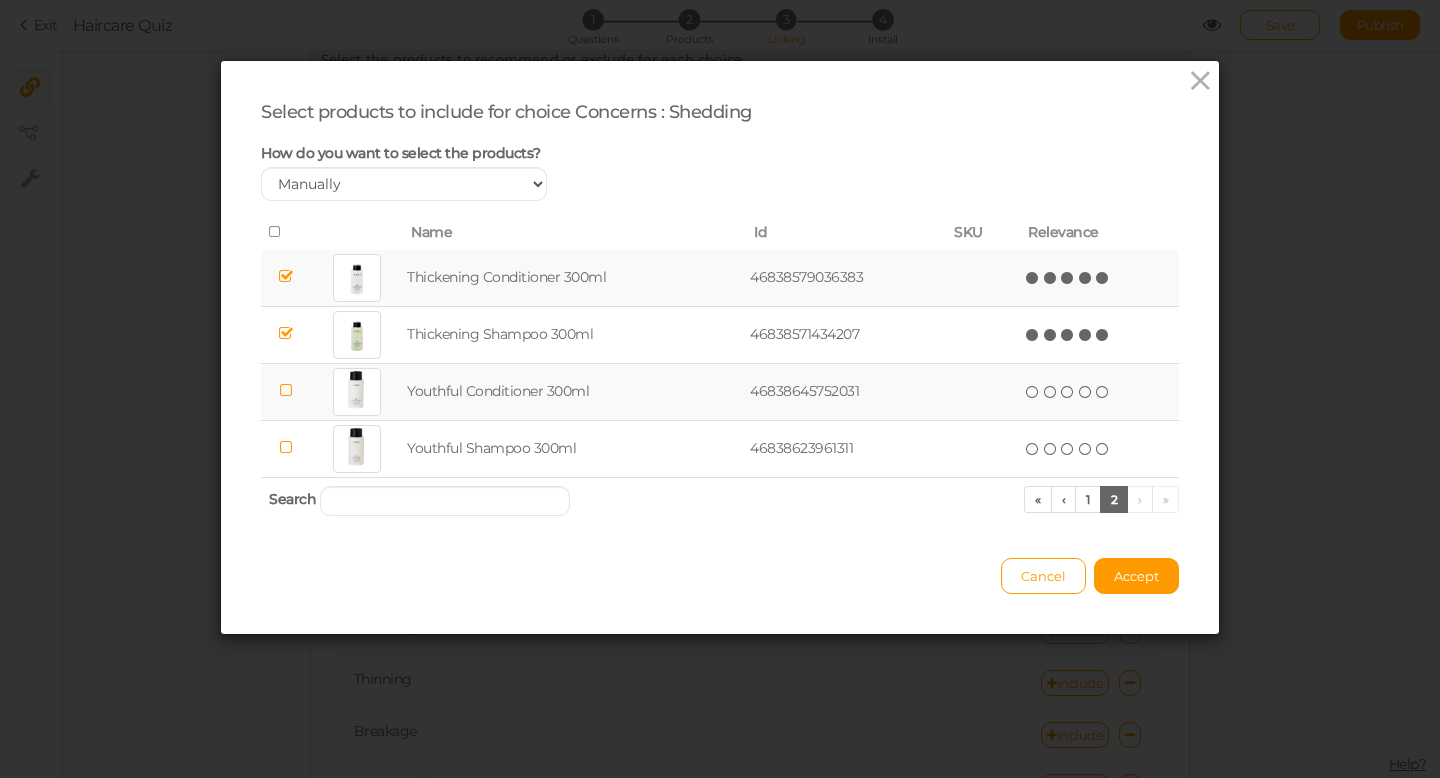 scroll, scrollTop: 0, scrollLeft: 0, axis: both 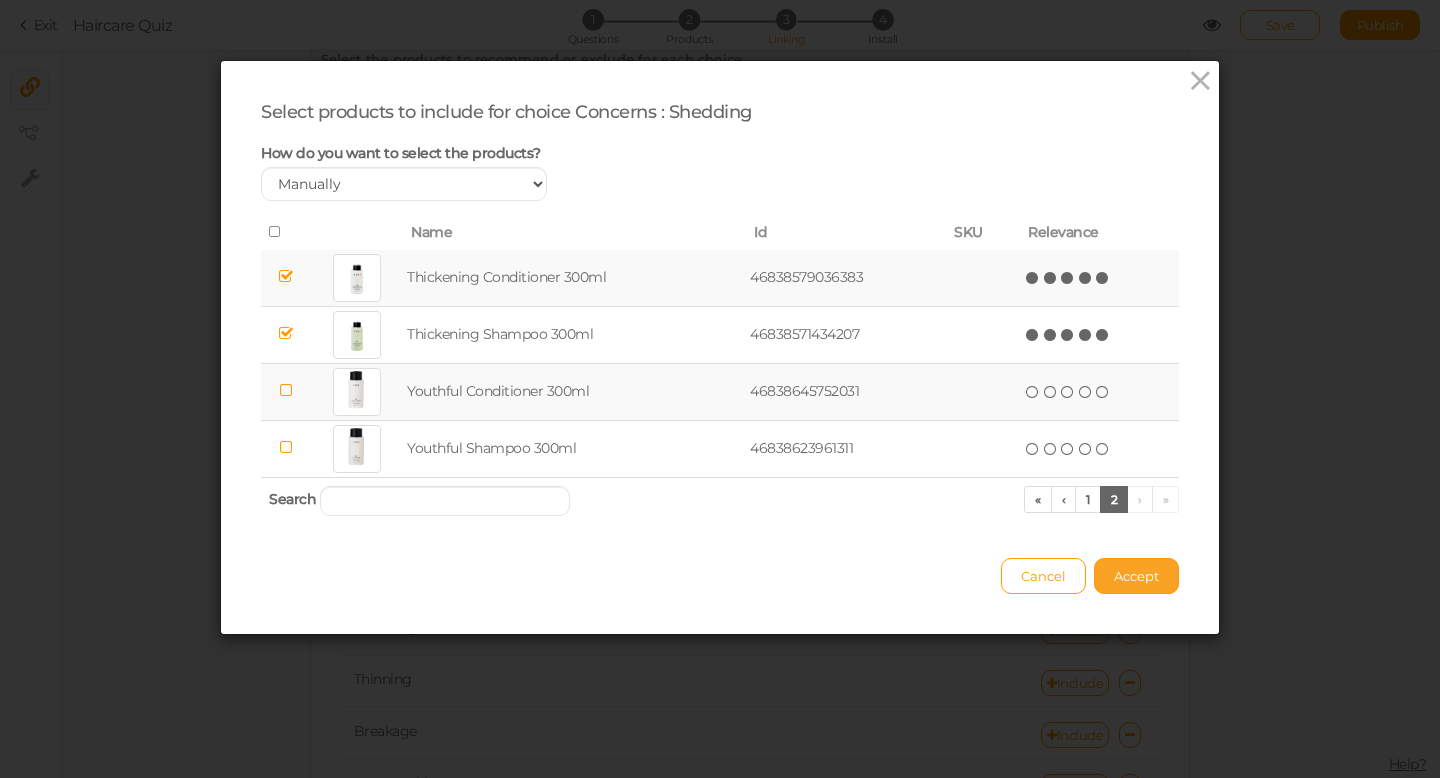 click on "Accept" at bounding box center (1136, 576) 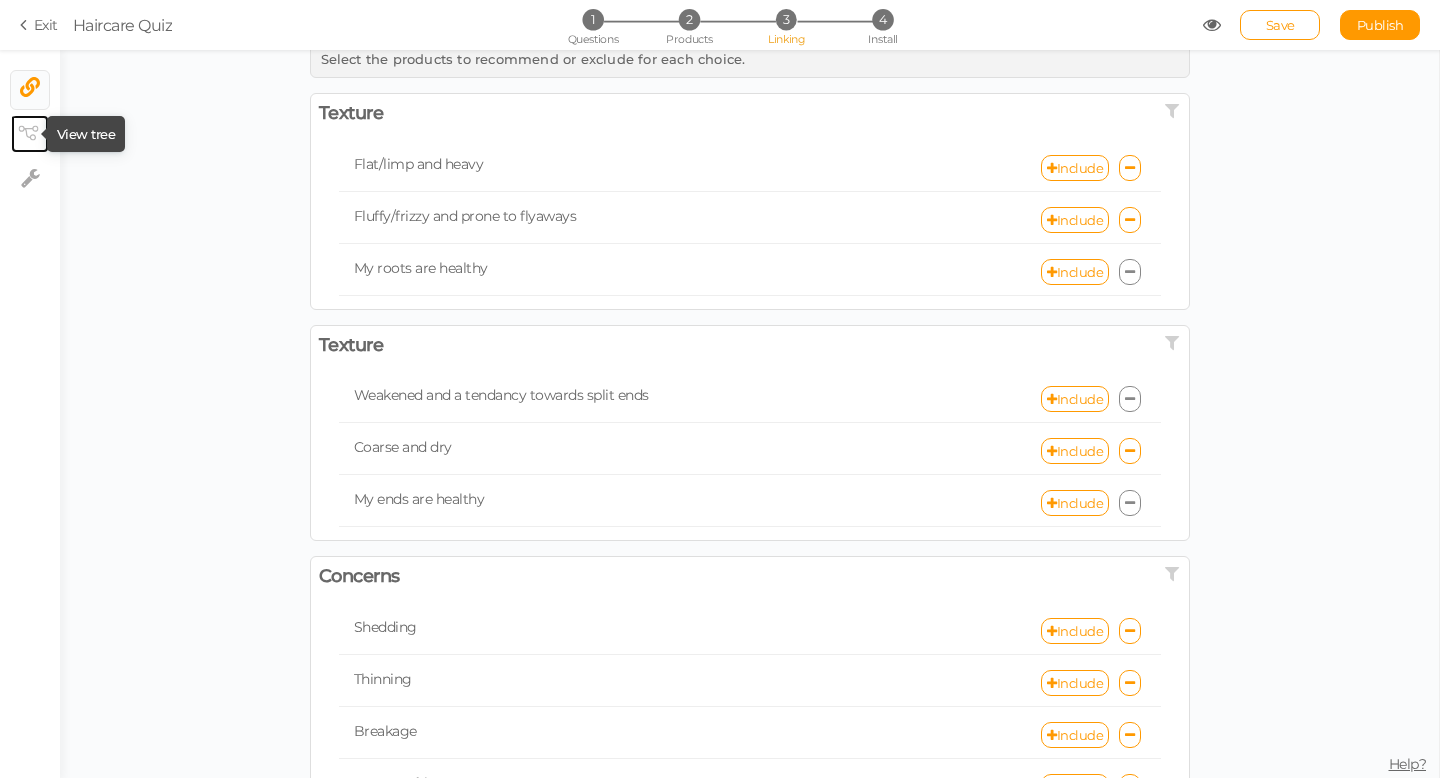 click 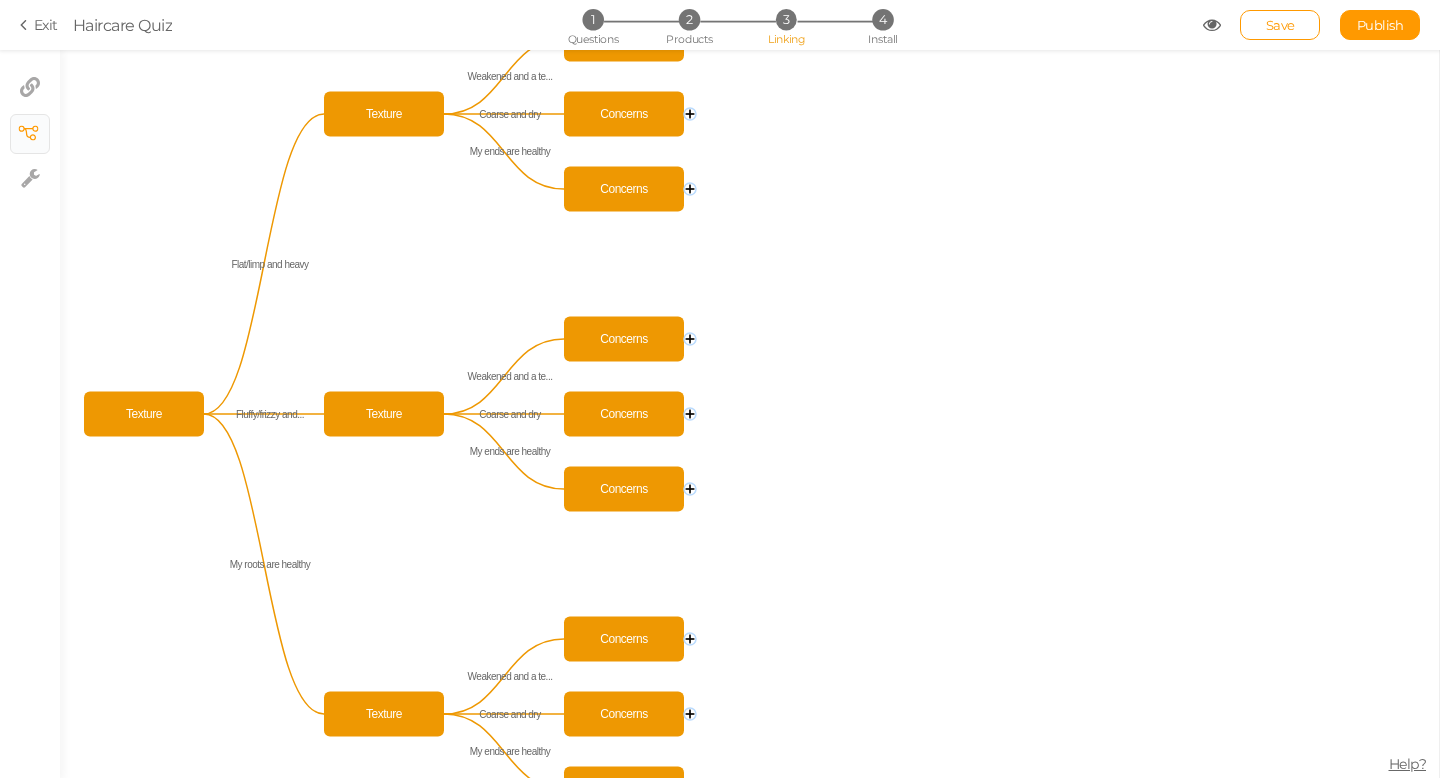 click 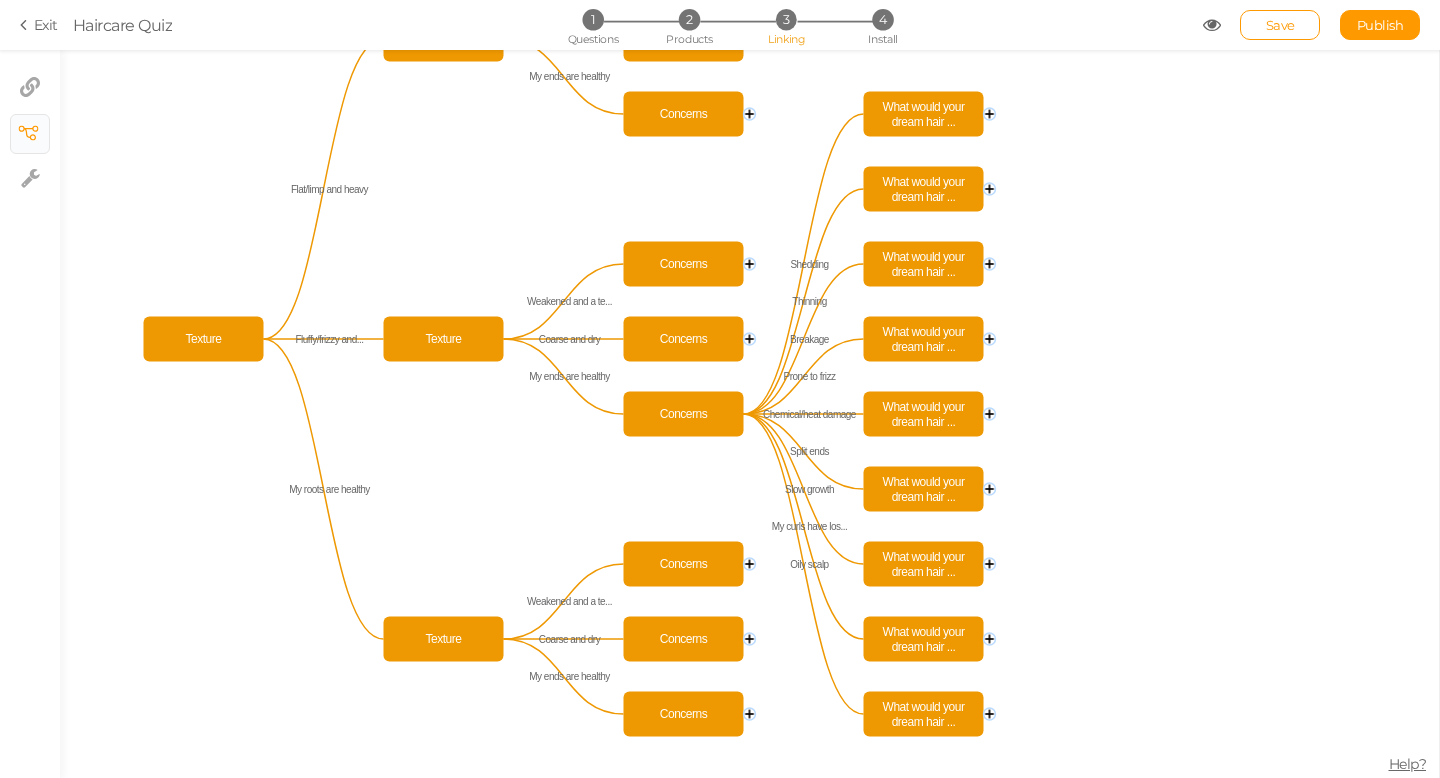 click 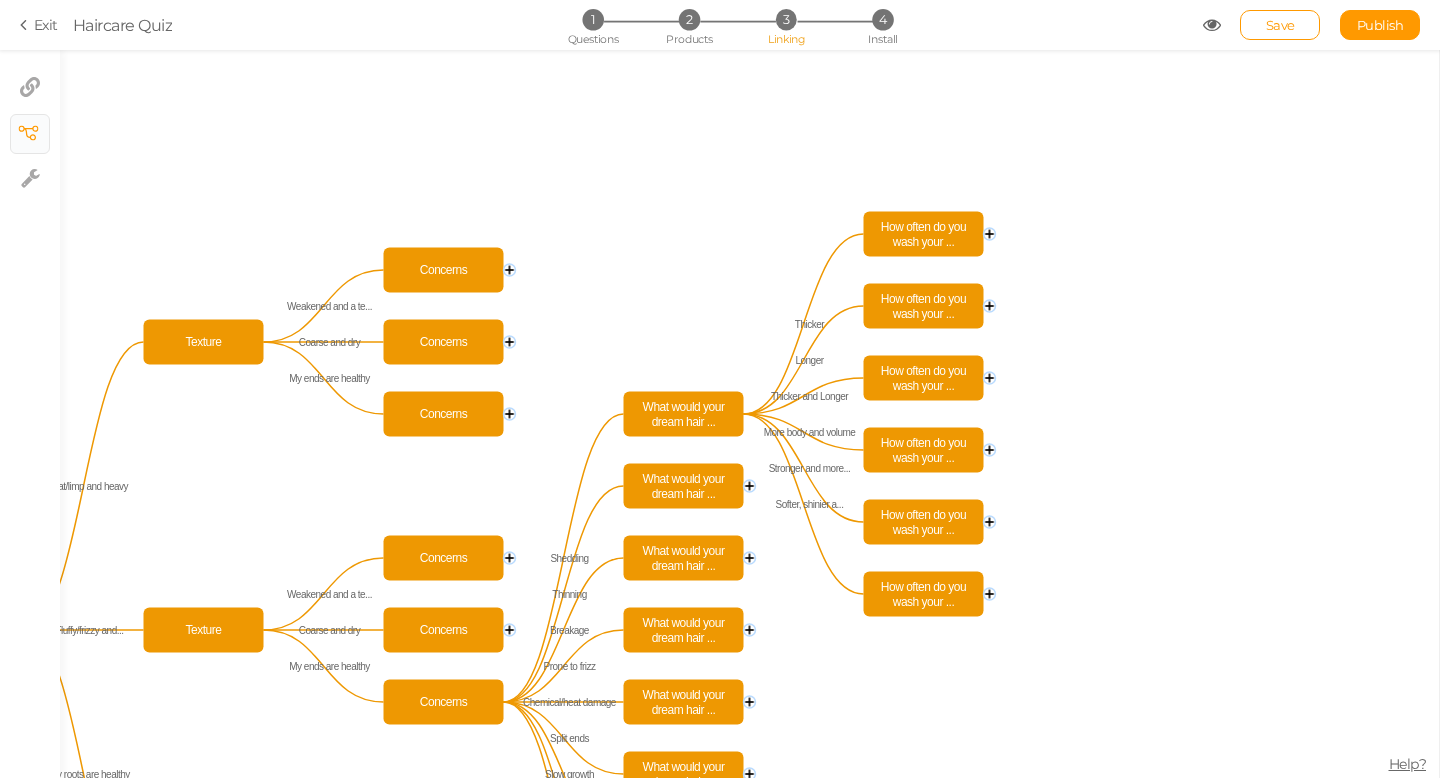 click on "3" at bounding box center [786, 19] 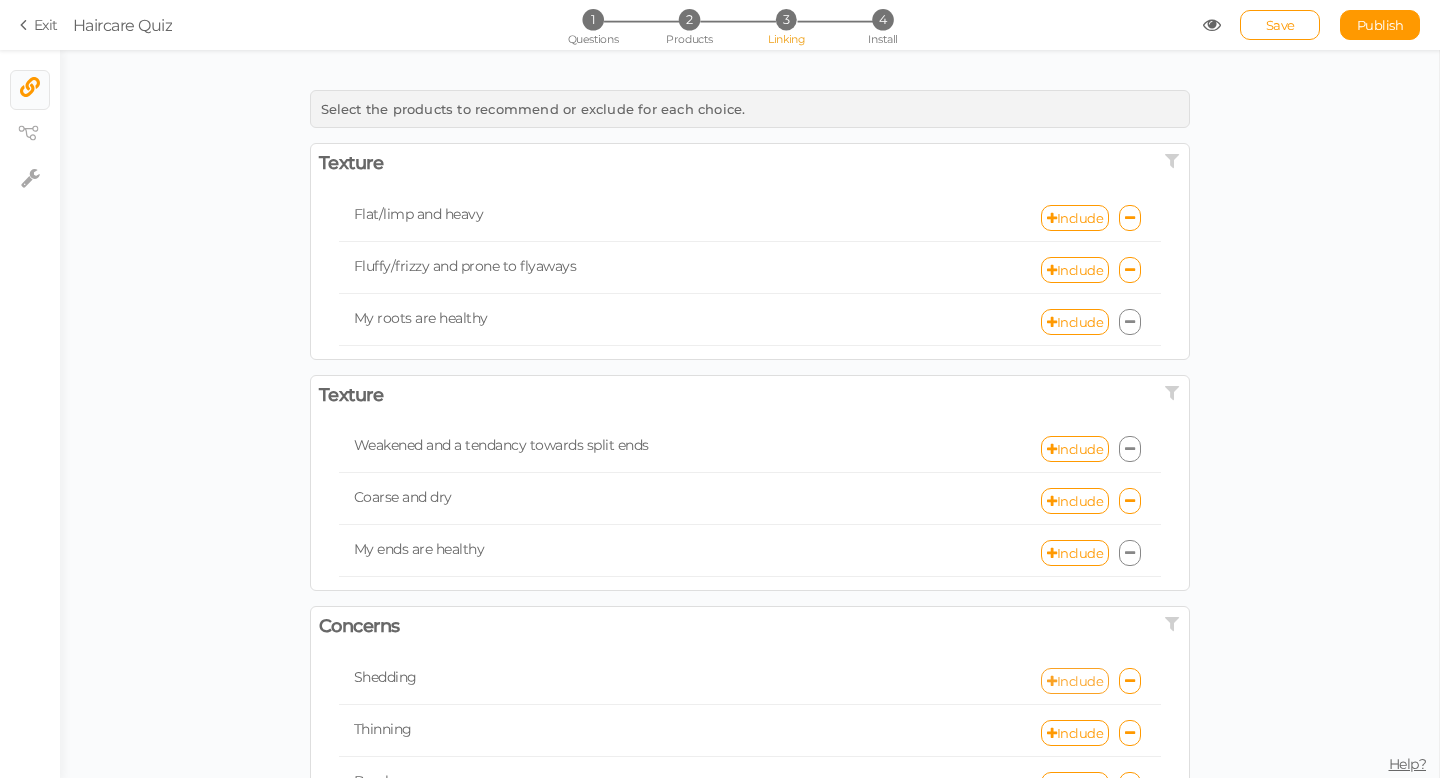 click on "Include" at bounding box center [1075, 681] 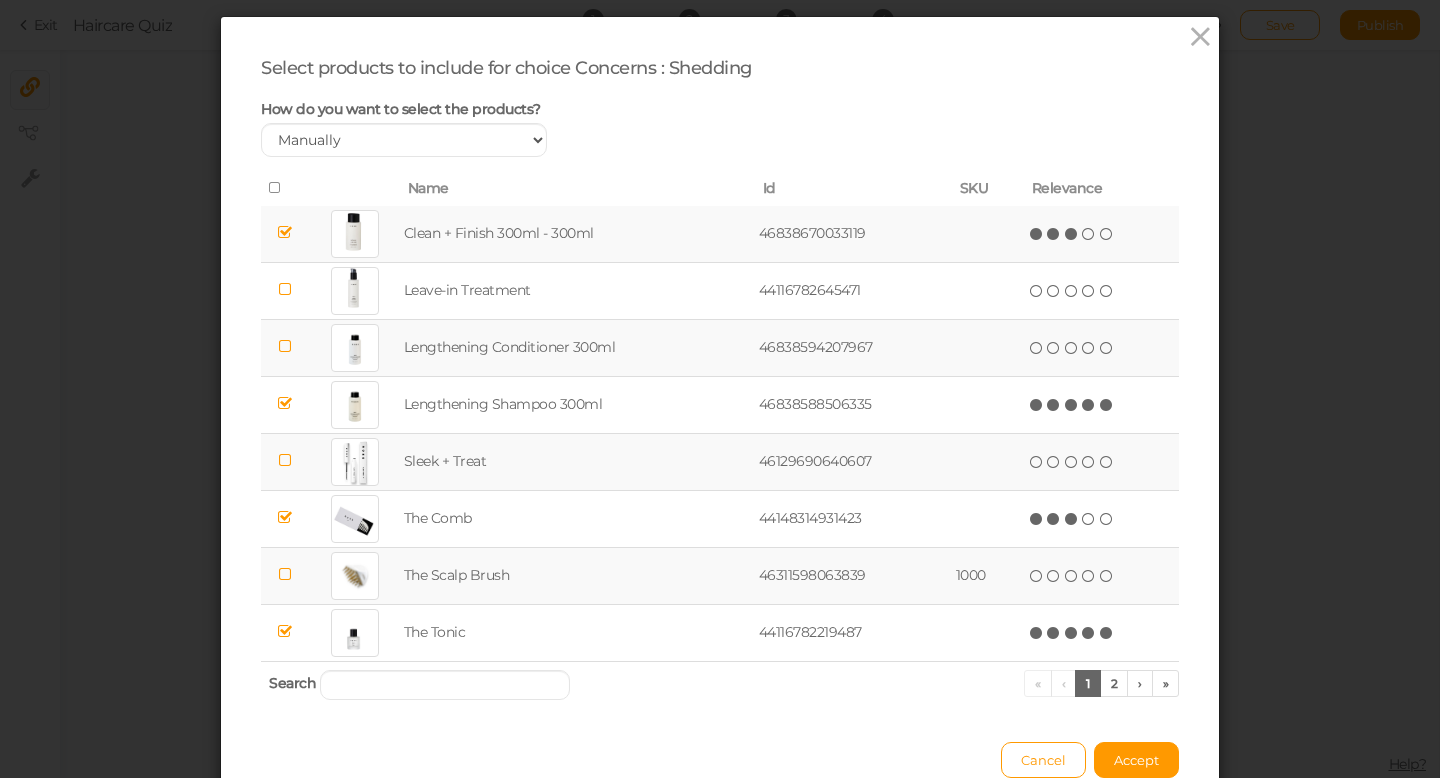 scroll, scrollTop: 54, scrollLeft: 0, axis: vertical 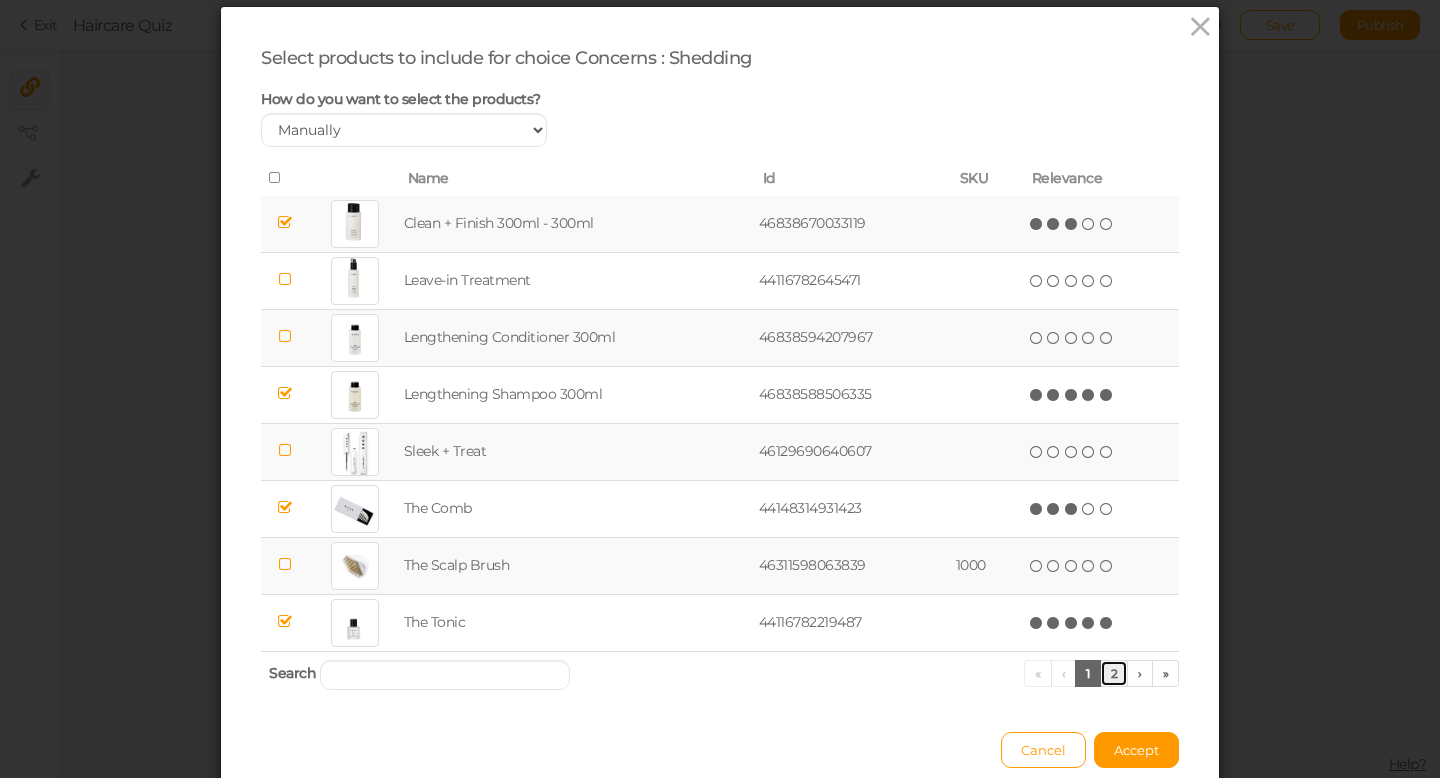 click on "2" at bounding box center [1114, 673] 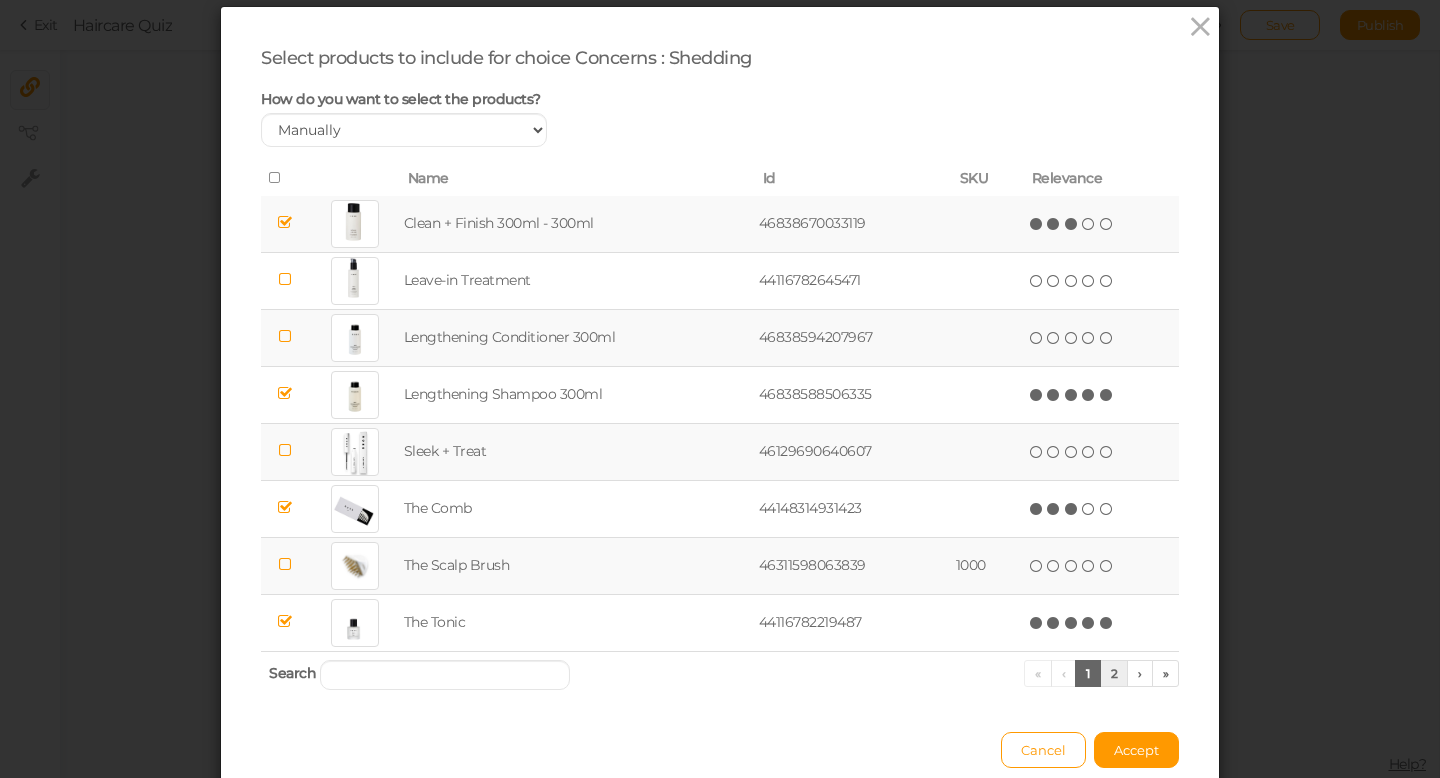 scroll, scrollTop: 0, scrollLeft: 0, axis: both 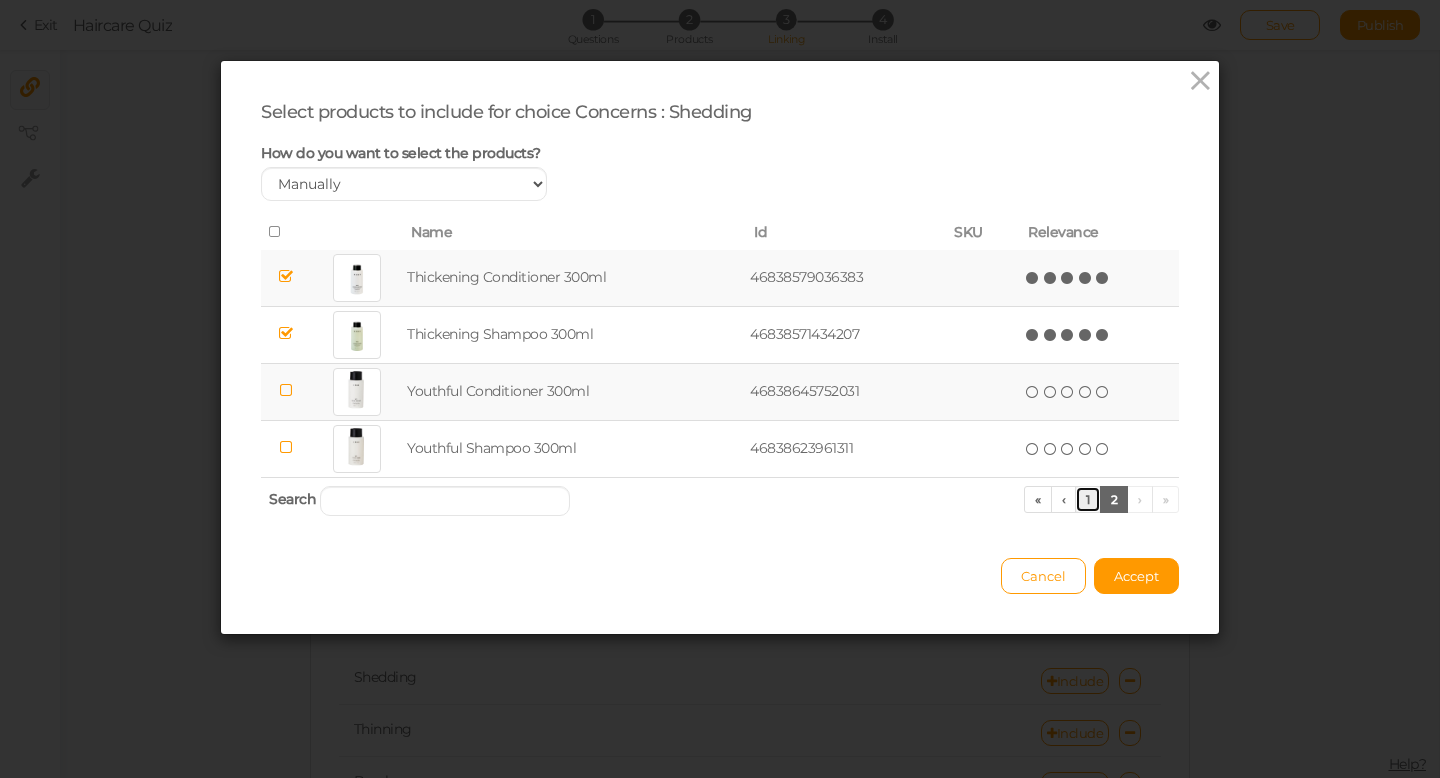 click on "1" at bounding box center (1088, 499) 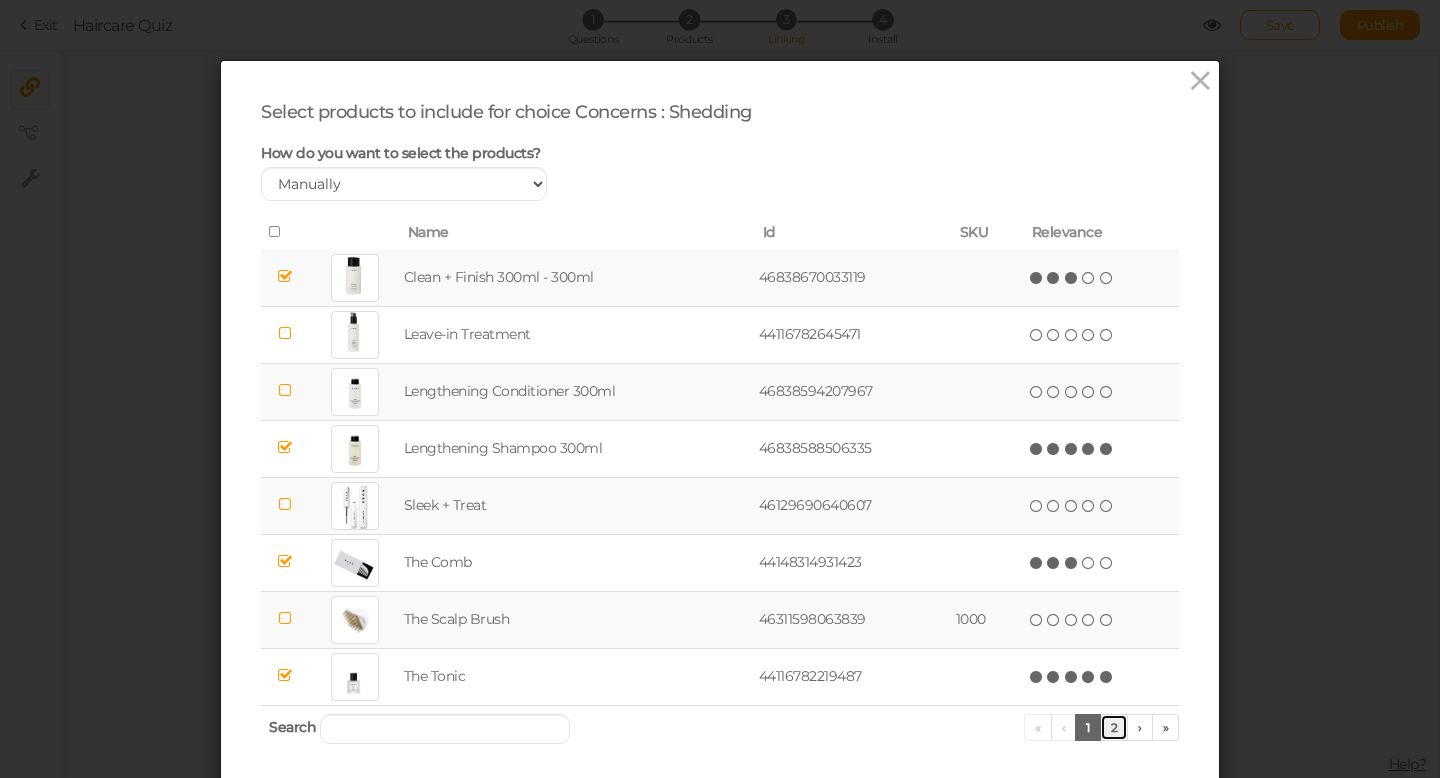 click on "2" at bounding box center (1114, 727) 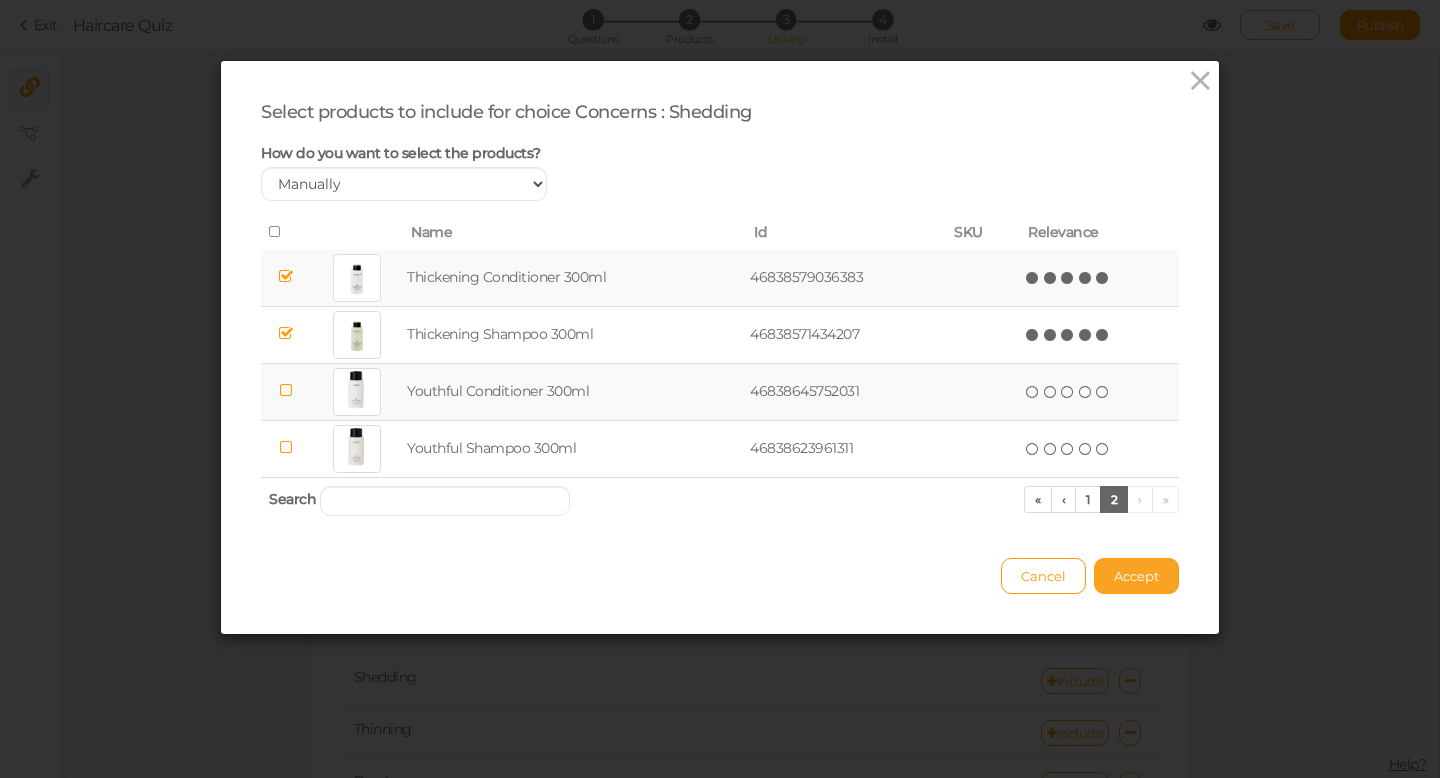 click on "Accept" at bounding box center [1136, 576] 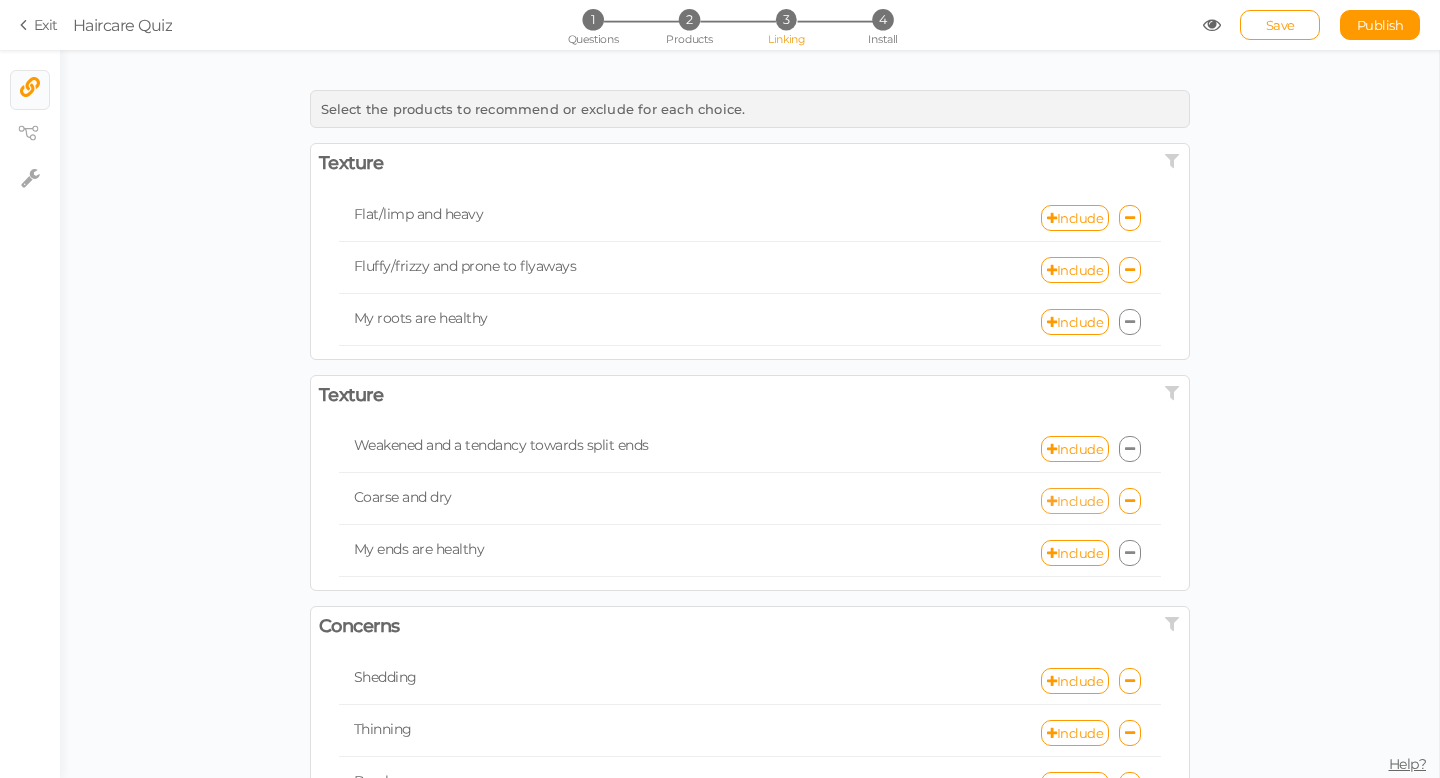 click on "Include" at bounding box center [1075, 501] 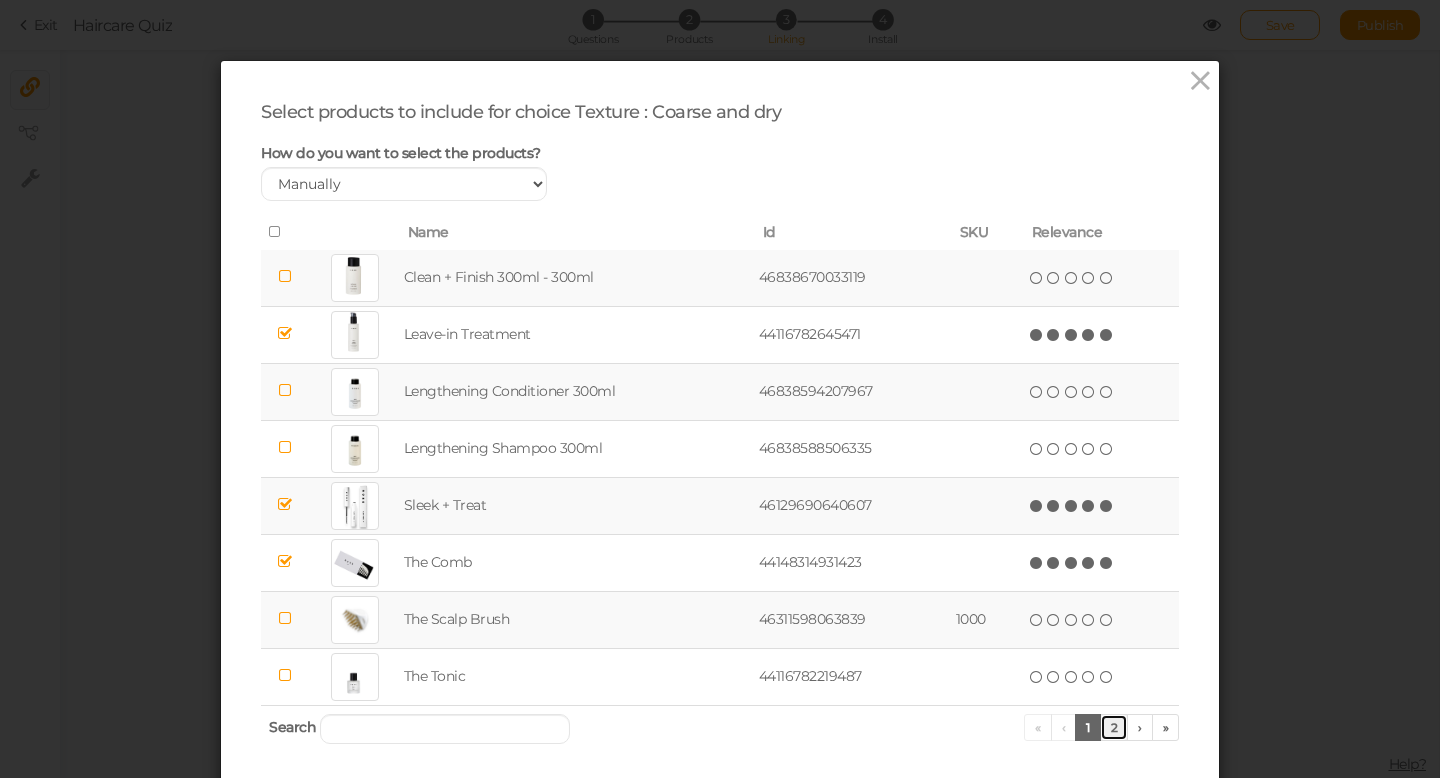 click on "2" at bounding box center [1114, 727] 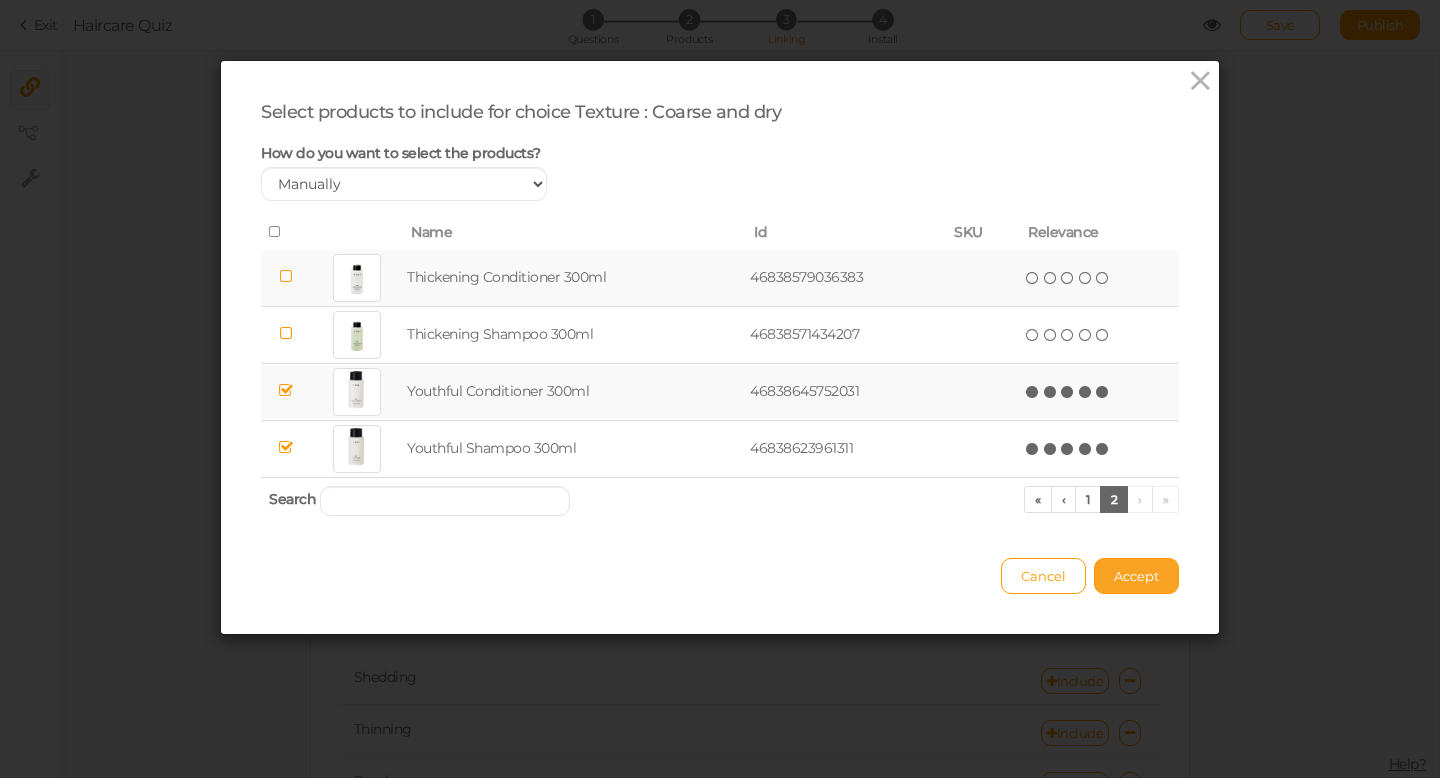 click on "Accept" at bounding box center (1136, 576) 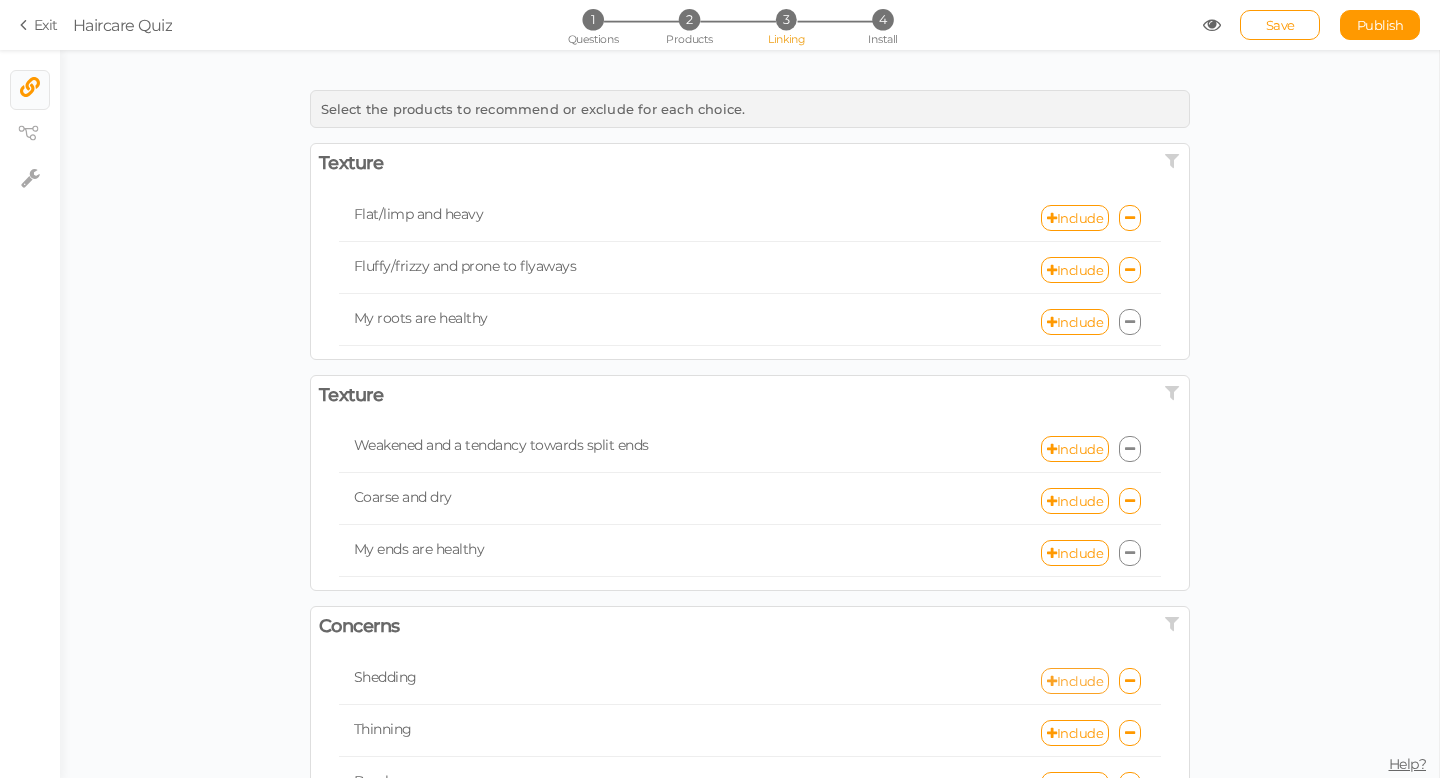 click on "Include" at bounding box center [1075, 681] 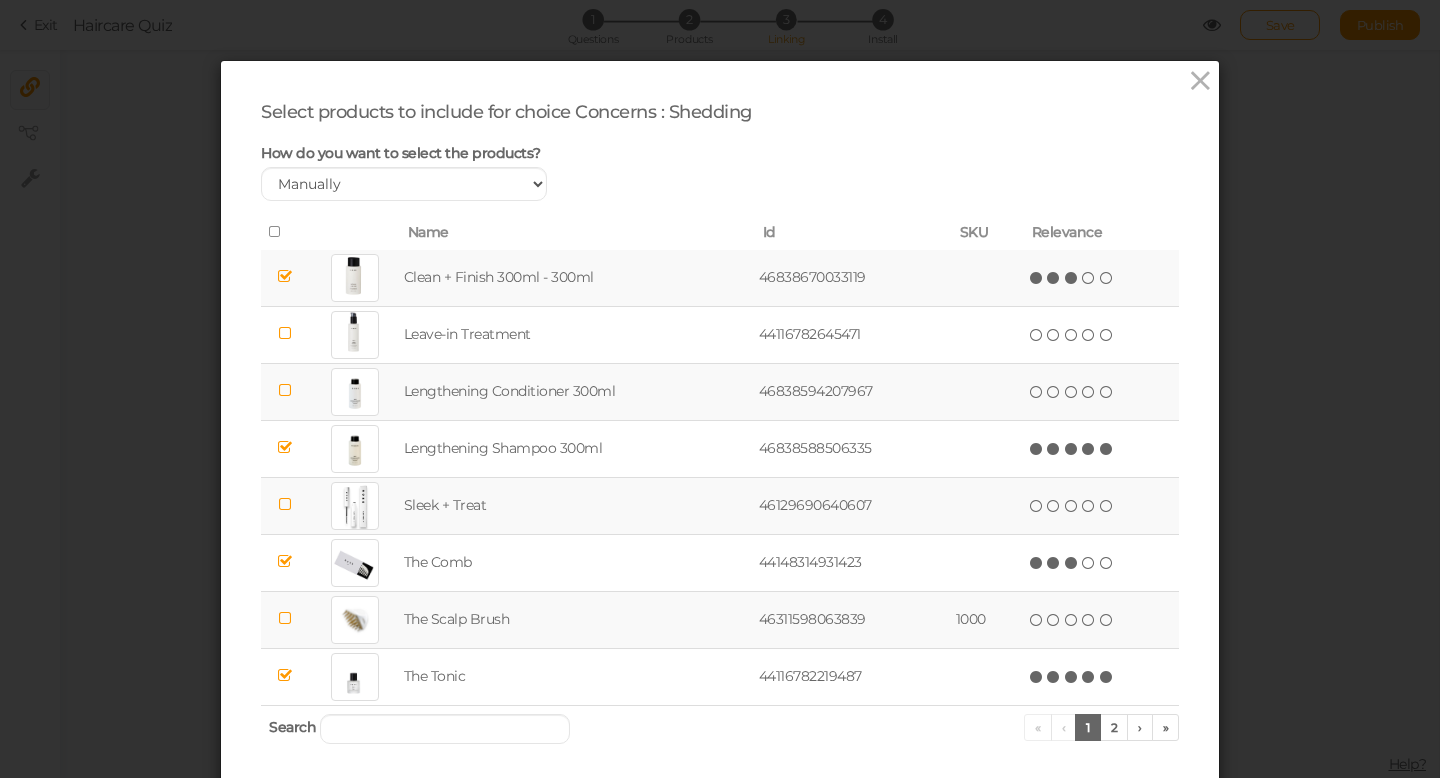 click at bounding box center [285, 390] 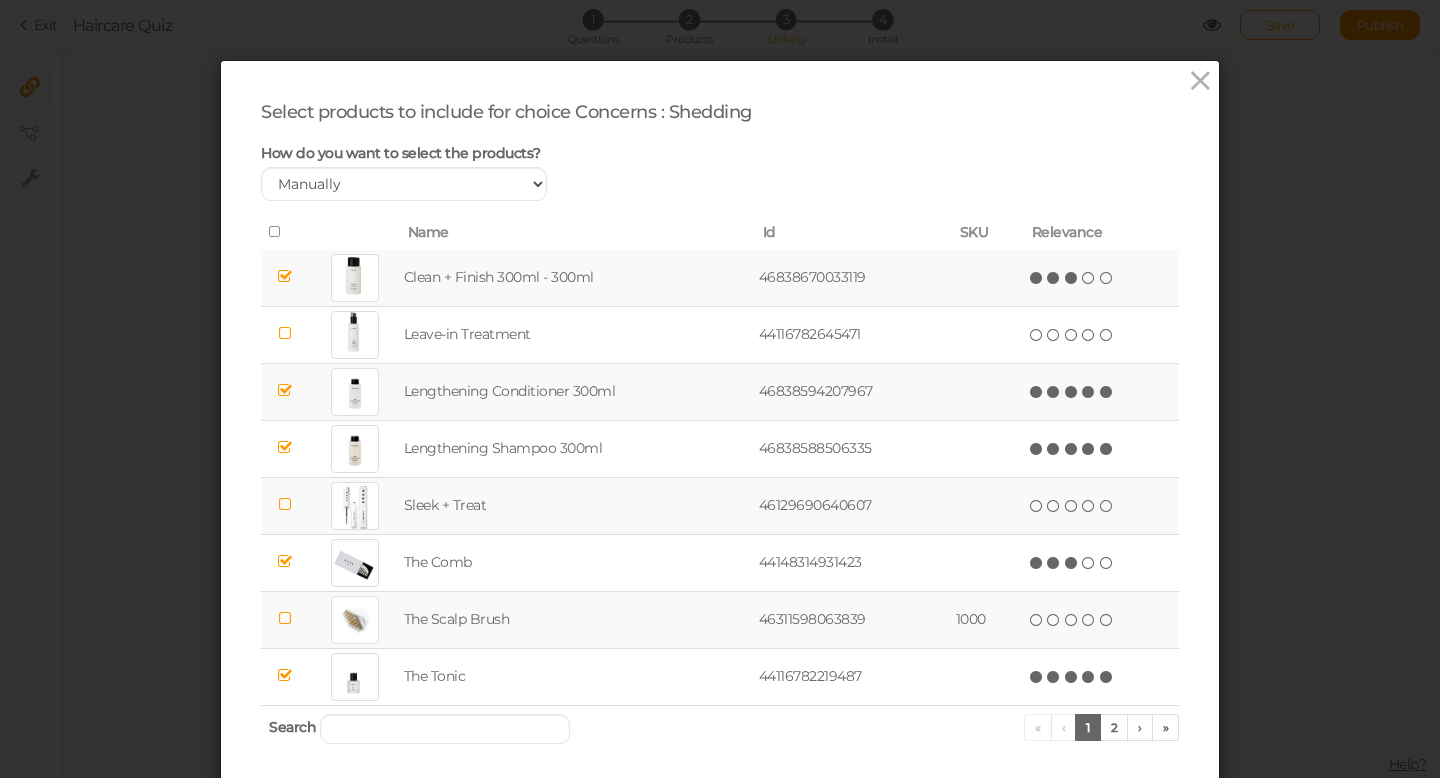 click at bounding box center [1107, 392] 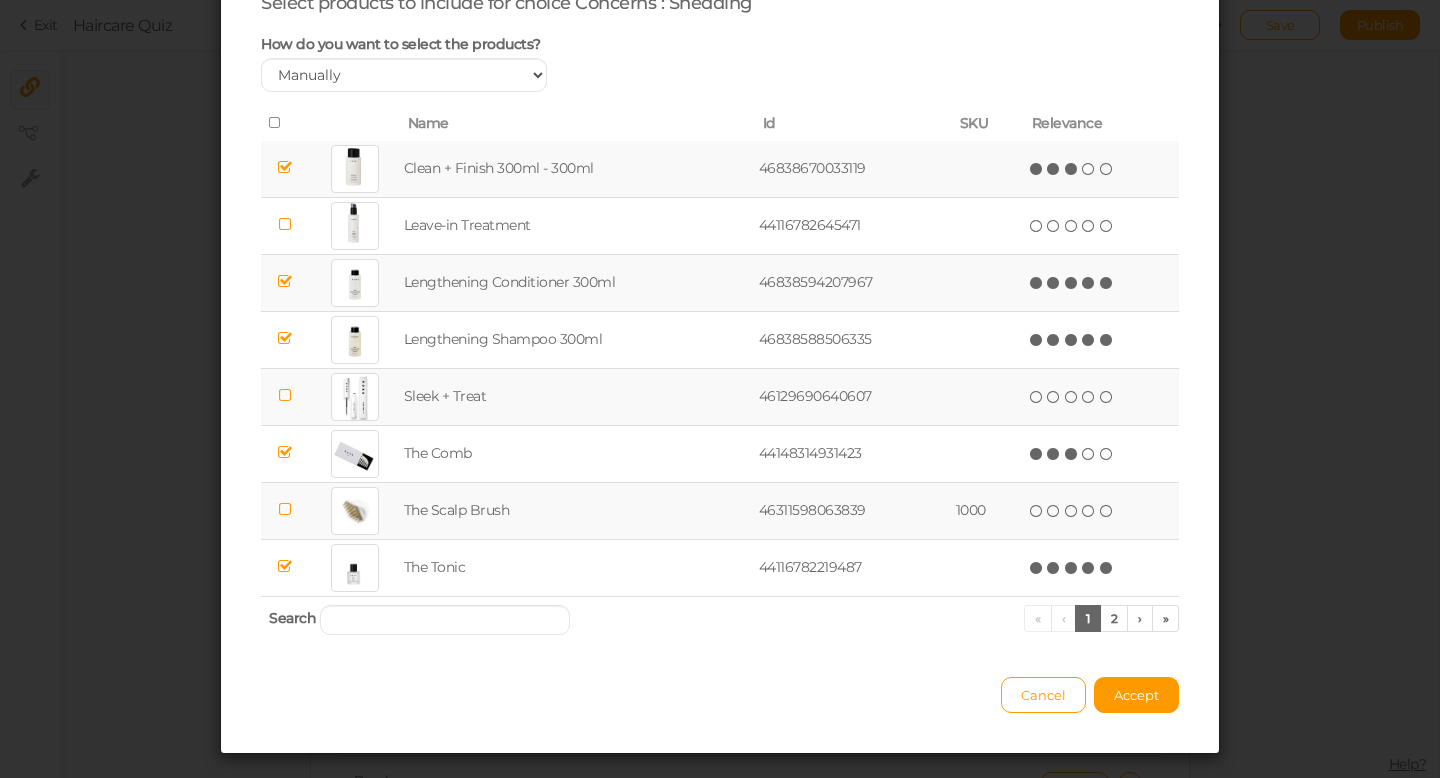 scroll, scrollTop: 113, scrollLeft: 0, axis: vertical 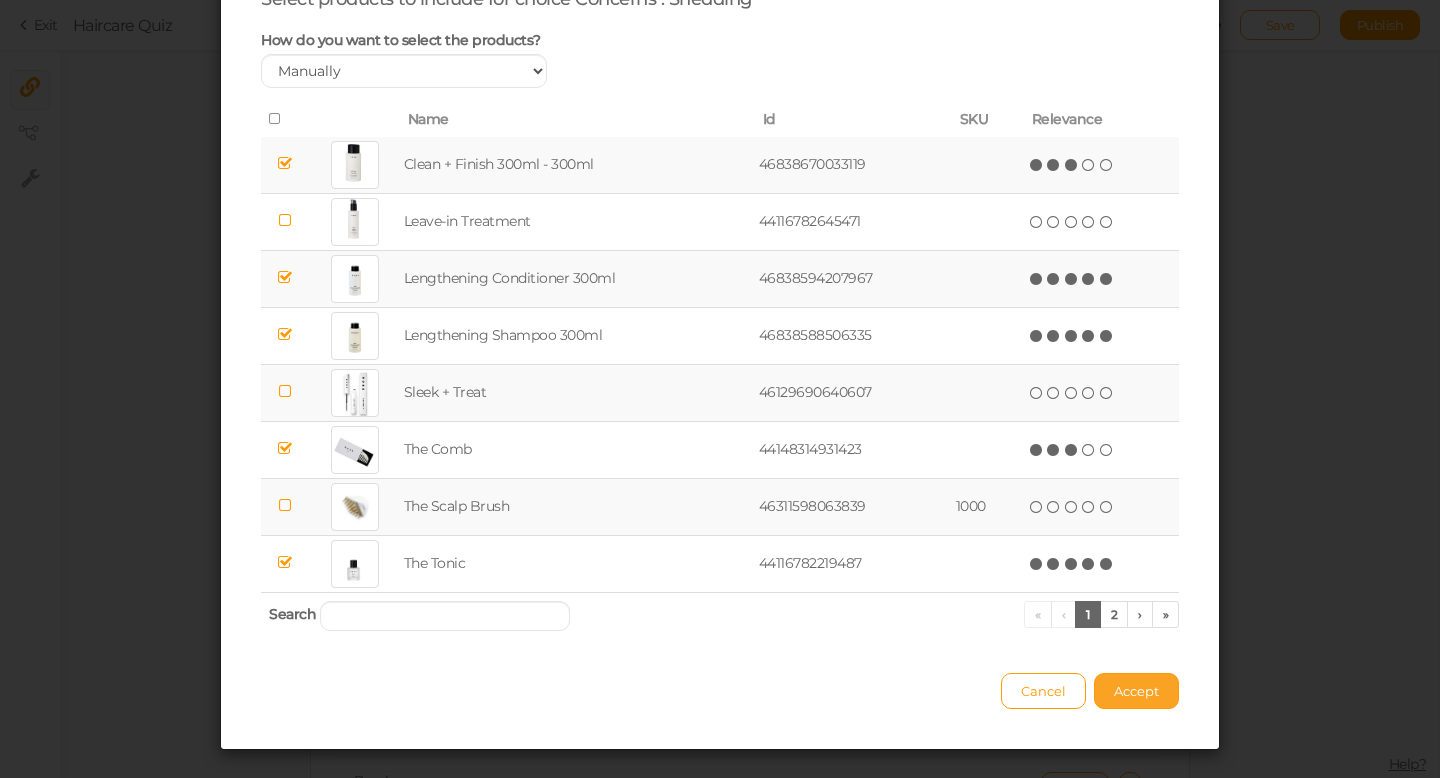 click on "Accept" at bounding box center (1136, 691) 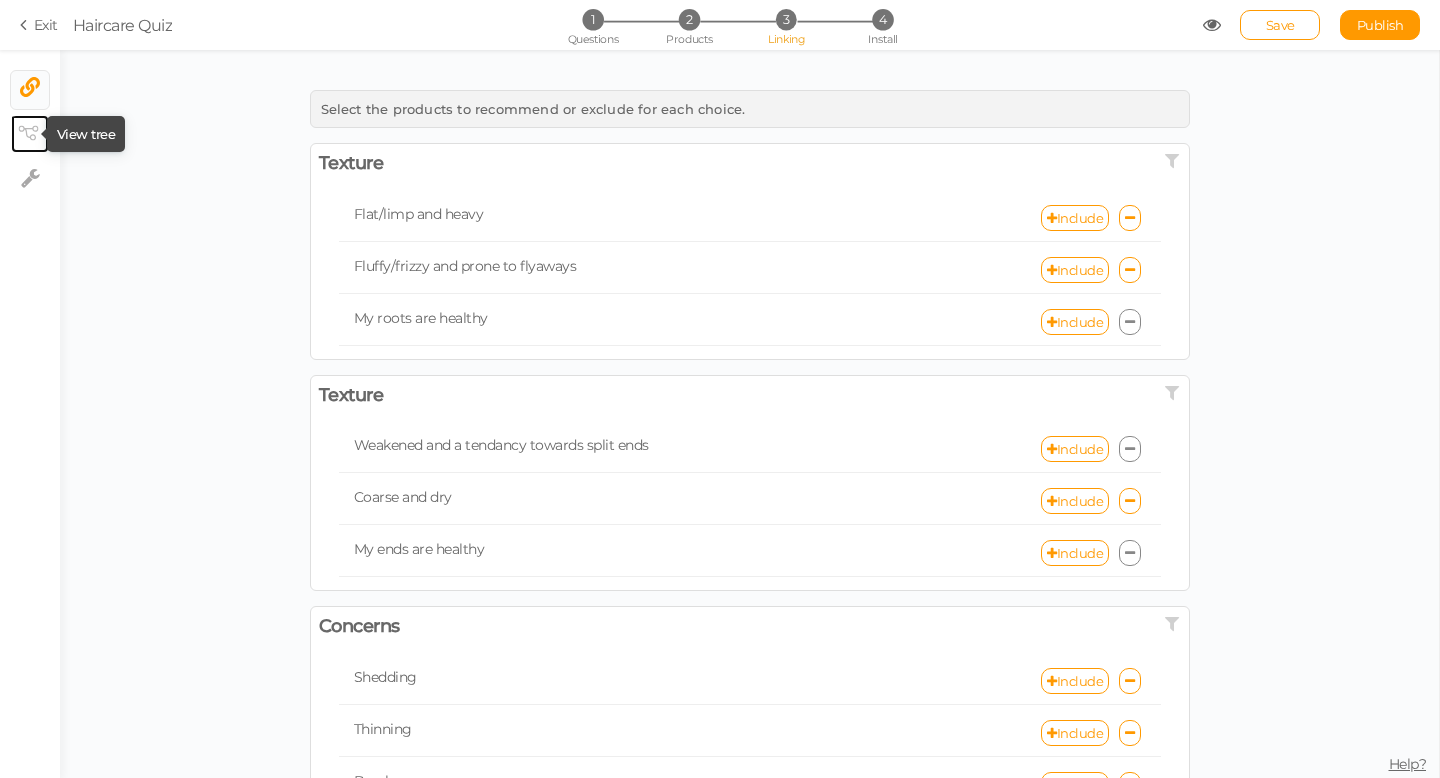 click 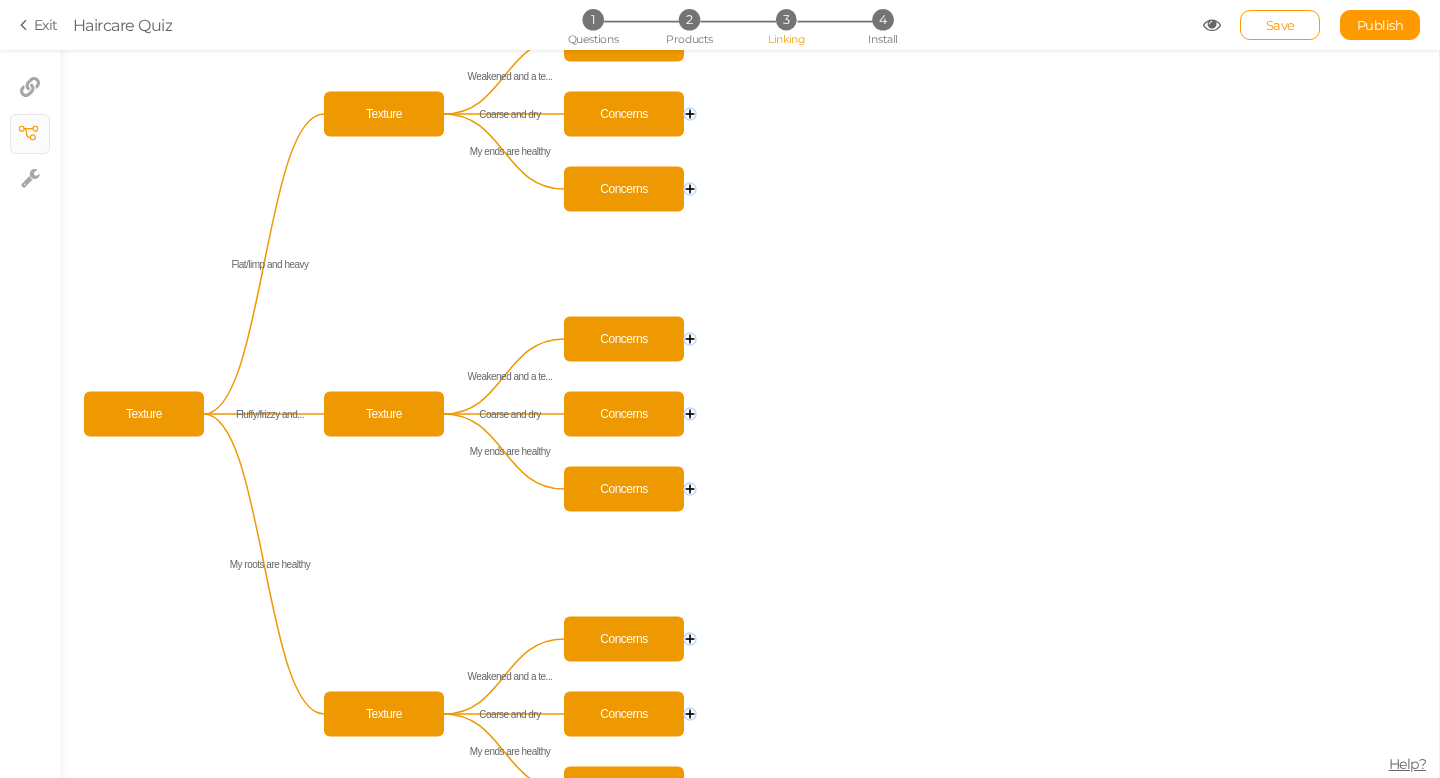 click 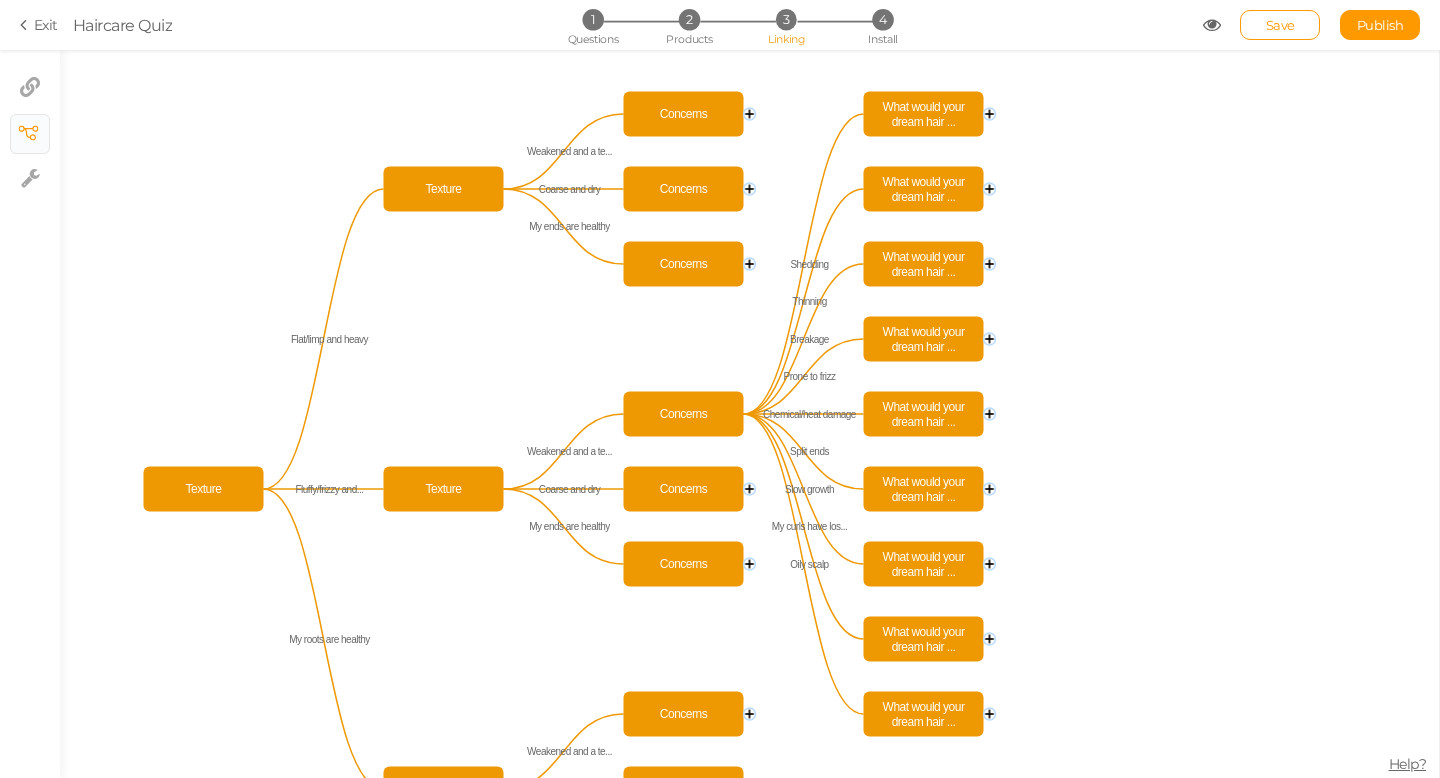 click on "3" at bounding box center (786, 19) 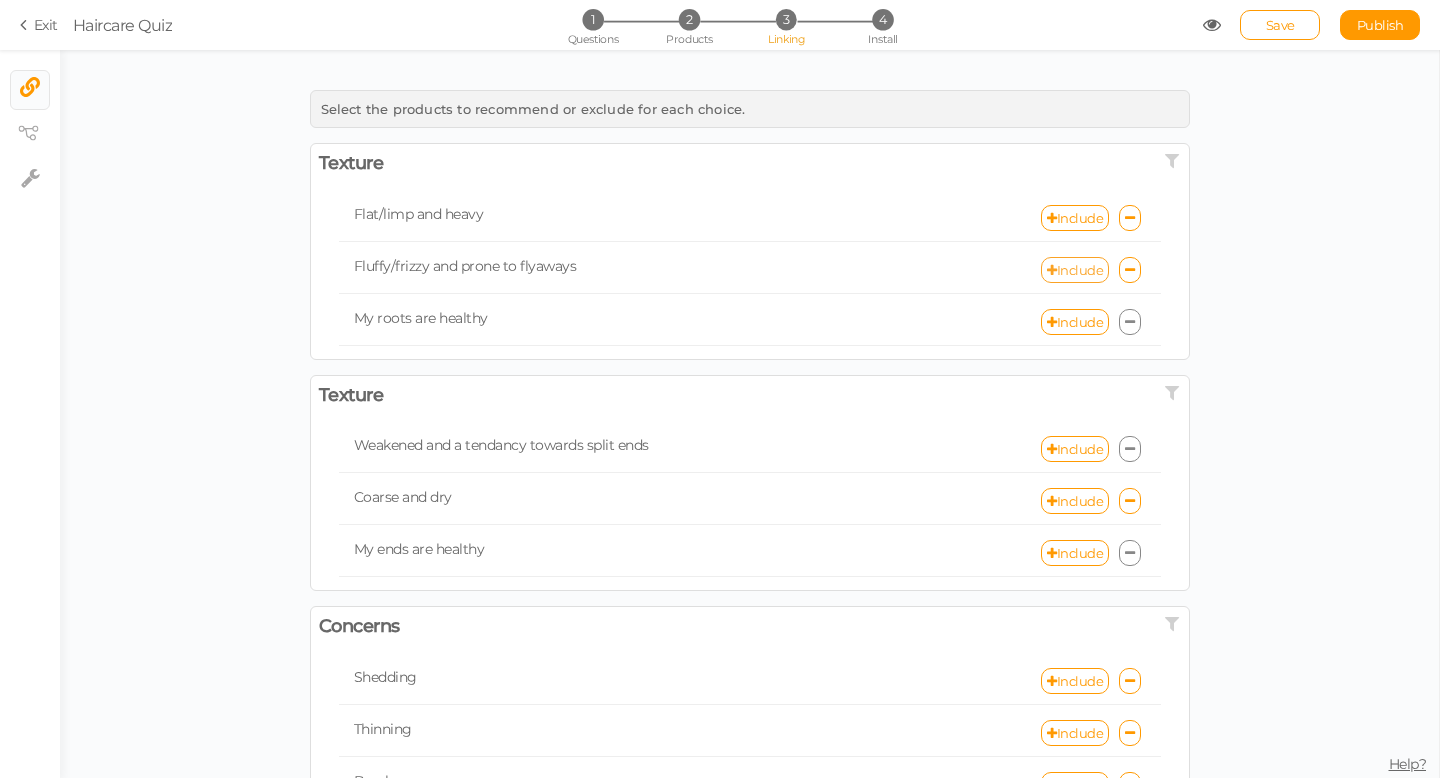 click on "Include" at bounding box center [1075, 270] 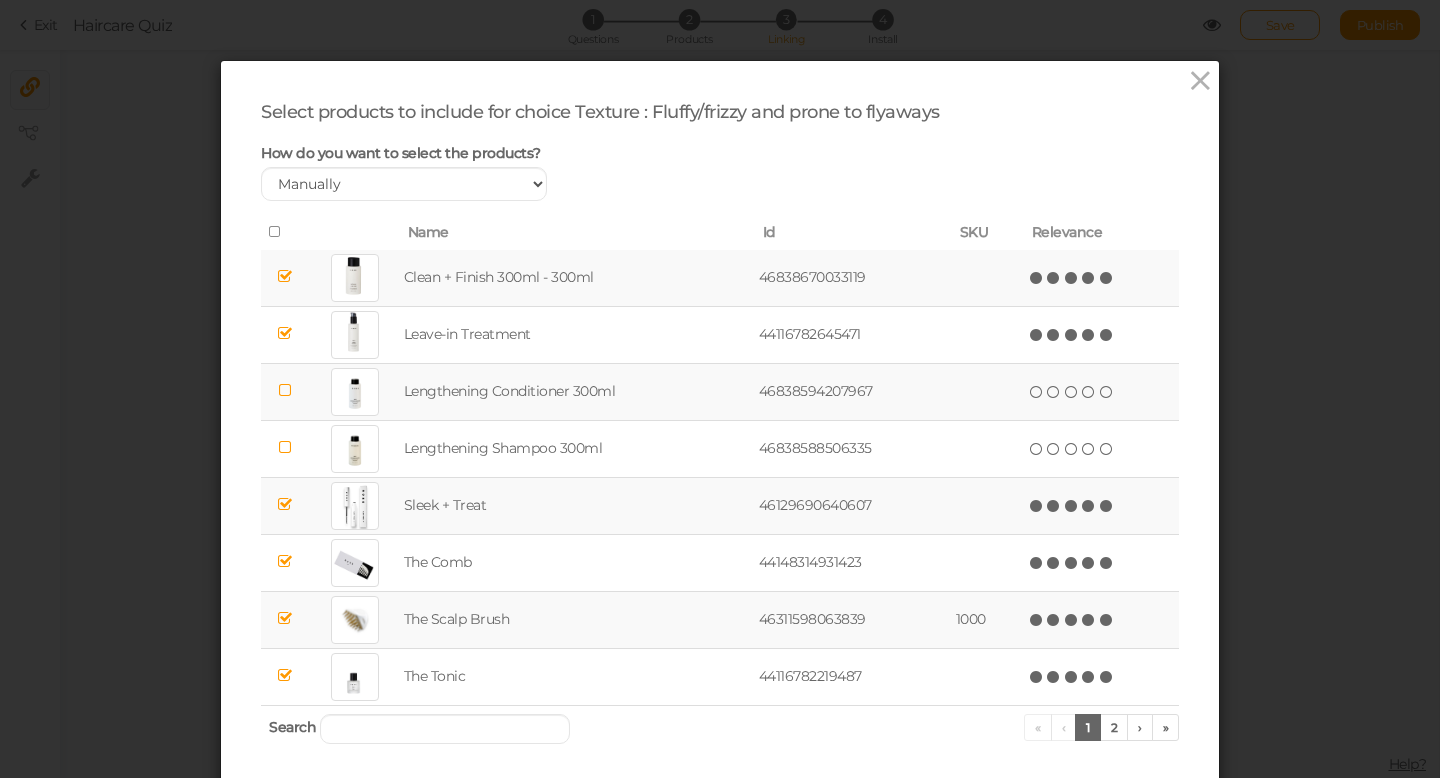click at bounding box center [285, 390] 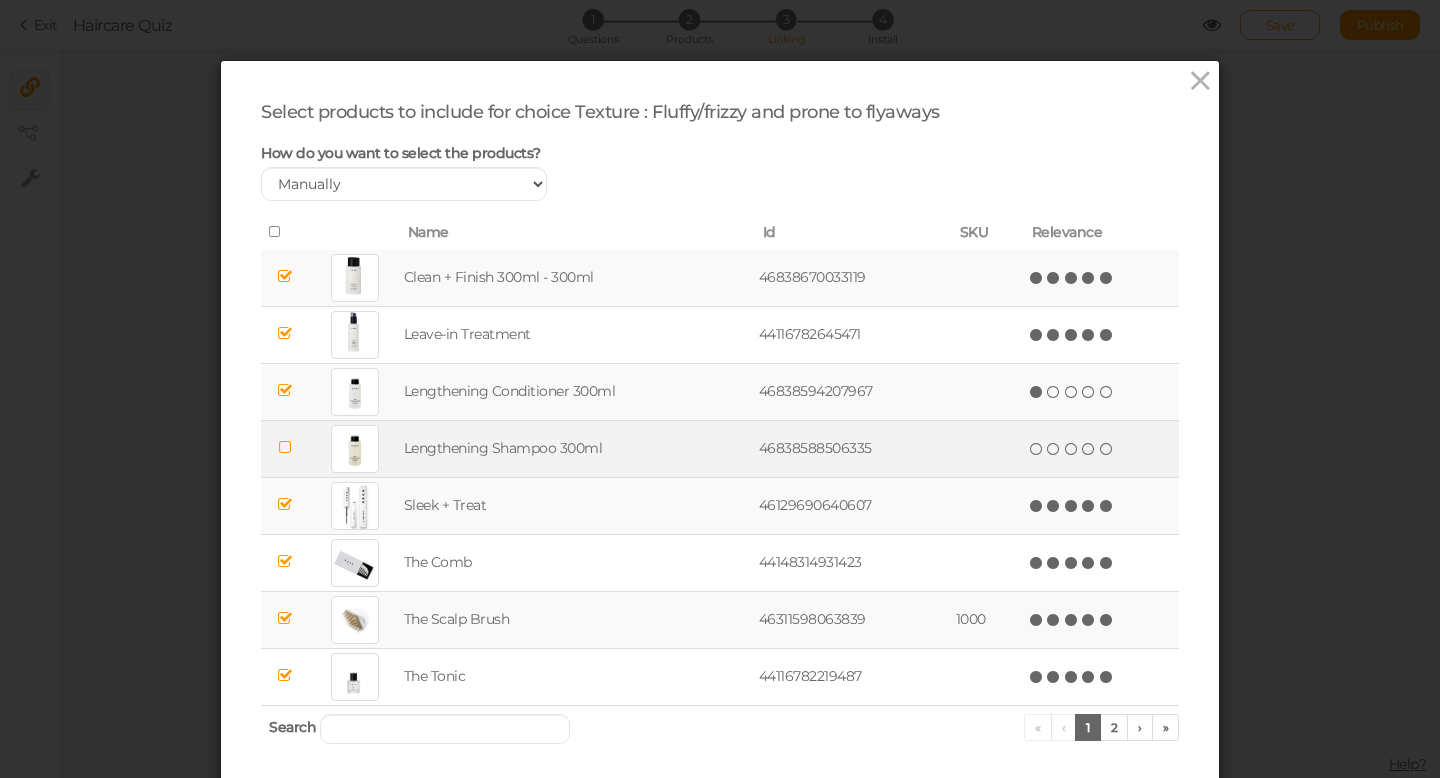 click at bounding box center (285, 447) 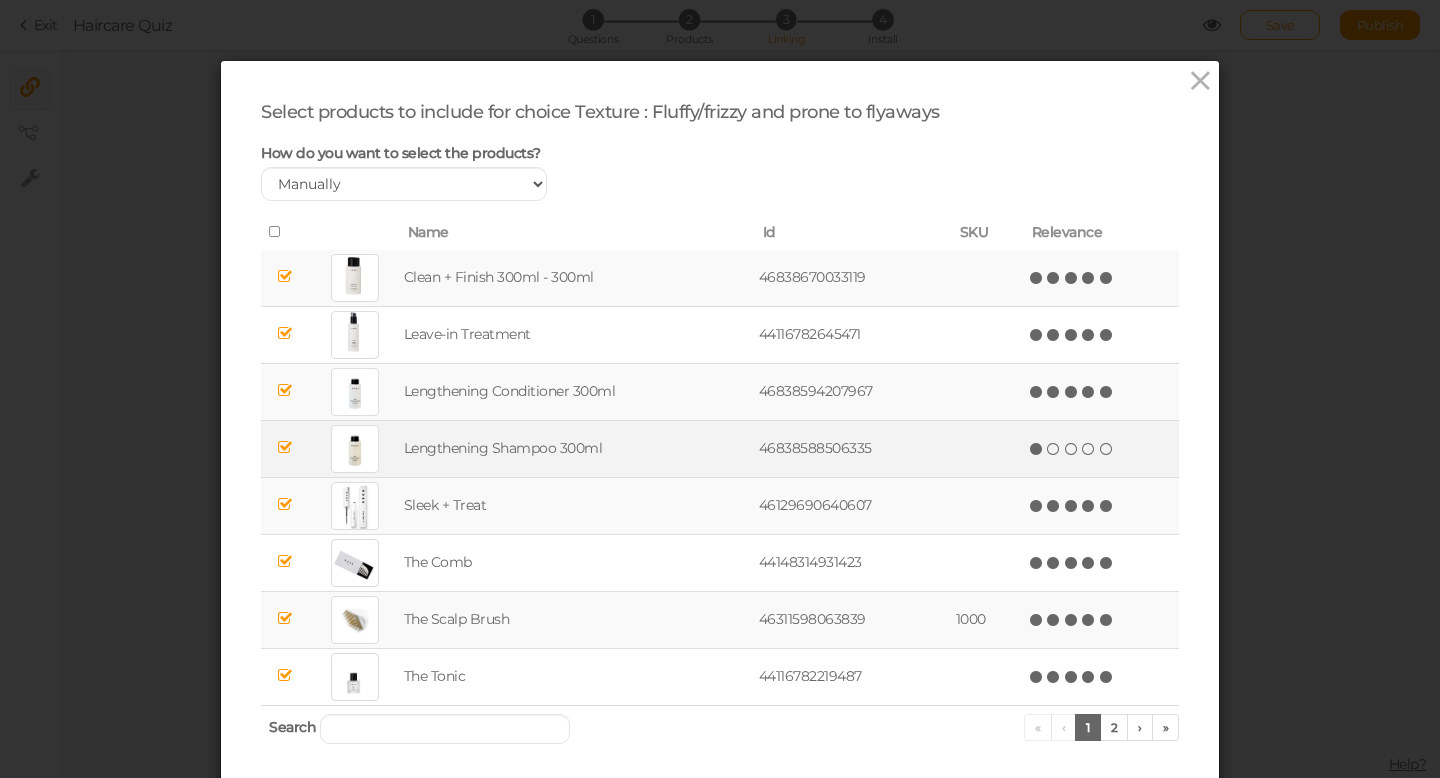 click at bounding box center (1107, 392) 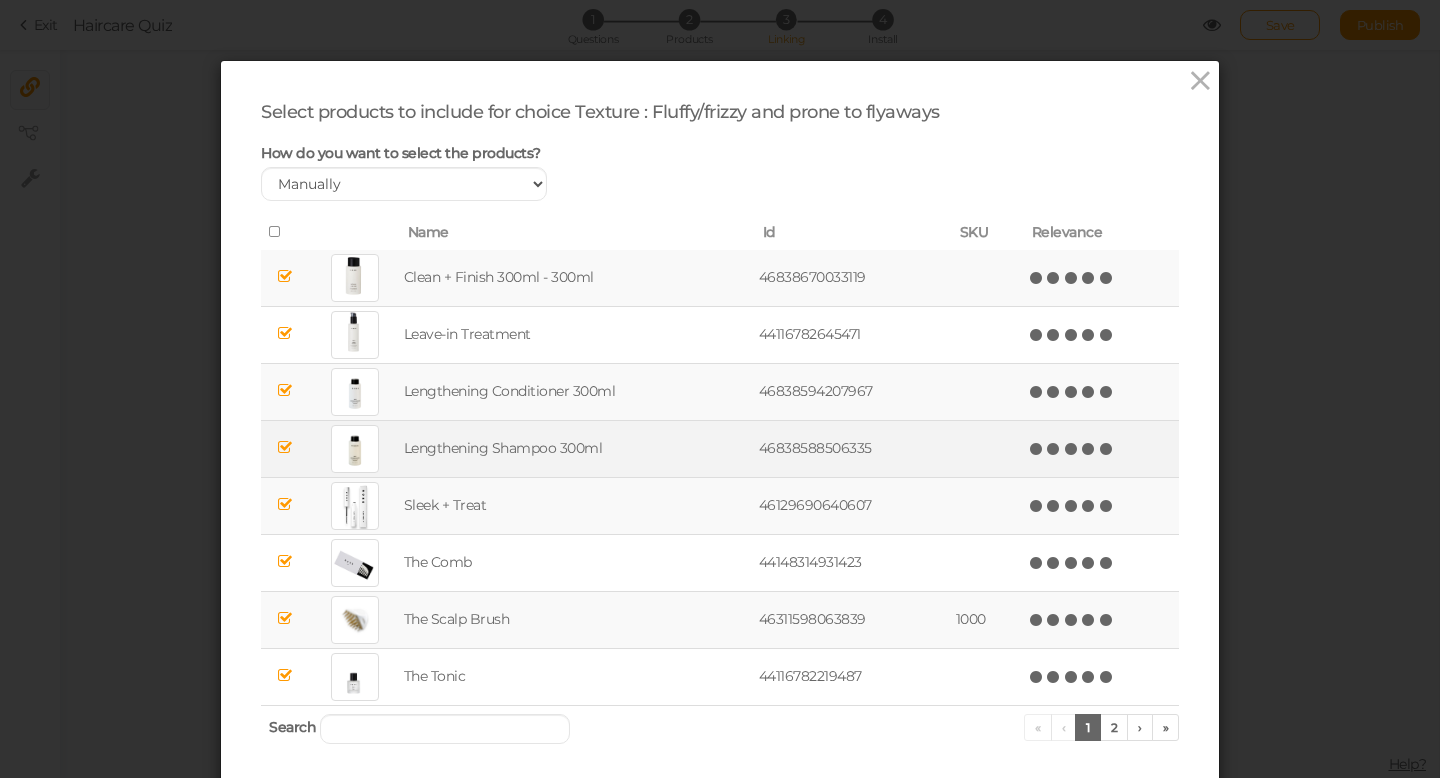 click on "(*)
(*)
(*)
(*)
(*)" at bounding box center (1072, 448) 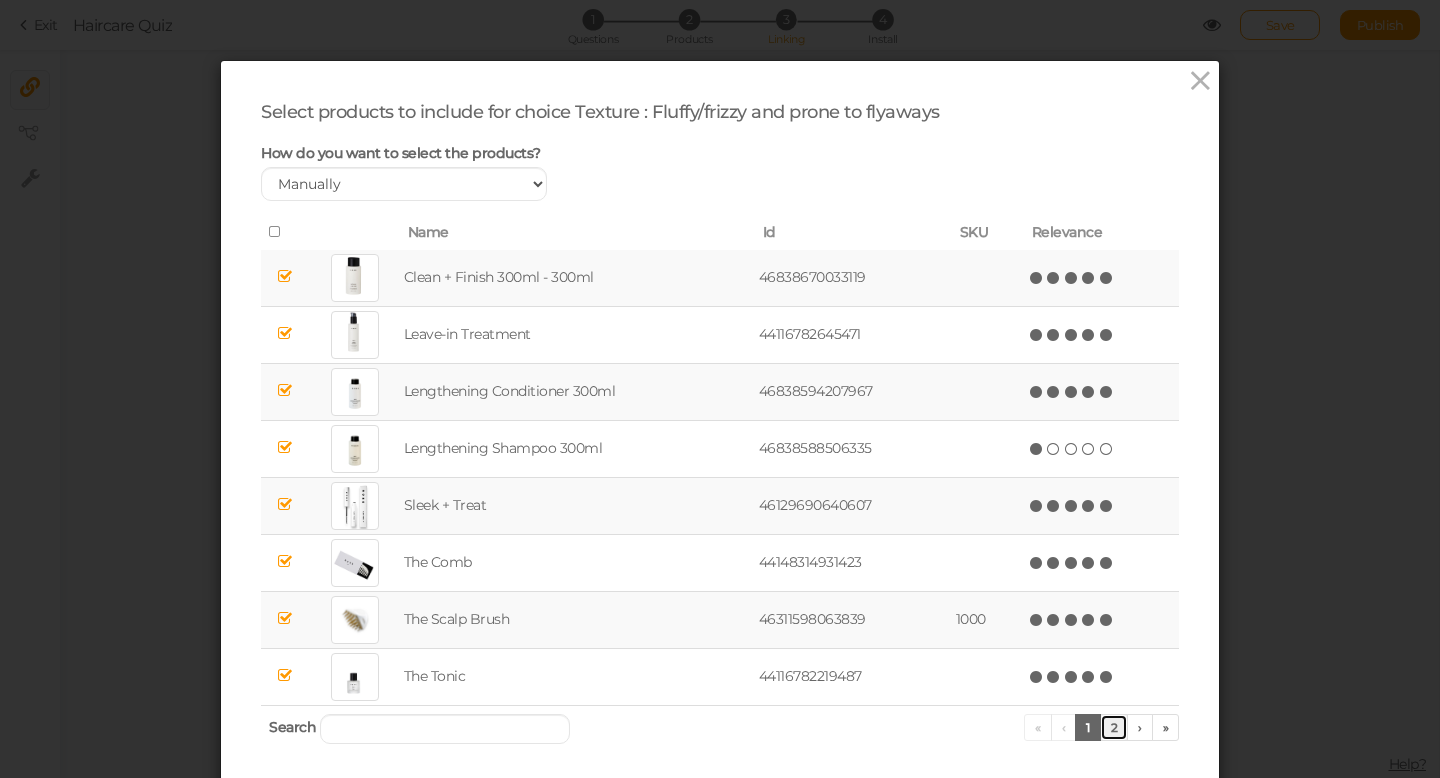 click on "2" at bounding box center (1114, 727) 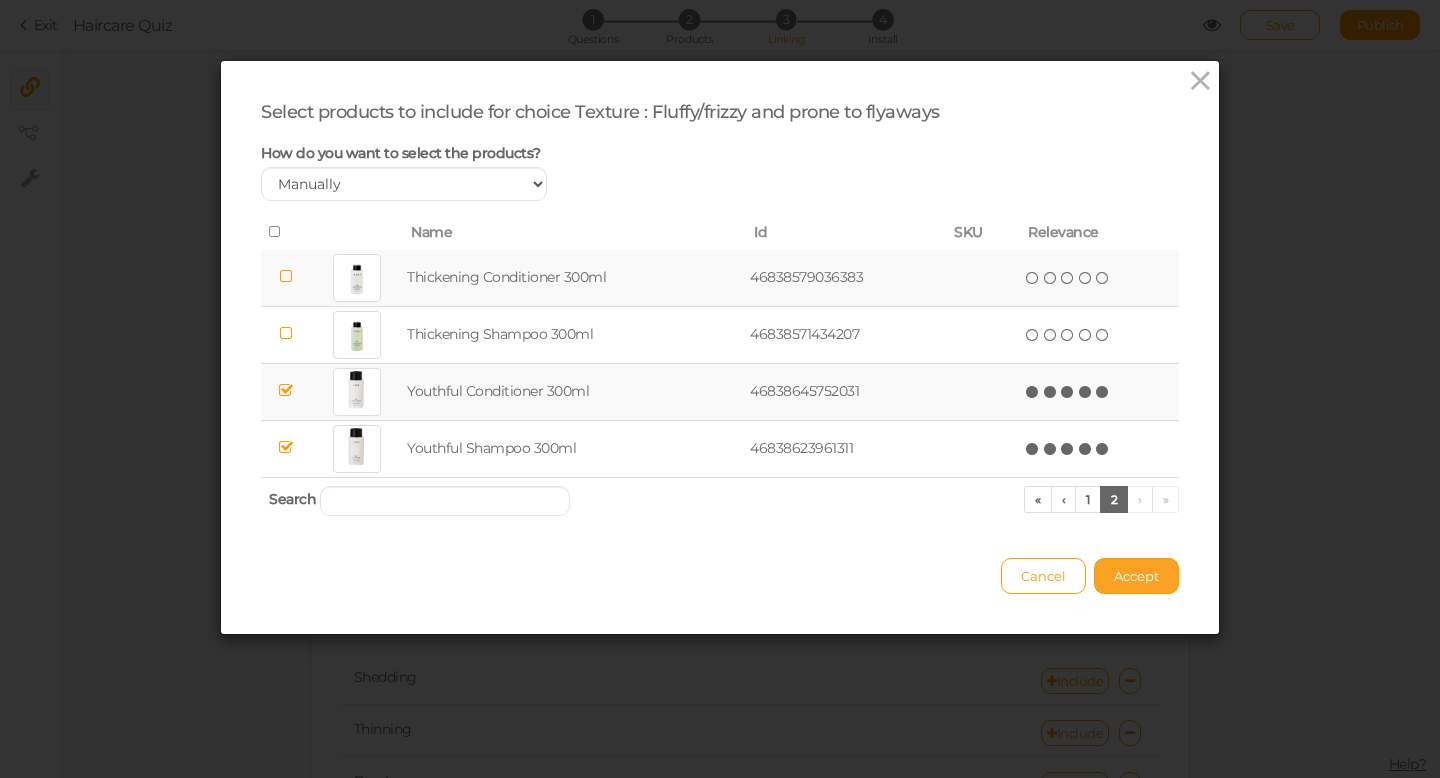 click on "Accept" at bounding box center [1136, 576] 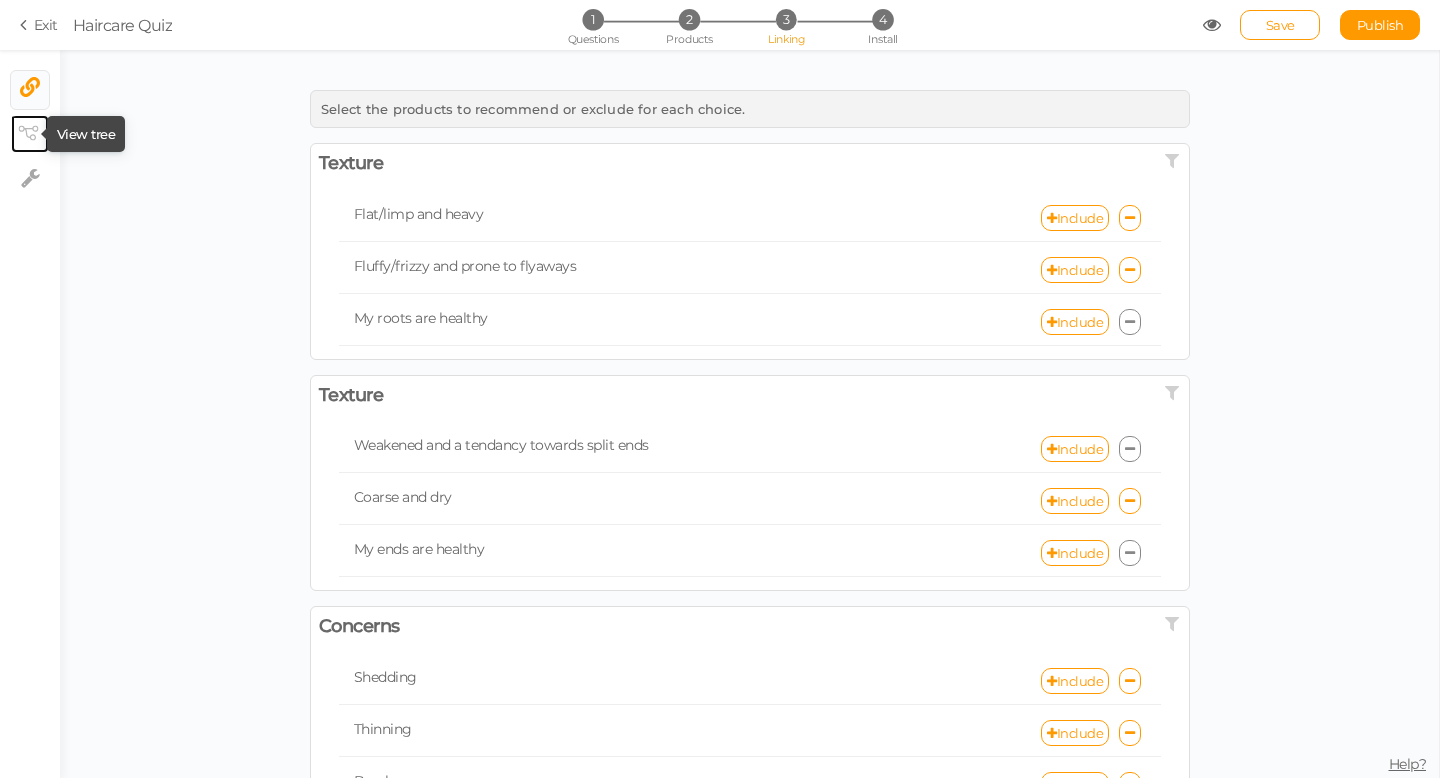 click at bounding box center (30, 134) 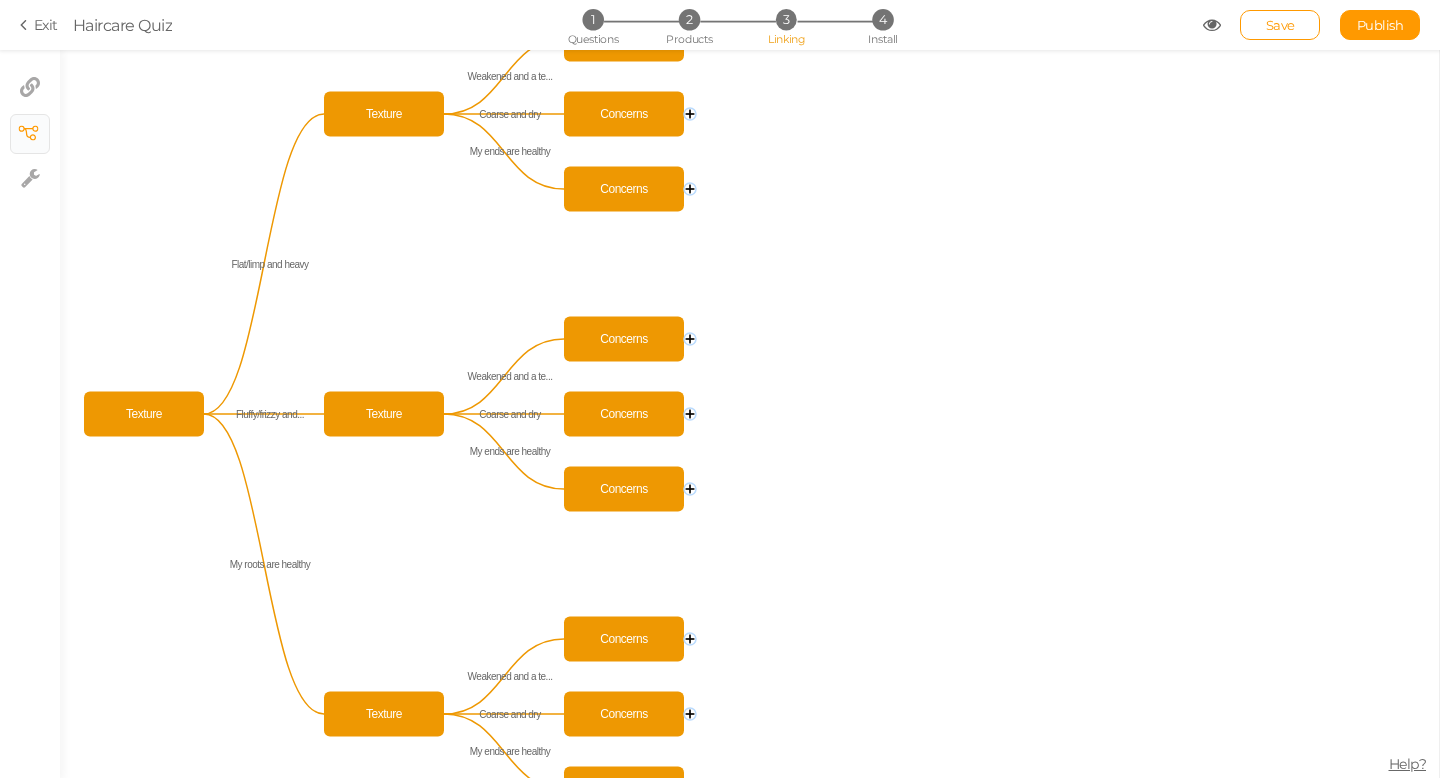 click 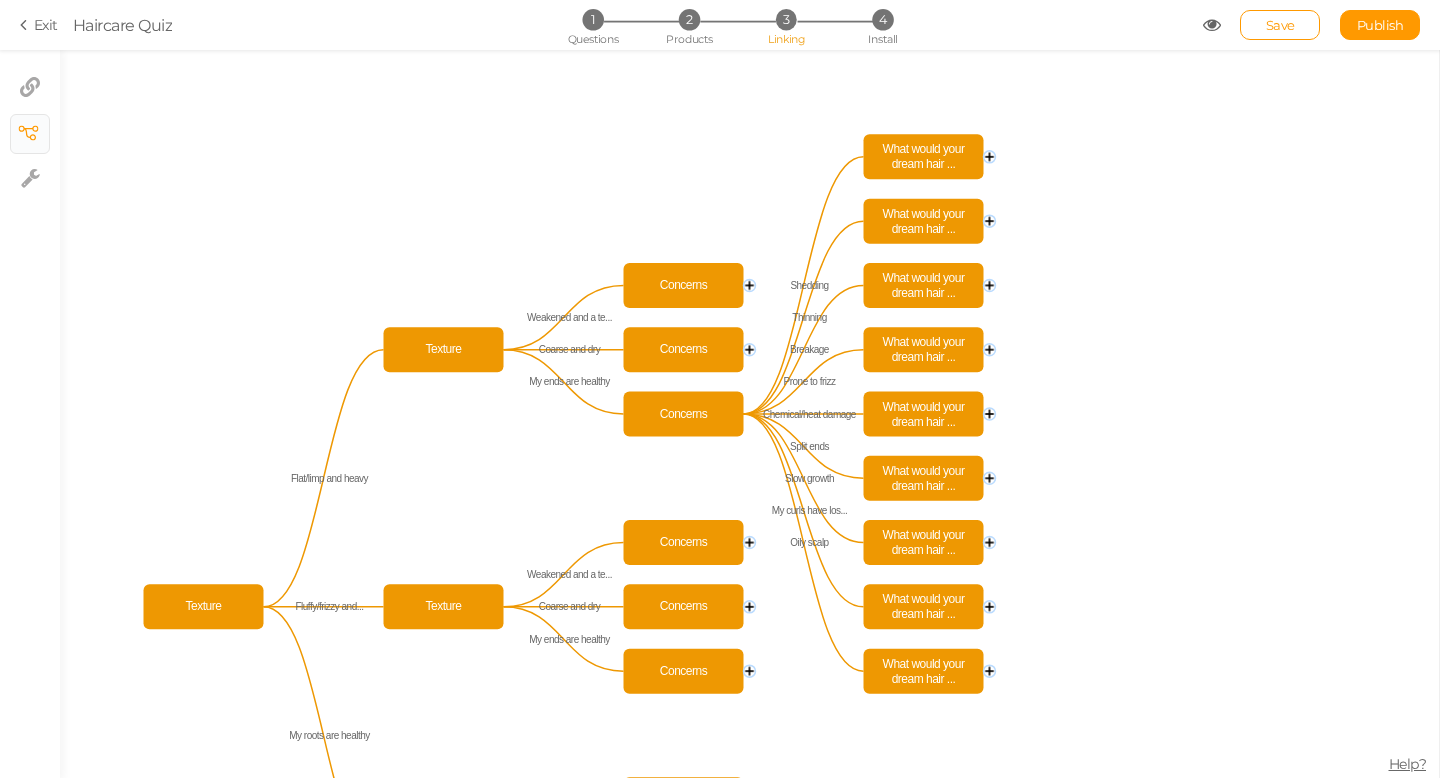 click on "3" at bounding box center (786, 19) 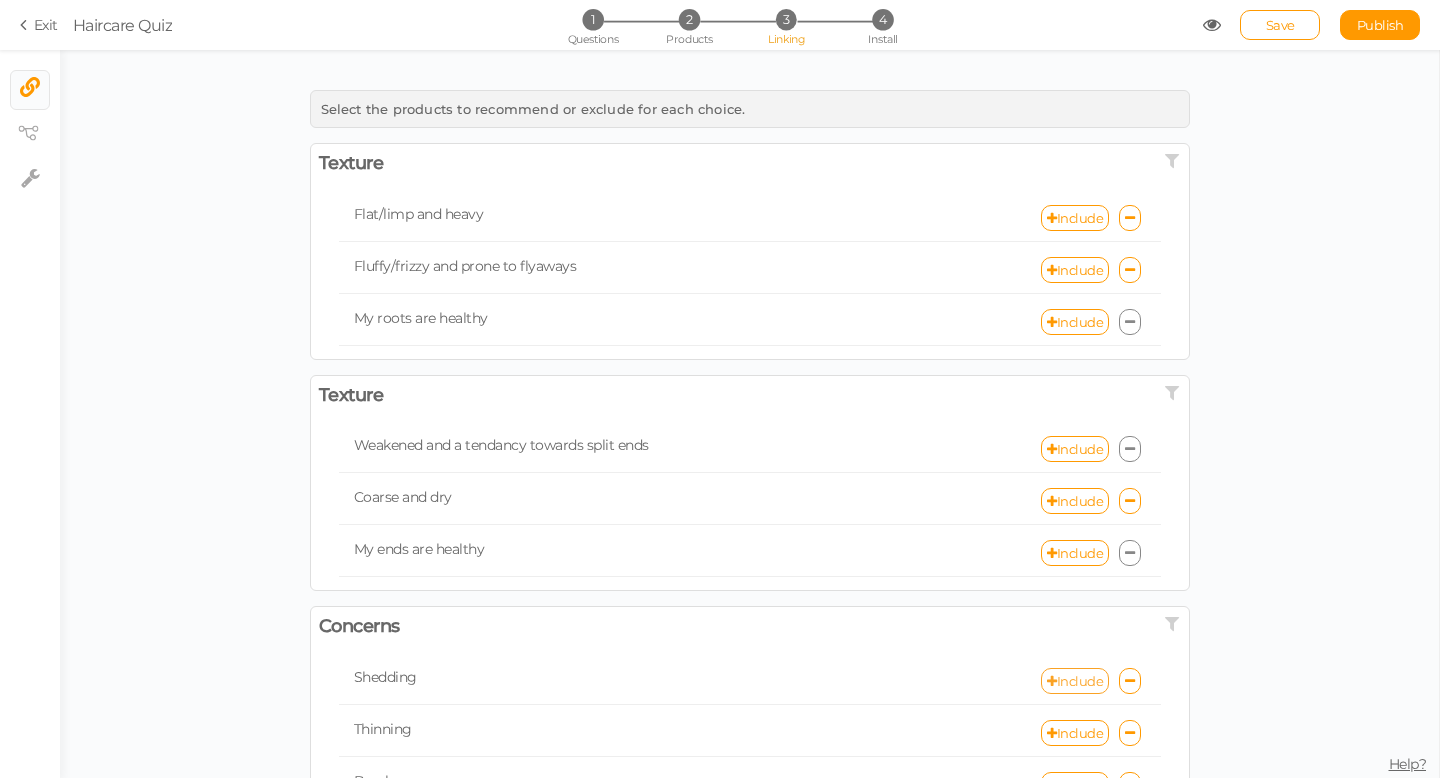 click on "Include" at bounding box center [1075, 681] 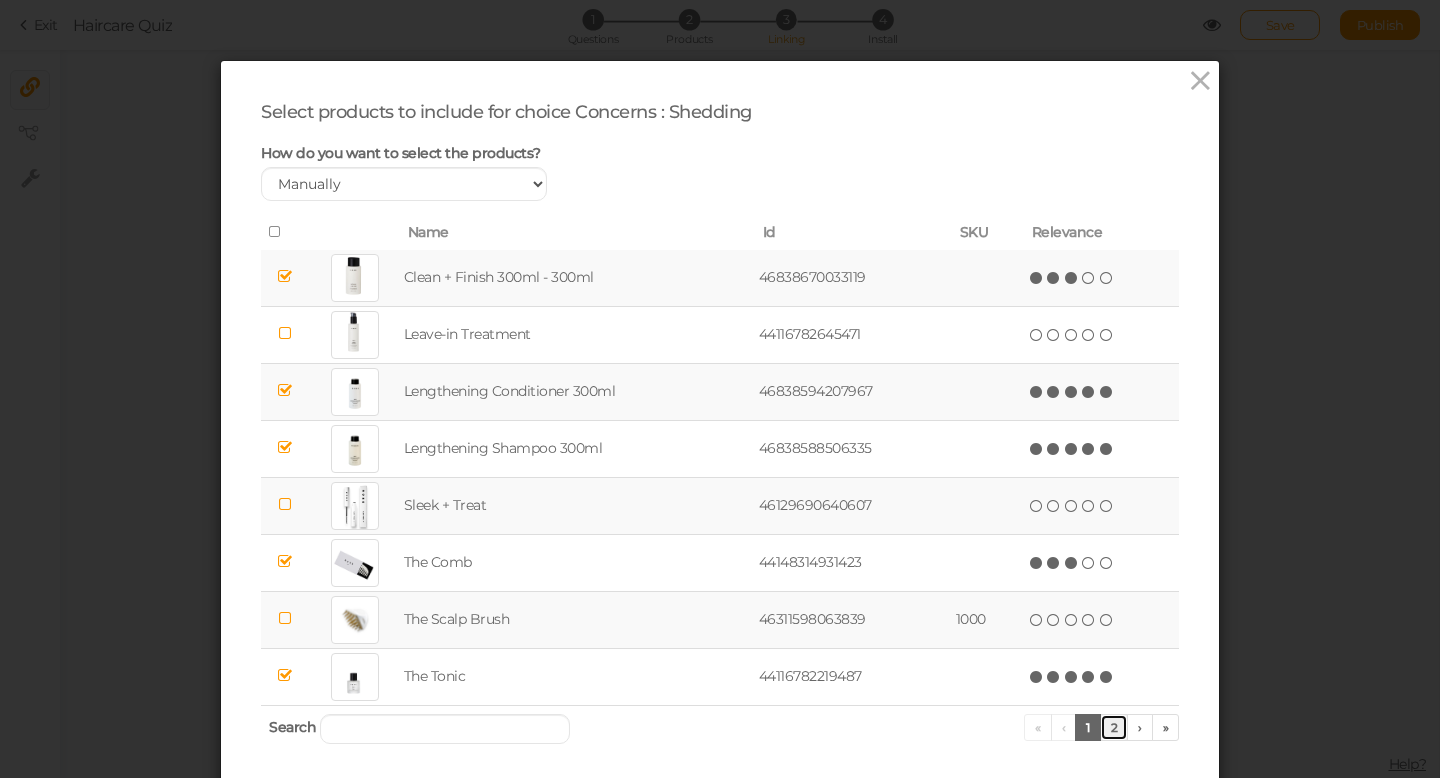 click on "2" at bounding box center (1114, 727) 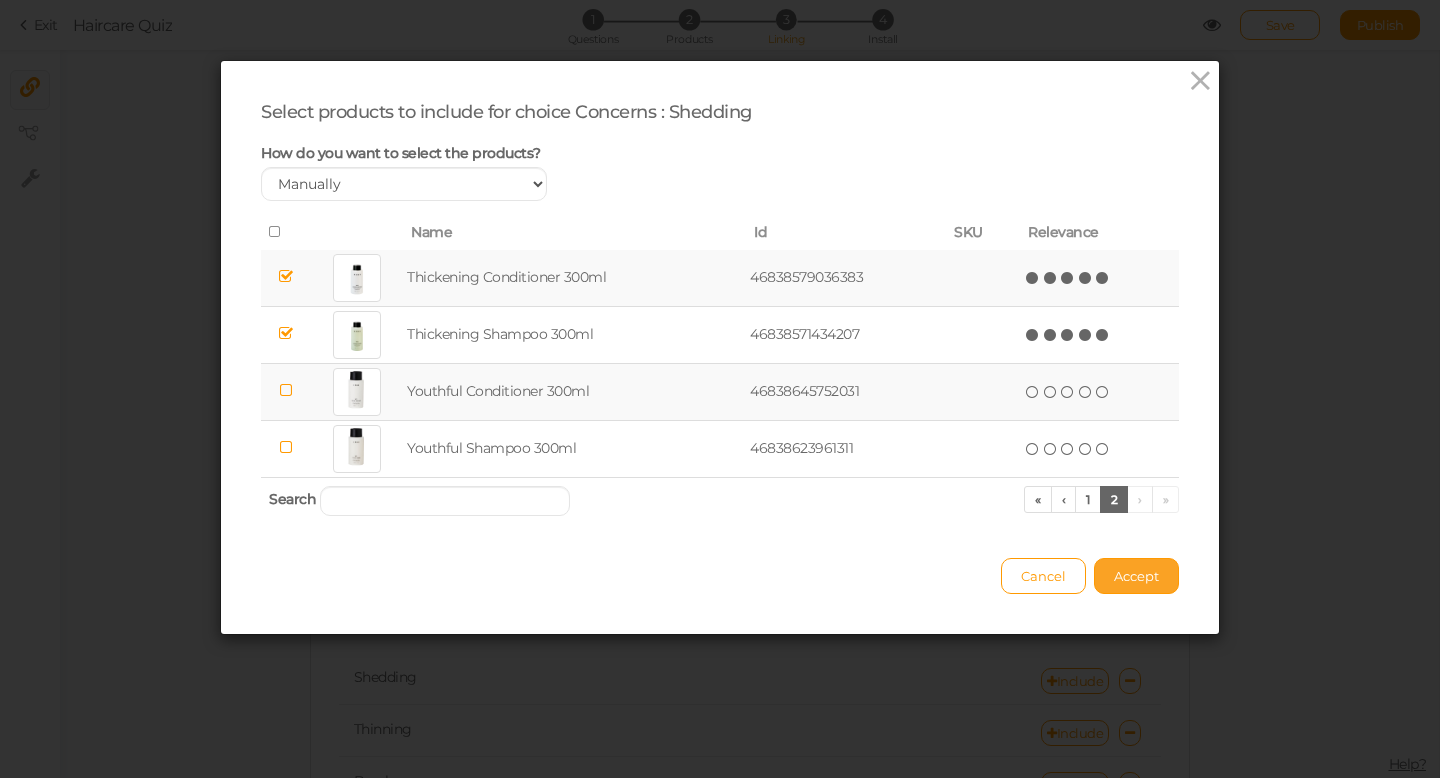 click on "Accept" at bounding box center (1136, 576) 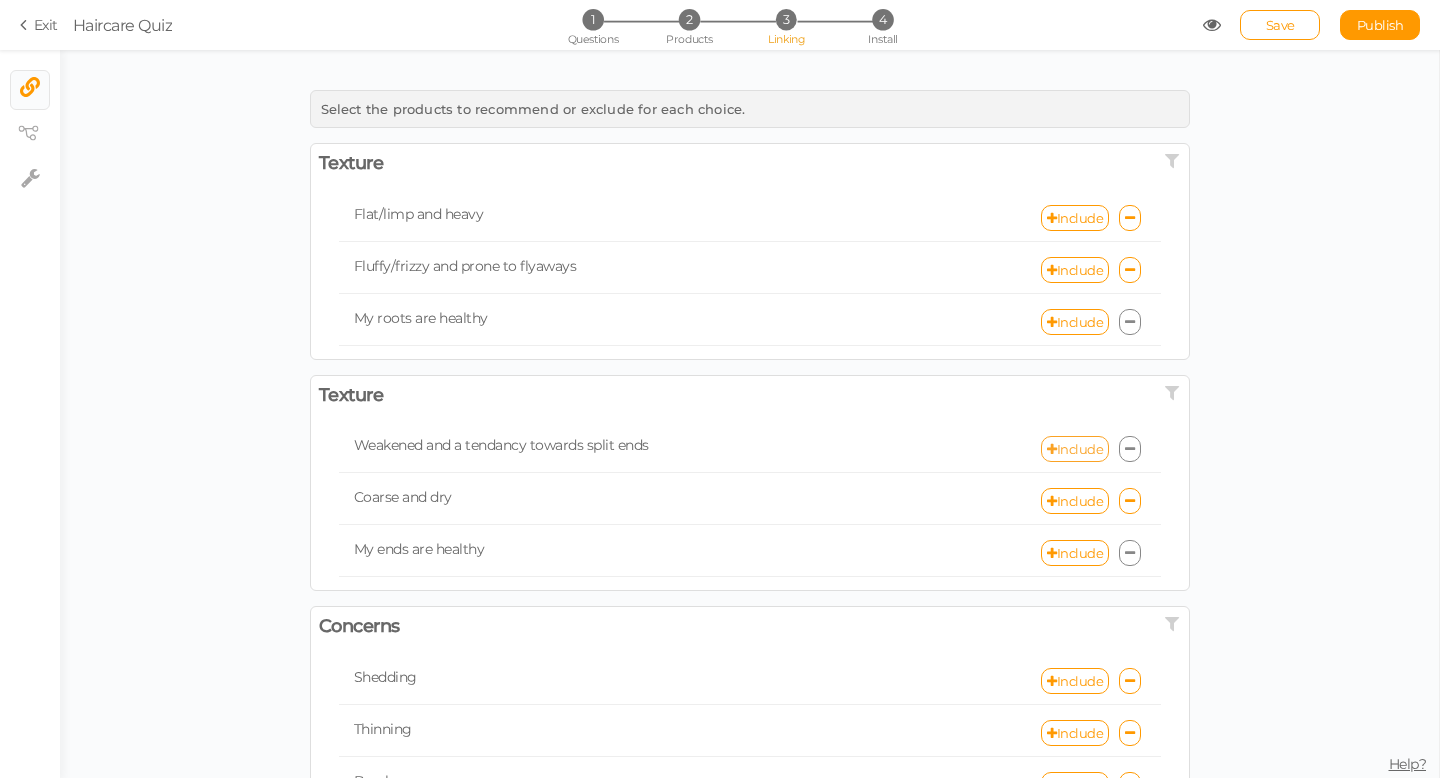 click on "Include" at bounding box center [1075, 449] 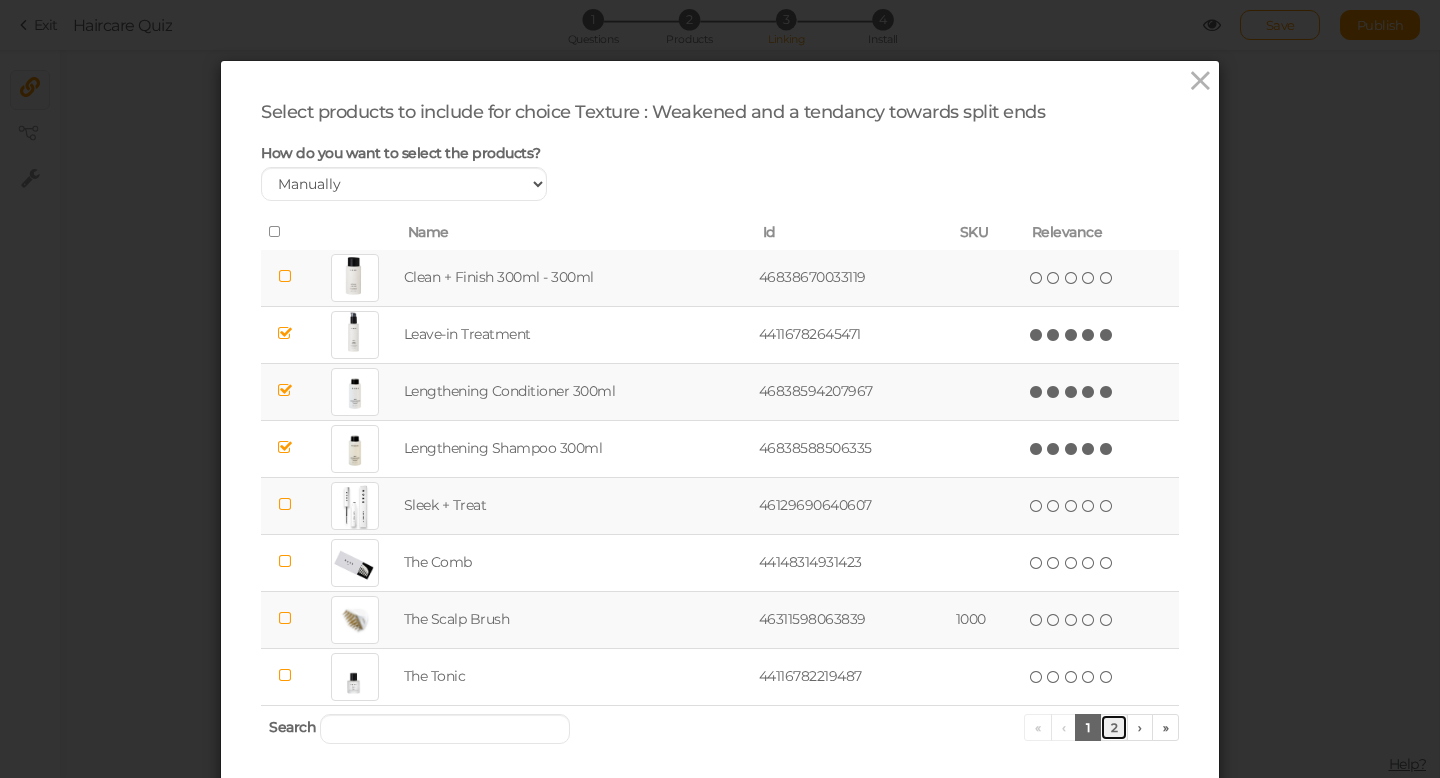 click on "2" at bounding box center (1114, 727) 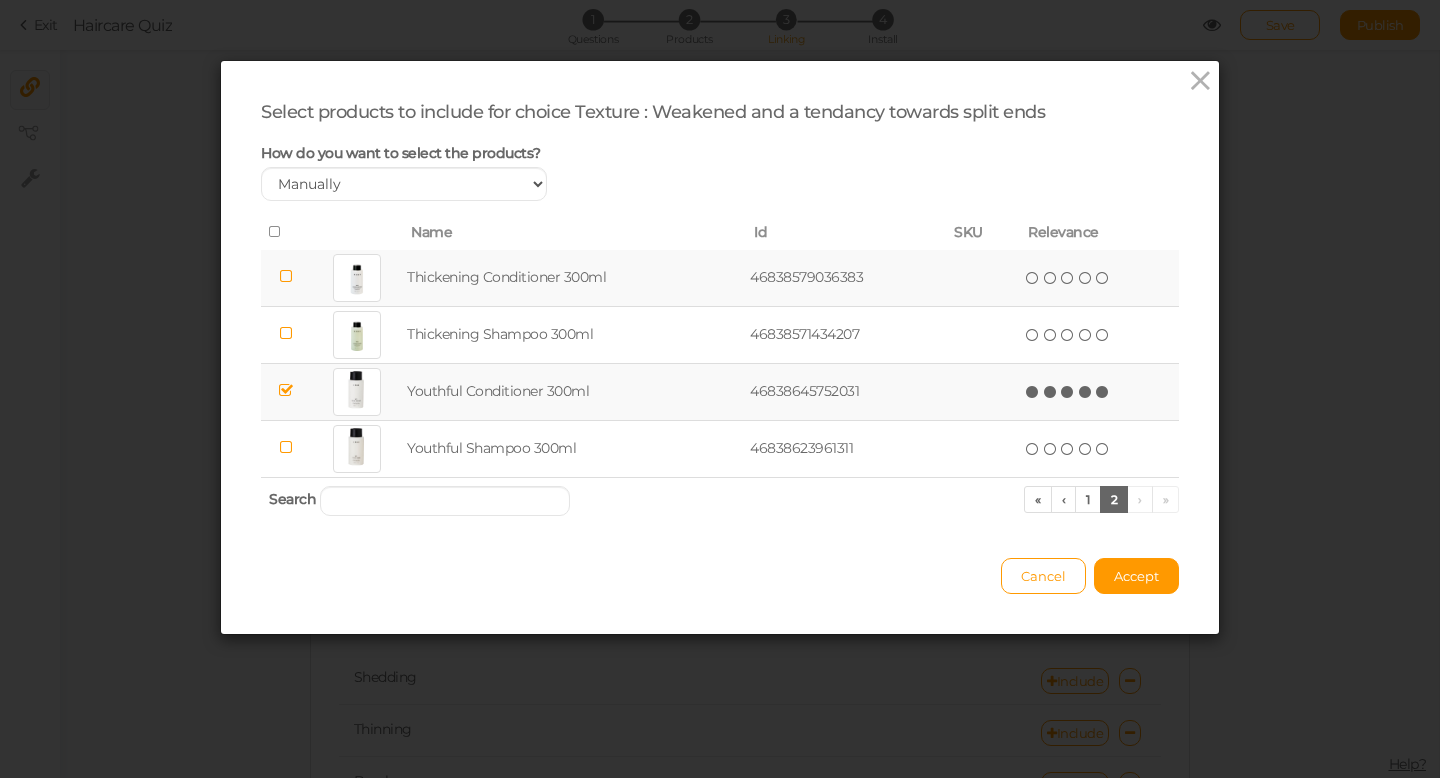 click at bounding box center (286, 276) 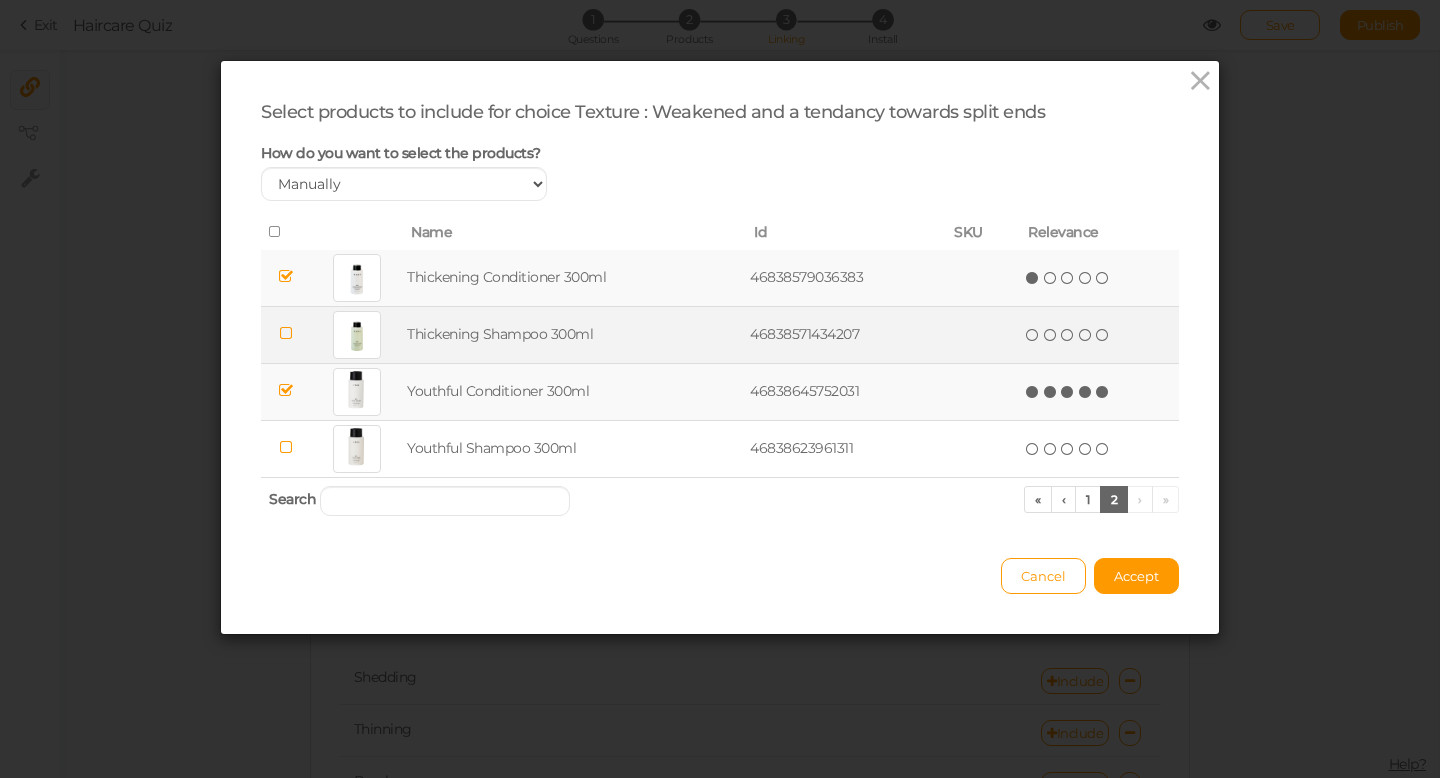 click at bounding box center (286, 333) 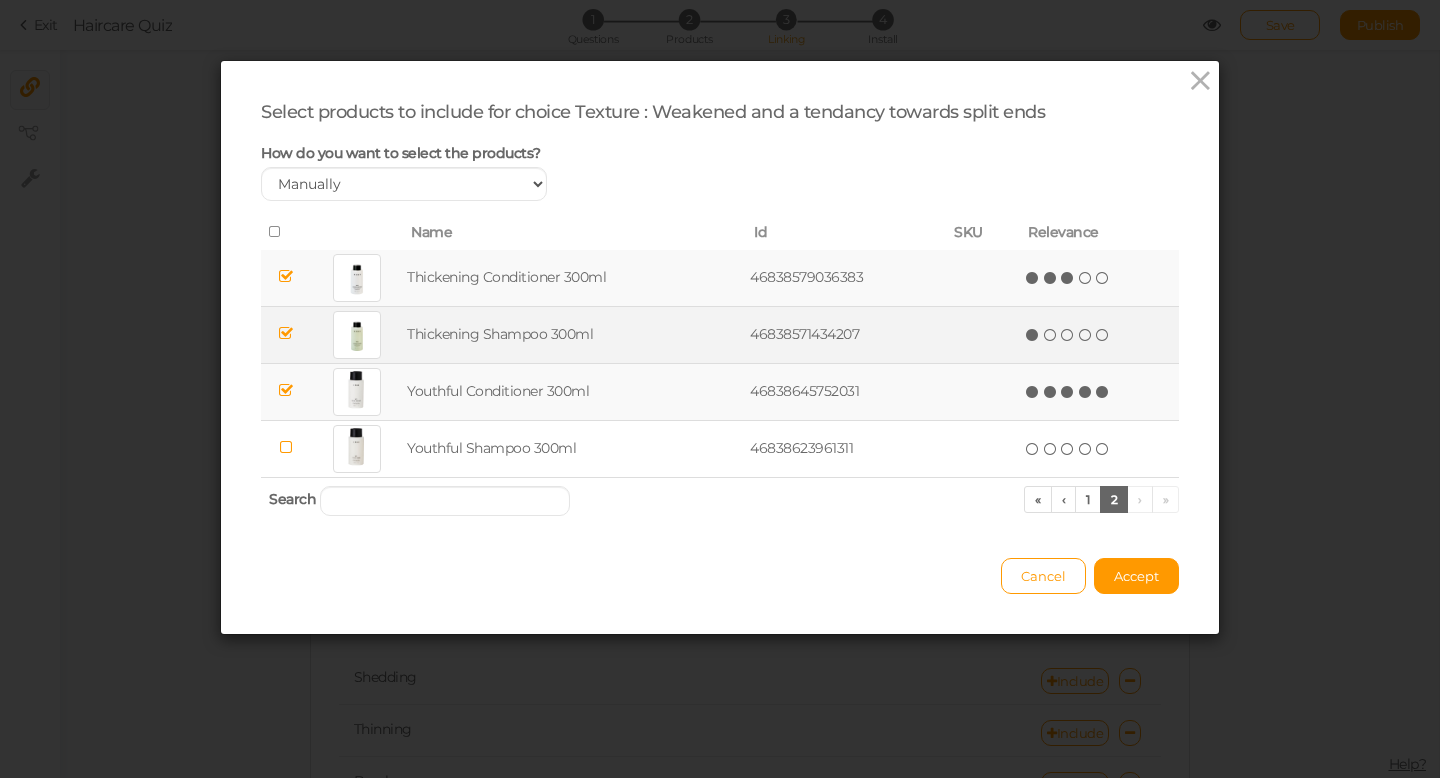 click at bounding box center [1068, 278] 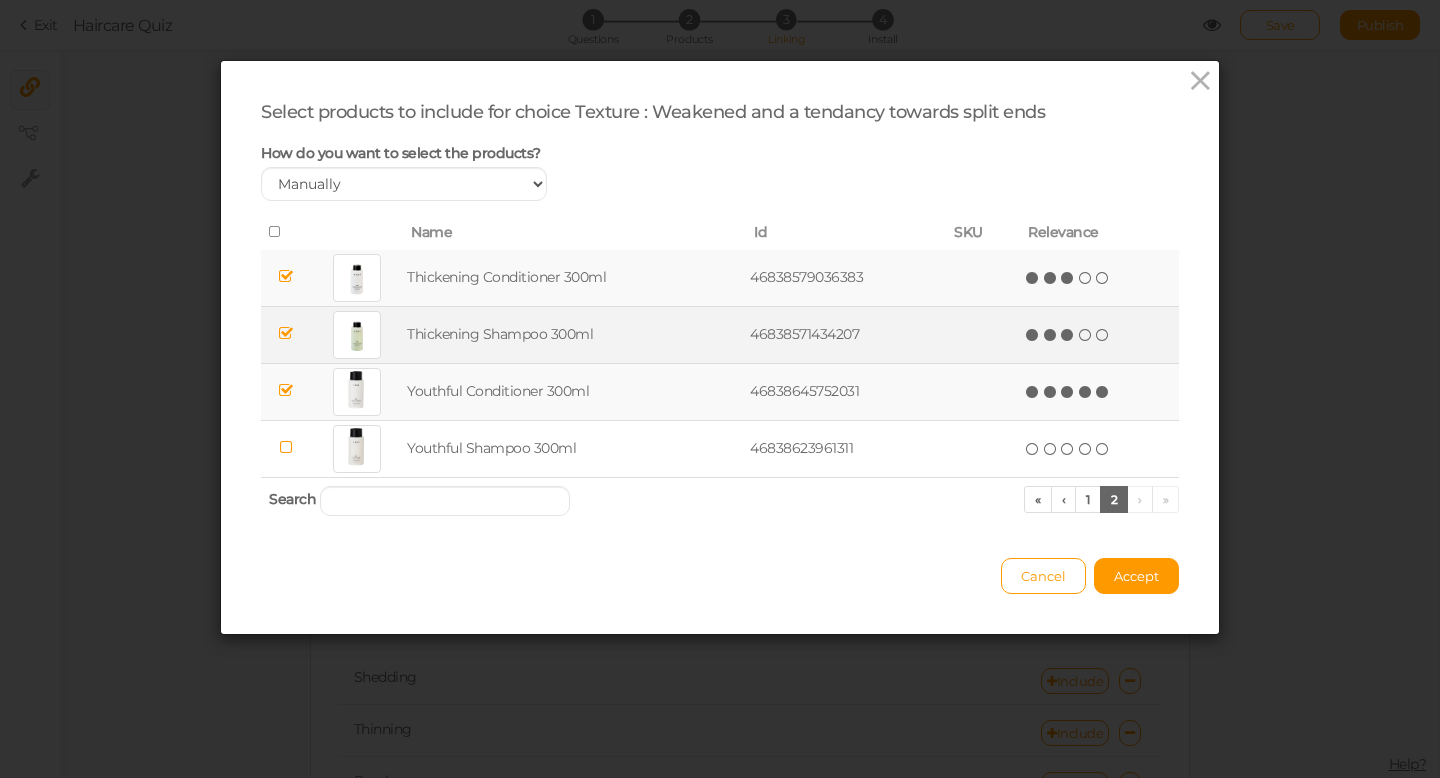 click at bounding box center (1068, 335) 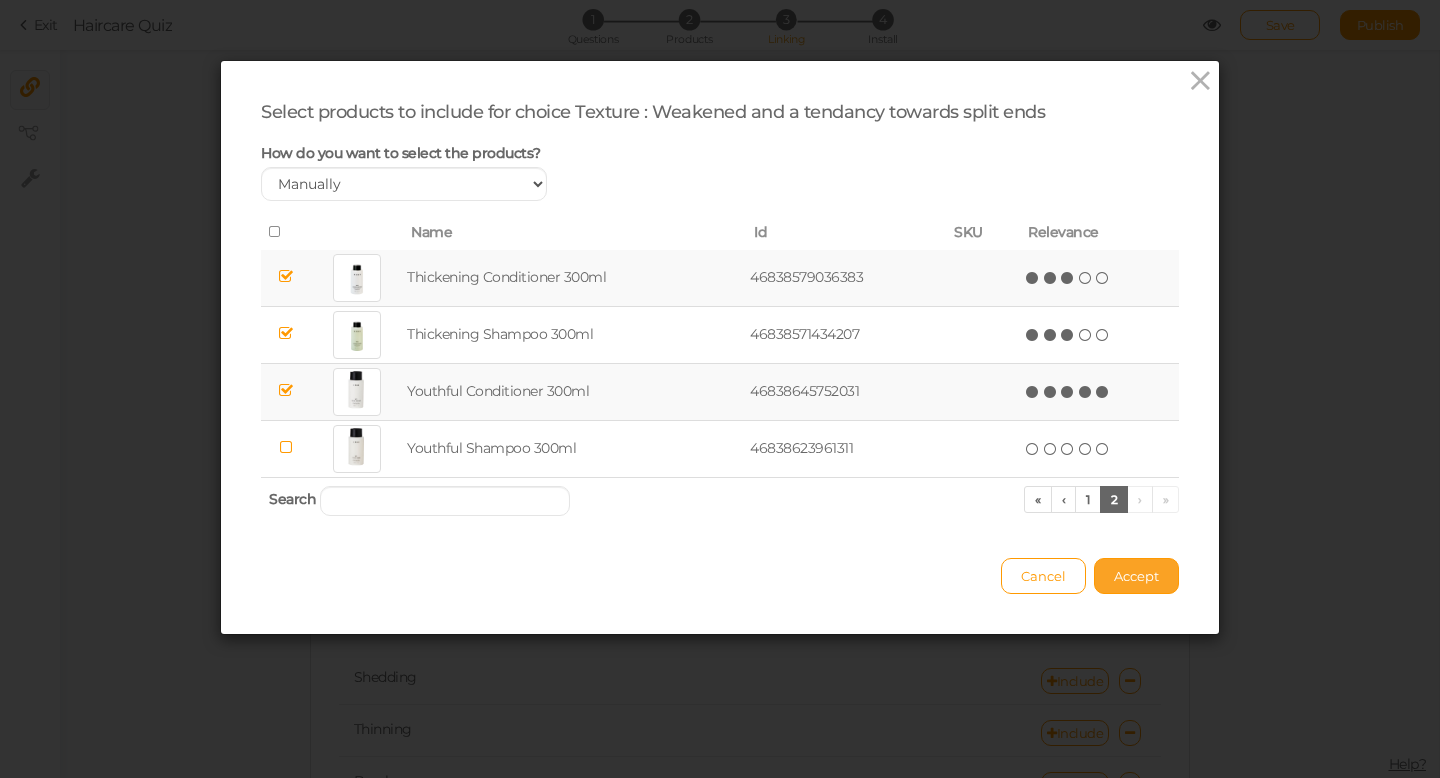 click on "Accept" at bounding box center (1136, 576) 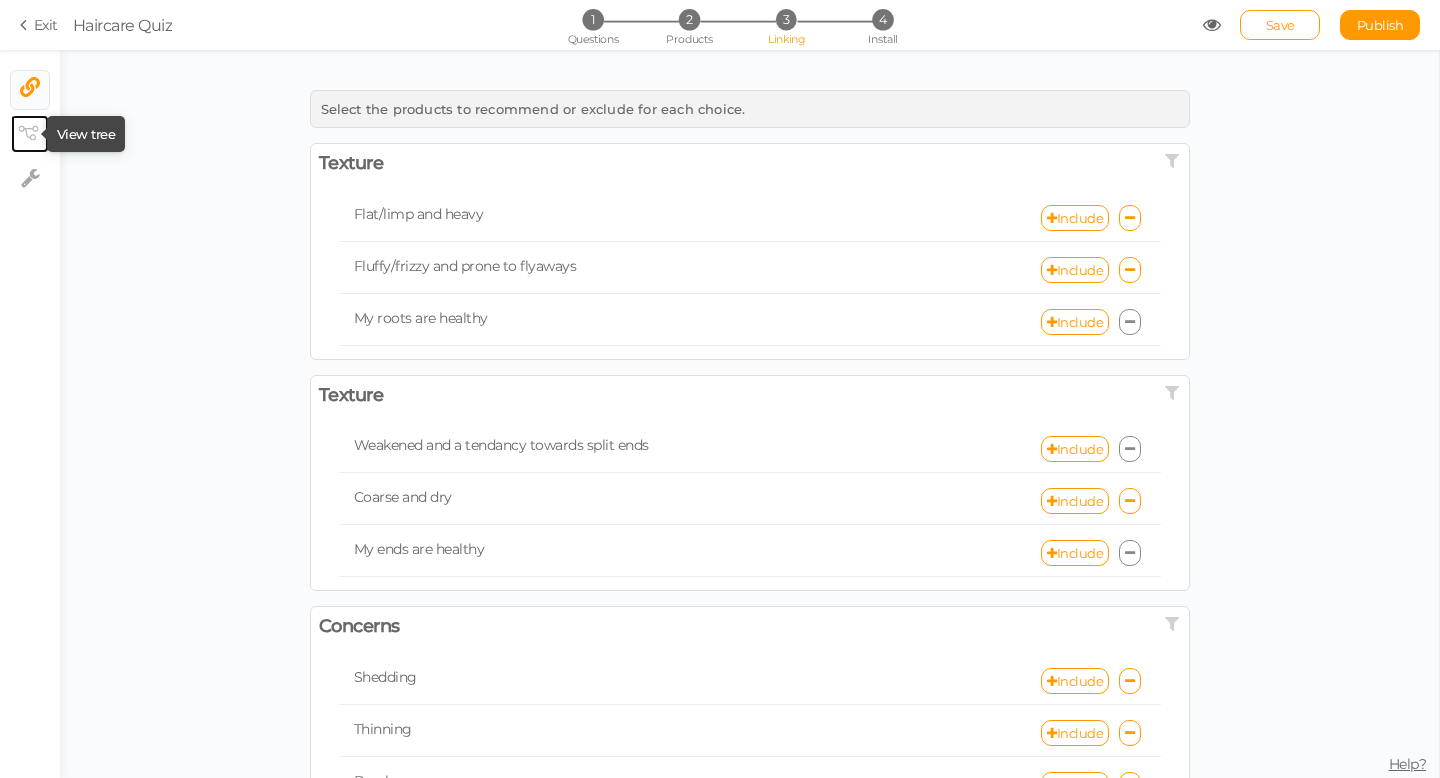 click 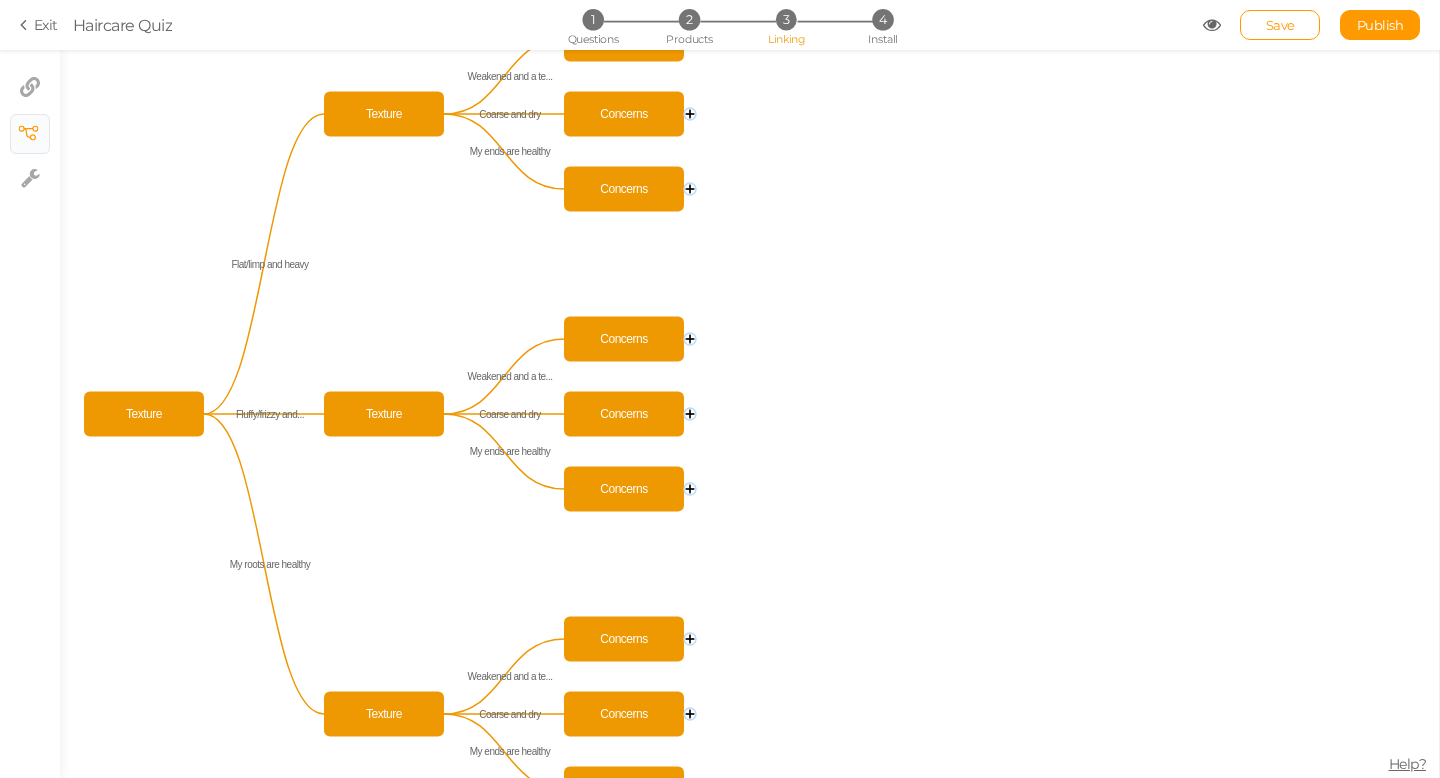 click 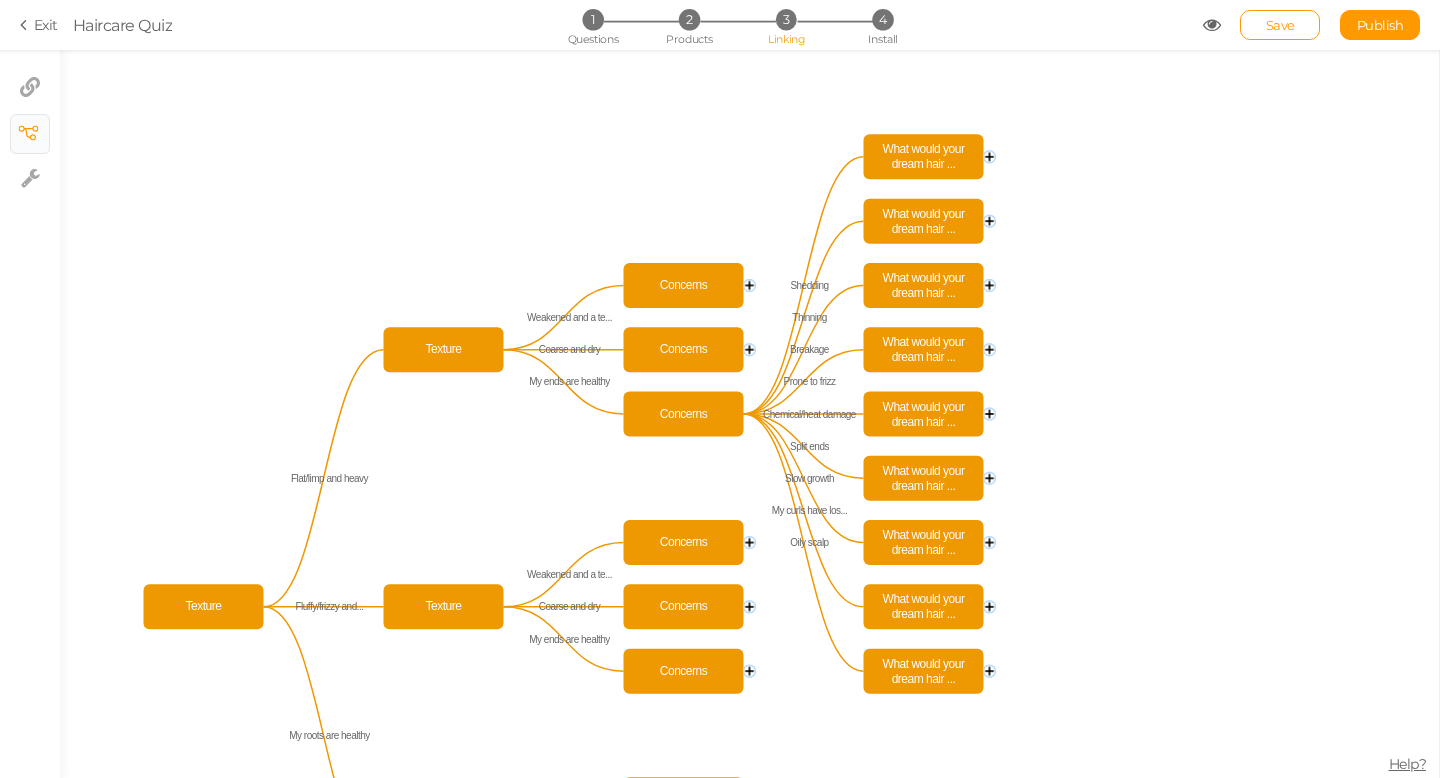 click 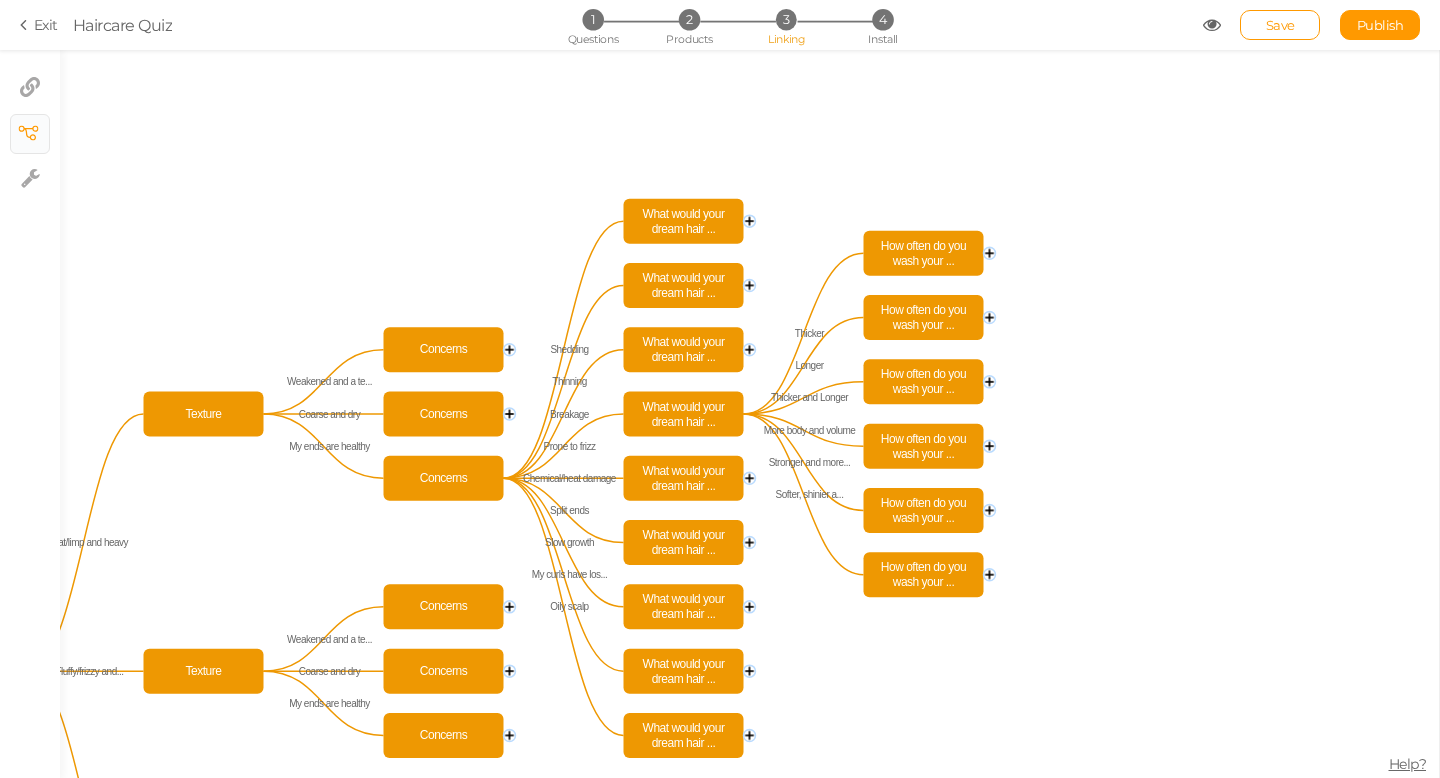 click on "3" at bounding box center [786, 19] 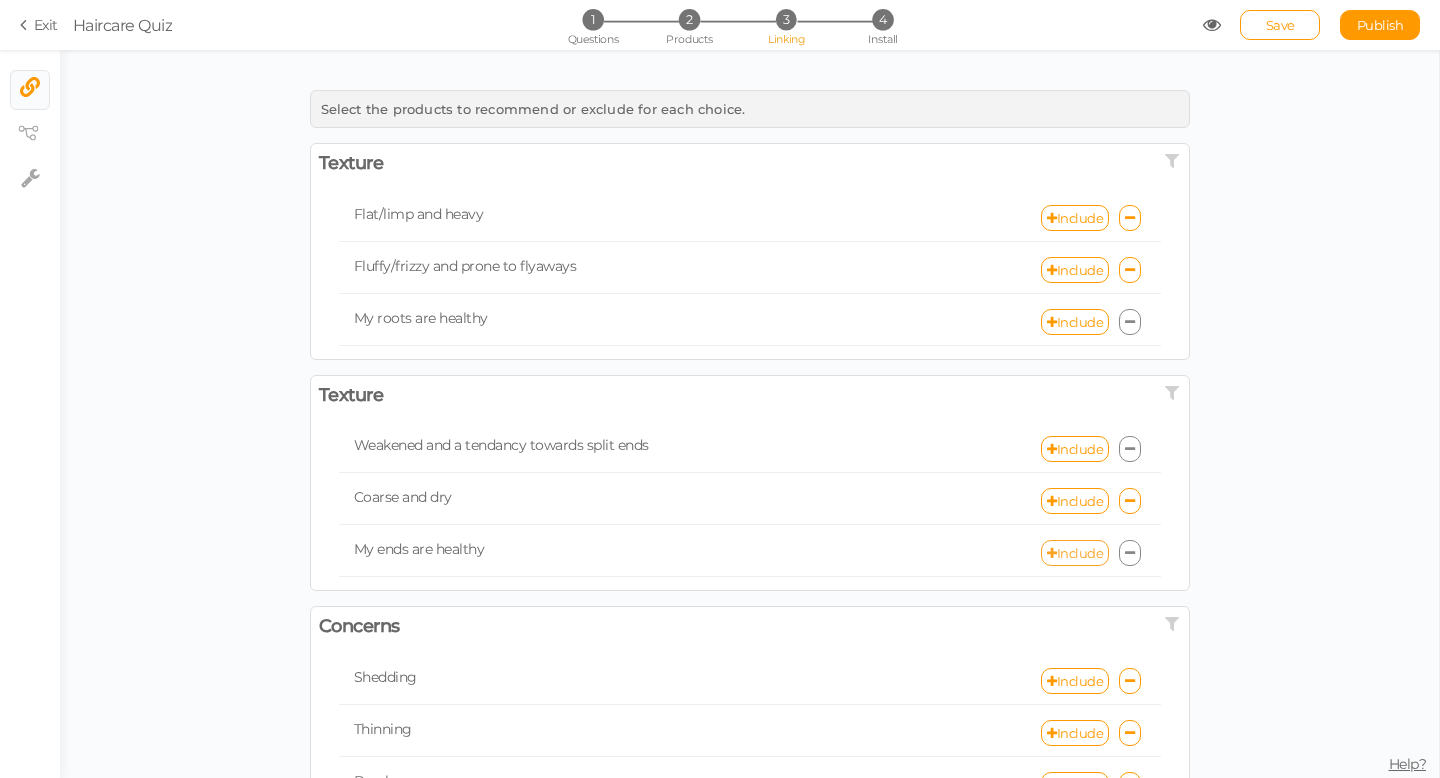 click on "Include" at bounding box center [1075, 553] 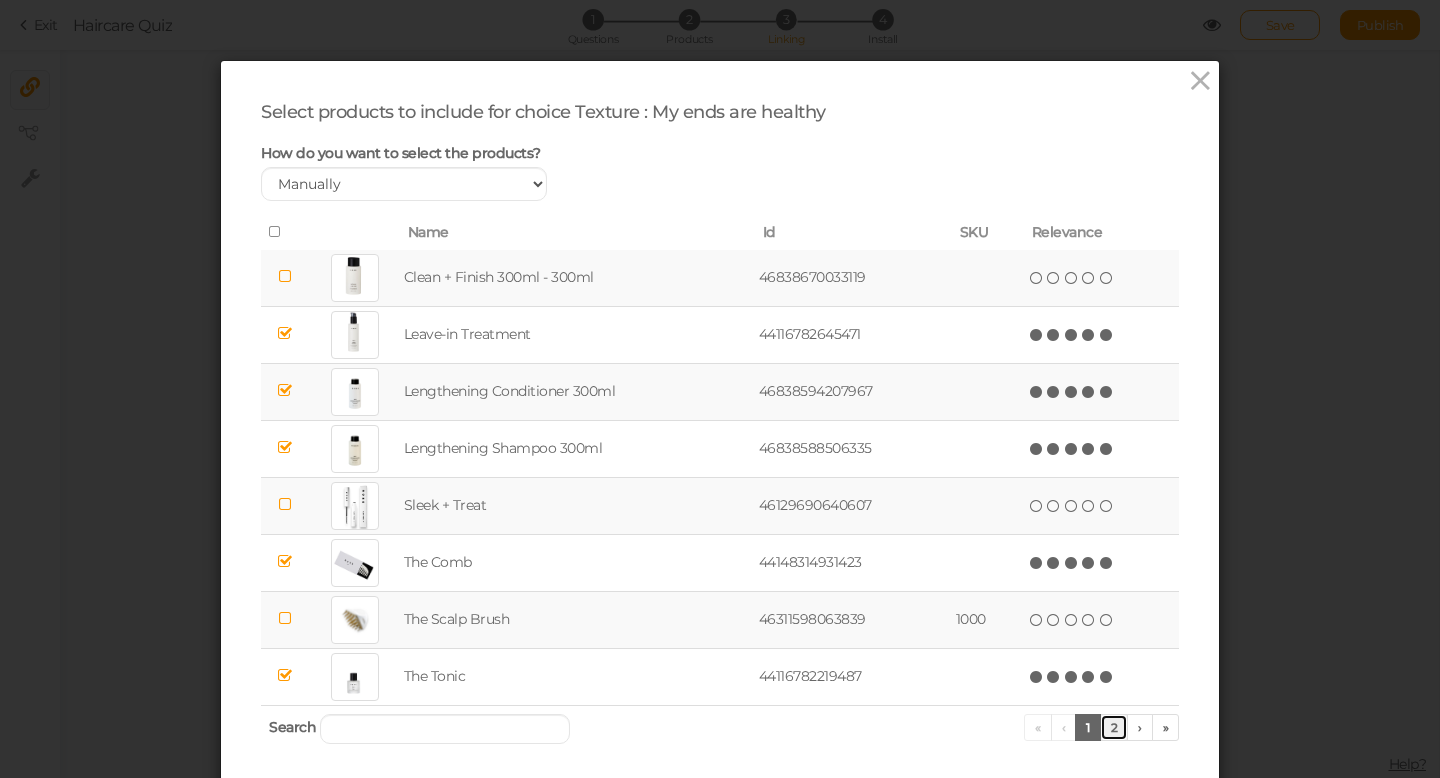 click on "2" at bounding box center [1114, 727] 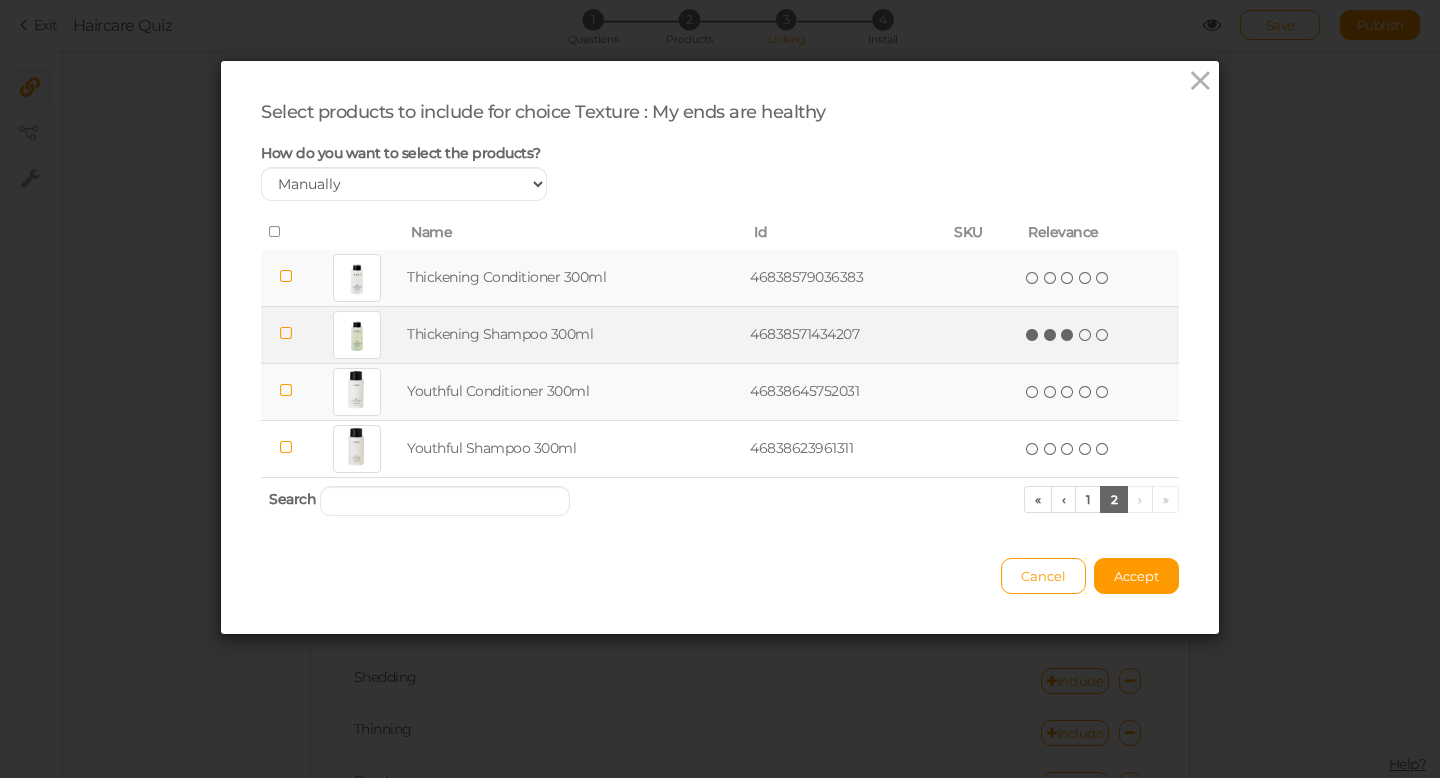 click at bounding box center (1068, 335) 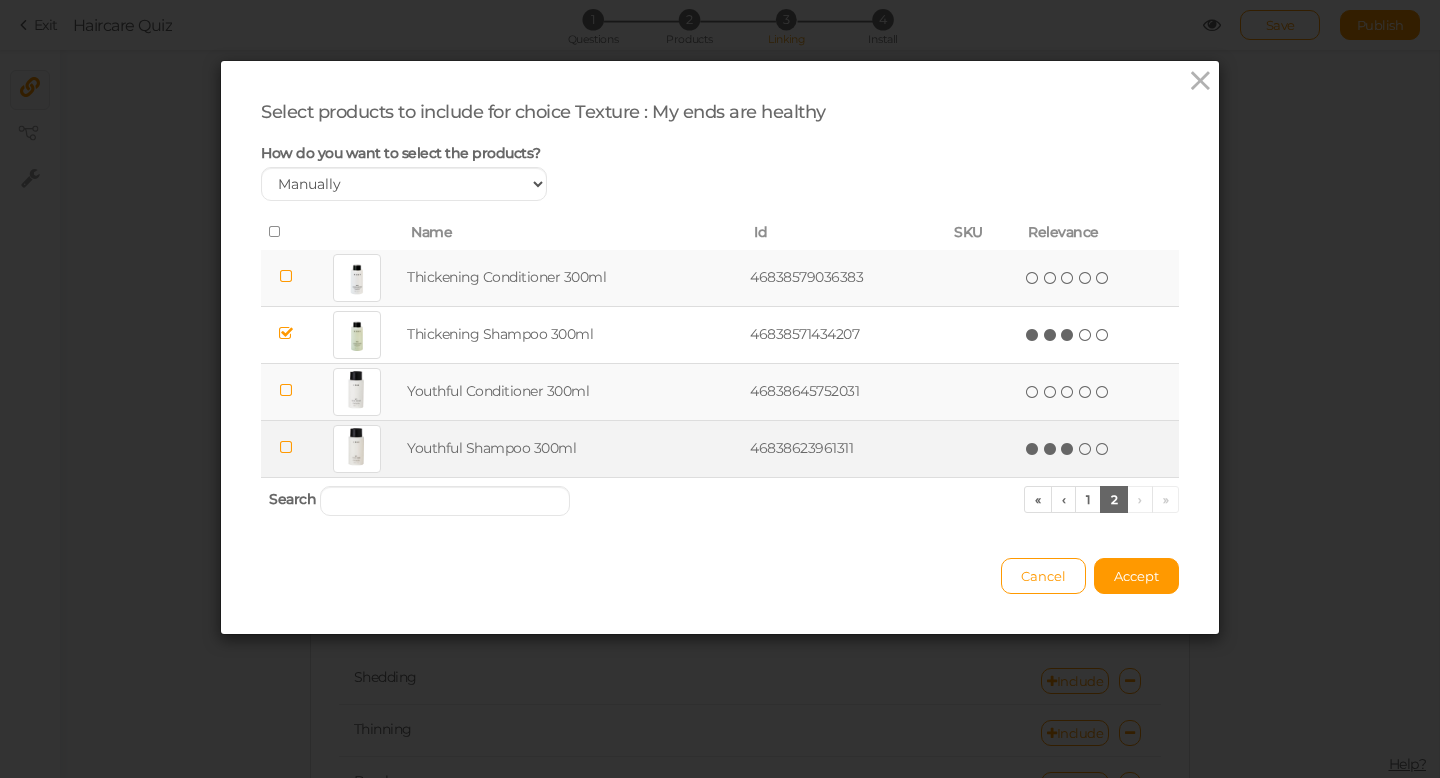click at bounding box center (1068, 449) 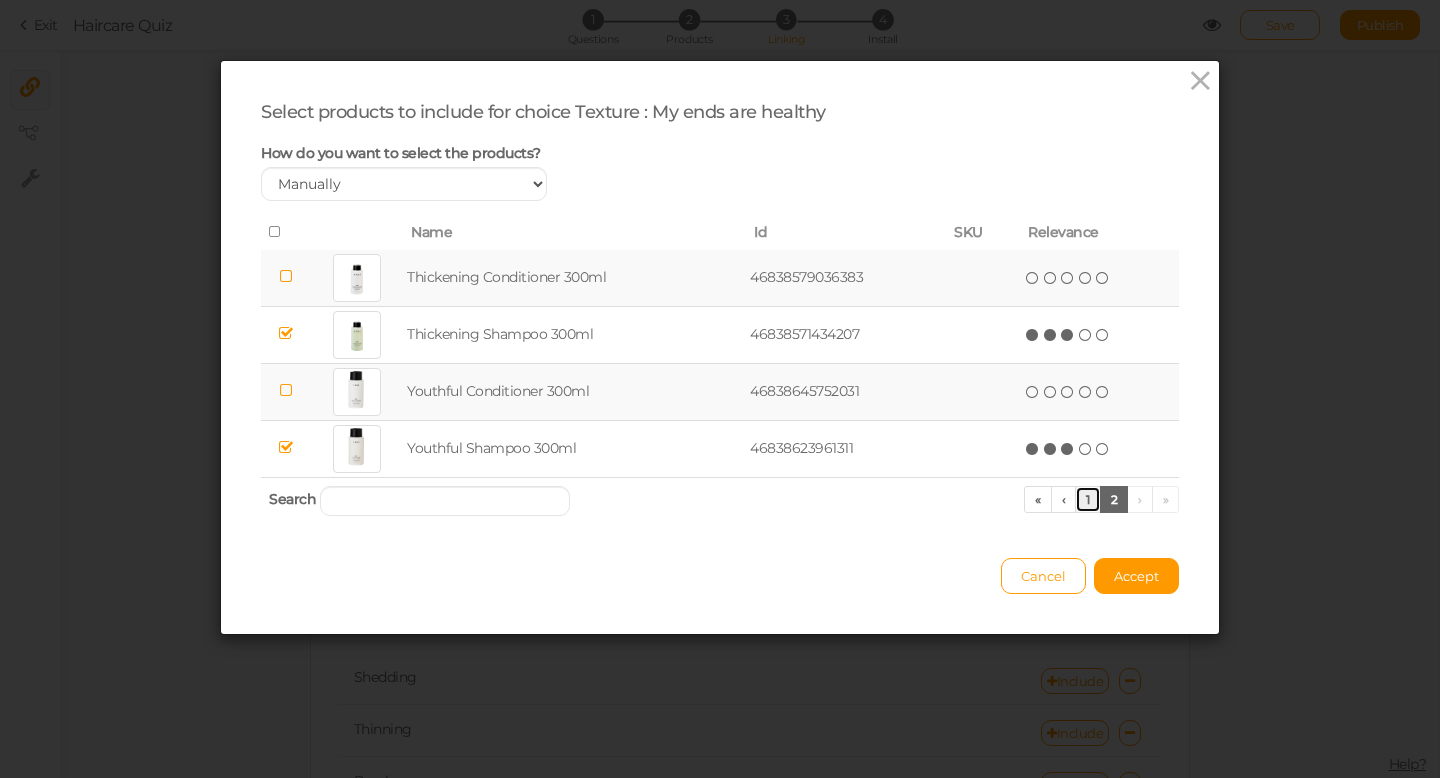 click on "1" at bounding box center (1088, 499) 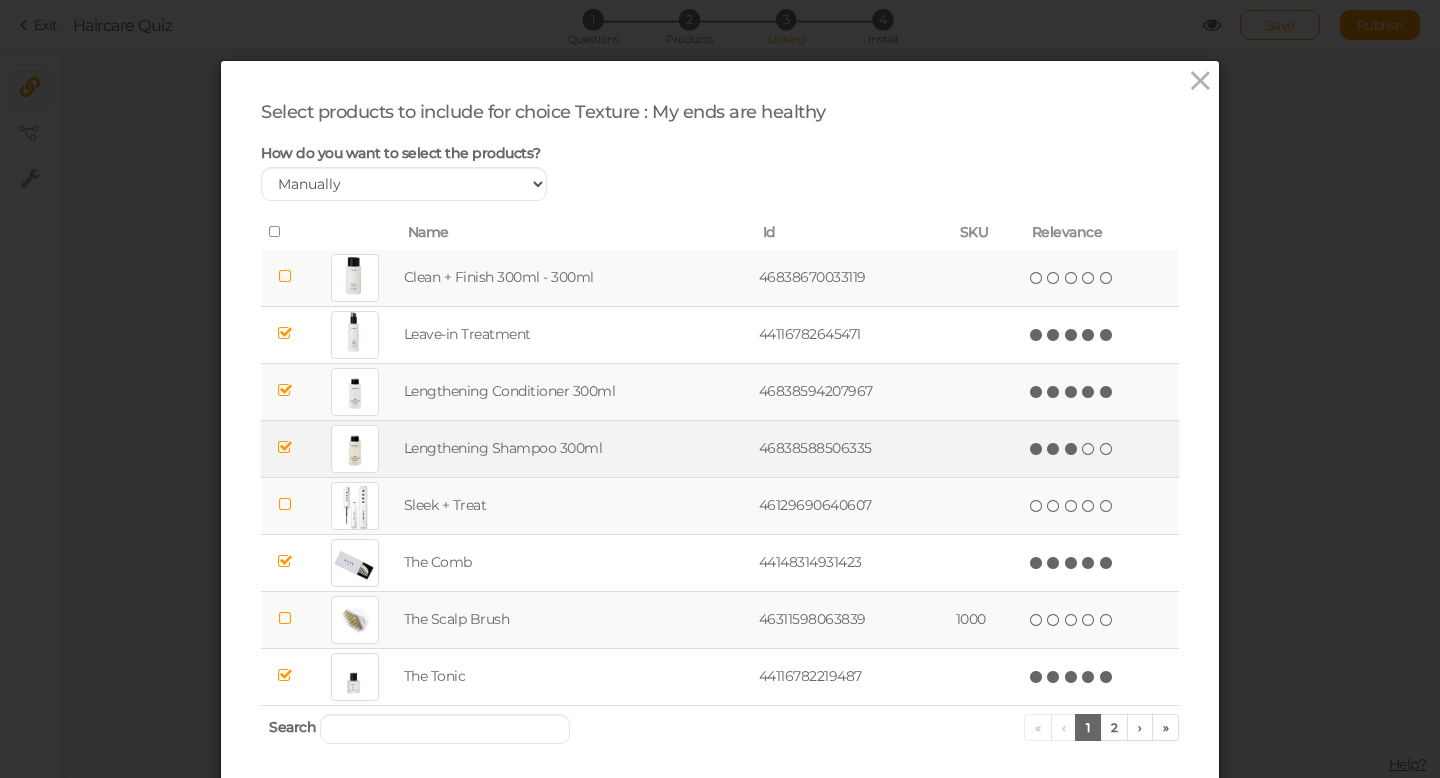 click at bounding box center [1072, 449] 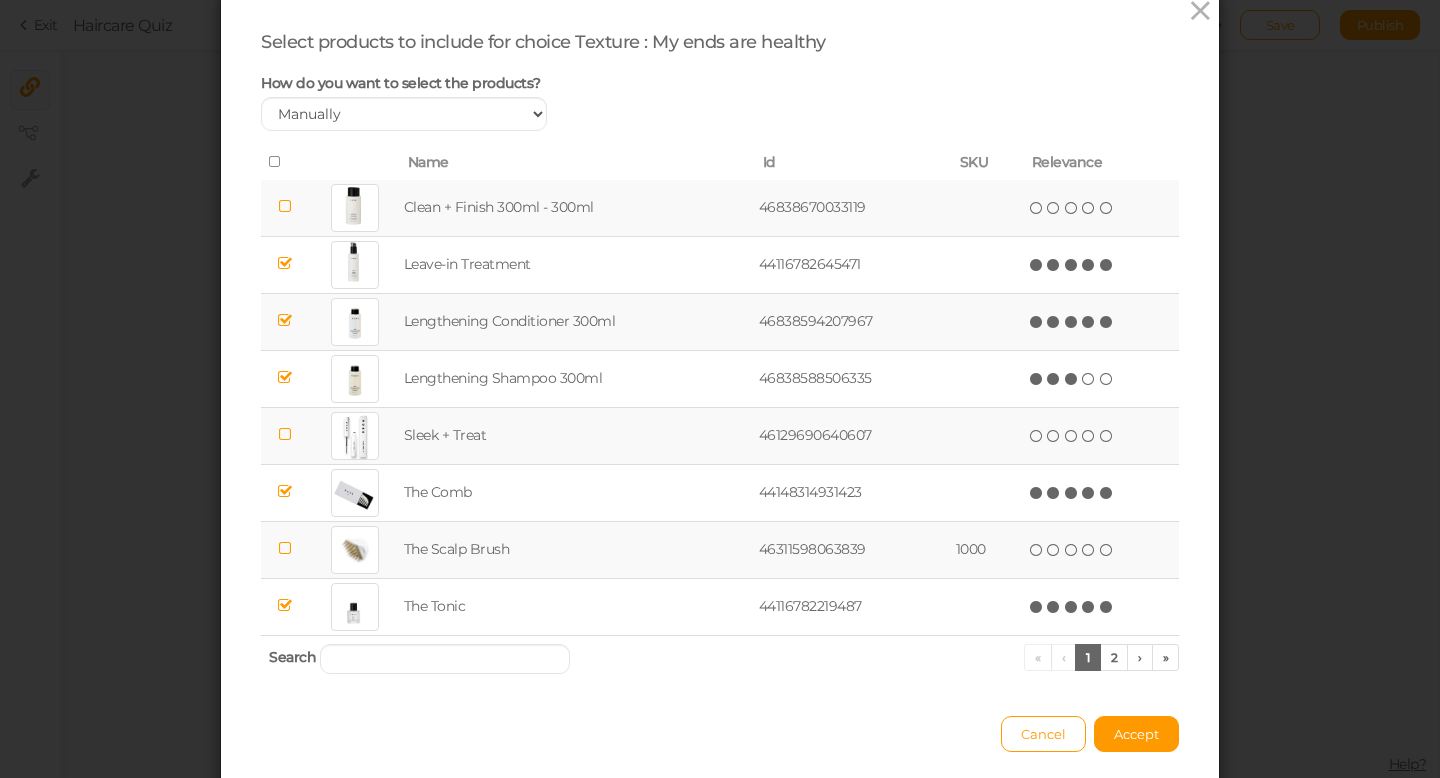 scroll, scrollTop: 71, scrollLeft: 0, axis: vertical 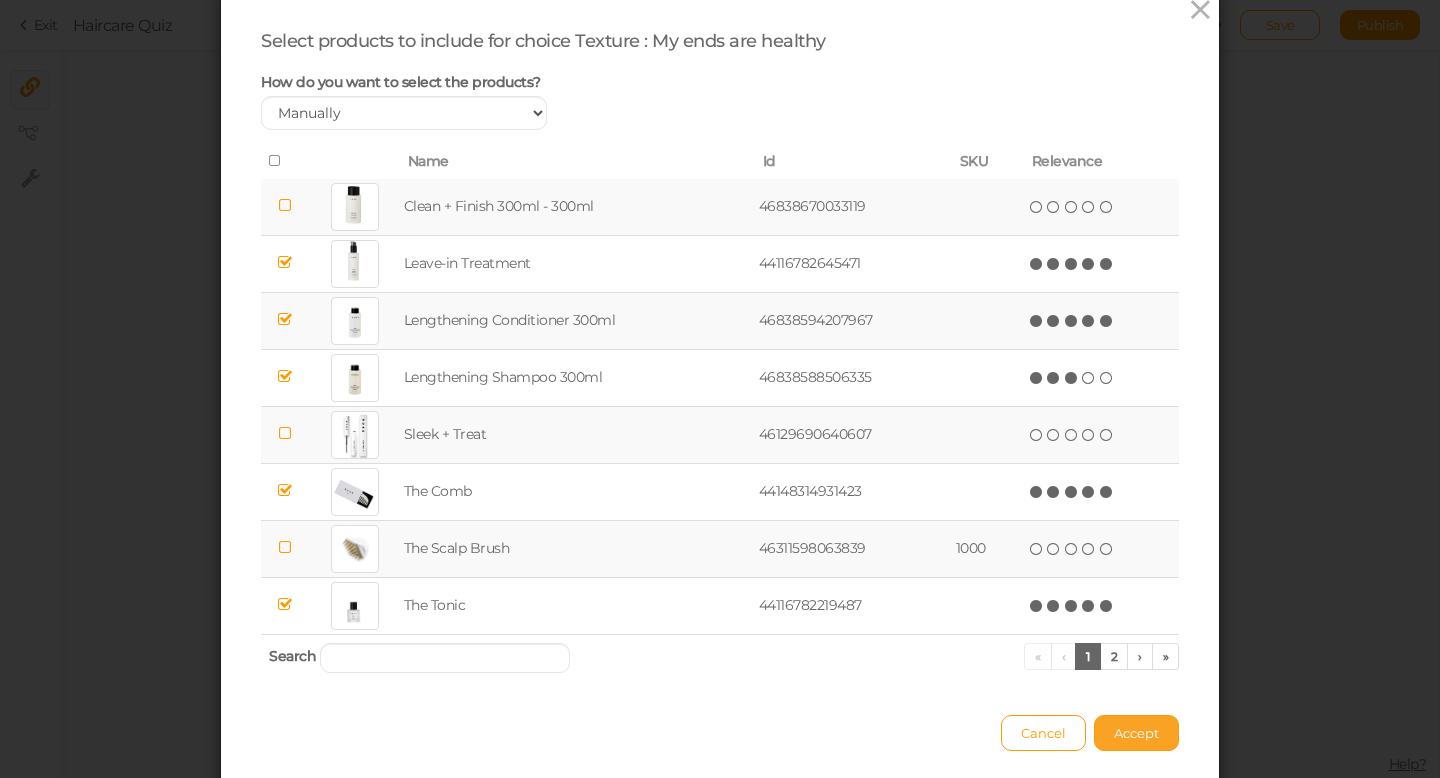 click on "Accept" at bounding box center (1136, 733) 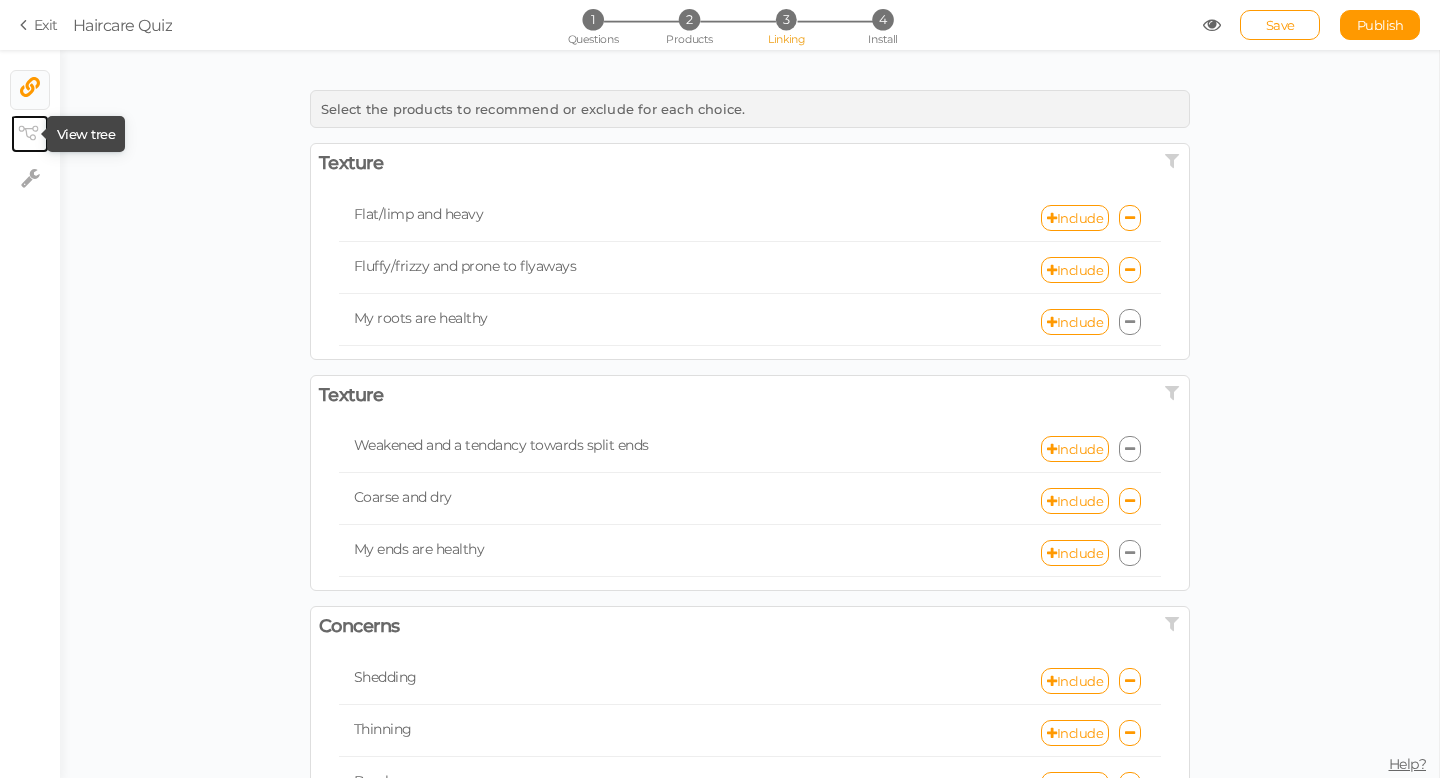 click 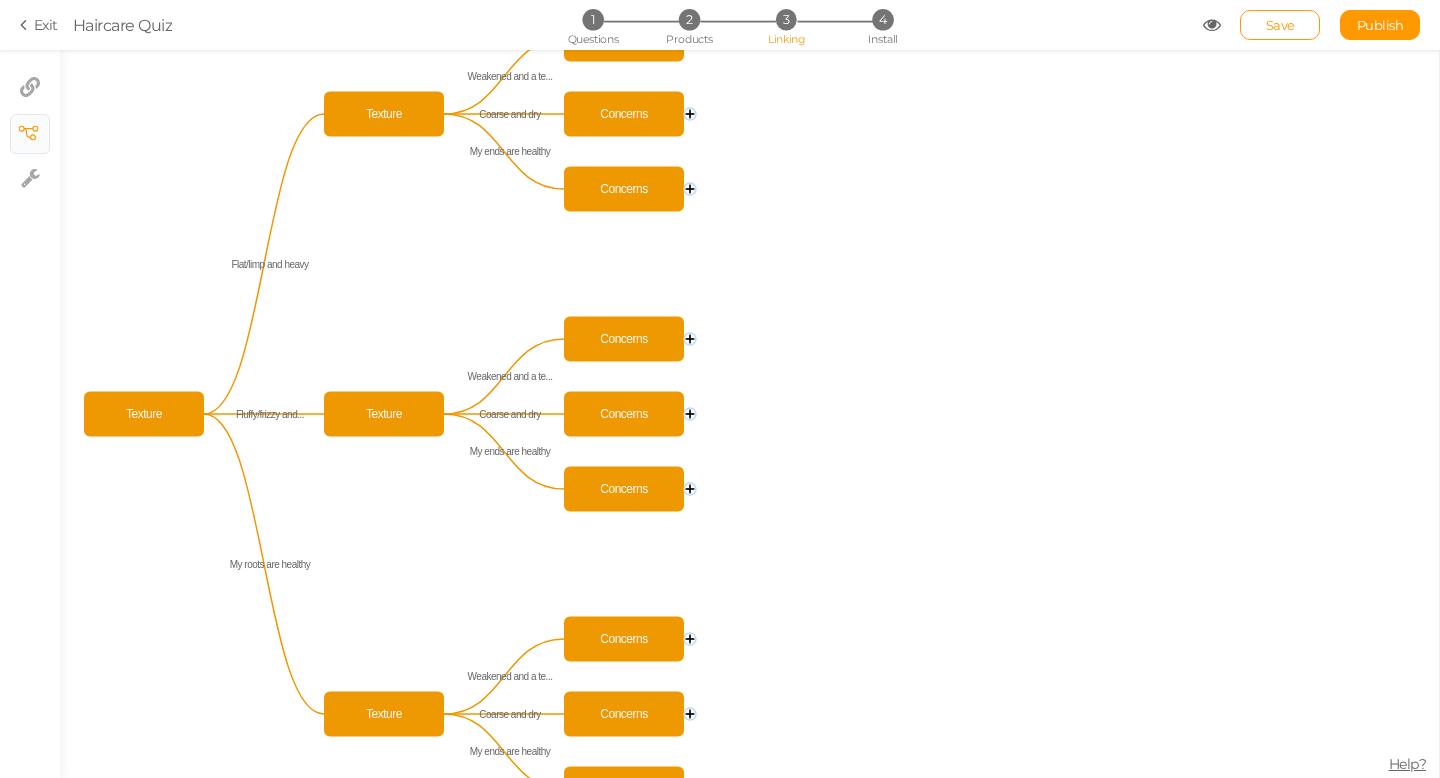 click 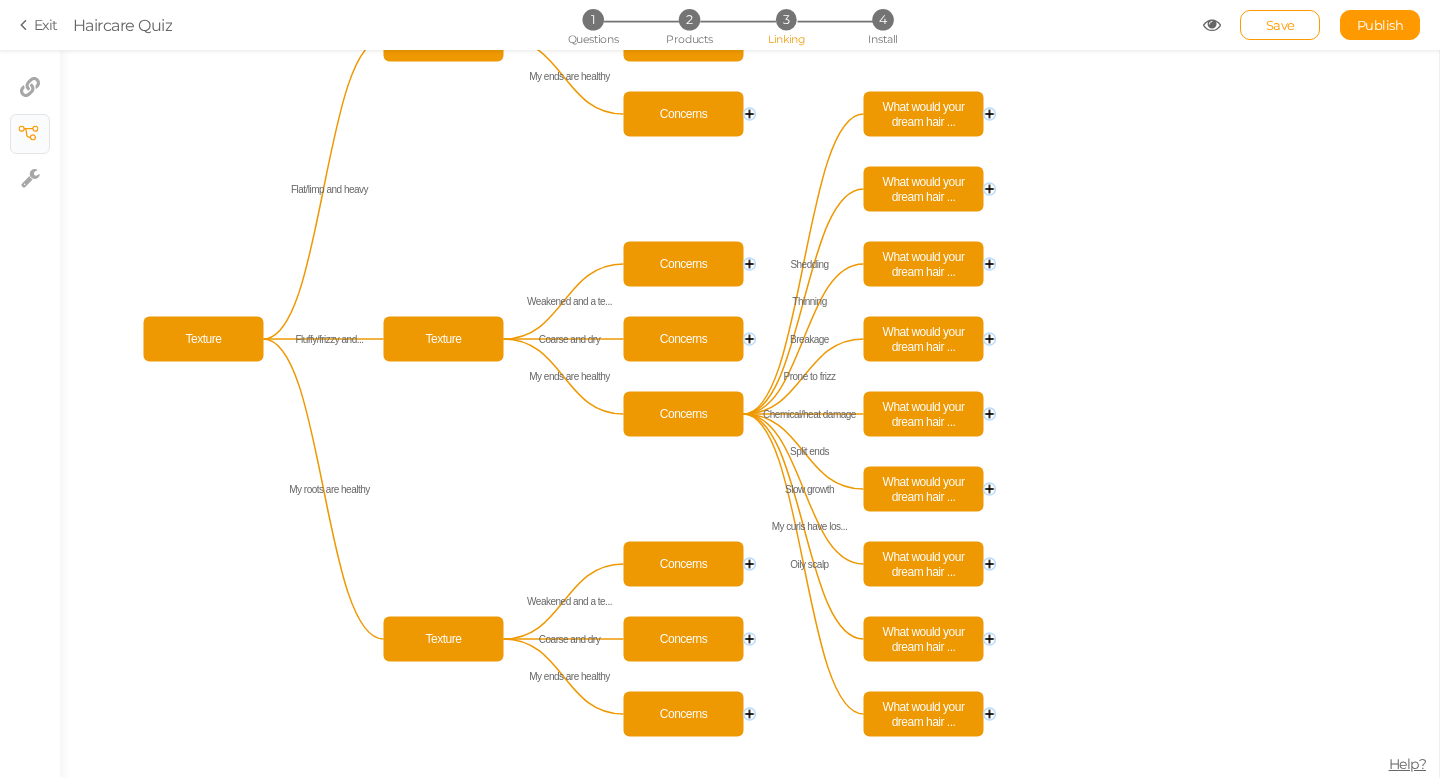 click 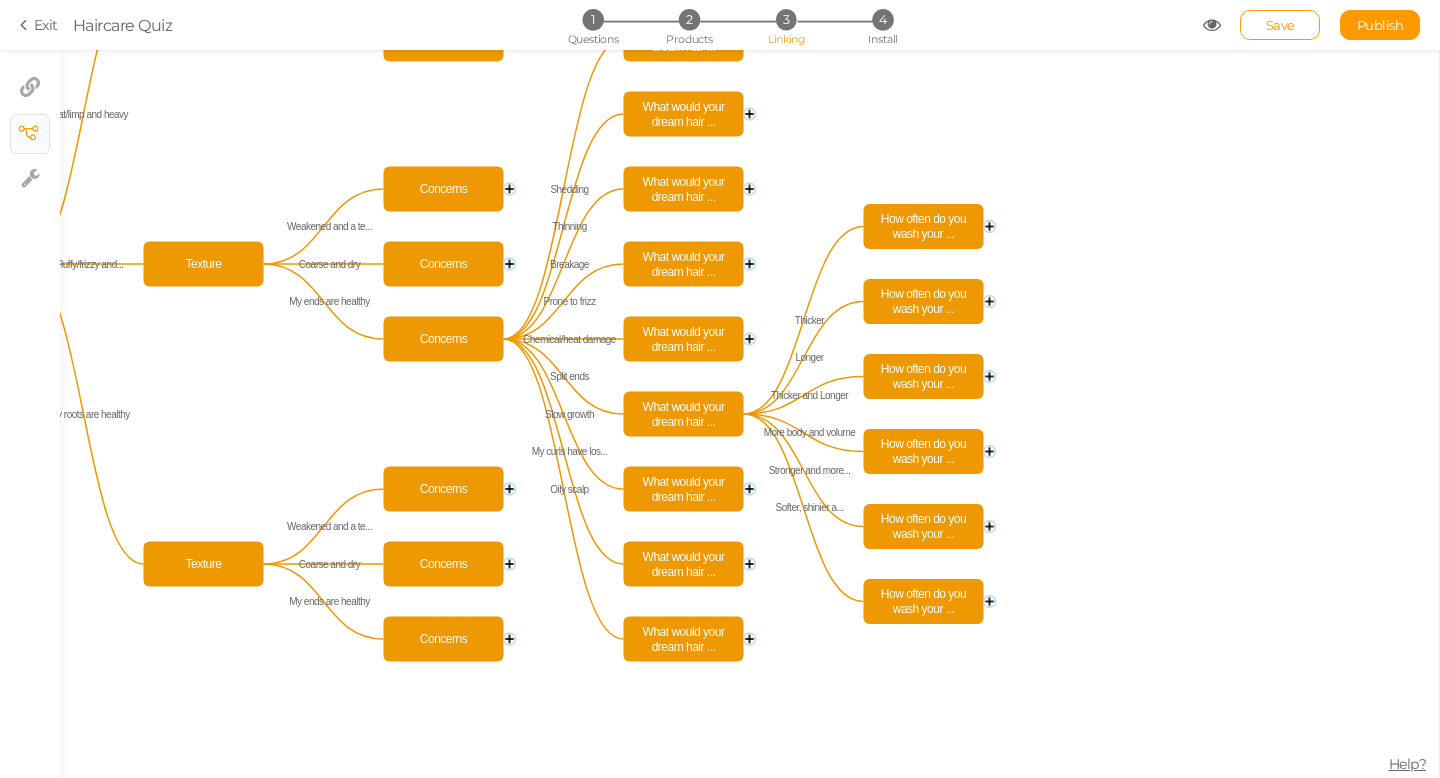 click on "3" at bounding box center (786, 19) 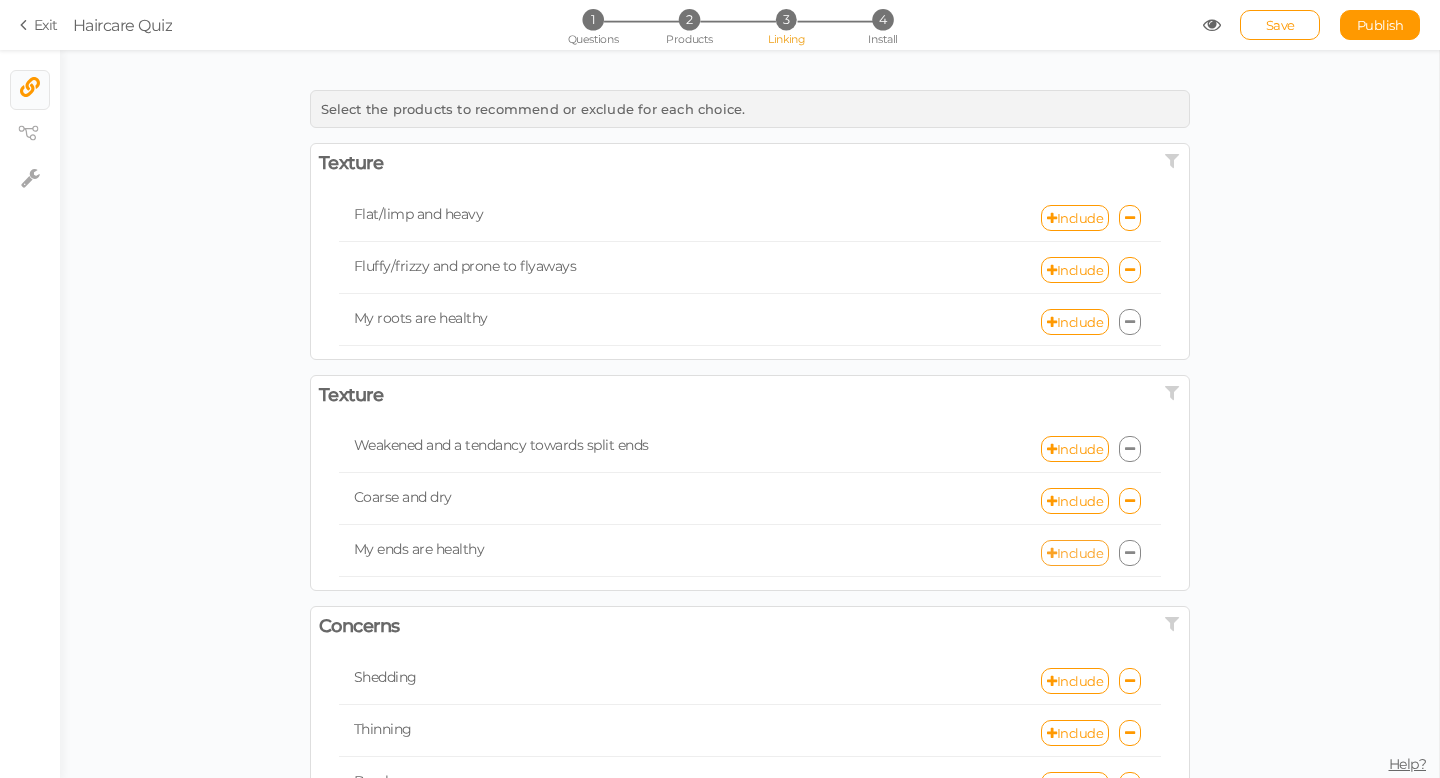 click on "Include" at bounding box center [1075, 553] 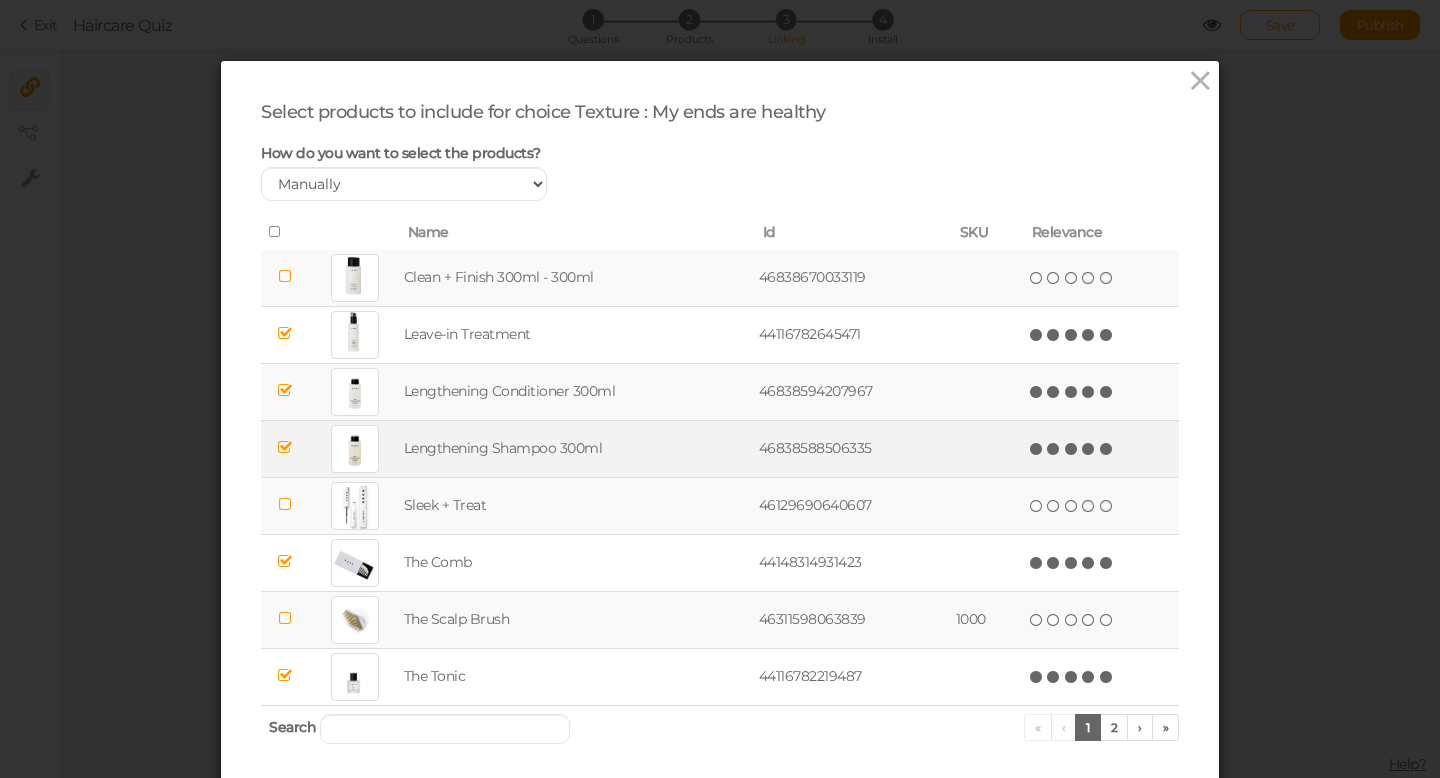 click at bounding box center (1107, 449) 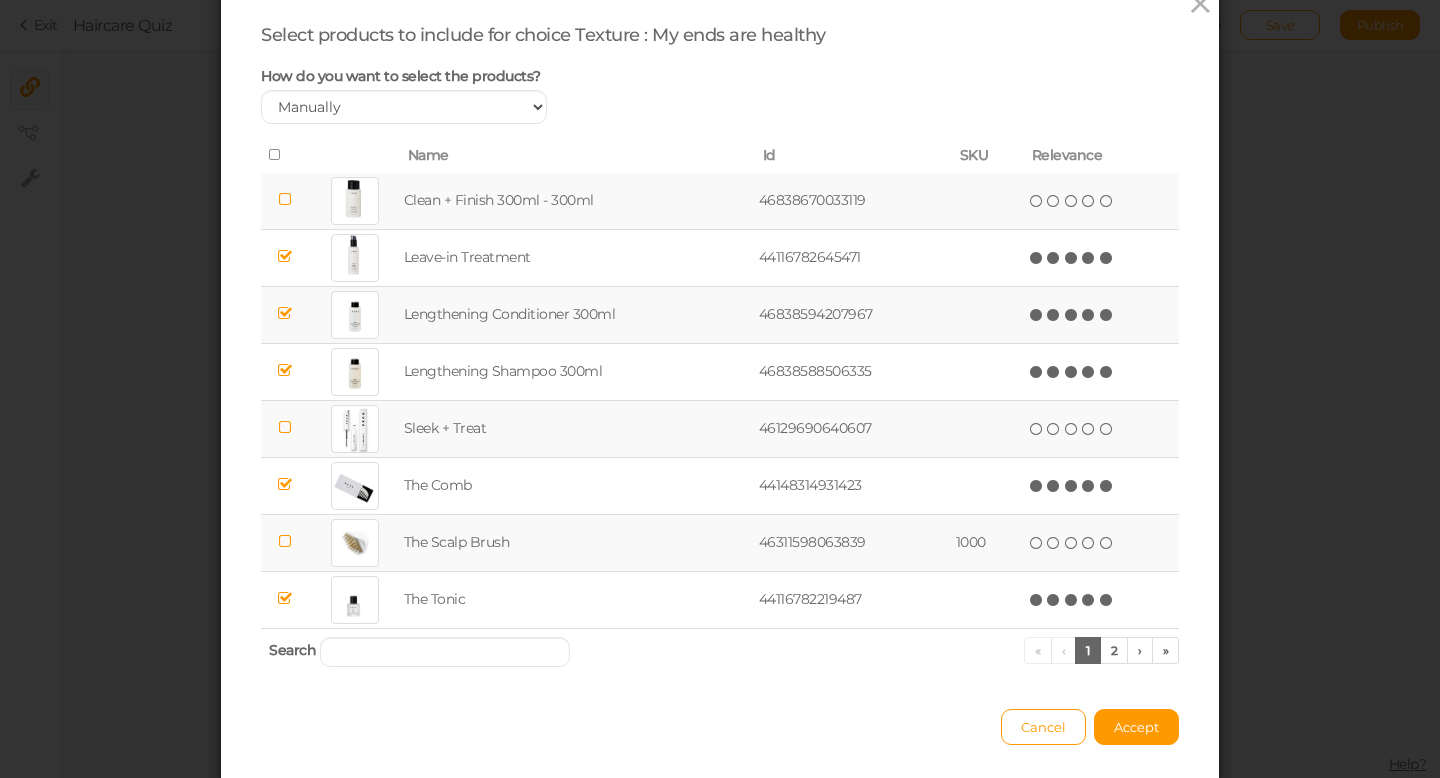 scroll, scrollTop: 82, scrollLeft: 0, axis: vertical 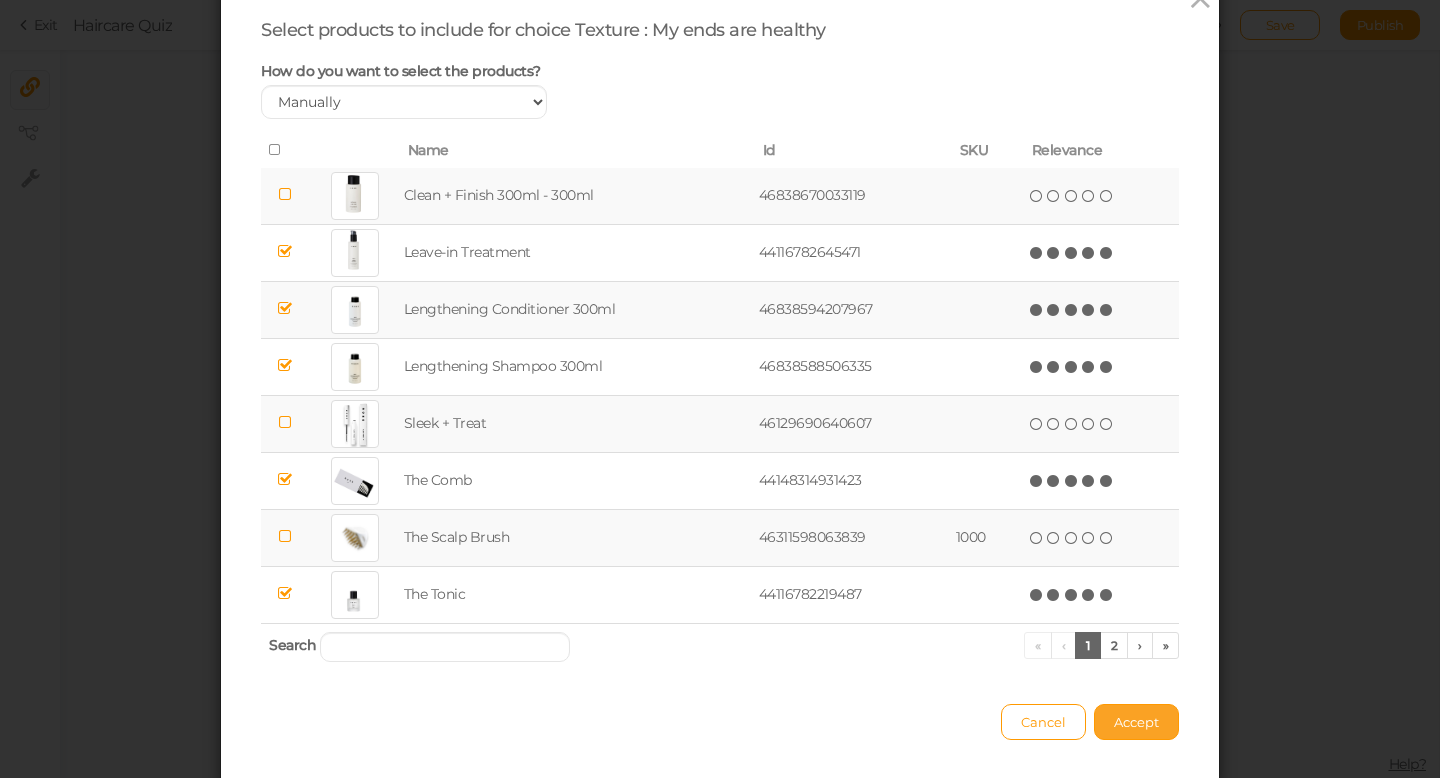 click on "Accept" at bounding box center [1136, 722] 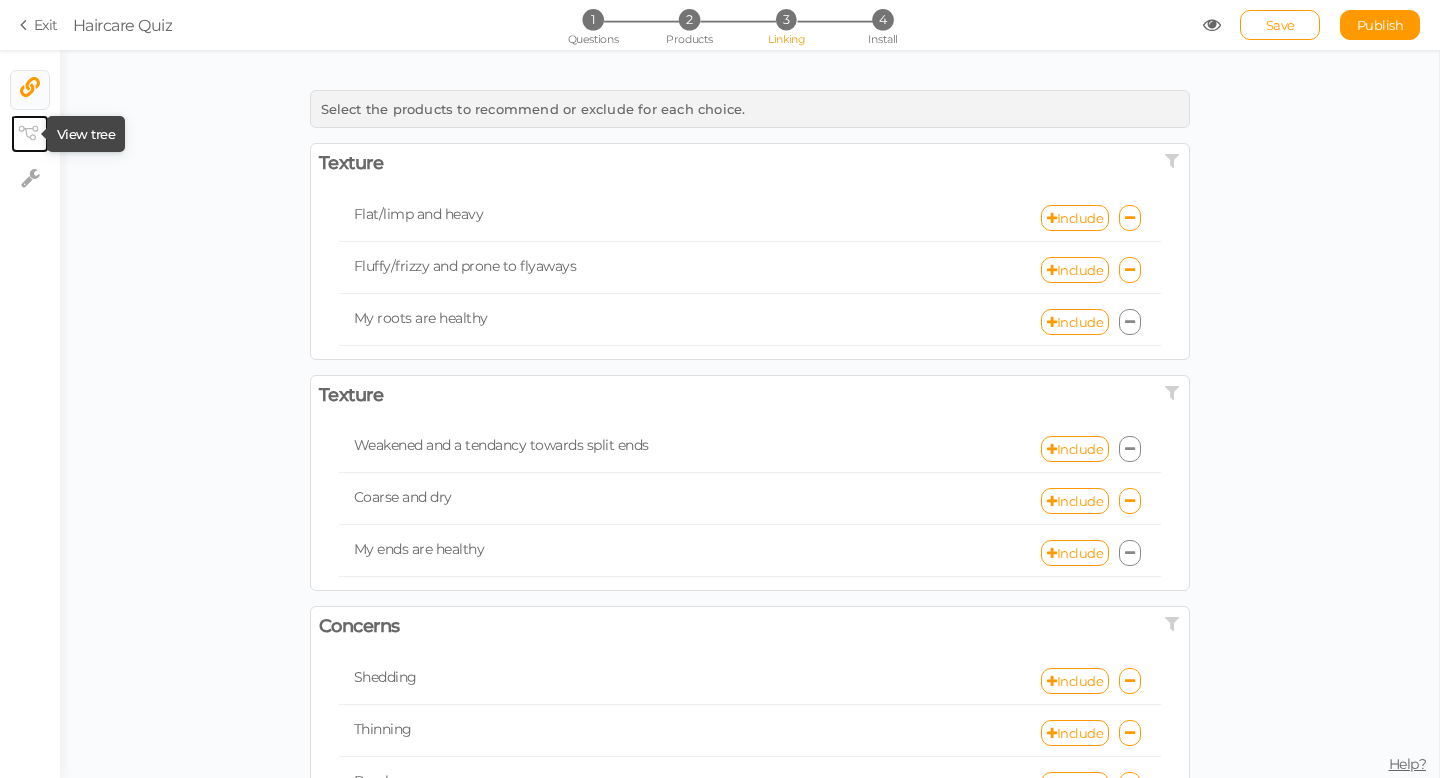 click 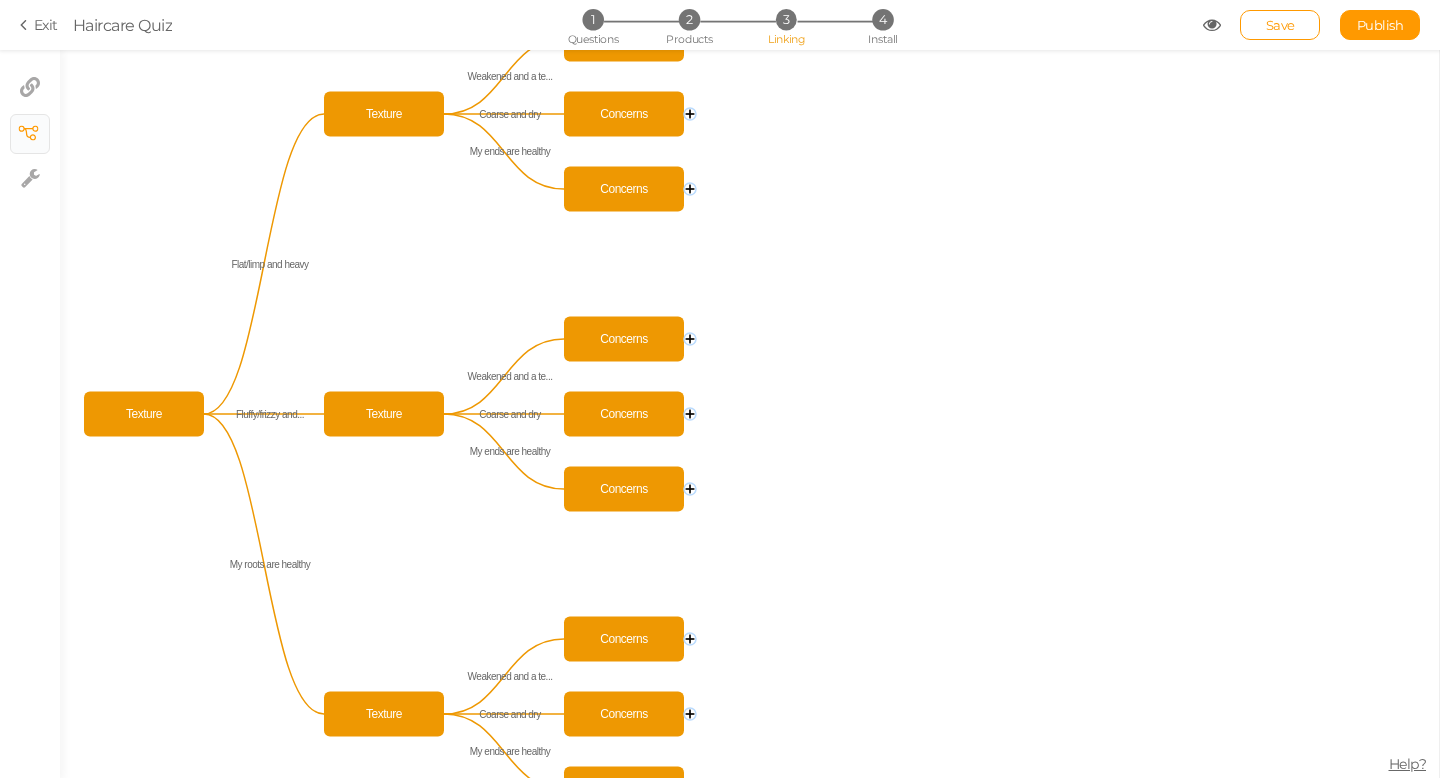 click 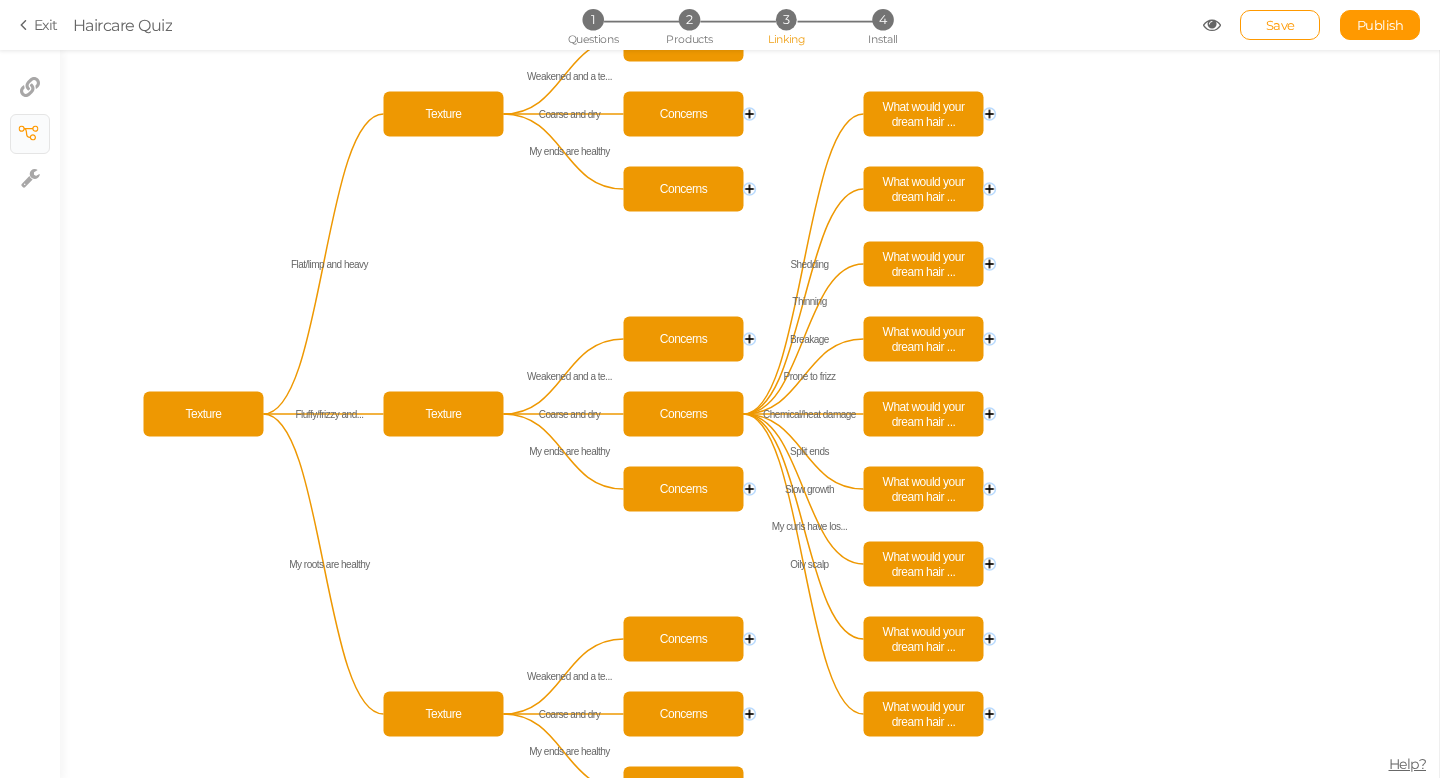 click 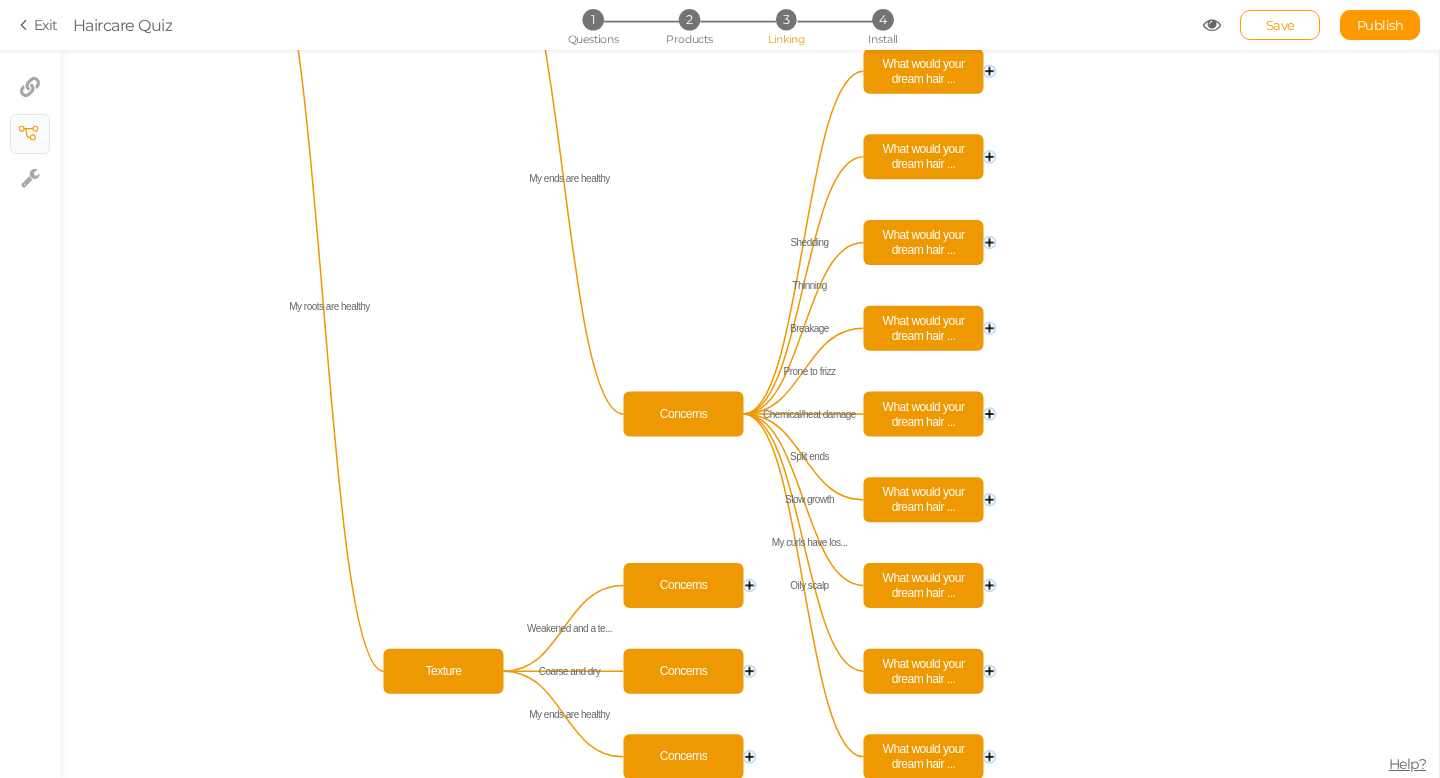 click 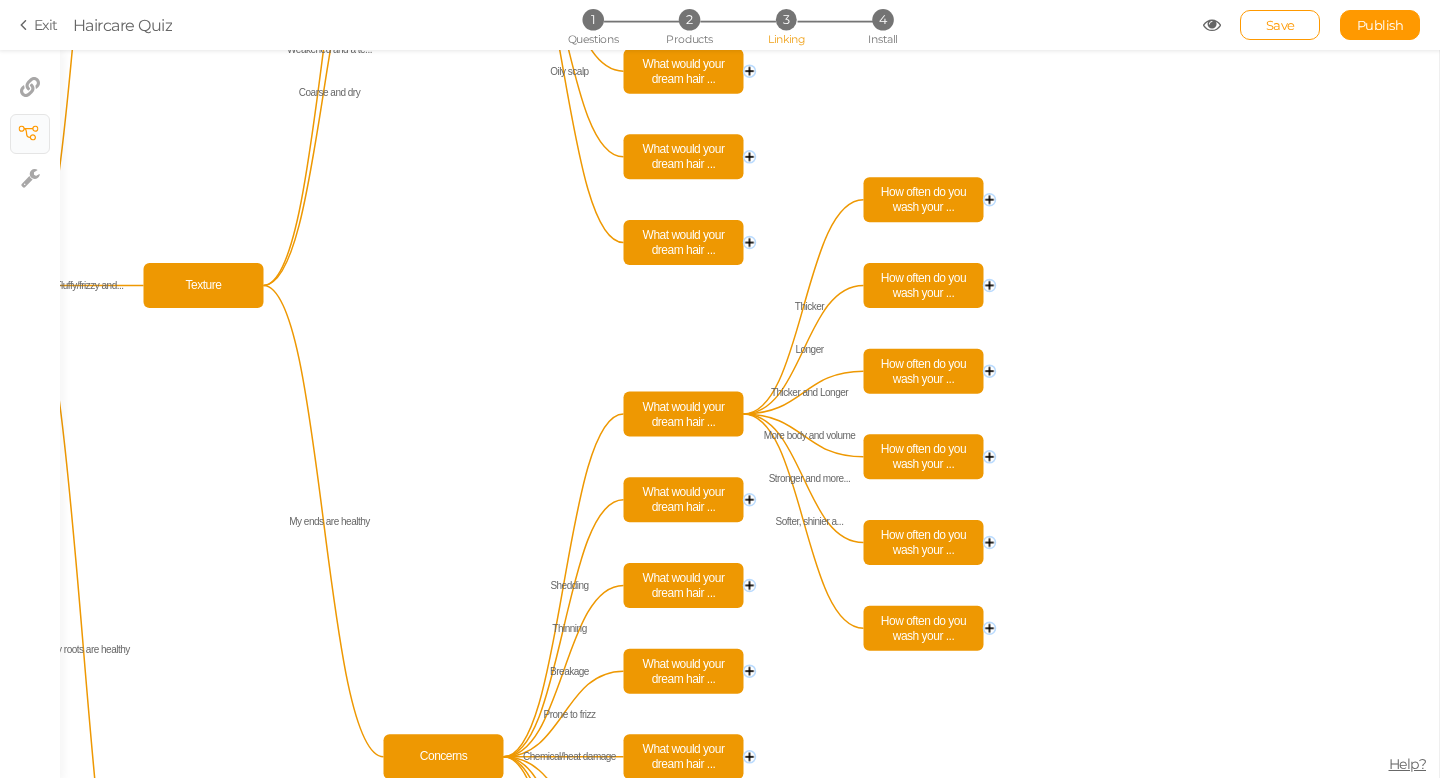 click on "3" at bounding box center [786, 19] 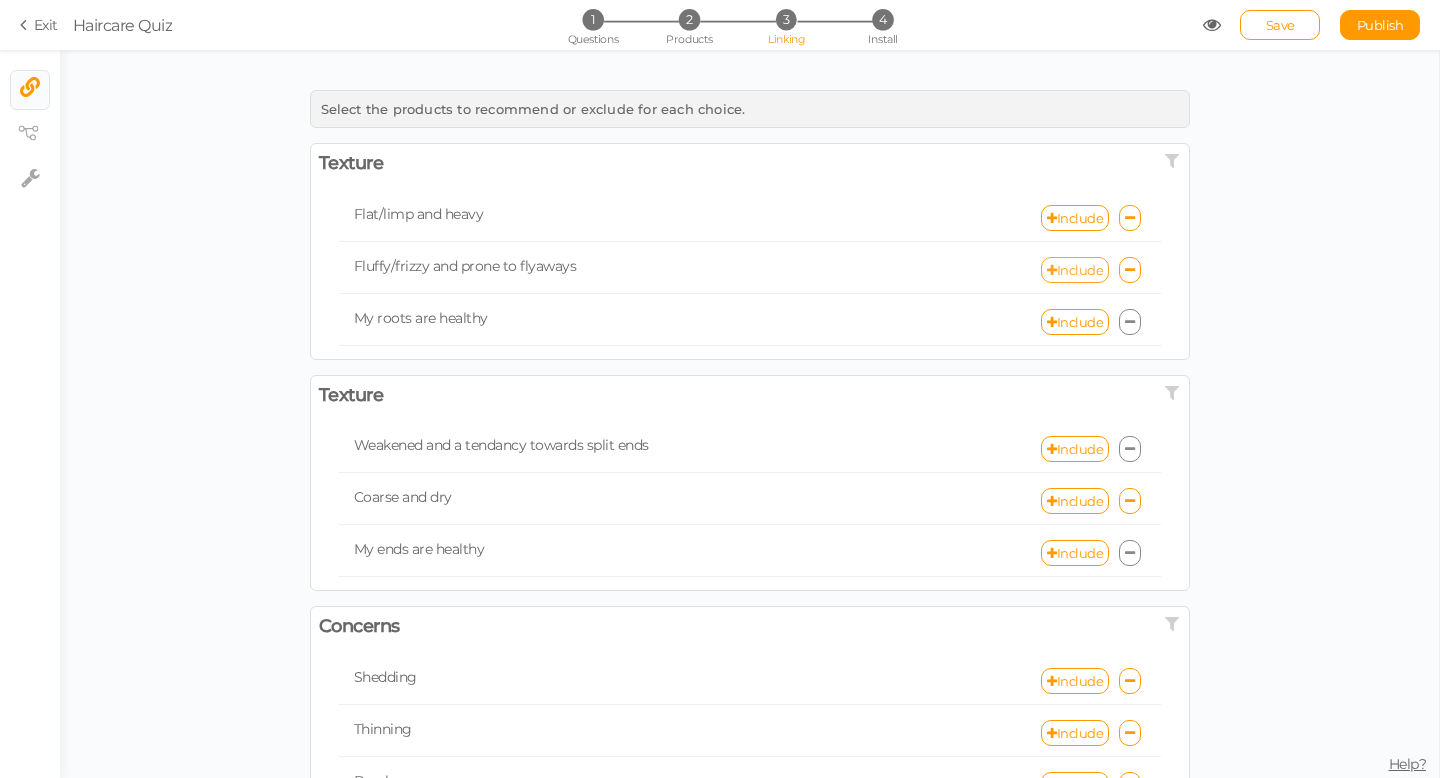 click on "Include" at bounding box center (1075, 270) 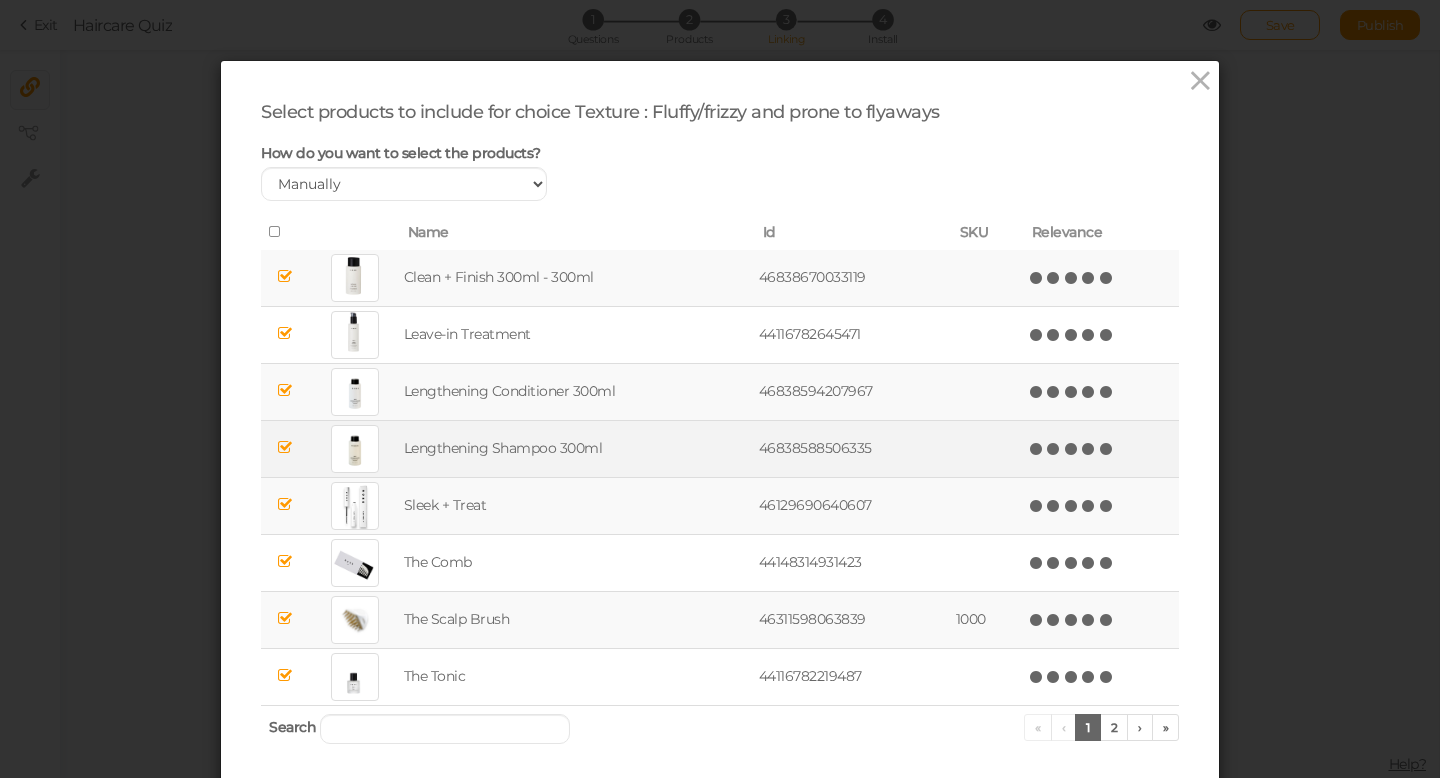 click at bounding box center (1107, 449) 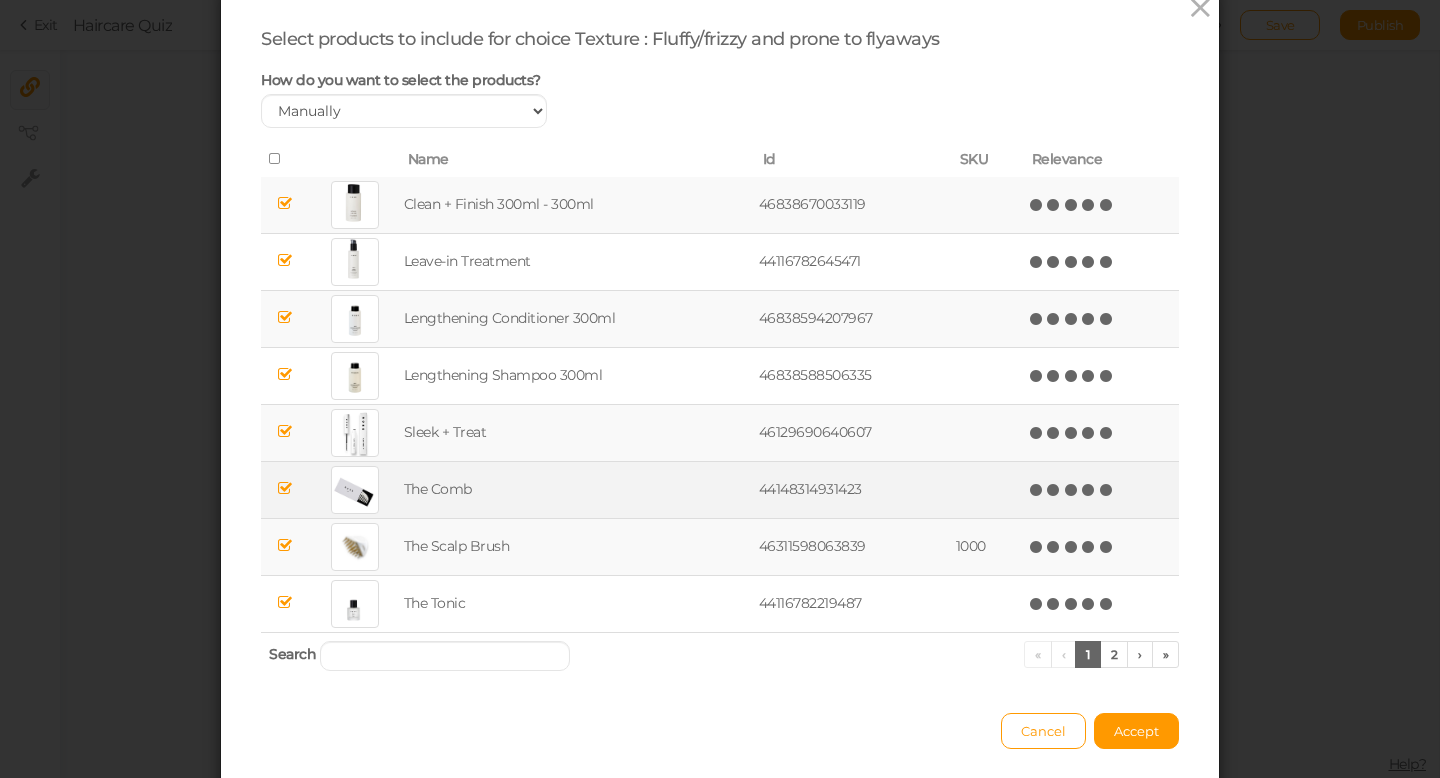 scroll, scrollTop: 74, scrollLeft: 0, axis: vertical 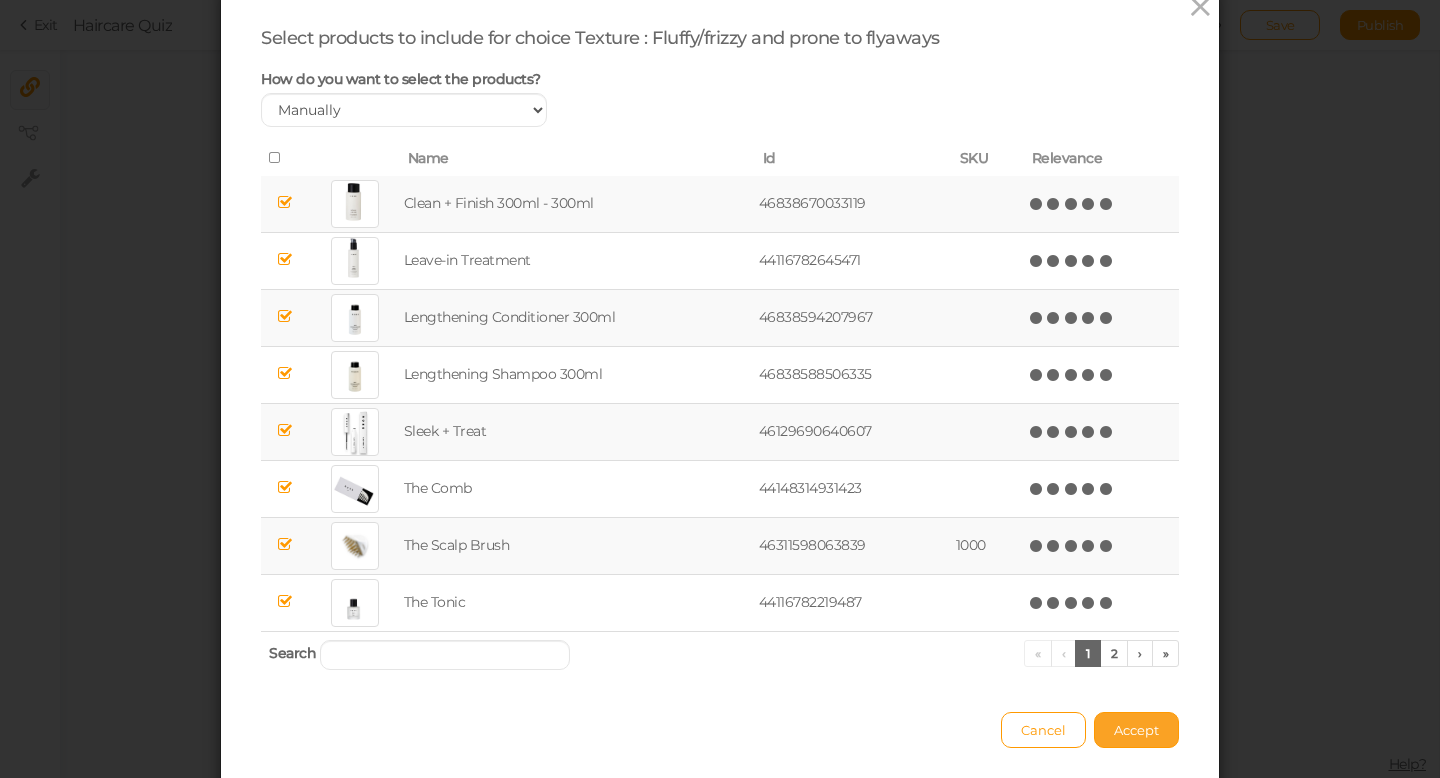 click on "Accept" at bounding box center (1136, 730) 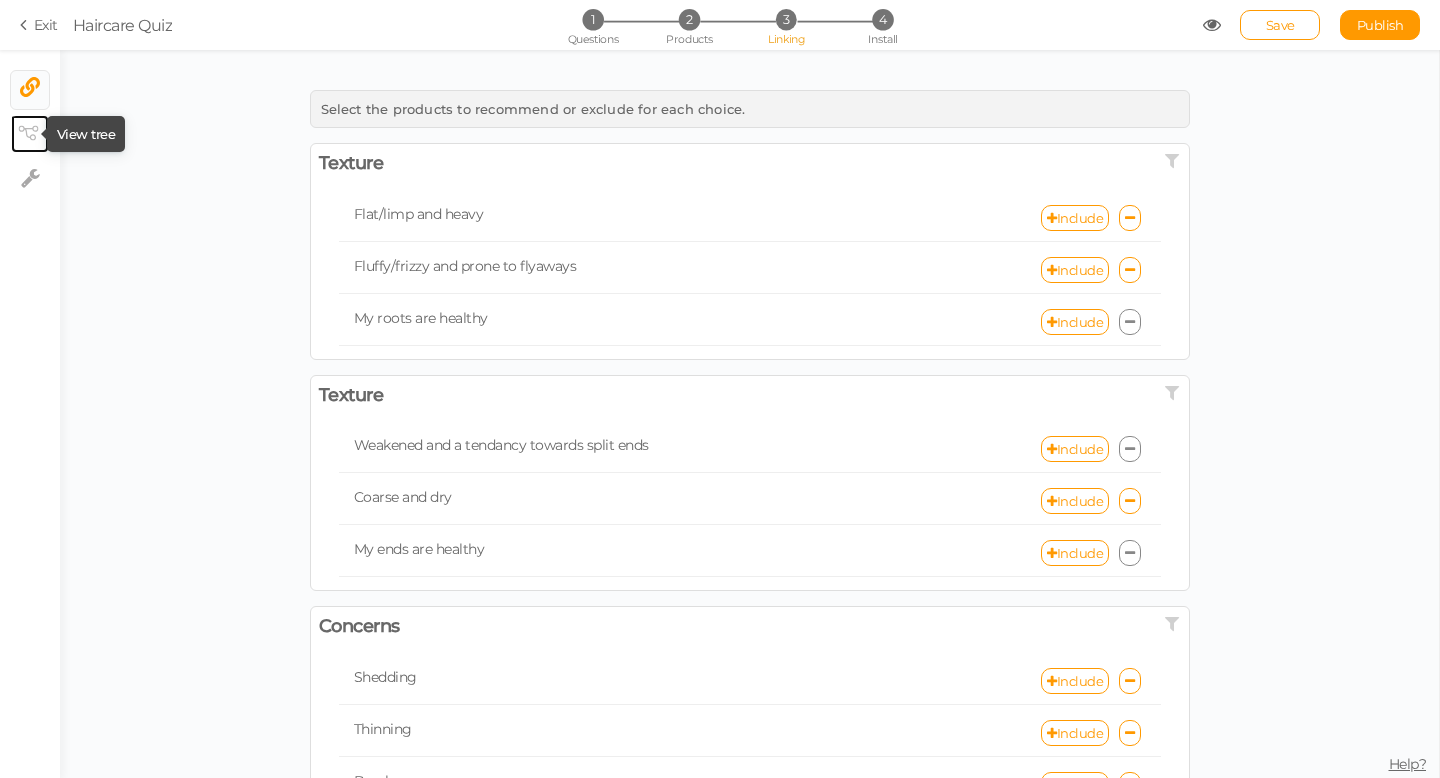 click 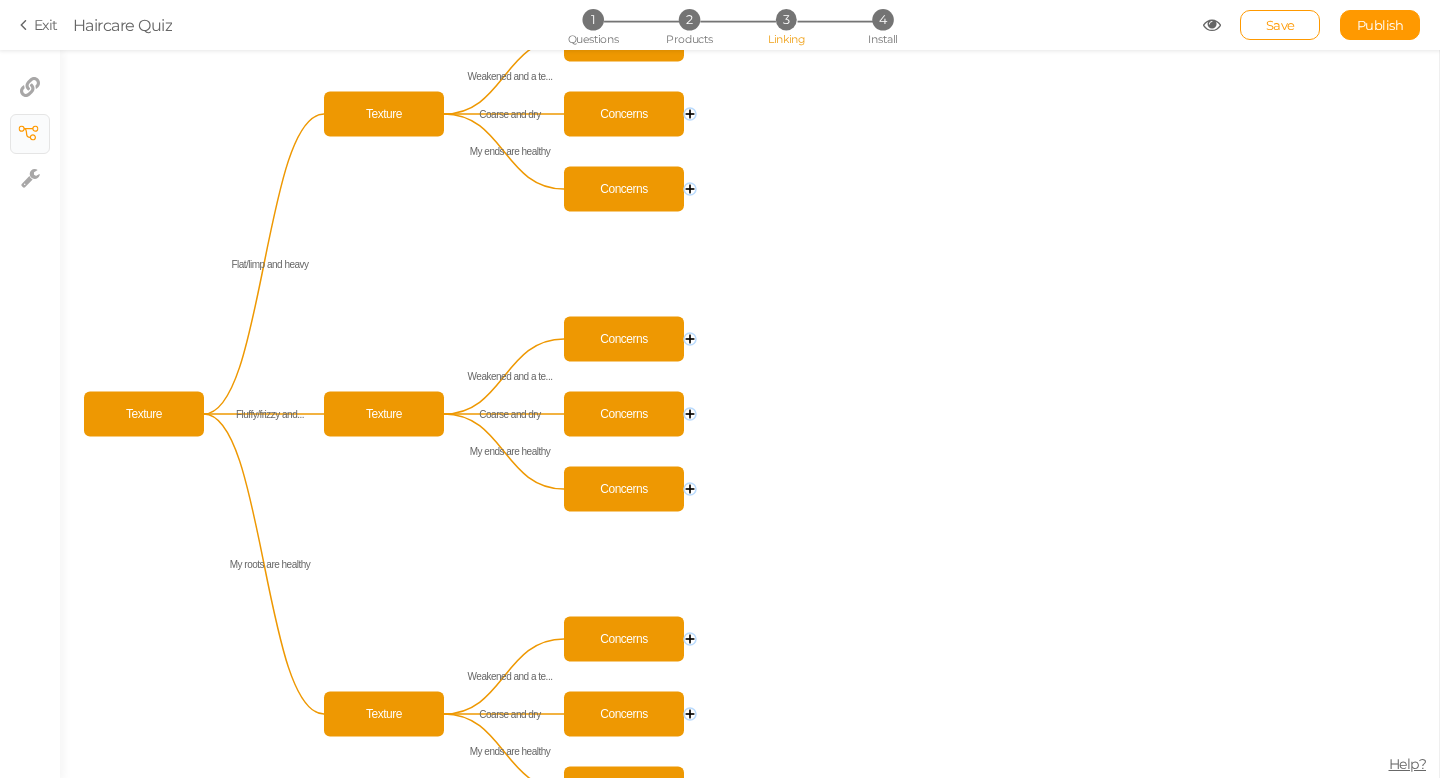 click 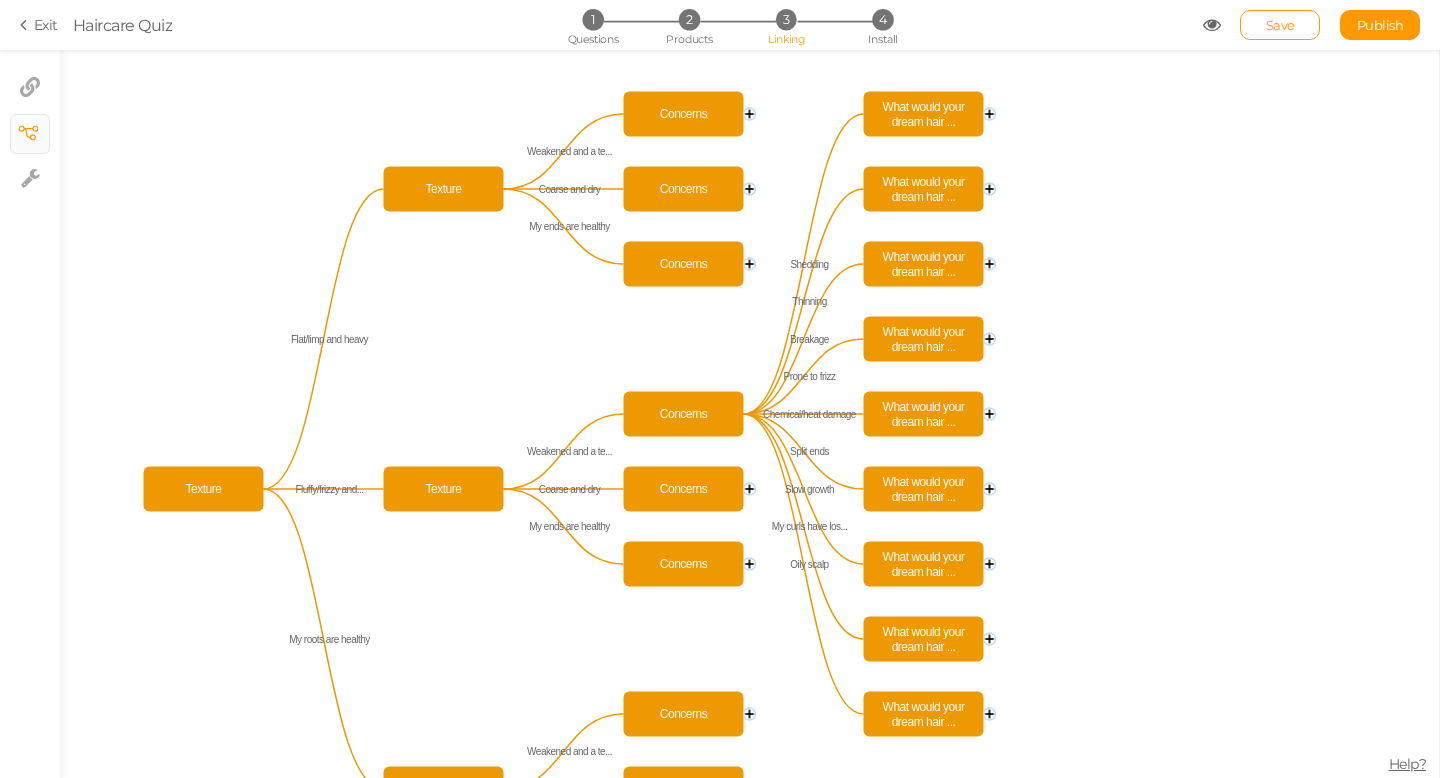 click 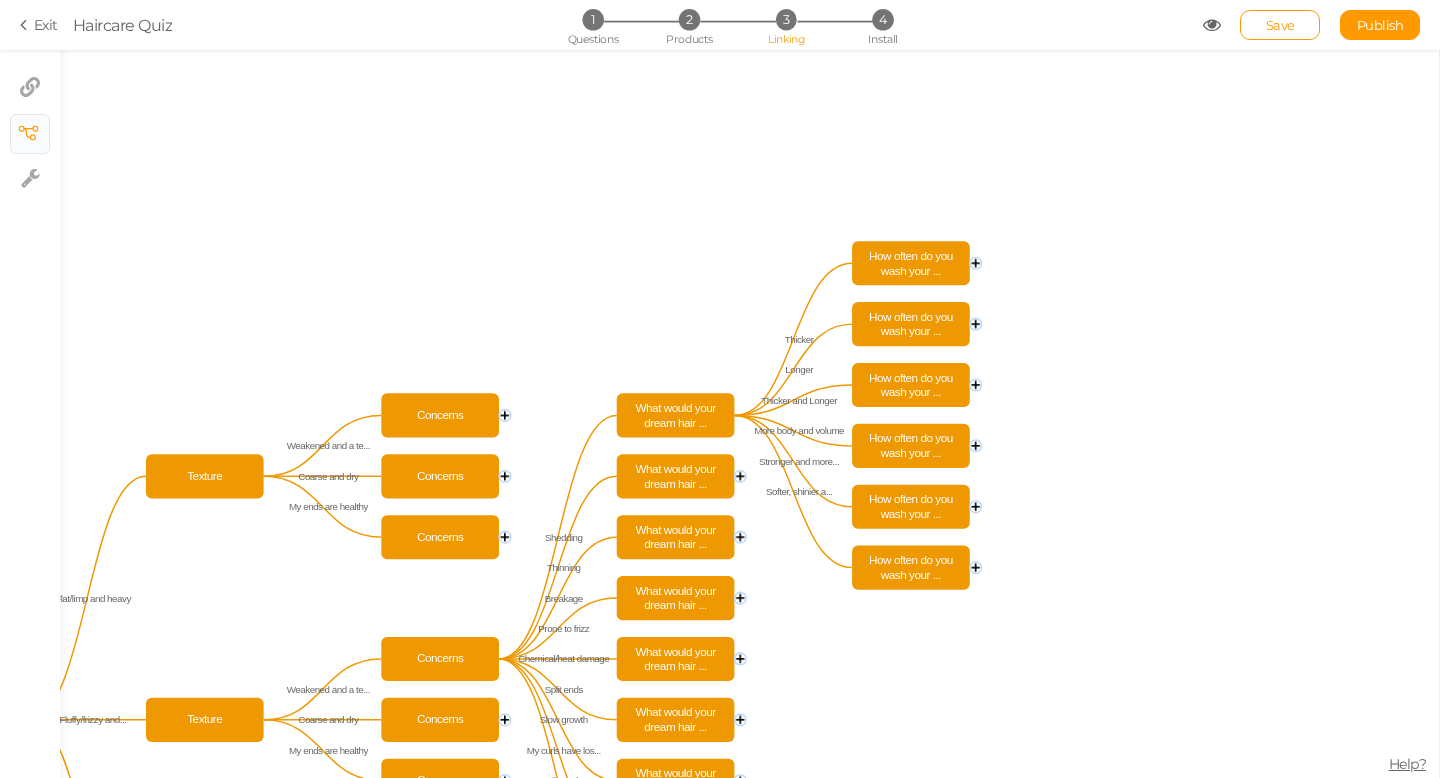 click on "3" at bounding box center [786, 19] 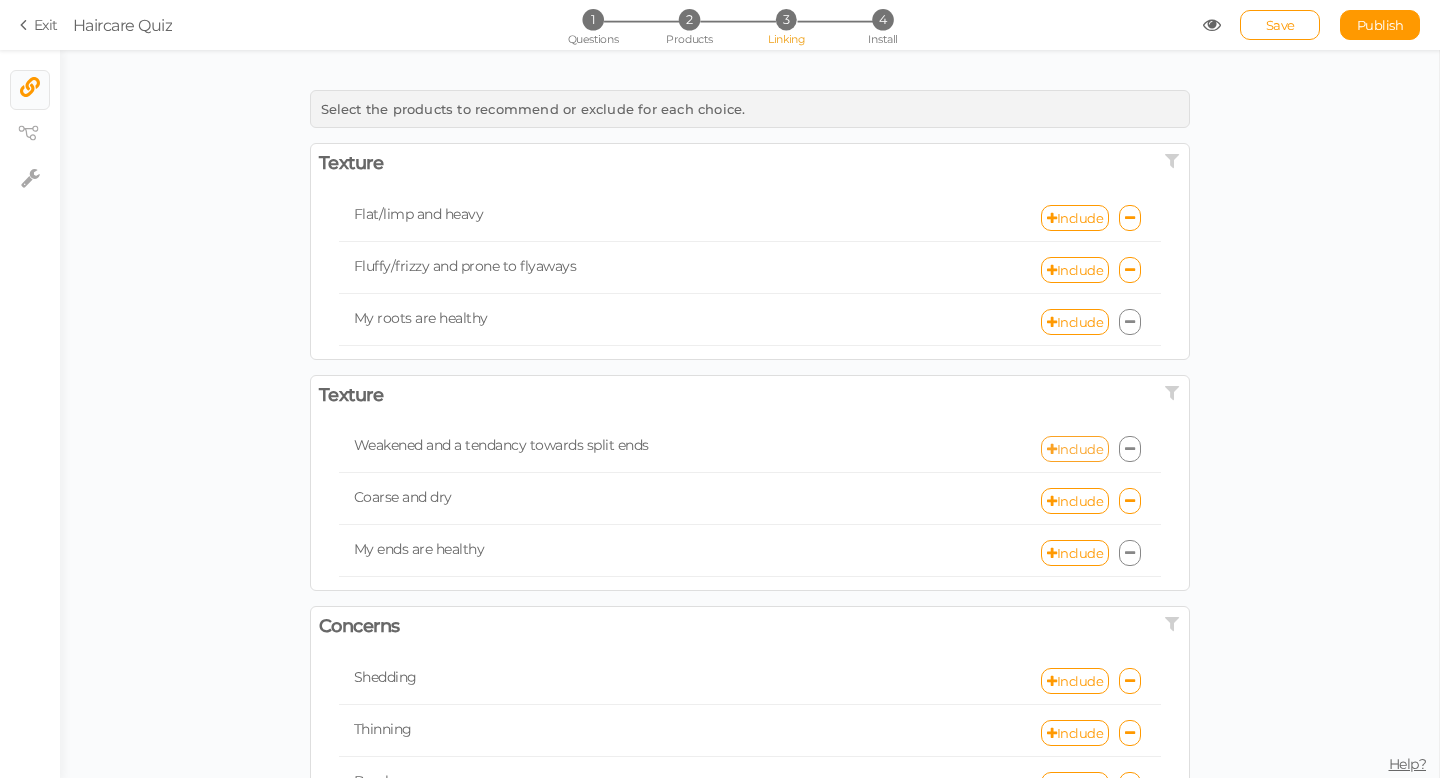 click on "Include" at bounding box center [1075, 449] 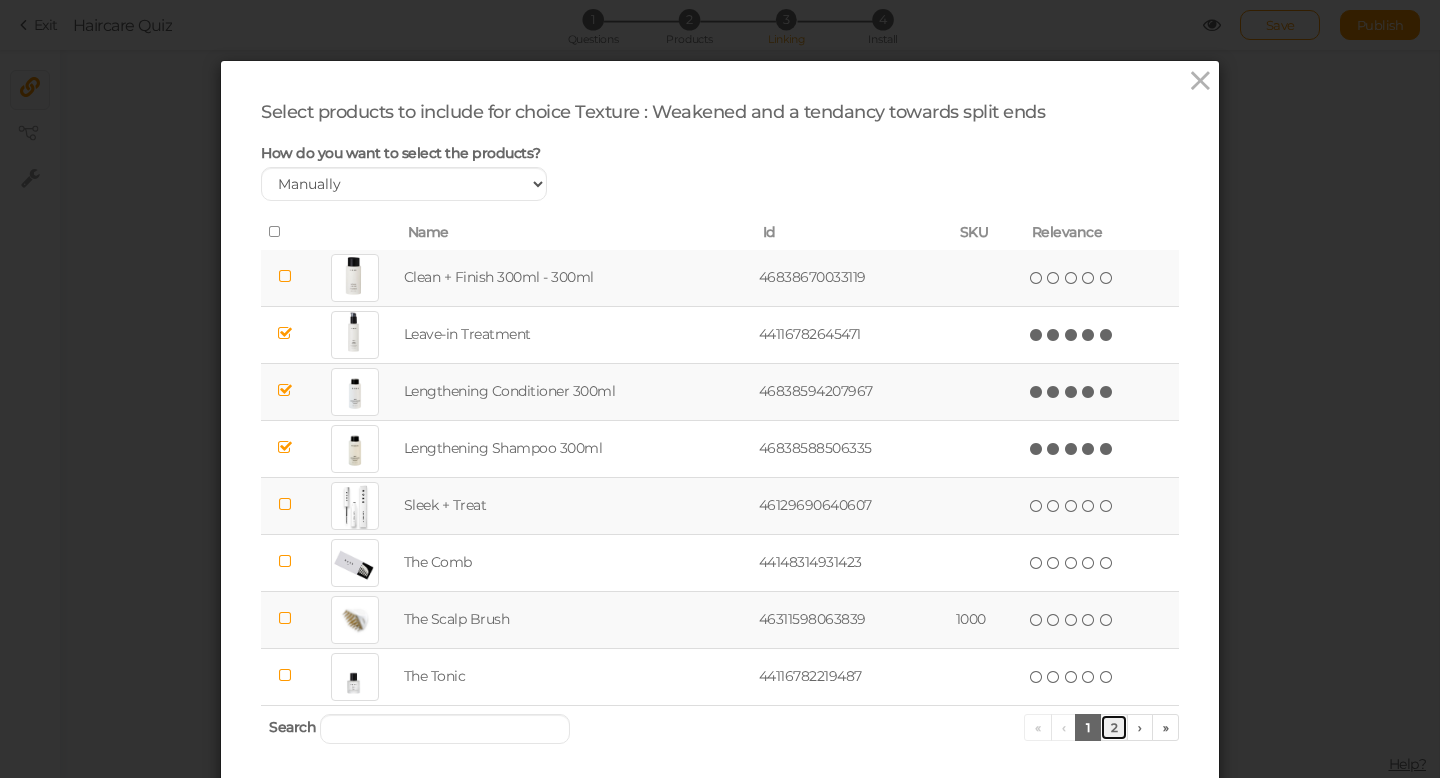 click on "2" at bounding box center [1114, 727] 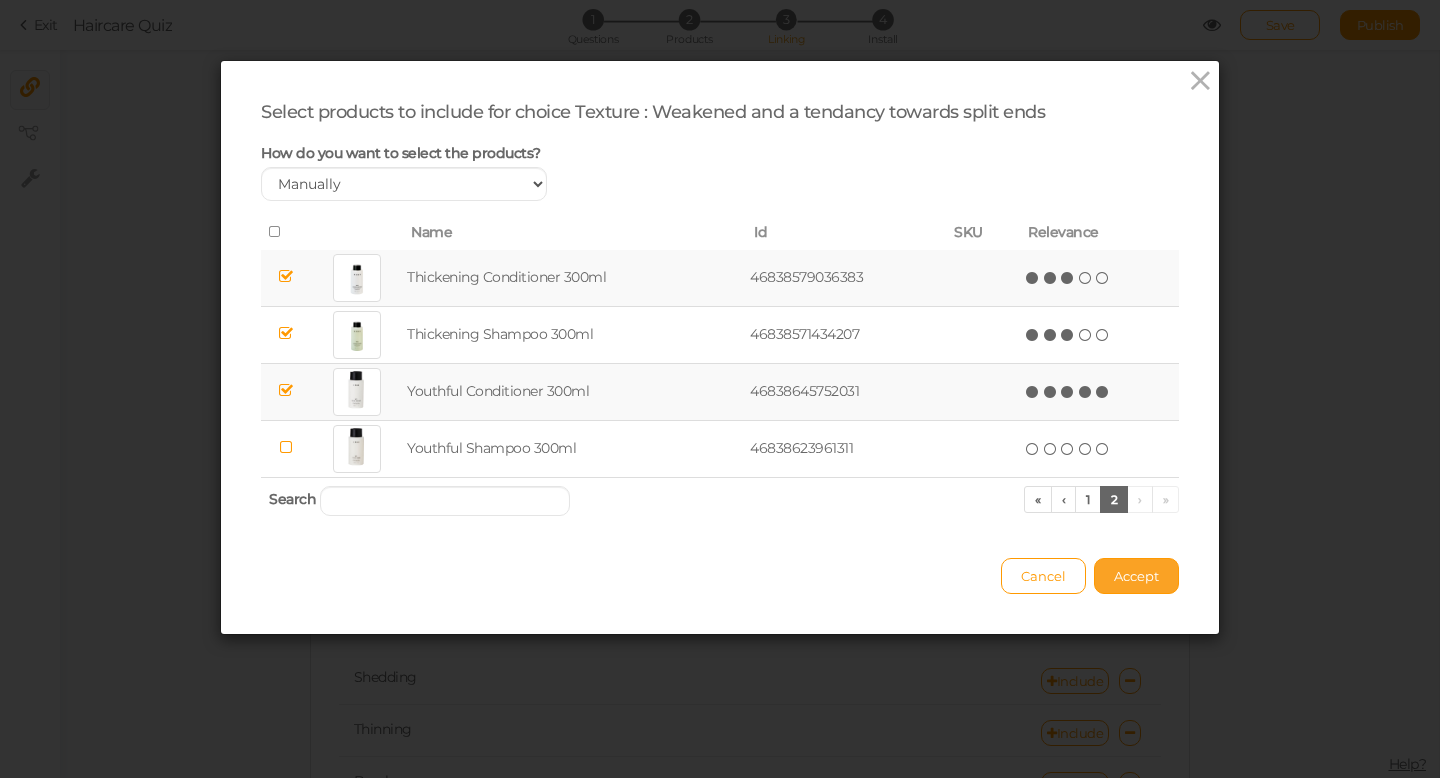 click on "Accept" at bounding box center [1136, 576] 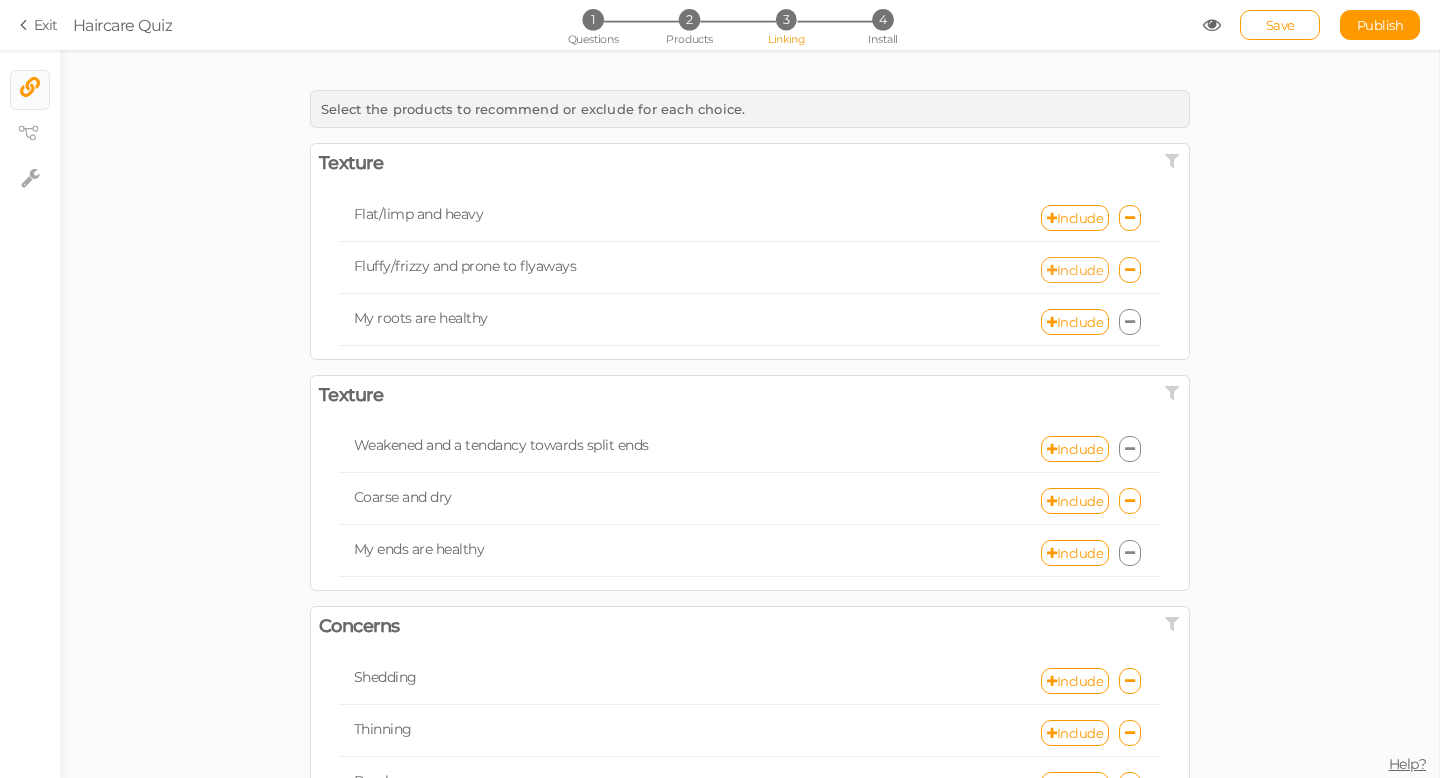 click on "Include" at bounding box center (1075, 270) 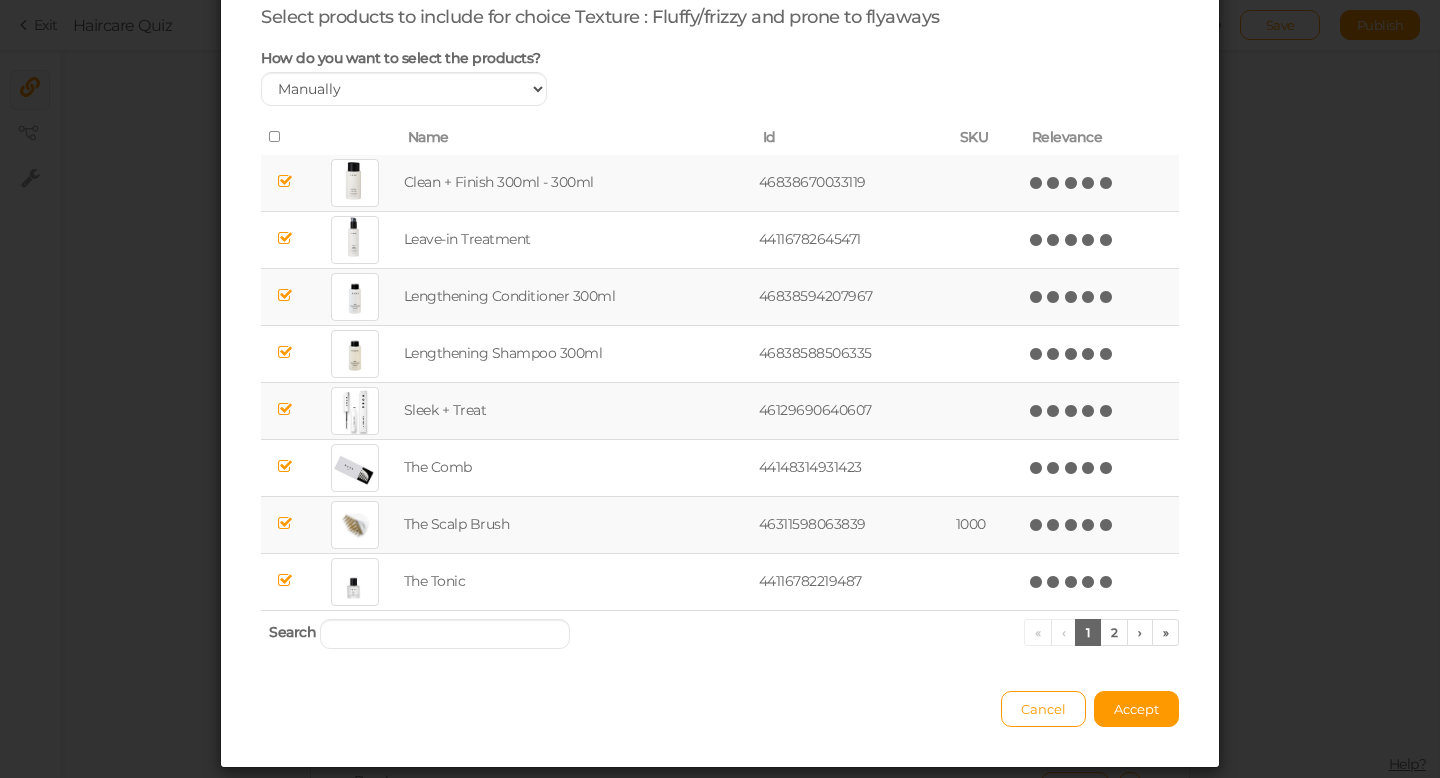 scroll, scrollTop: 97, scrollLeft: 0, axis: vertical 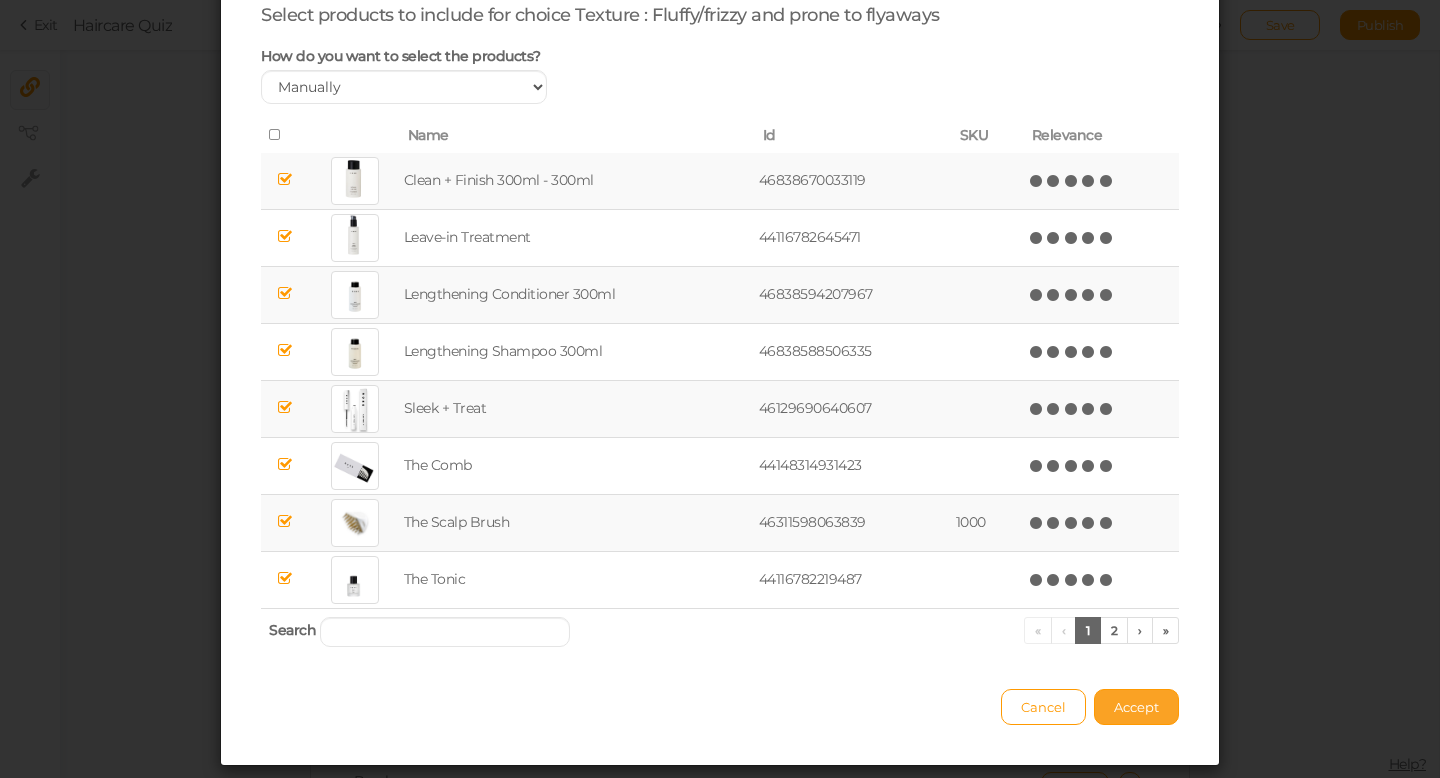 click on "Accept" at bounding box center (1136, 707) 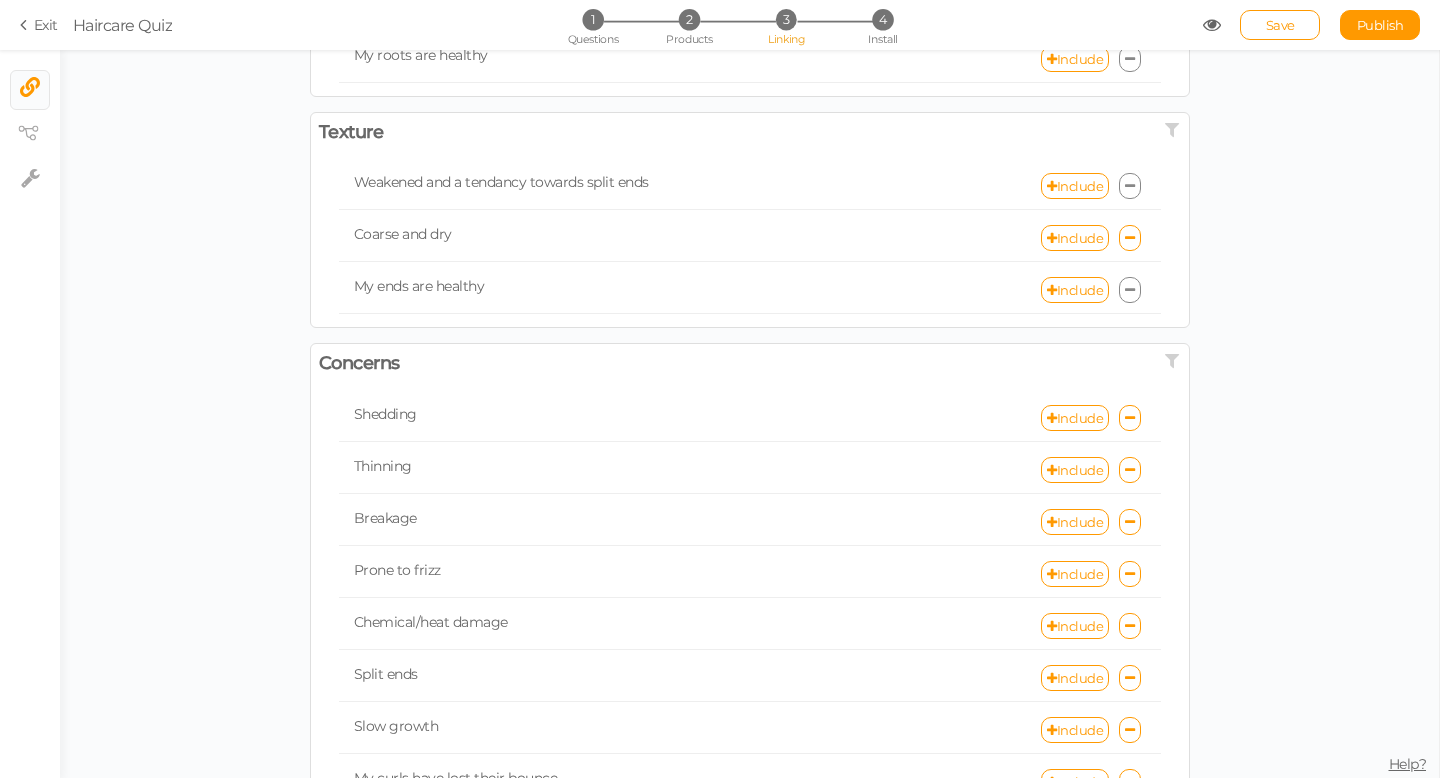 scroll, scrollTop: 270, scrollLeft: 0, axis: vertical 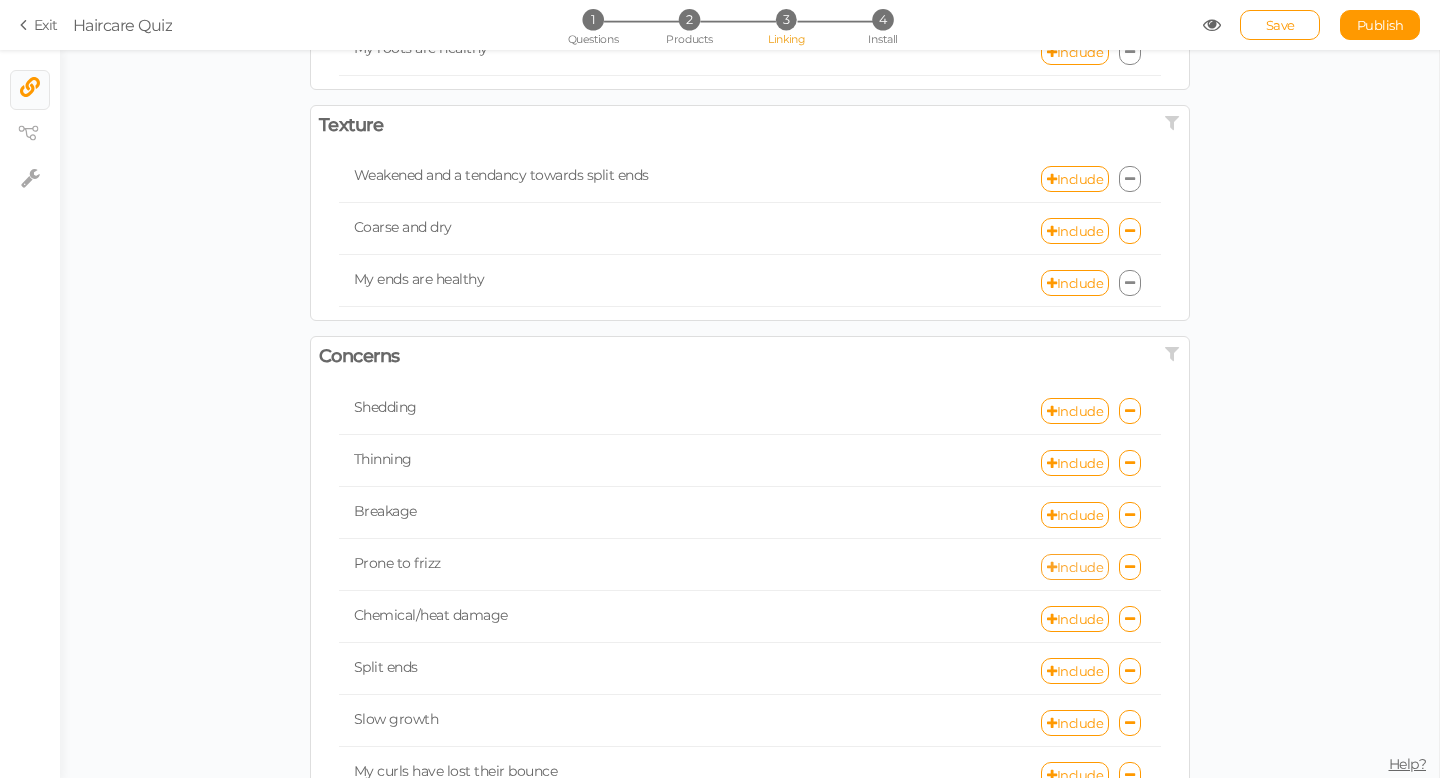 click on "Include" at bounding box center (1075, 567) 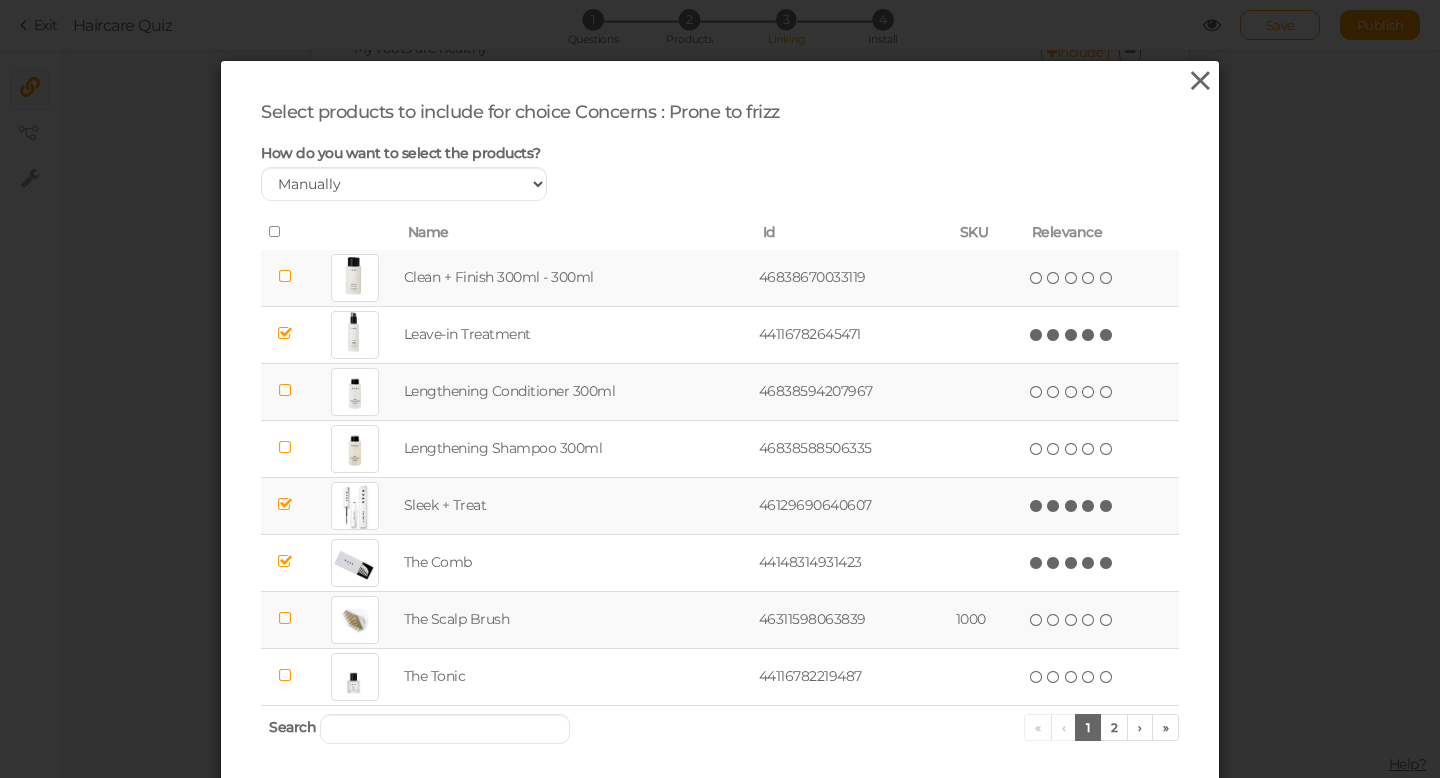 click at bounding box center [1200, 81] 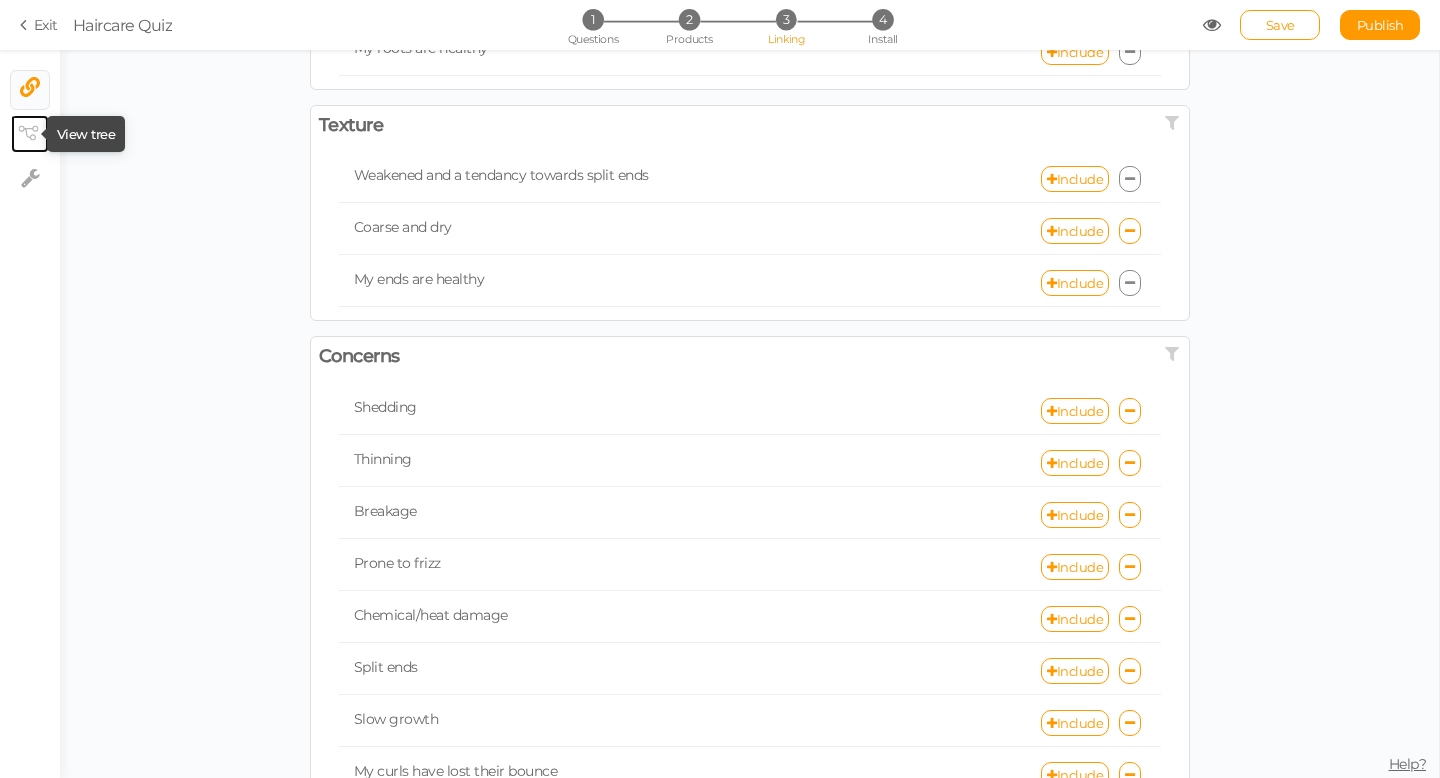 click 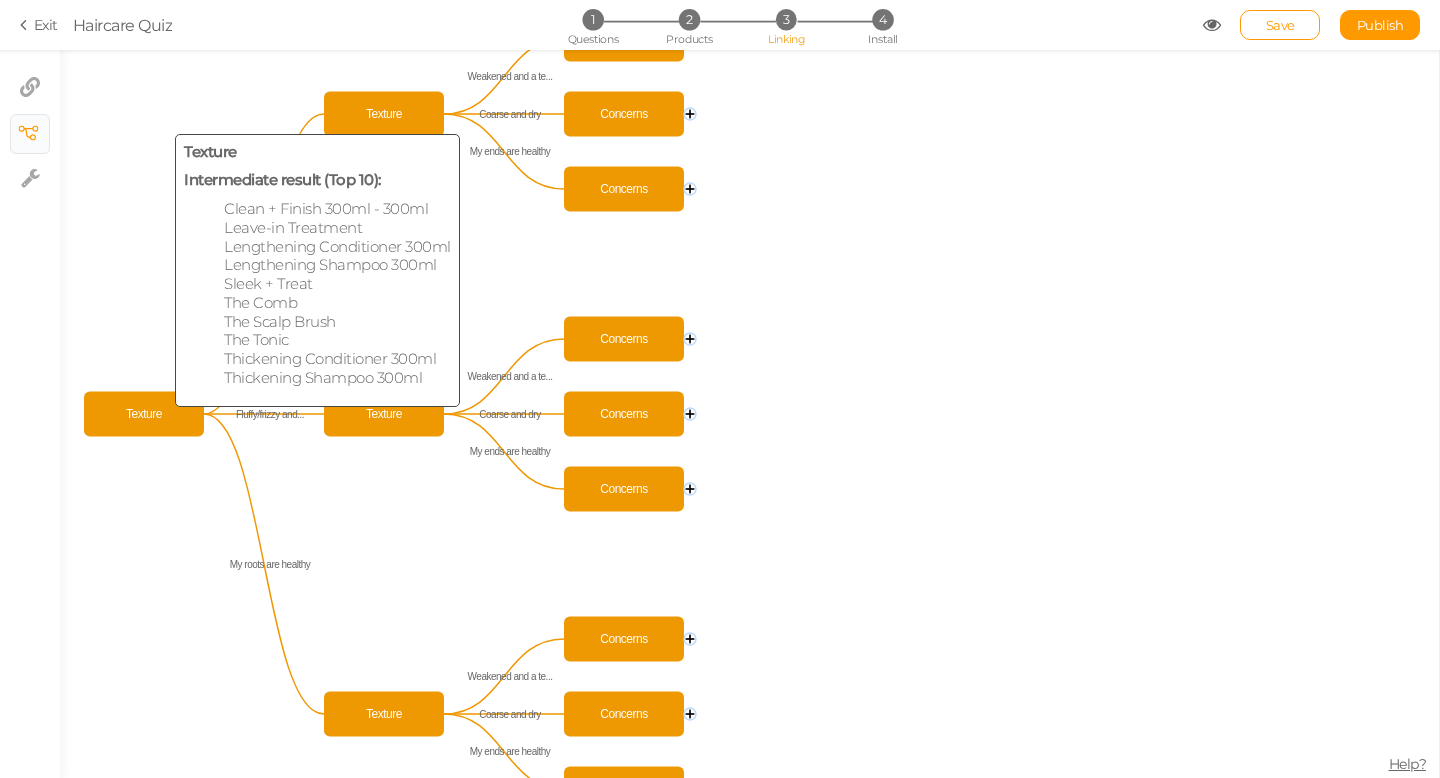 click on "Texture" 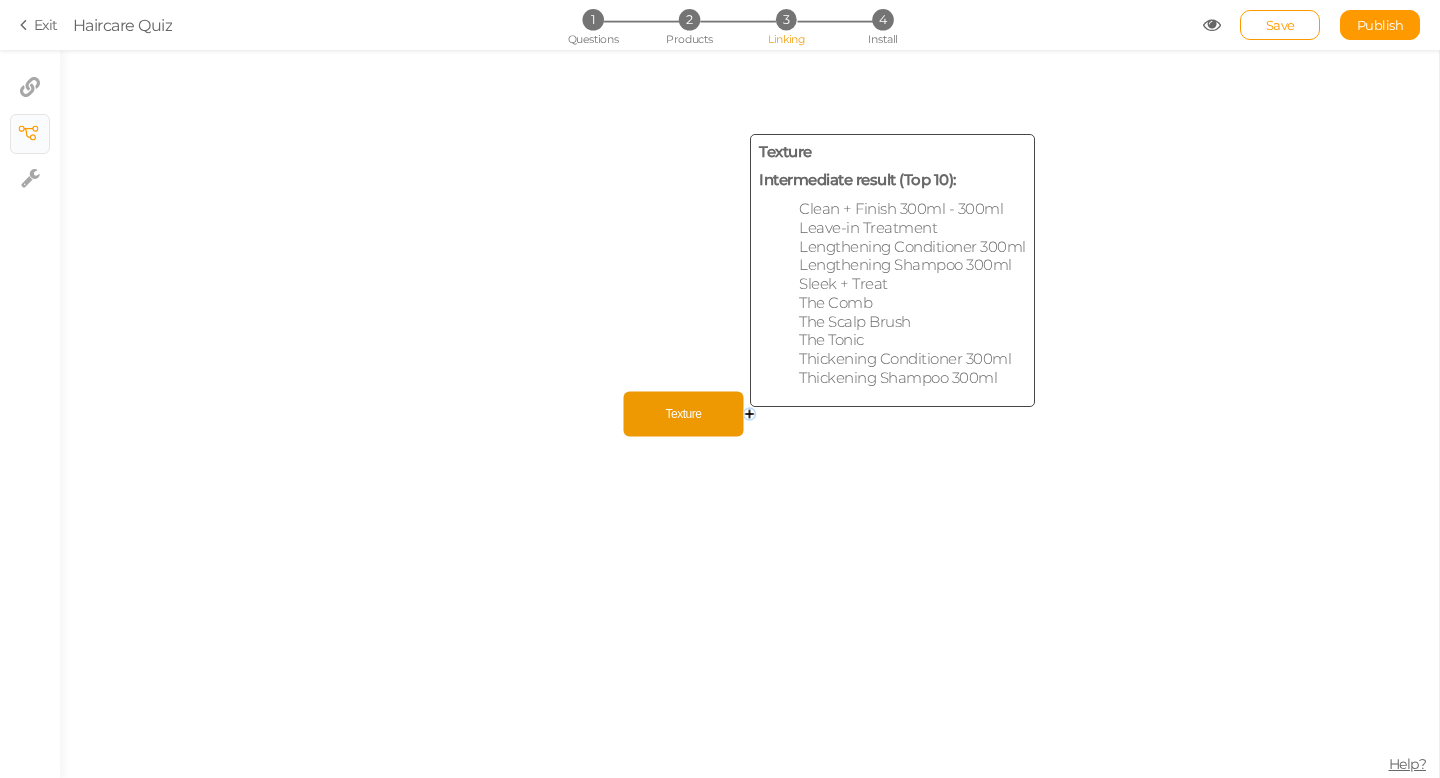 click on "Texture" 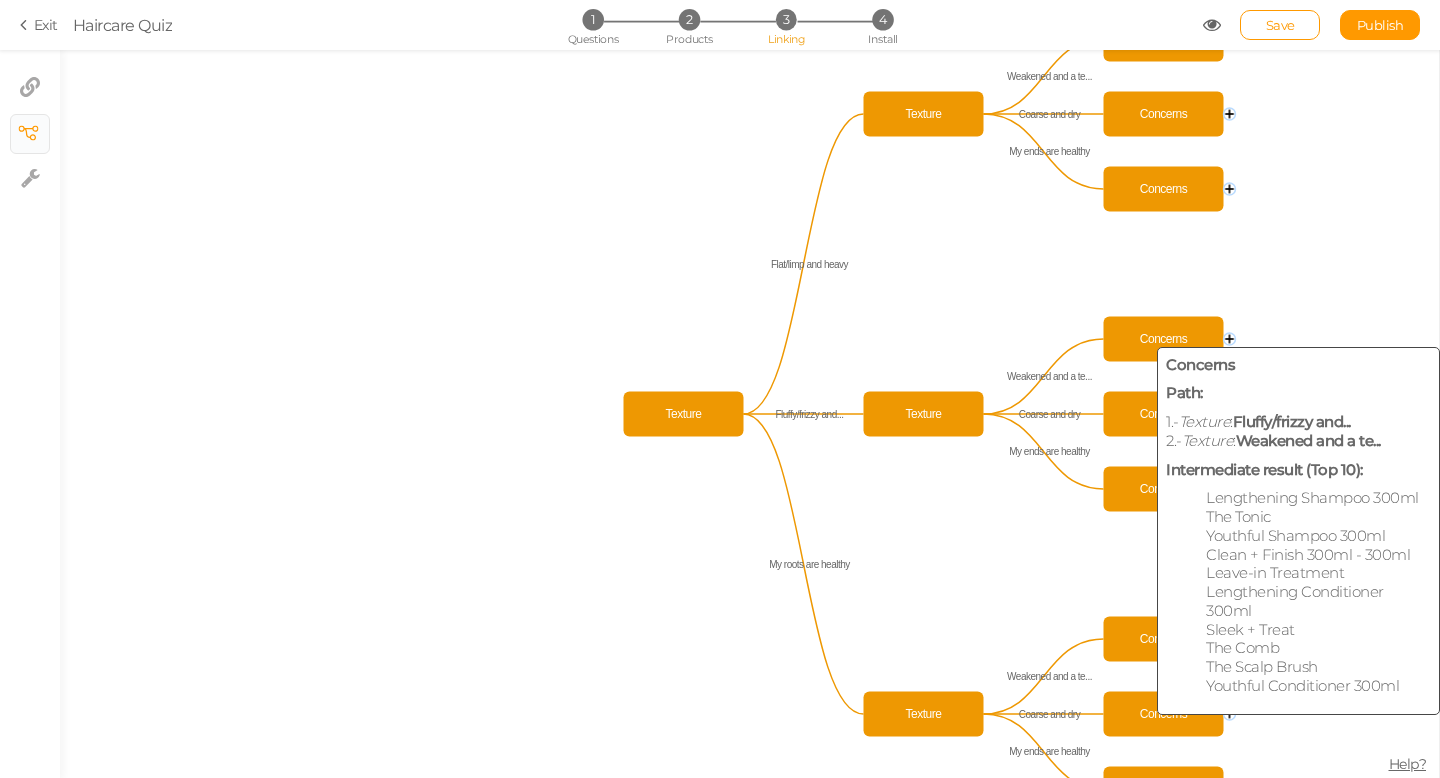 click on "Concerns" 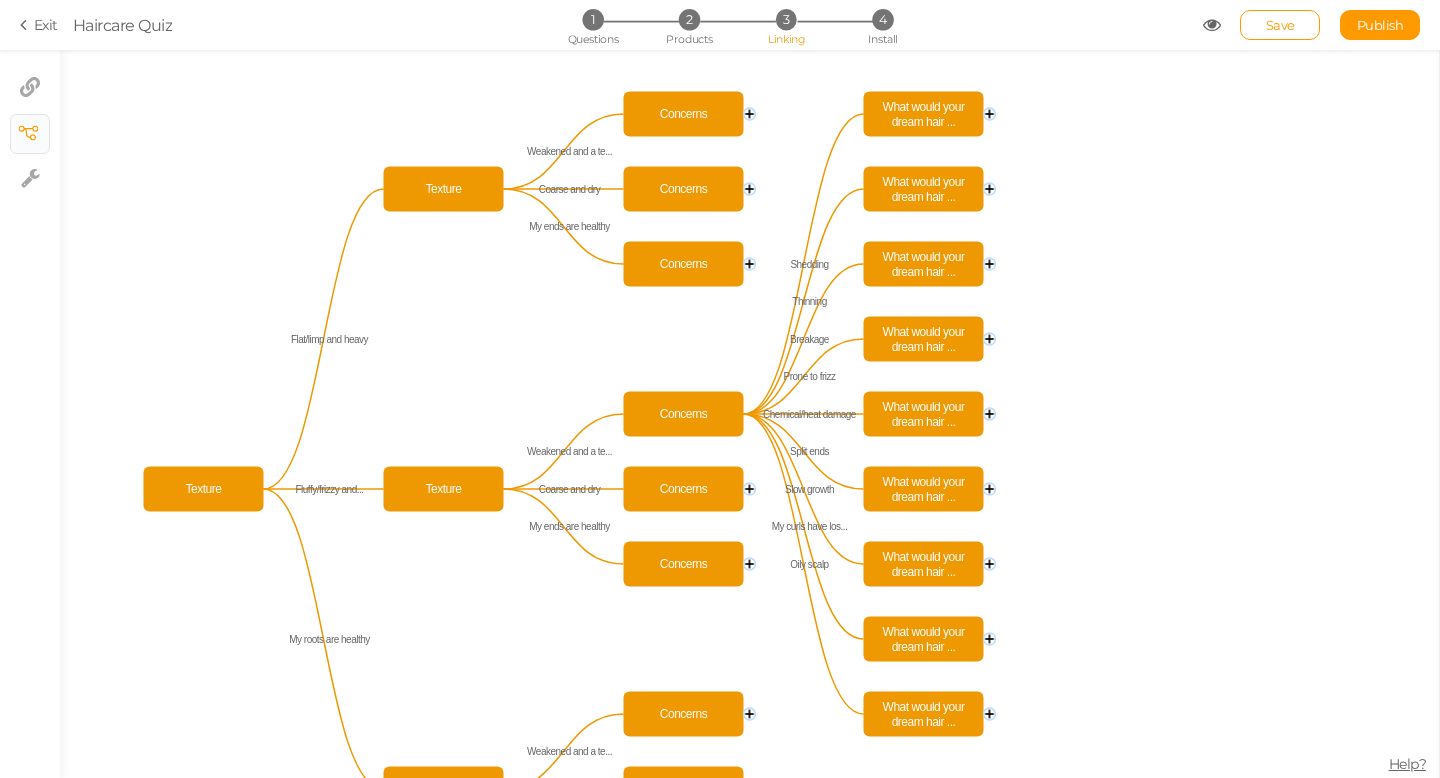 click 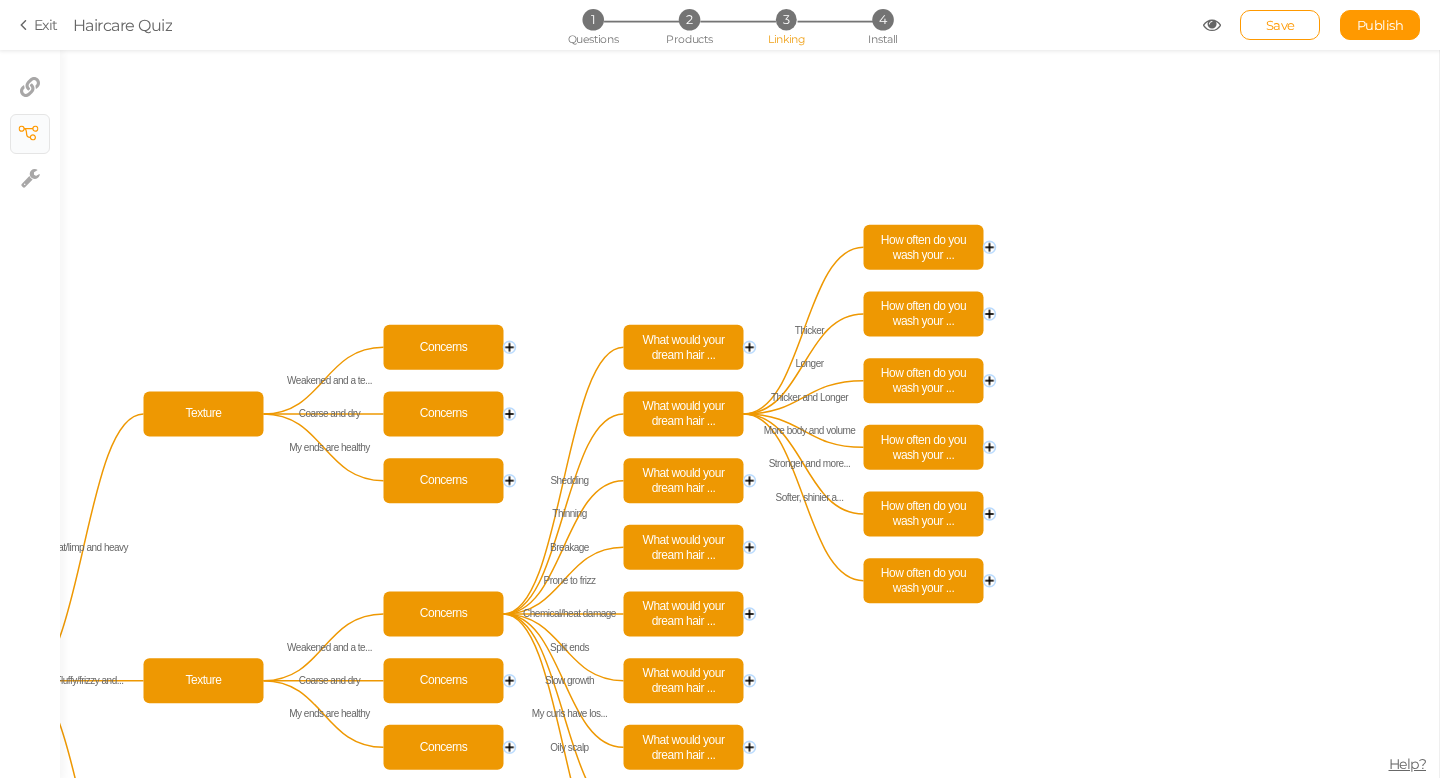 click 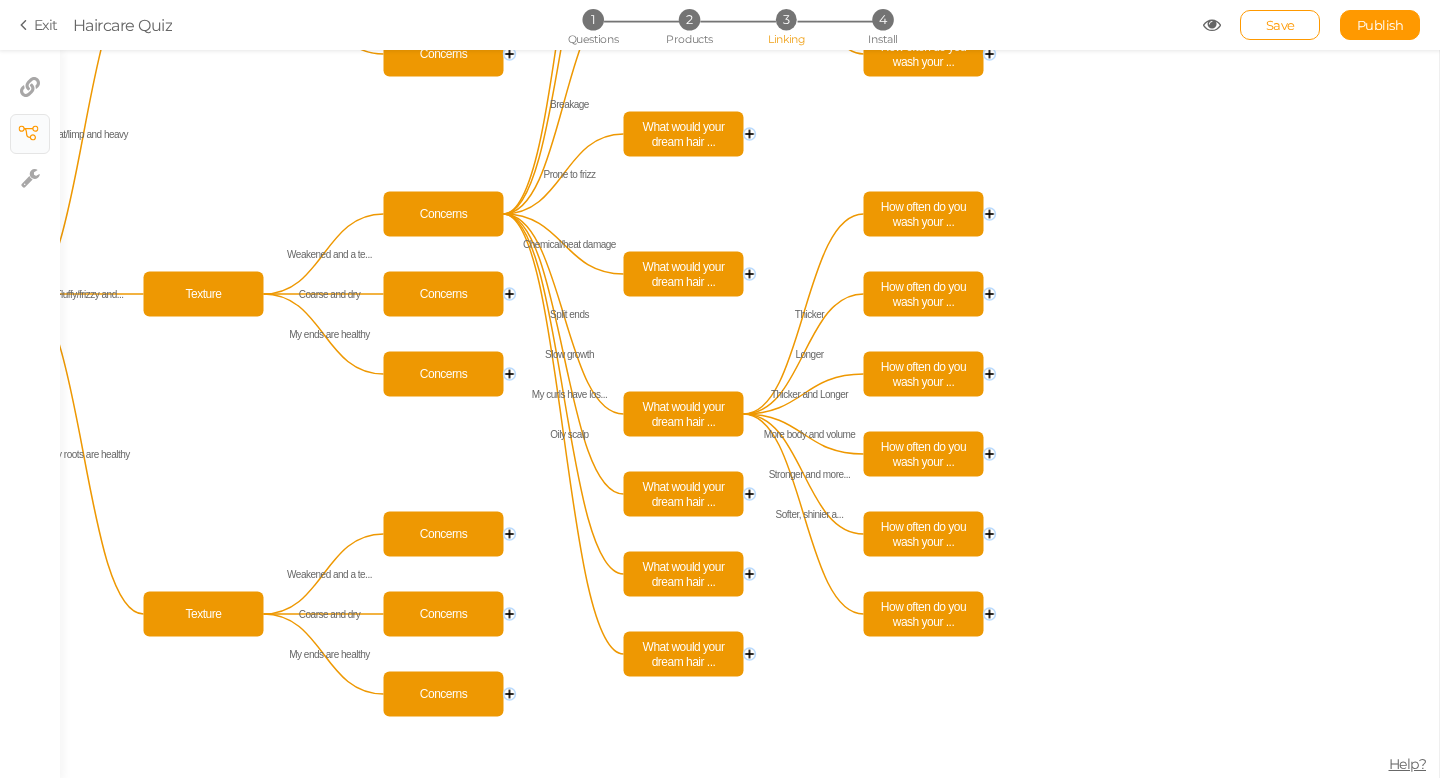 click 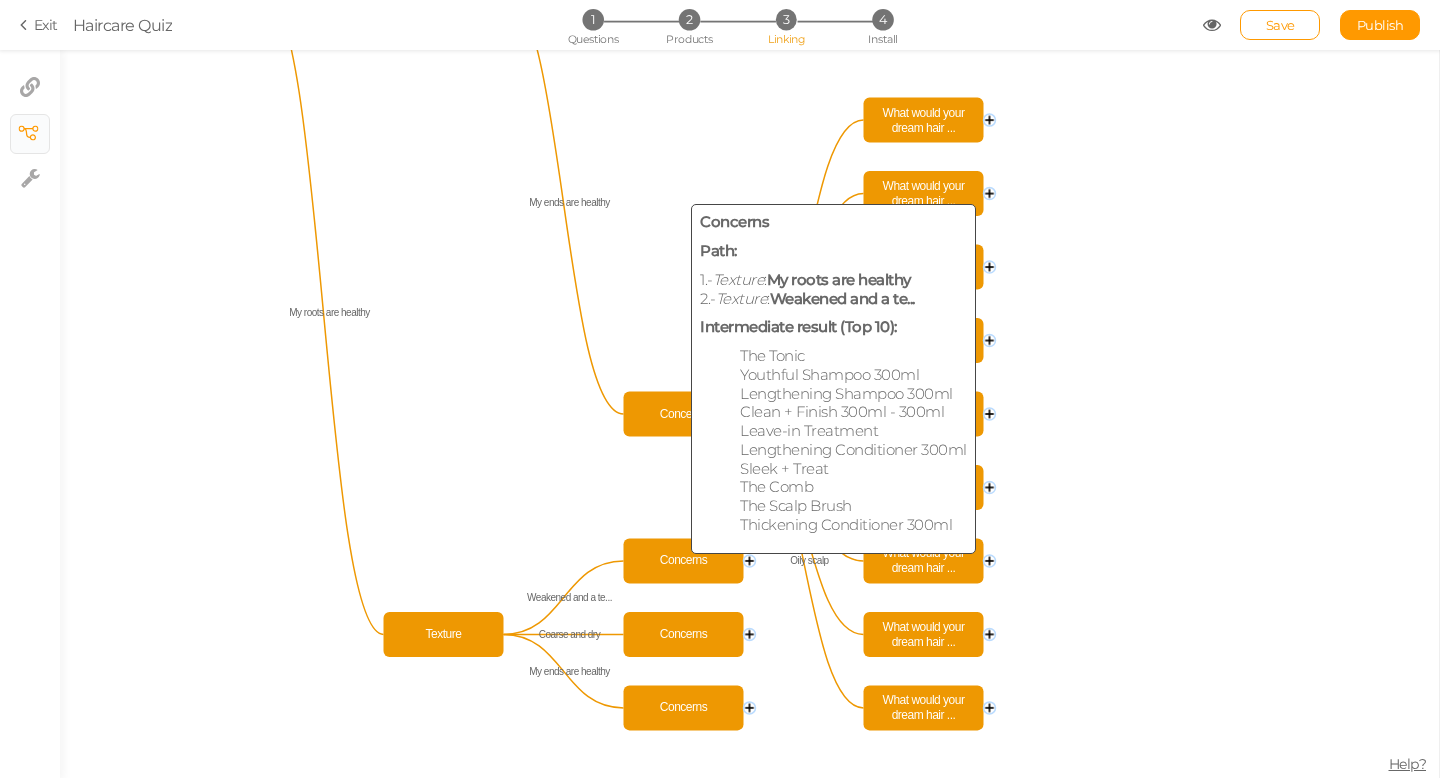 click on "Concerns" 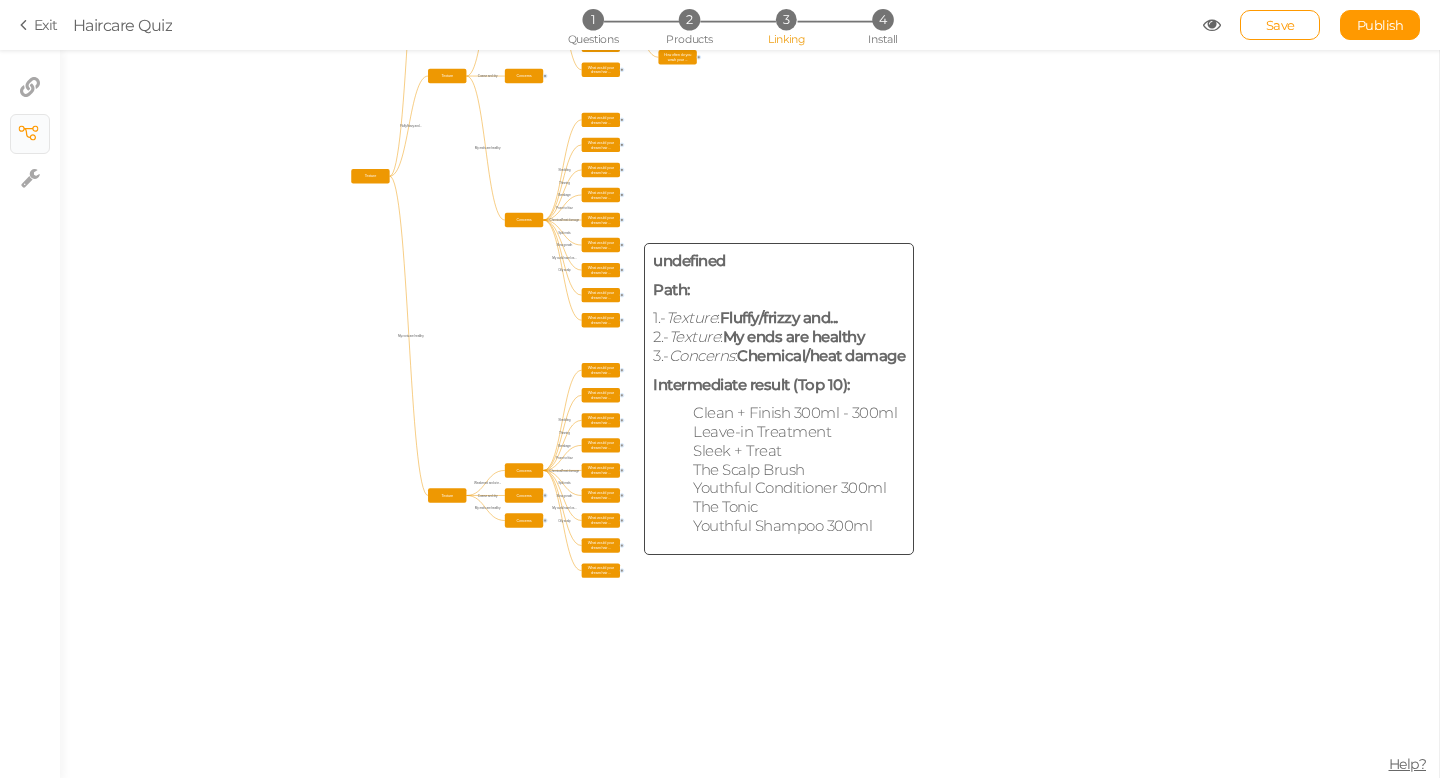 click 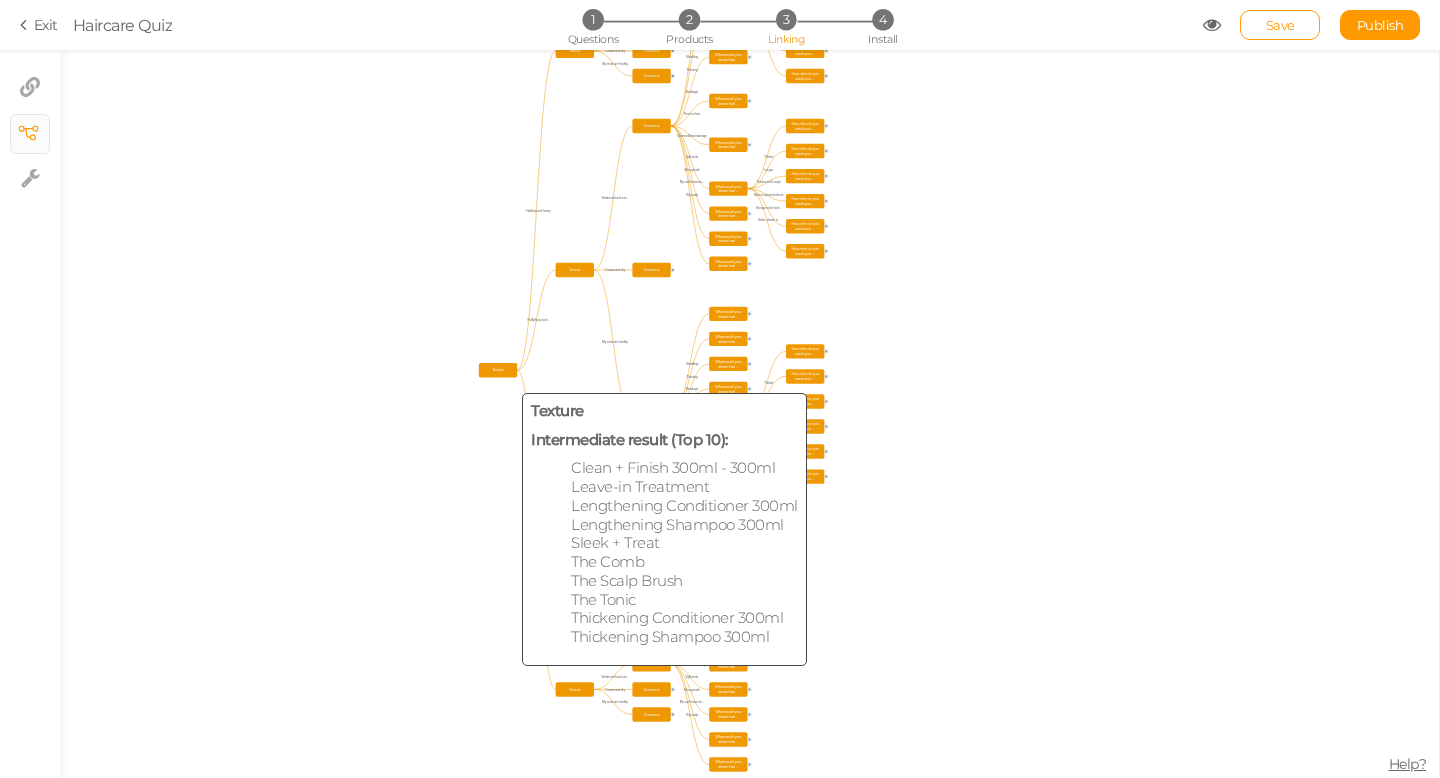 click on "Texture" 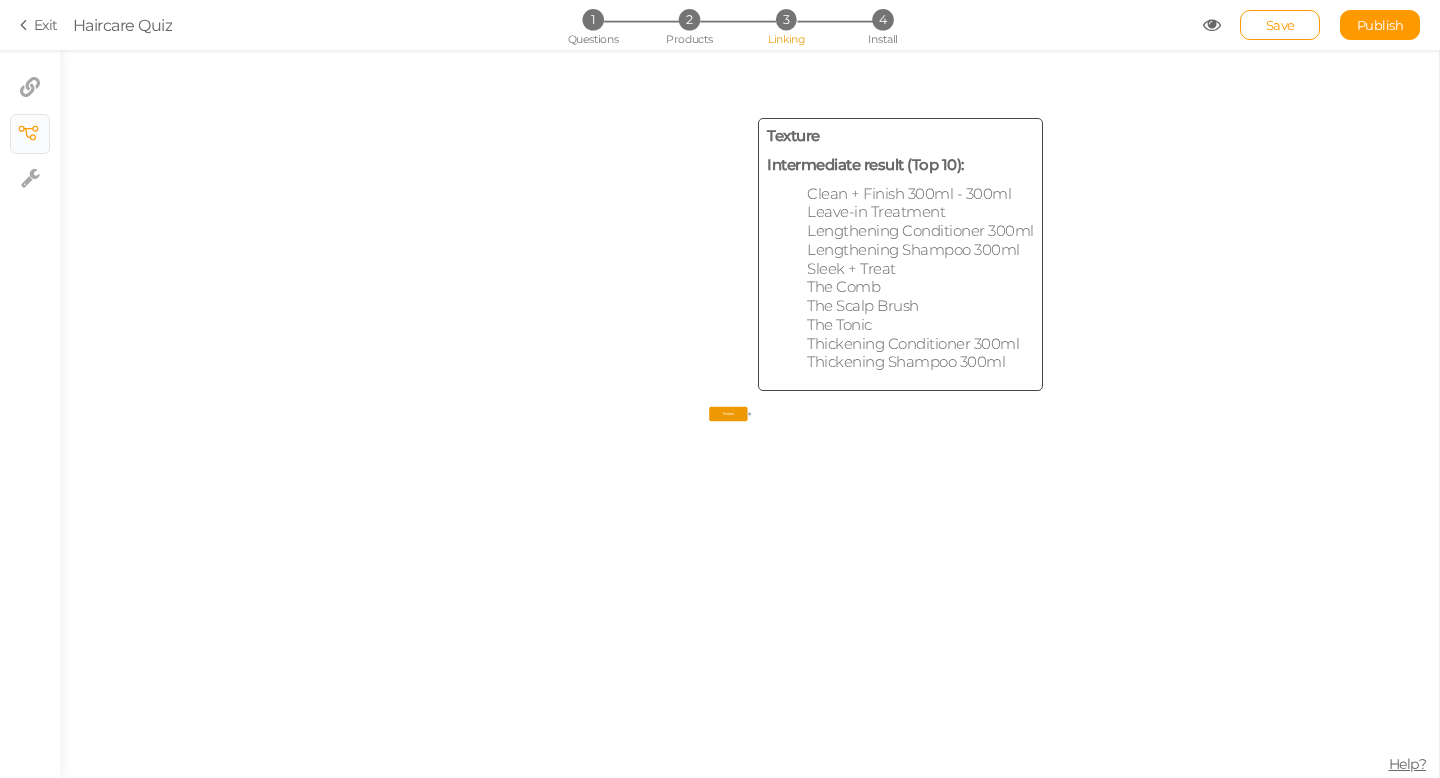 click on "Texture" 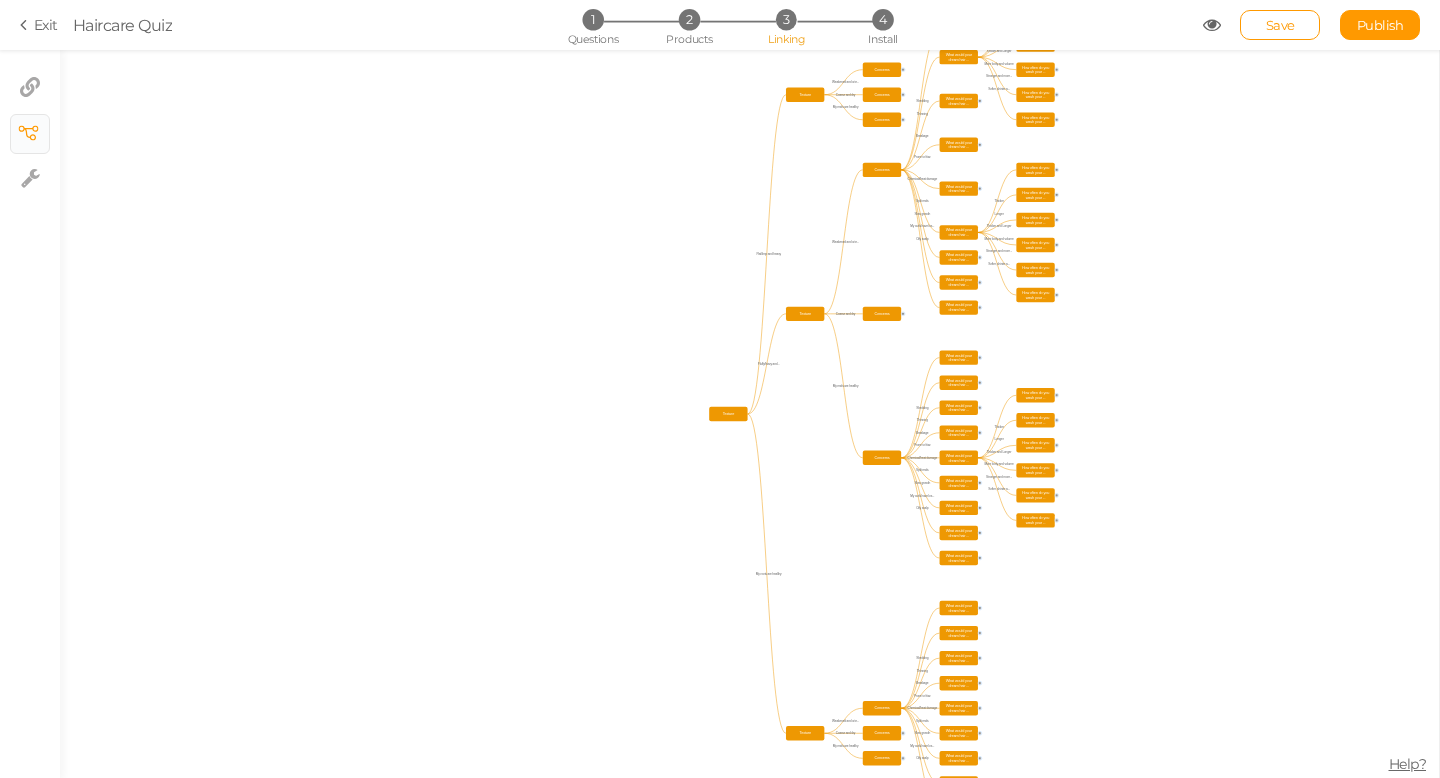 click on "3" at bounding box center (786, 19) 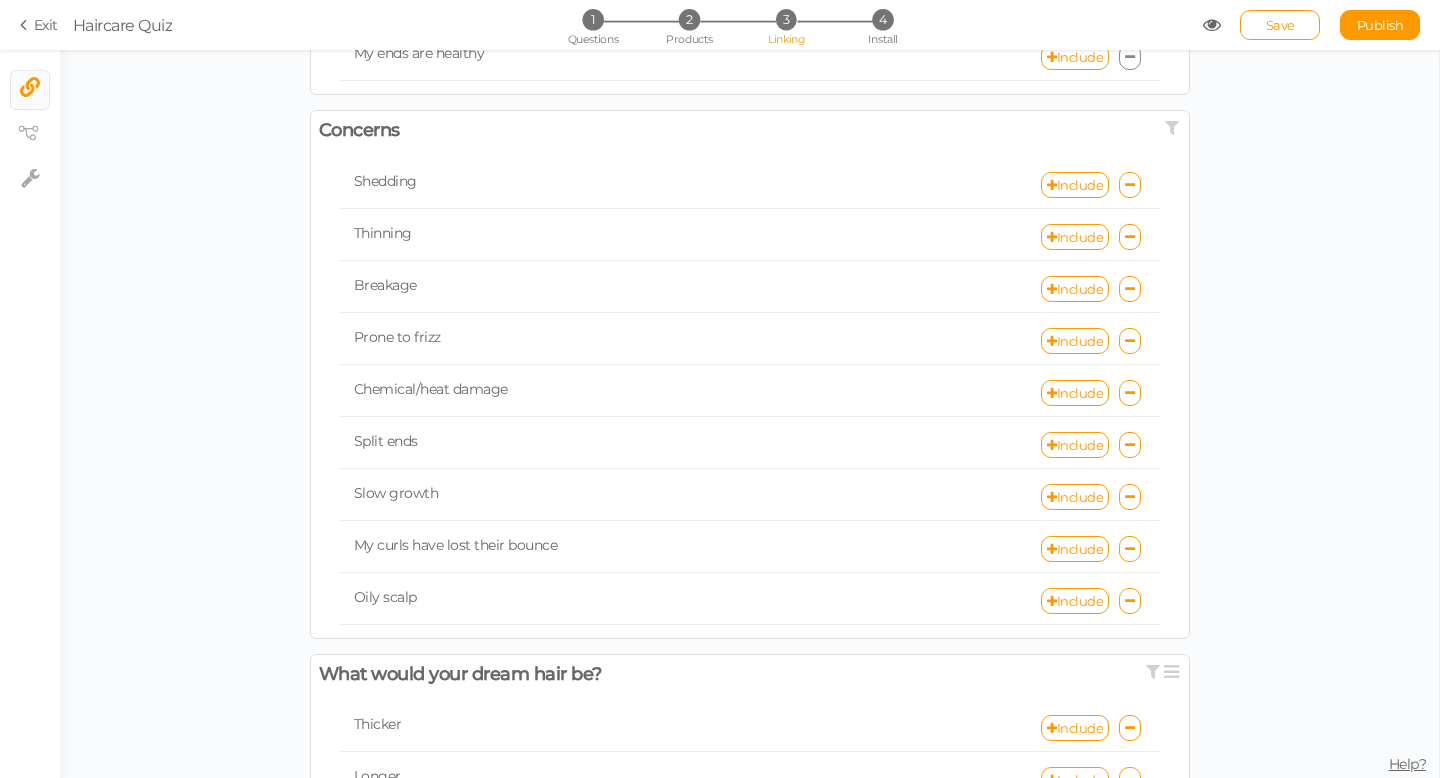 scroll, scrollTop: 497, scrollLeft: 0, axis: vertical 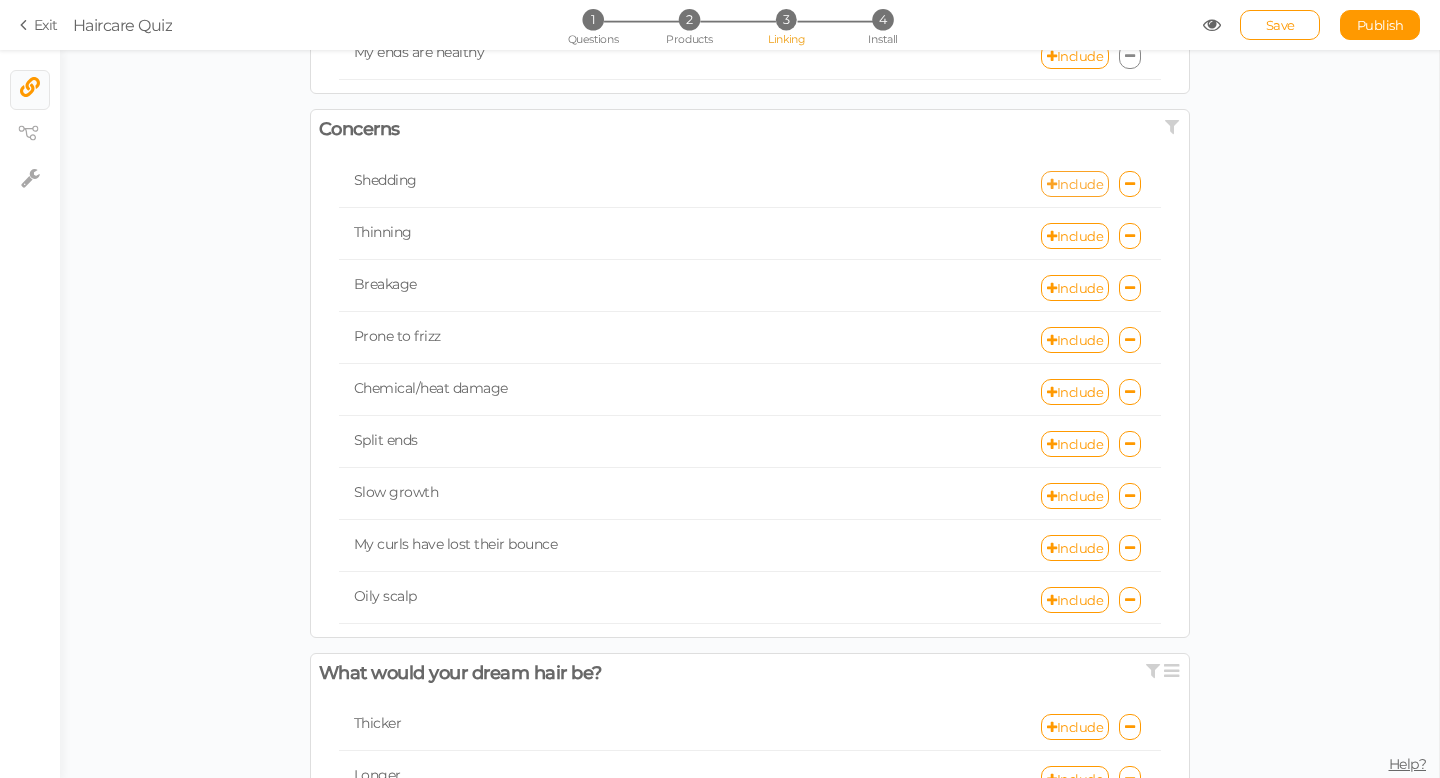 click on "Include" at bounding box center (1075, 184) 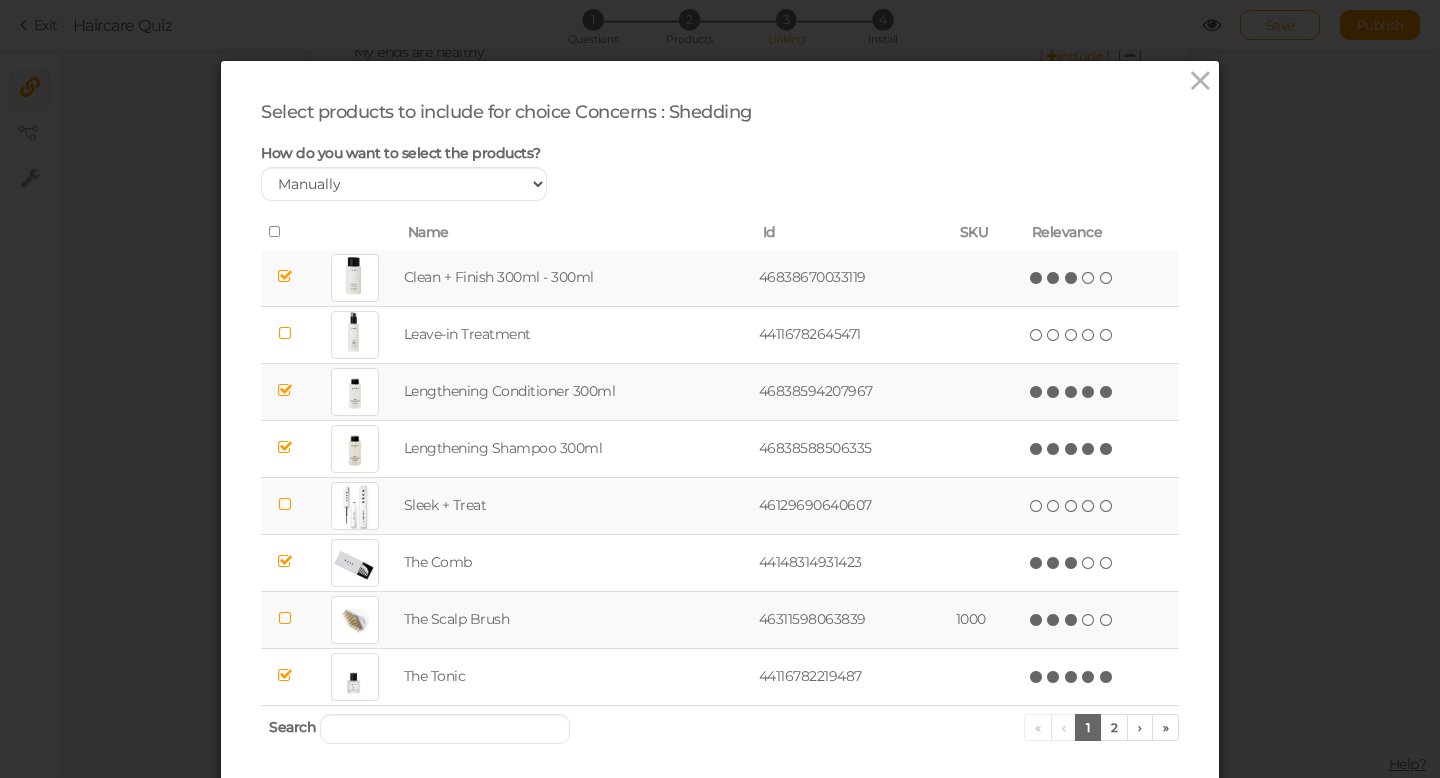 click at bounding box center (1072, 620) 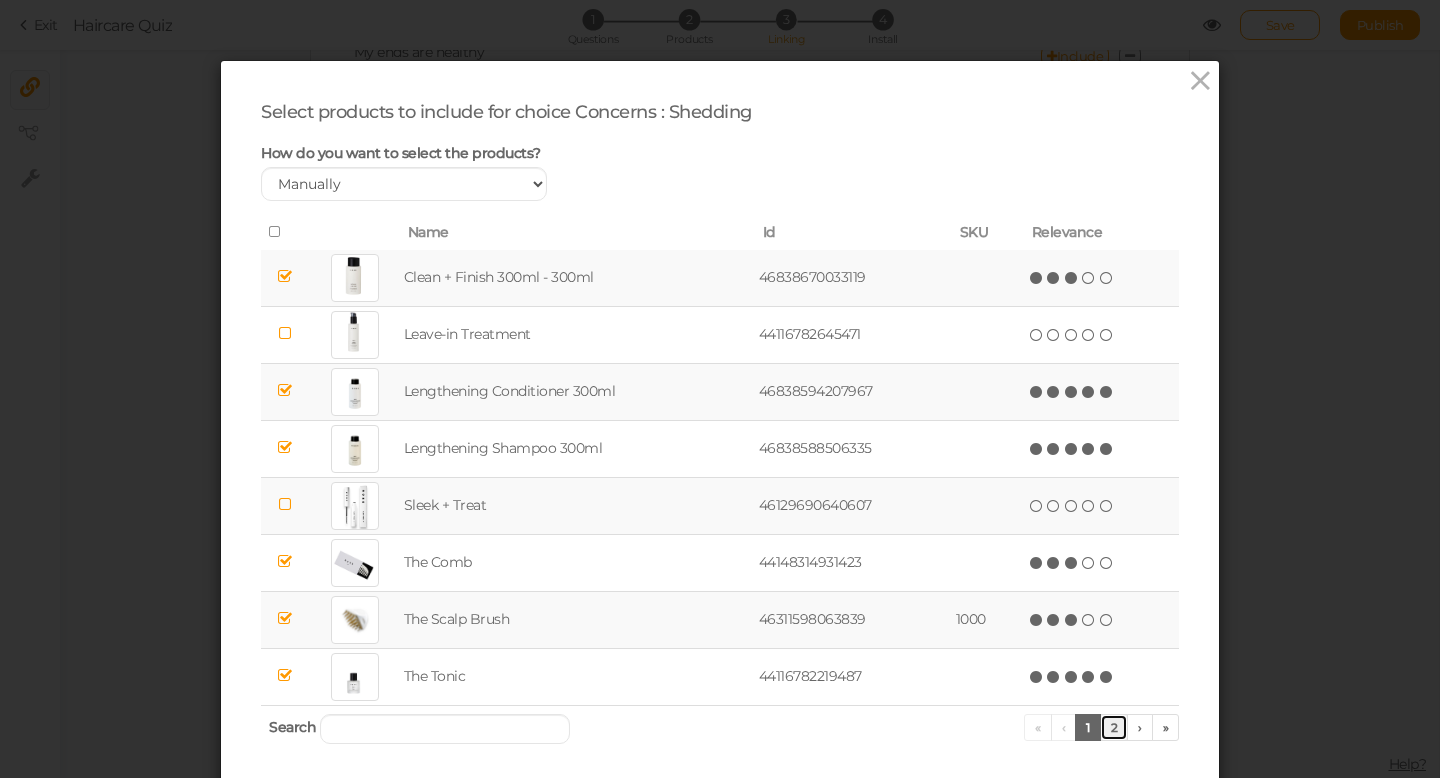 click on "2" at bounding box center (1114, 727) 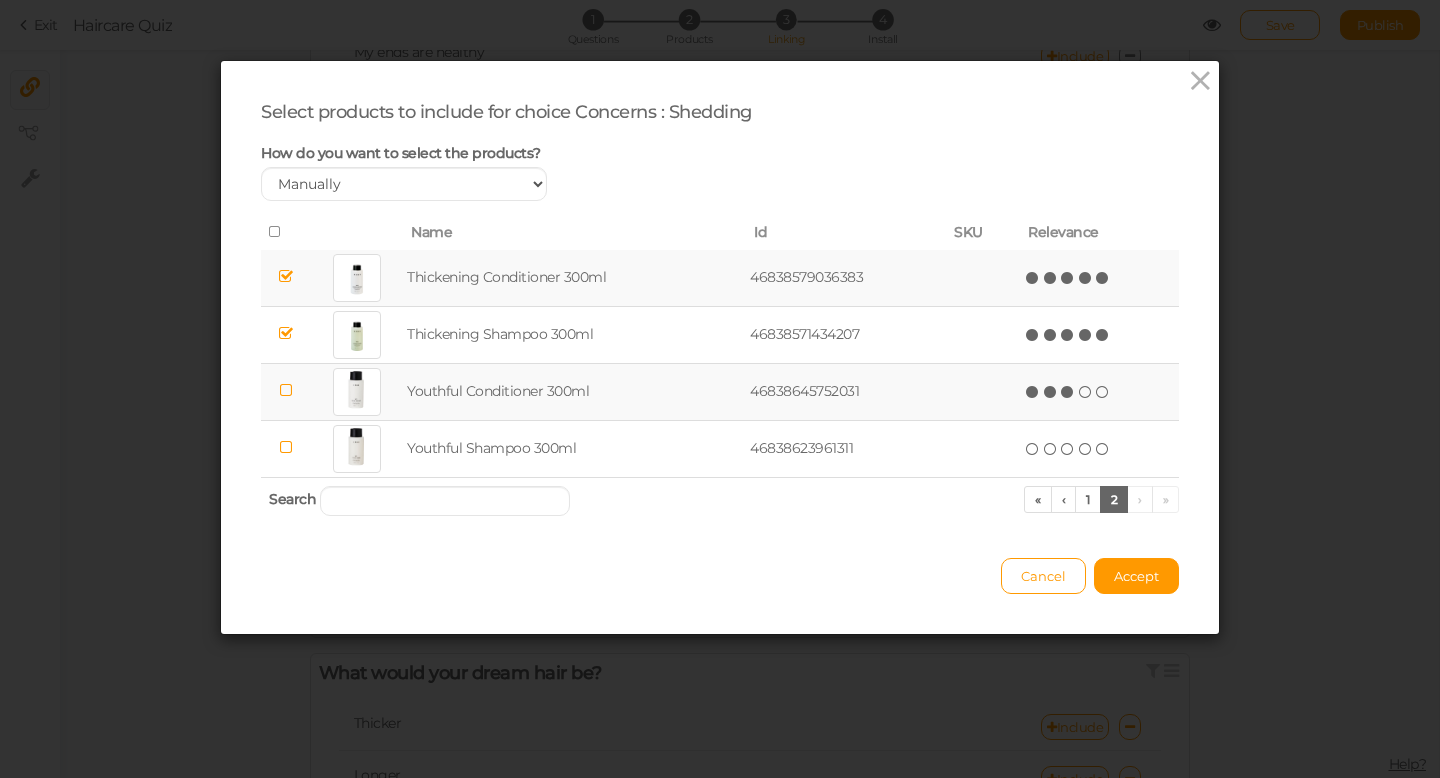 click at bounding box center (1068, 392) 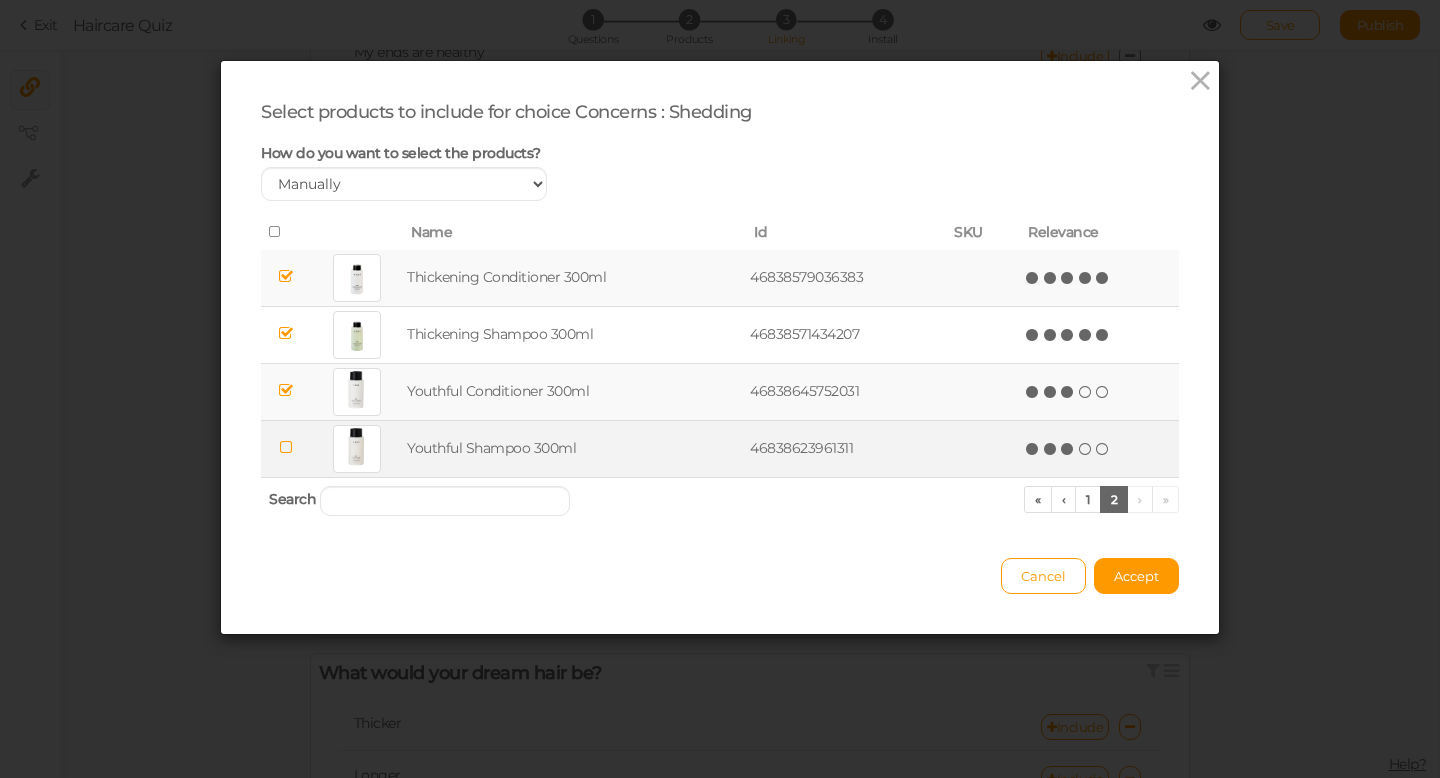 click at bounding box center (1068, 449) 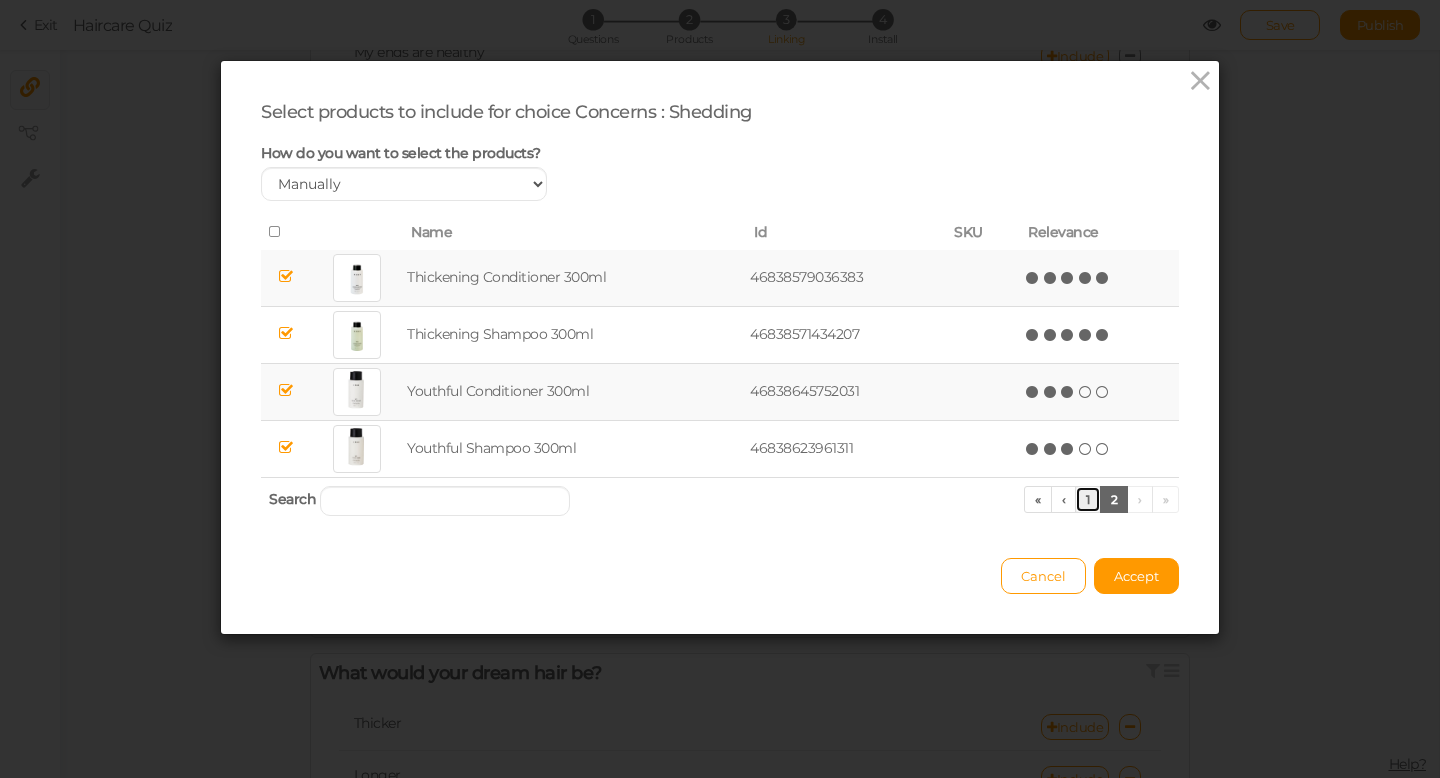 click on "1" at bounding box center (1088, 499) 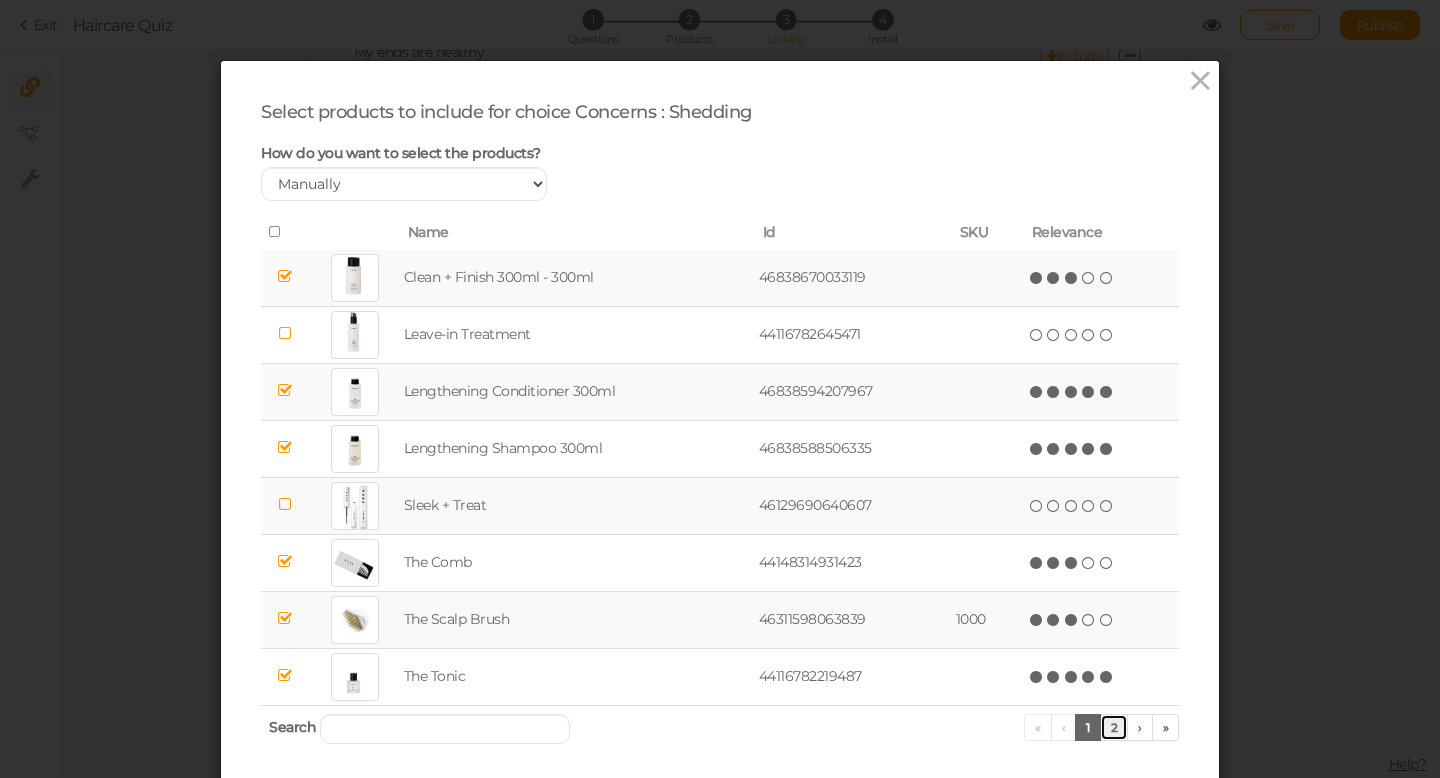 click on "2" at bounding box center (1114, 727) 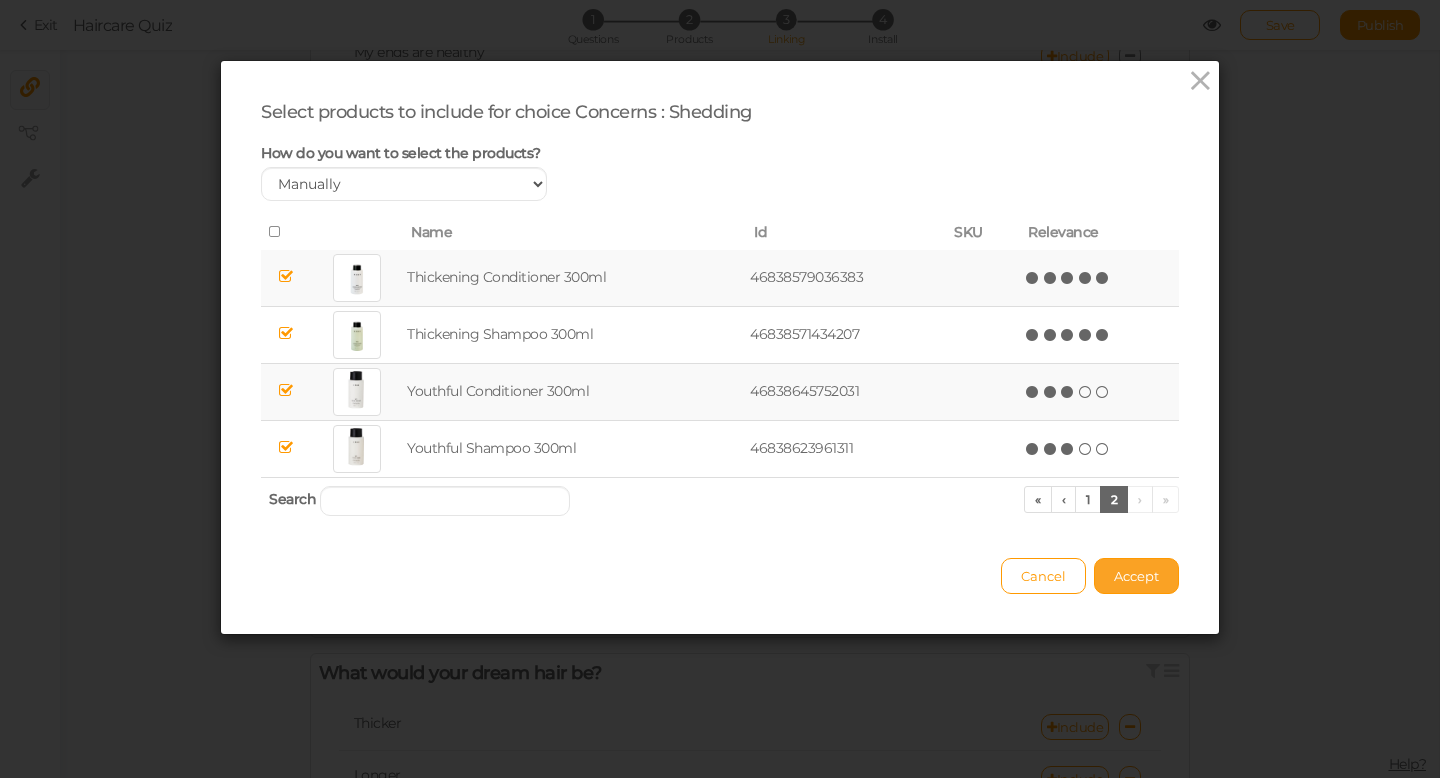 click on "Accept" at bounding box center (1136, 576) 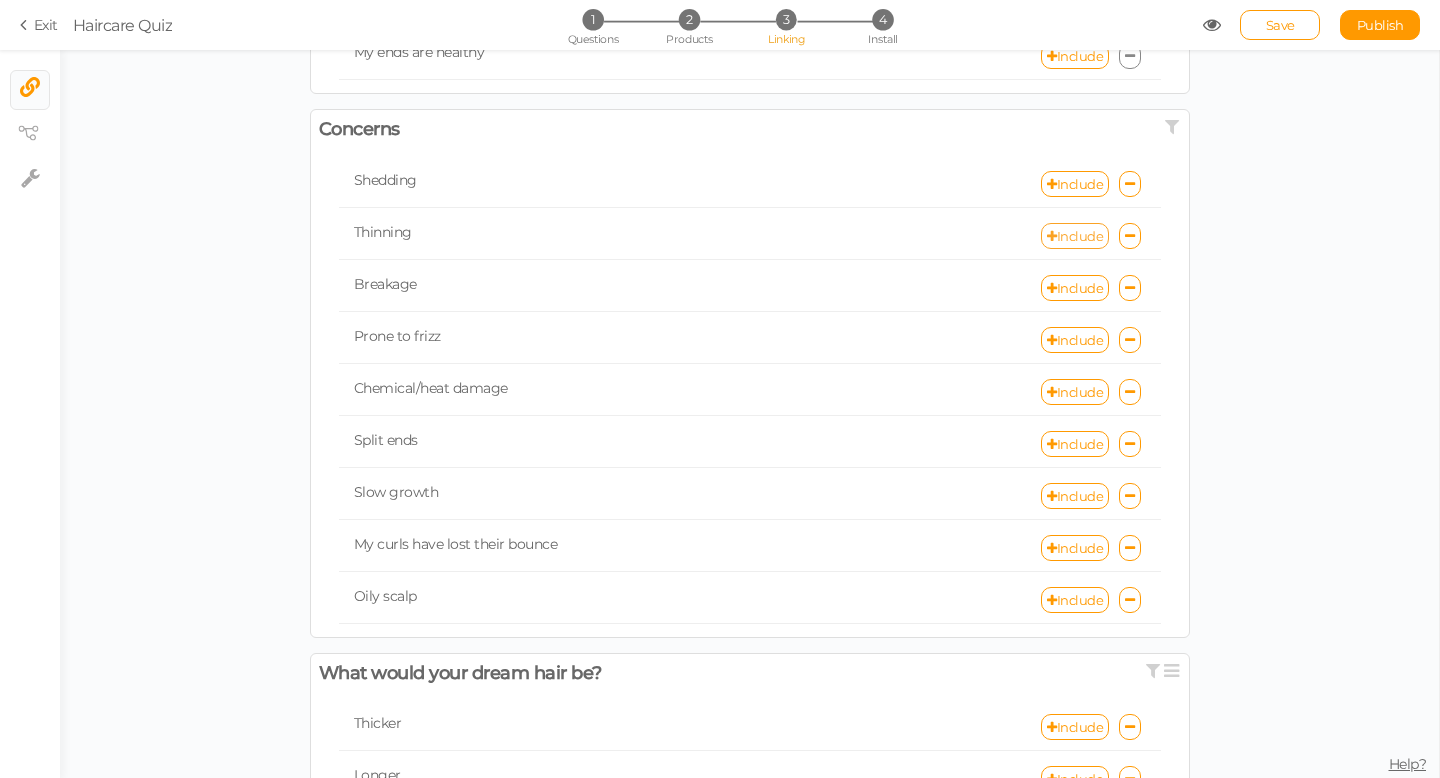 click on "Include" at bounding box center [1075, 236] 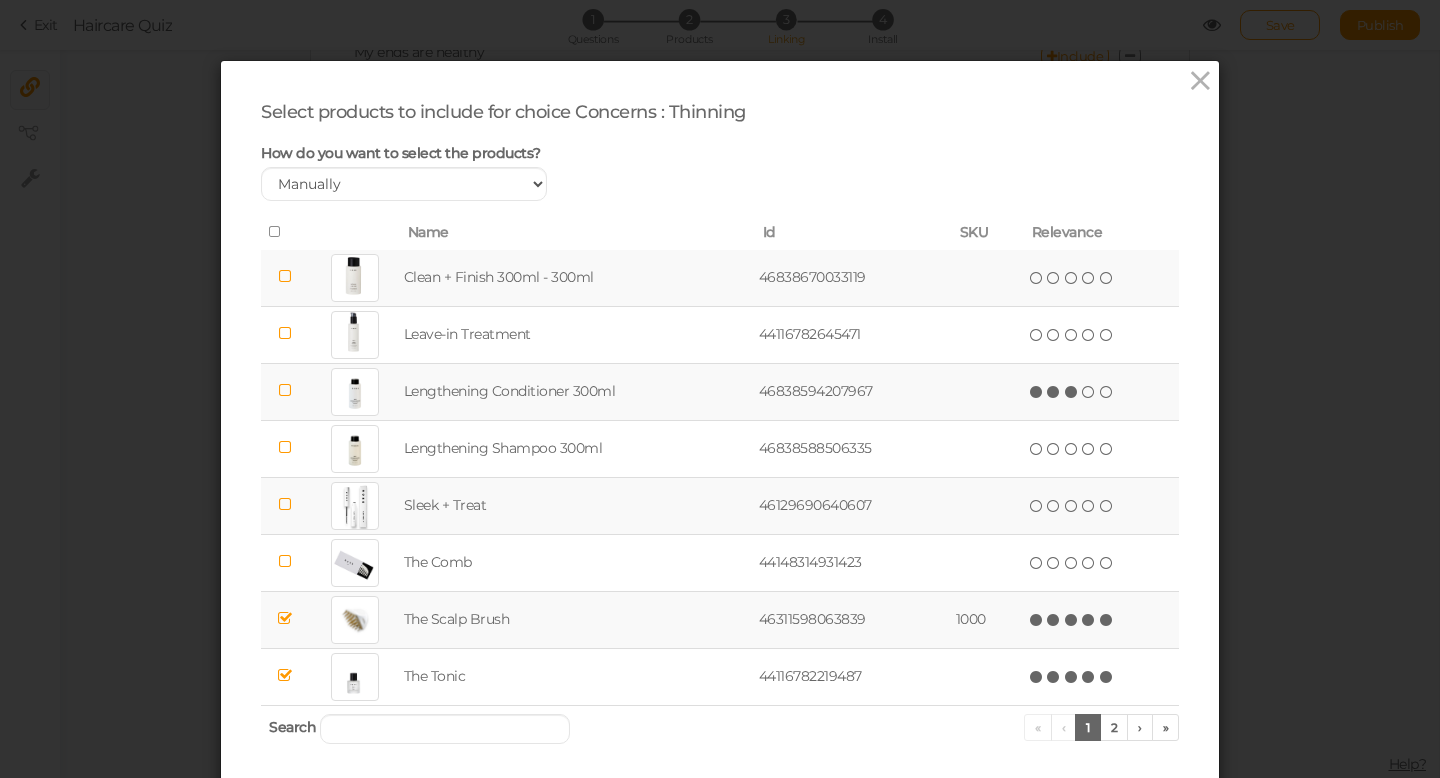click at bounding box center (1072, 392) 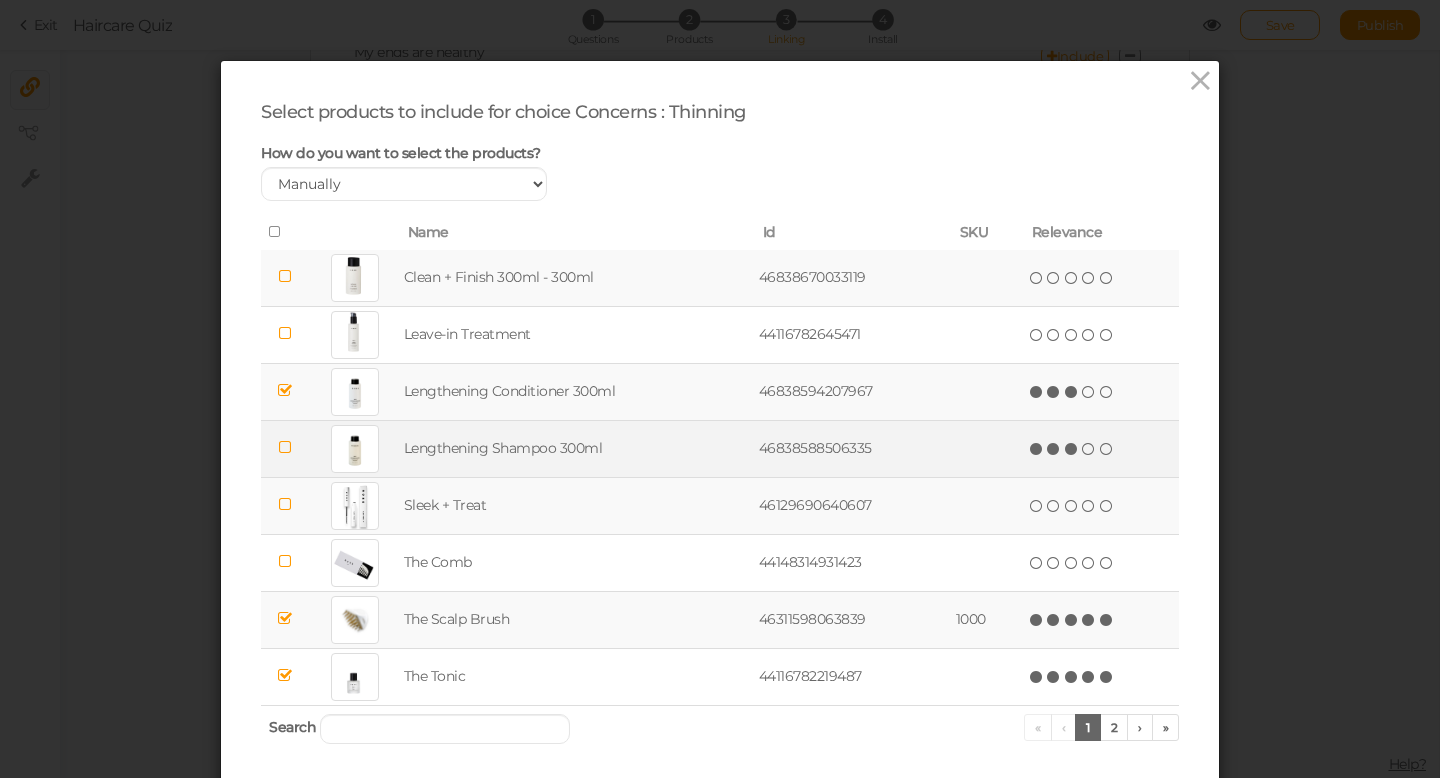 click at bounding box center [1072, 449] 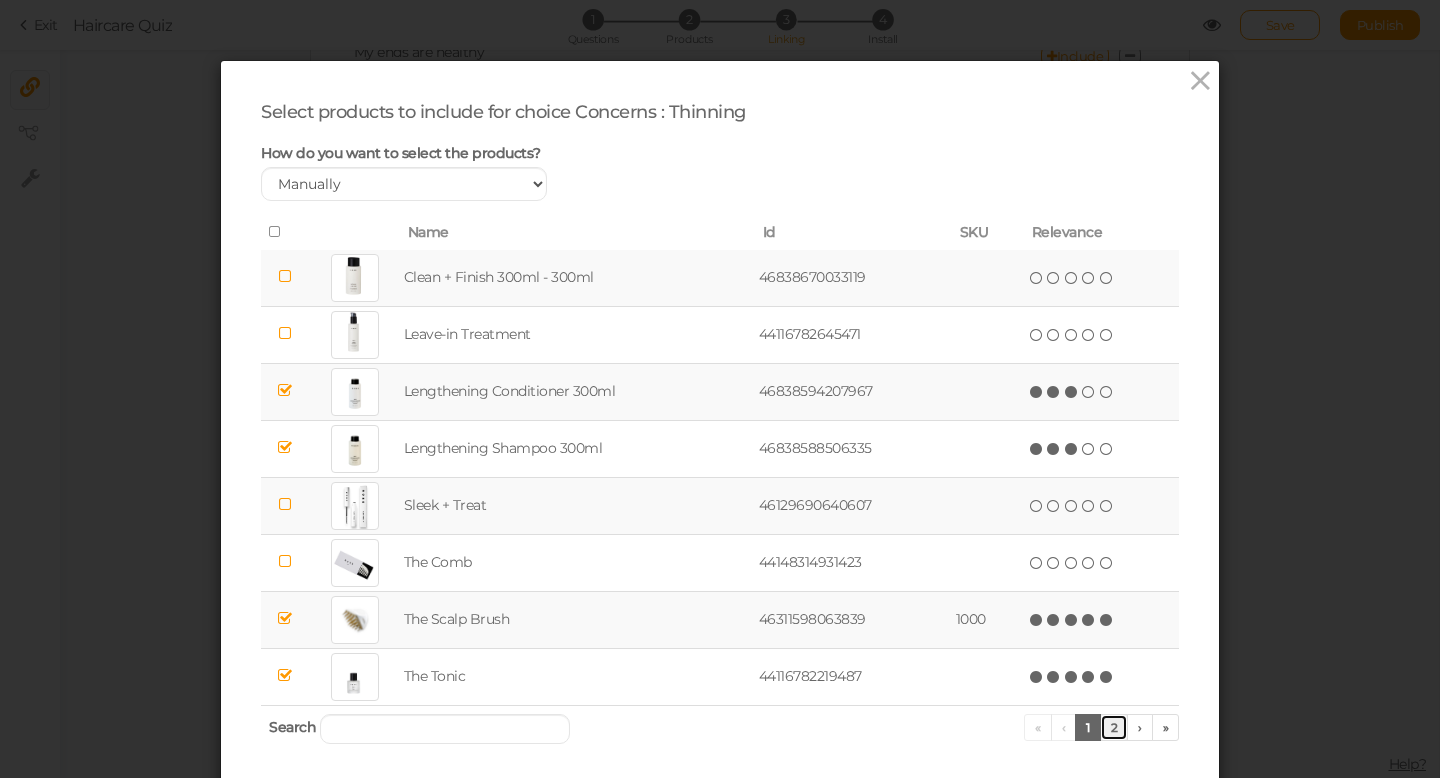 click on "2" at bounding box center [1114, 727] 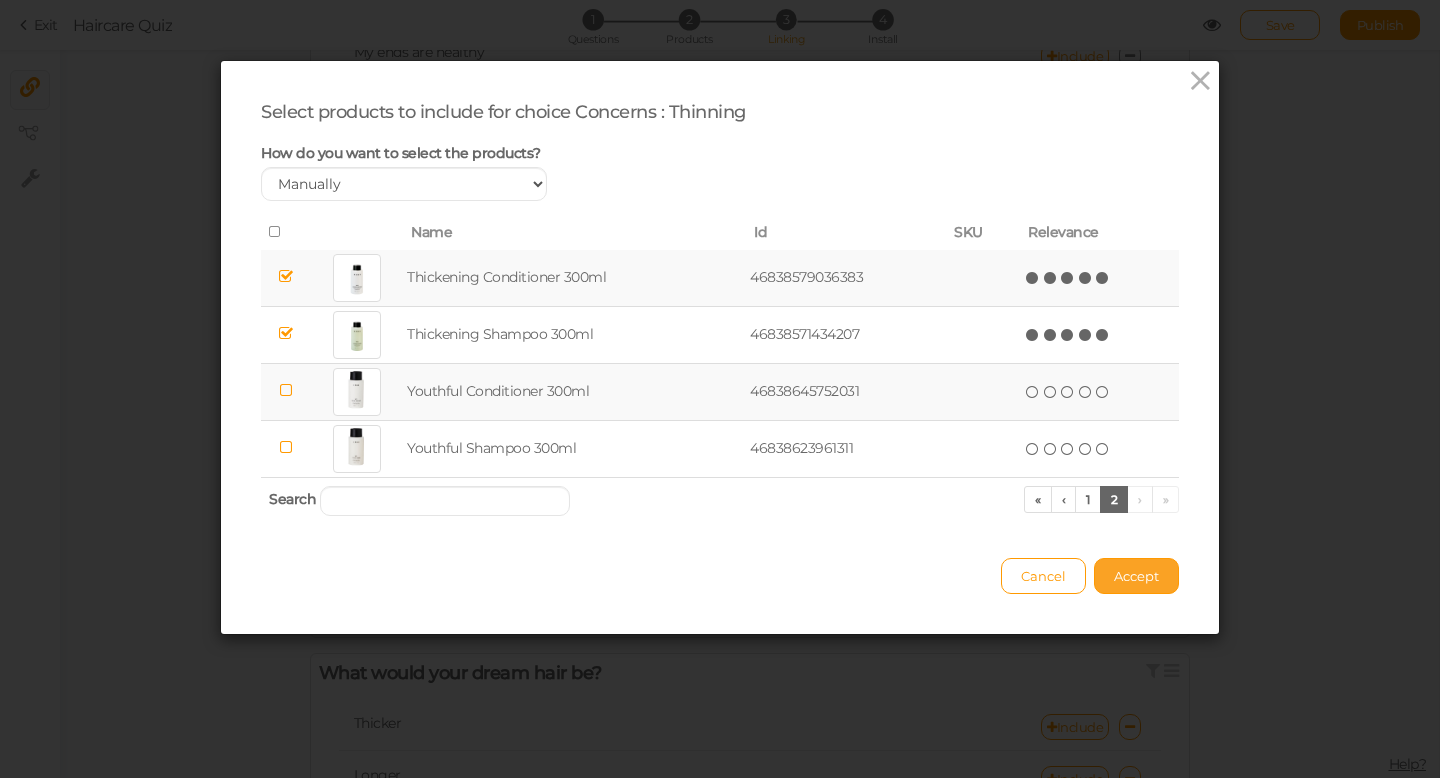 click on "Accept" at bounding box center [1136, 576] 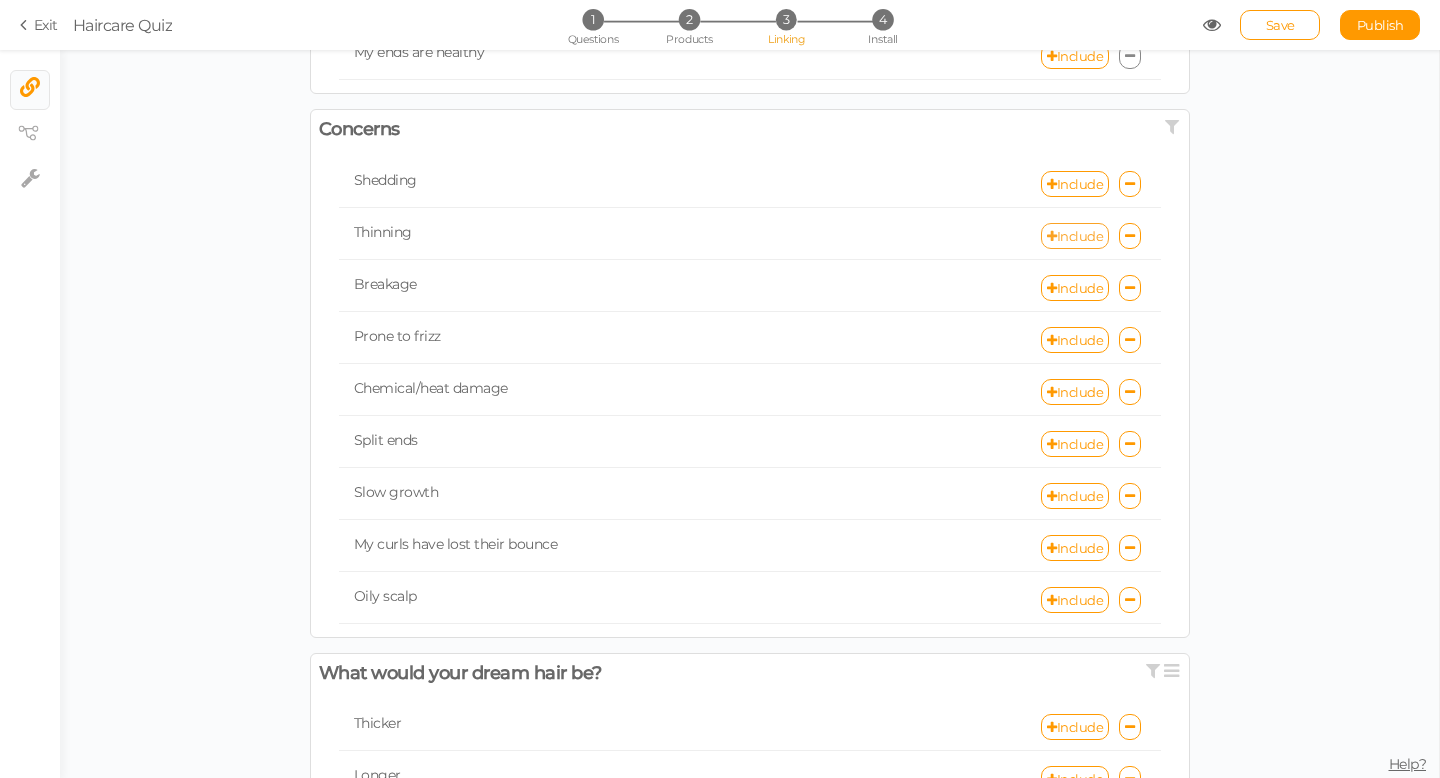 click on "Include" at bounding box center [1075, 236] 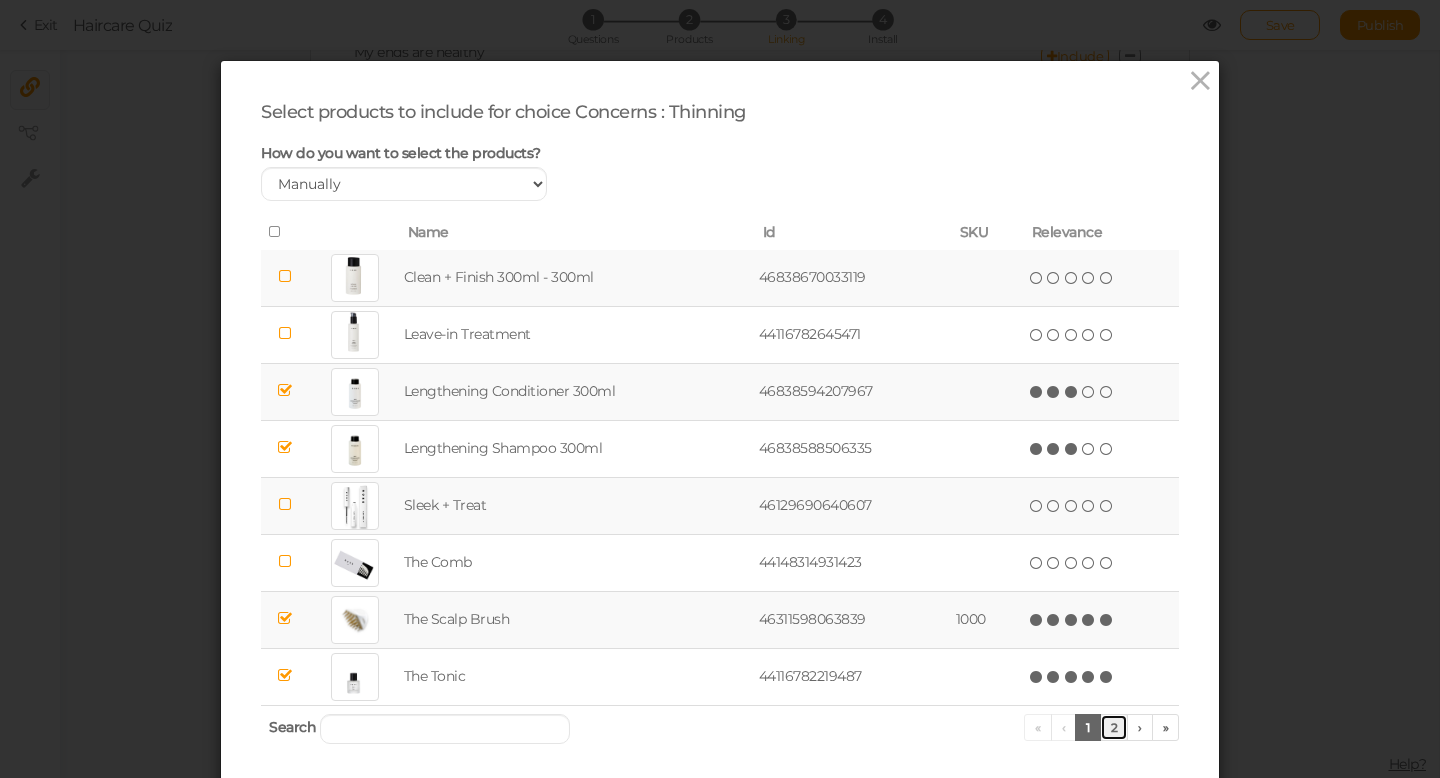 click on "2" at bounding box center (1114, 727) 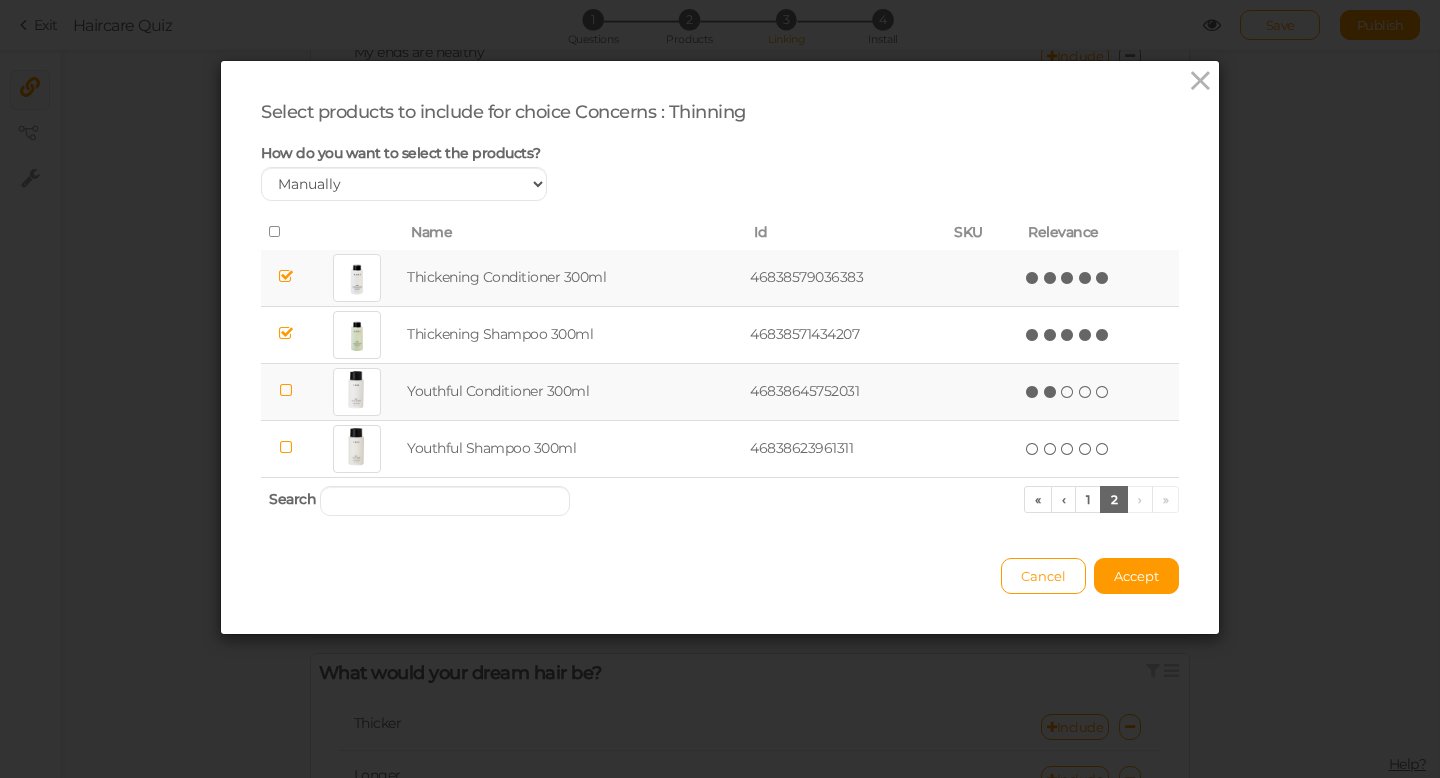 click at bounding box center (1051, 392) 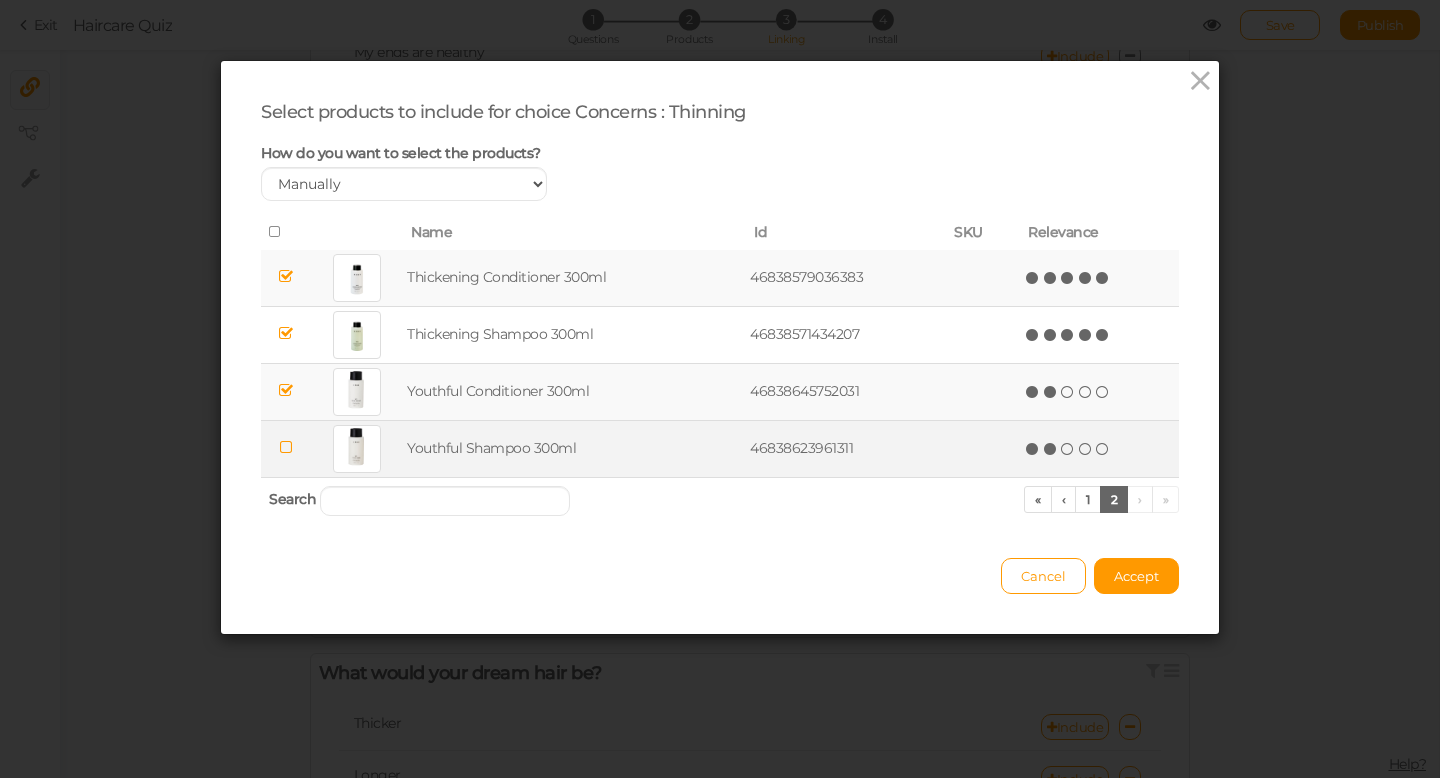click at bounding box center (1051, 449) 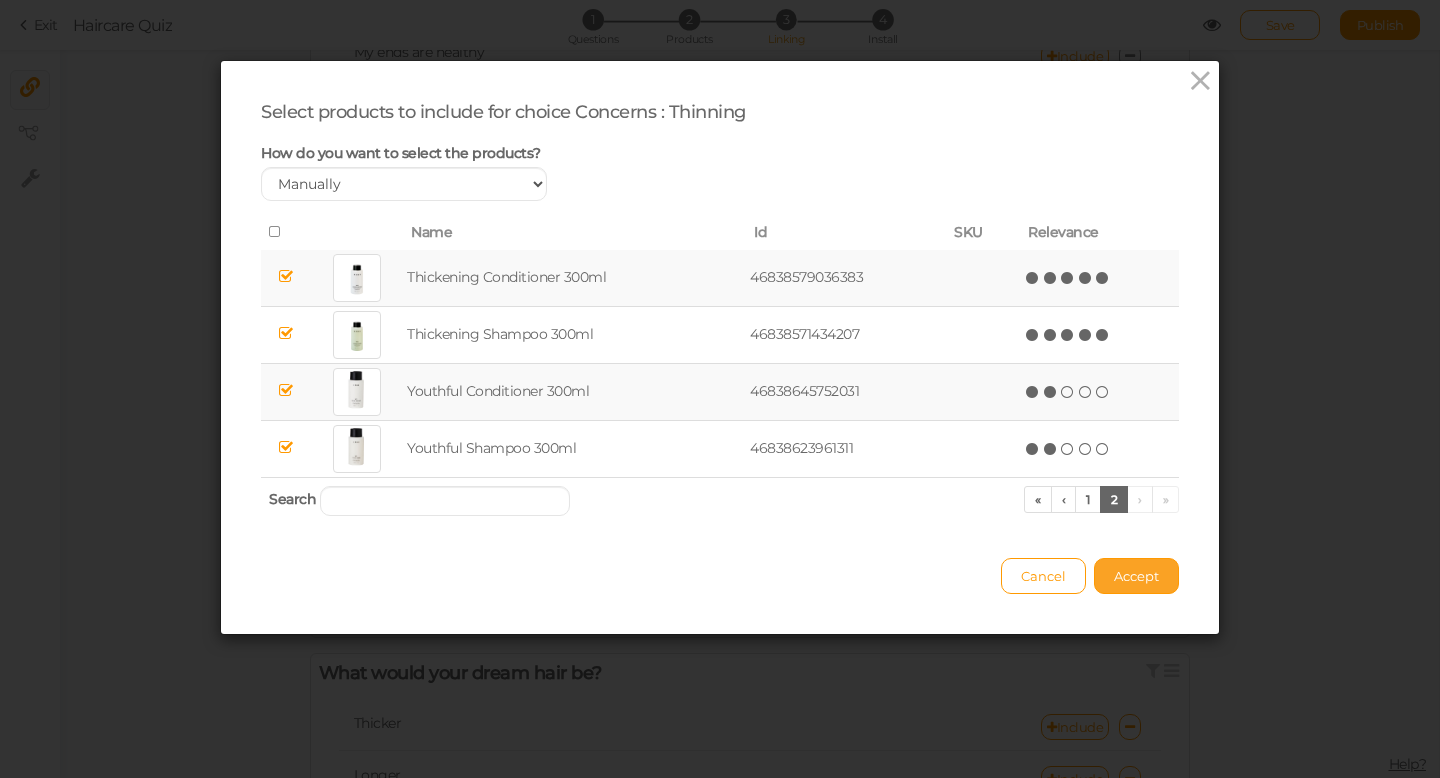 click on "Accept" at bounding box center [1136, 576] 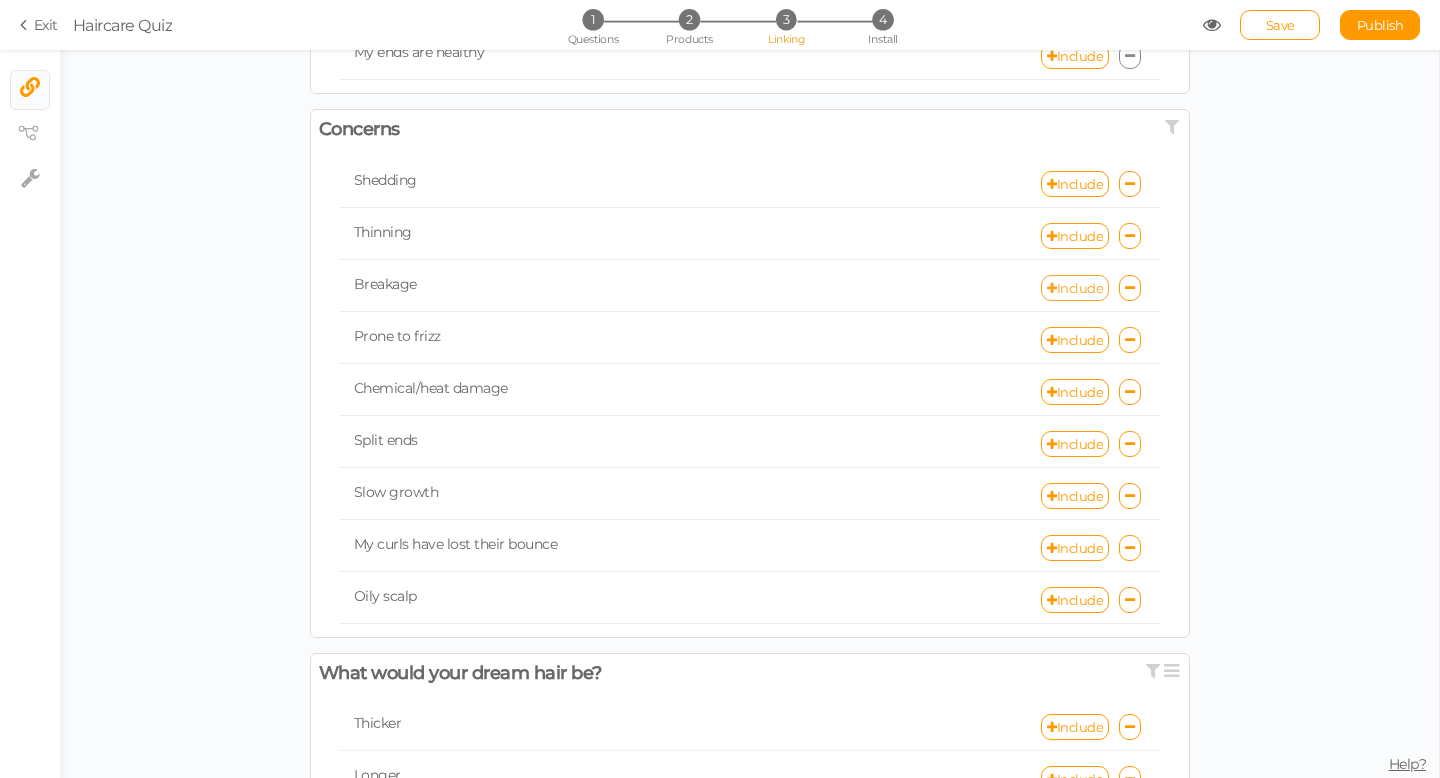click on "Include" at bounding box center [1075, 288] 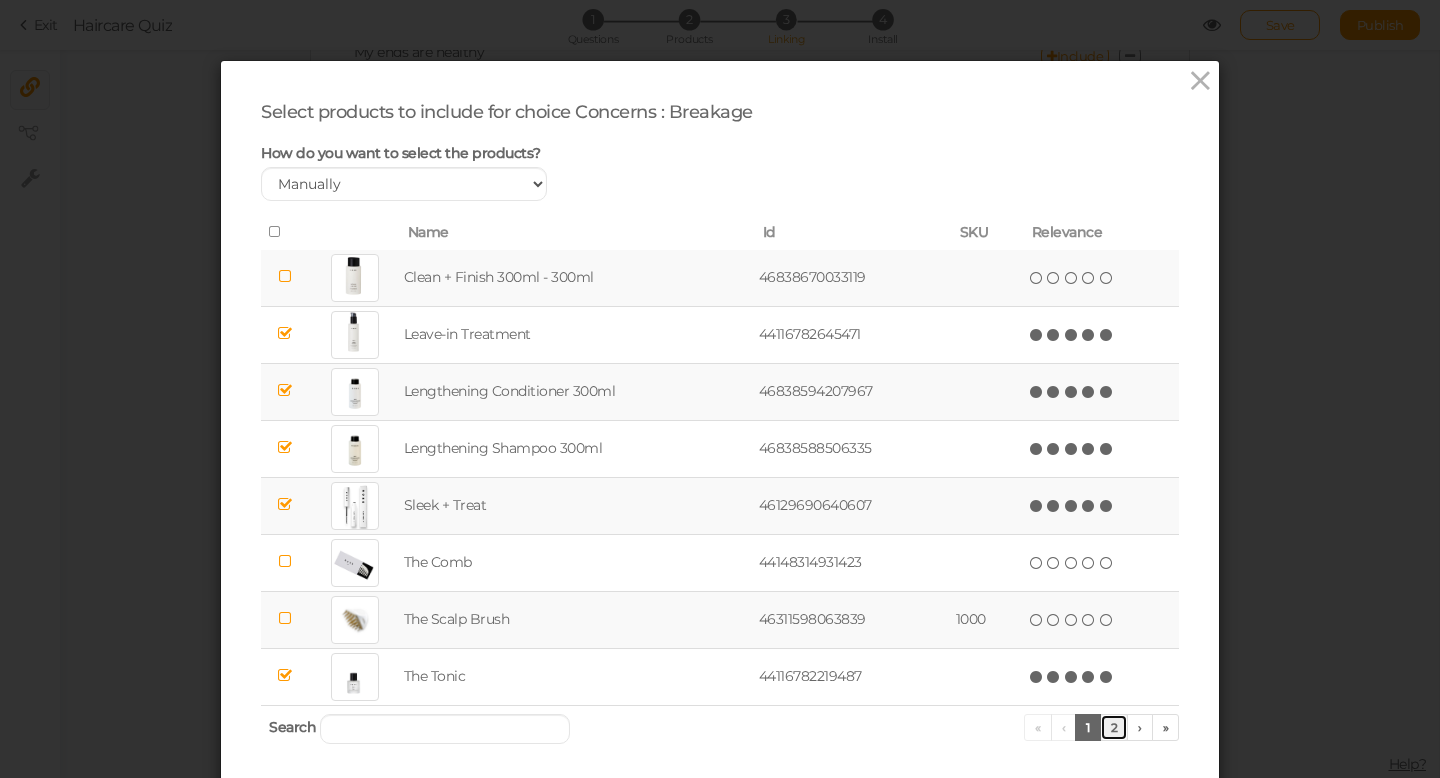 click on "2" at bounding box center (1114, 727) 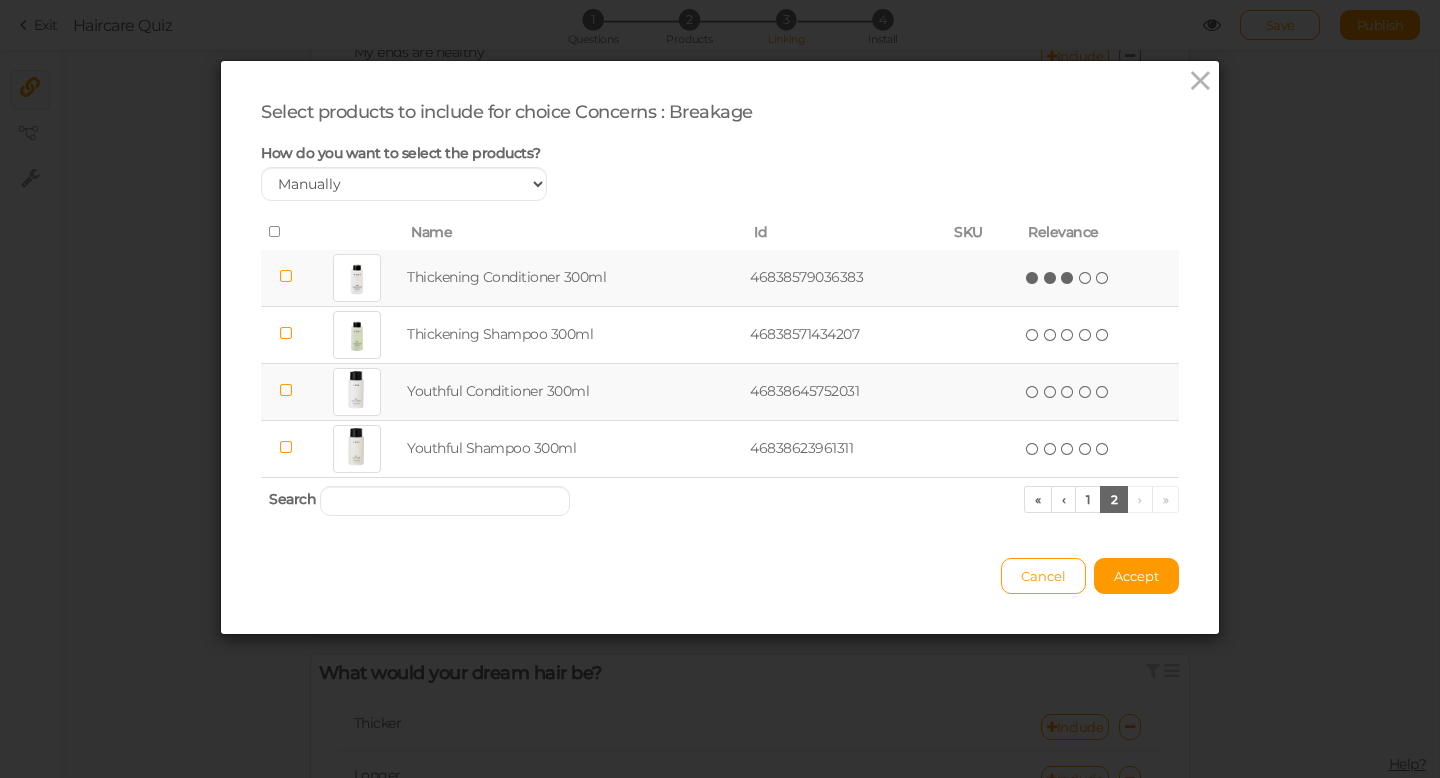 click at bounding box center (1068, 278) 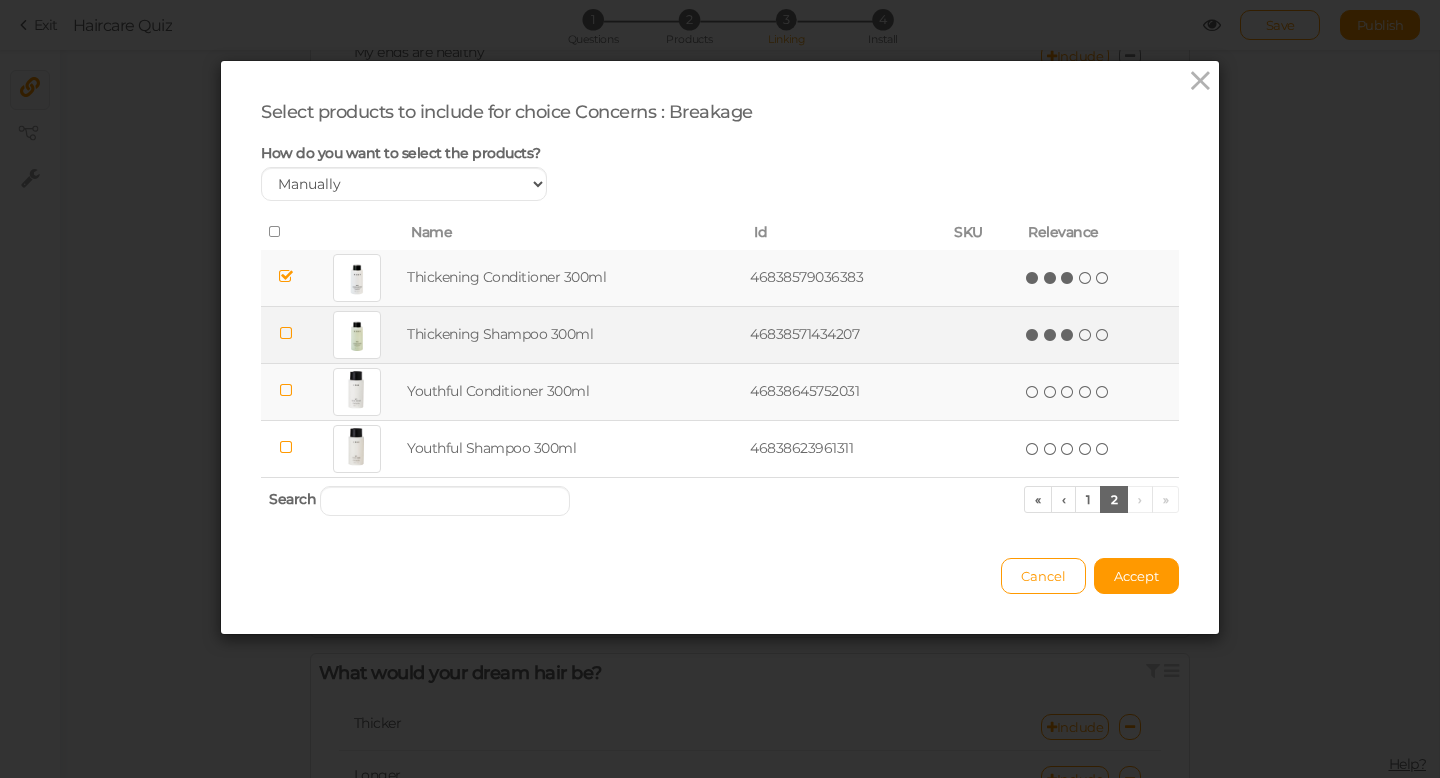 click at bounding box center [1068, 335] 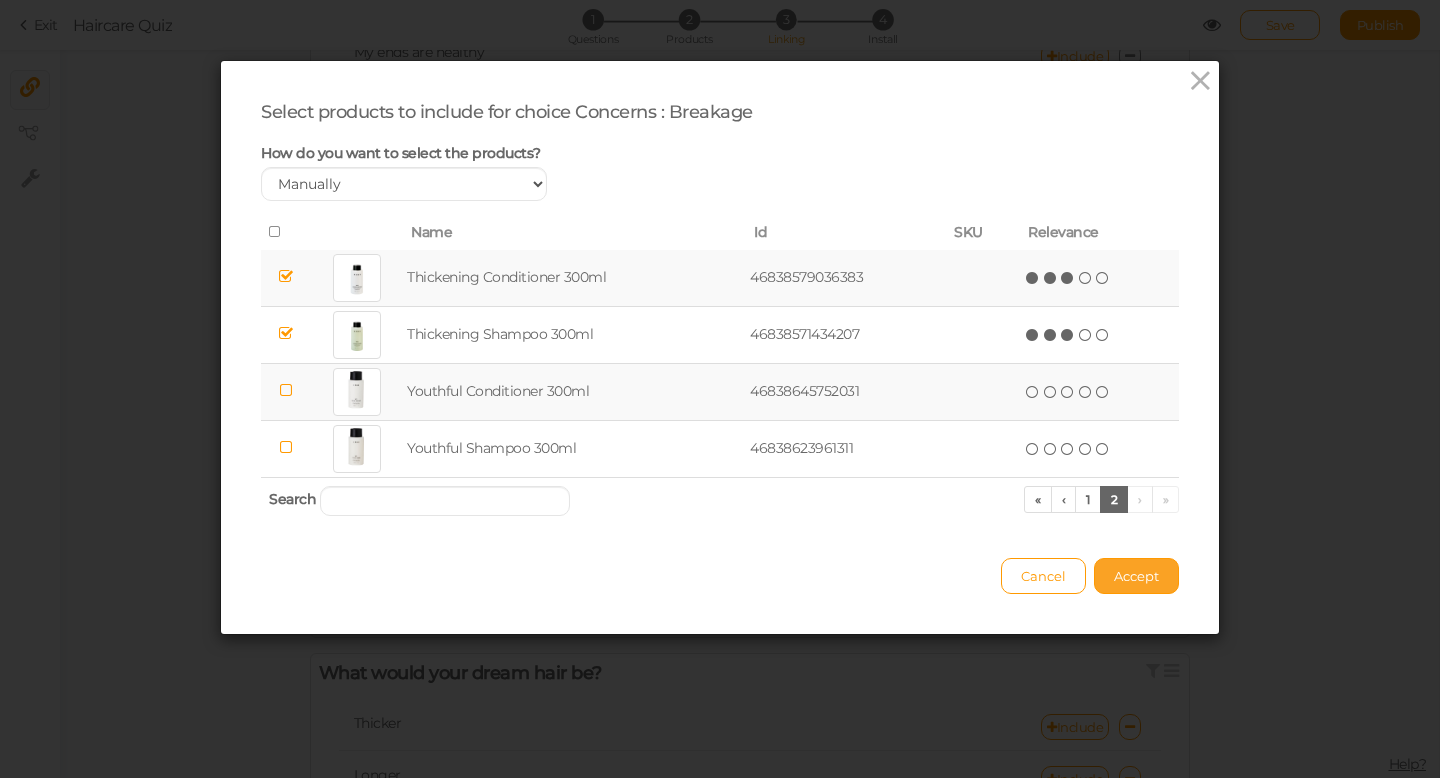 click on "Accept" at bounding box center (1136, 576) 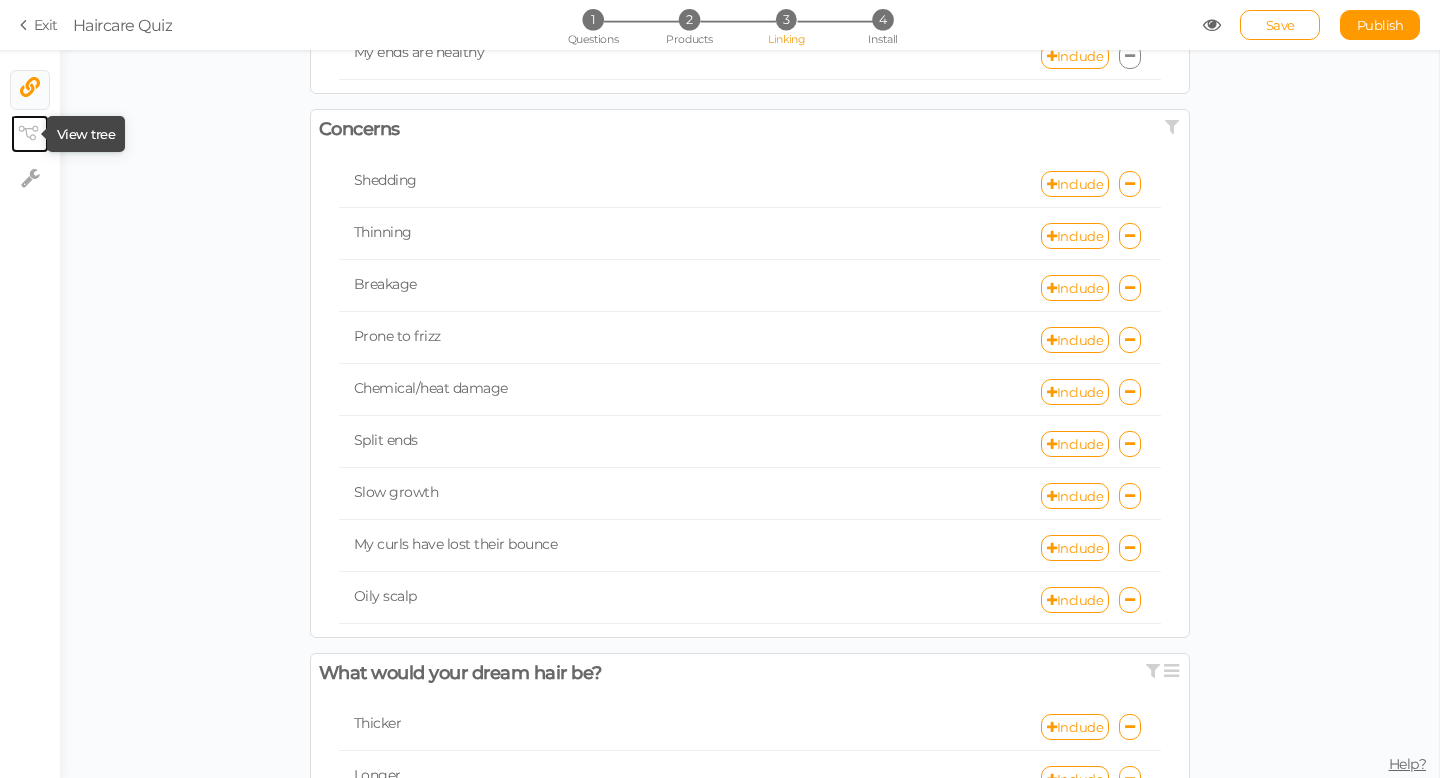 click 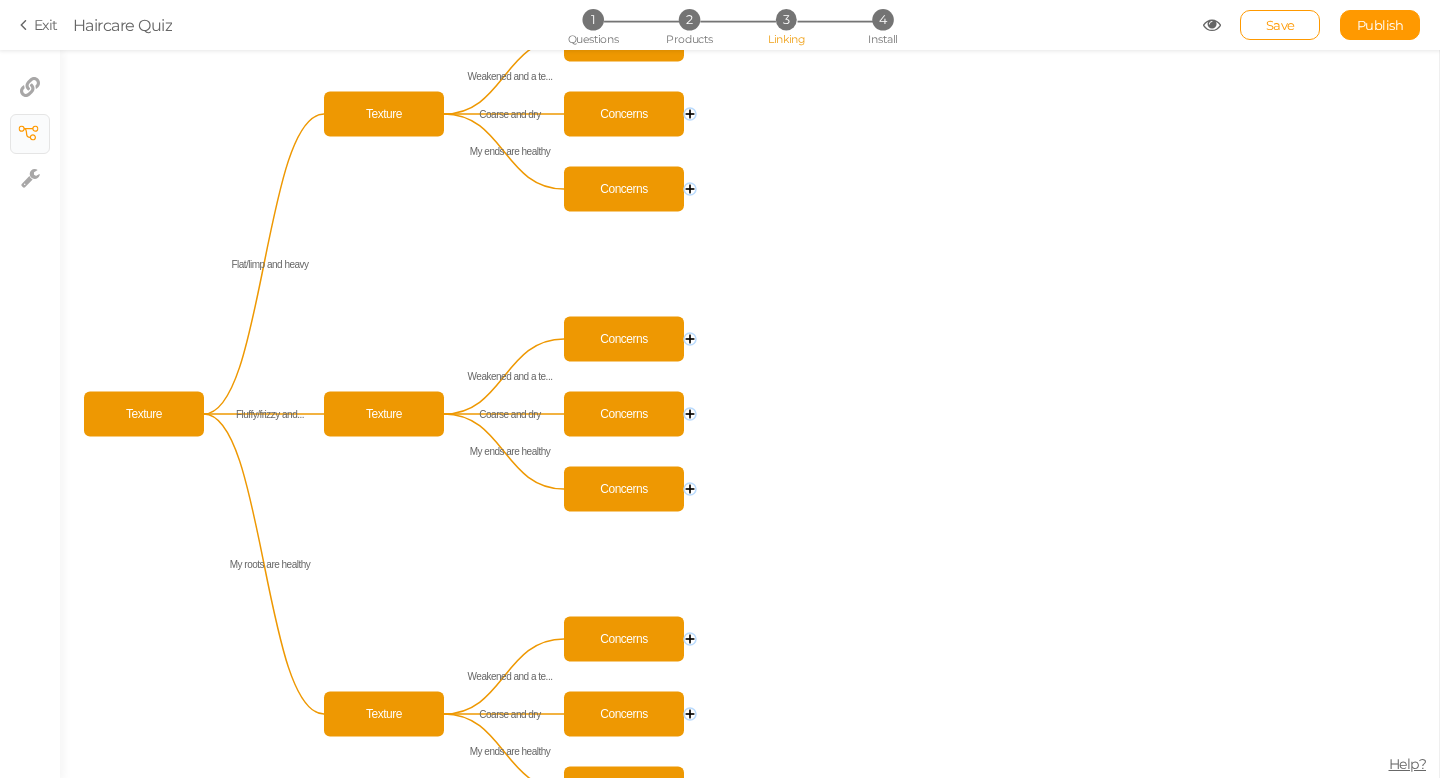 click 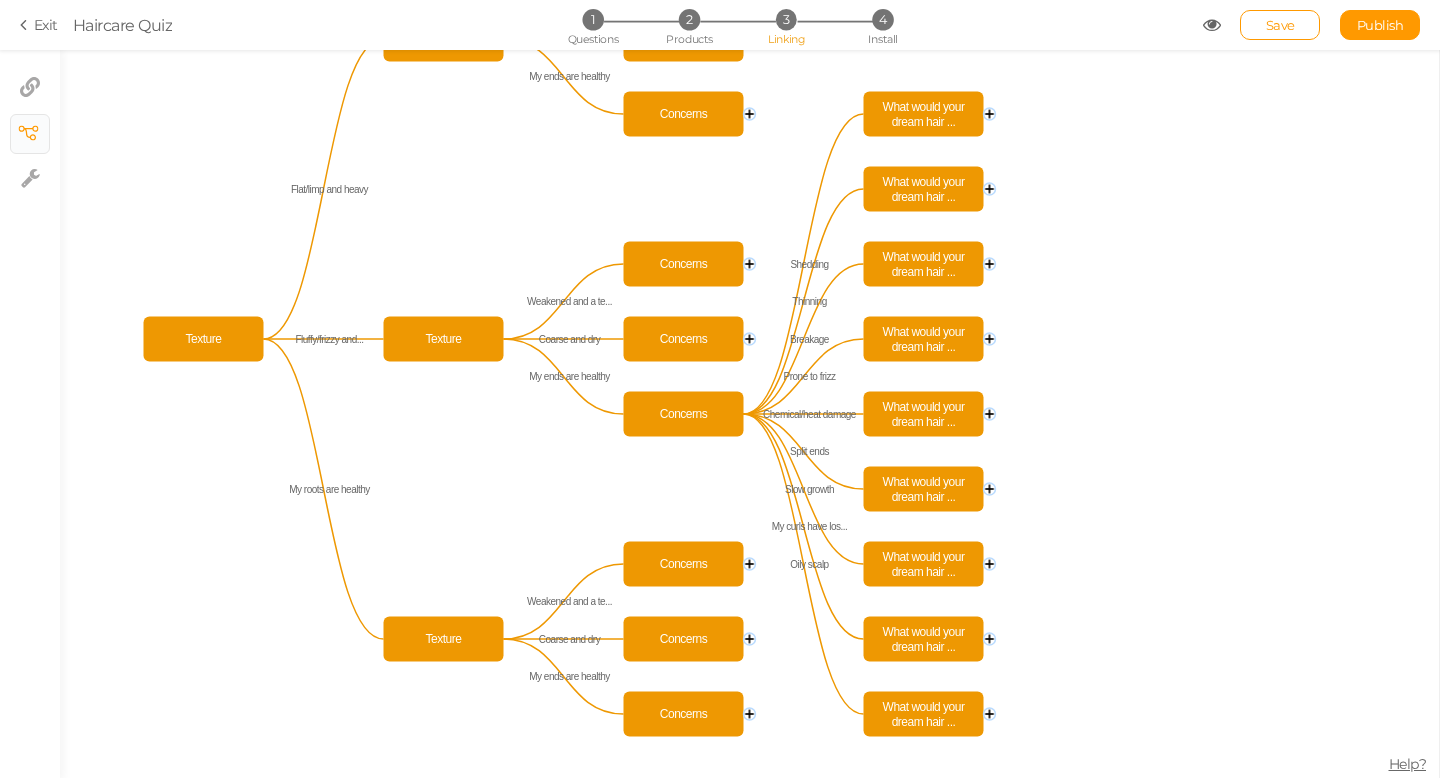 click 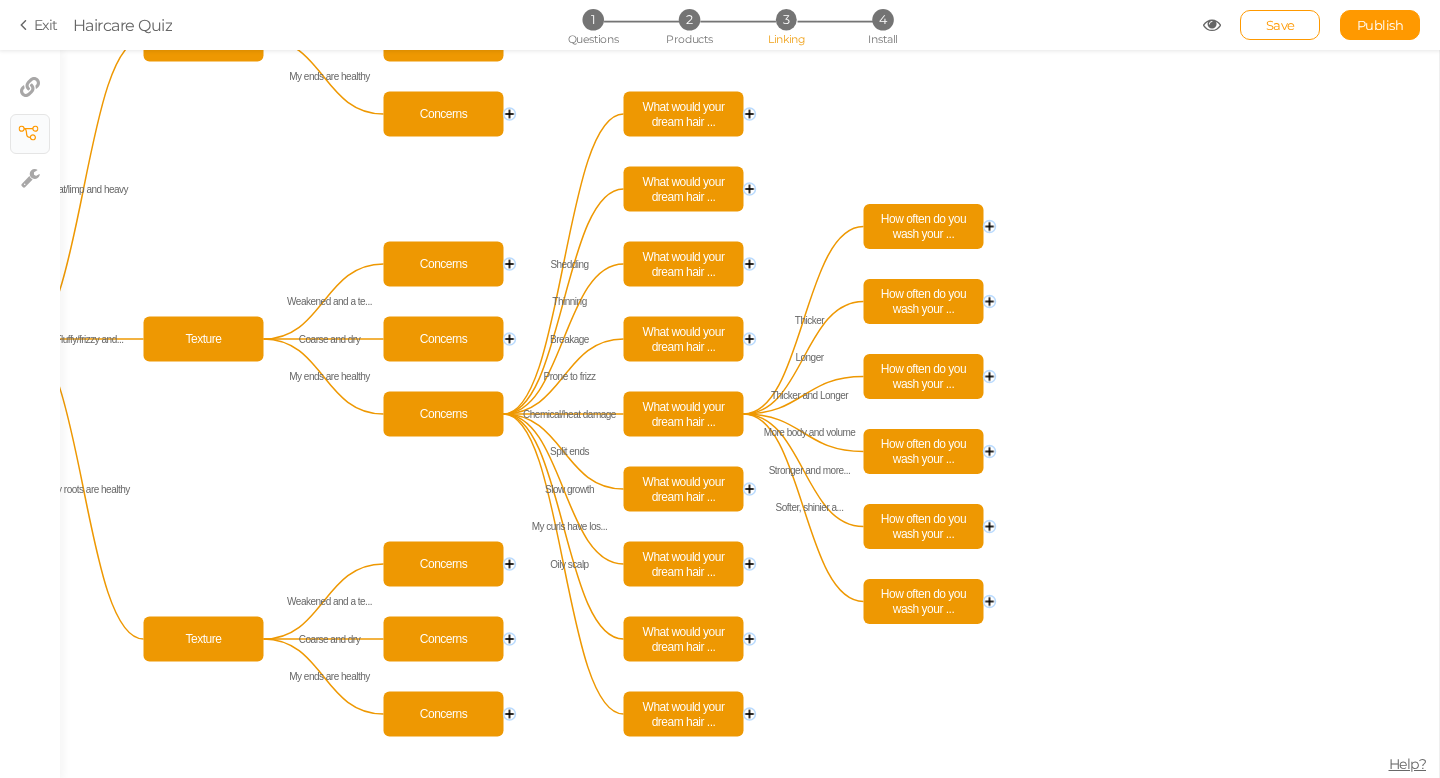 click 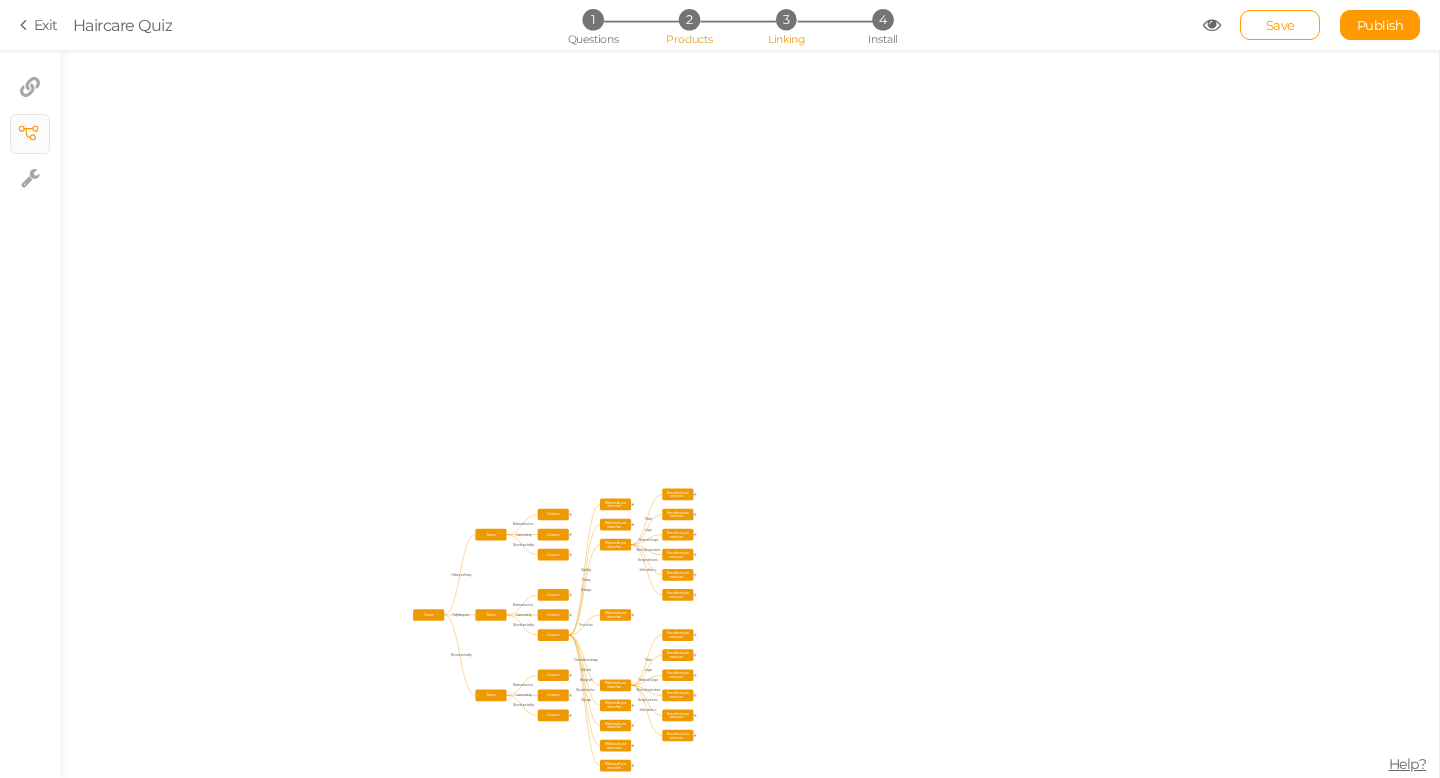 click on "2" at bounding box center (689, 19) 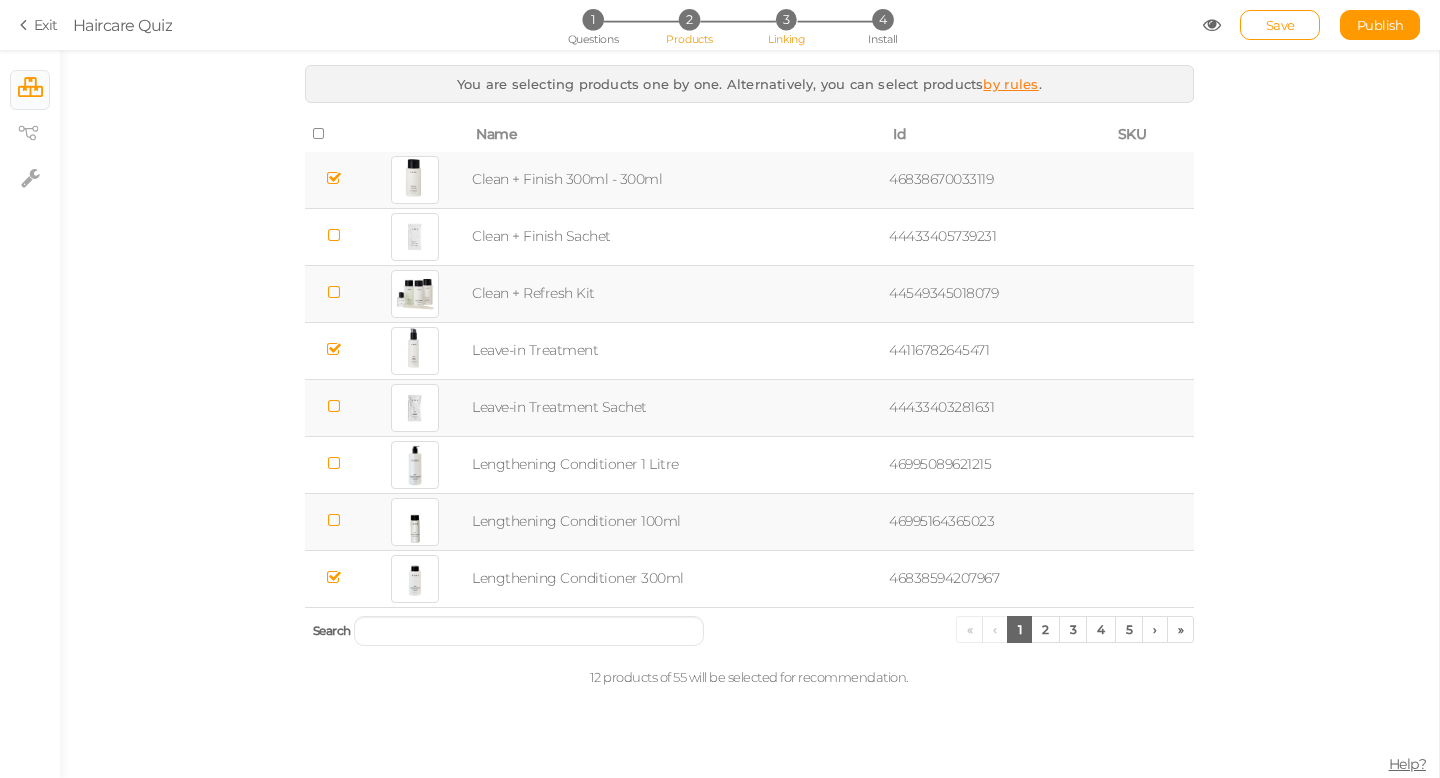 click on "3" at bounding box center (786, 19) 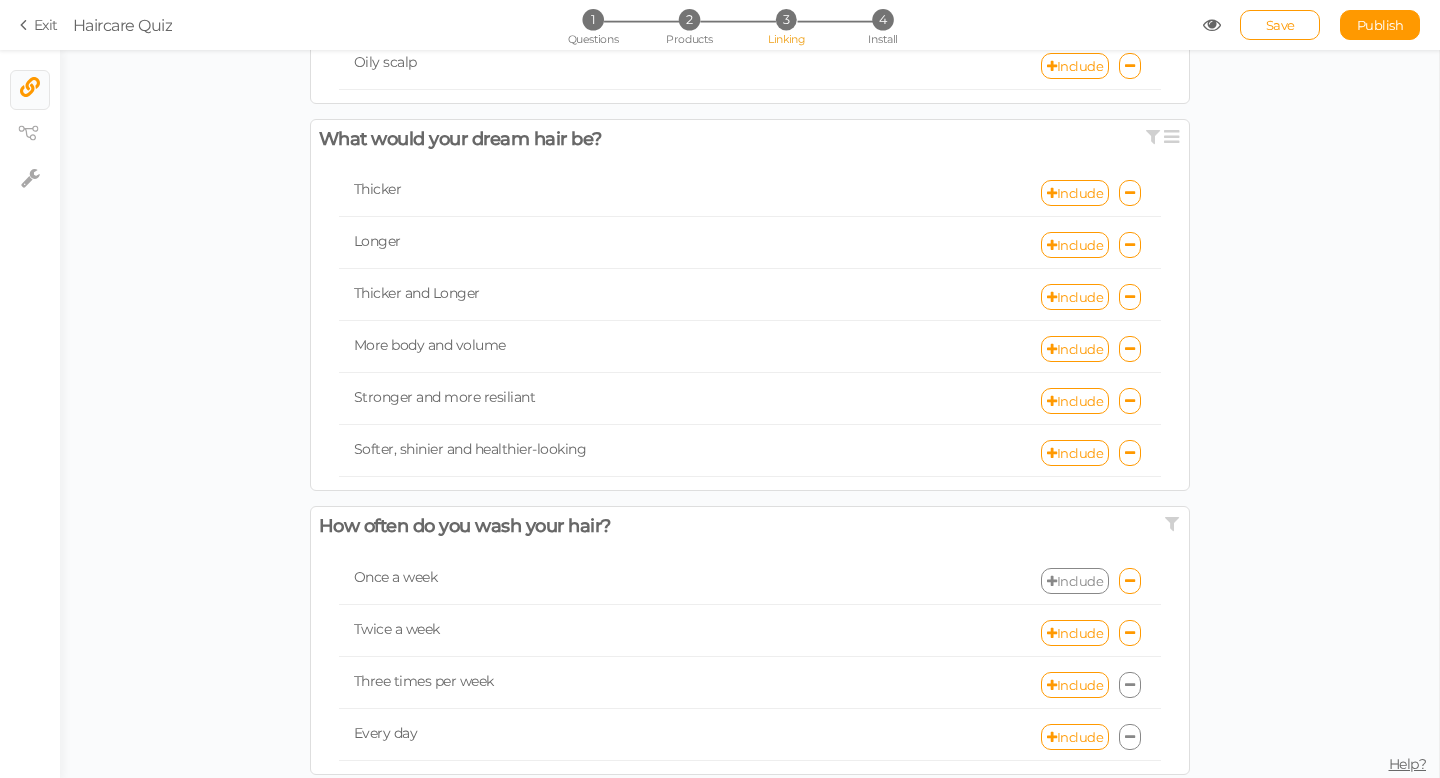 scroll, scrollTop: 1079, scrollLeft: 0, axis: vertical 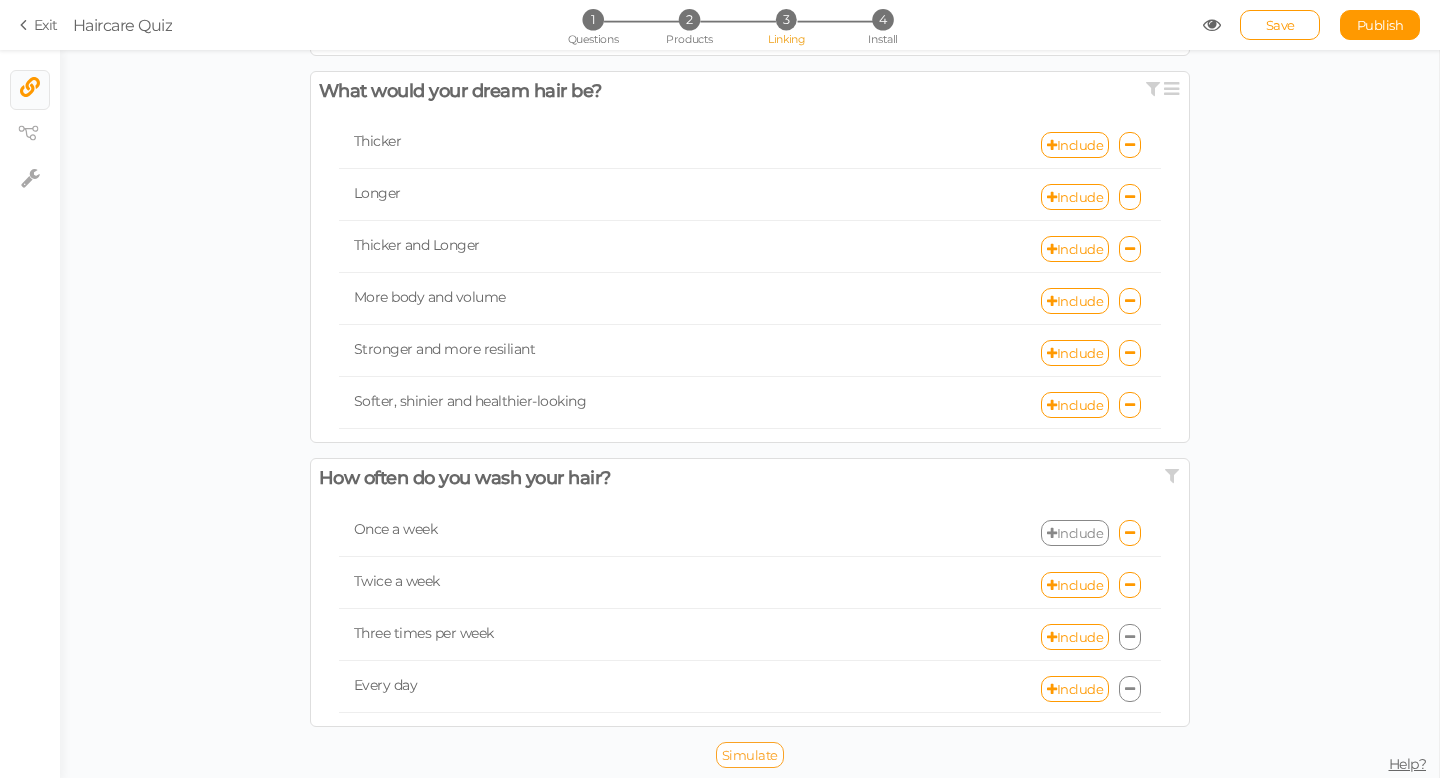 click on "Simulate" at bounding box center (750, 755) 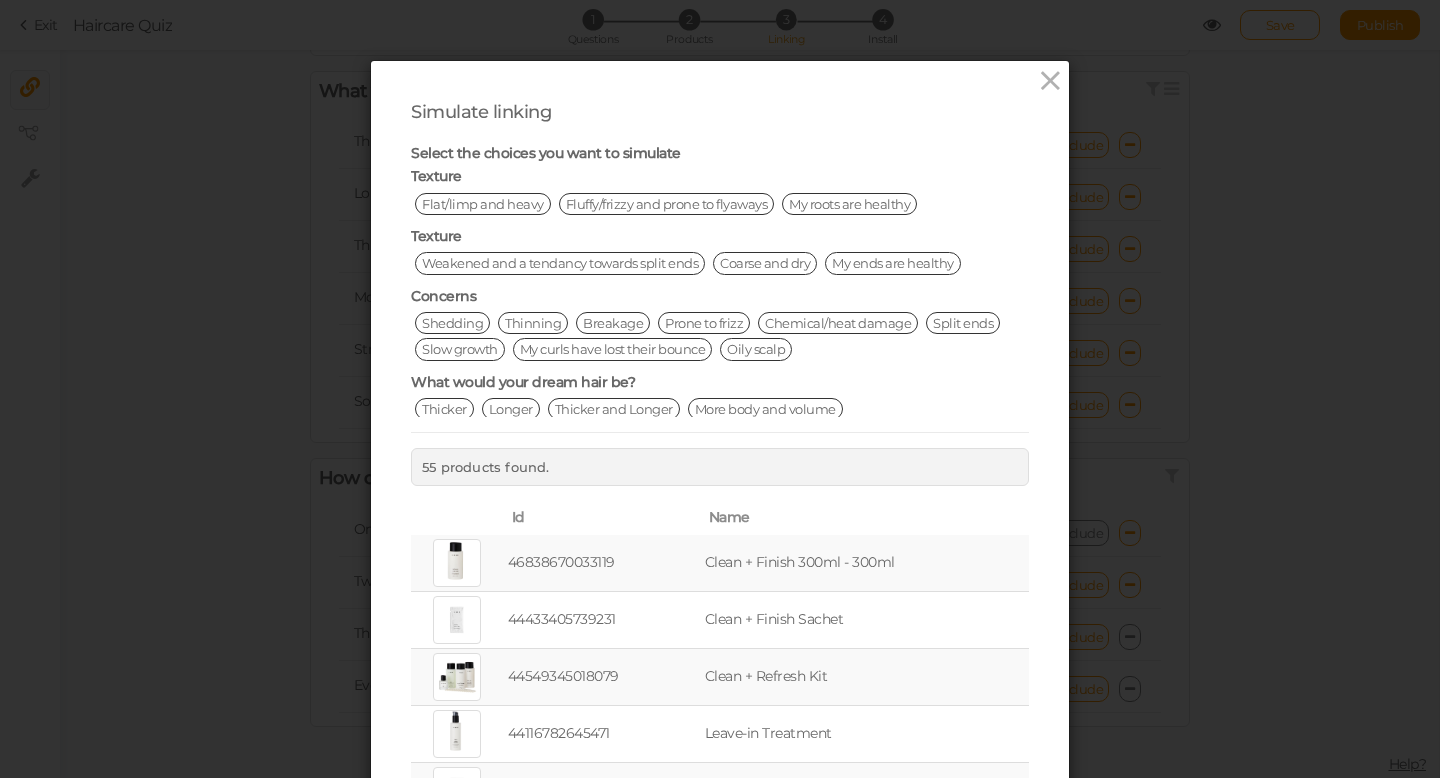 click on "Flat/limp and heavy" at bounding box center [483, 204] 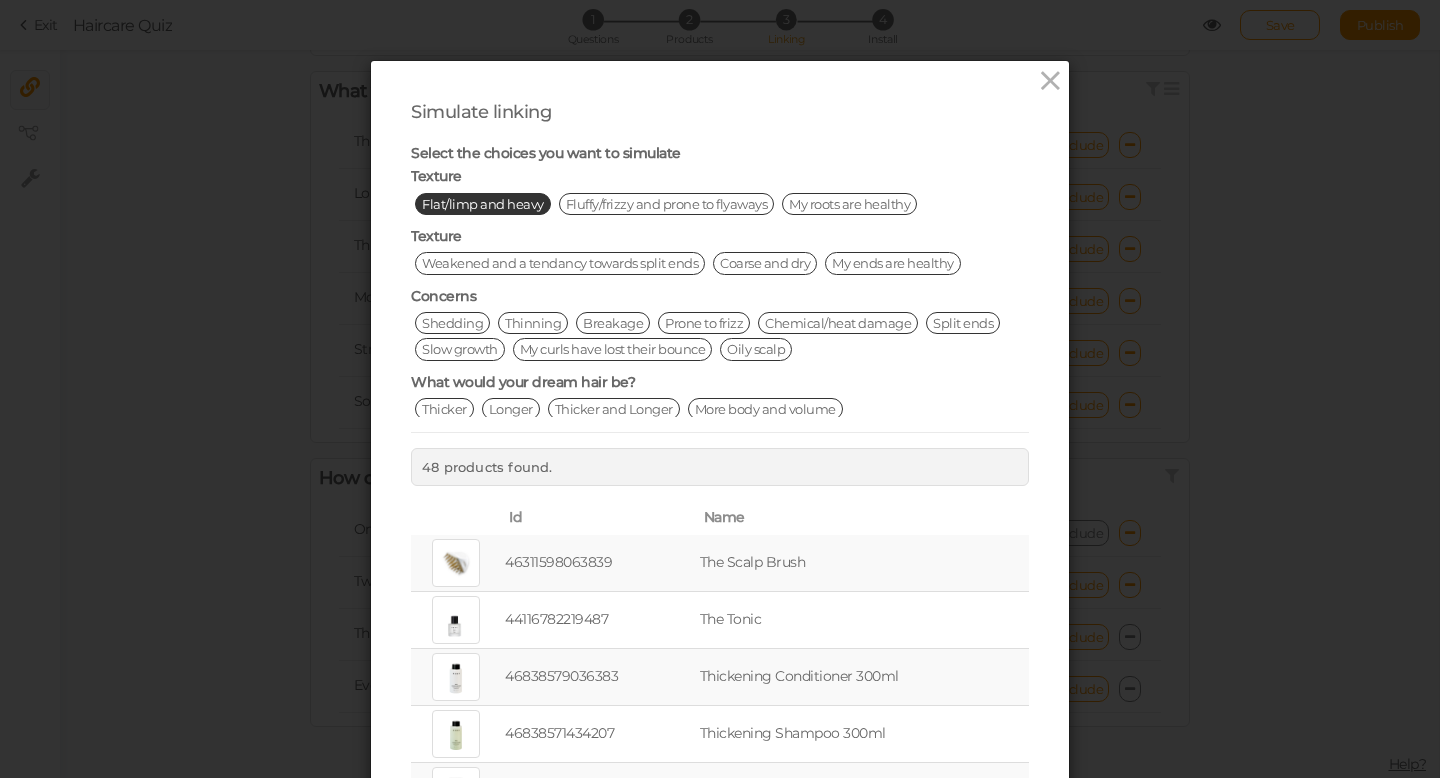 click on "Weakened and a tendancy towards split ends" at bounding box center (560, 263) 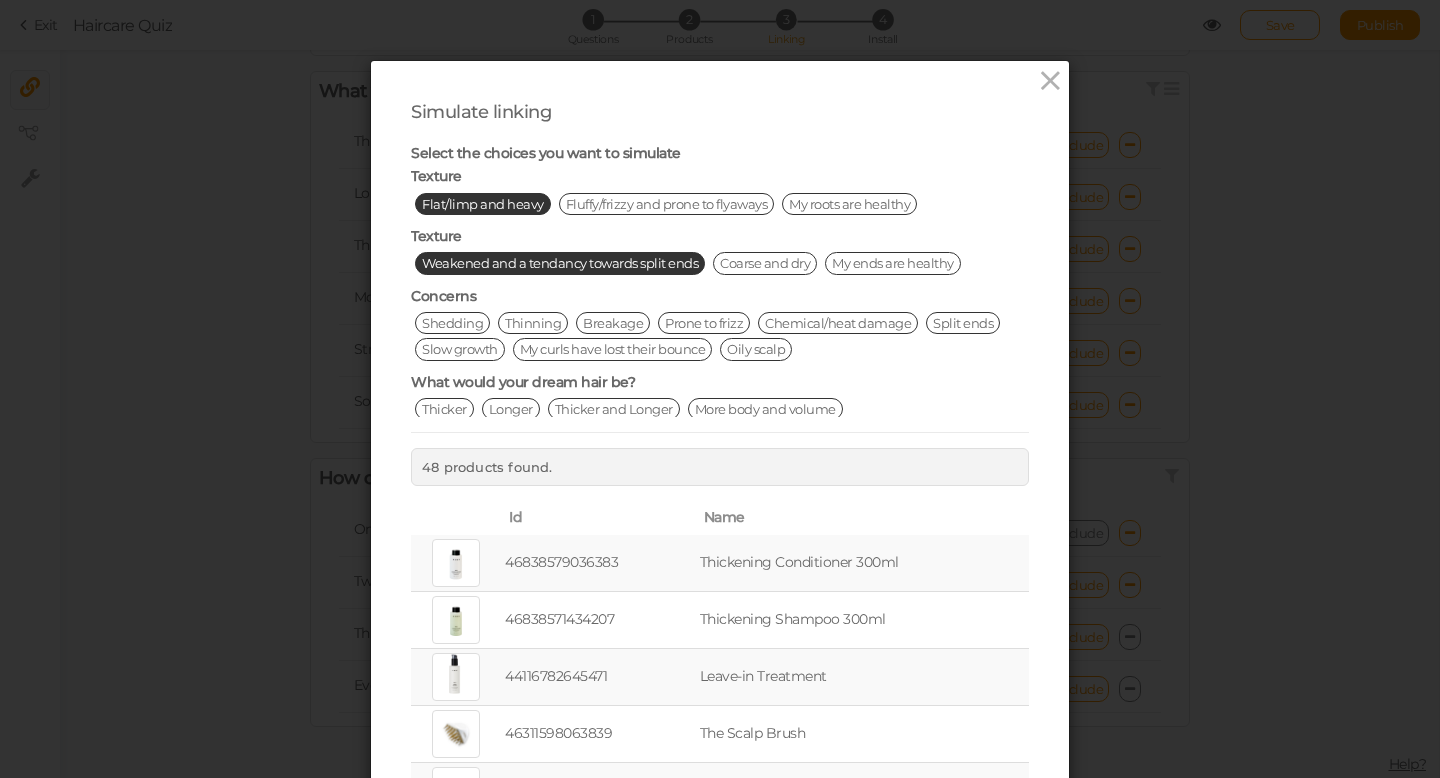 click on "Thinning" at bounding box center [533, 323] 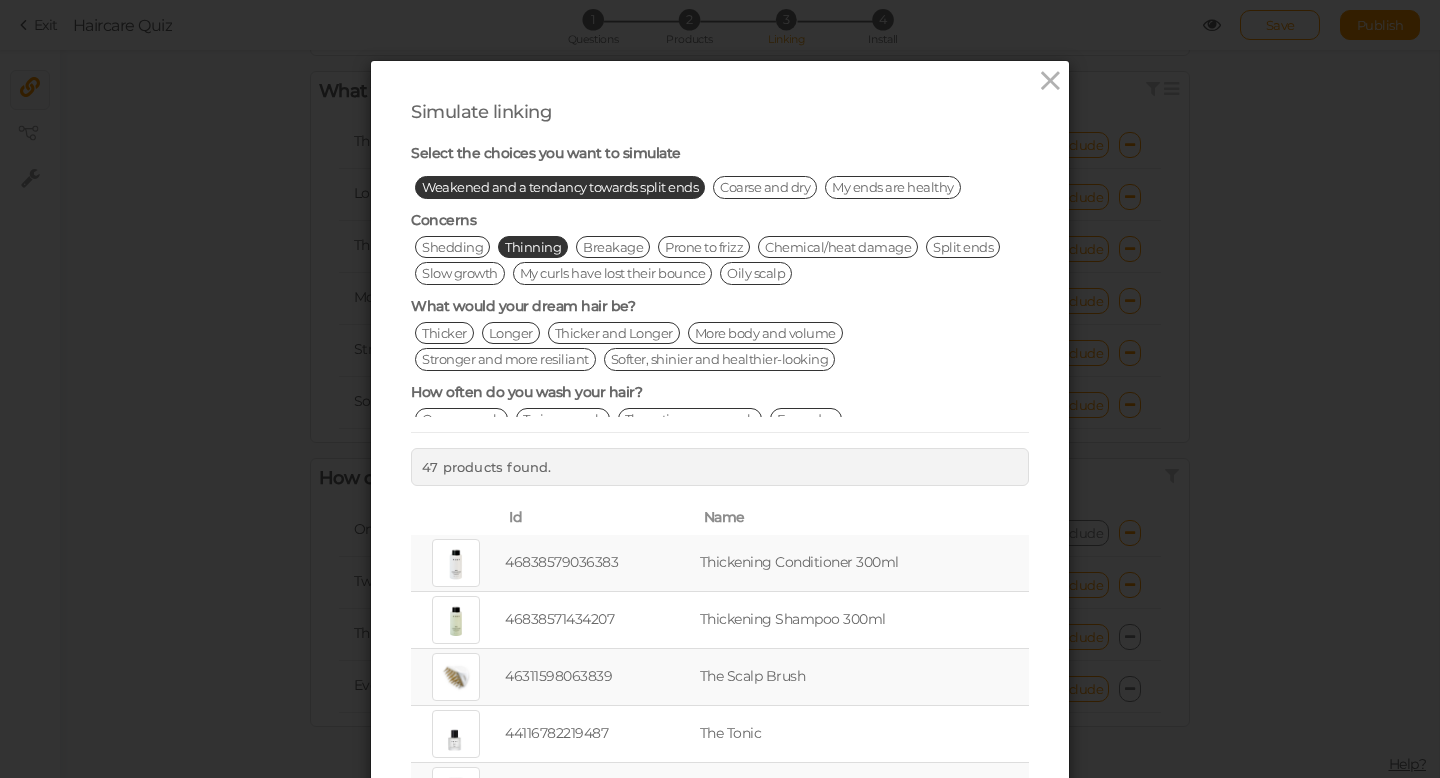 scroll, scrollTop: 101, scrollLeft: 0, axis: vertical 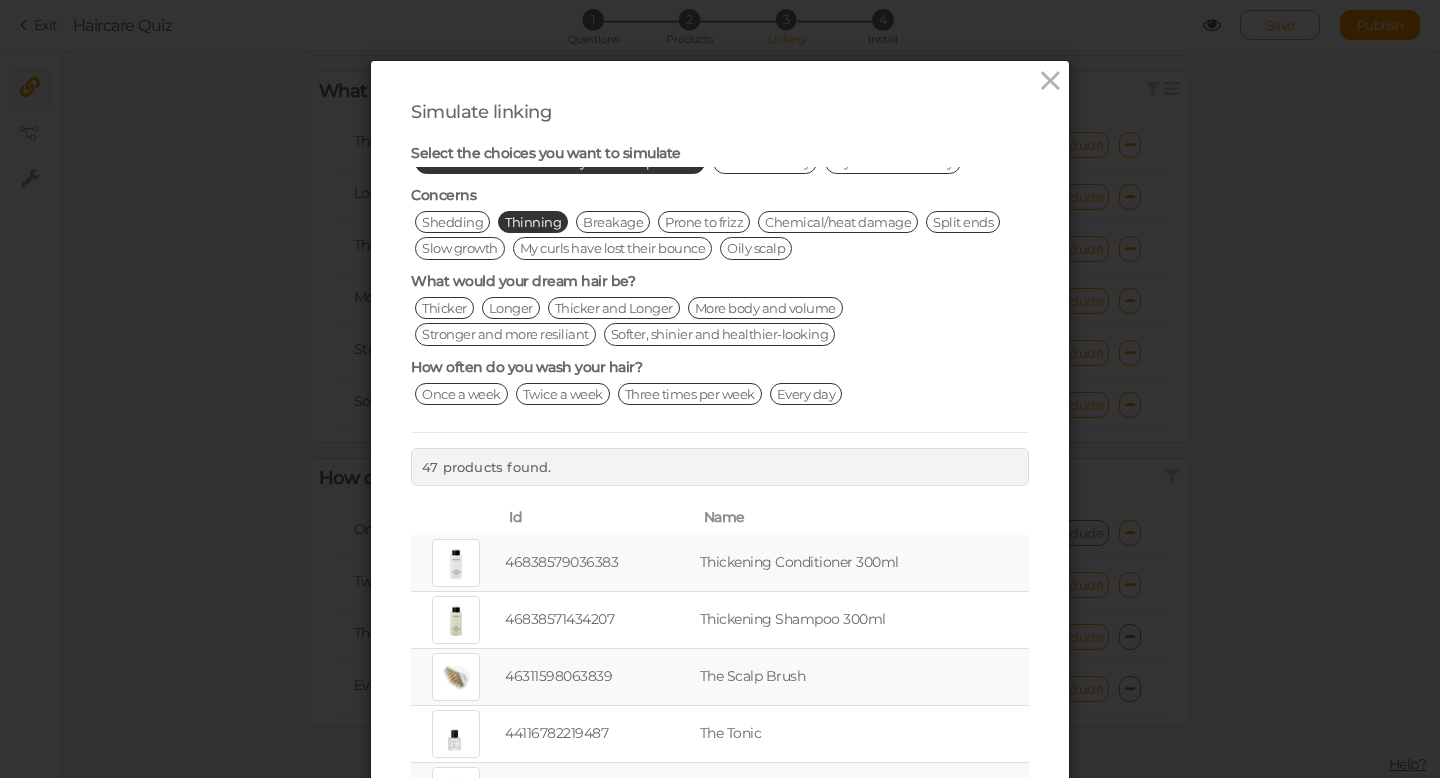 click on "Stronger and more resiliant" at bounding box center (505, 334) 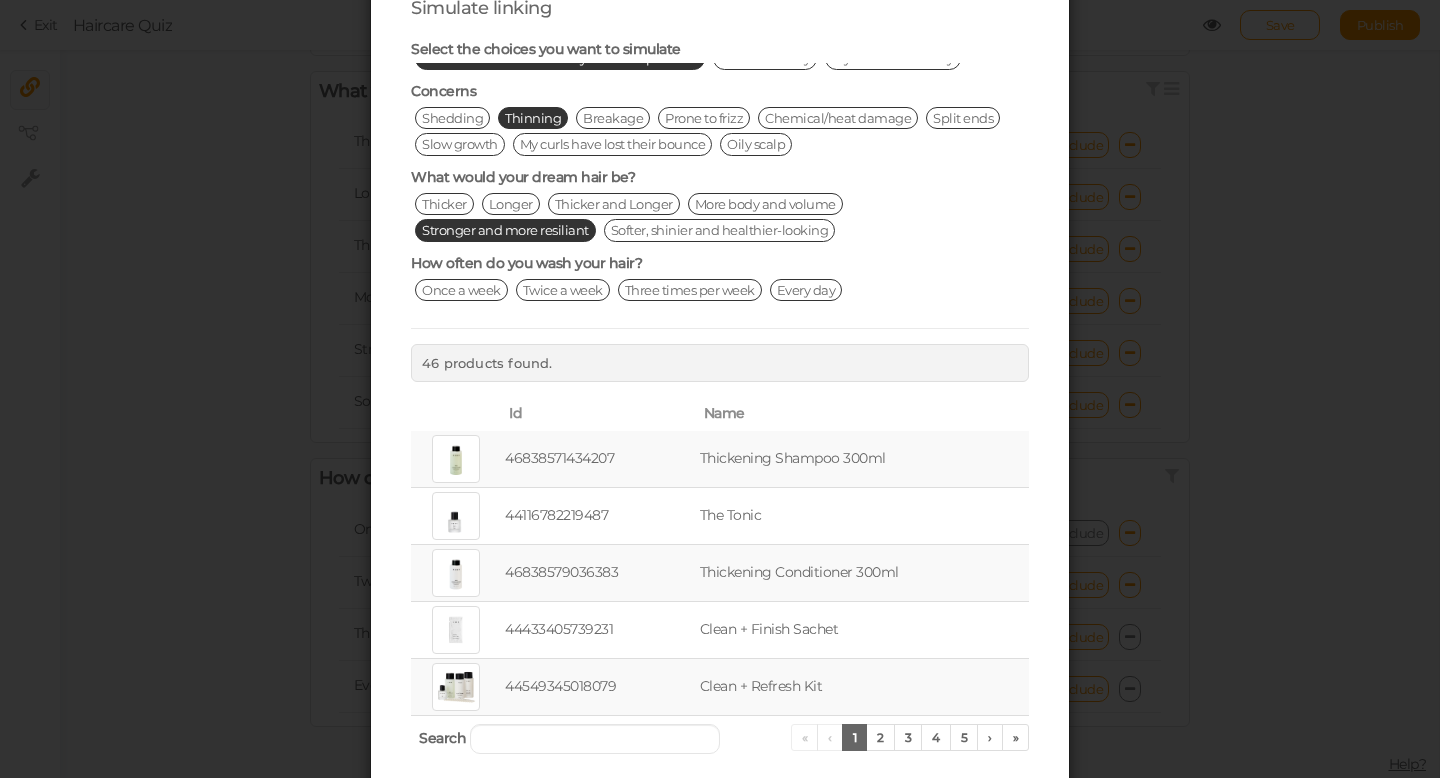 scroll, scrollTop: 105, scrollLeft: 0, axis: vertical 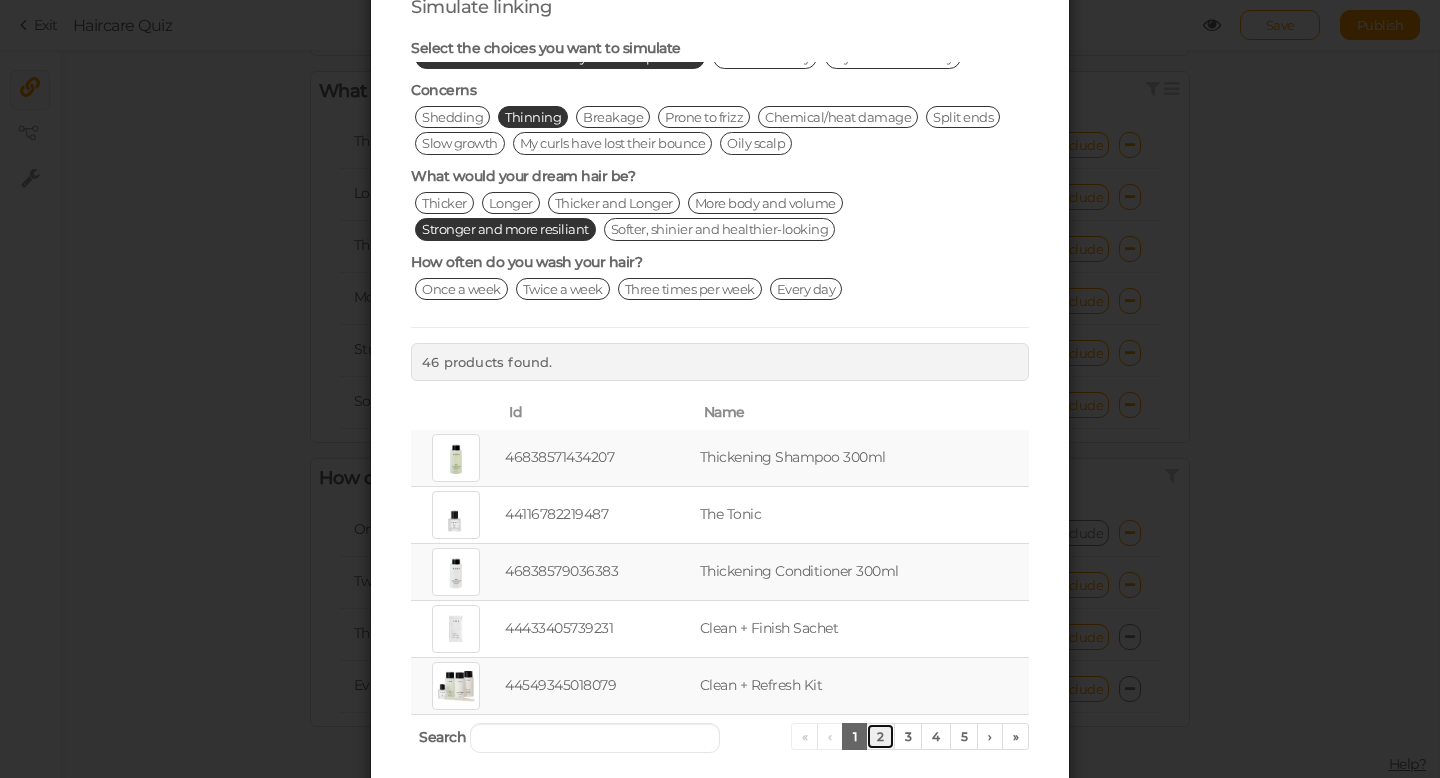 click on "2" at bounding box center (880, 736) 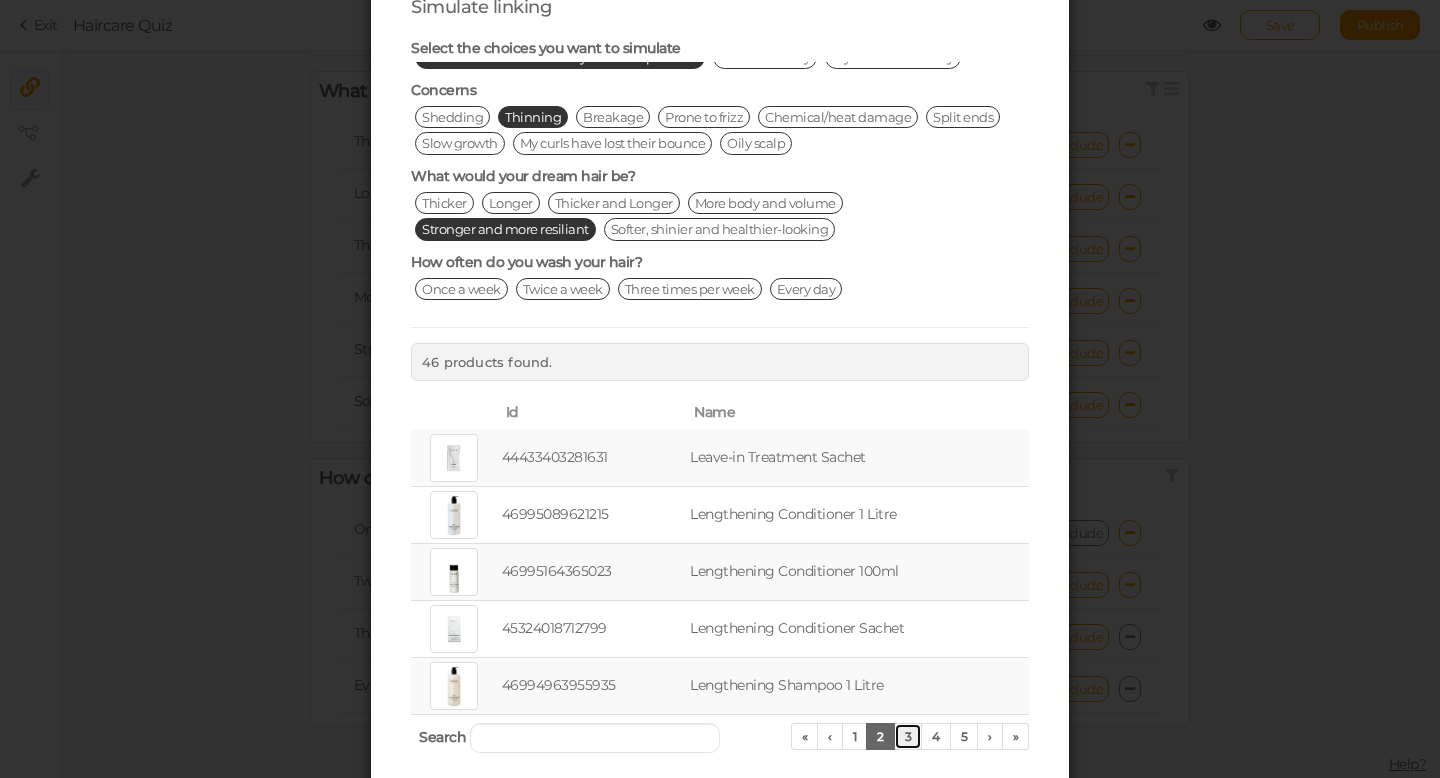 click on "3" at bounding box center (908, 736) 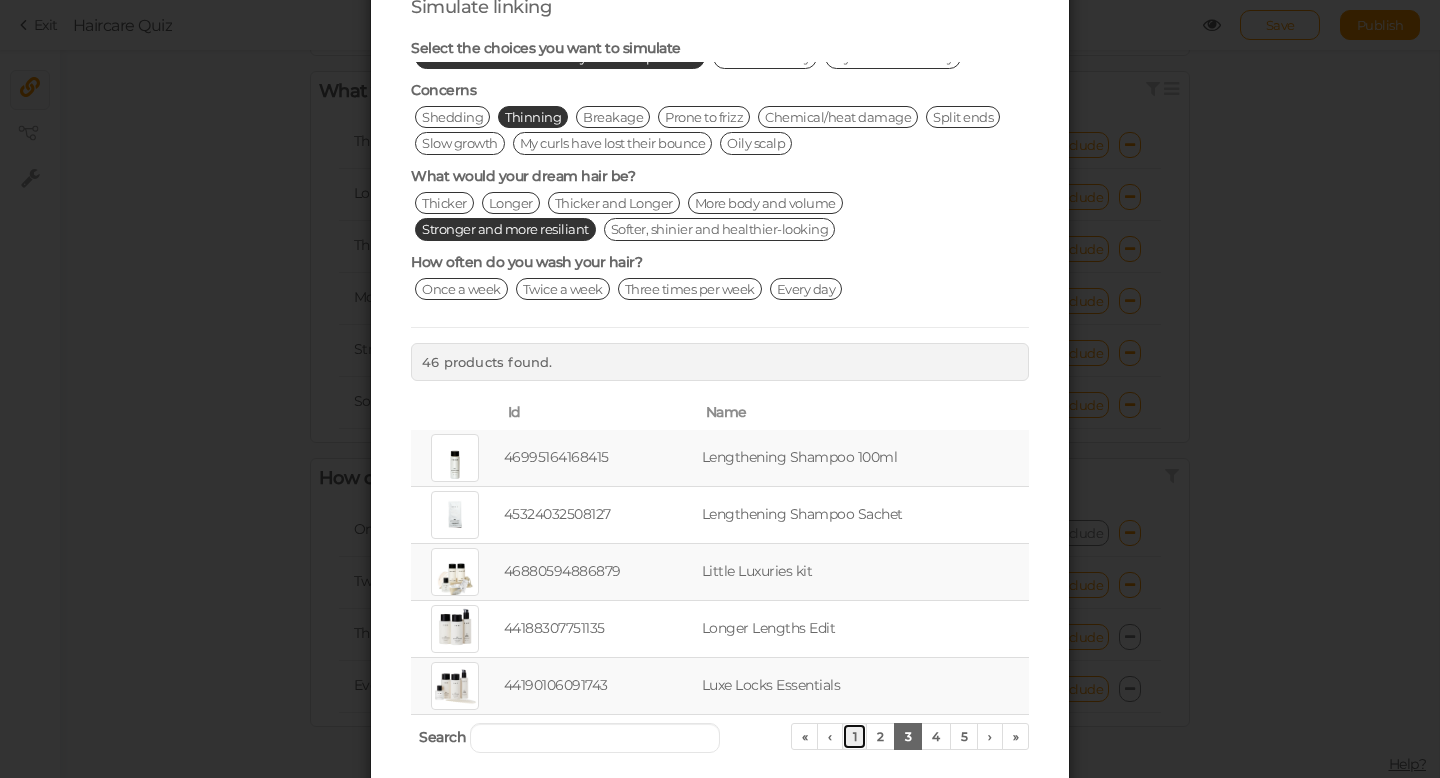 click on "1" at bounding box center (855, 736) 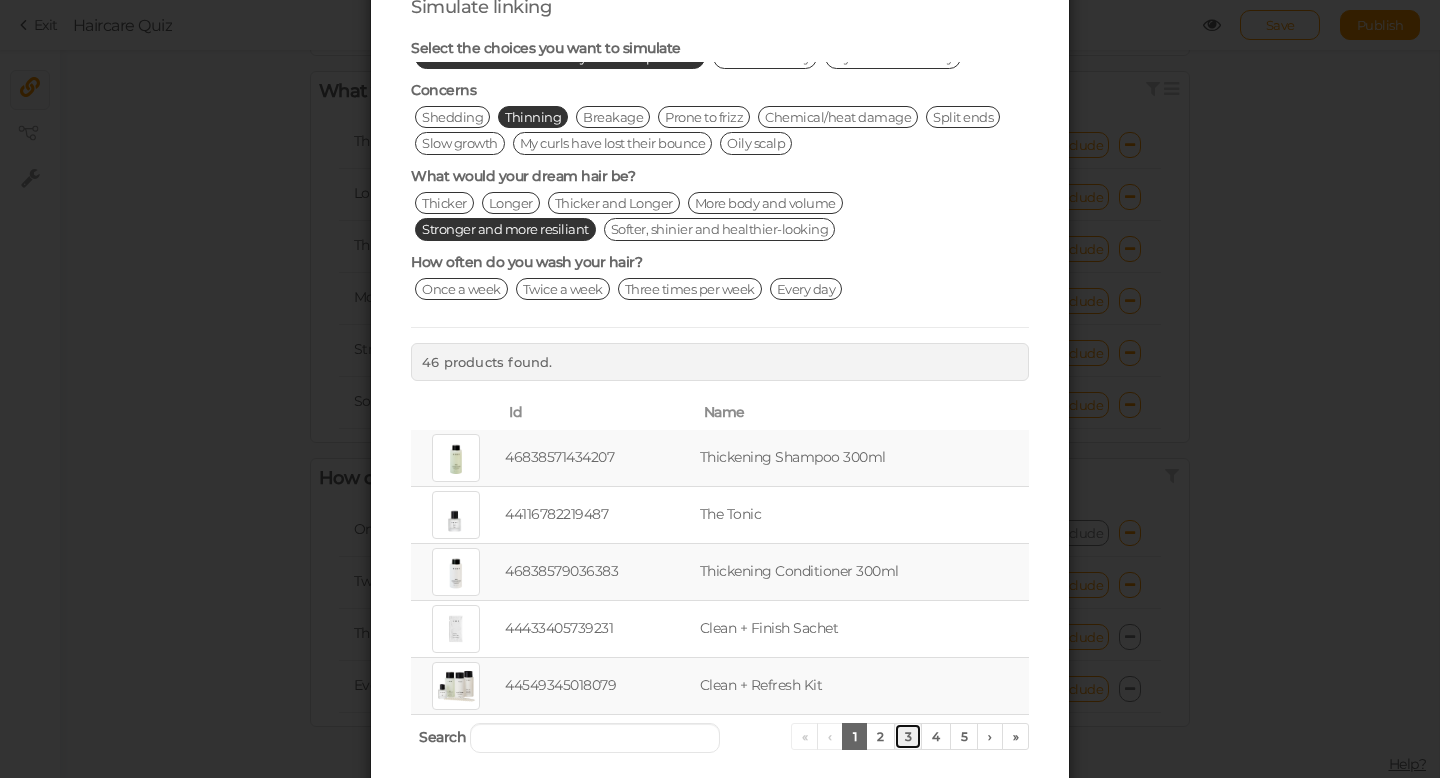 click on "3" at bounding box center (908, 736) 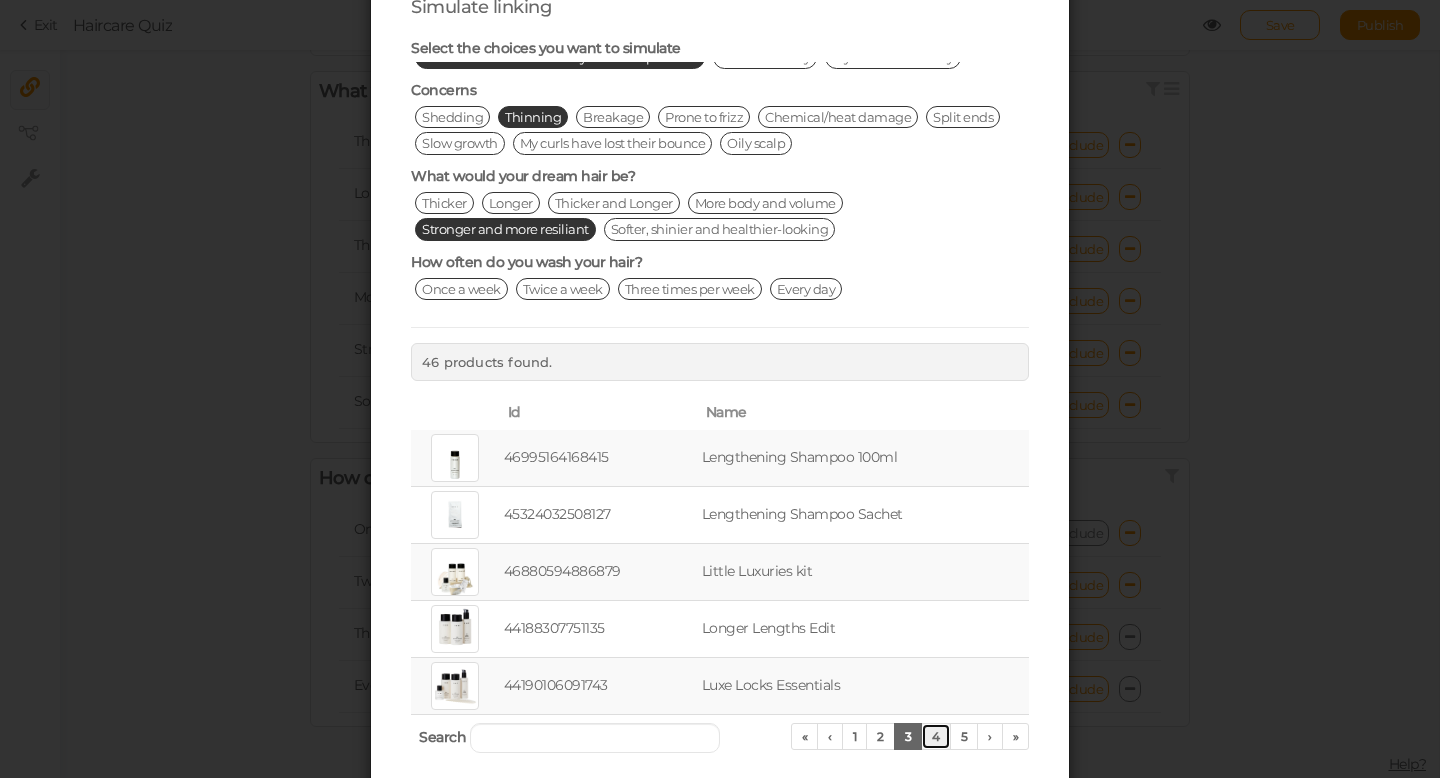 click on "4" at bounding box center (936, 736) 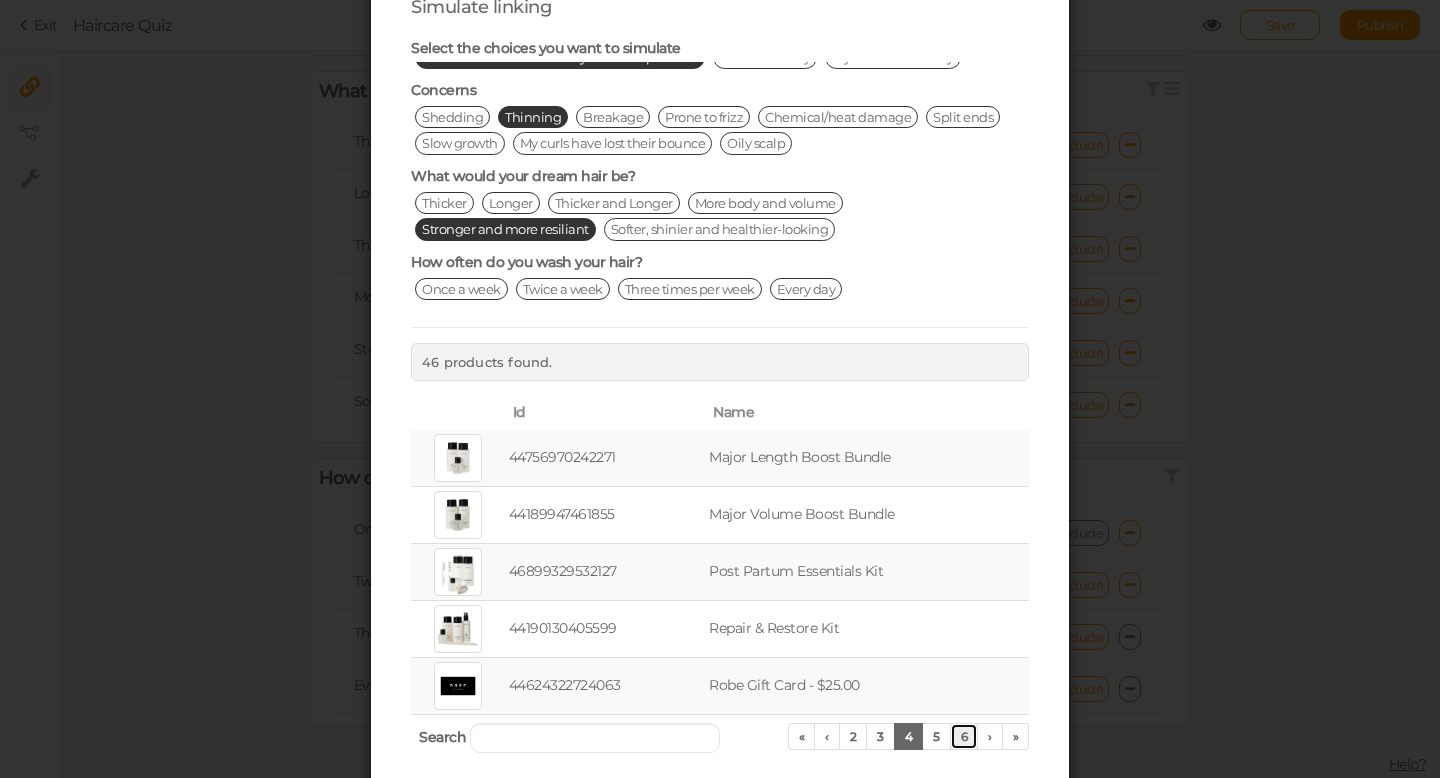 click on "6" at bounding box center [964, 736] 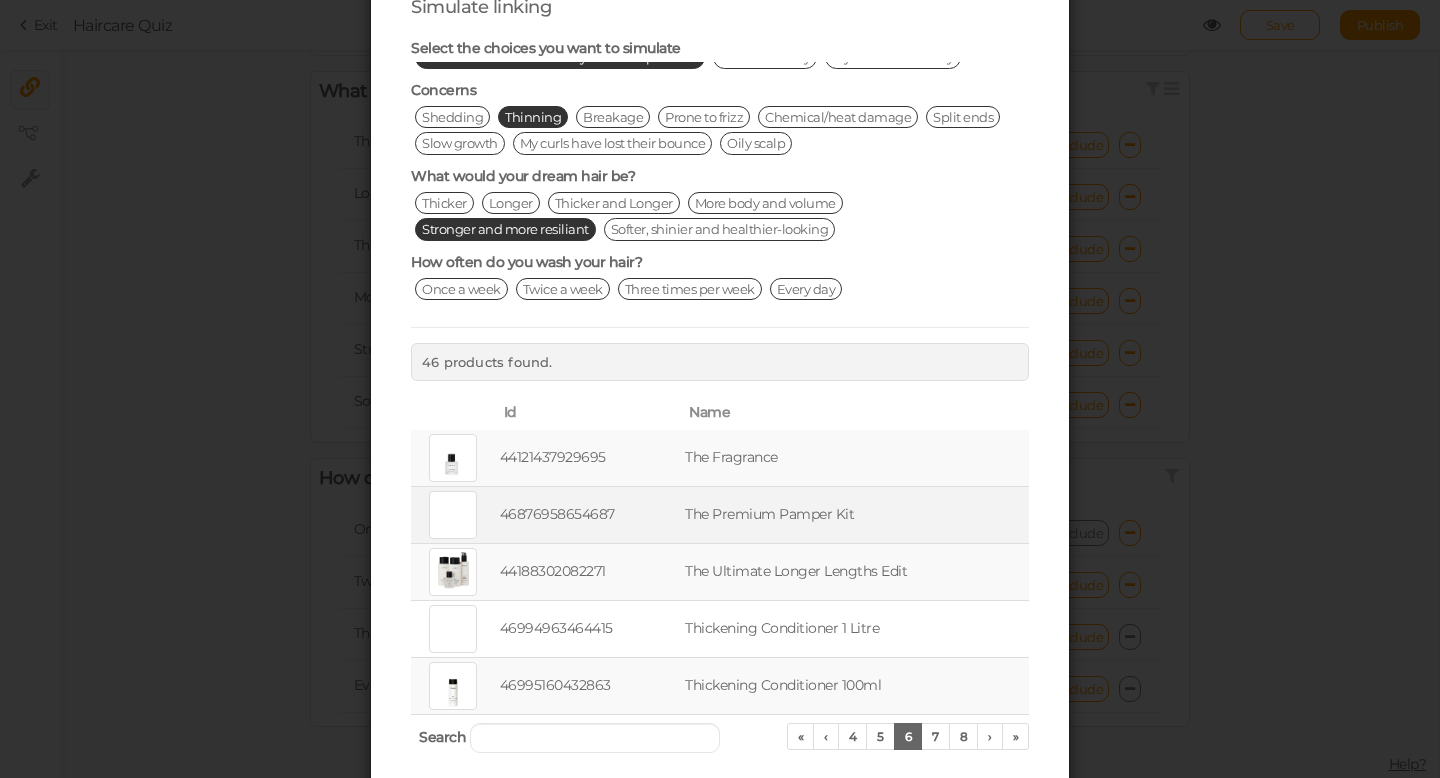 scroll, scrollTop: 0, scrollLeft: 0, axis: both 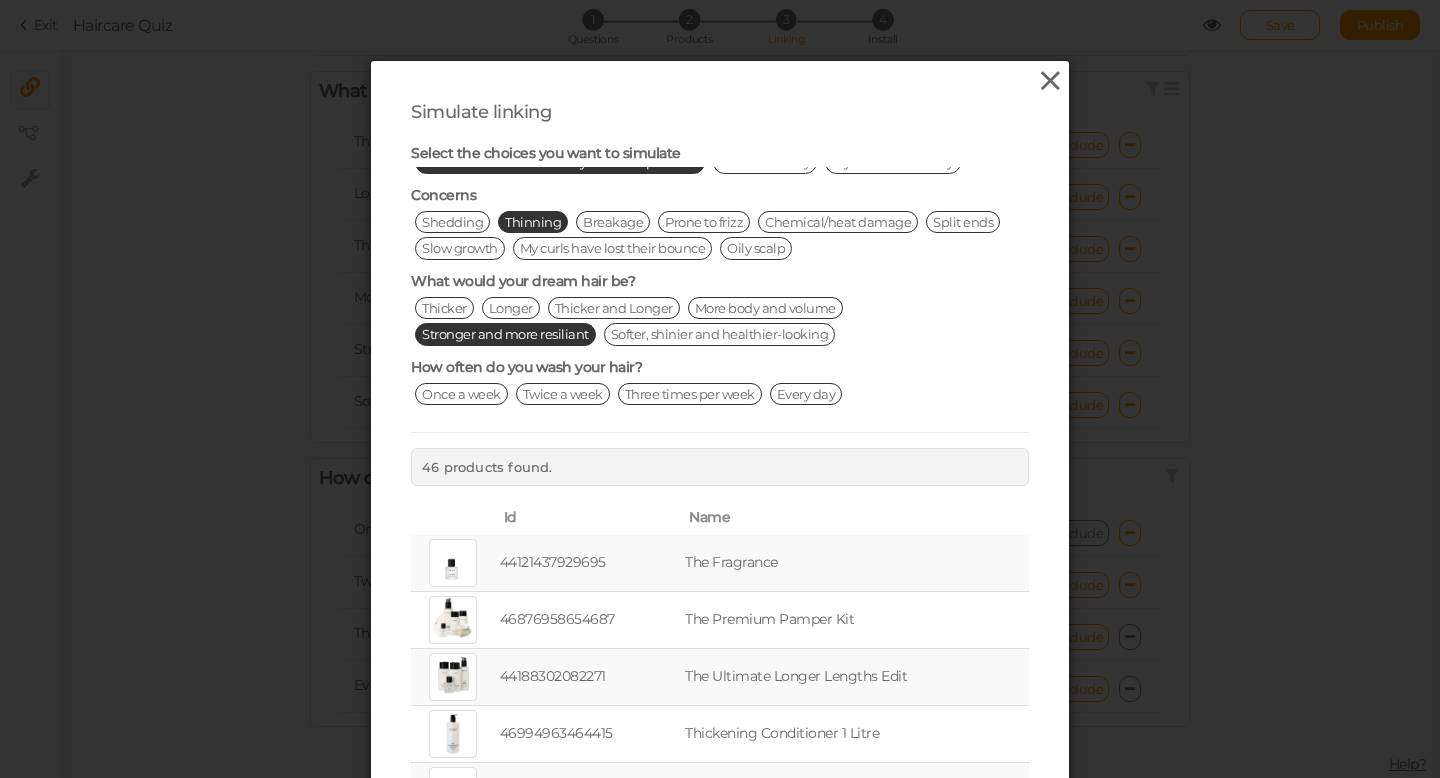 click at bounding box center (1050, 81) 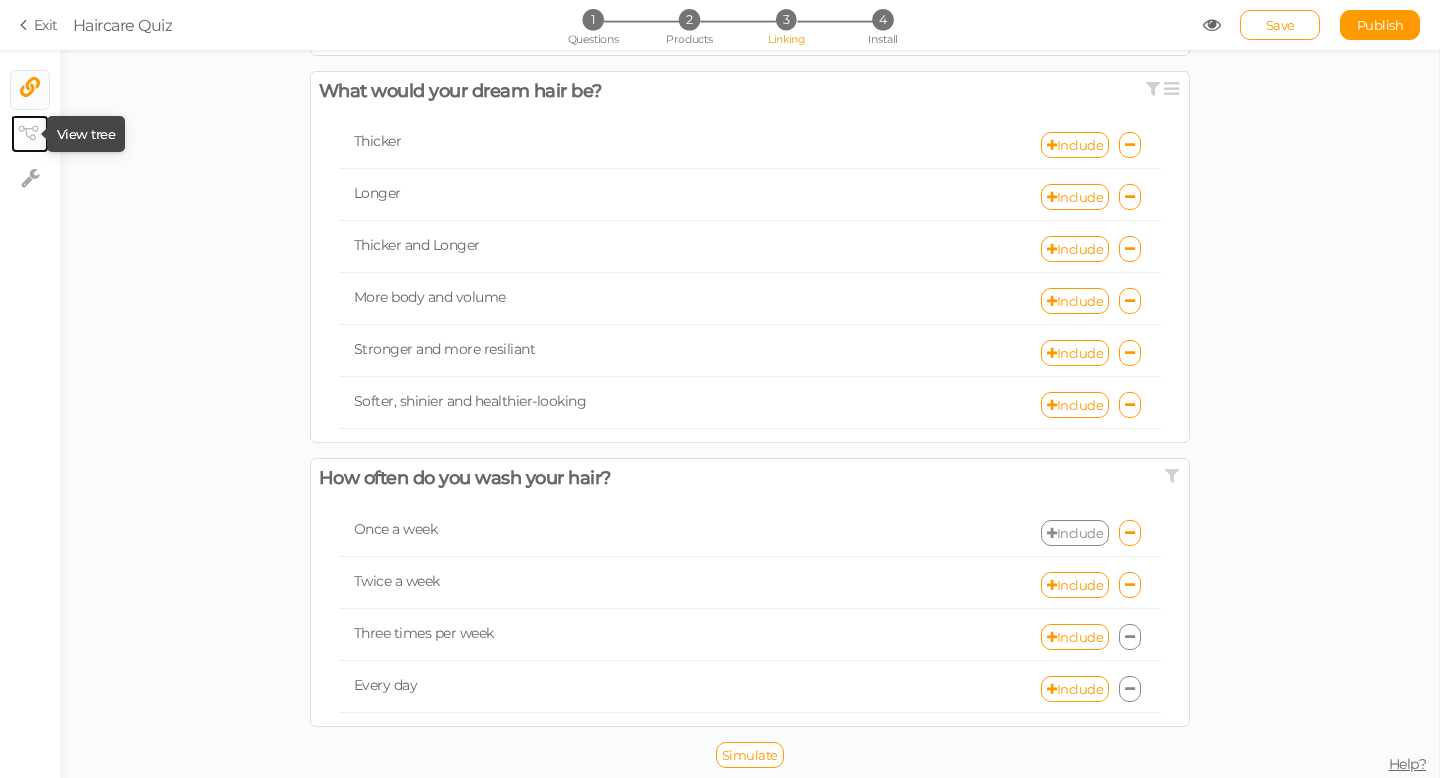 click 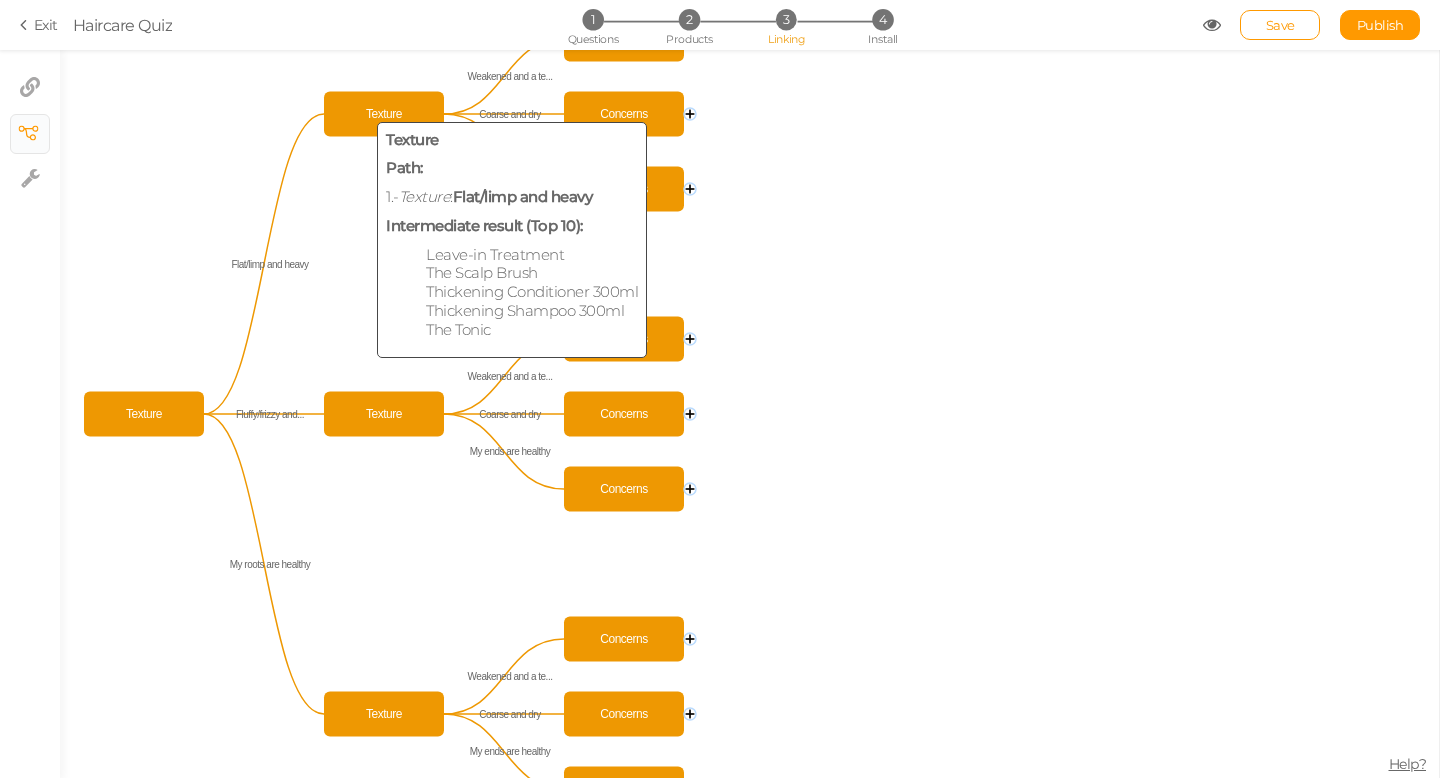 click on "Texture" 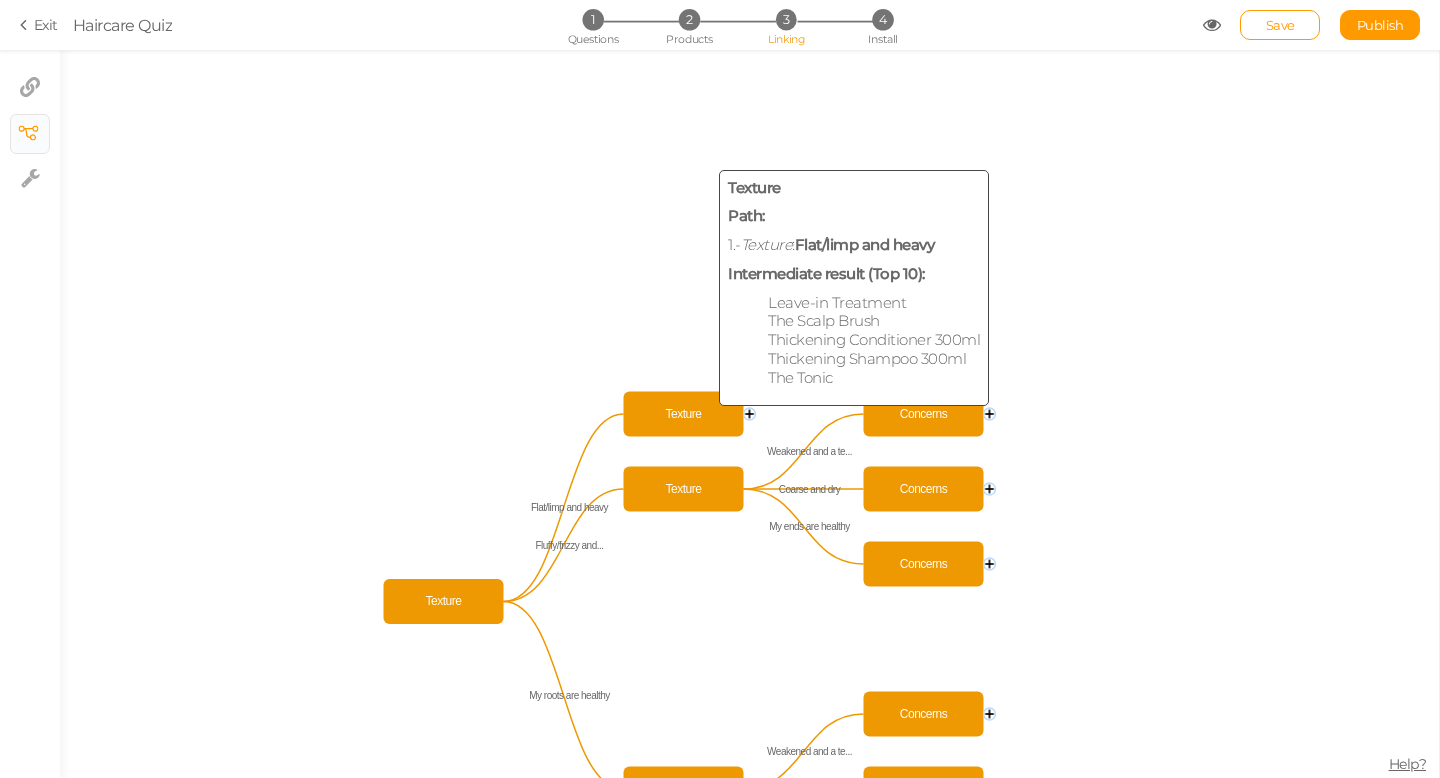 click on "Texture" 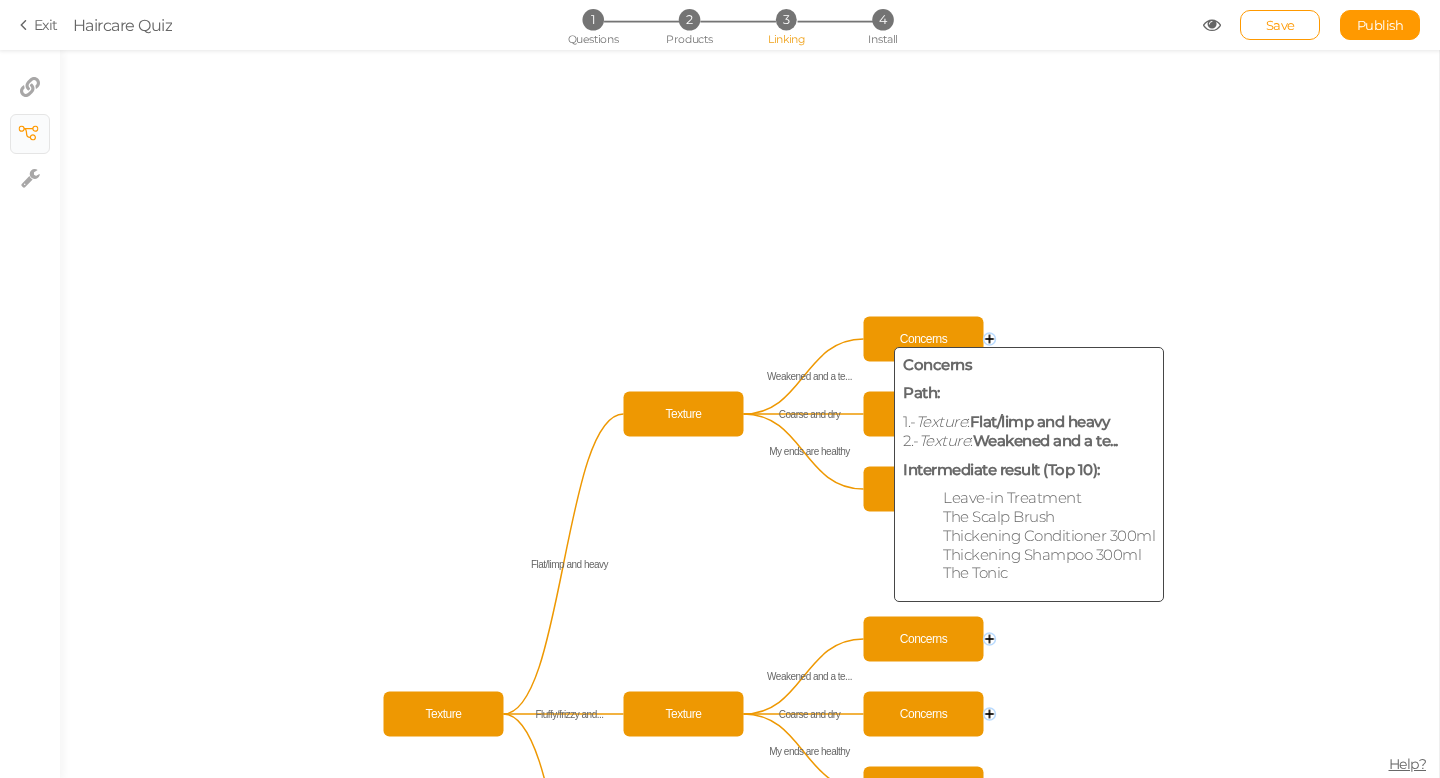 click on "Concerns" 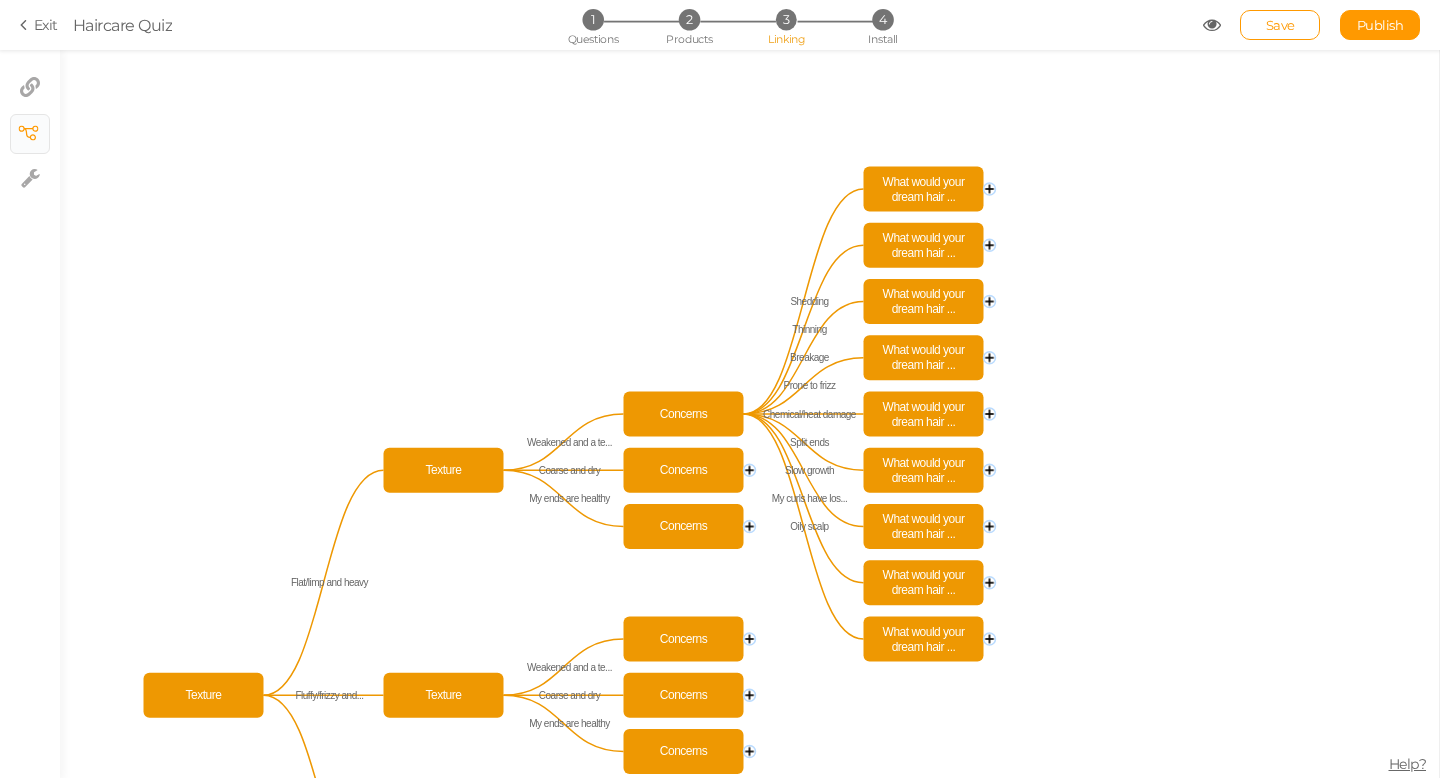 click 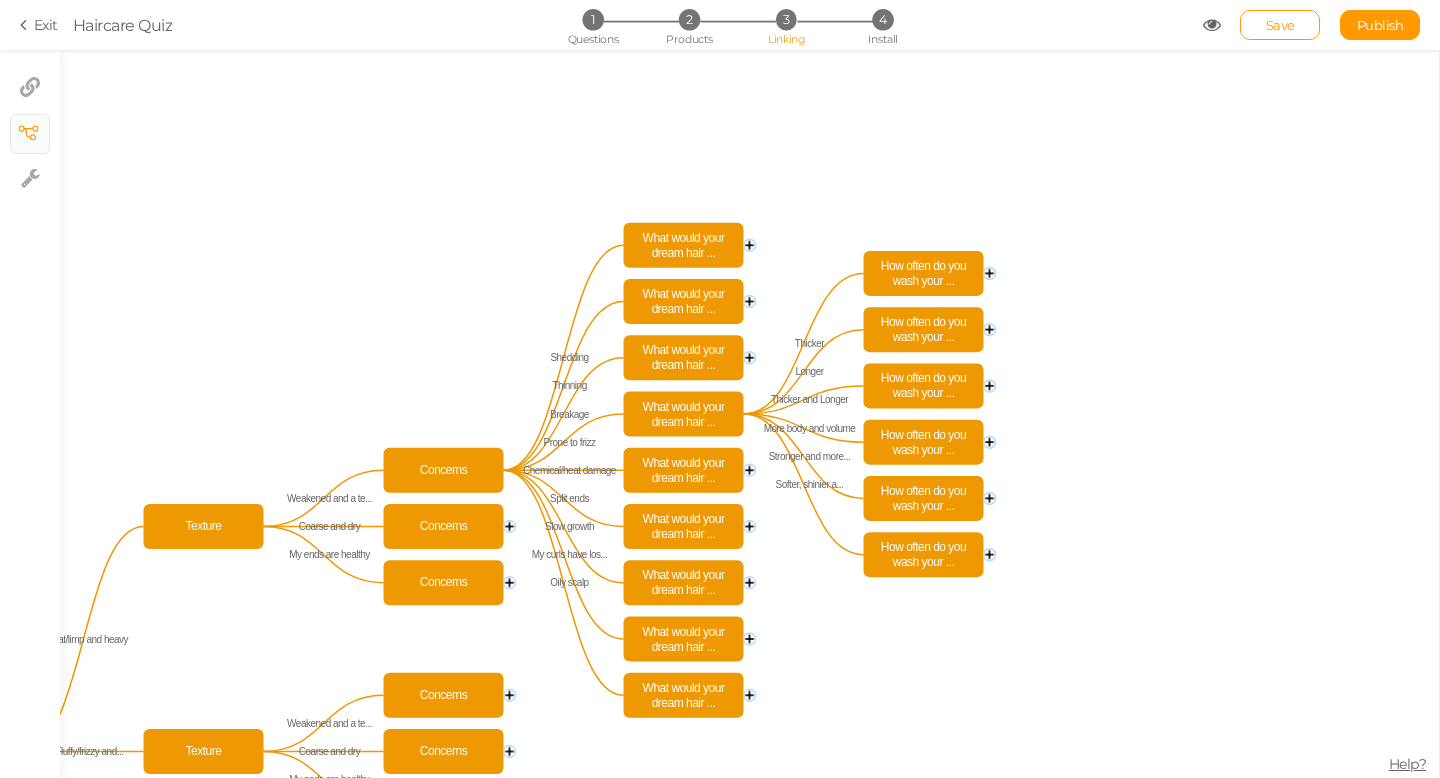 click on "3" at bounding box center [786, 19] 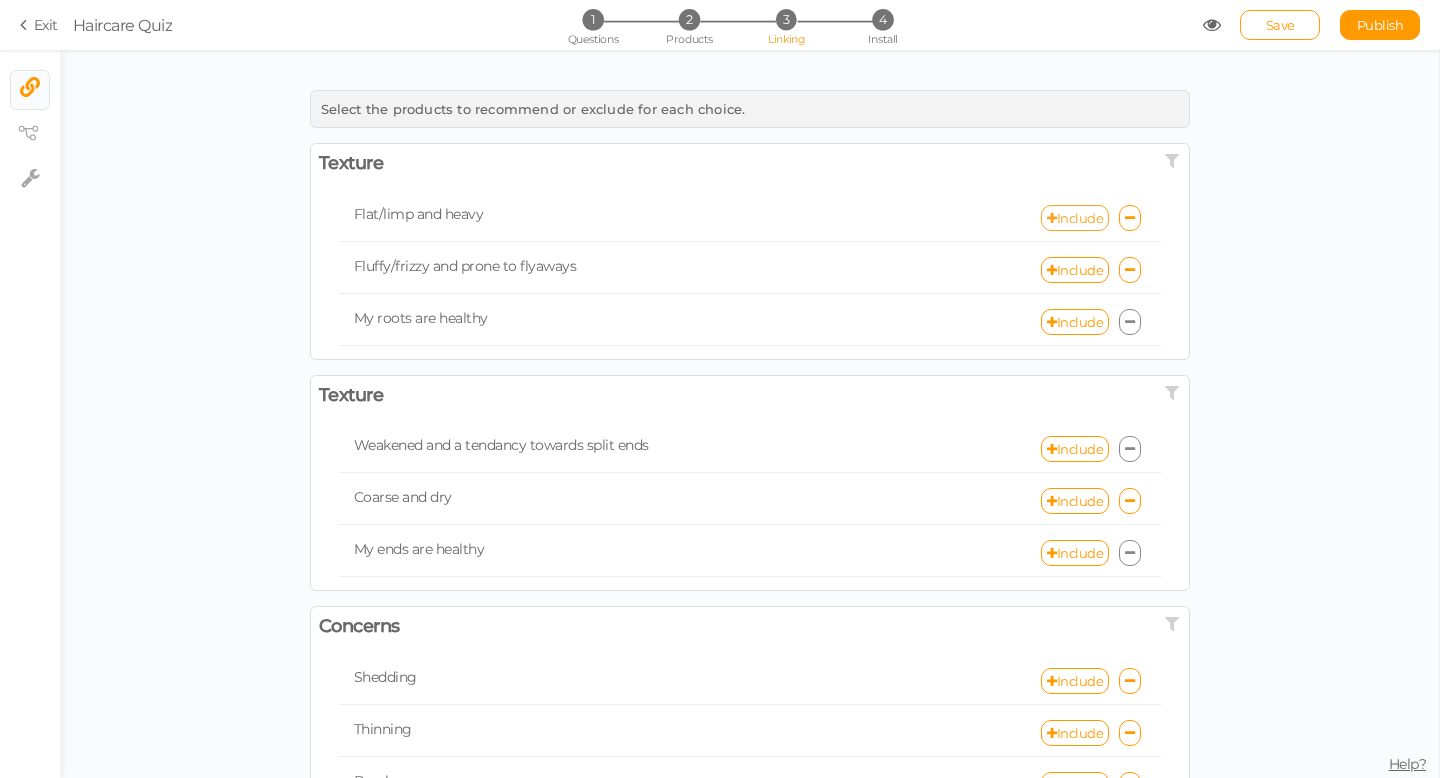 click on "Include" at bounding box center [1075, 218] 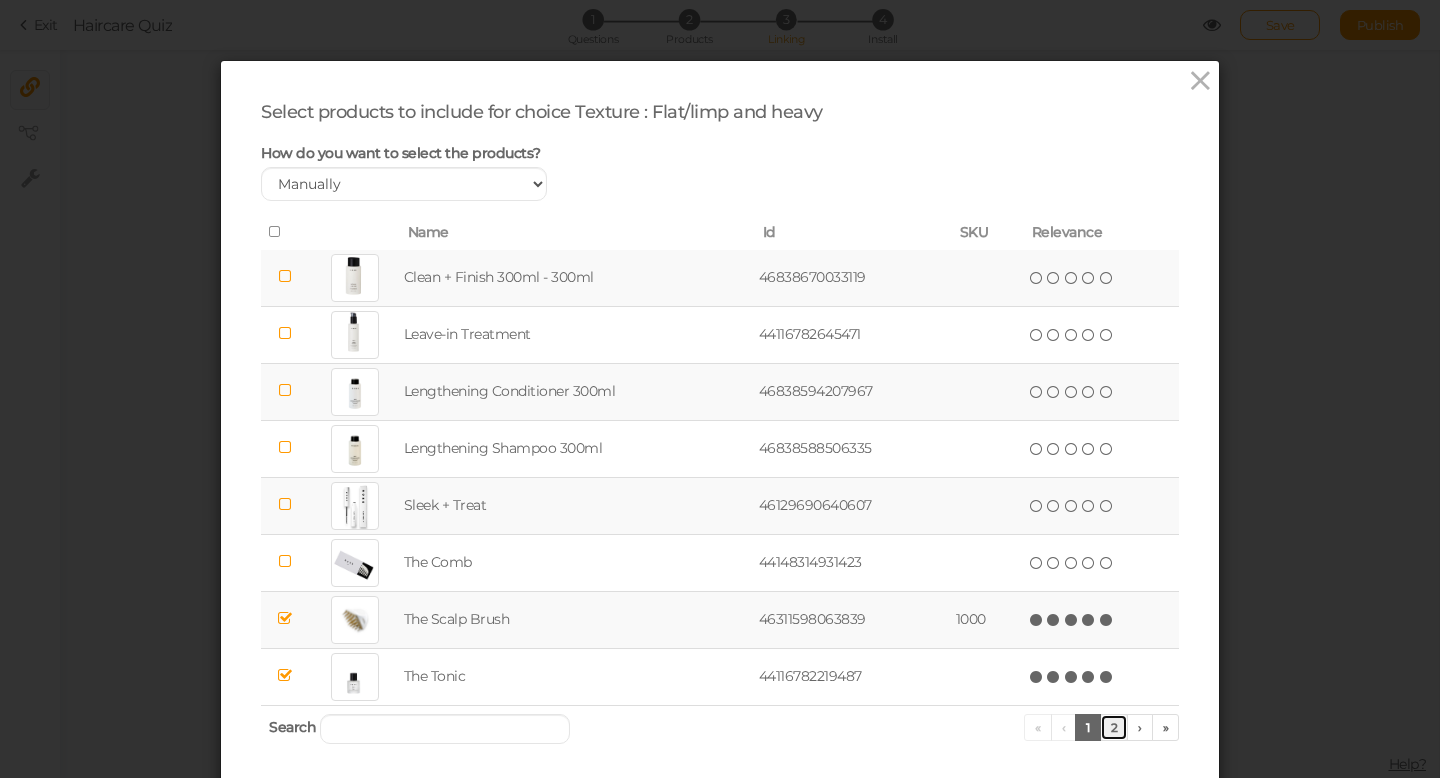 click on "2" at bounding box center (1114, 727) 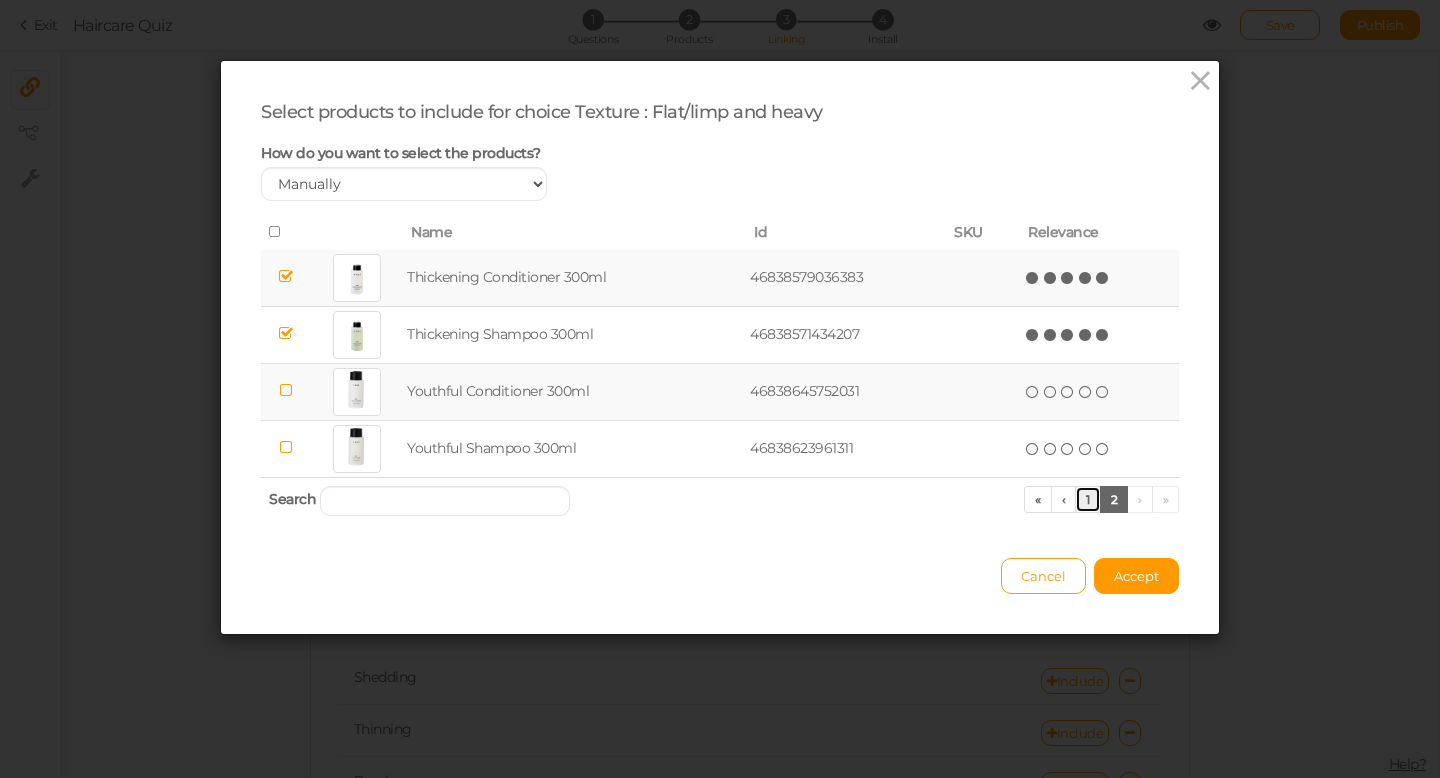 click on "1" at bounding box center [1088, 499] 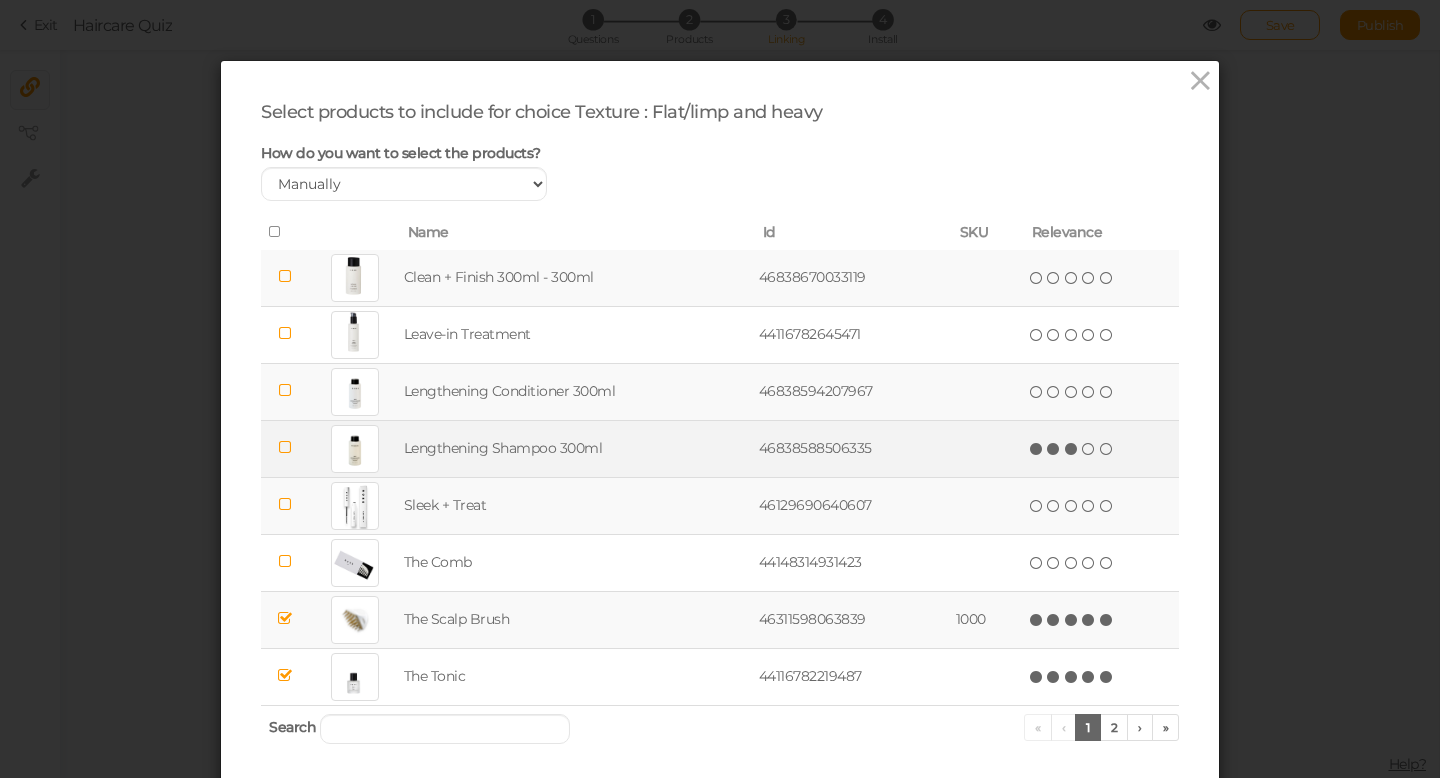 click at bounding box center (1072, 449) 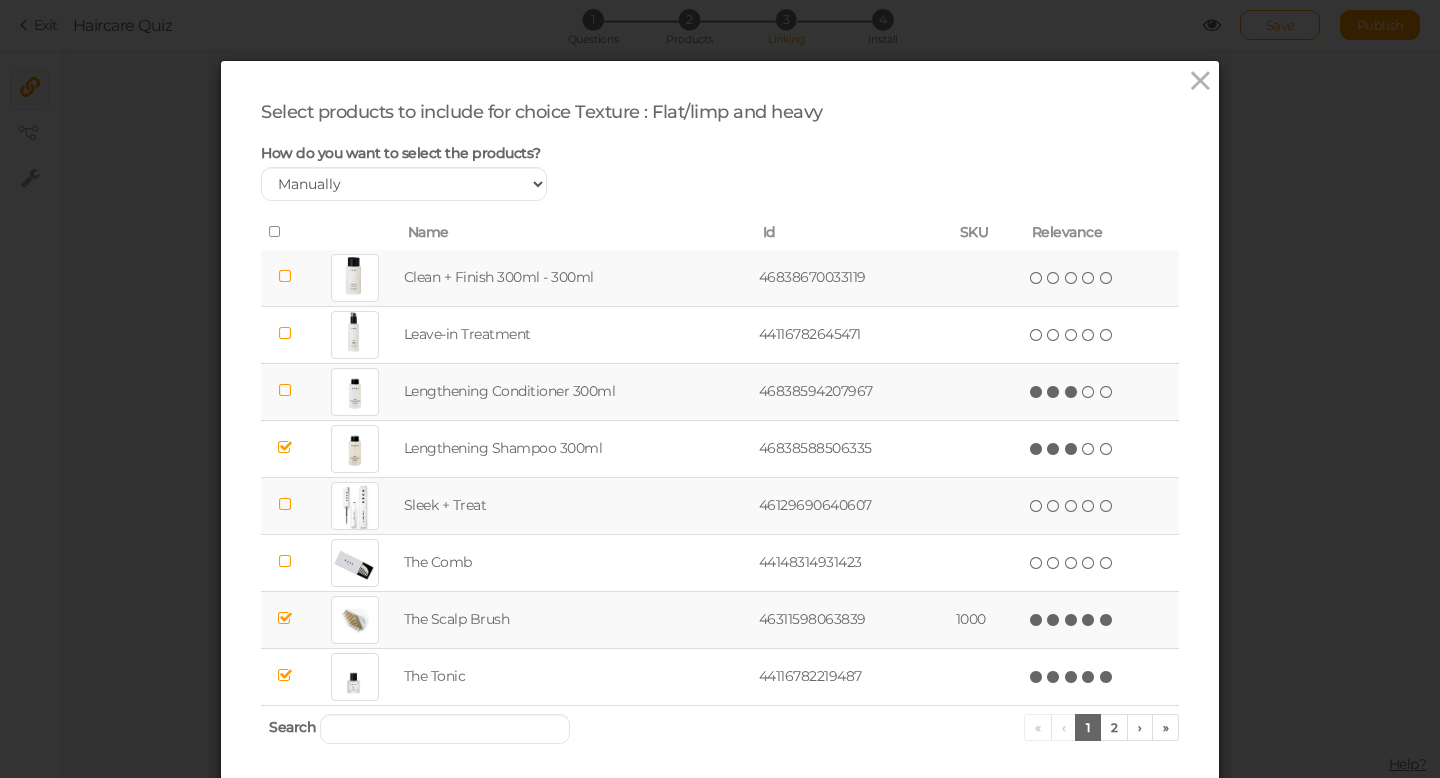 click at bounding box center (1072, 392) 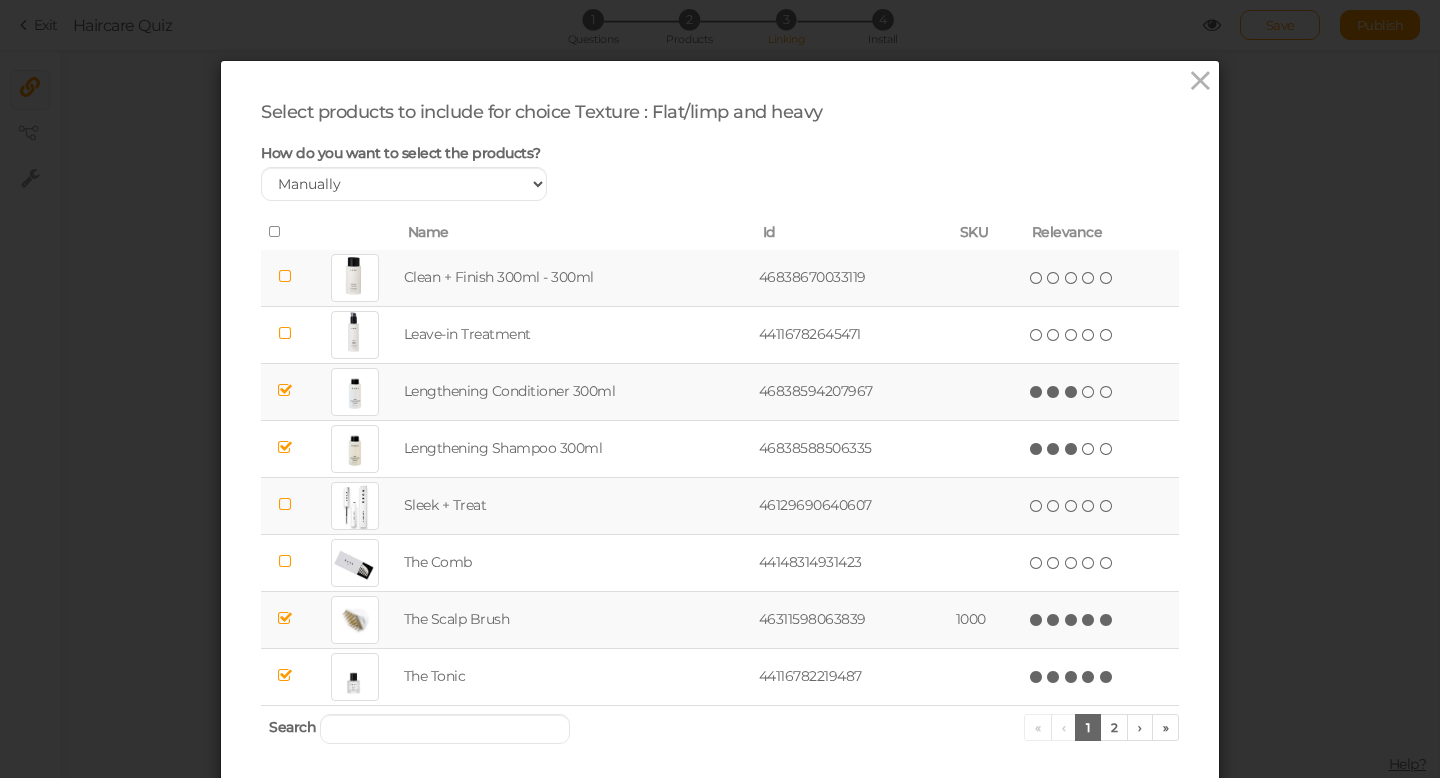 scroll, scrollTop: 144, scrollLeft: 0, axis: vertical 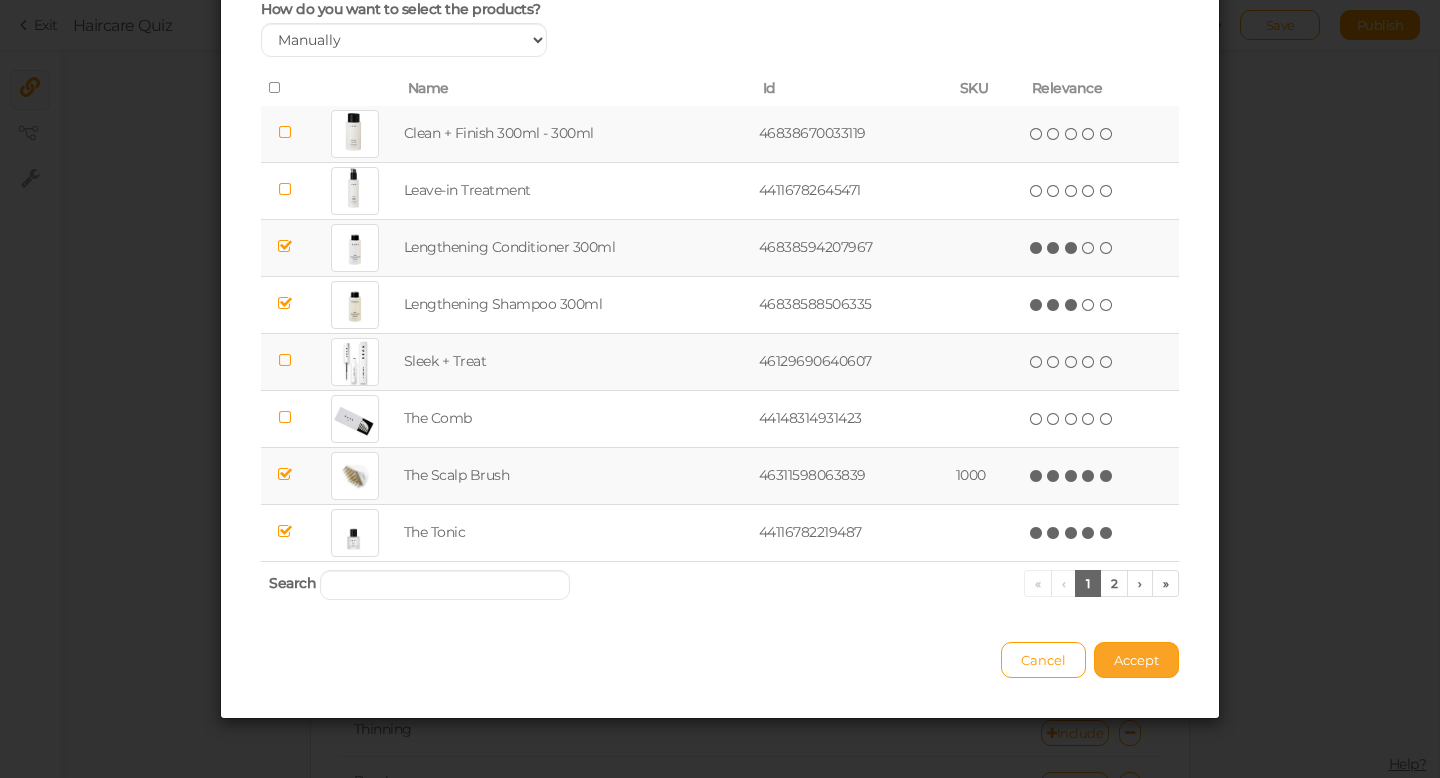 click on "Accept" at bounding box center [1136, 660] 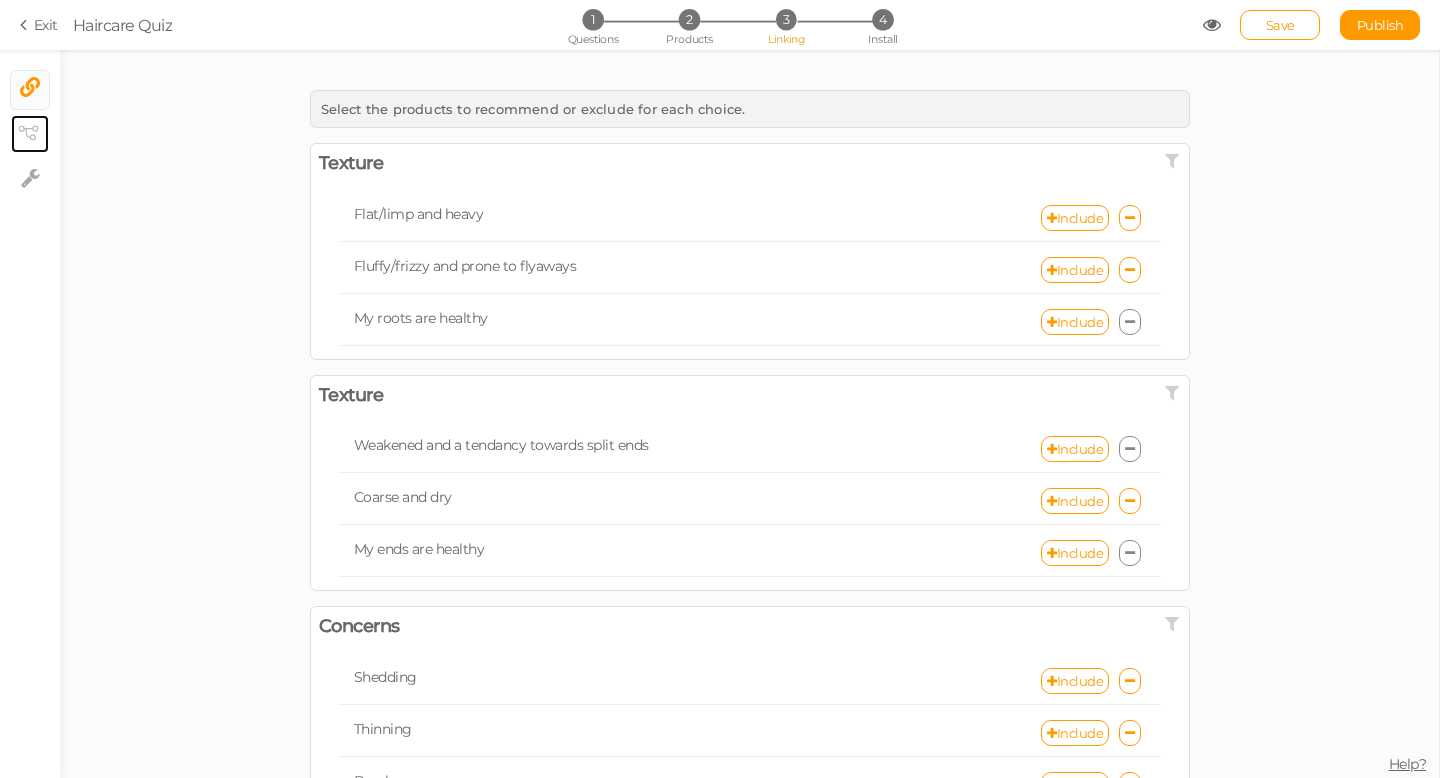 click on "× View tree" at bounding box center [30, 134] 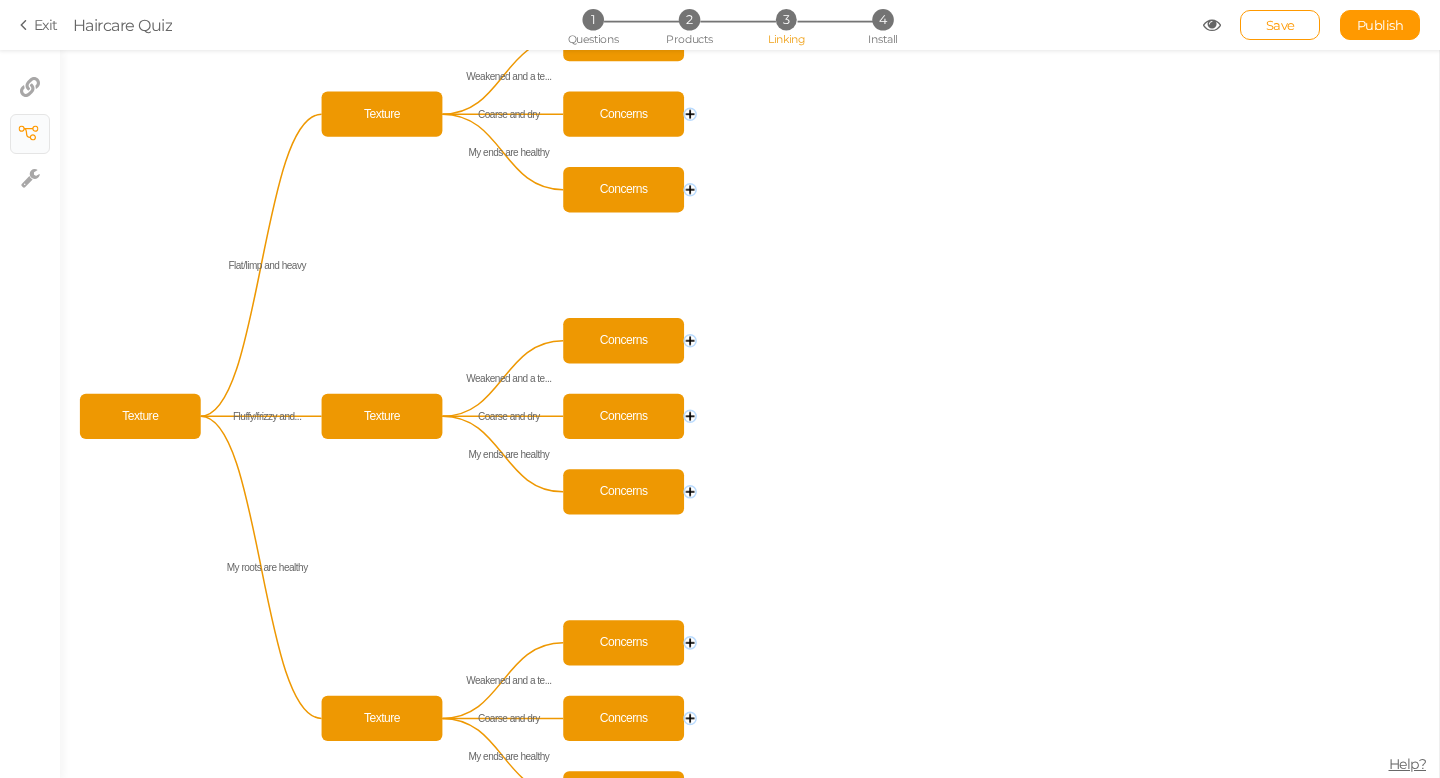 click 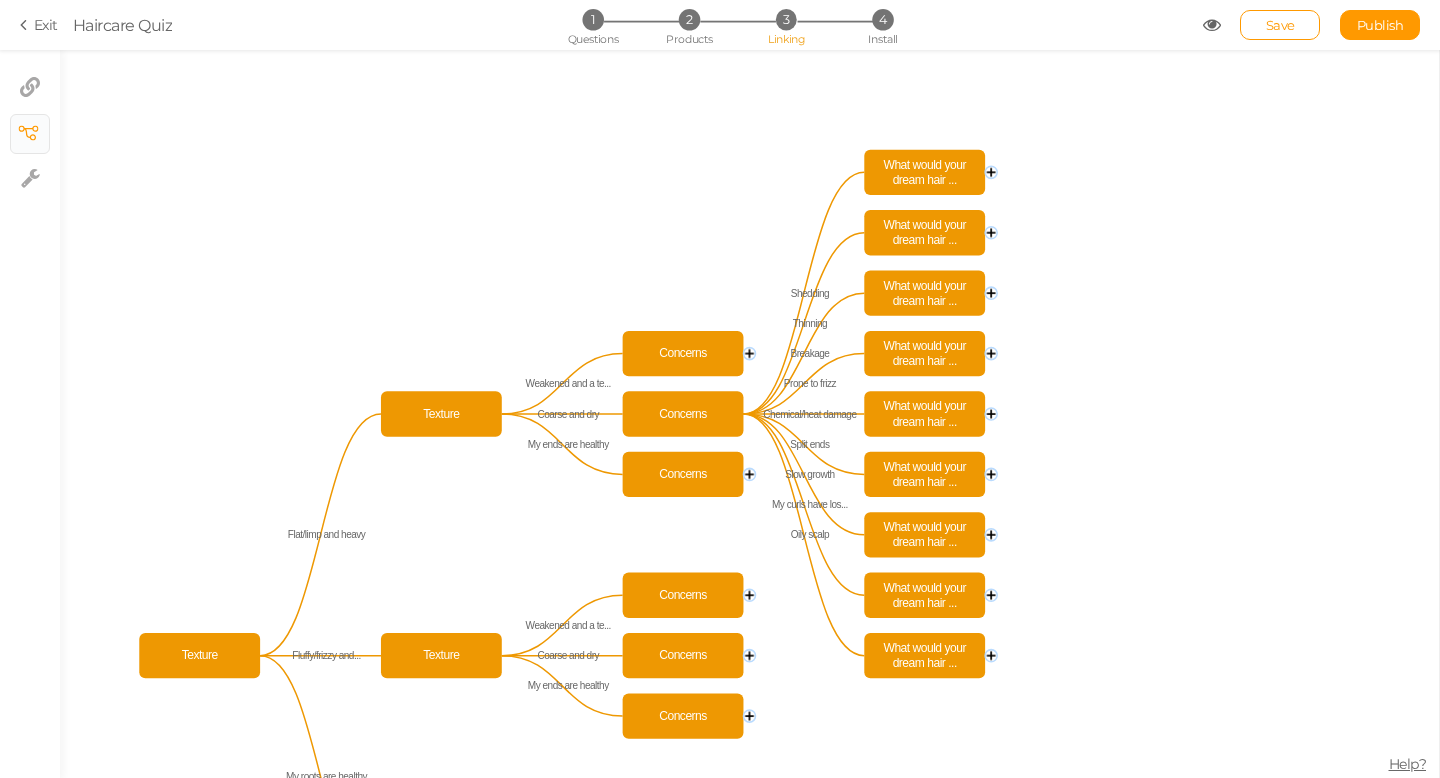 click 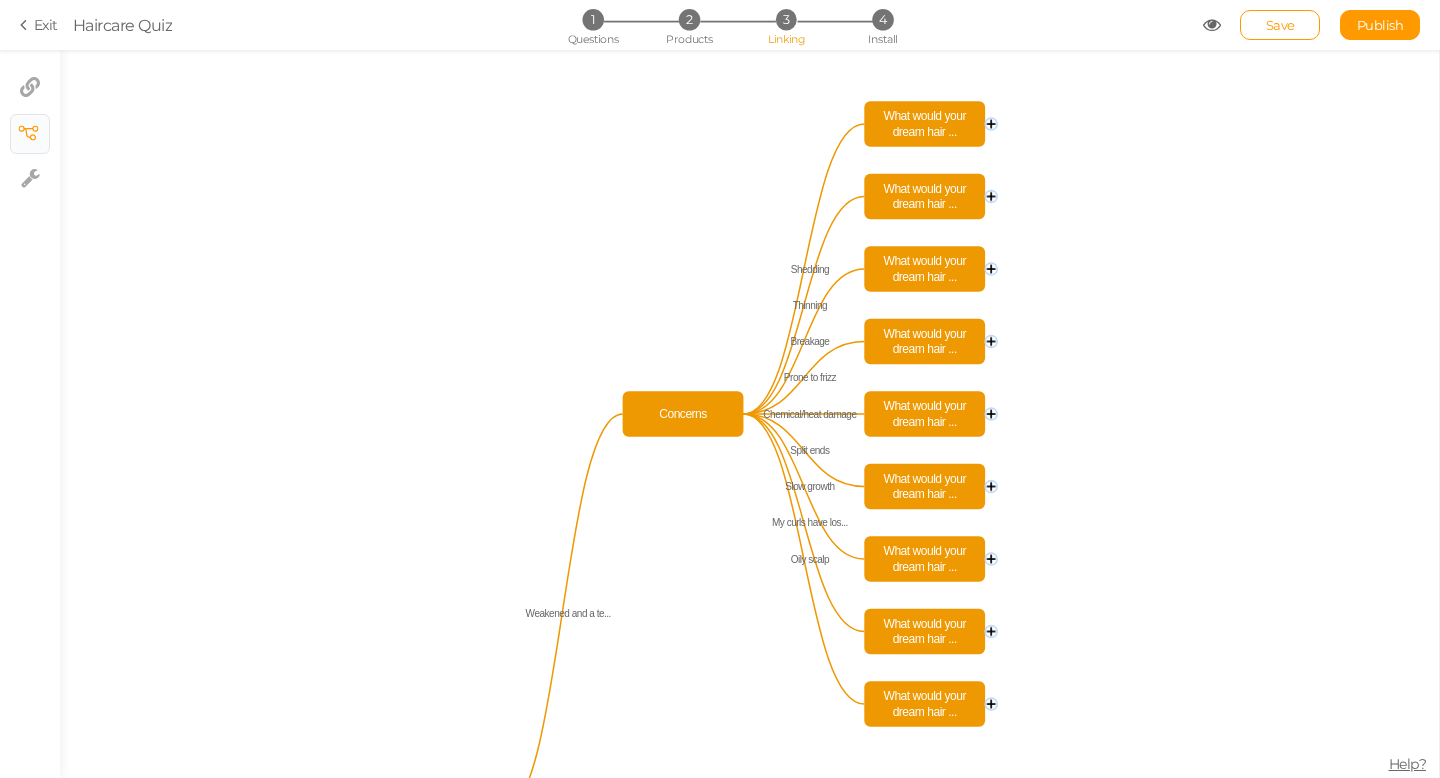 click 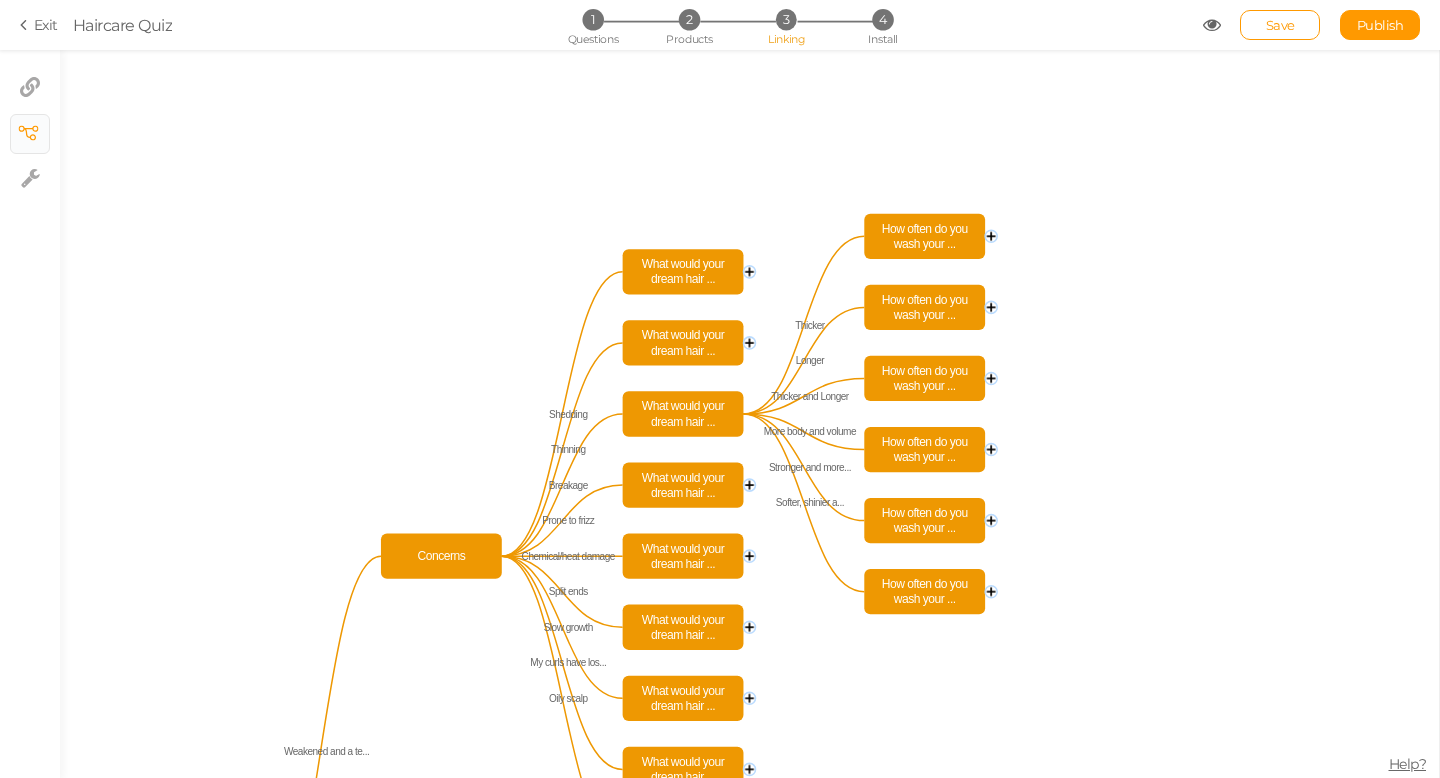 click on "3" at bounding box center [786, 19] 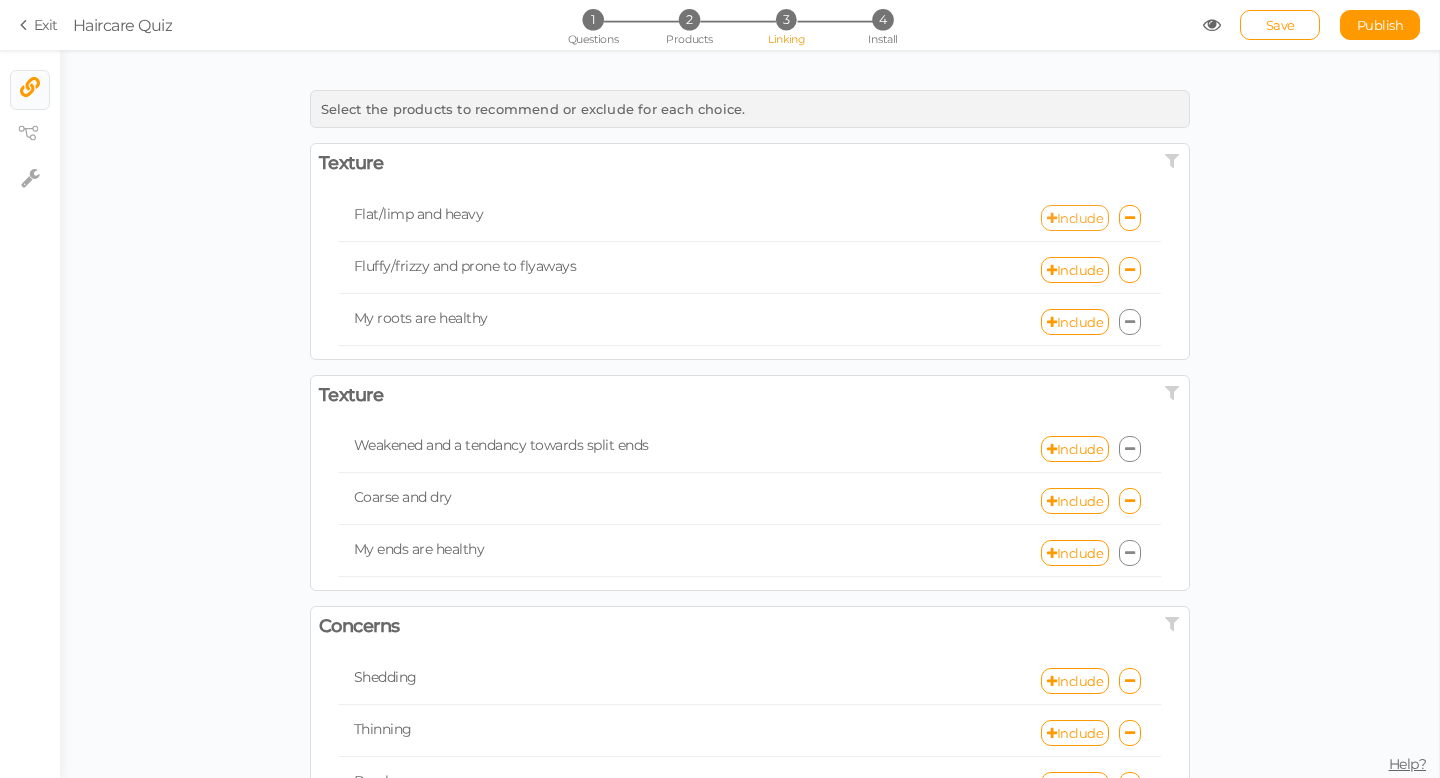 click at bounding box center [1052, 218] 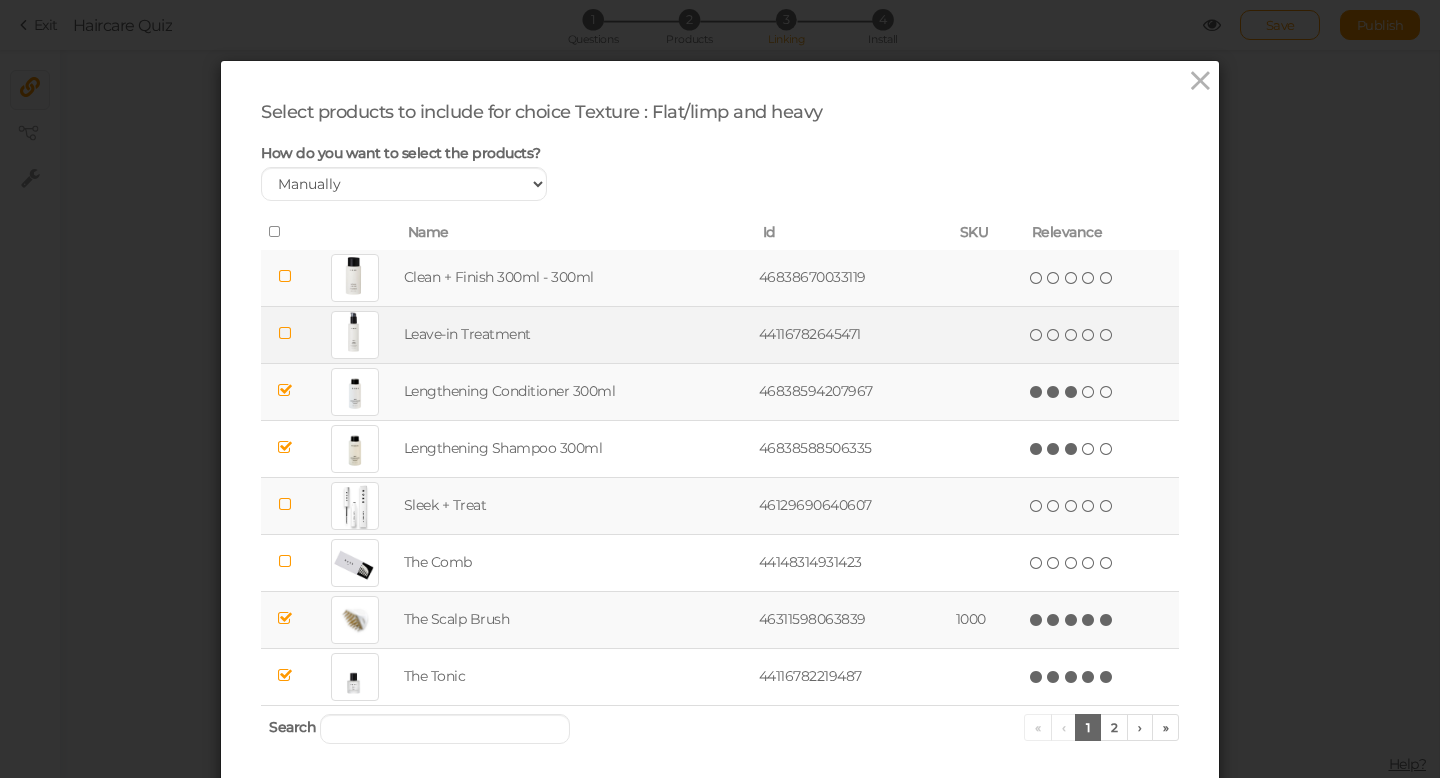 click at bounding box center (285, 333) 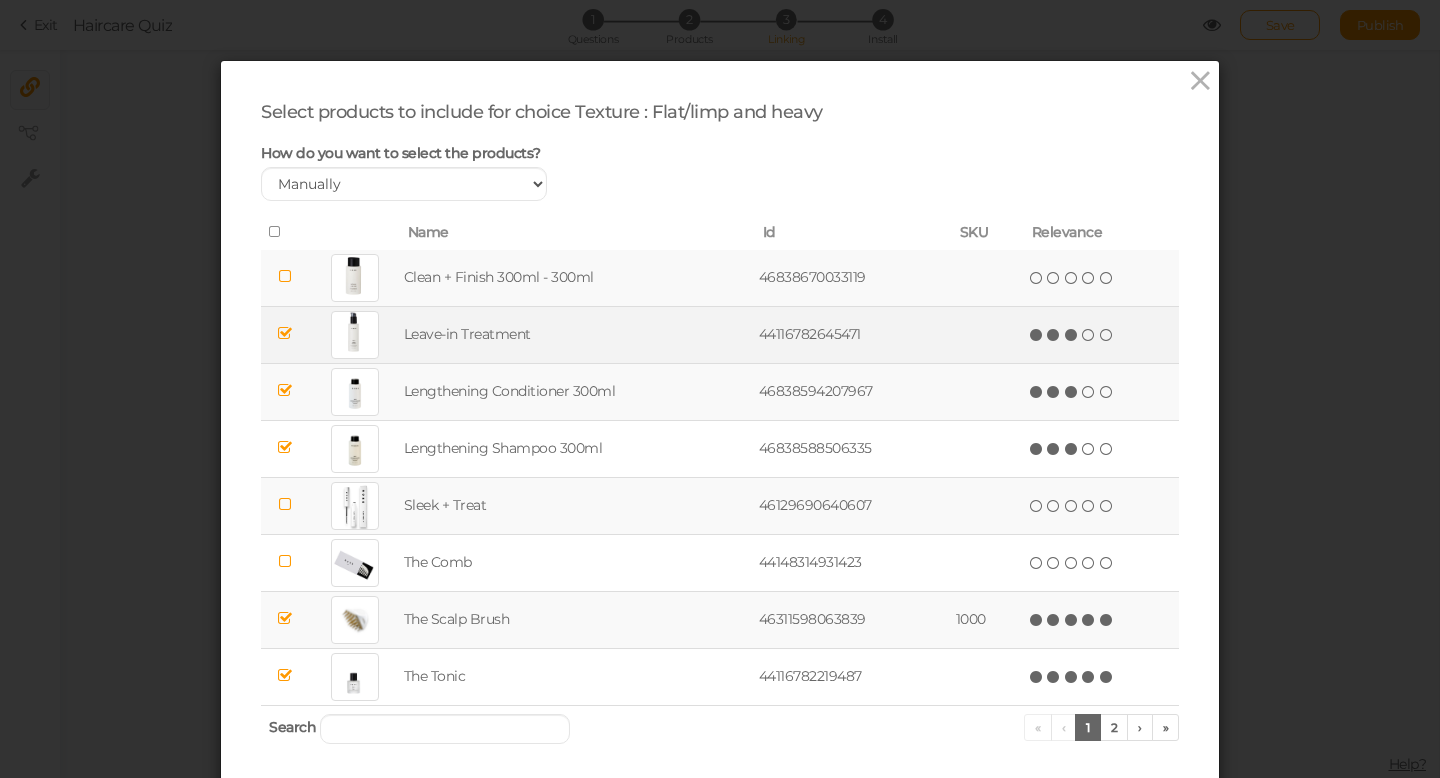 click at bounding box center (1072, 335) 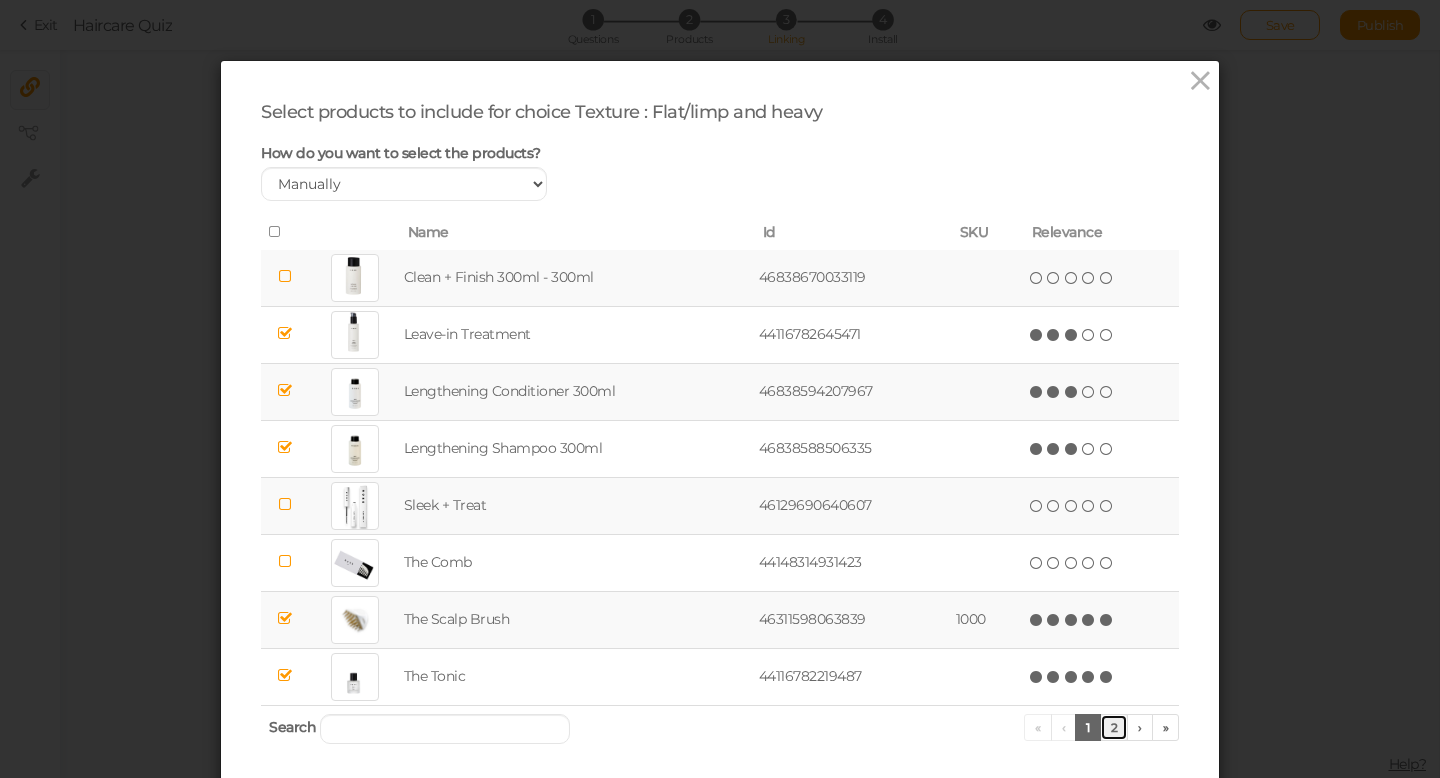click on "2" at bounding box center [1114, 727] 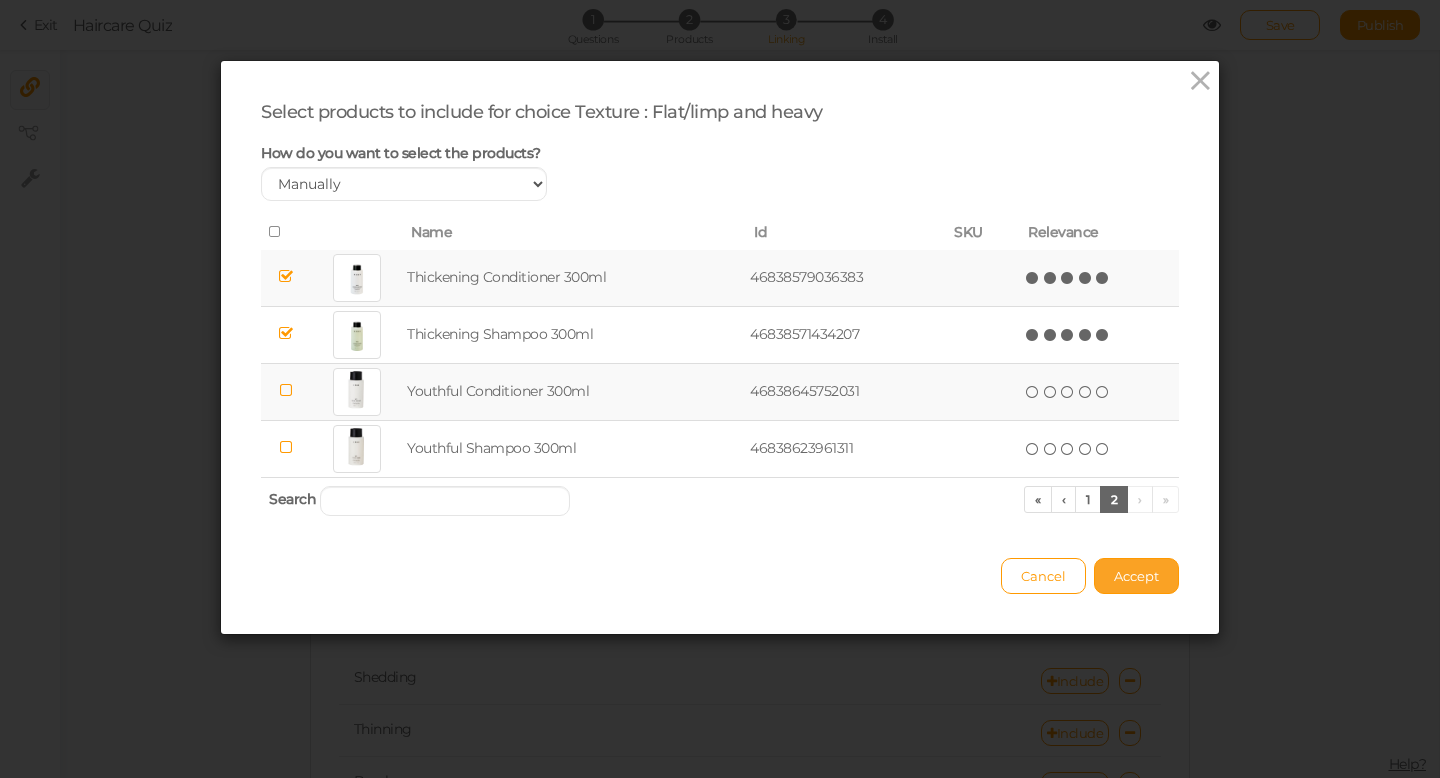 click on "Accept" at bounding box center (1136, 576) 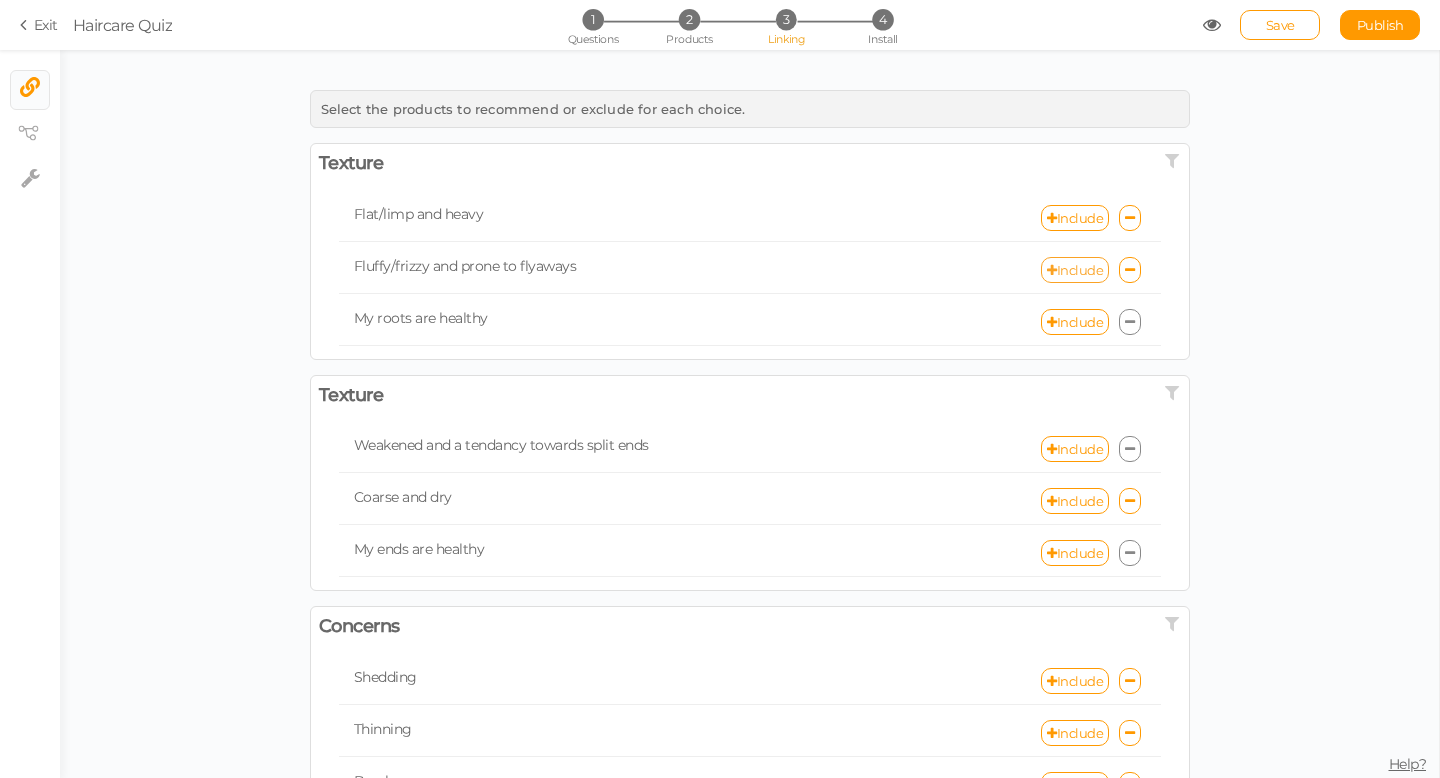 click on "Include" at bounding box center (1075, 270) 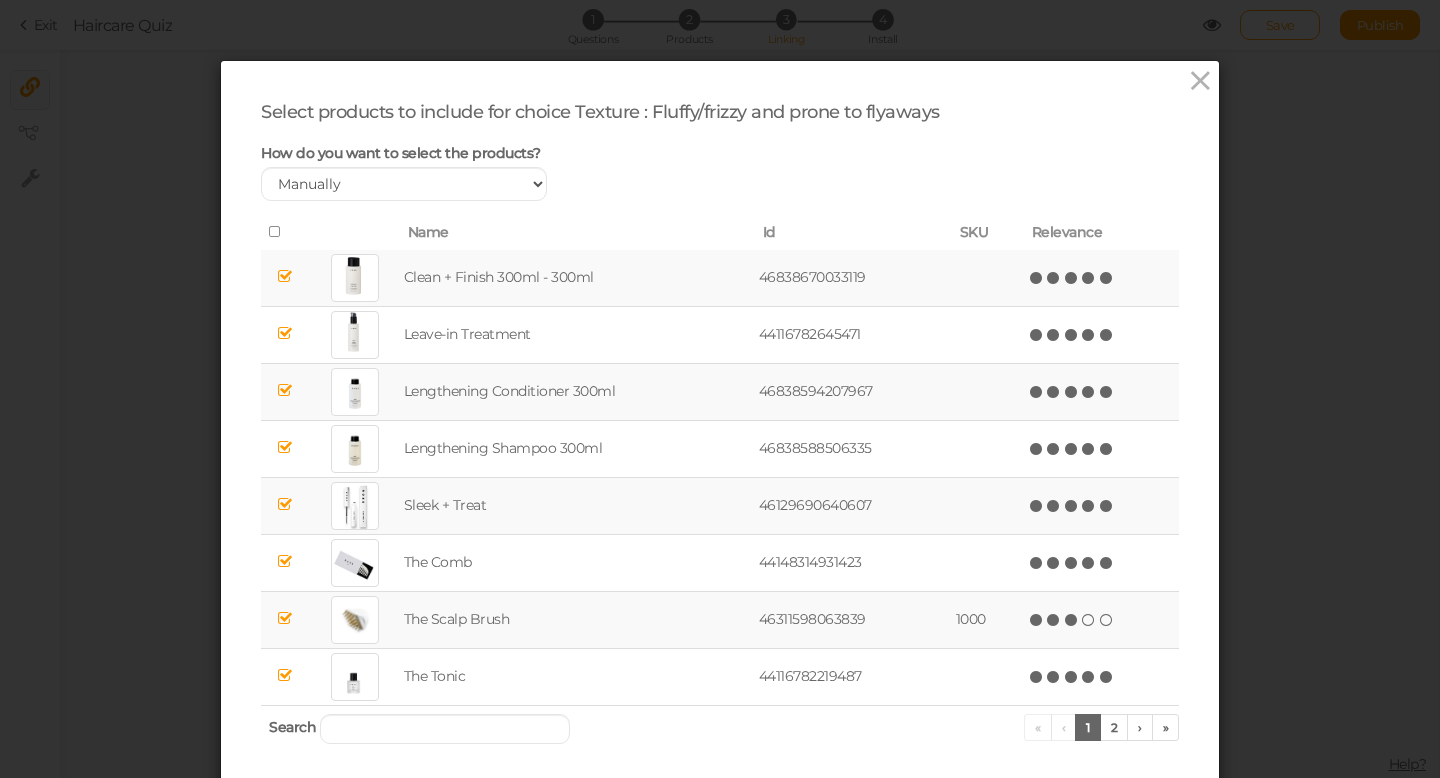 click at bounding box center [1072, 620] 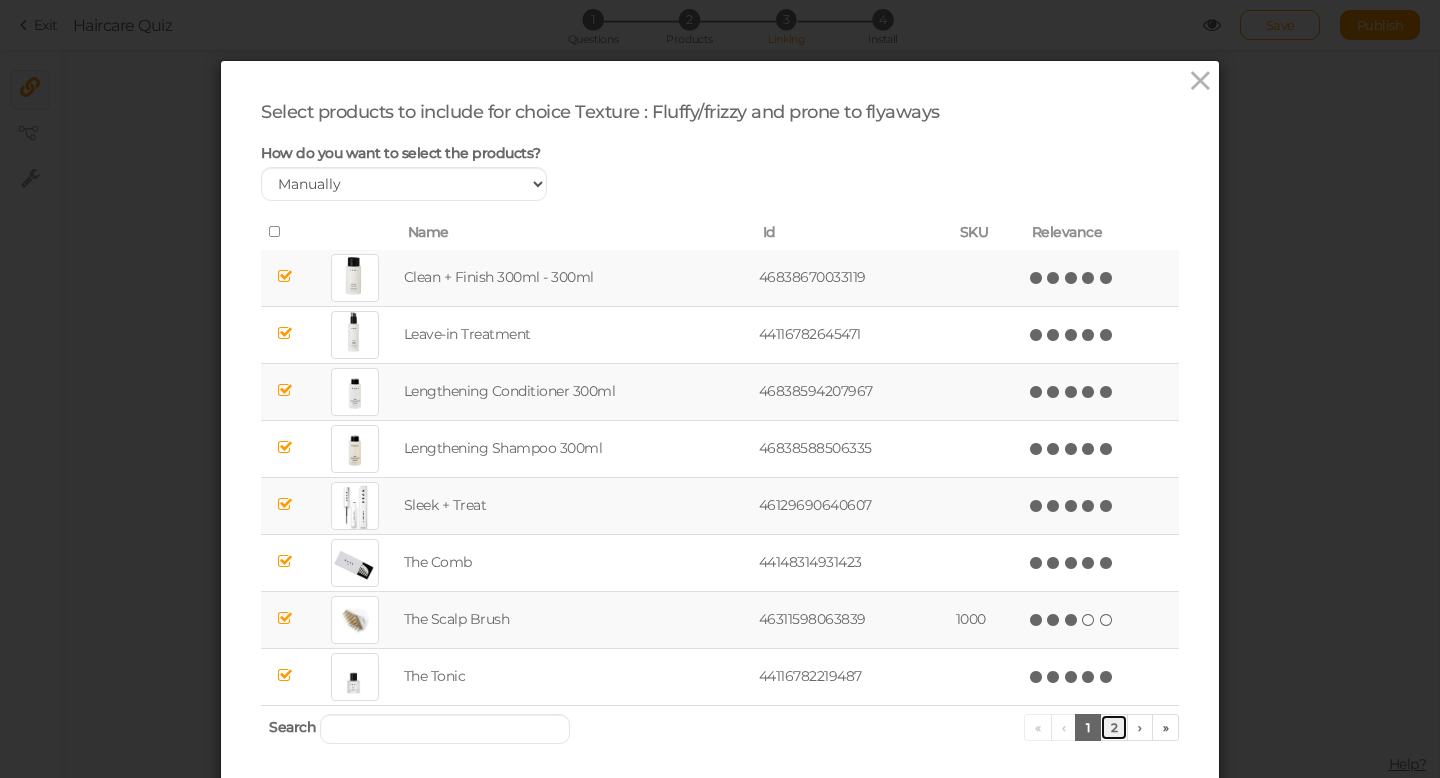 click on "2" at bounding box center [1114, 727] 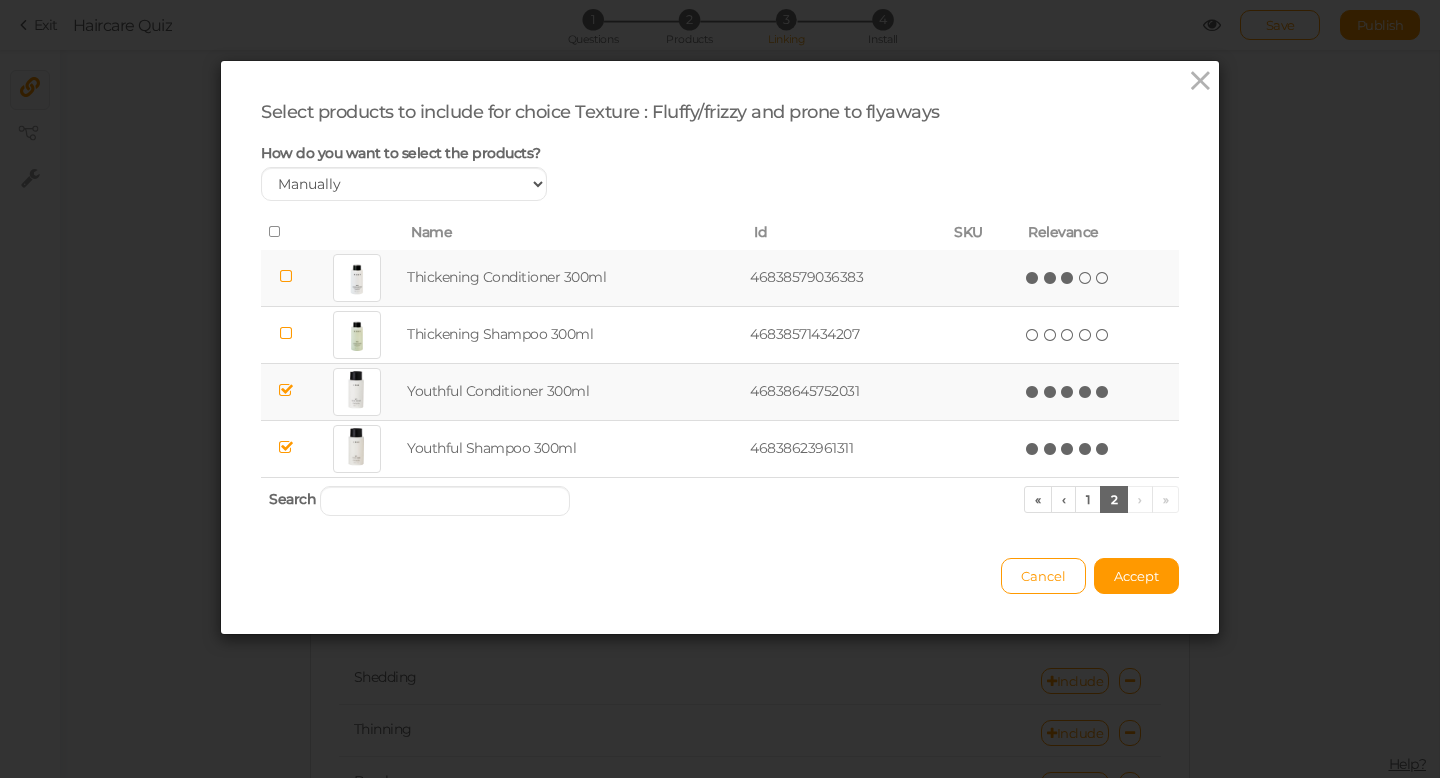 click at bounding box center [1068, 278] 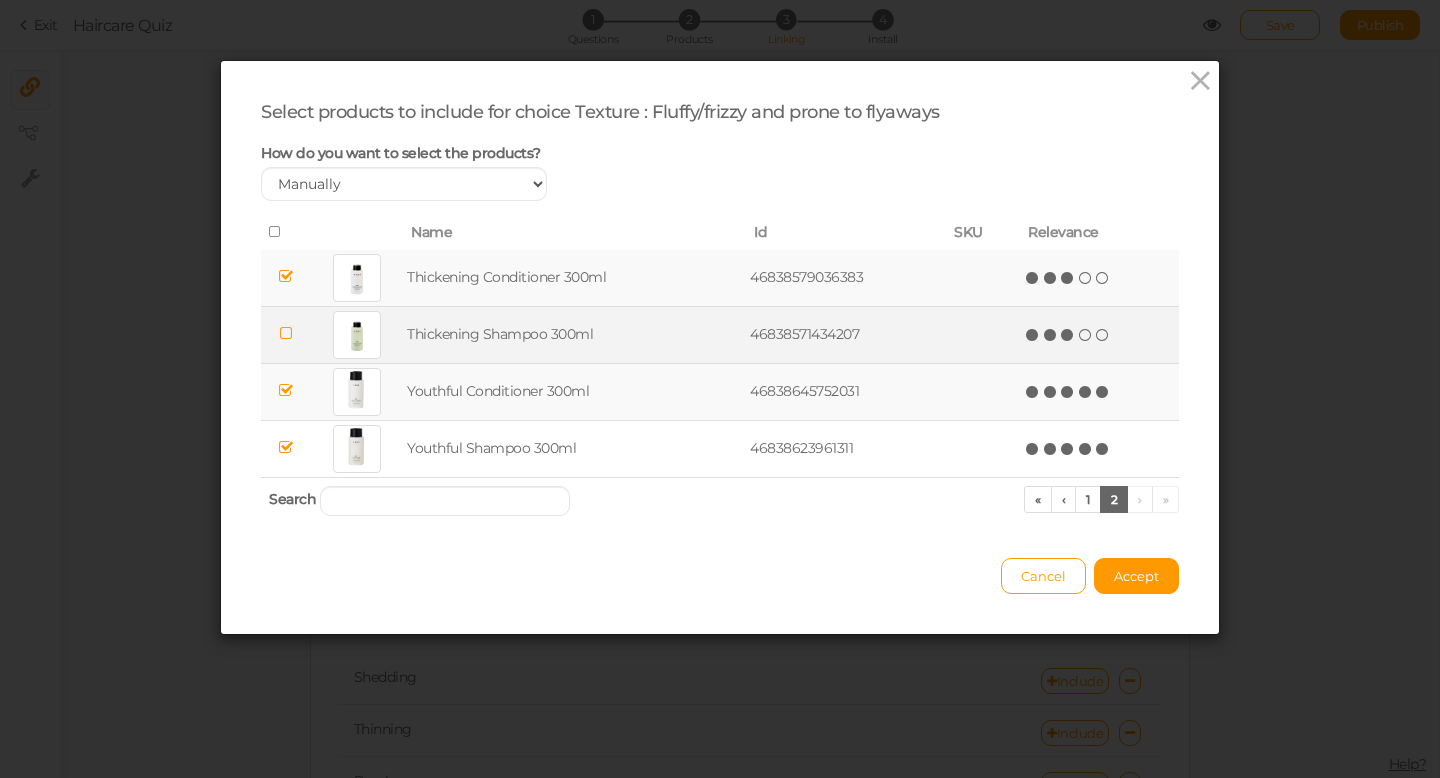 click at bounding box center [1068, 335] 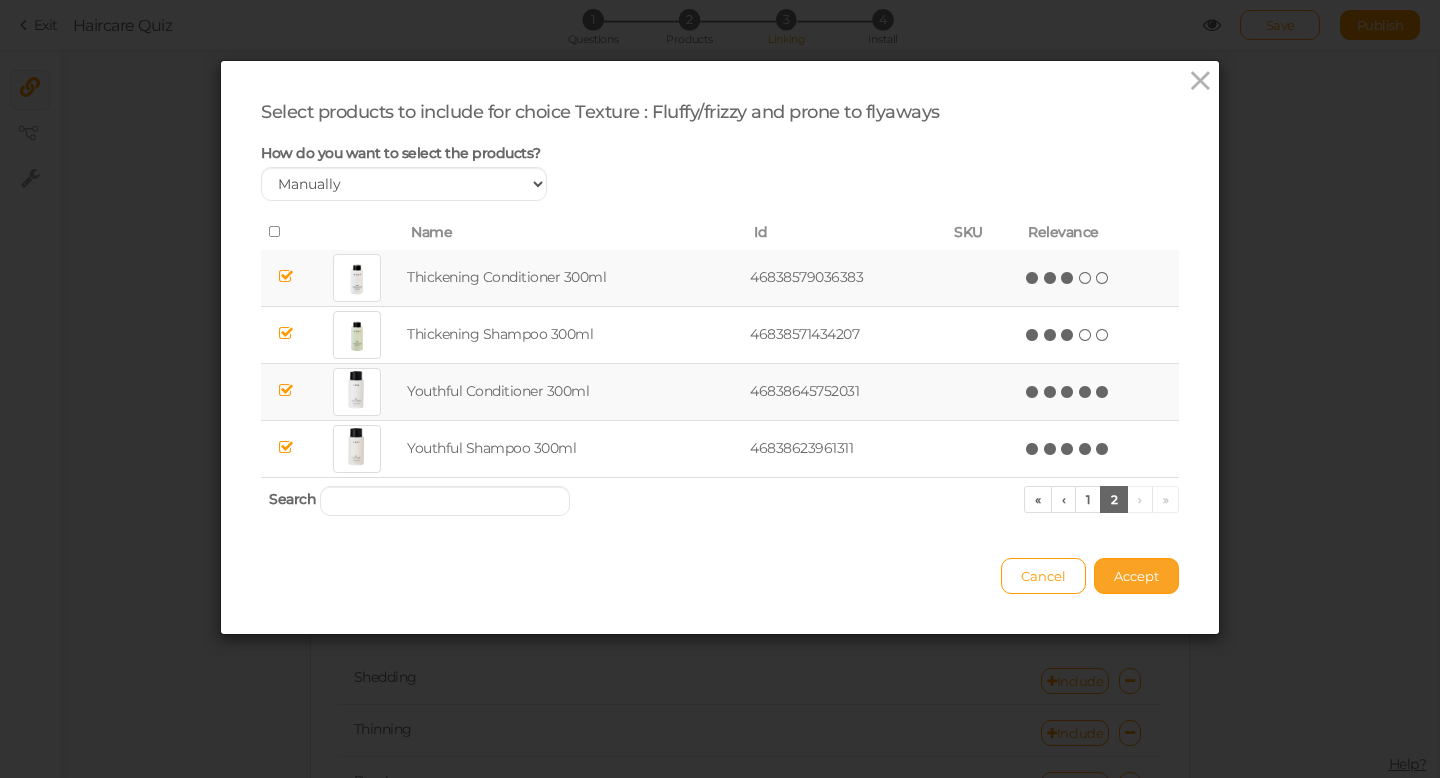 click on "Accept" at bounding box center (1136, 576) 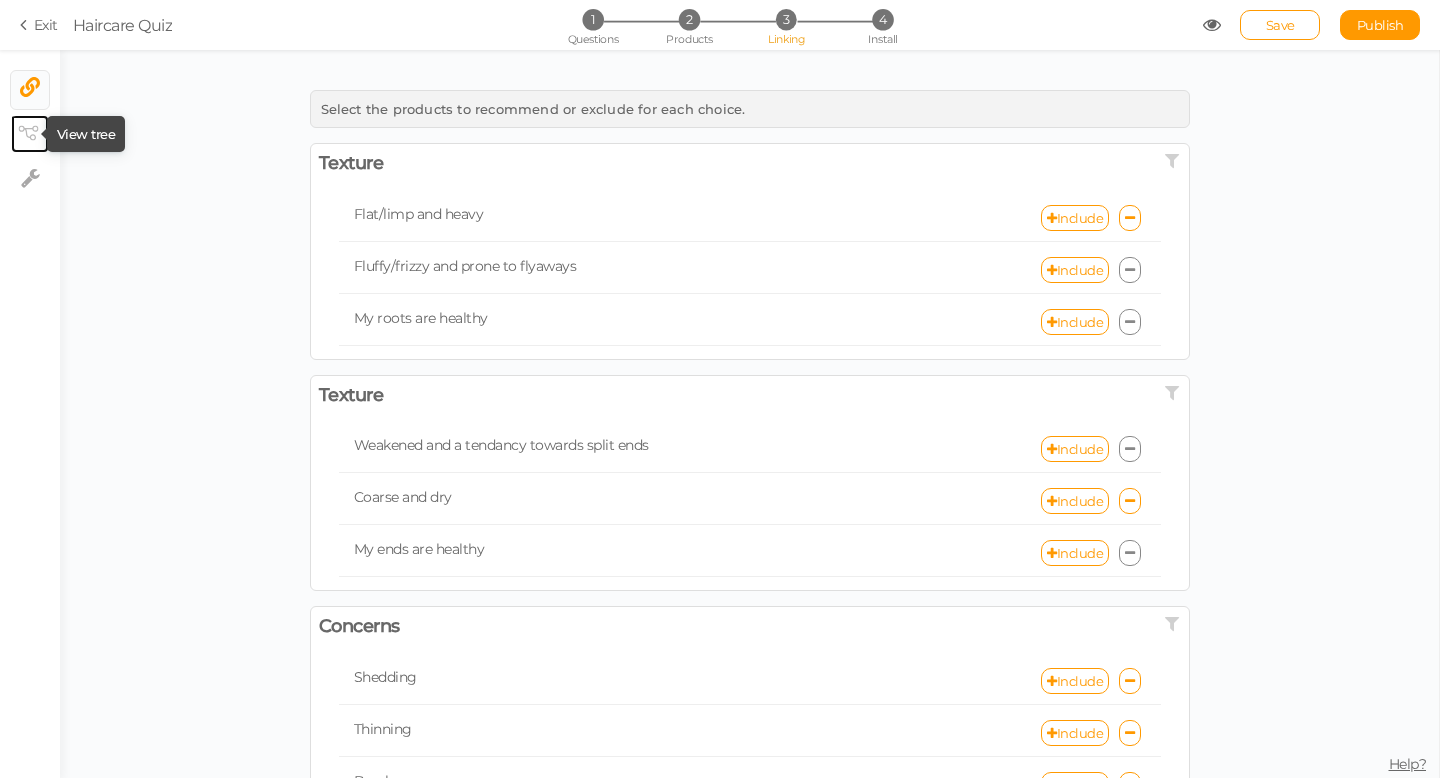 click 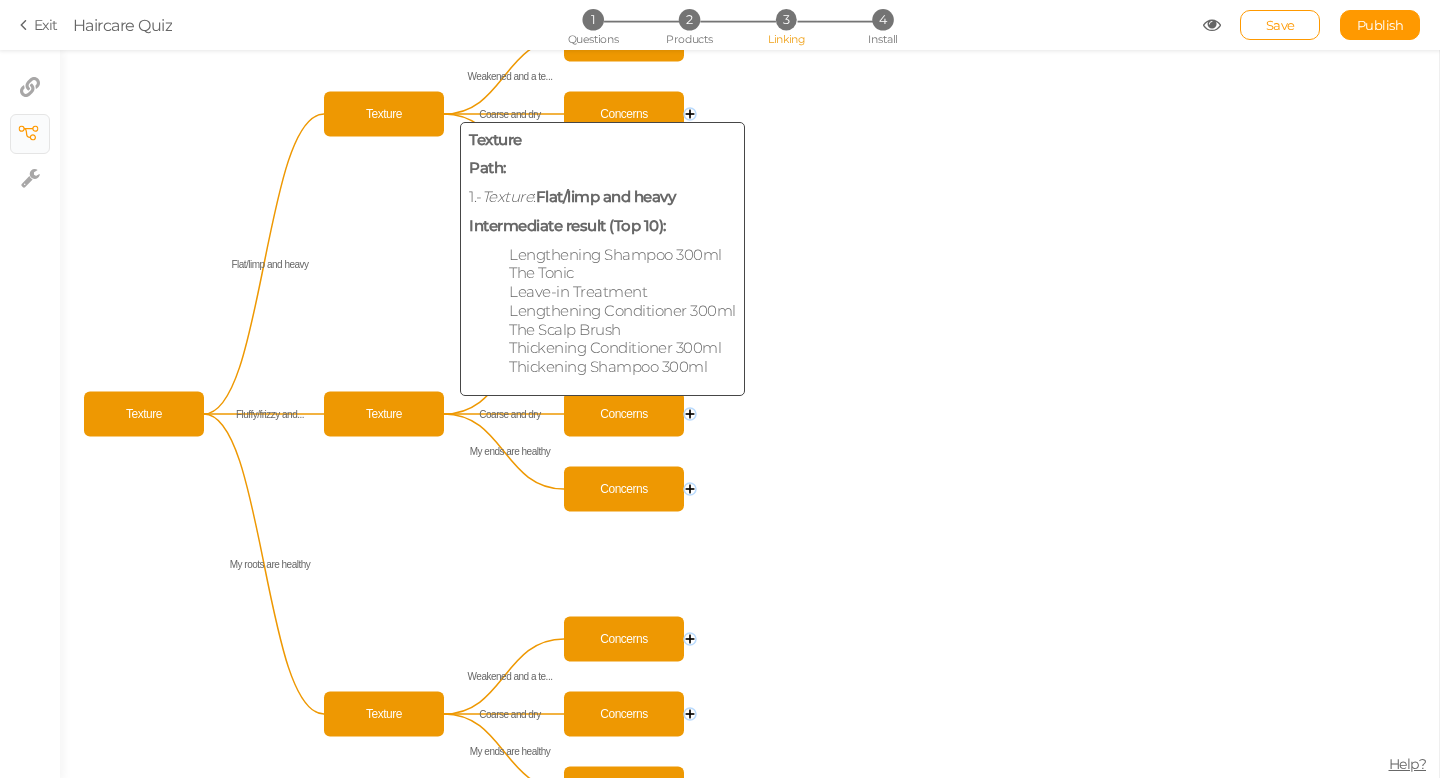 click on "Texture" 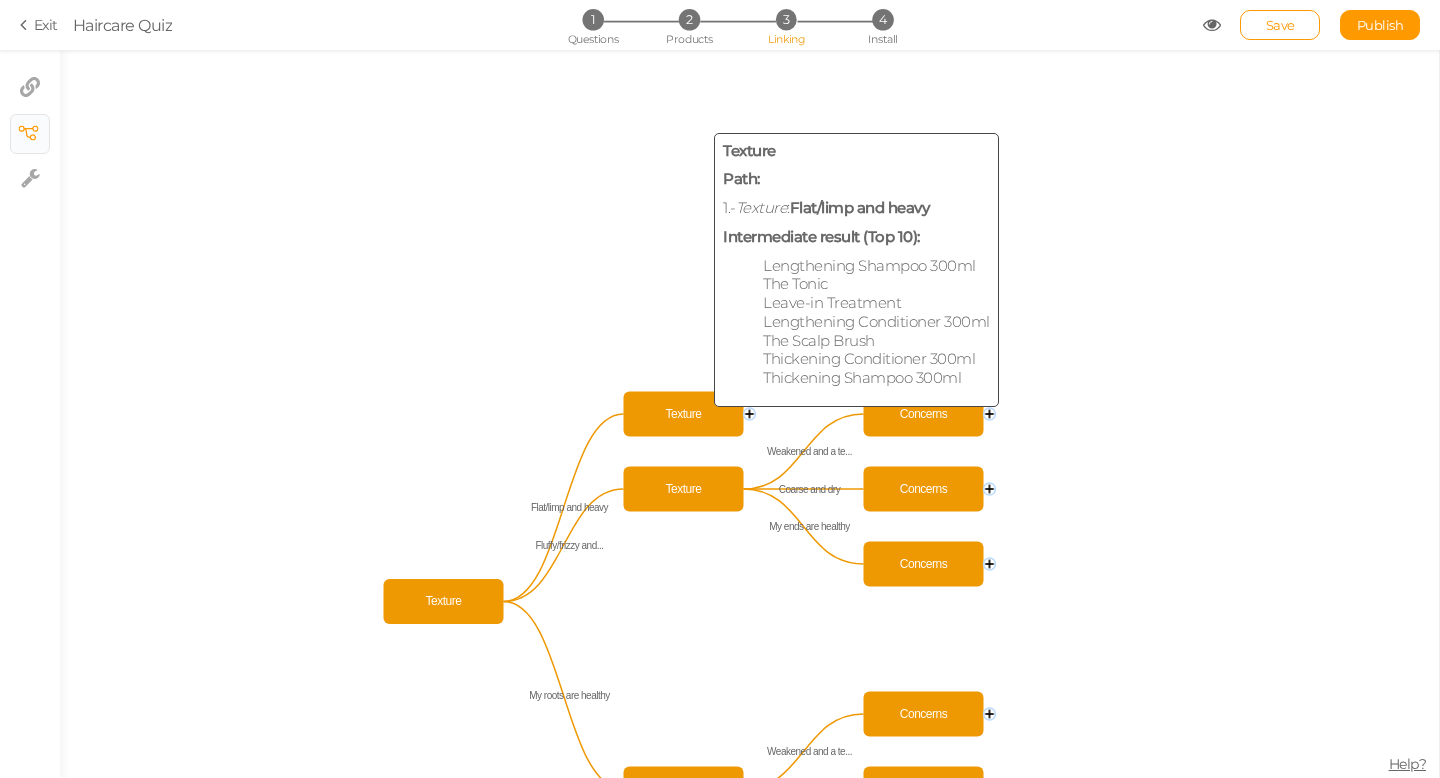 click on "Texture" 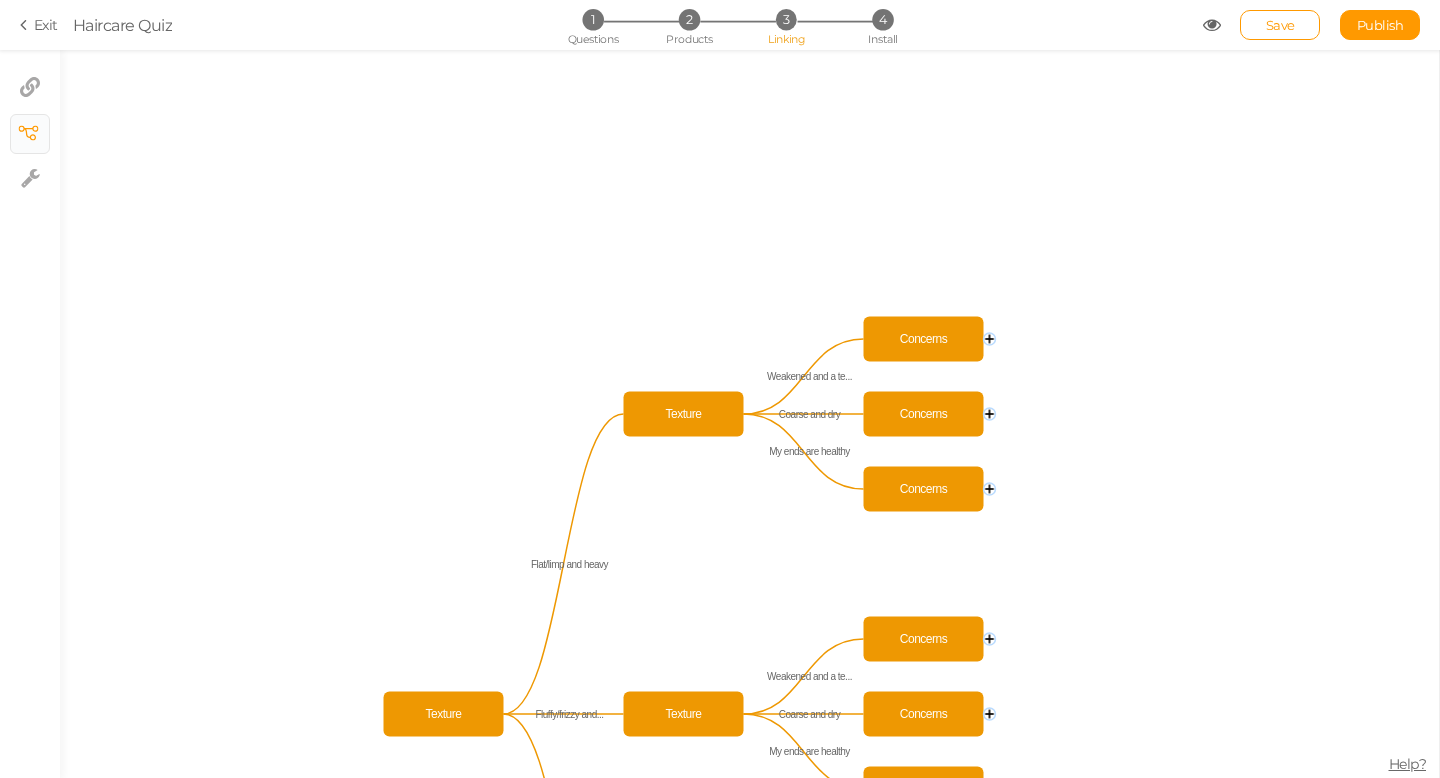 click 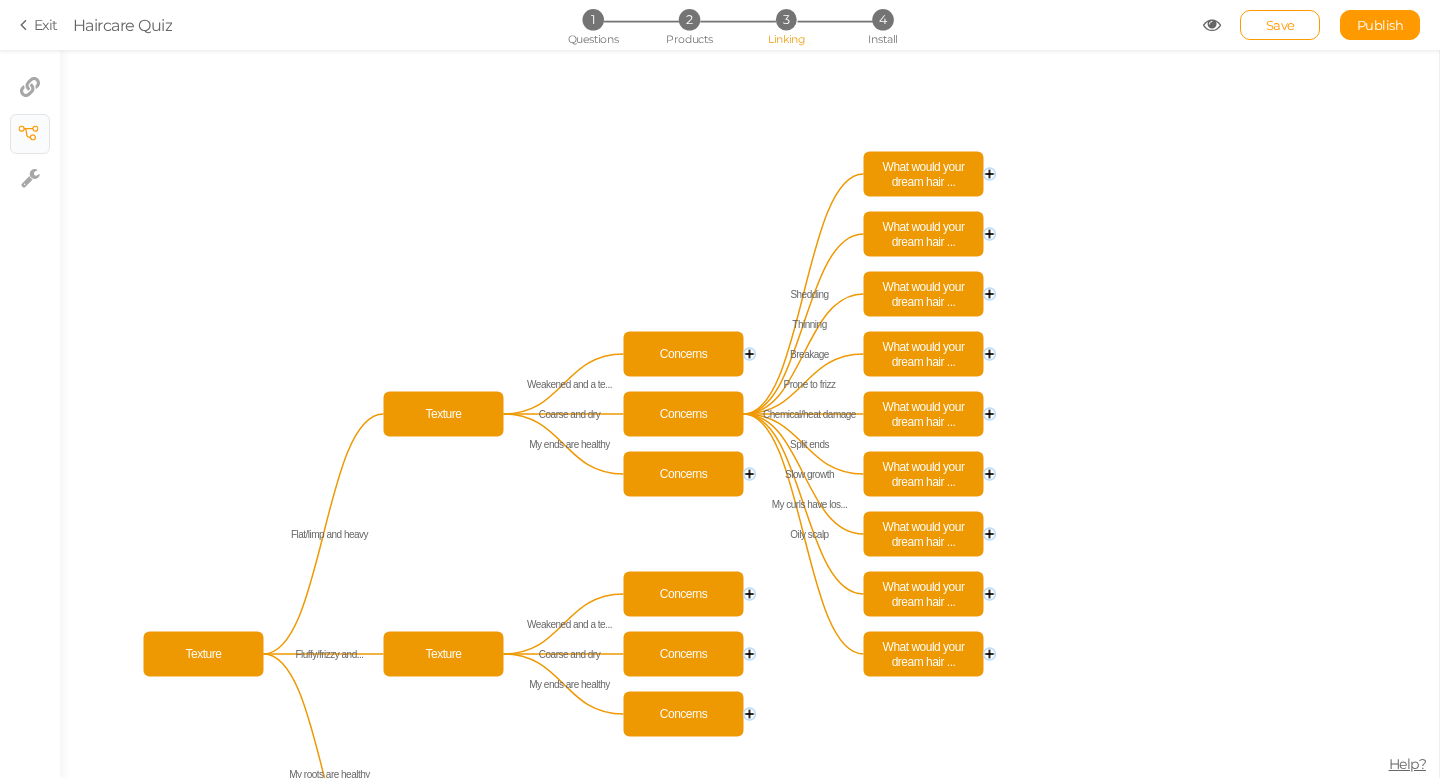 click on "3" at bounding box center [786, 19] 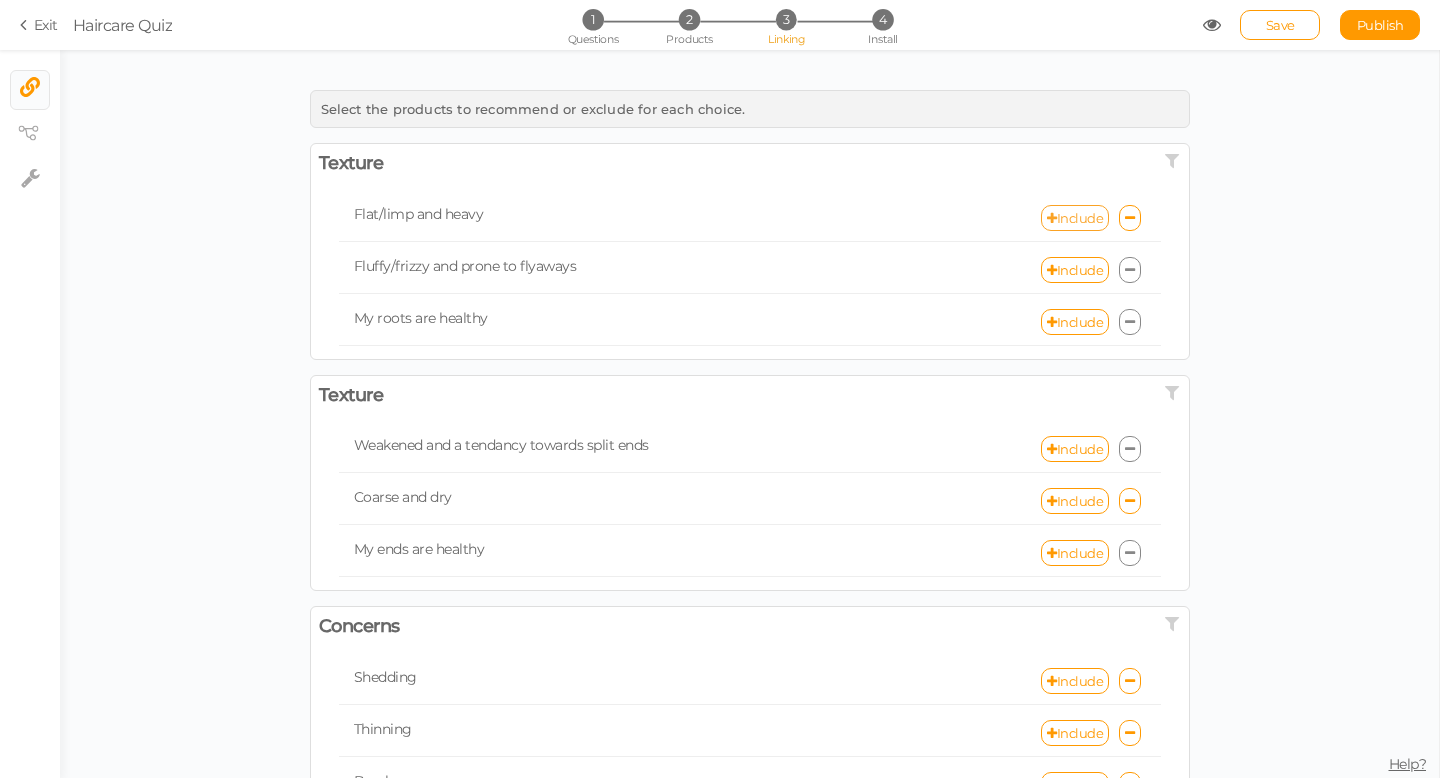 click on "Include" at bounding box center (1075, 218) 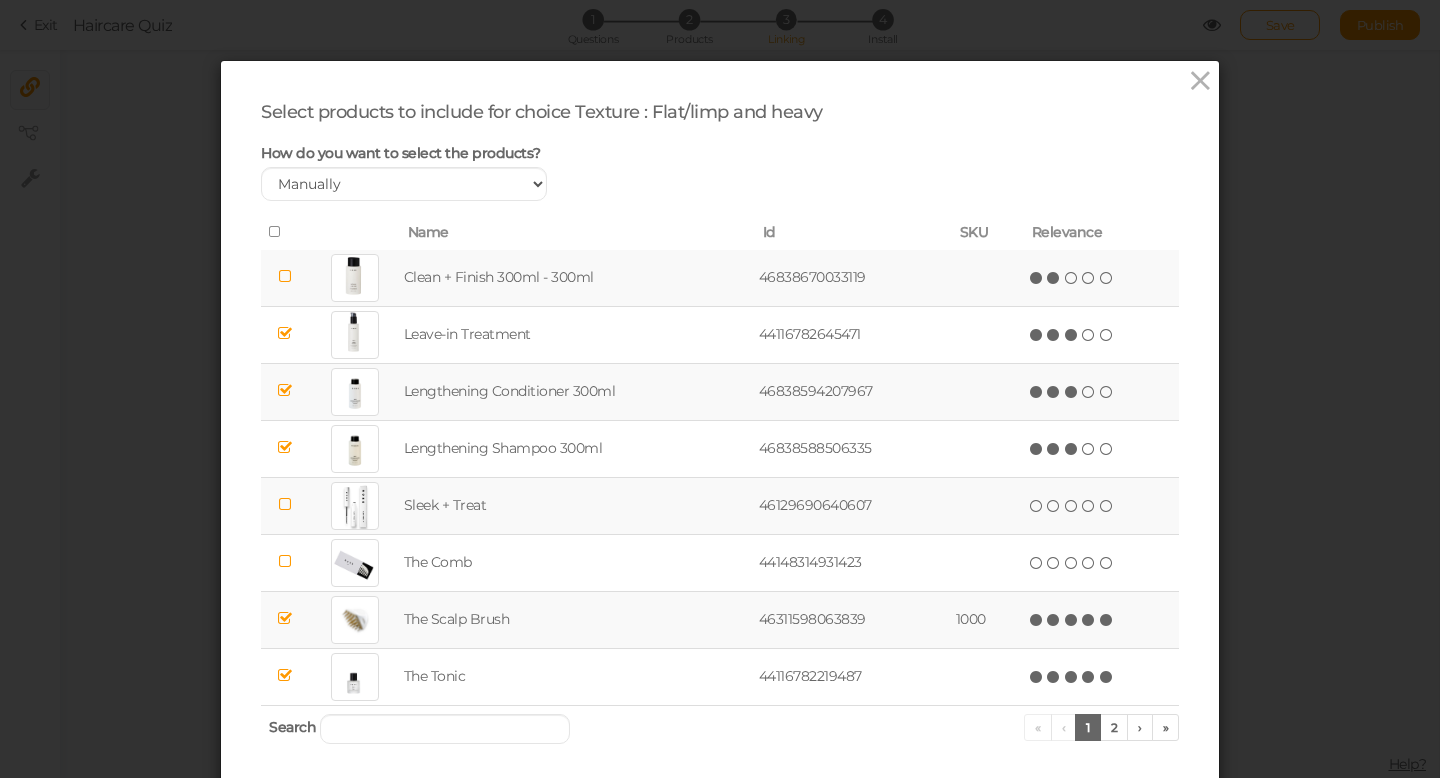 click at bounding box center [1054, 278] 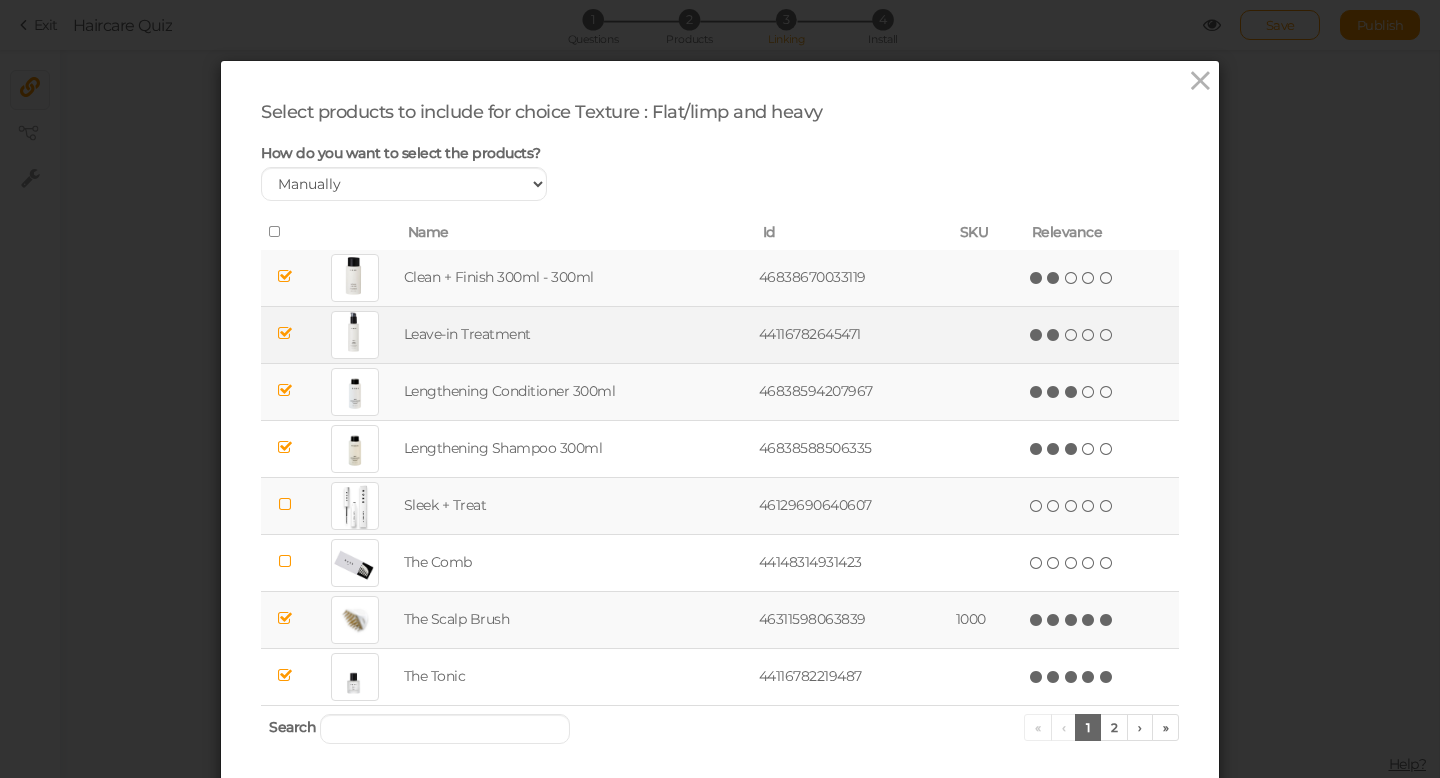click at bounding box center (1054, 335) 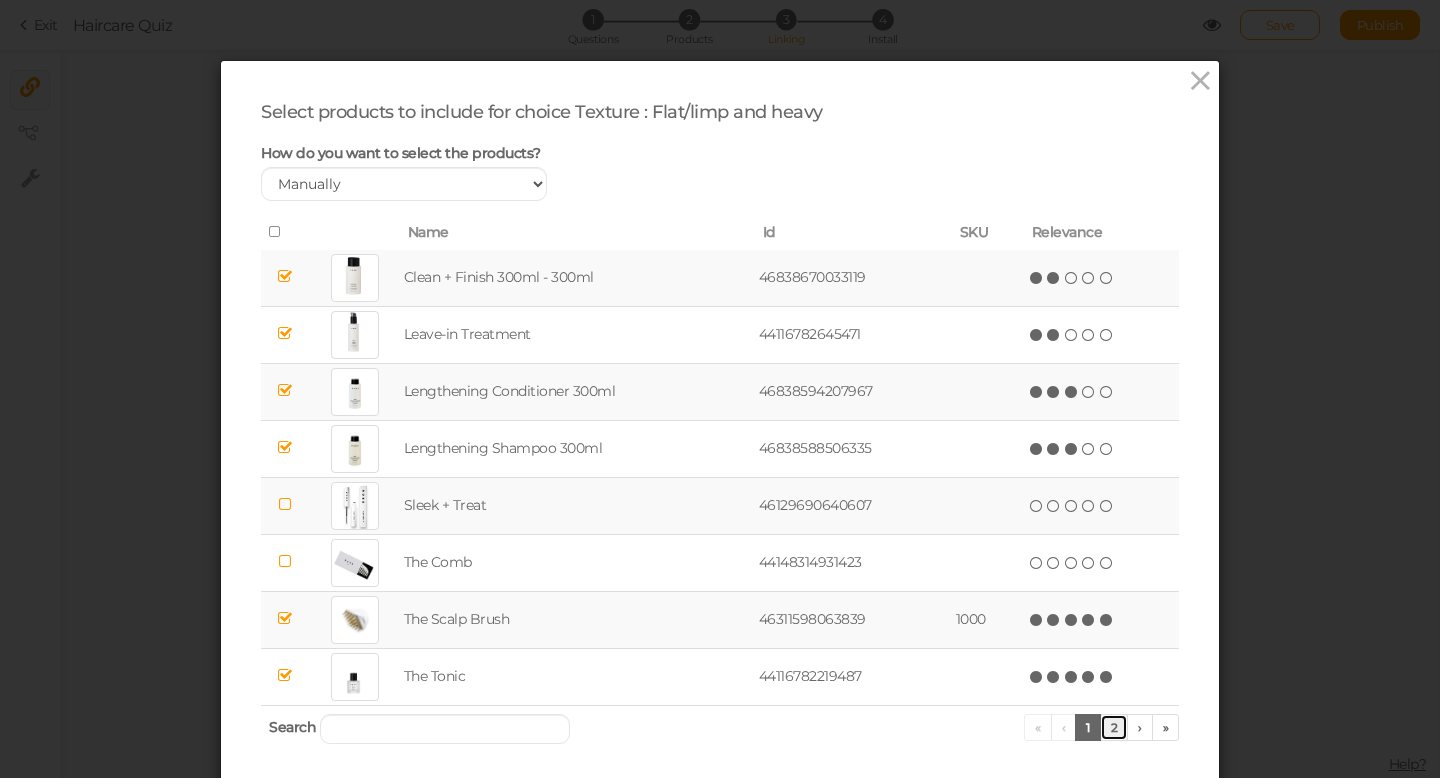 click on "2" at bounding box center [1114, 727] 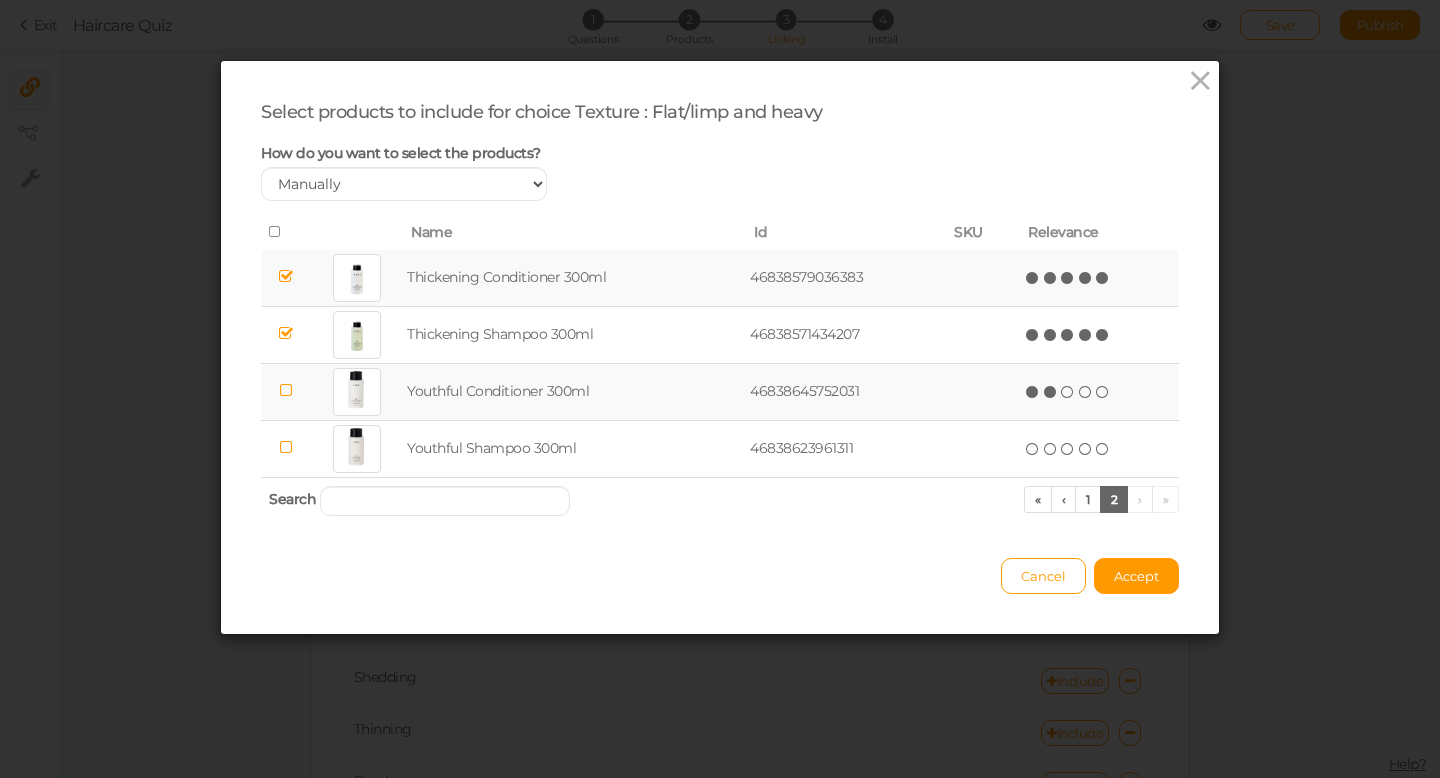 click at bounding box center (1051, 392) 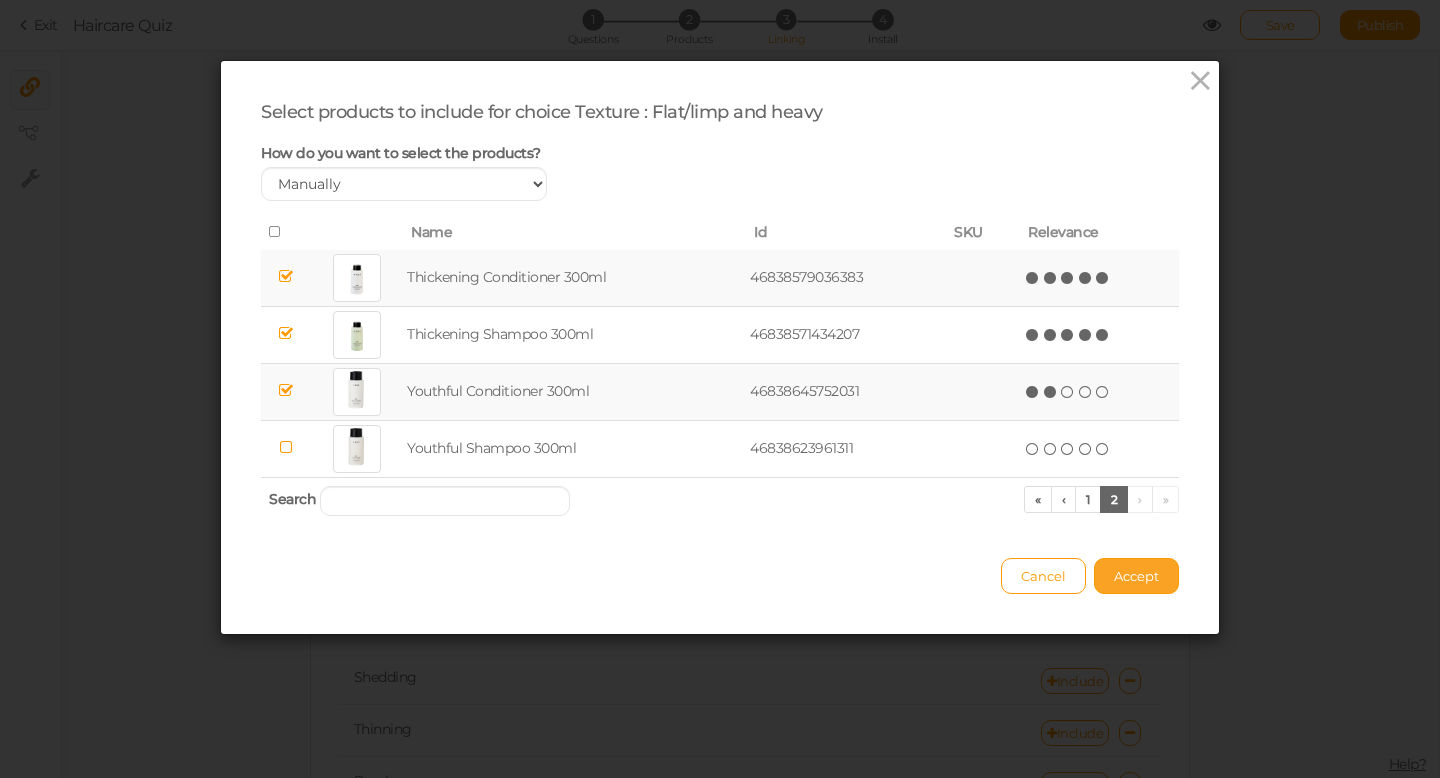 click on "Accept" at bounding box center [1136, 576] 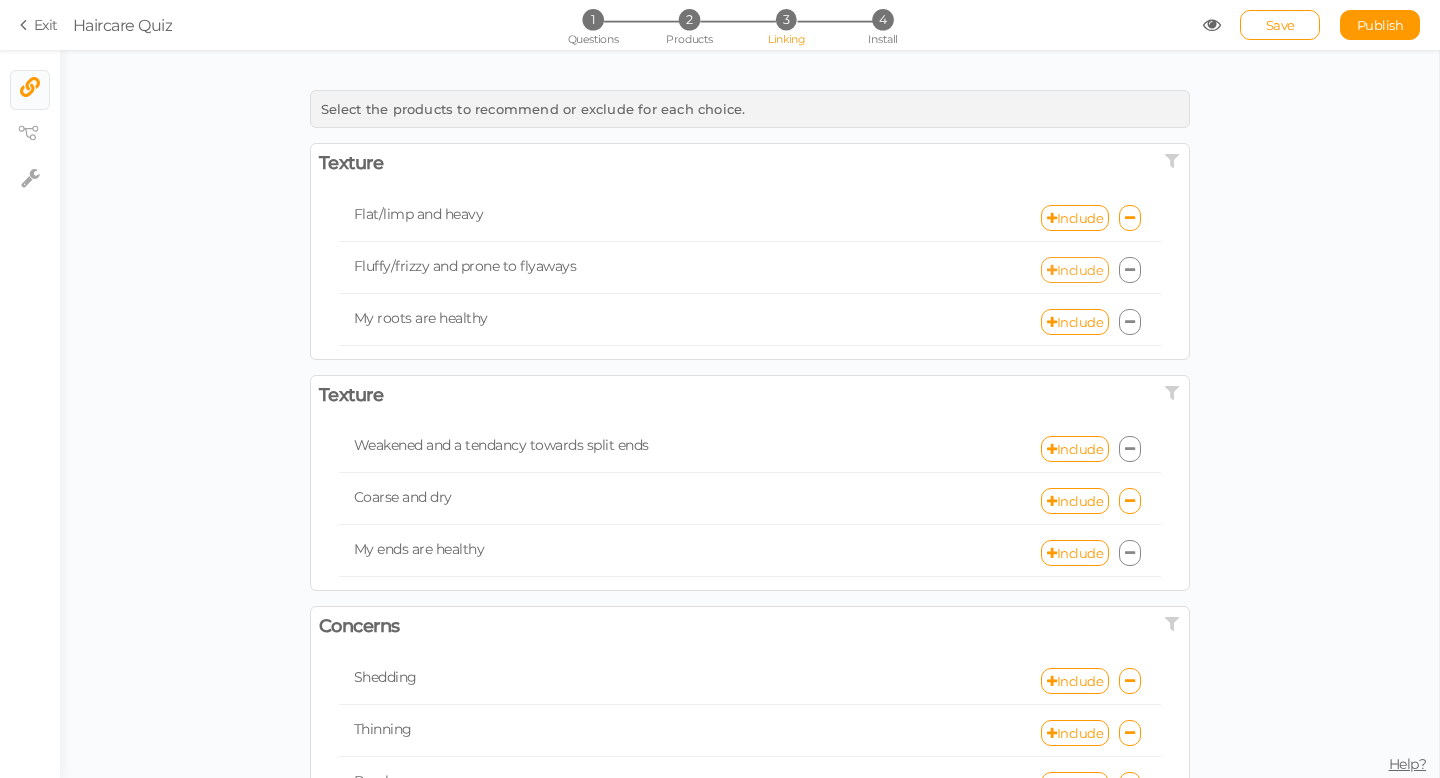 click on "Include" at bounding box center (1075, 270) 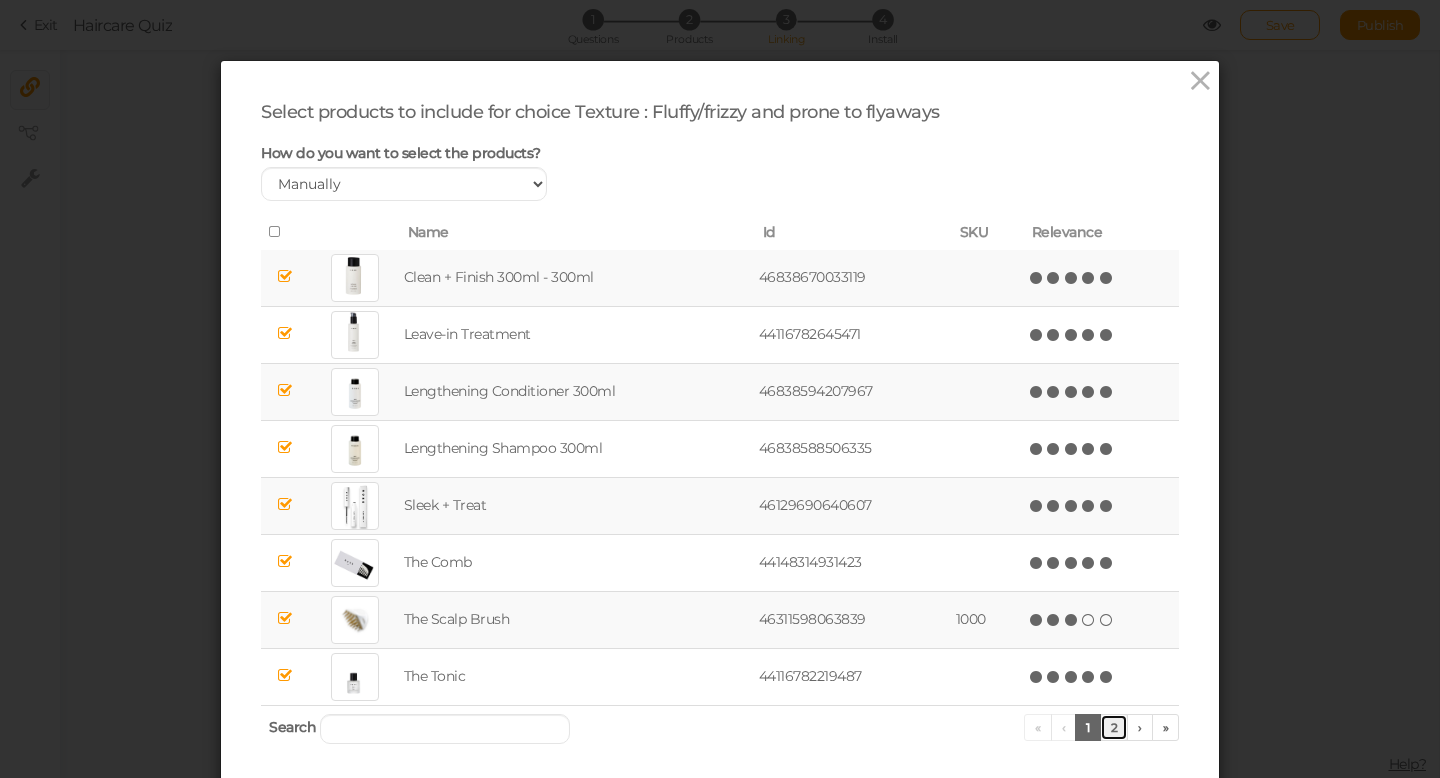 click on "2" at bounding box center (1114, 727) 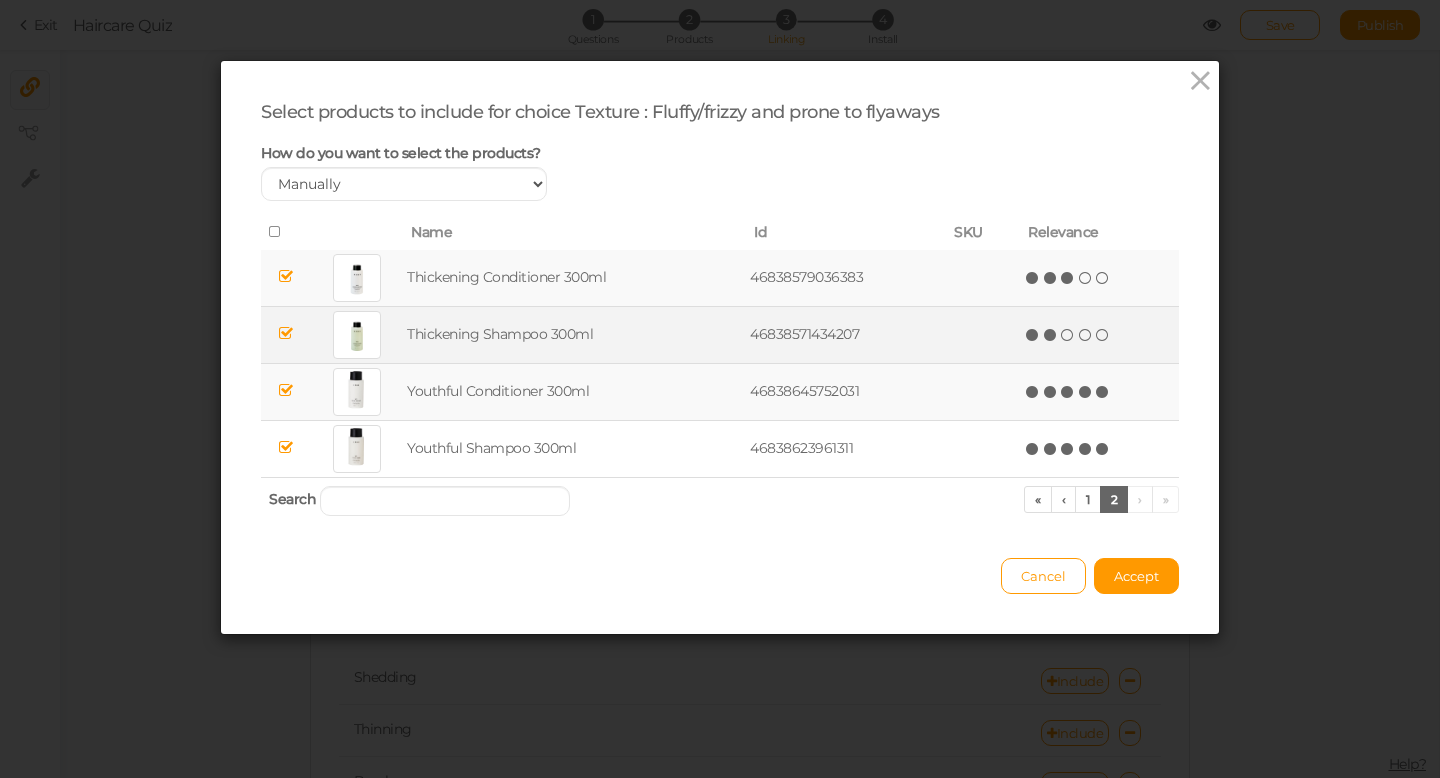 click at bounding box center (1051, 335) 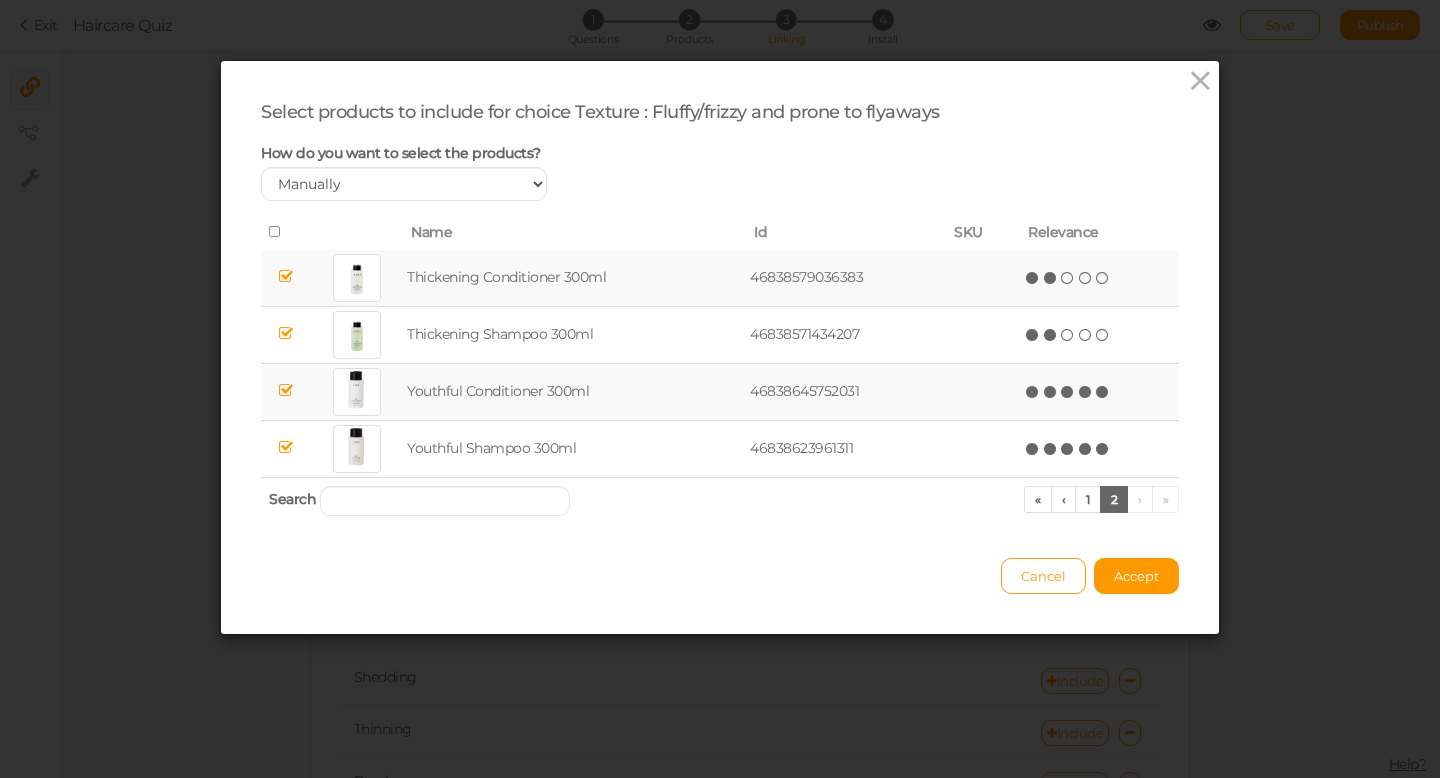 click at bounding box center (1051, 278) 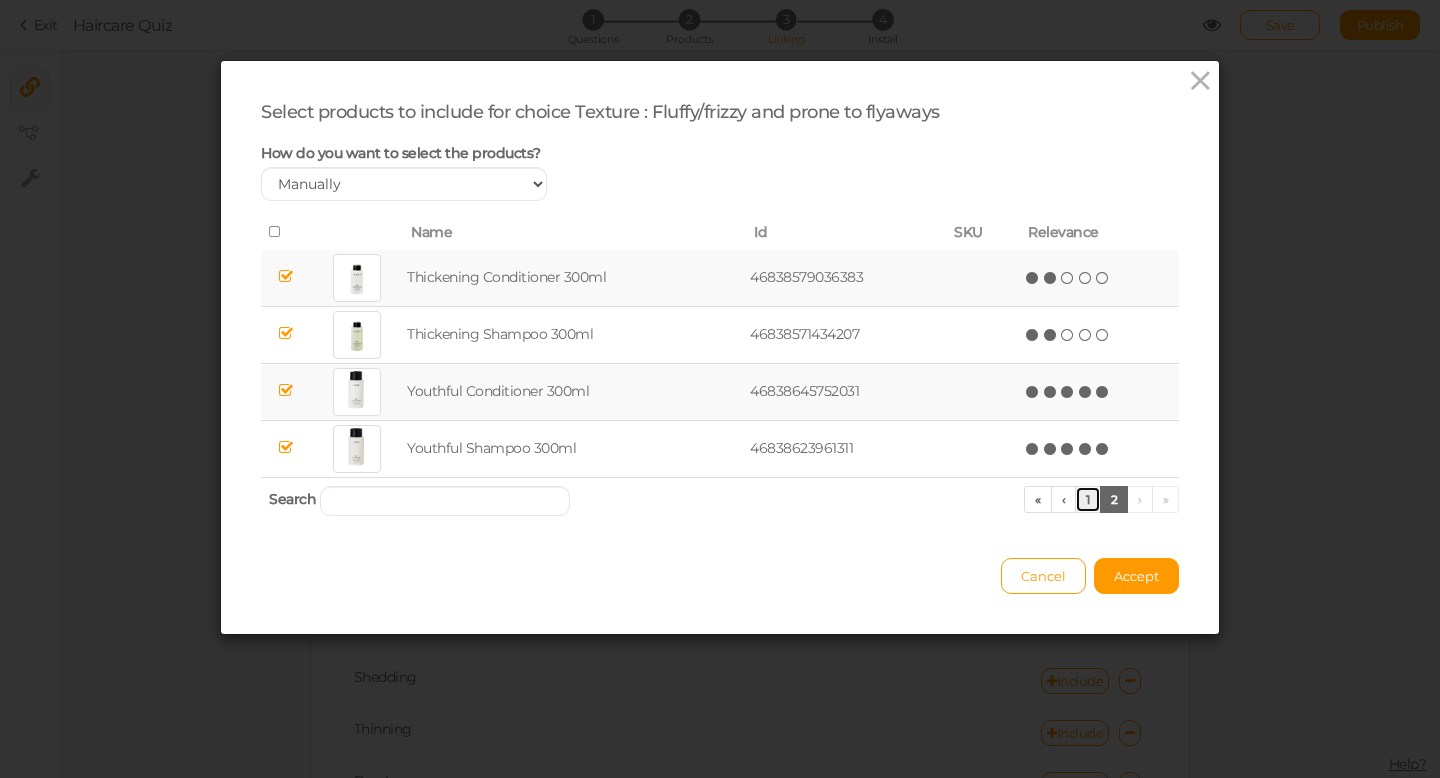 click on "1" at bounding box center [1088, 499] 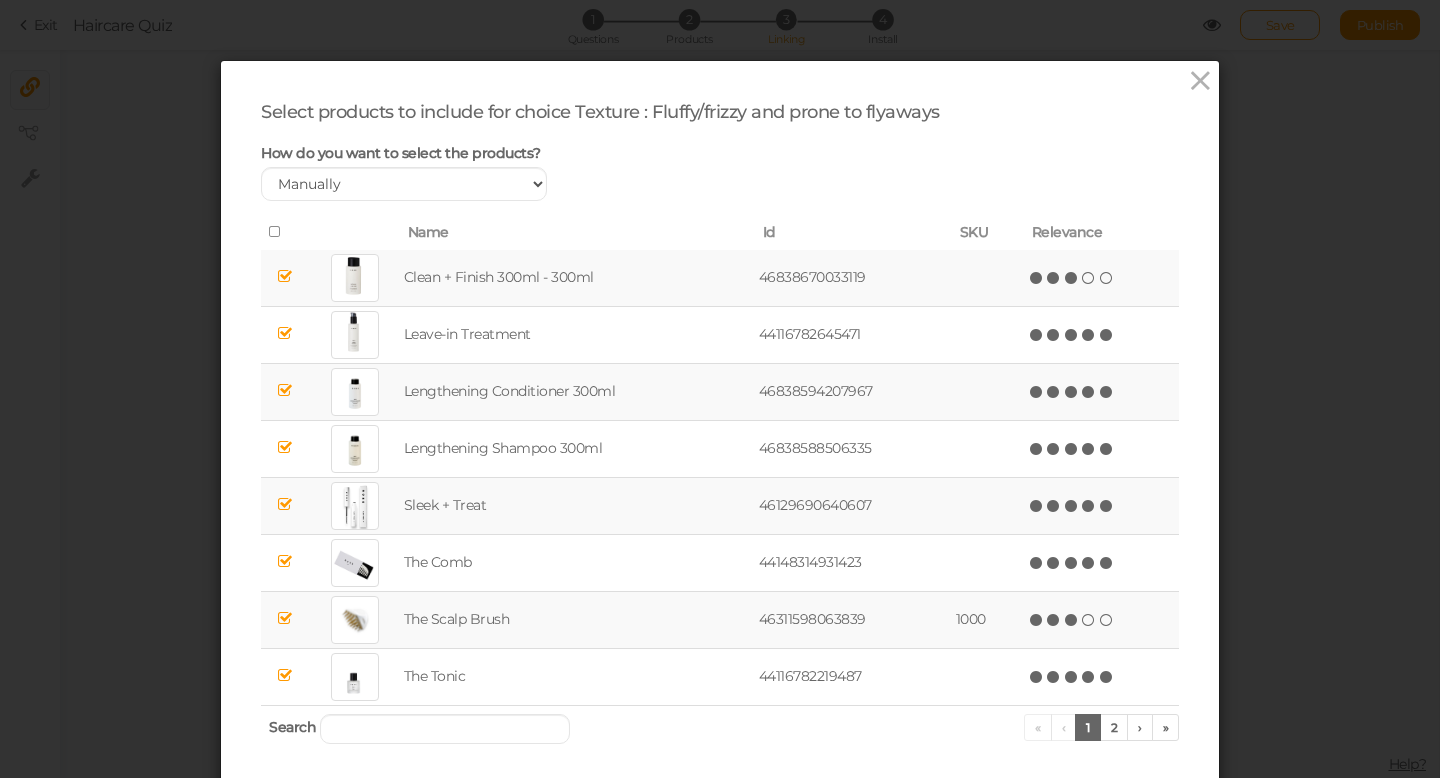 click at bounding box center (1072, 278) 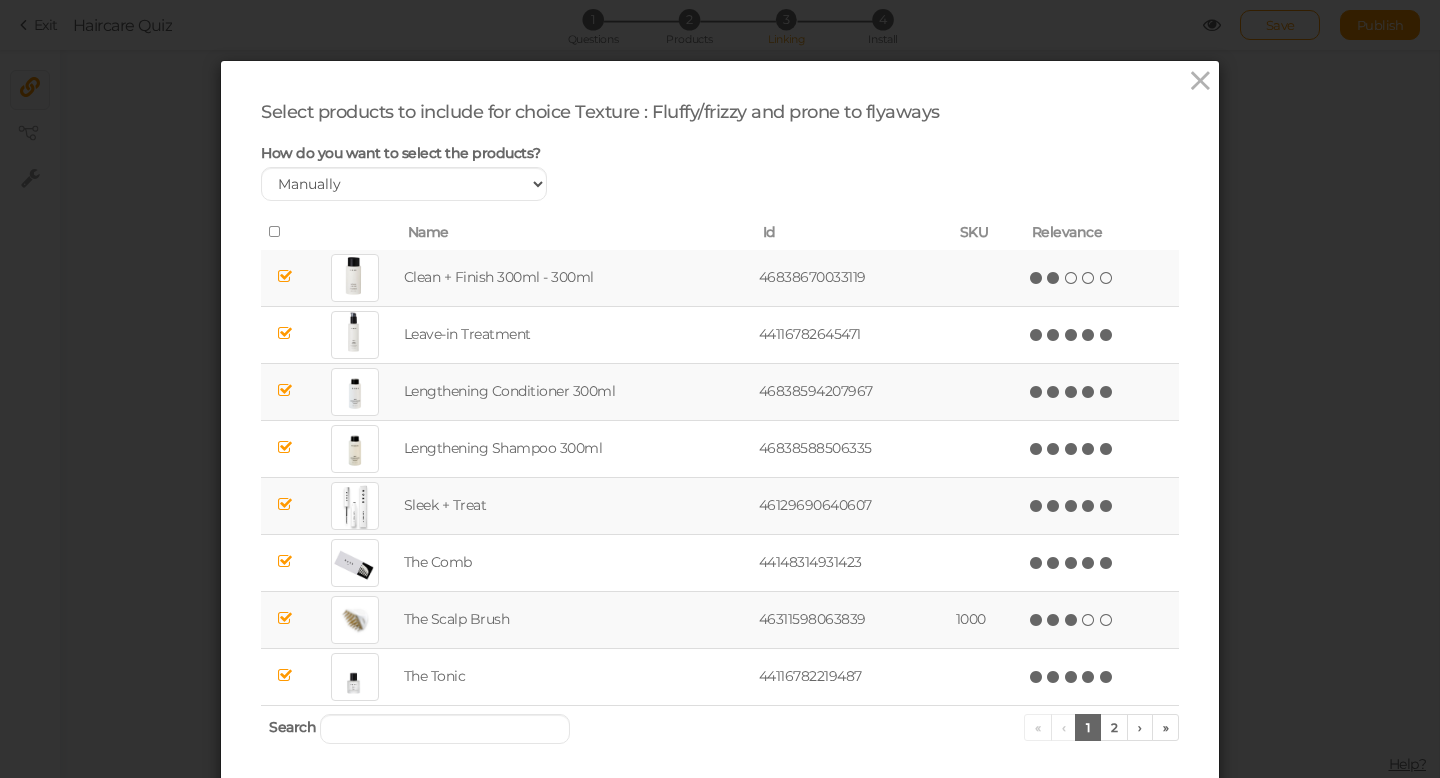 click at bounding box center (1054, 278) 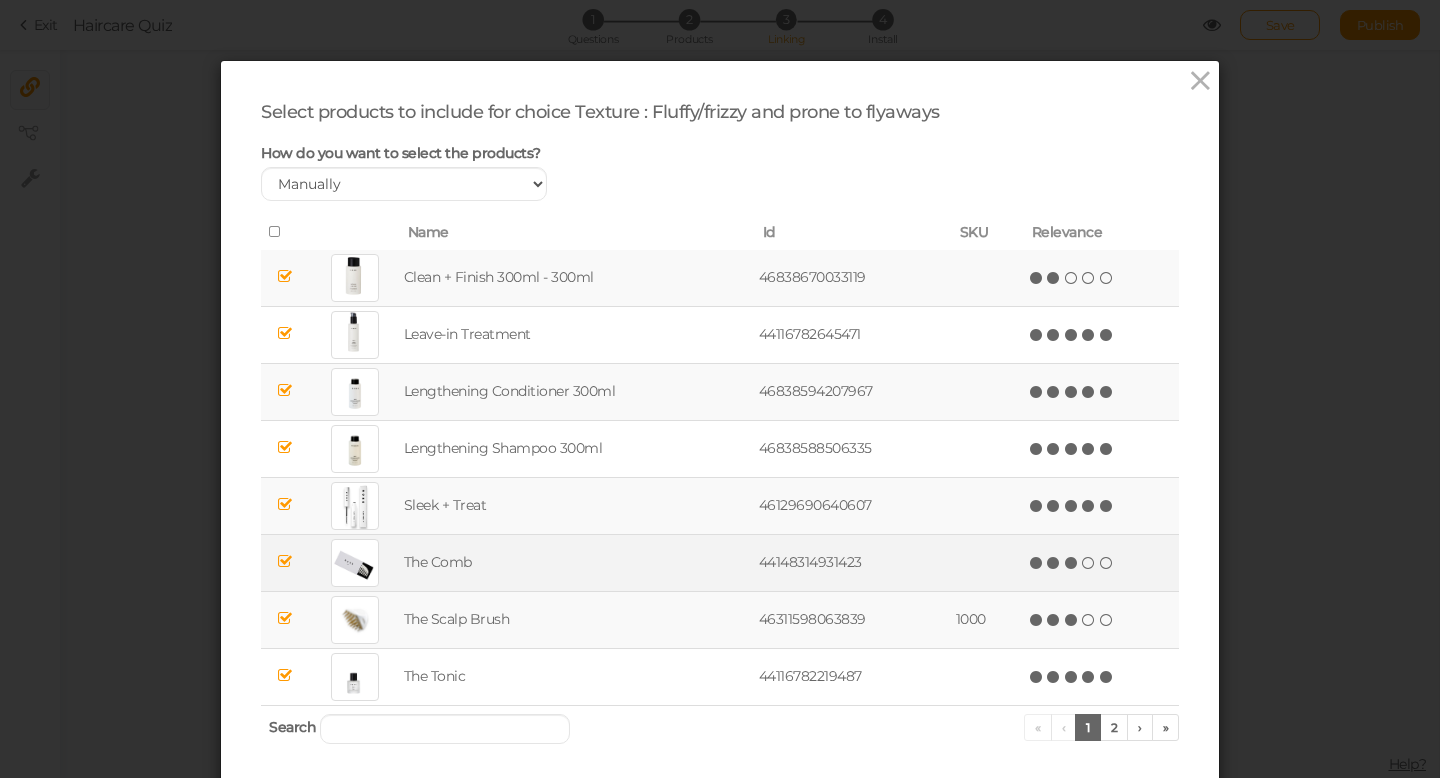 click at bounding box center (1072, 563) 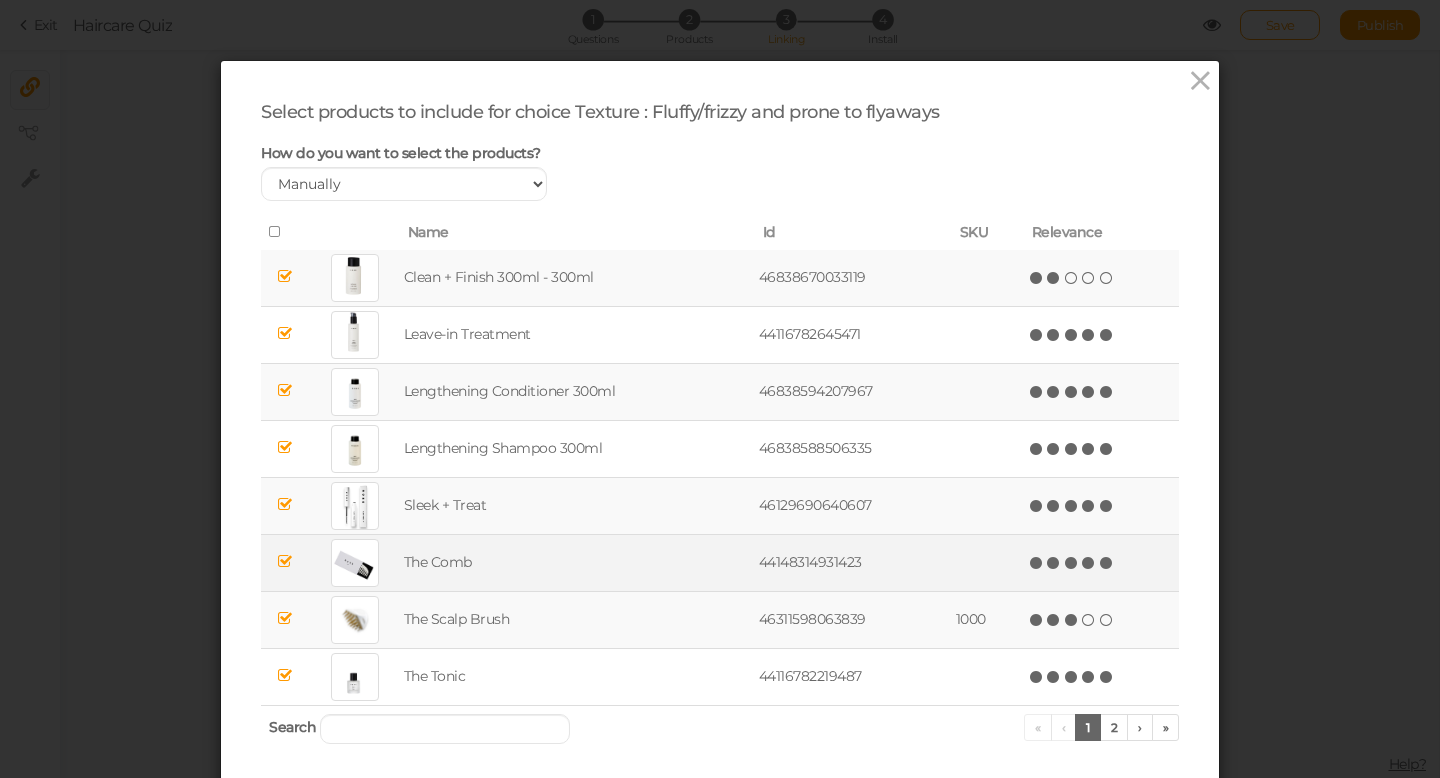 click at bounding box center [1107, 563] 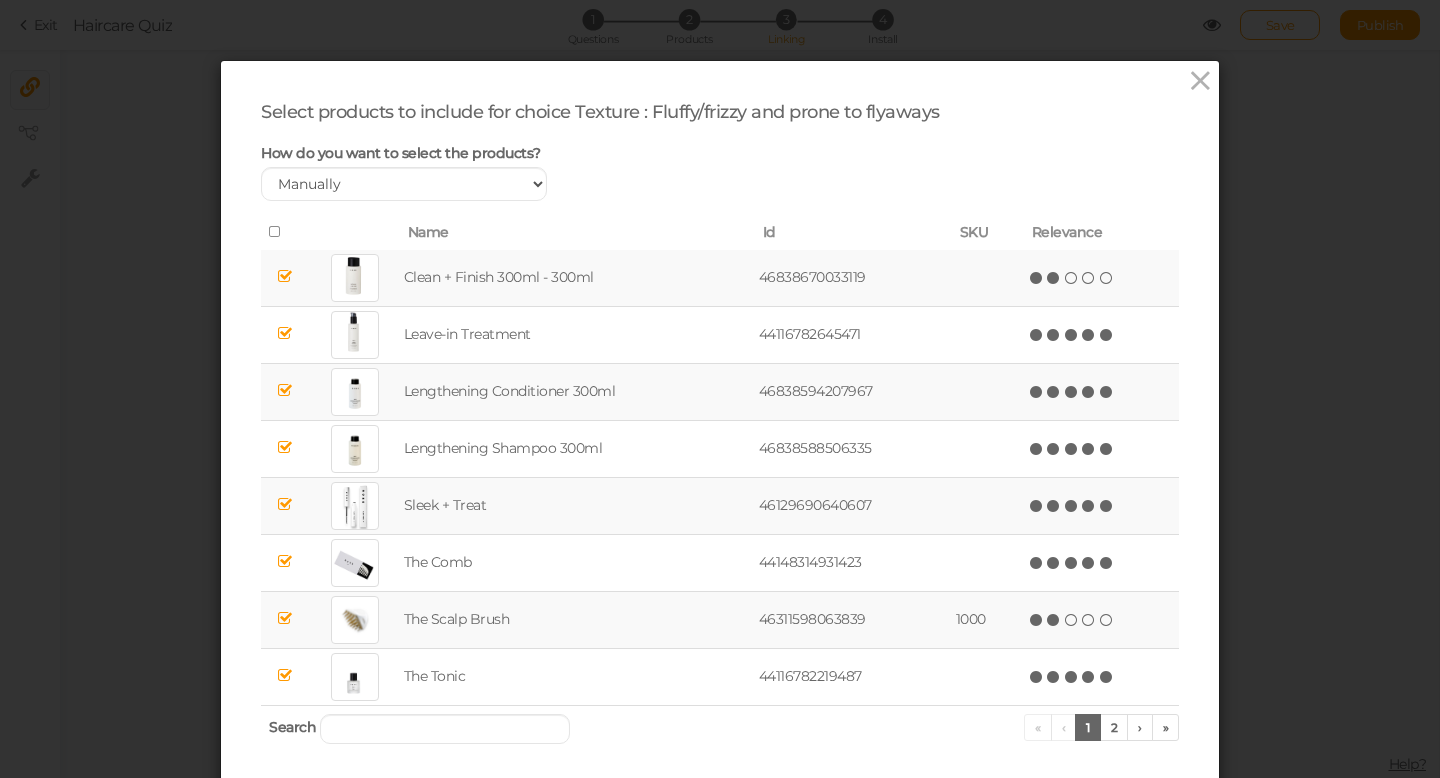 click at bounding box center [1054, 620] 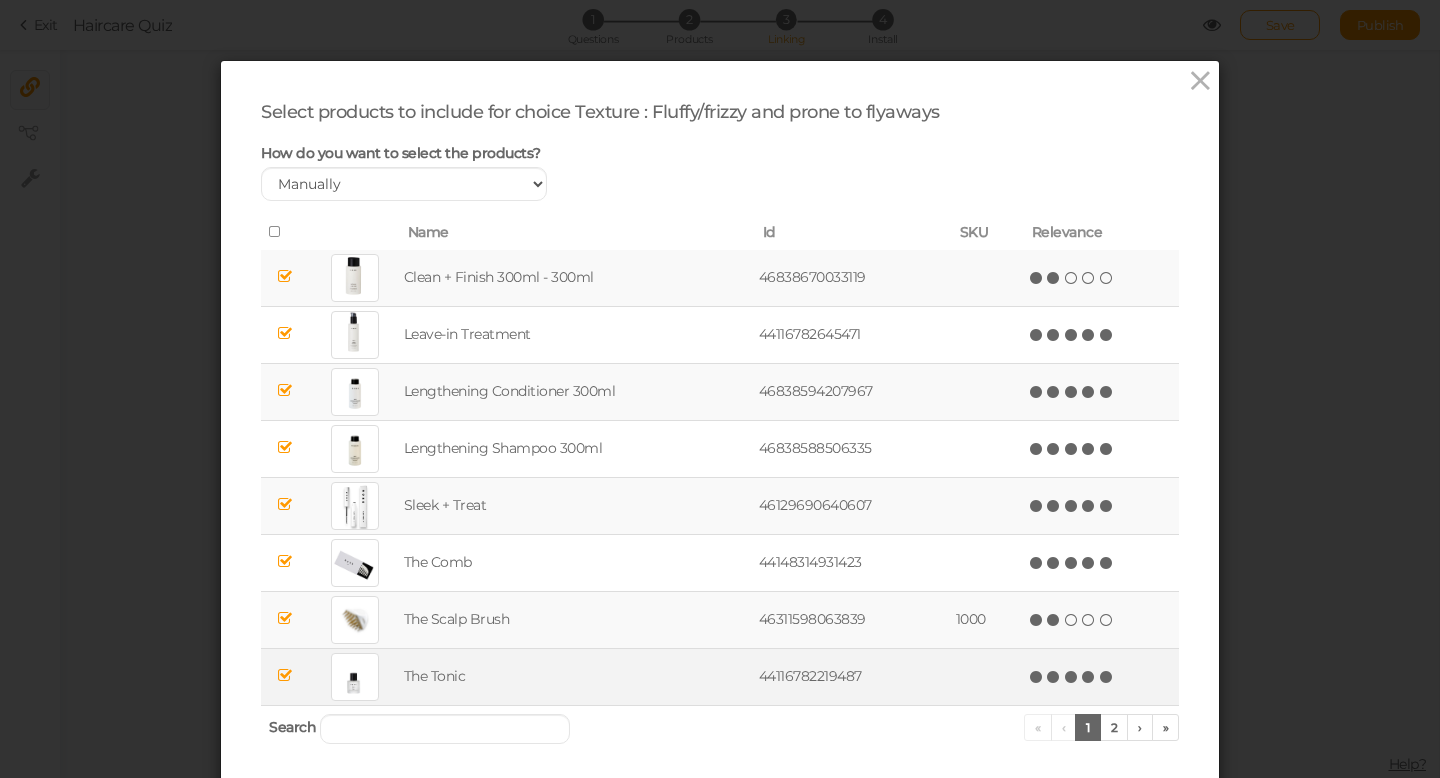 click at bounding box center (1107, 677) 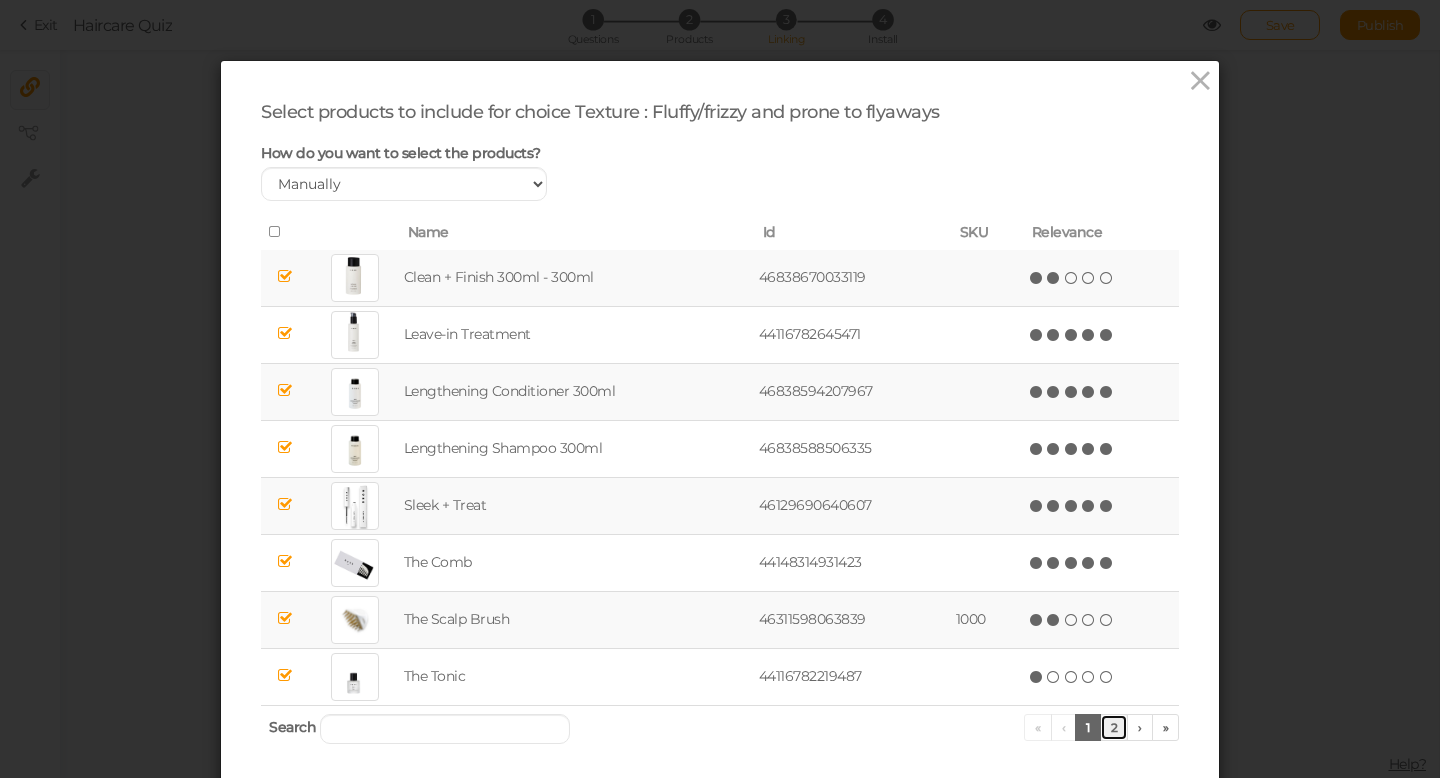 click on "2" at bounding box center [1114, 727] 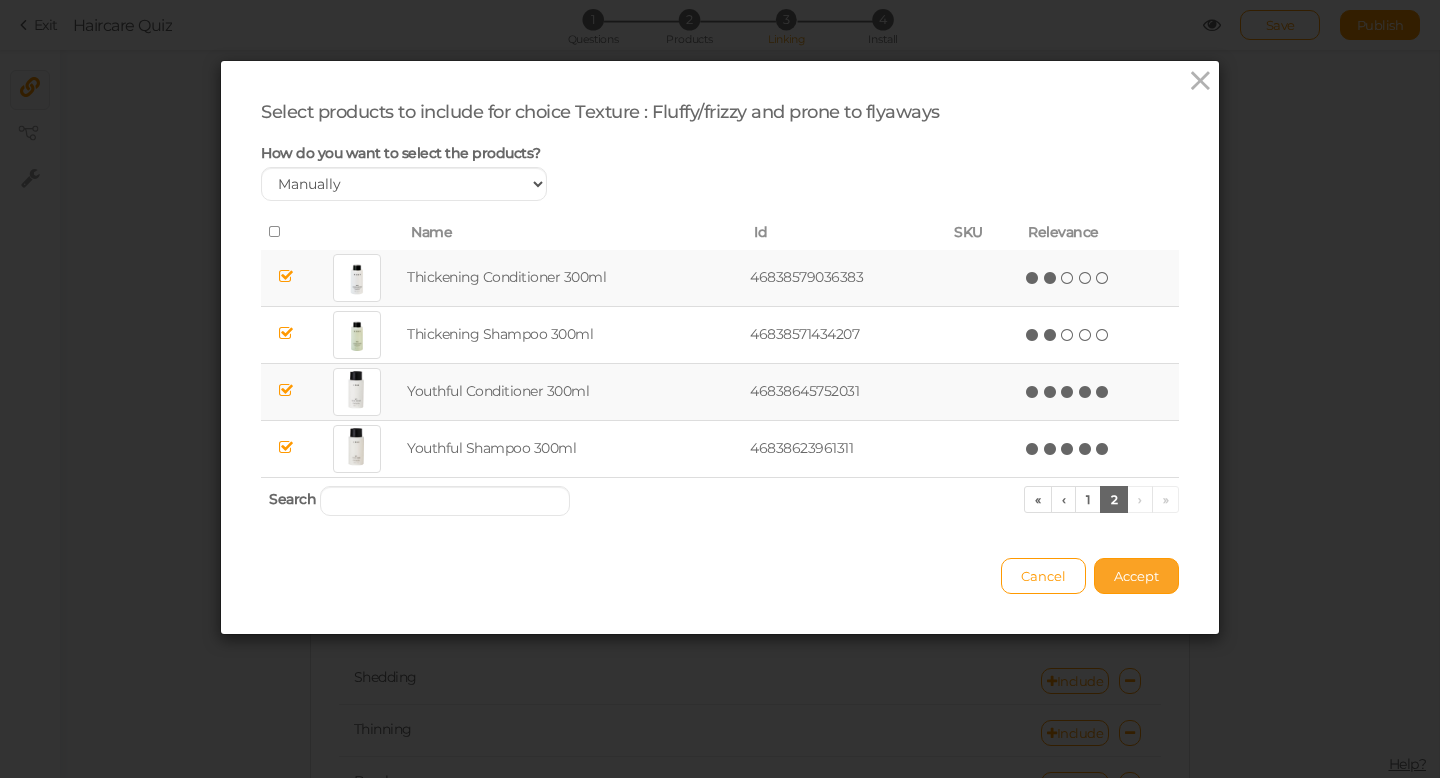 click on "Accept" at bounding box center (1136, 576) 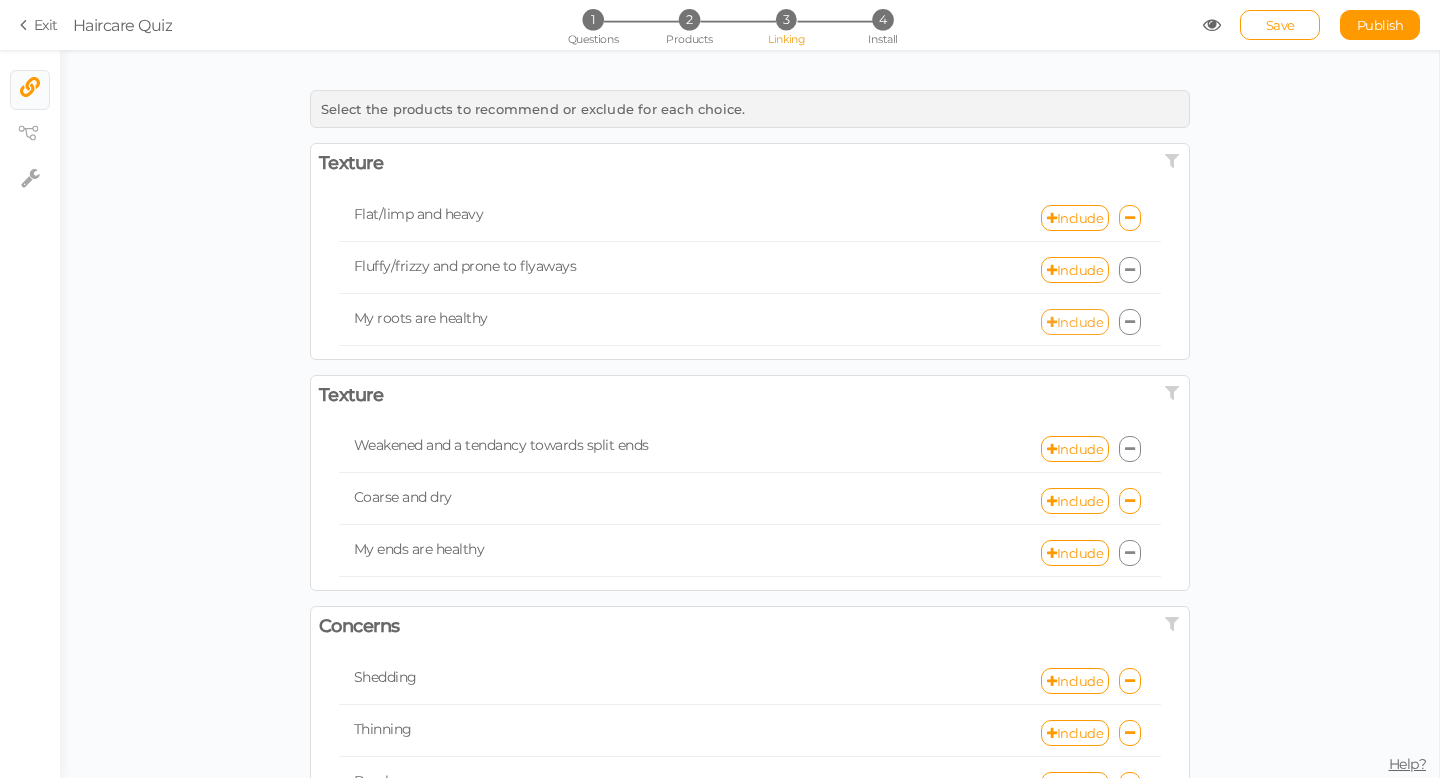 click on "Include" at bounding box center [1075, 322] 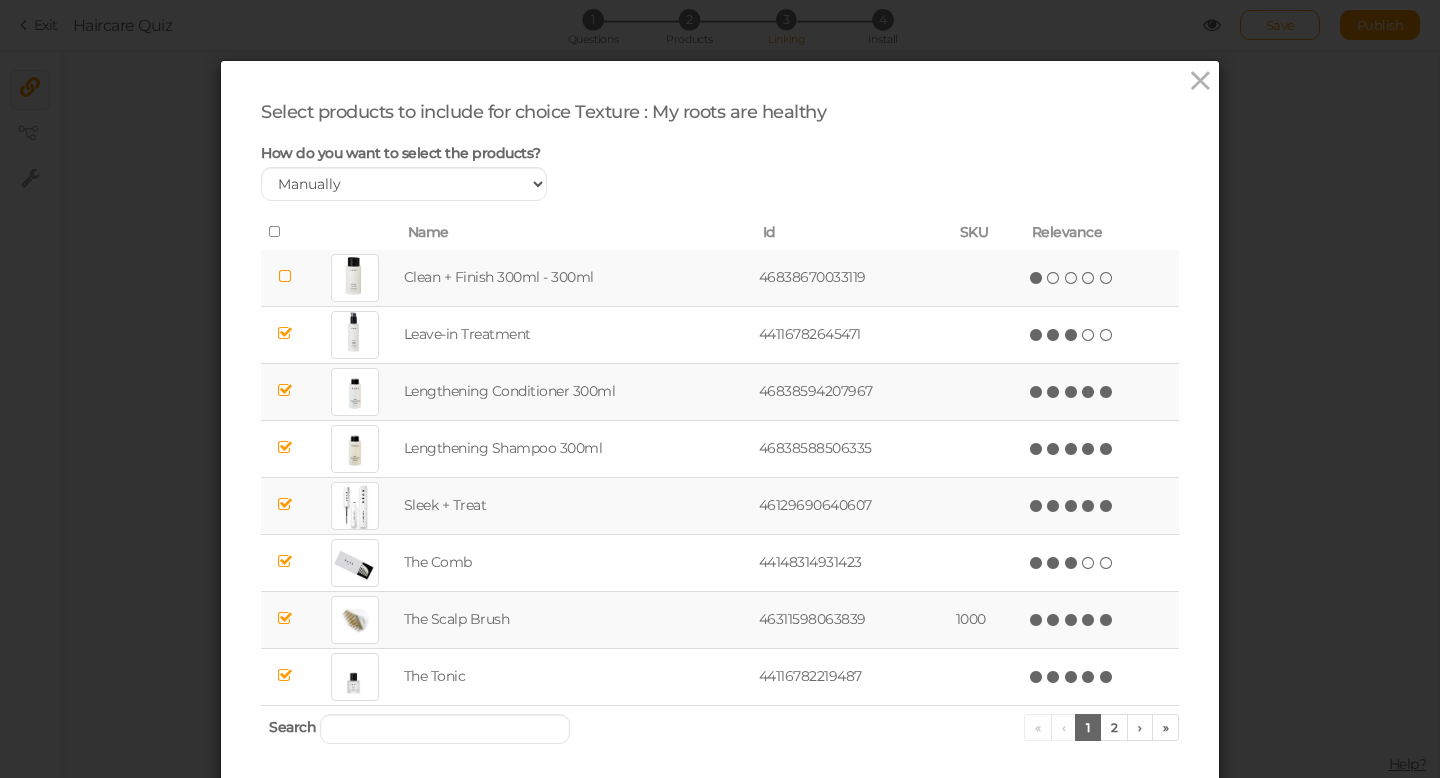 click at bounding box center (1037, 278) 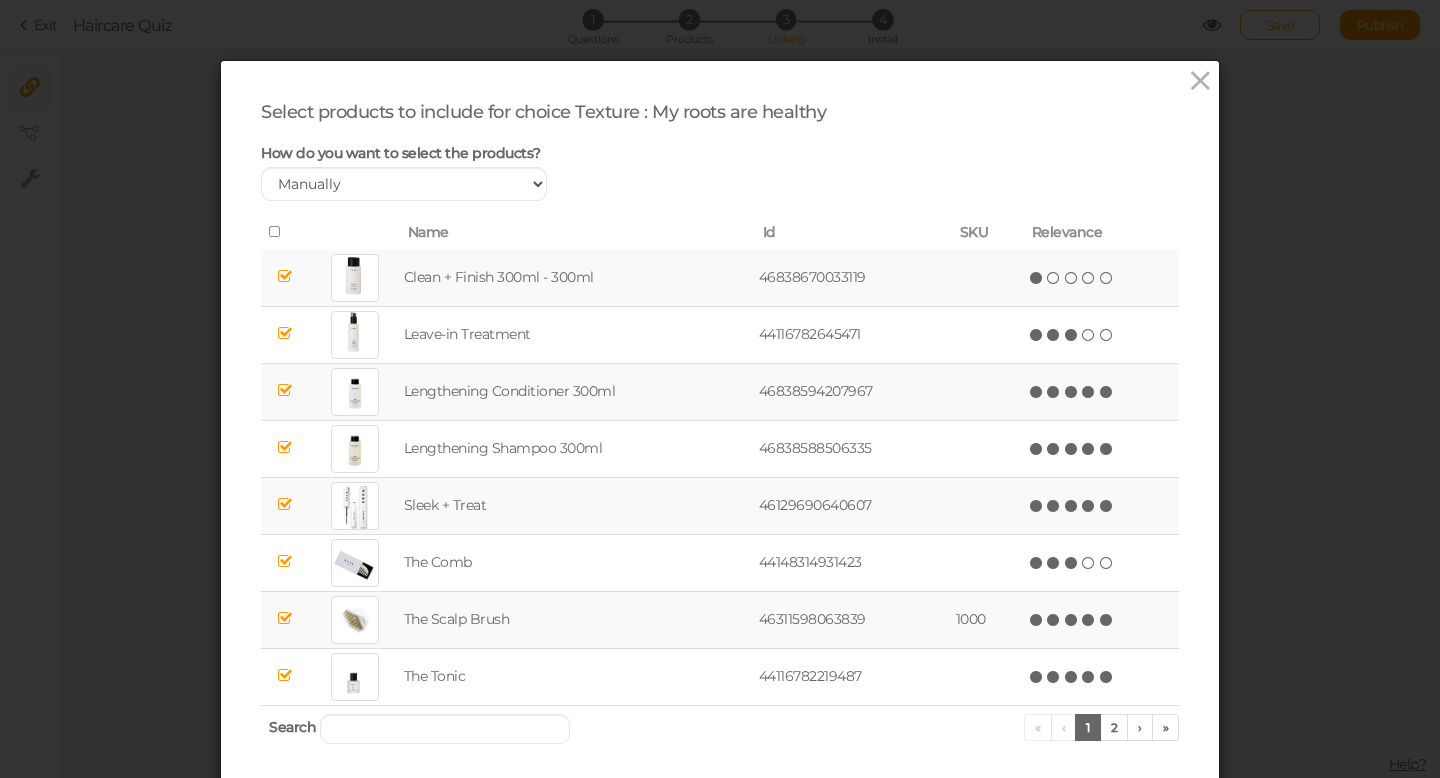 click at bounding box center (285, 276) 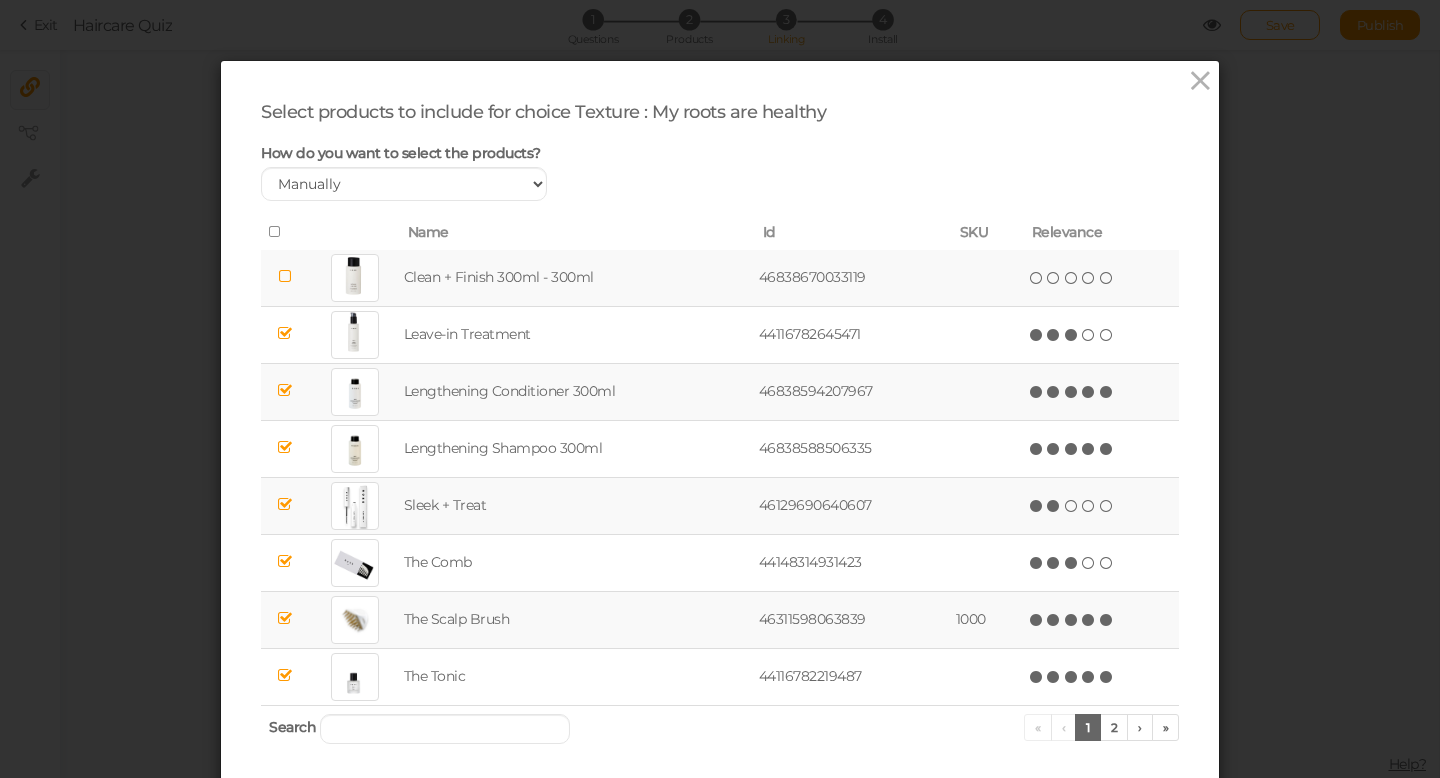 click at bounding box center (1054, 506) 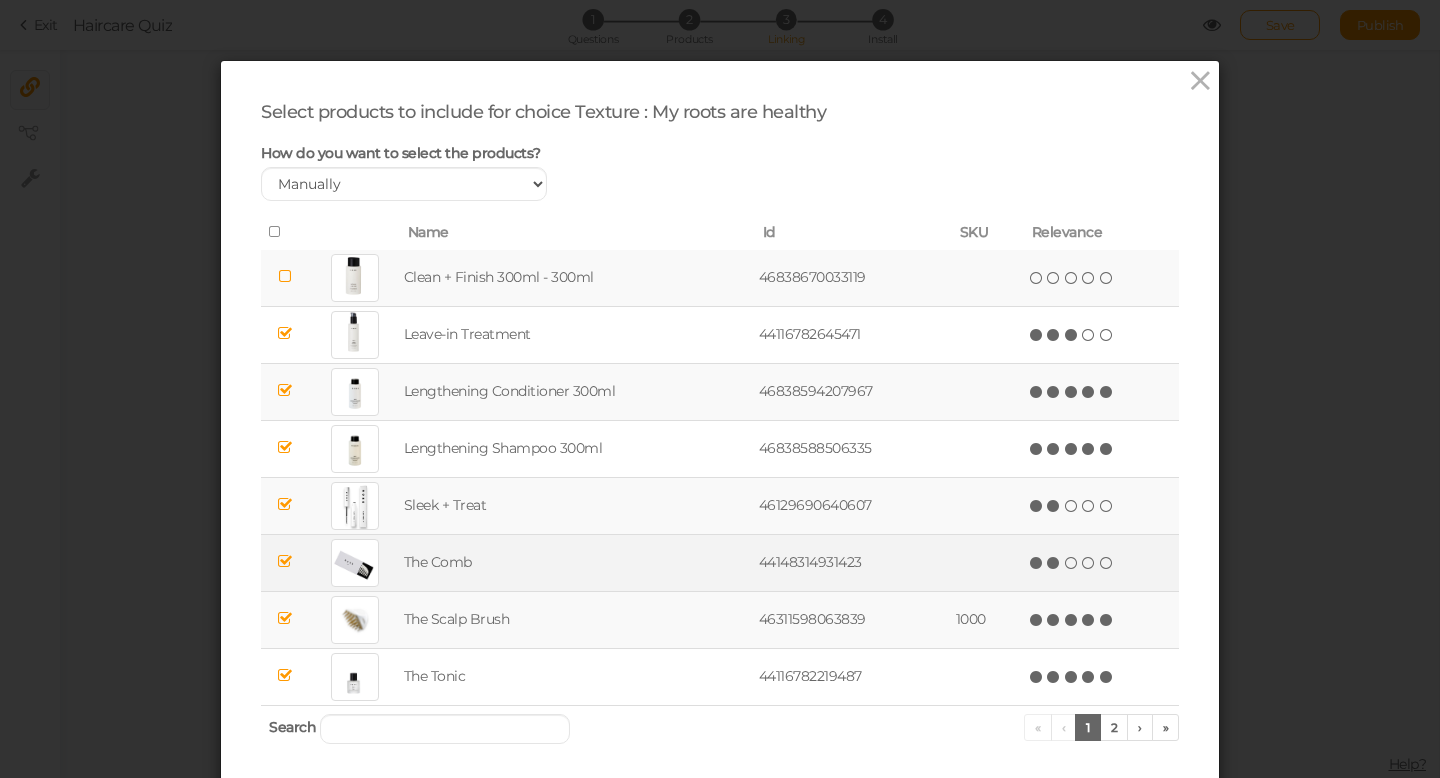 click at bounding box center (1054, 563) 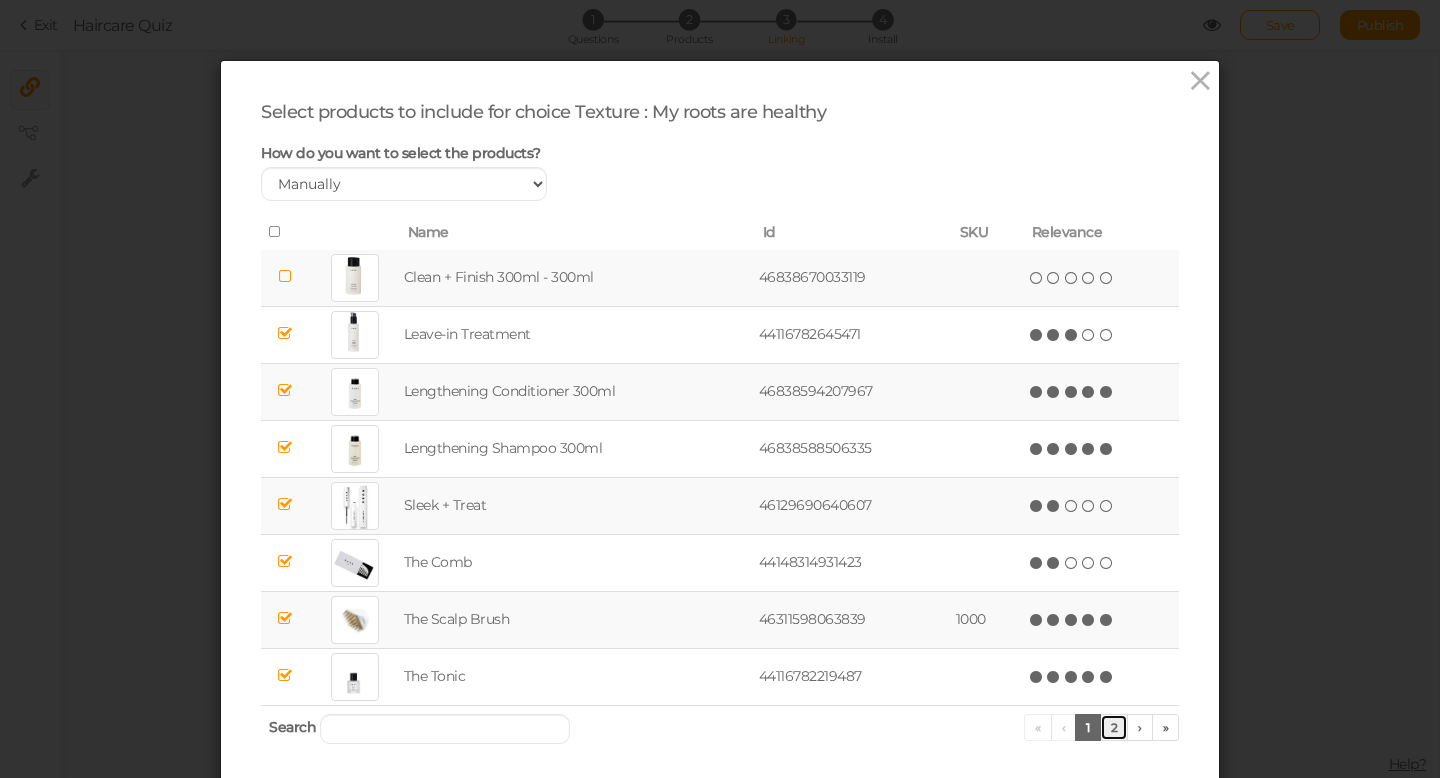 click on "2" at bounding box center [1114, 727] 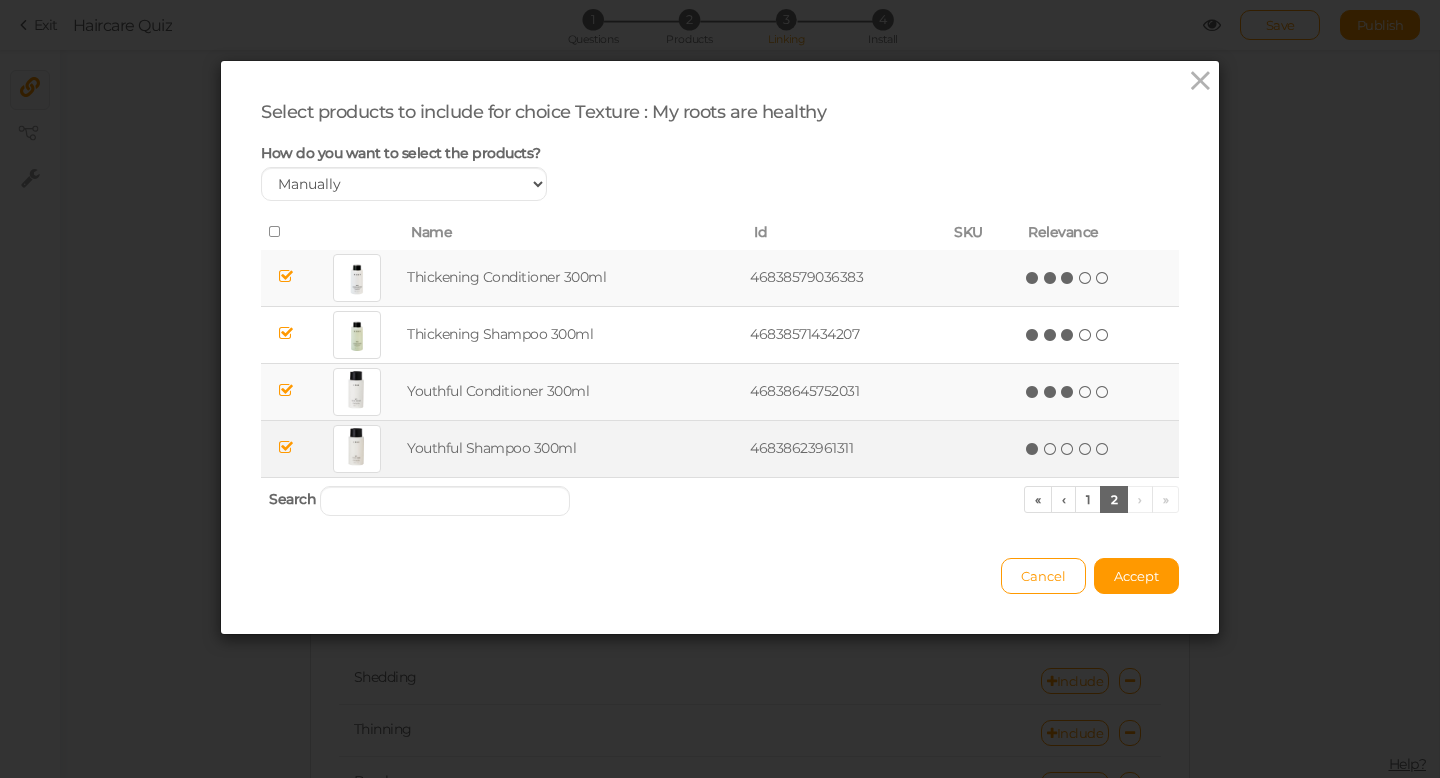 click at bounding box center [1033, 449] 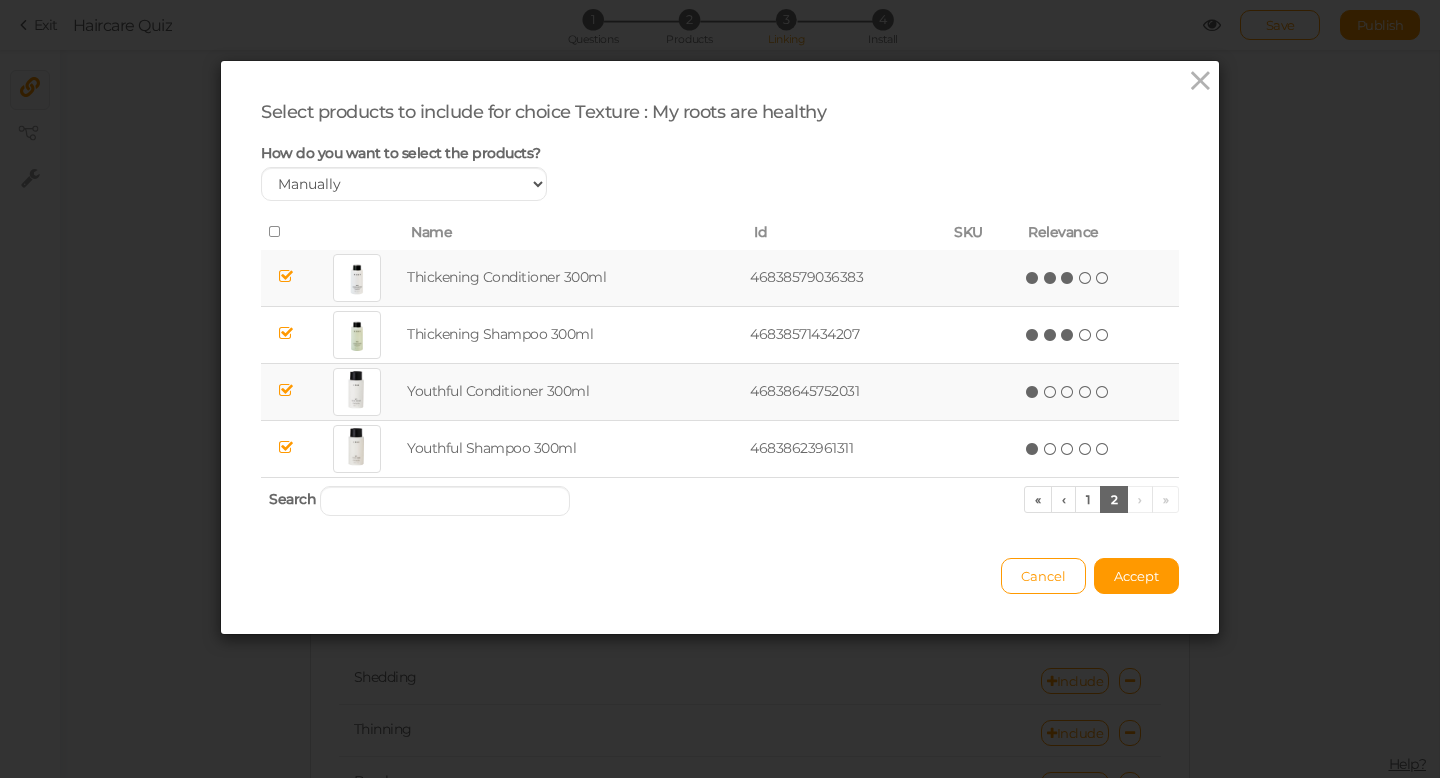 click at bounding box center (1033, 392) 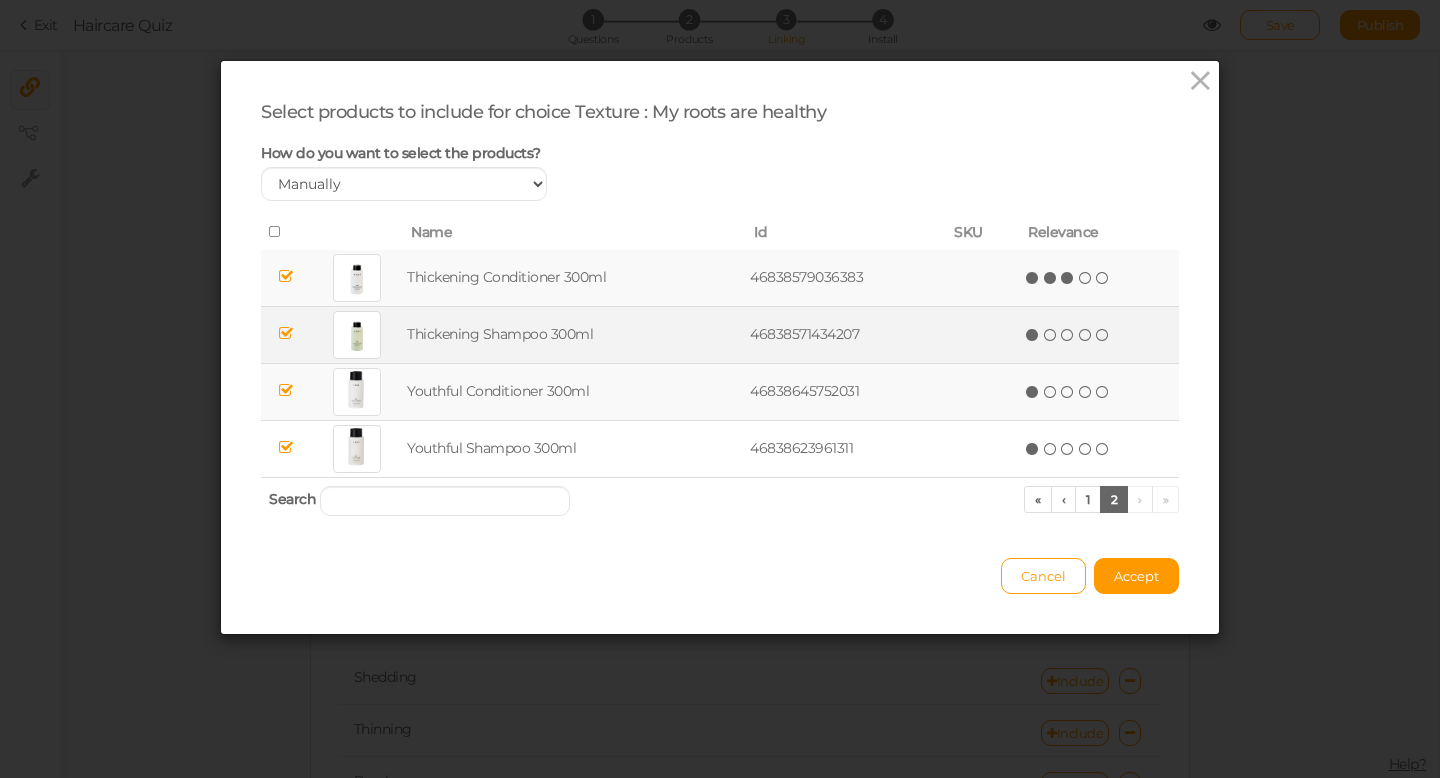 click at bounding box center [1033, 335] 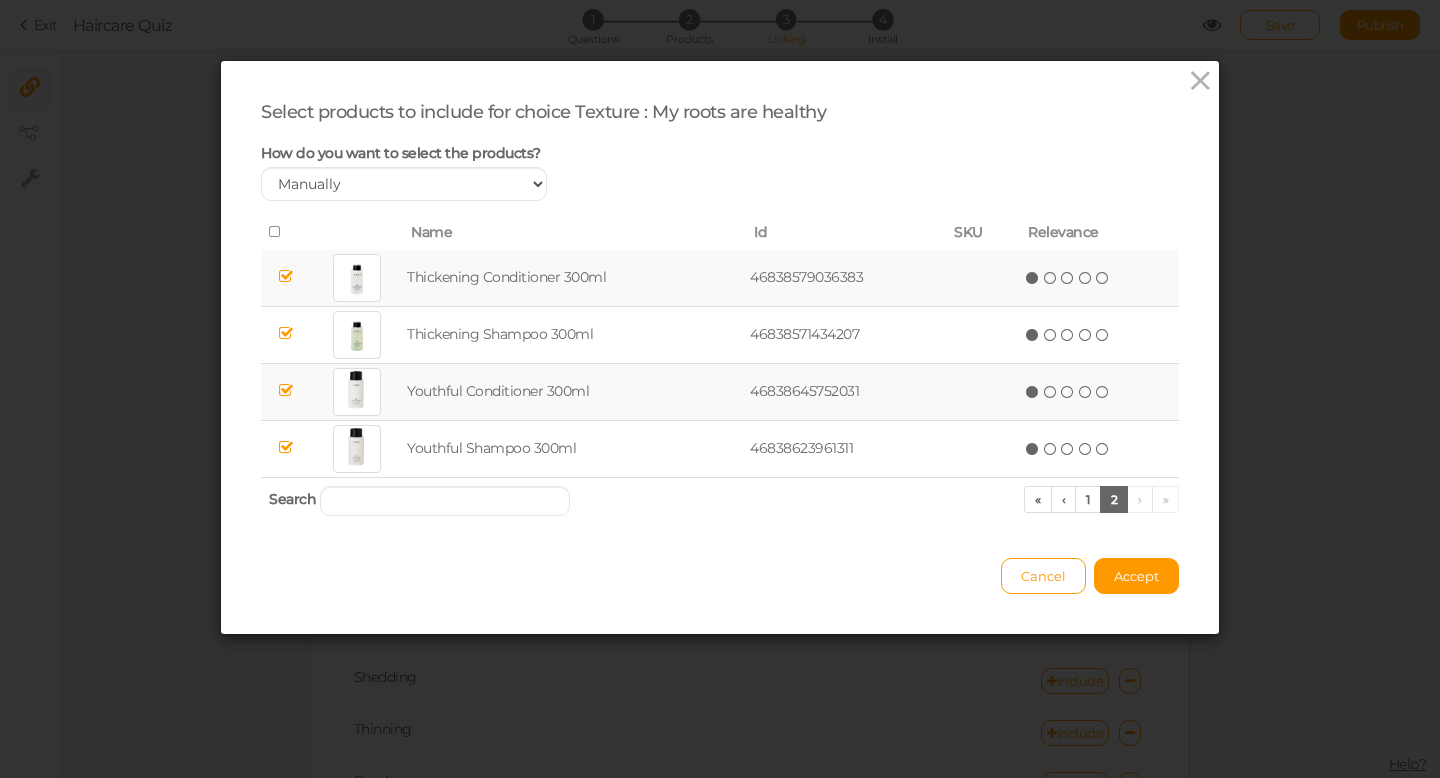 click at bounding box center (1033, 278) 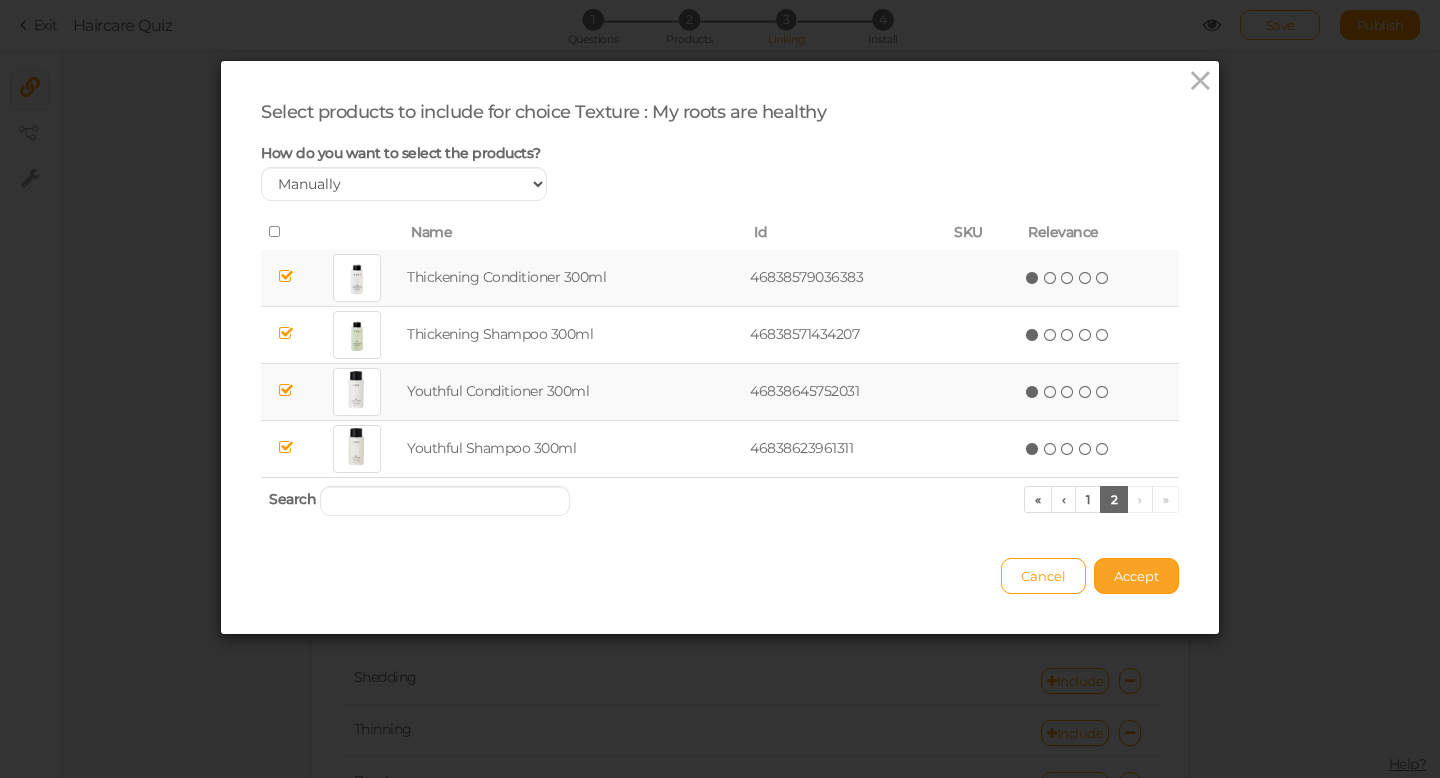 click on "Accept" at bounding box center [1136, 576] 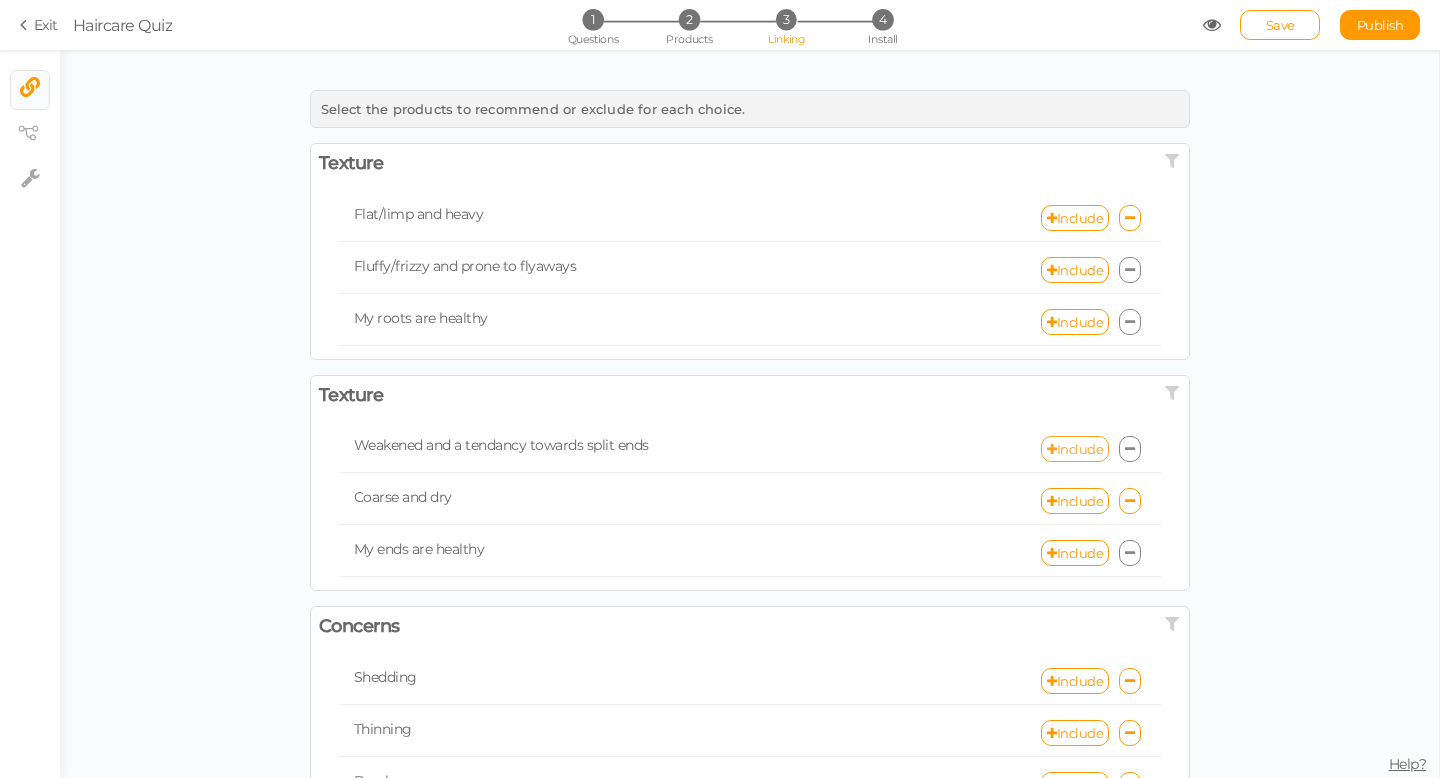 click on "Include" at bounding box center [1075, 449] 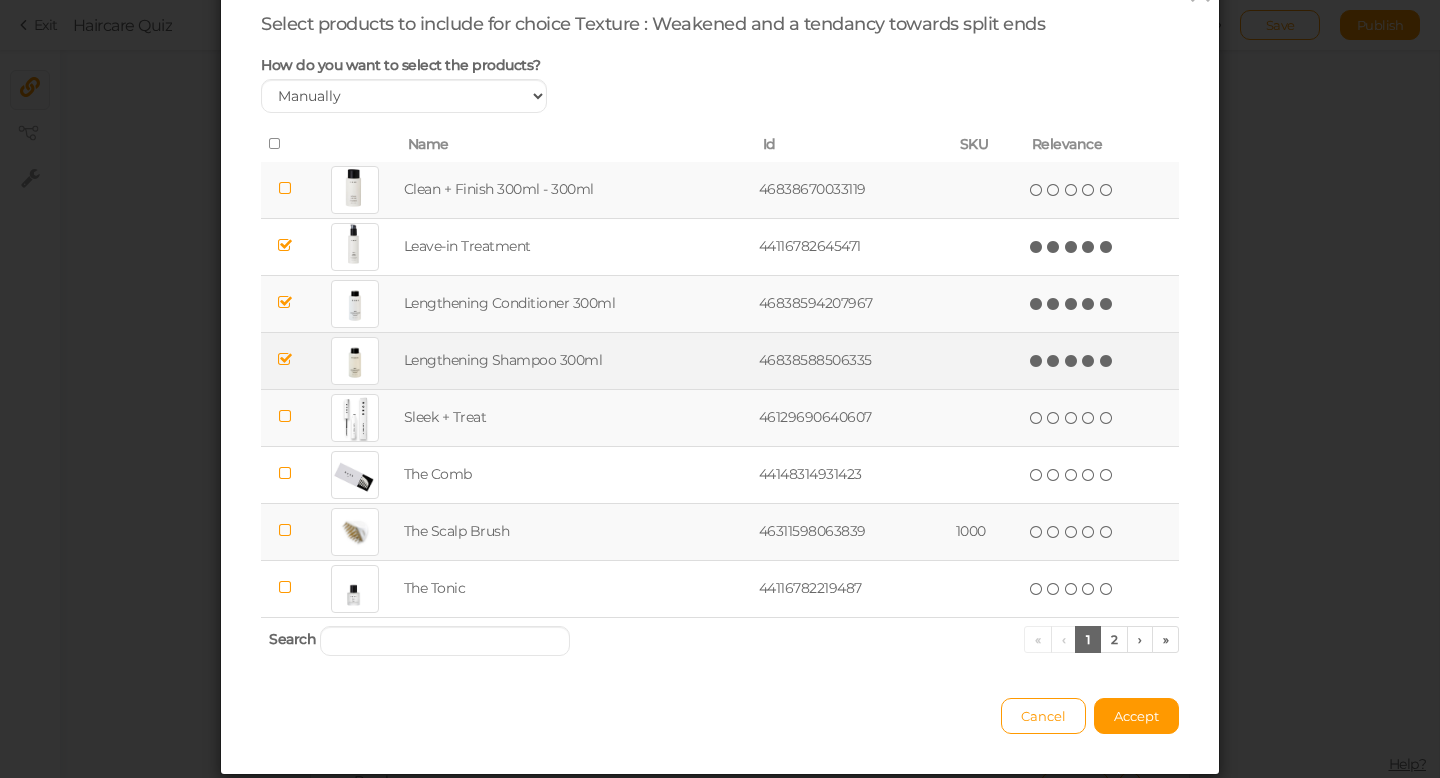 scroll, scrollTop: 83, scrollLeft: 0, axis: vertical 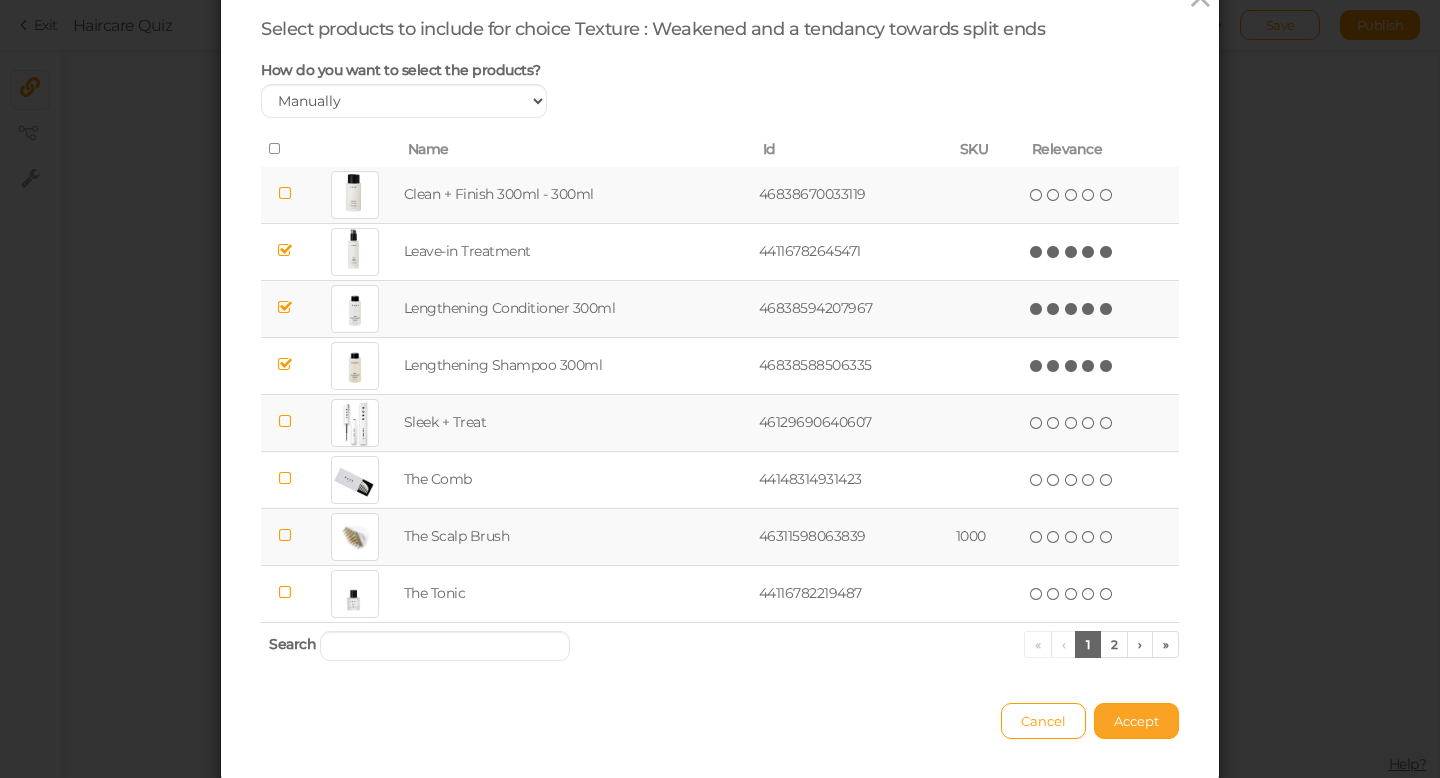 click on "Accept" at bounding box center [1136, 721] 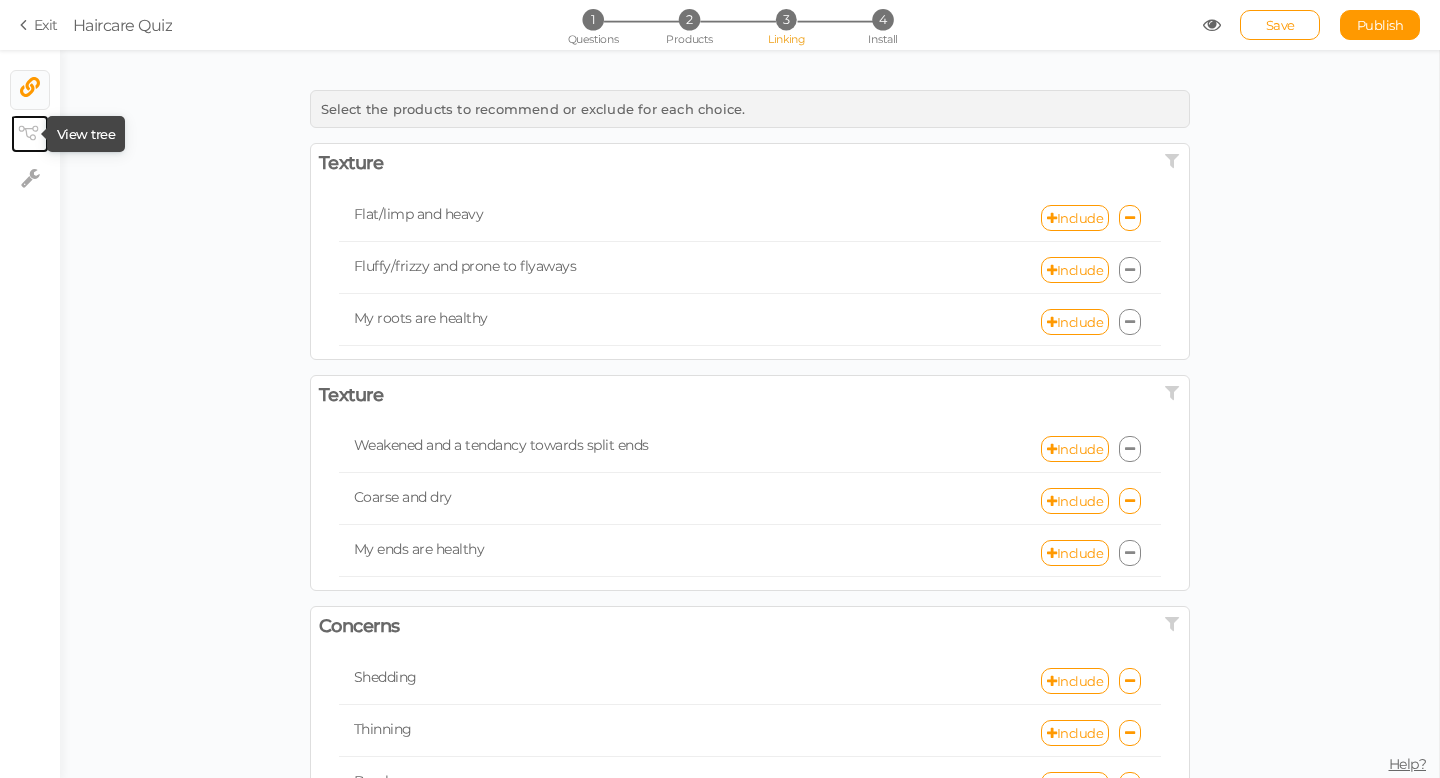 click 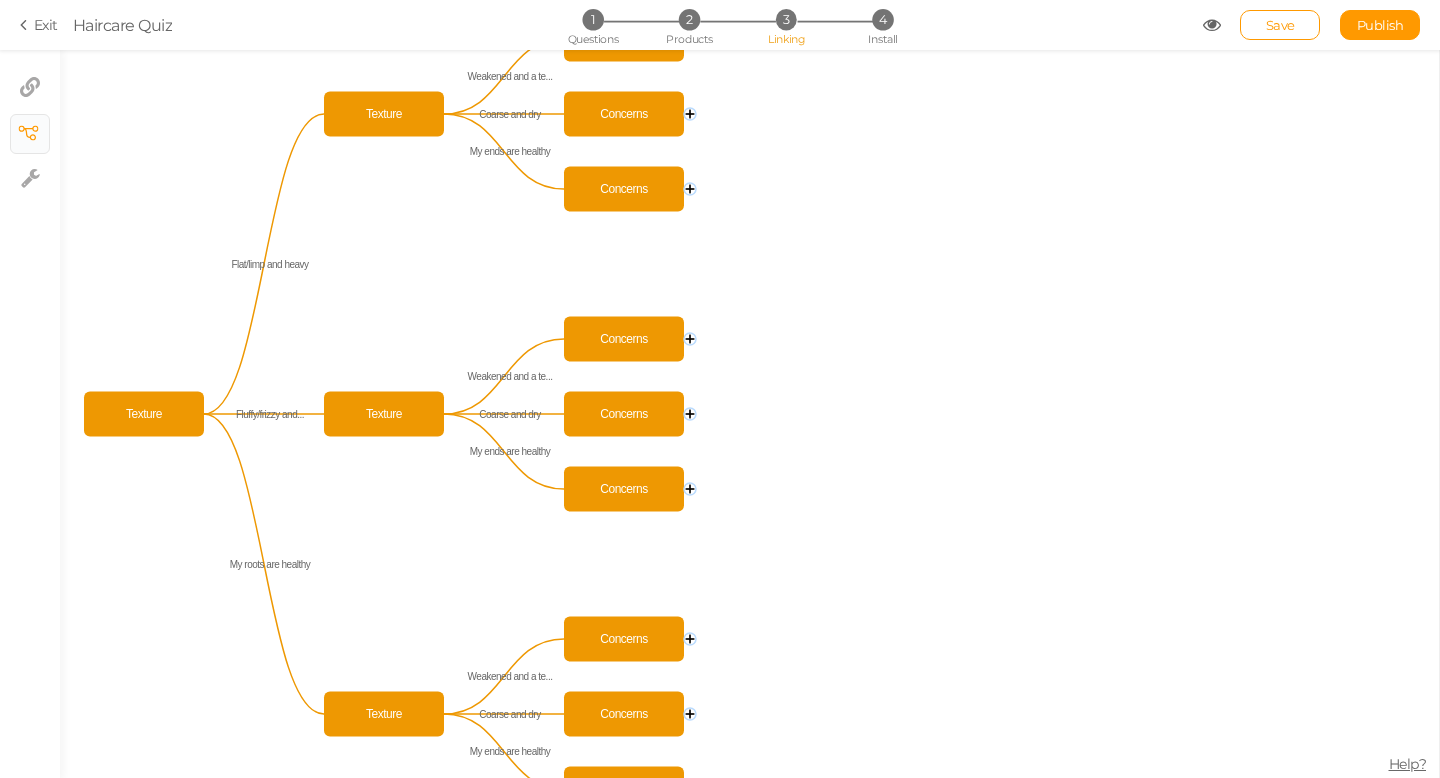 click 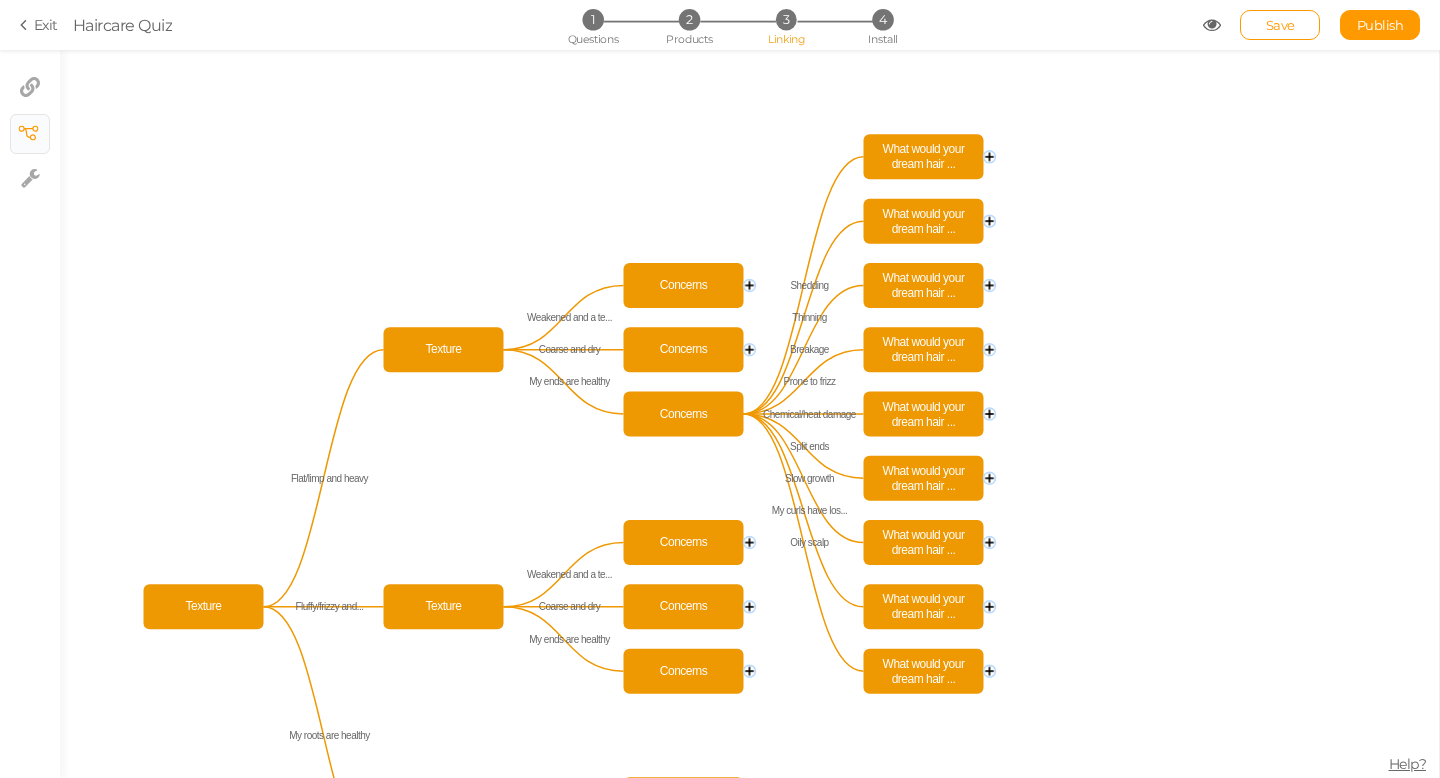 click 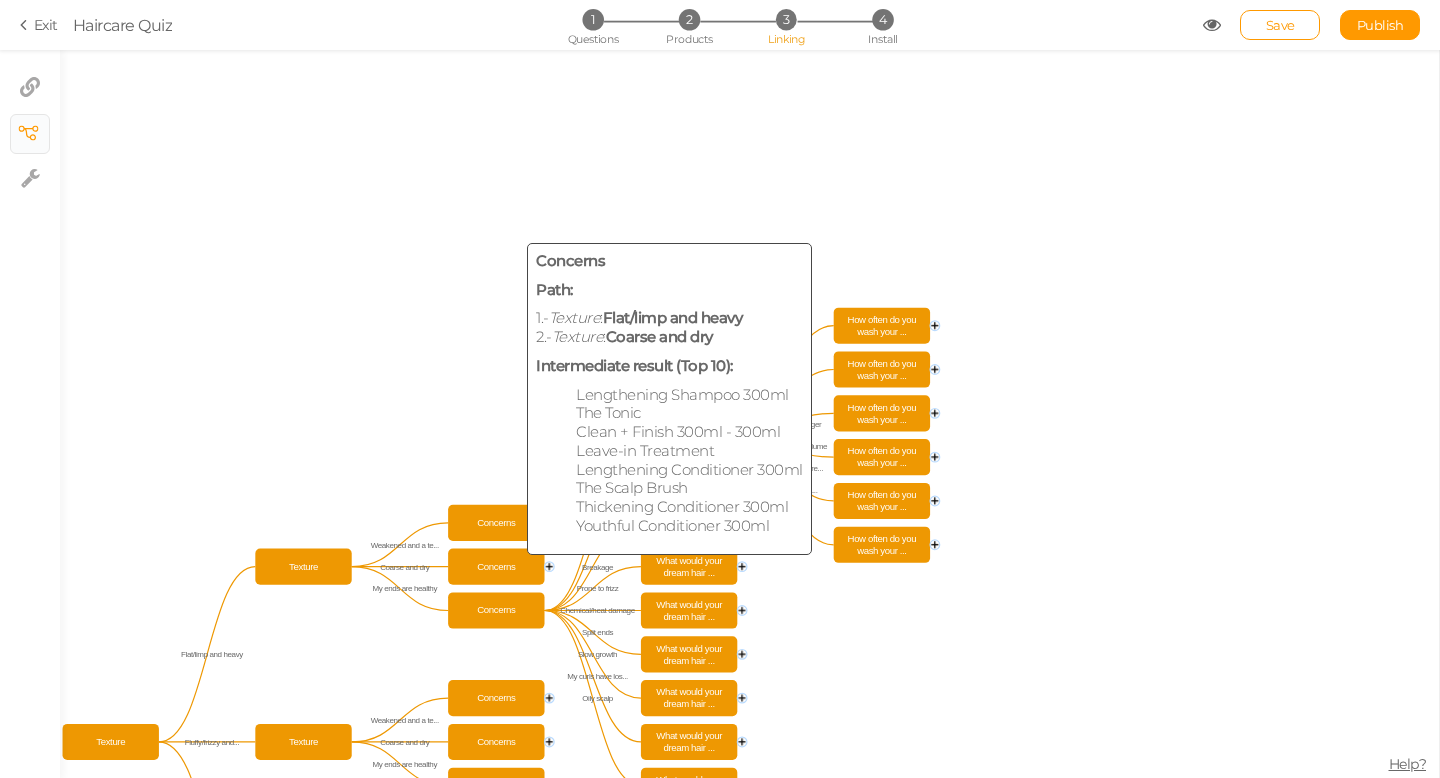 click on "Concerns" 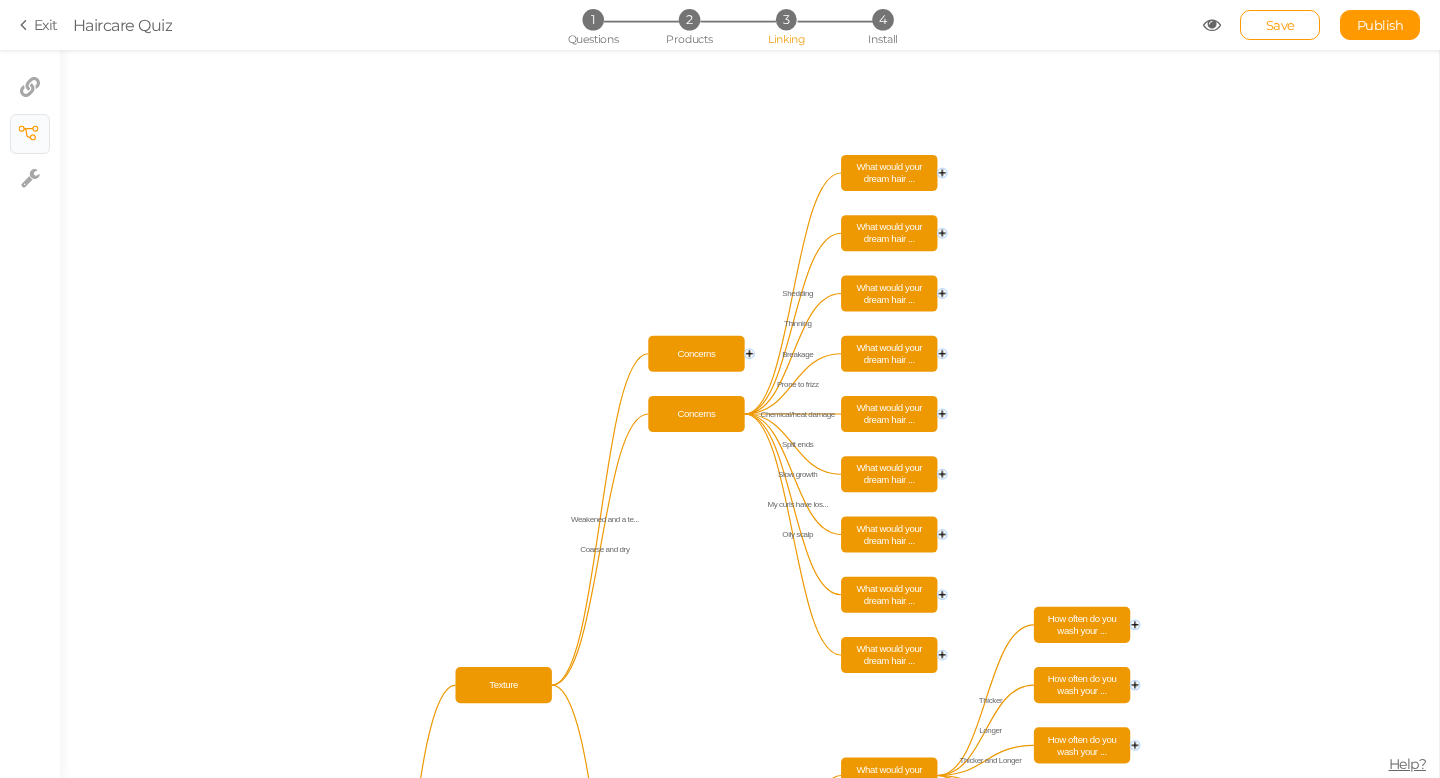click 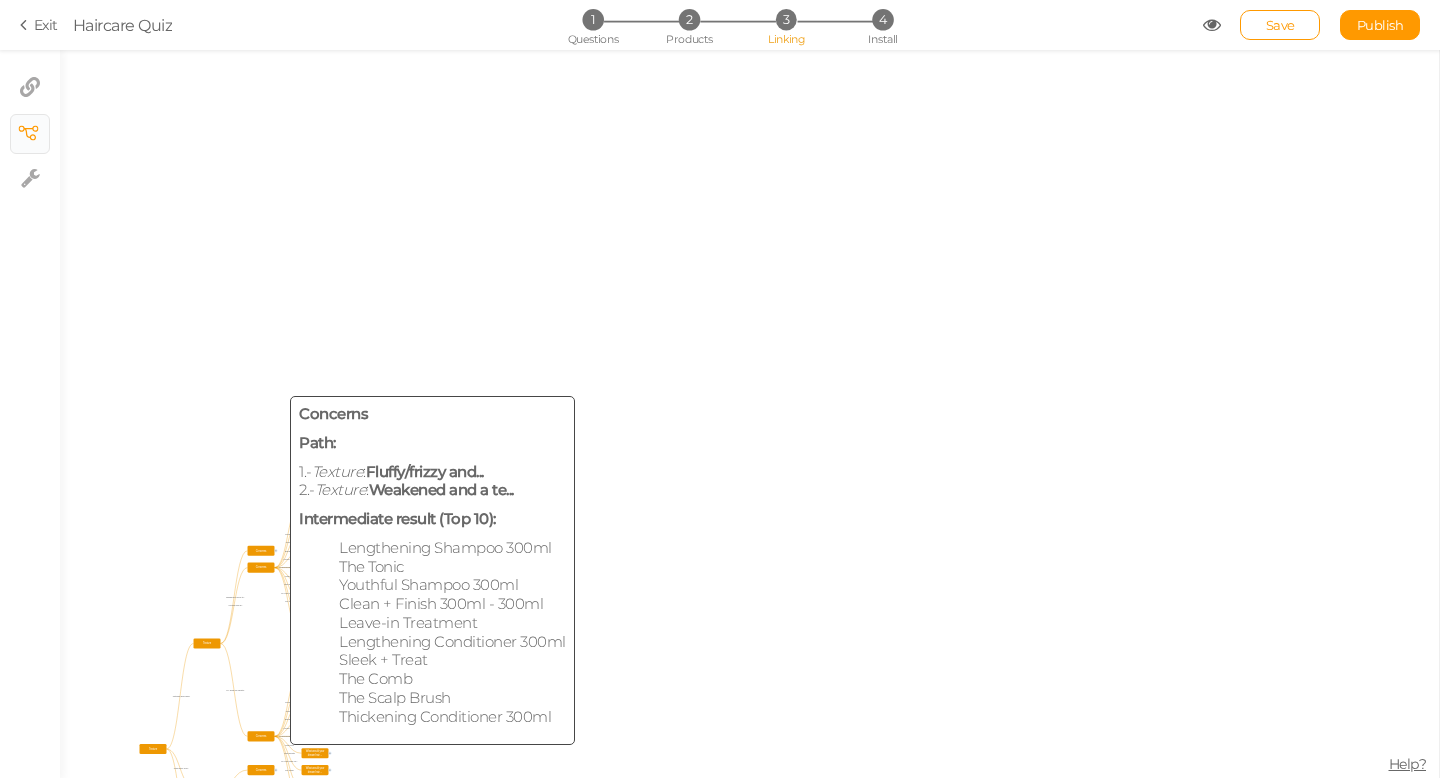 click on "Concerns" 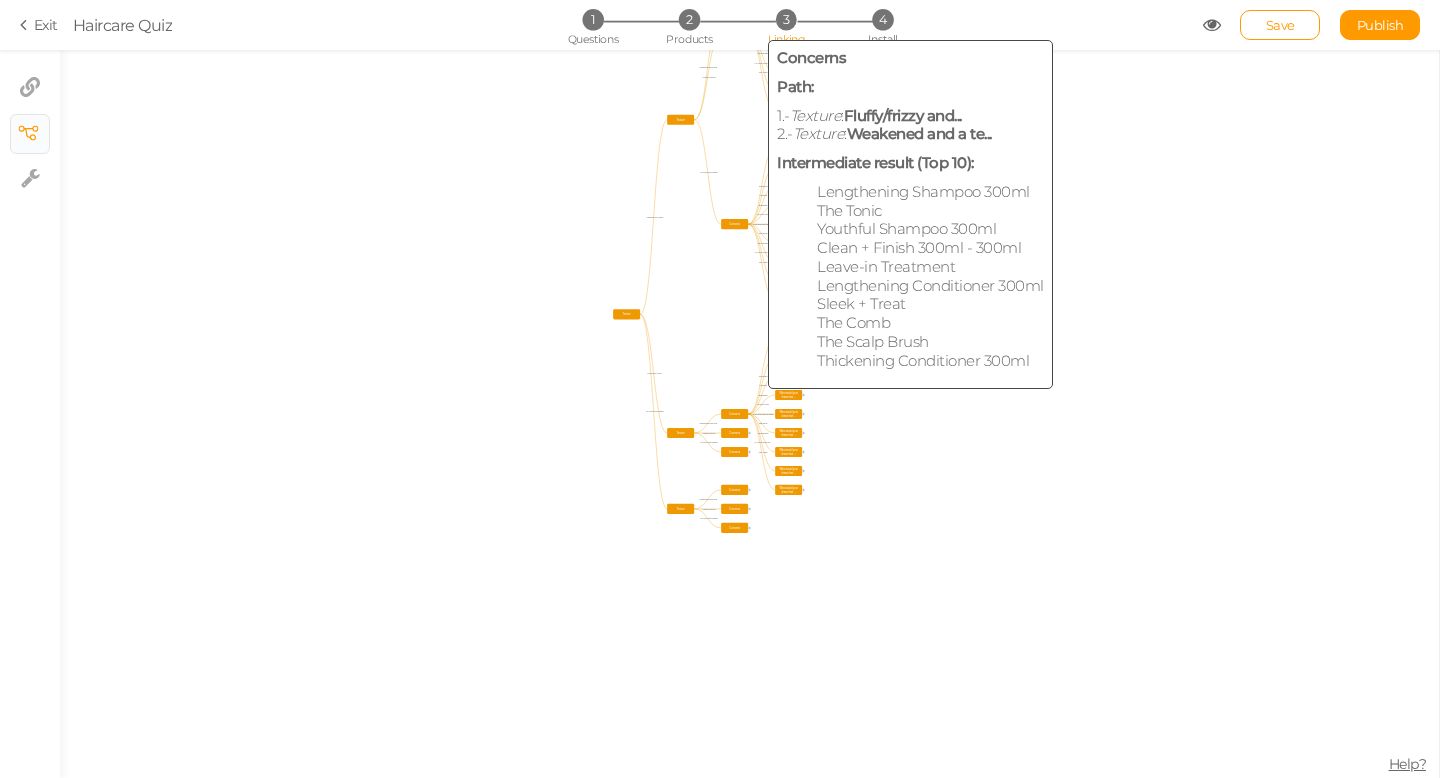 click on "Concerns" 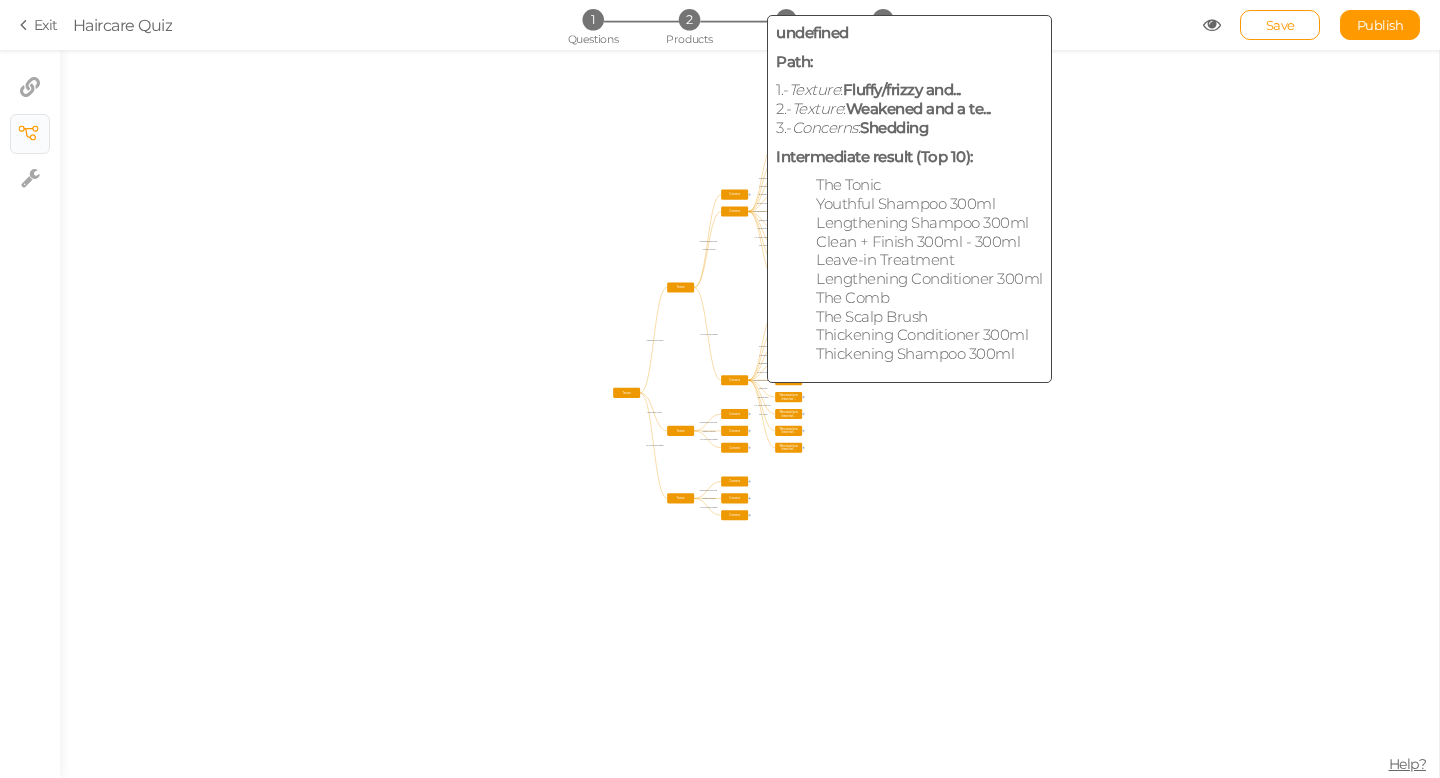 click on "Concerns" 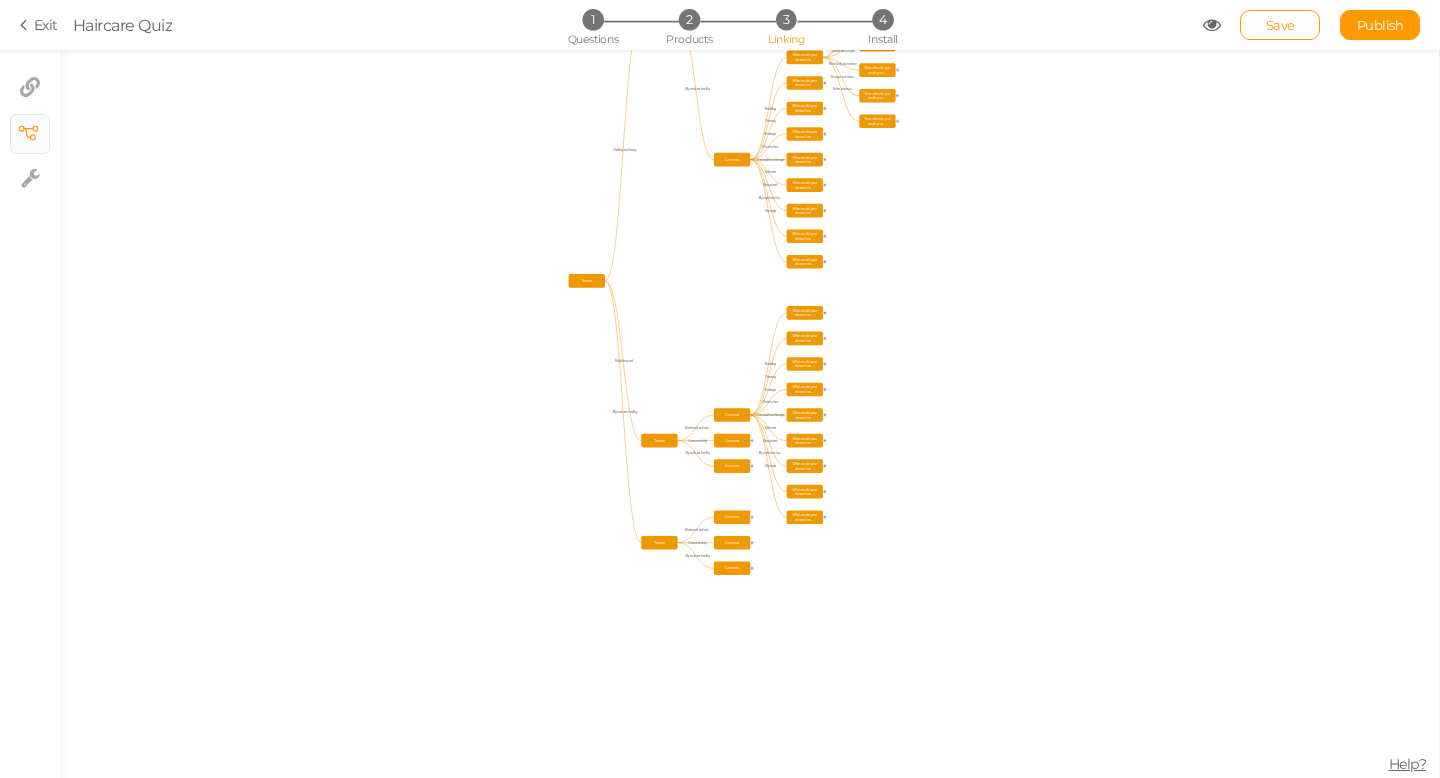 click on "3" at bounding box center [786, 19] 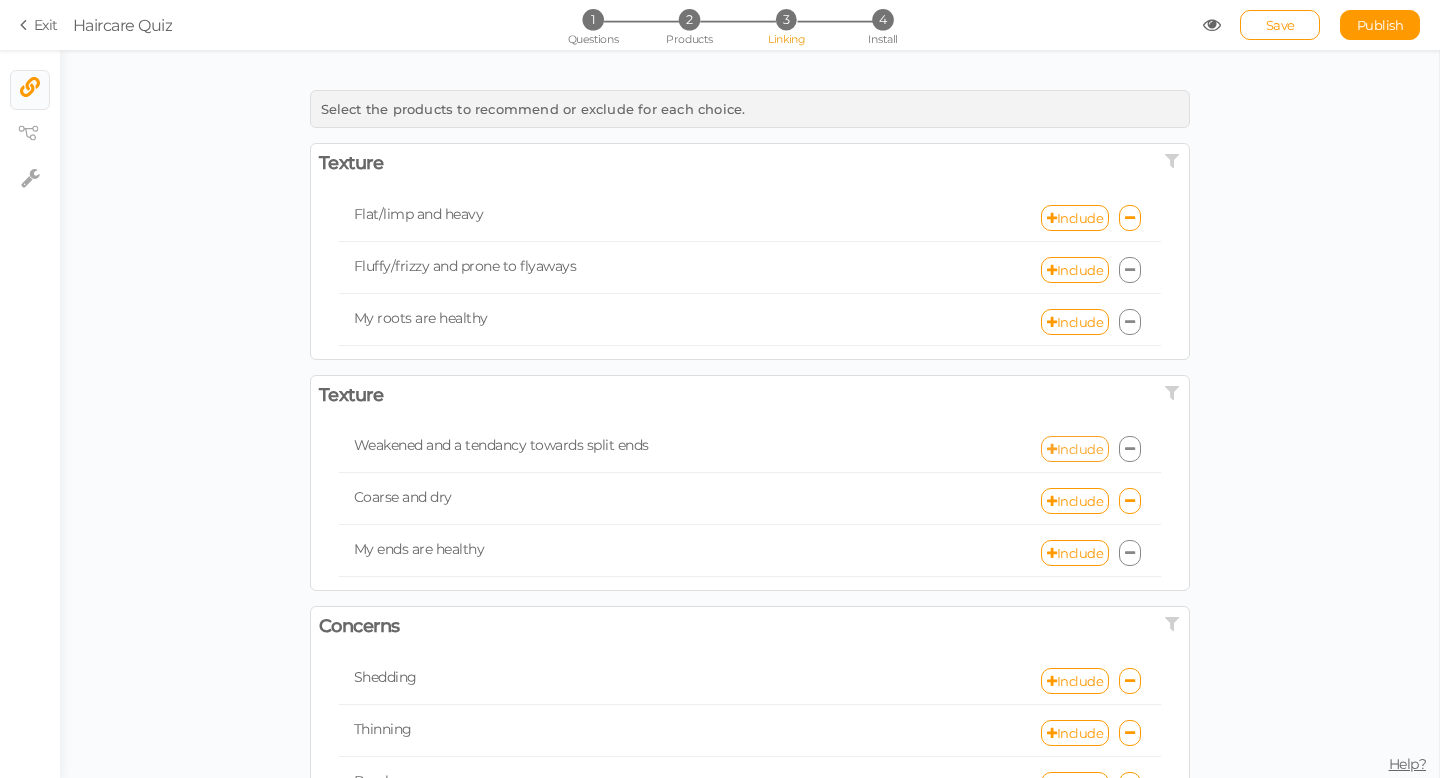 click on "Include" at bounding box center [1075, 449] 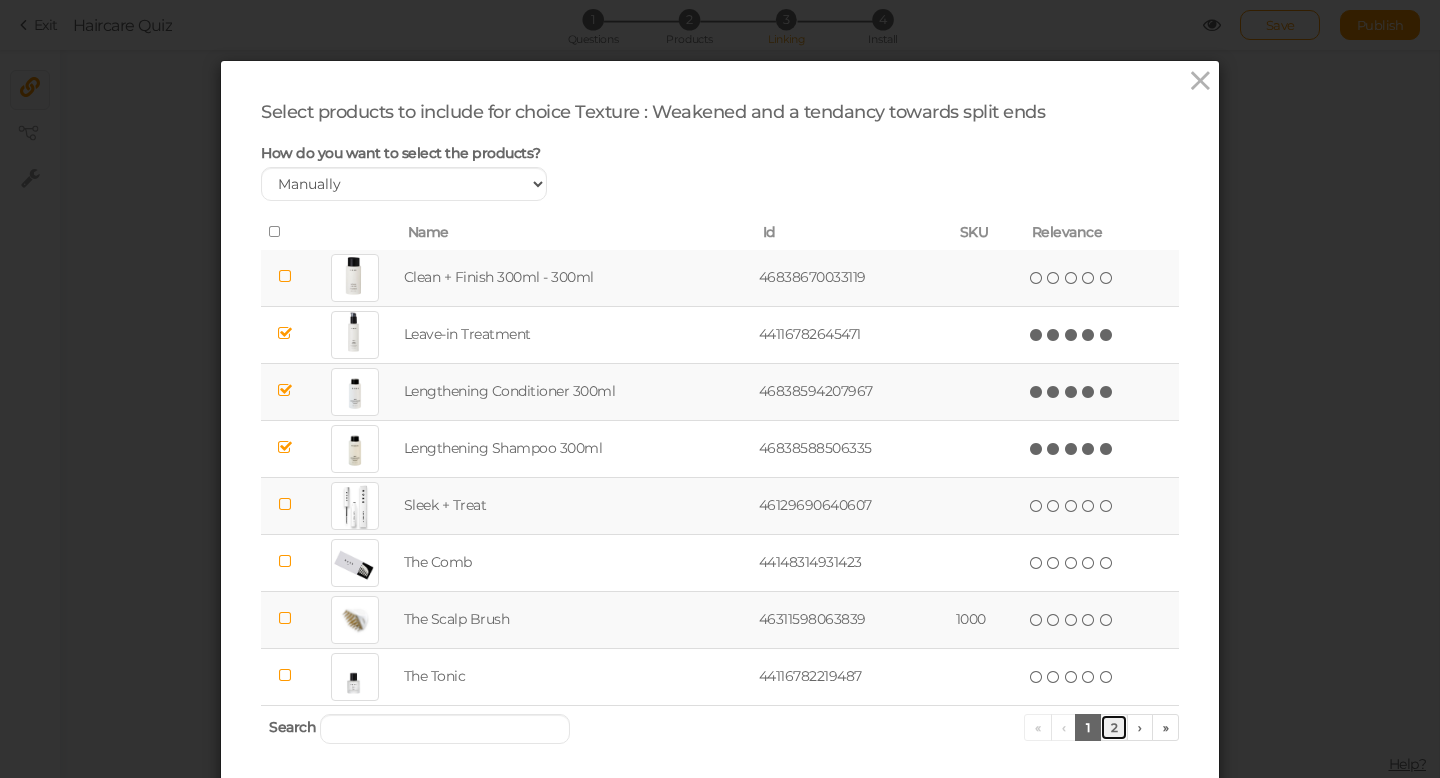 click on "2" at bounding box center [1114, 727] 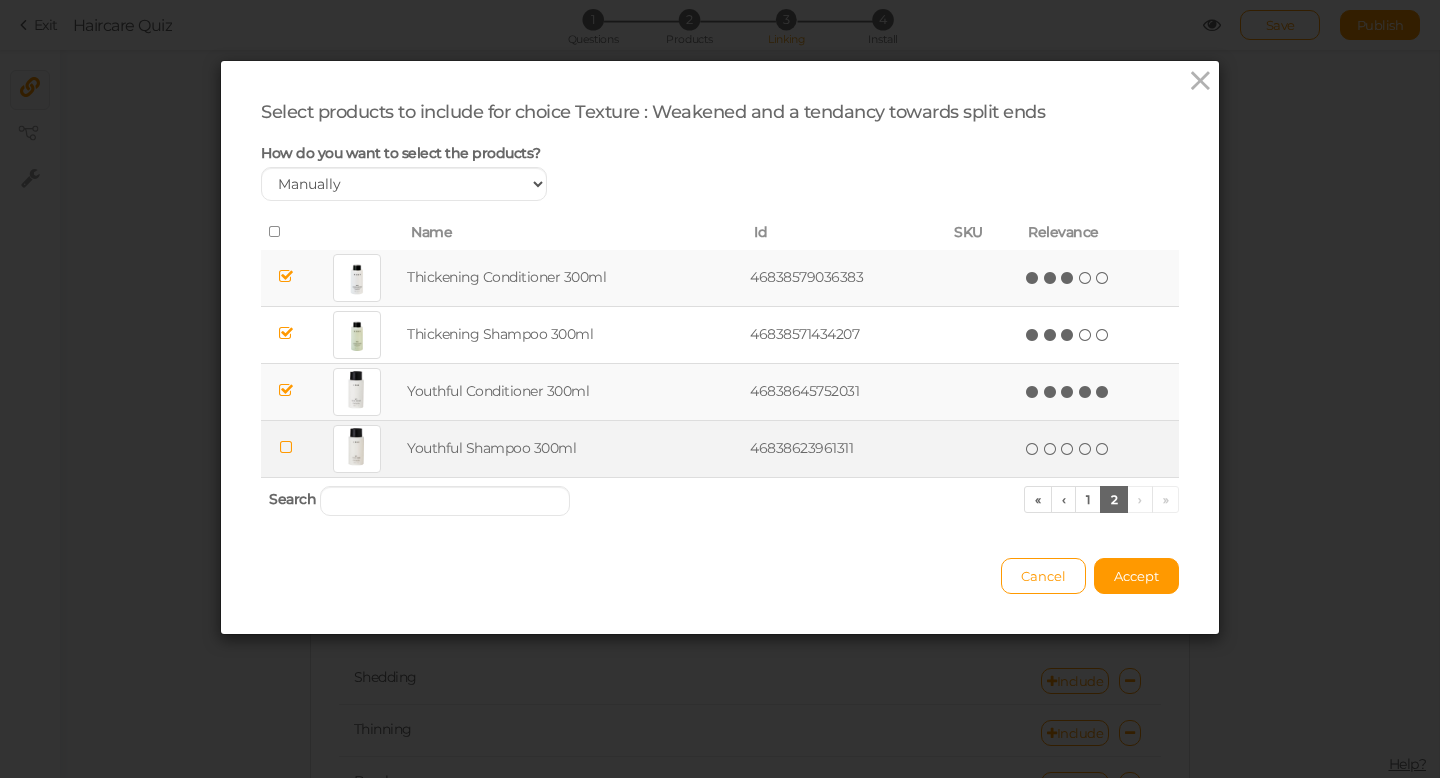 click at bounding box center (286, 447) 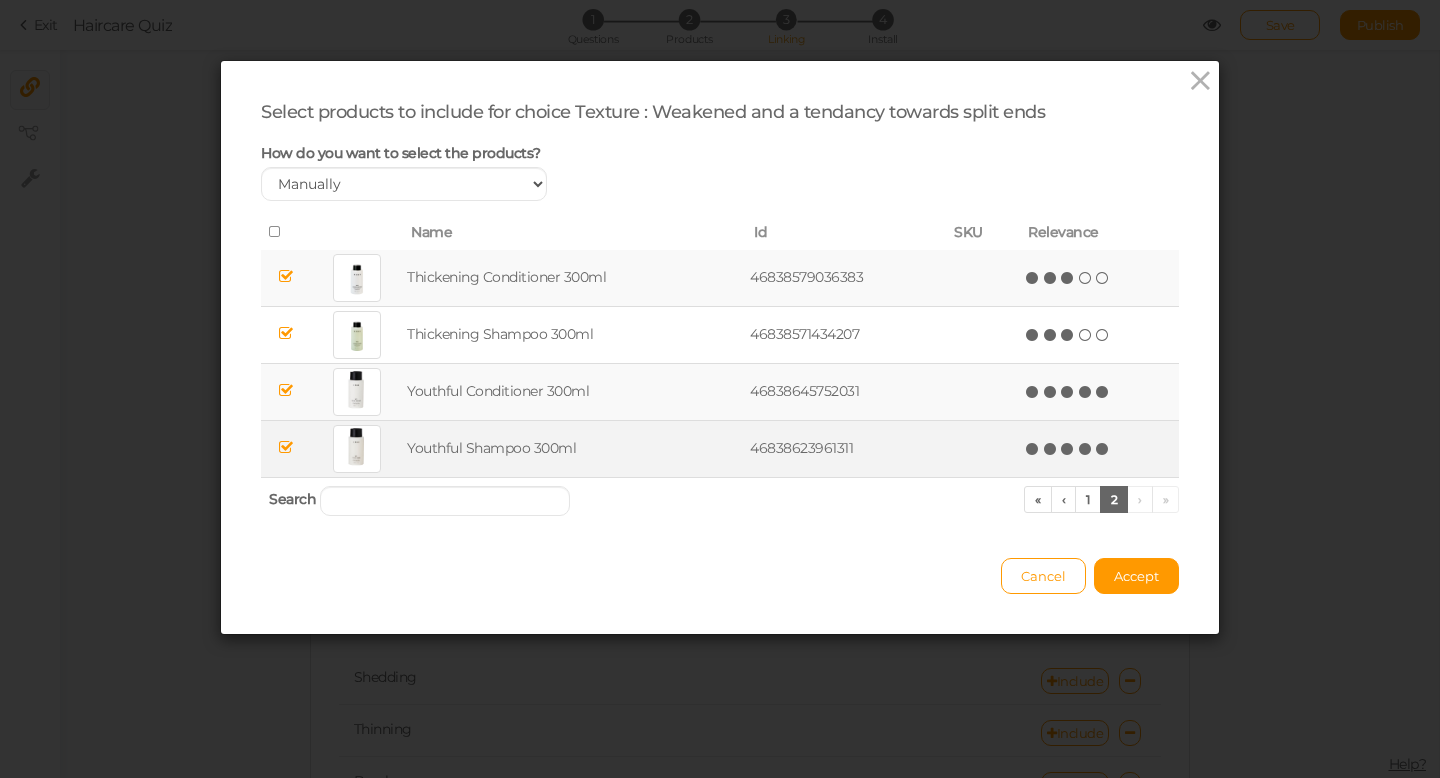 click at bounding box center [1103, 449] 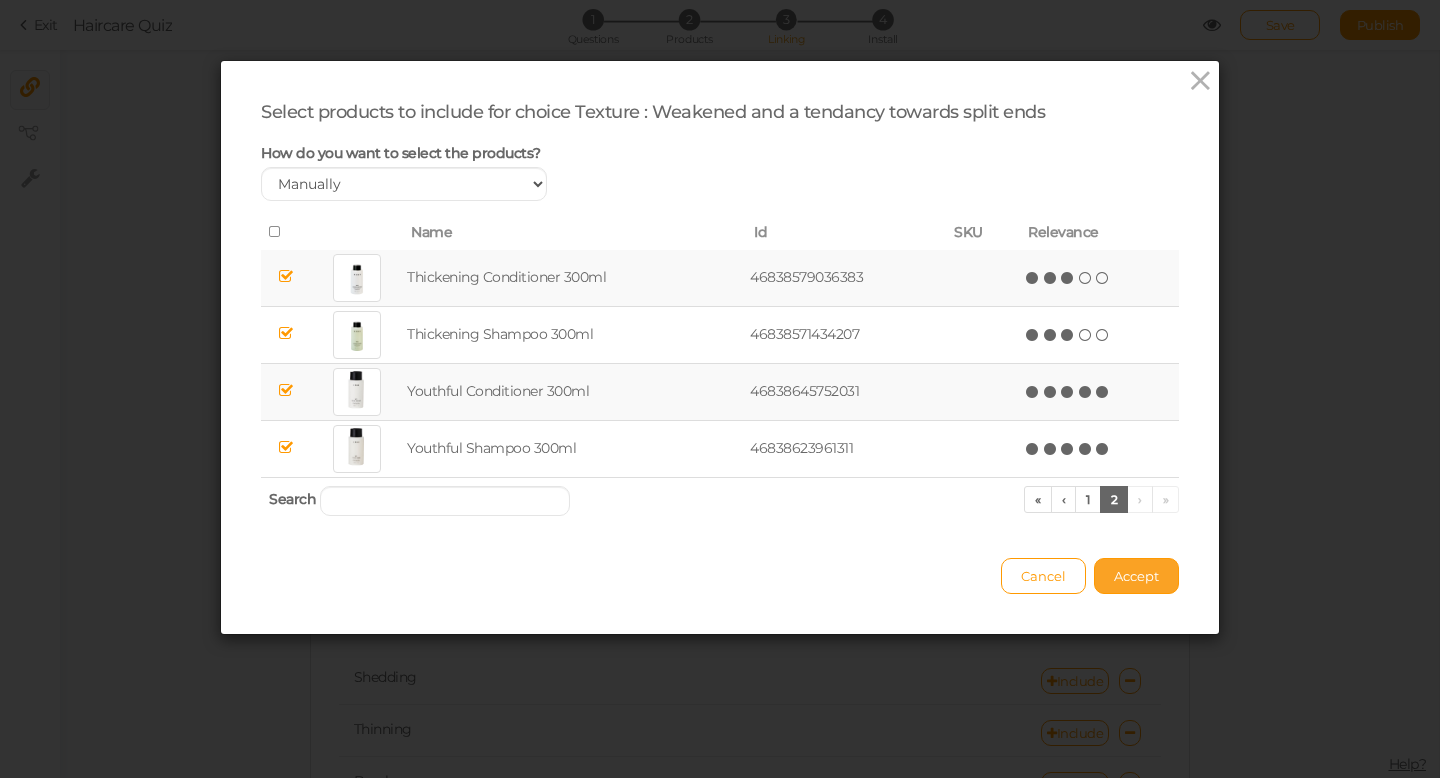 click on "Accept" at bounding box center [1136, 576] 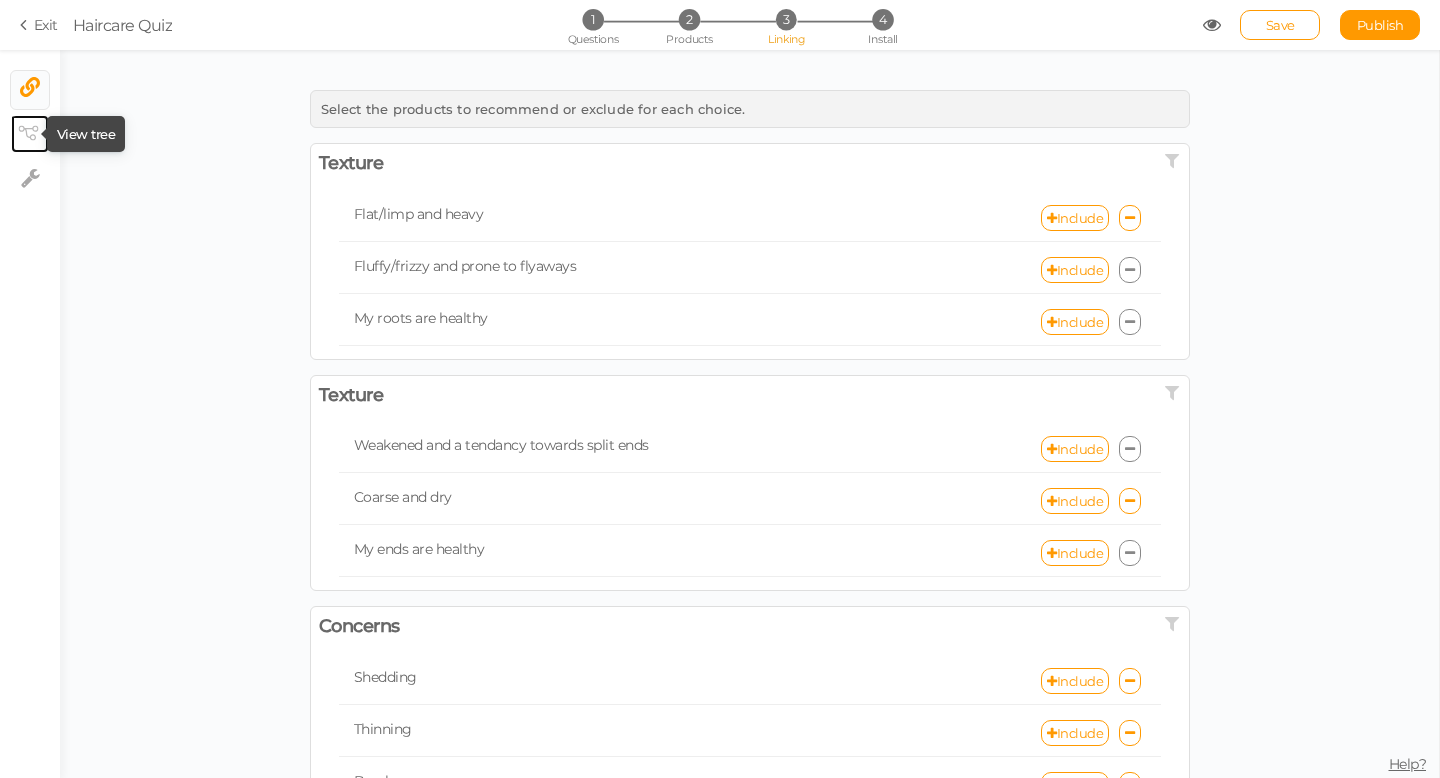 click 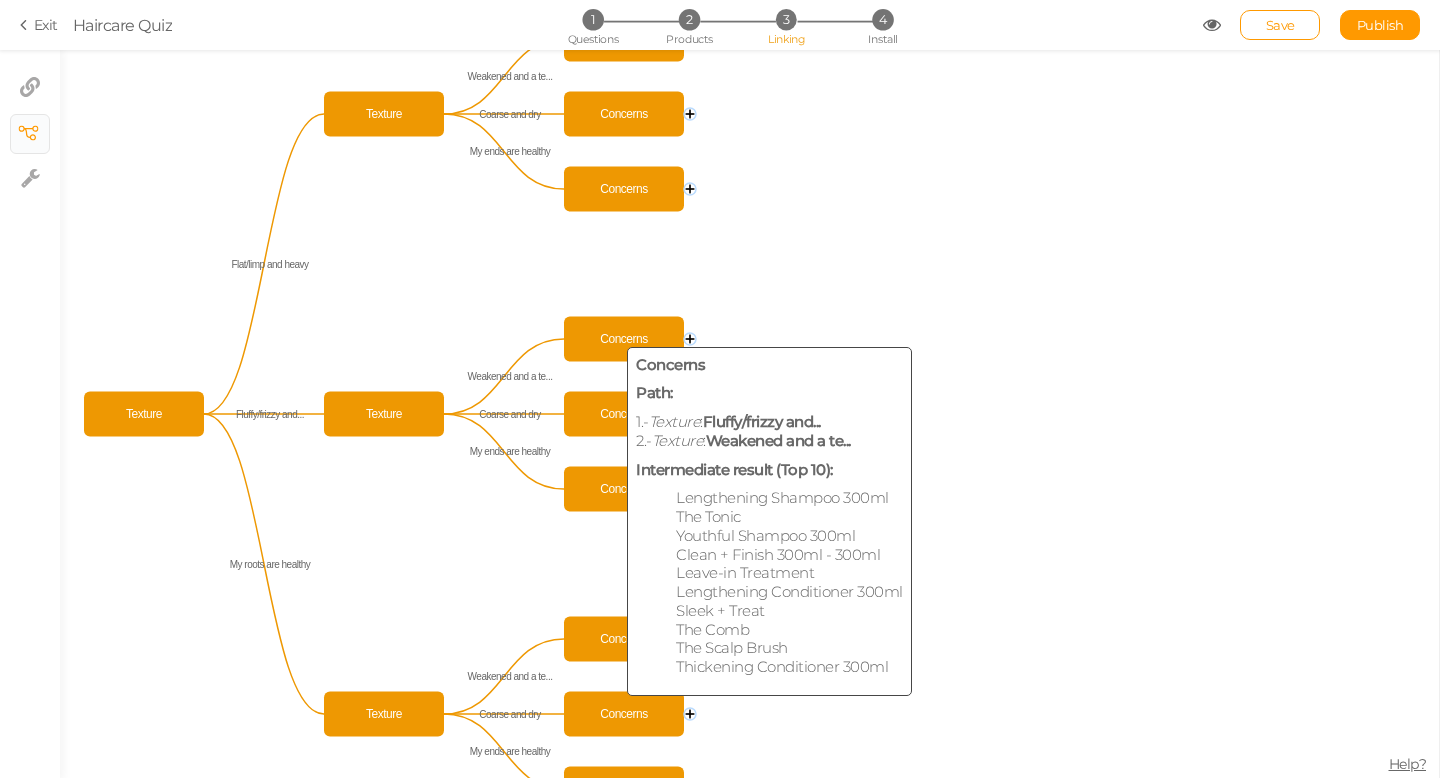 click on "Concerns" 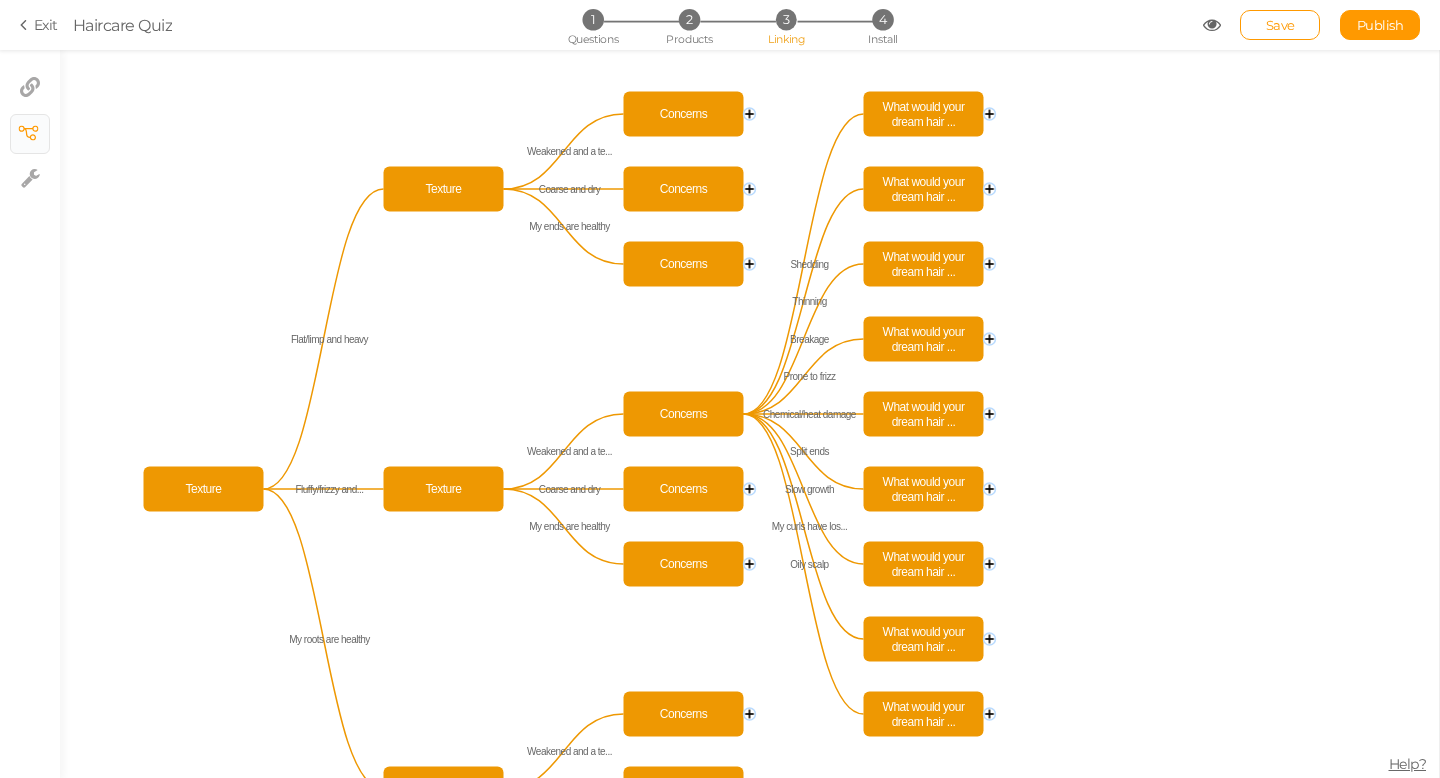click on "3" at bounding box center [786, 19] 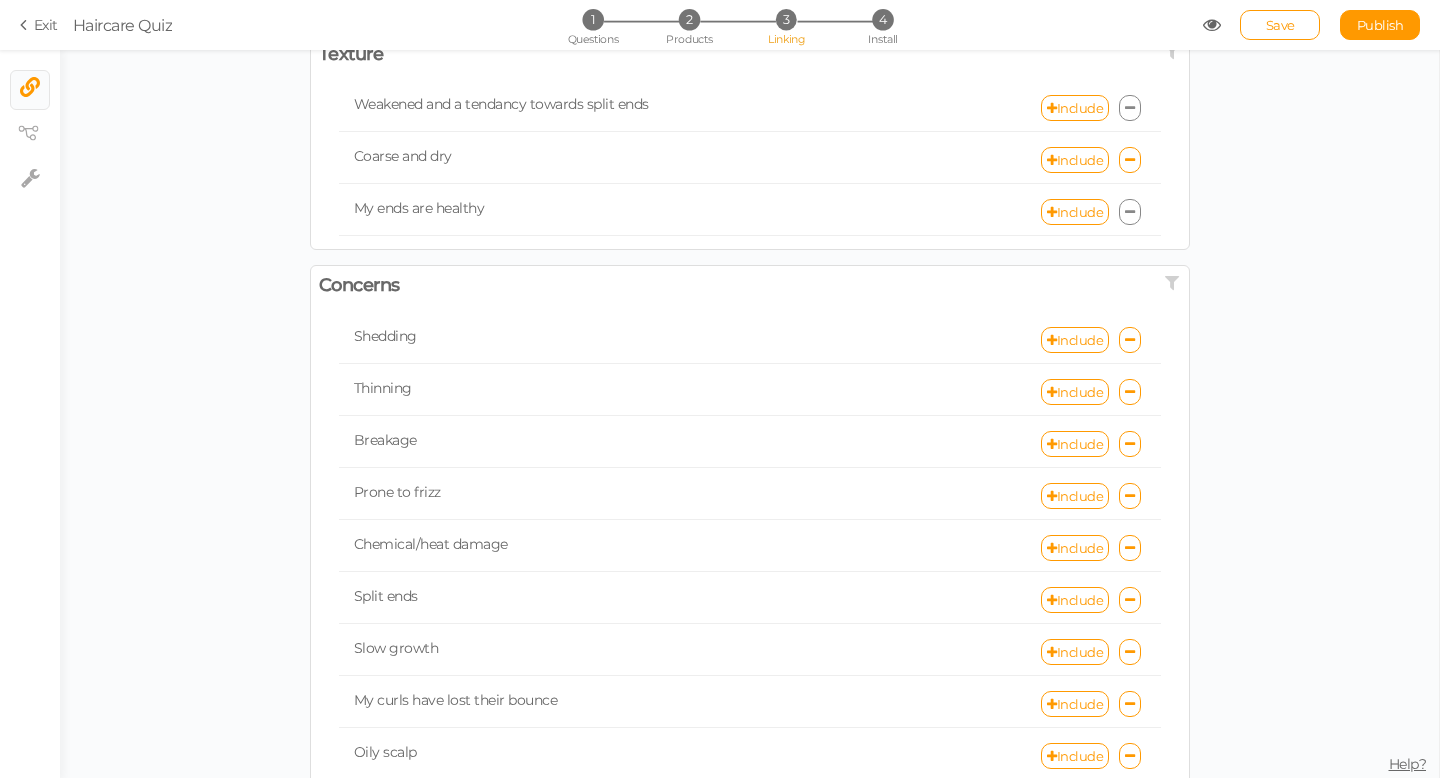 scroll, scrollTop: 349, scrollLeft: 0, axis: vertical 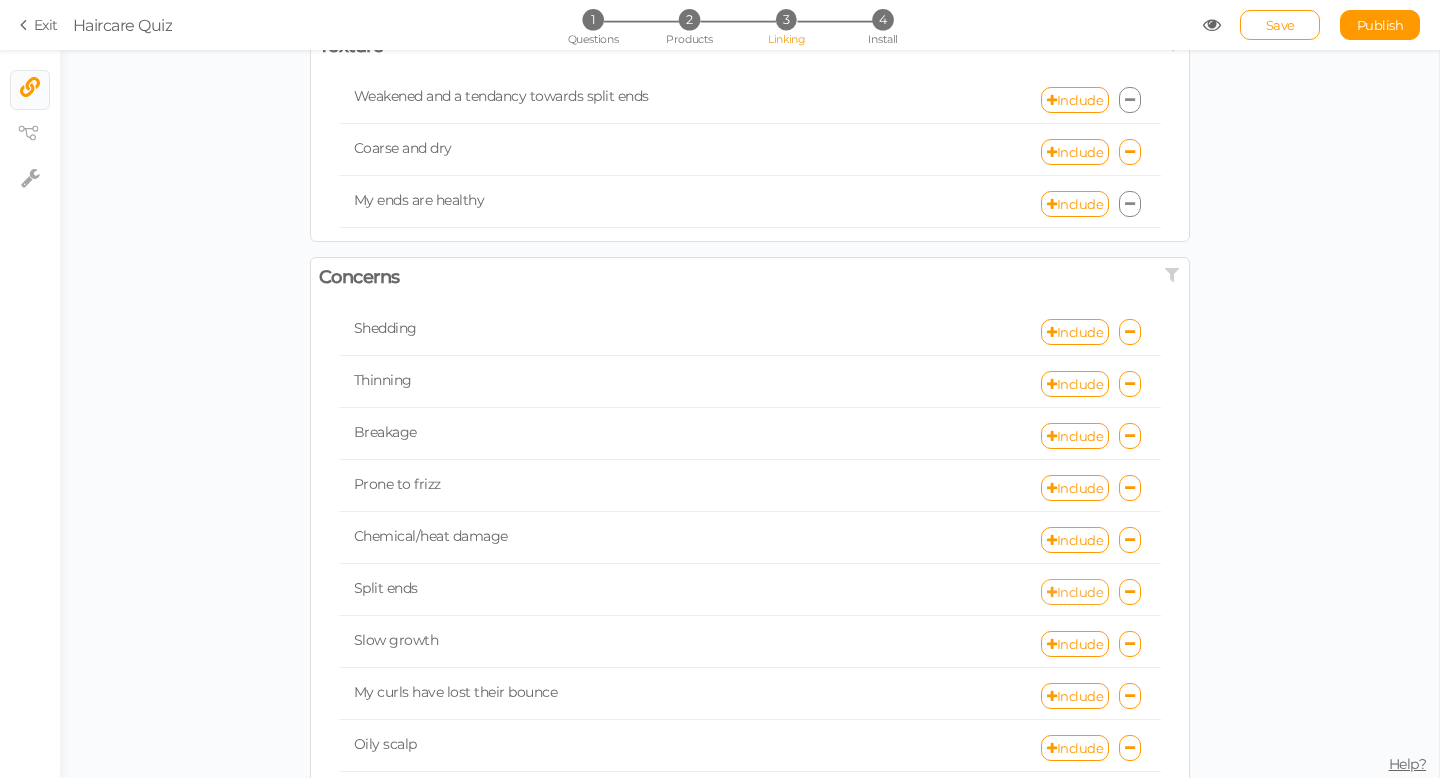 click on "Include" at bounding box center [1075, 592] 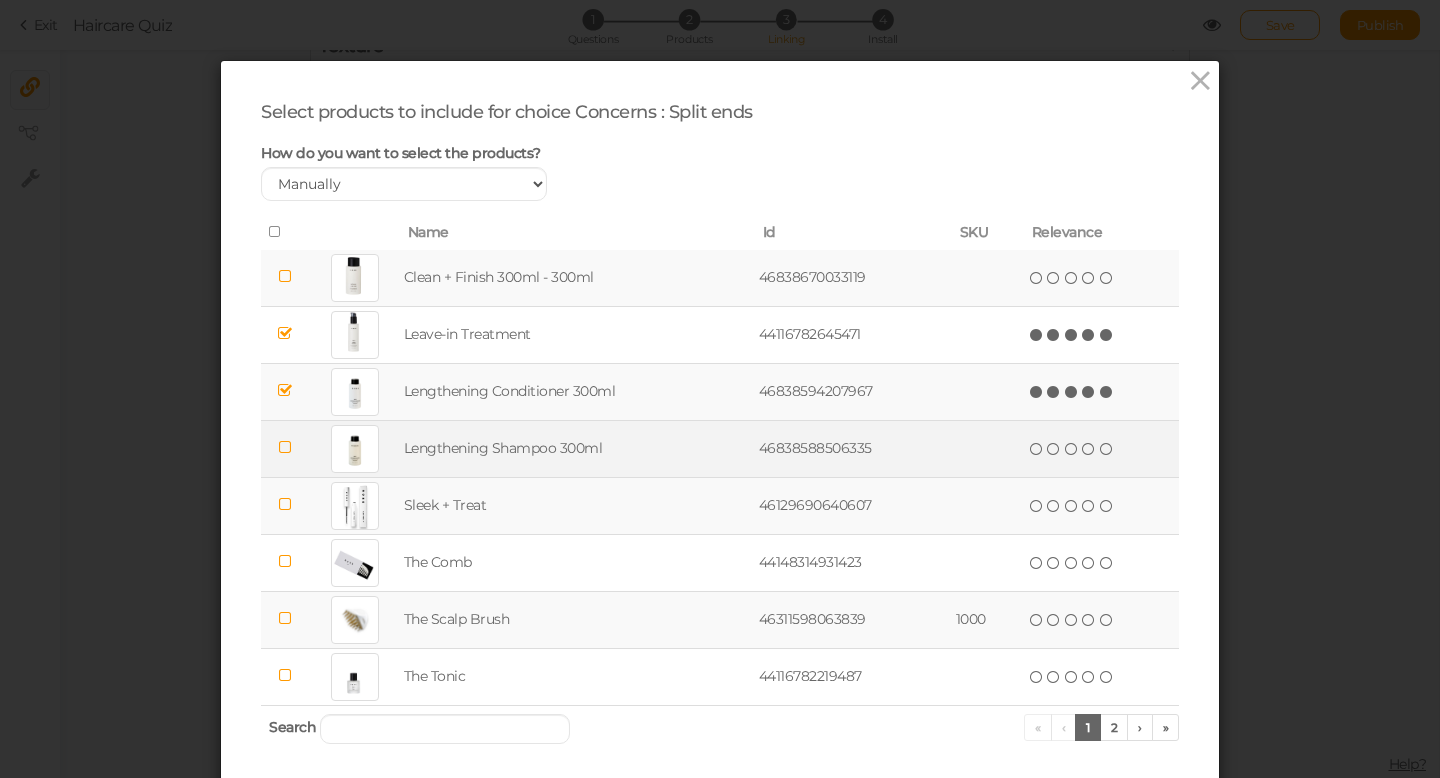 click at bounding box center (285, 447) 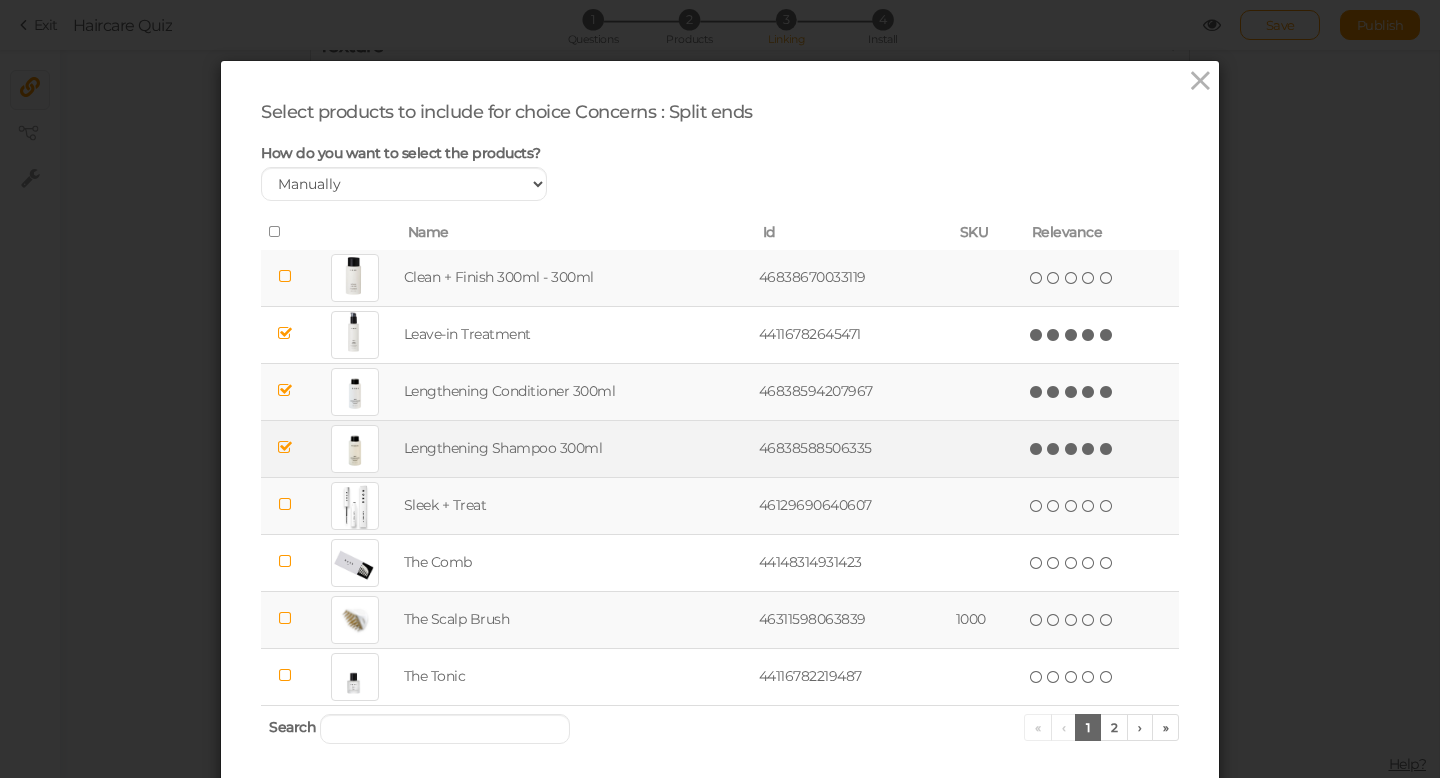 click at bounding box center (1107, 449) 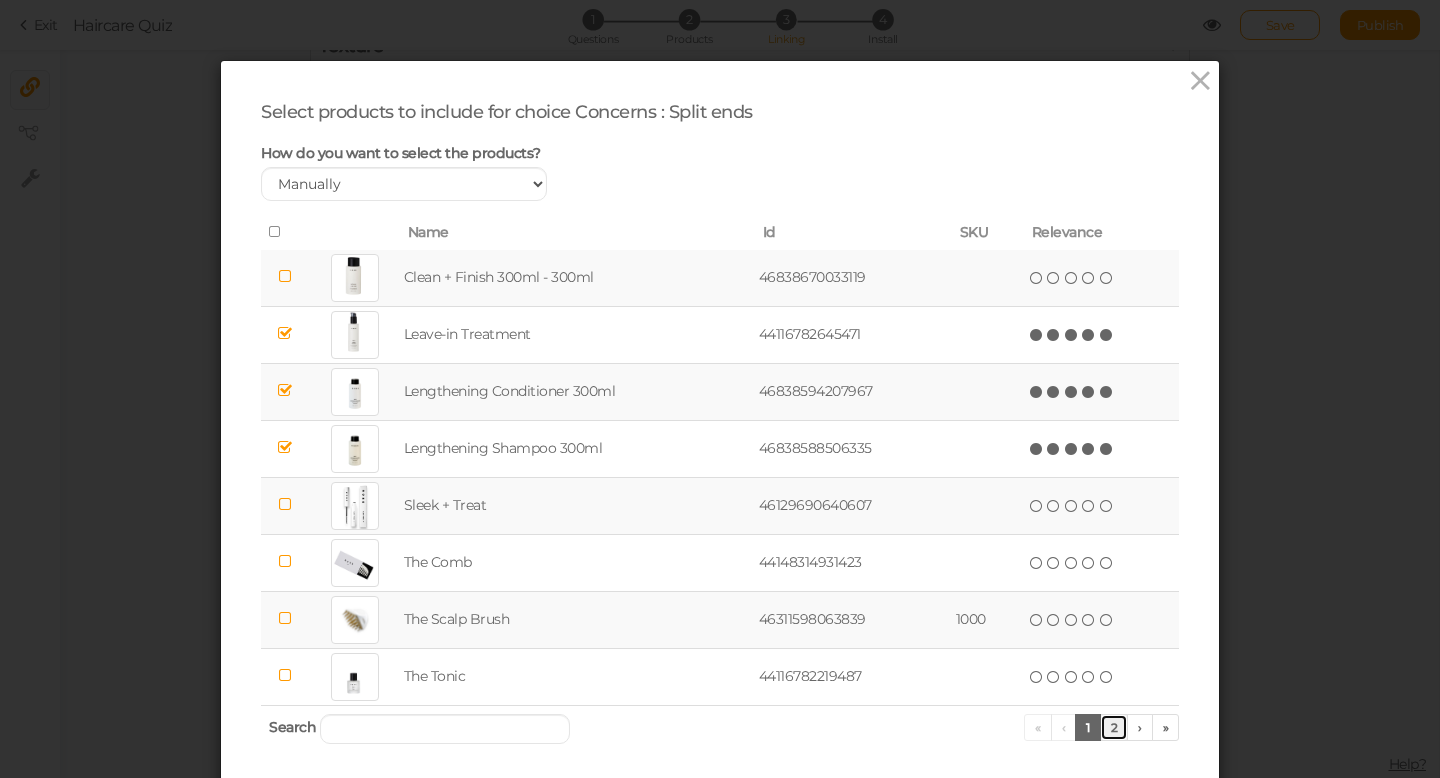 click on "2" at bounding box center (1114, 727) 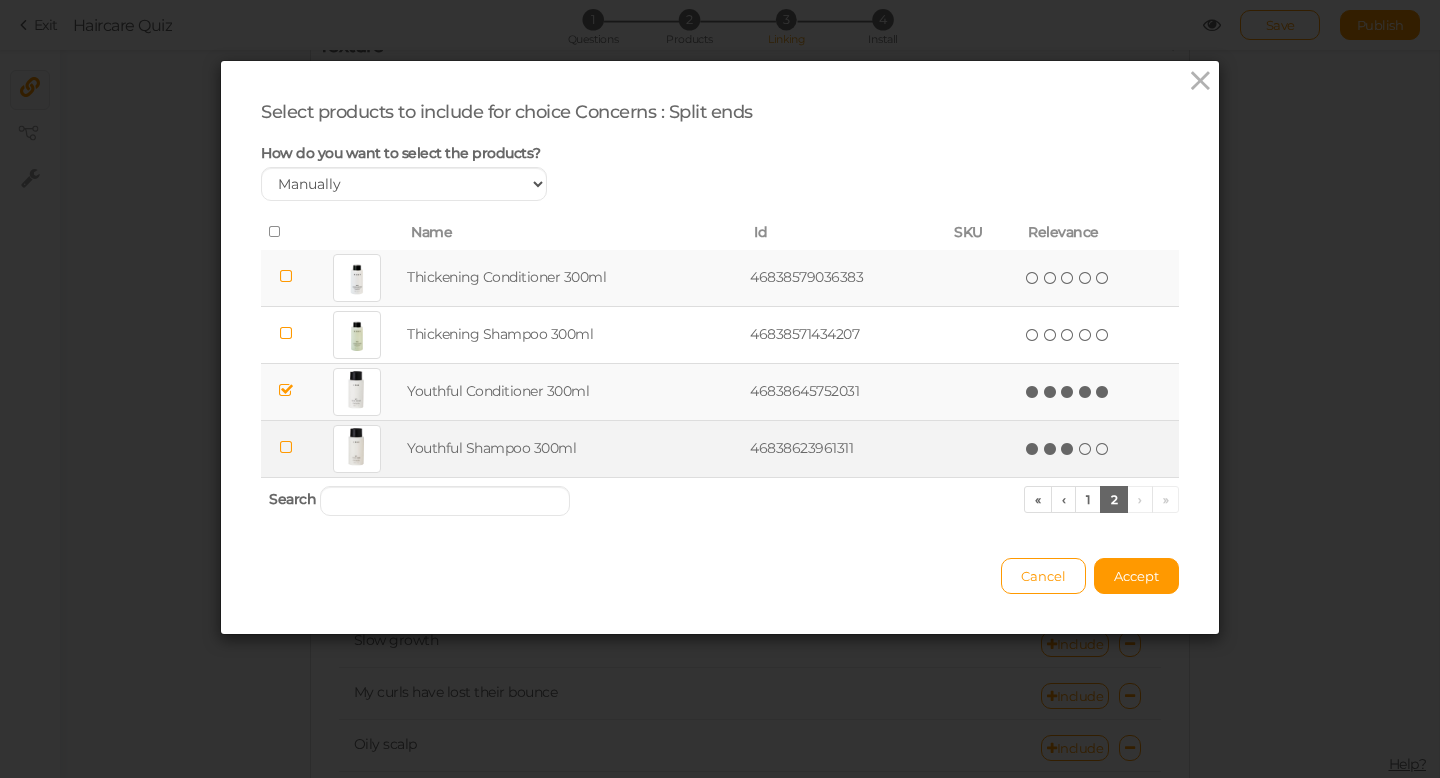 click at bounding box center [1068, 449] 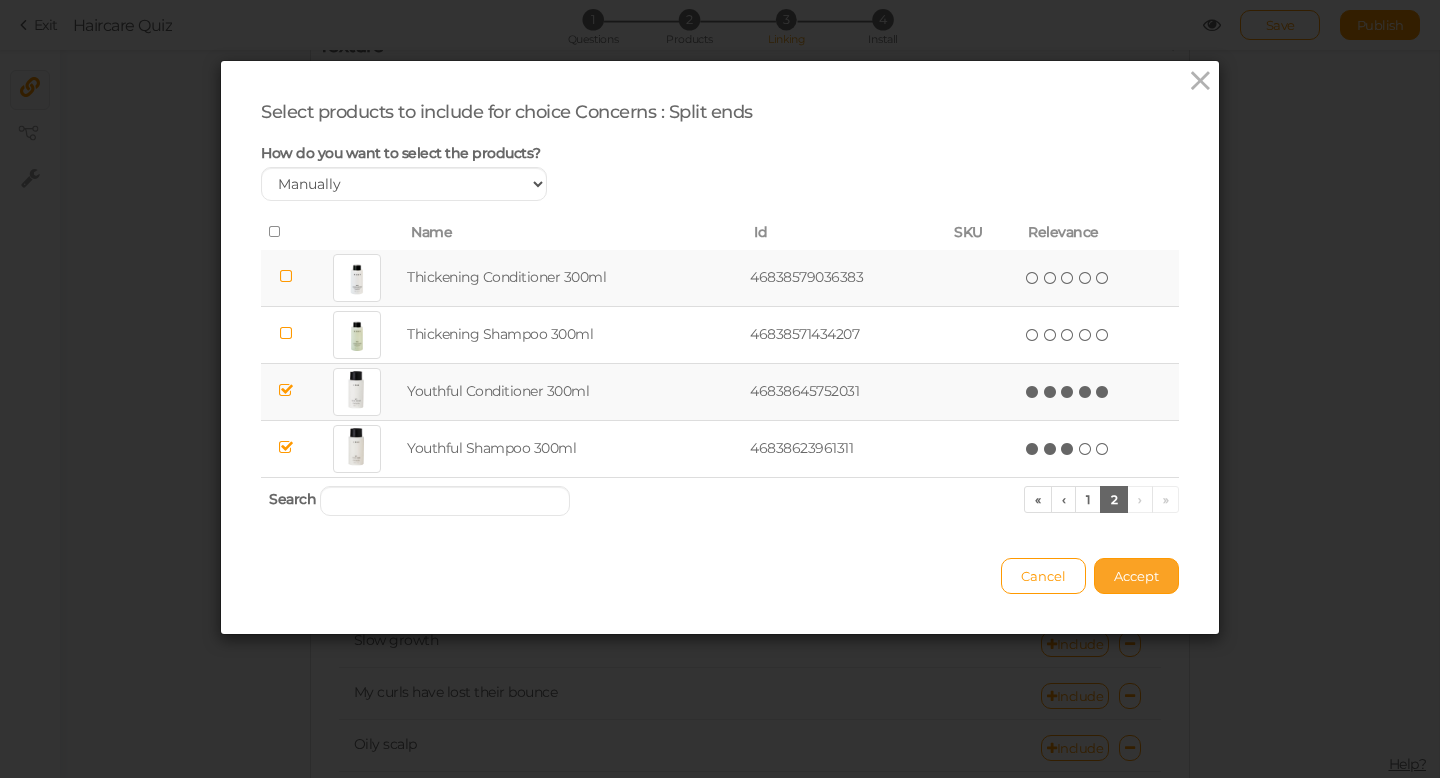 click on "Accept" at bounding box center (1136, 576) 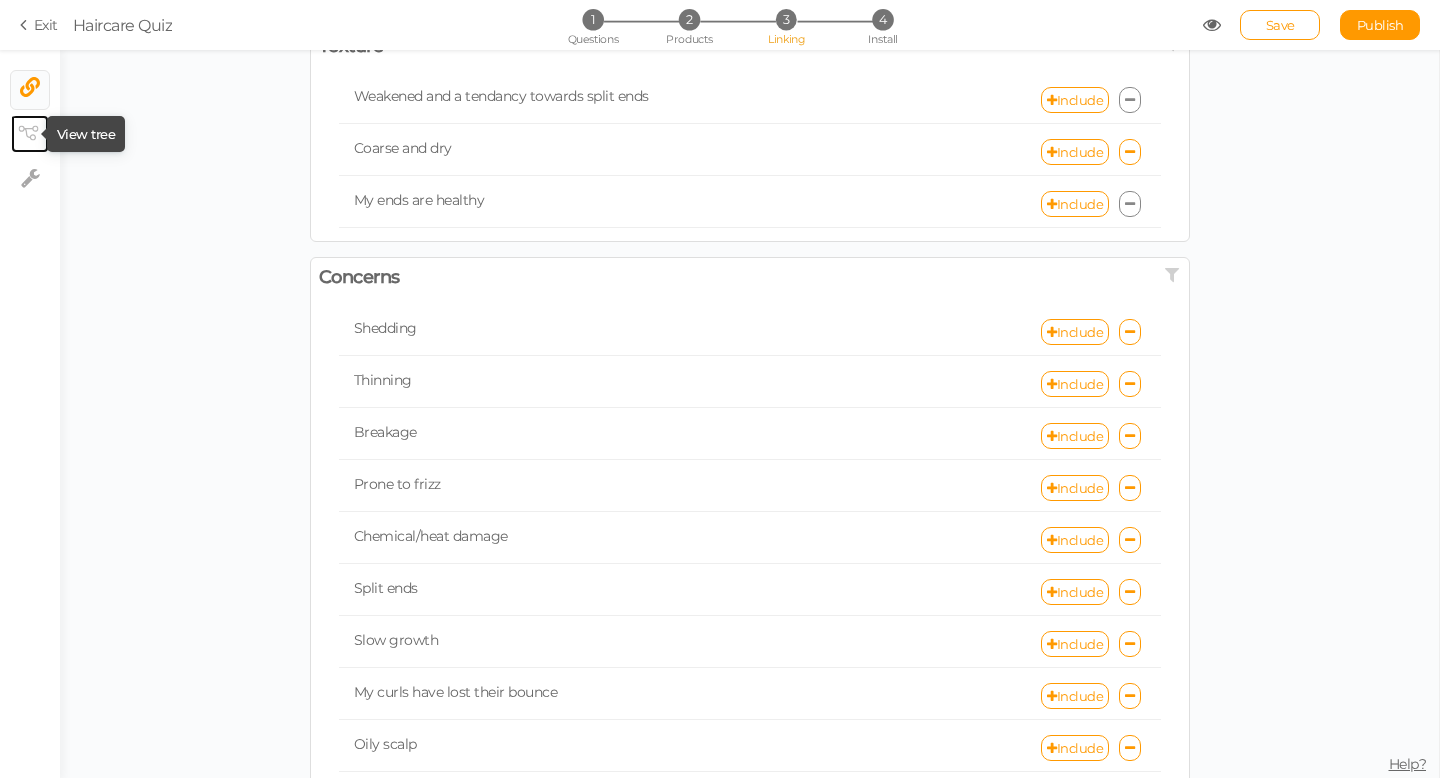 click 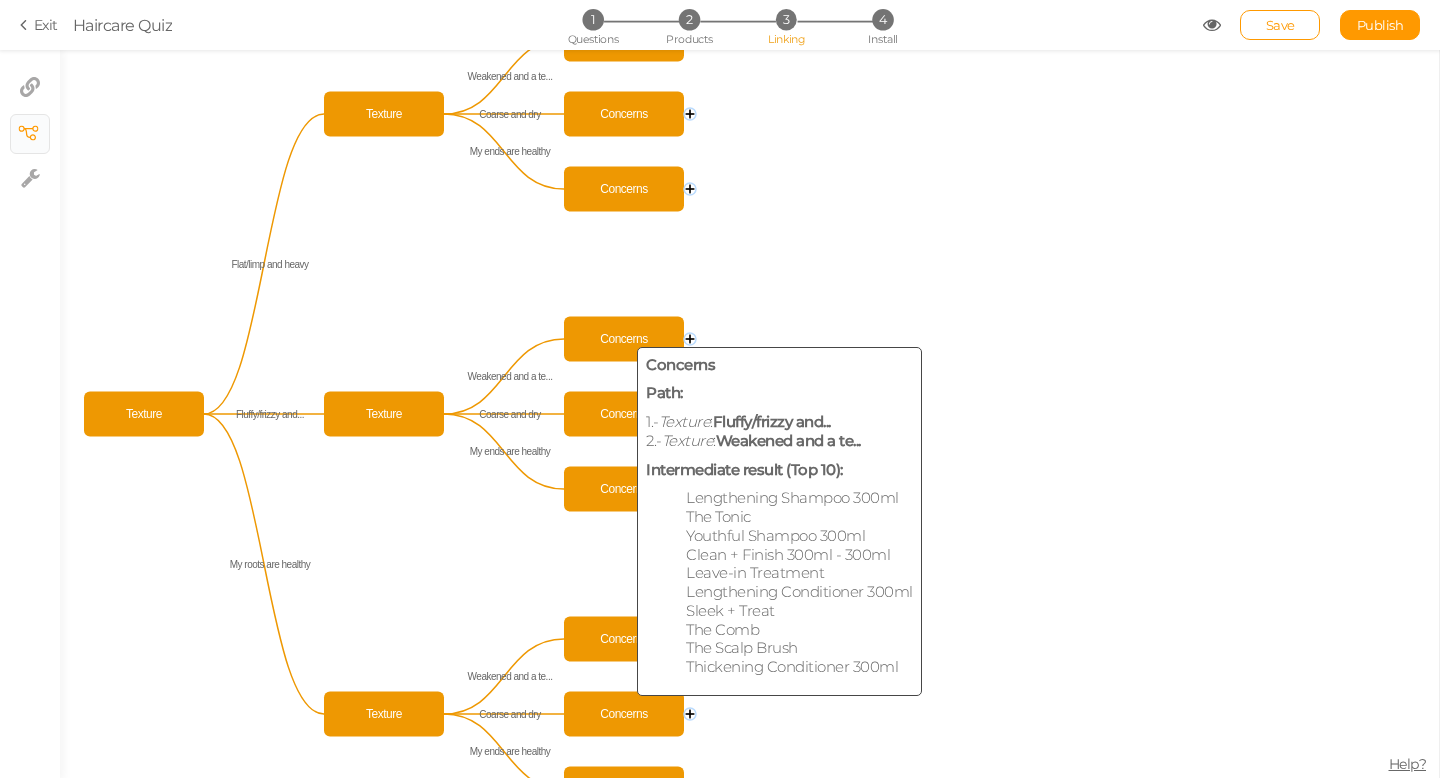 click on "Concerns" 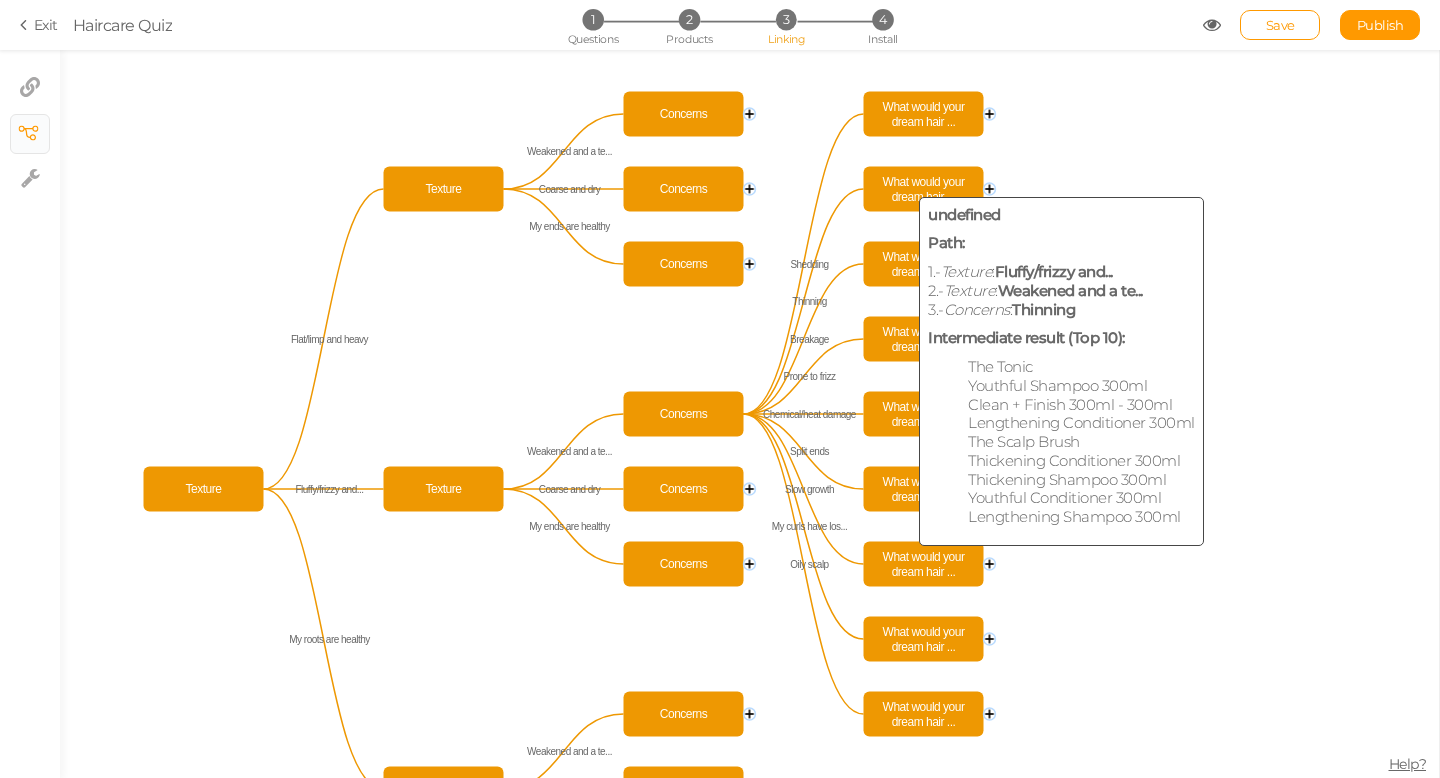 click on "What would your dream hair ..." 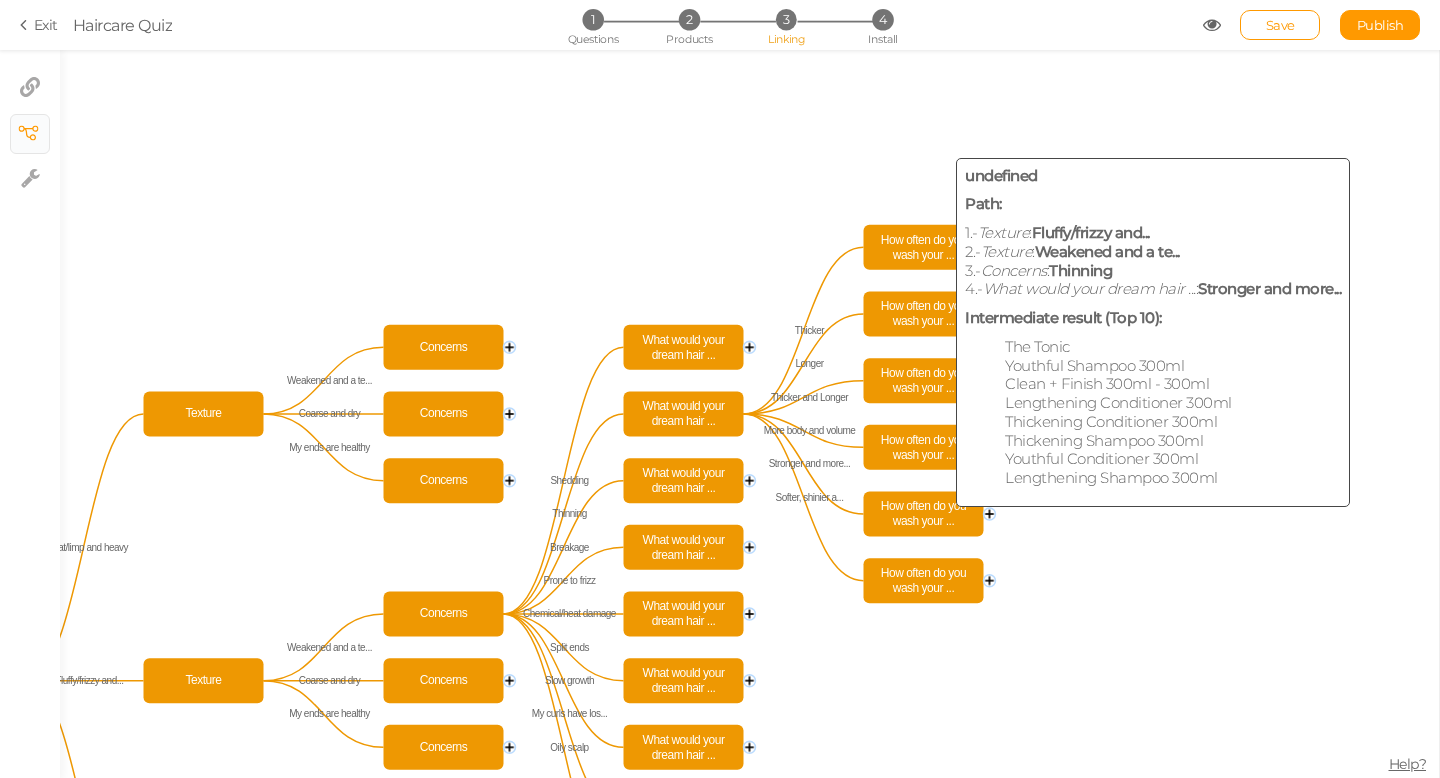 click on "How often do you wash your ..." 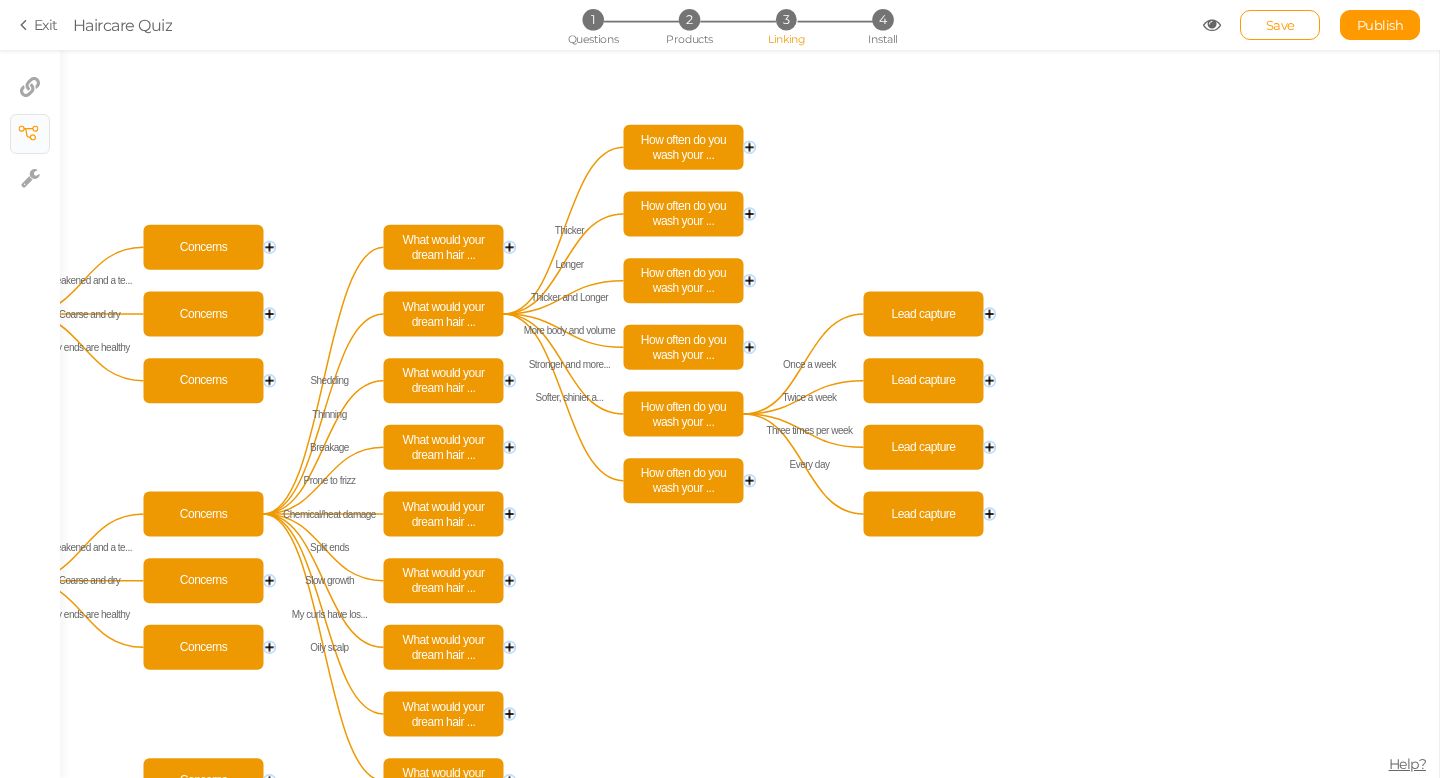 click on "3" at bounding box center [786, 19] 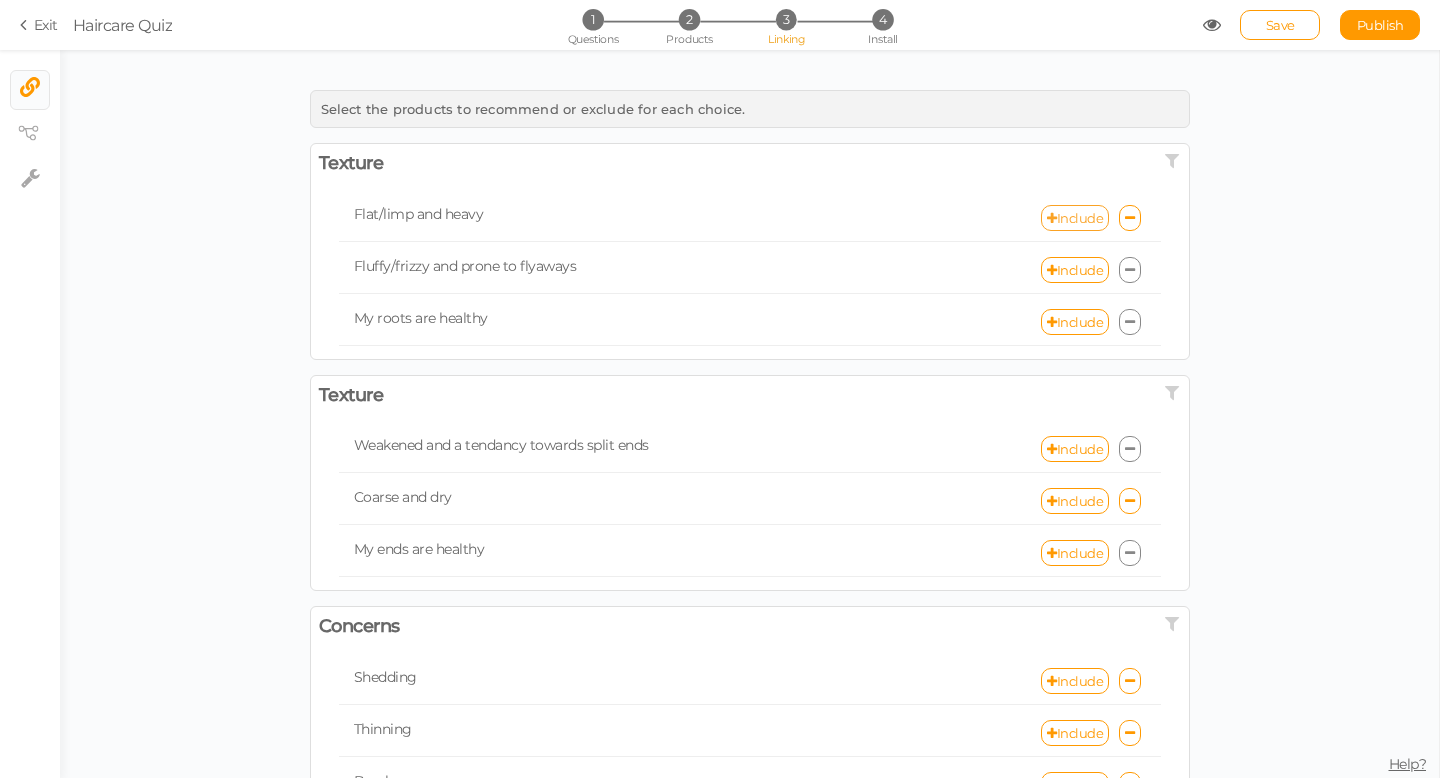 click on "Include" at bounding box center [1075, 218] 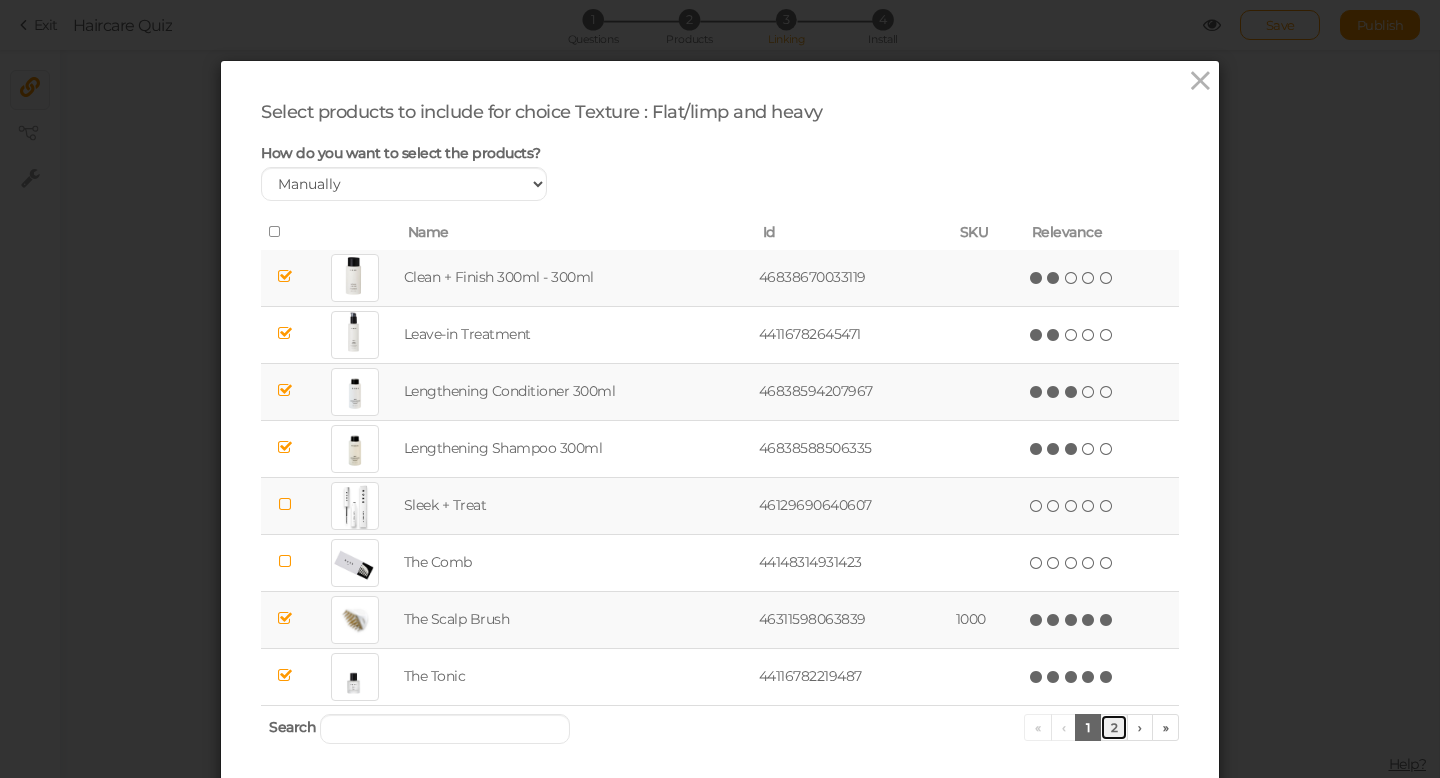 click on "2" at bounding box center (1114, 727) 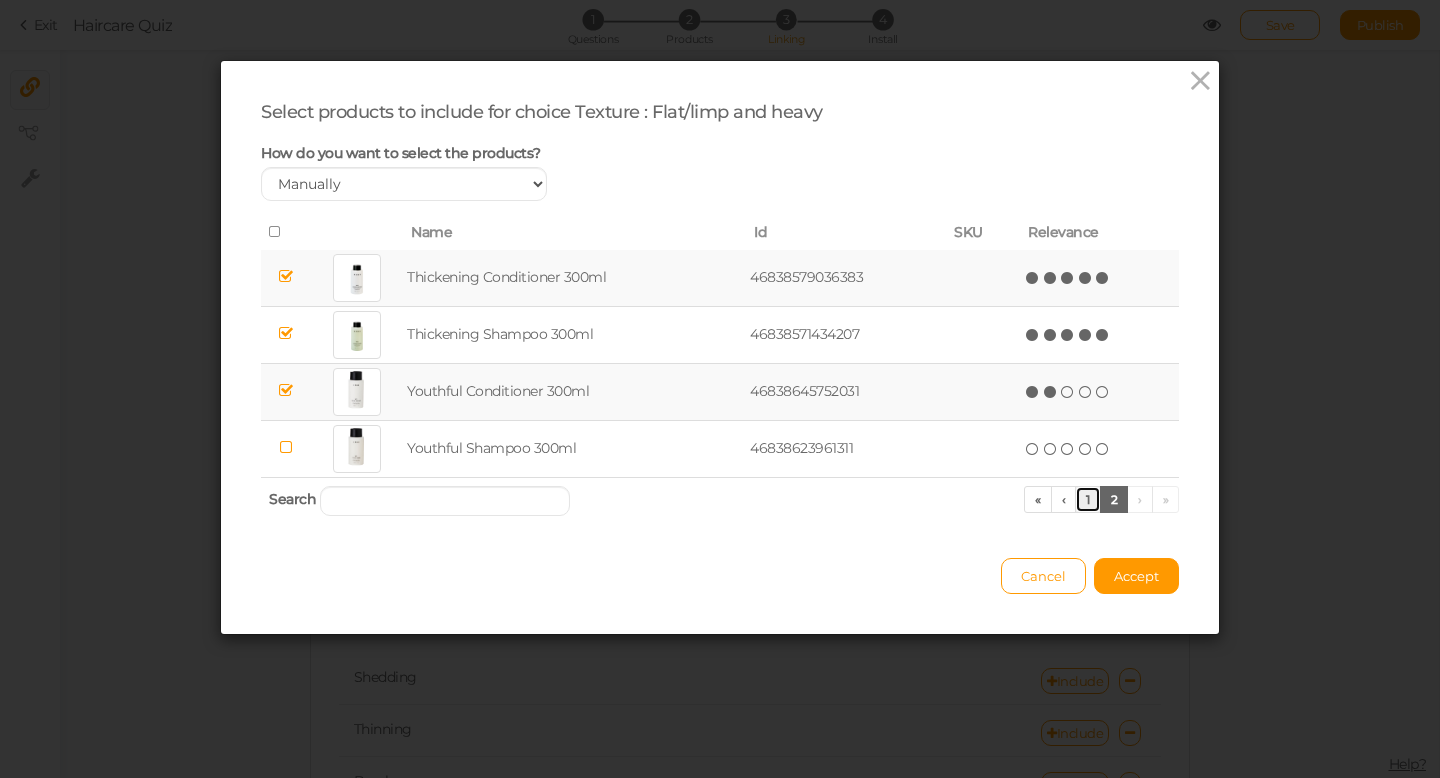 click on "1" at bounding box center [1088, 499] 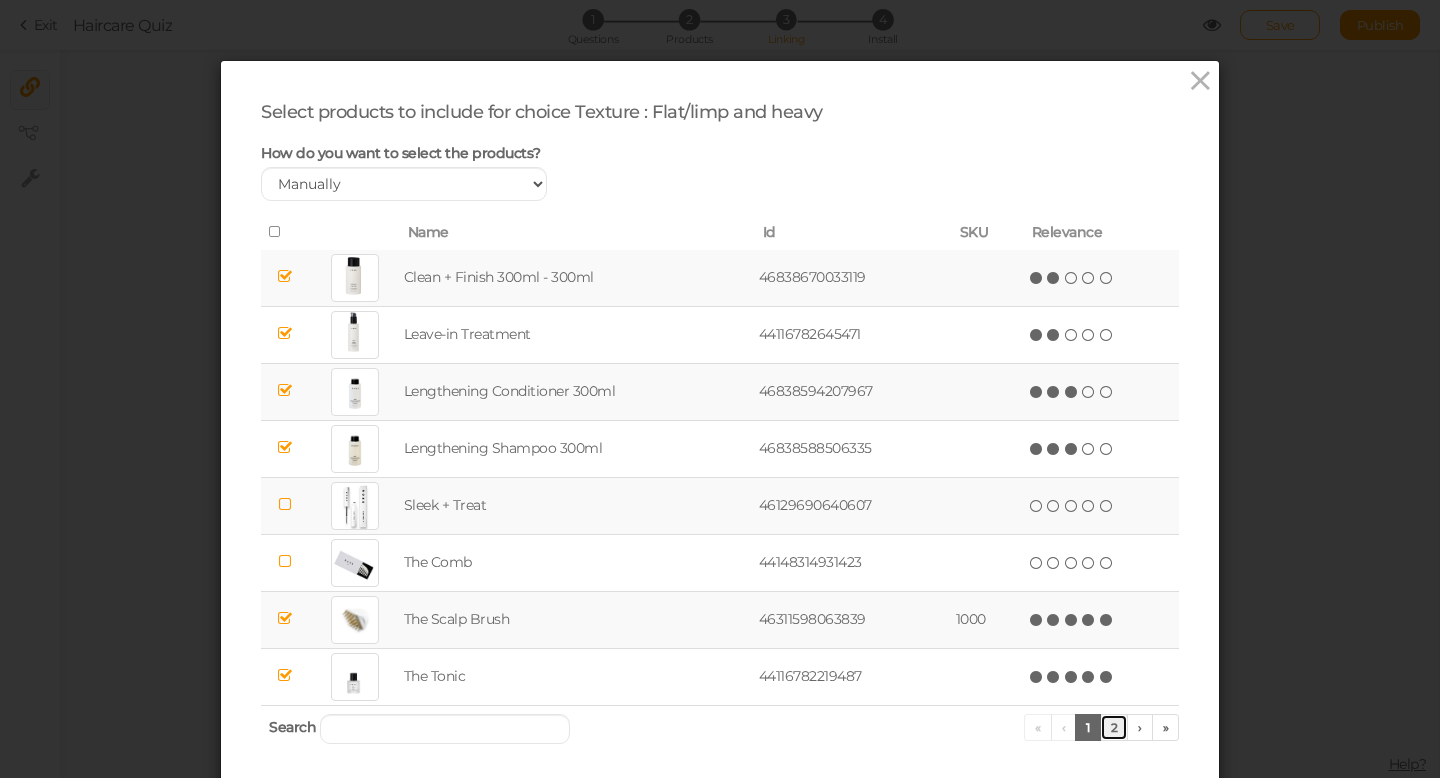 click on "2" at bounding box center [1114, 727] 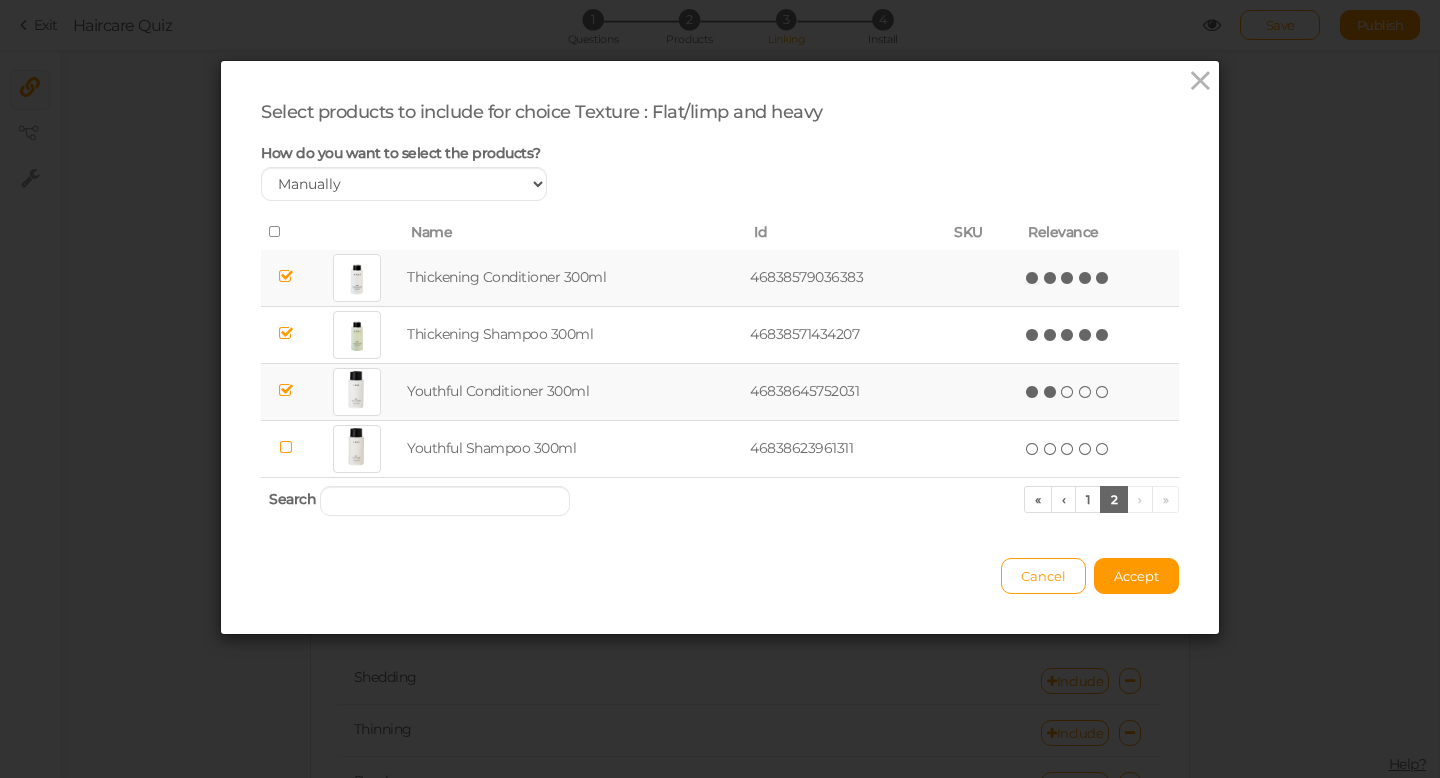 click at bounding box center [286, 390] 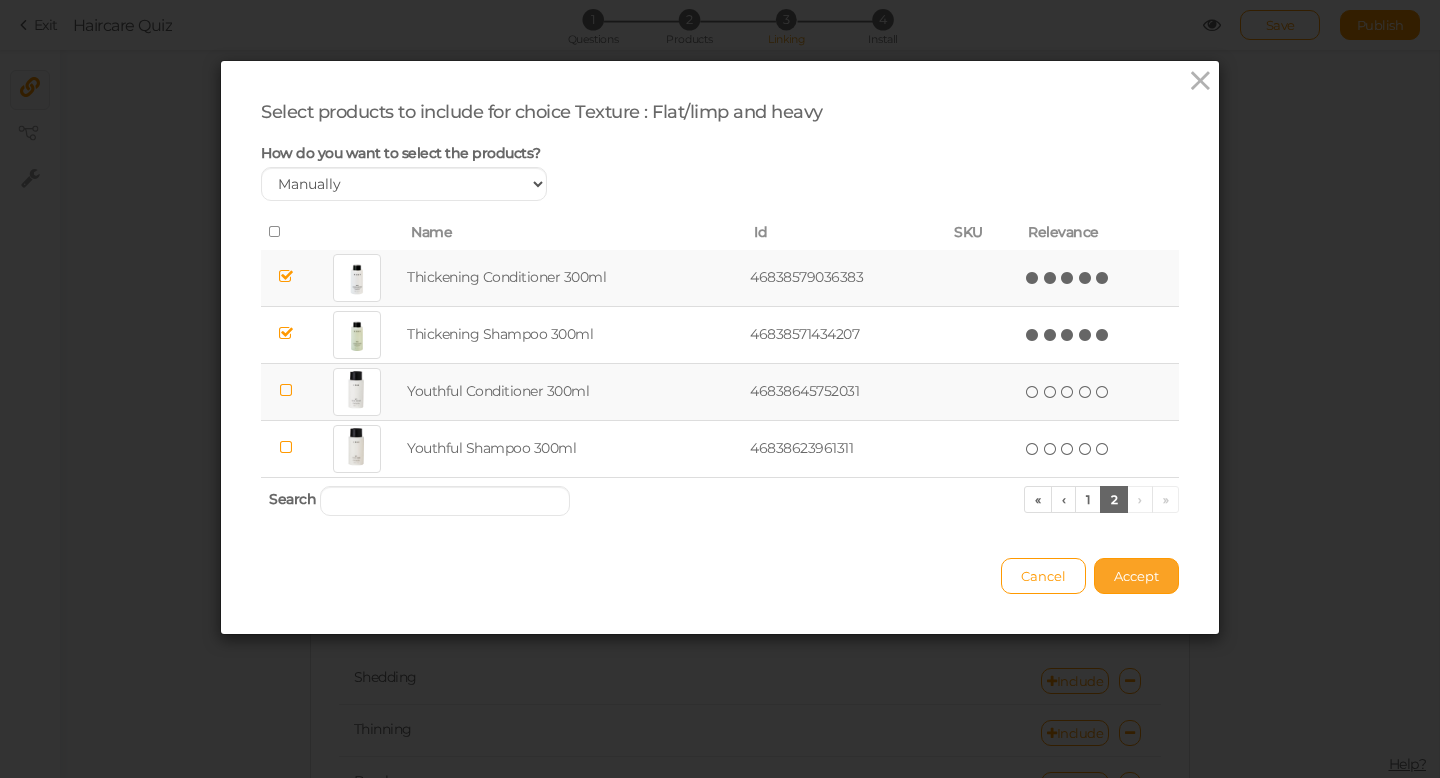 click on "Accept" at bounding box center (1136, 576) 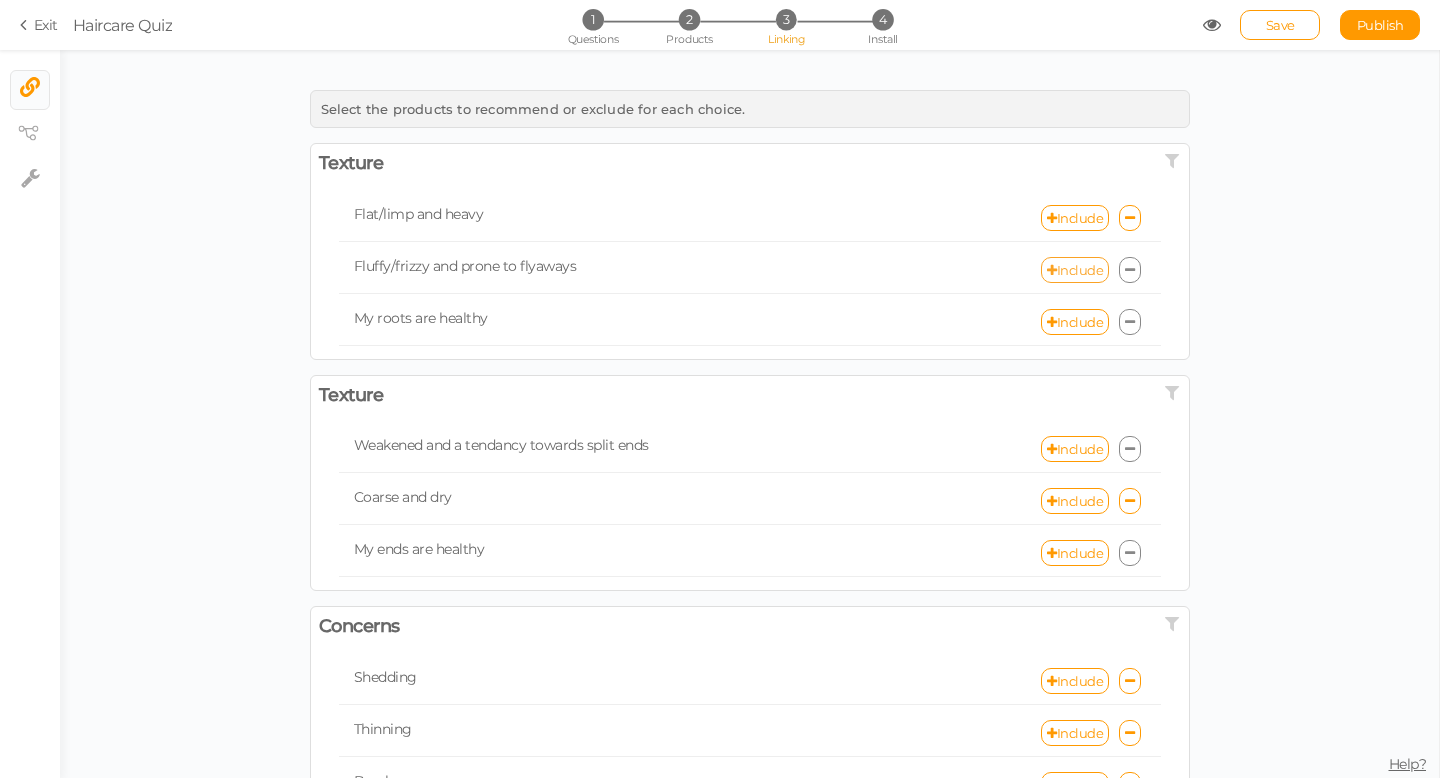 click on "Include" at bounding box center (1075, 270) 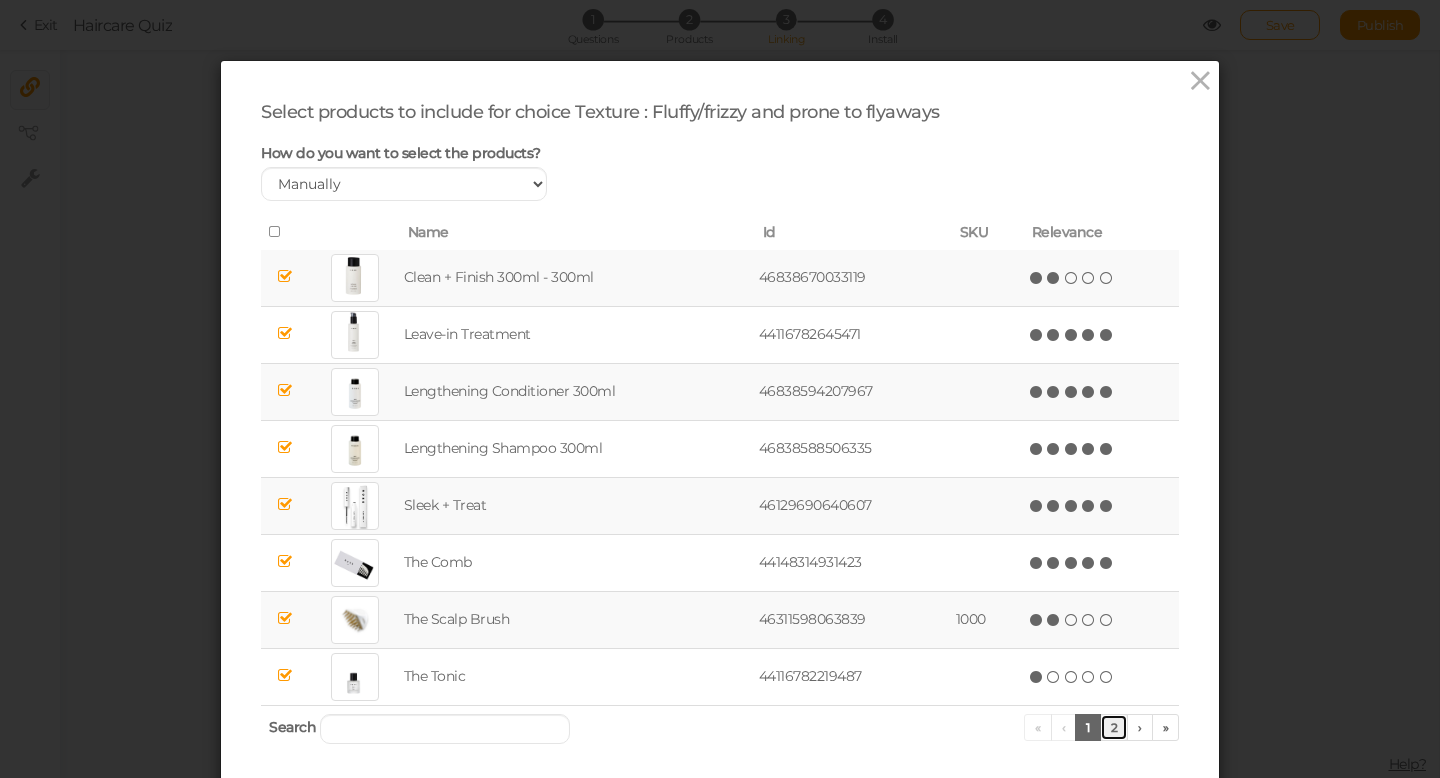 click on "2" at bounding box center (1114, 727) 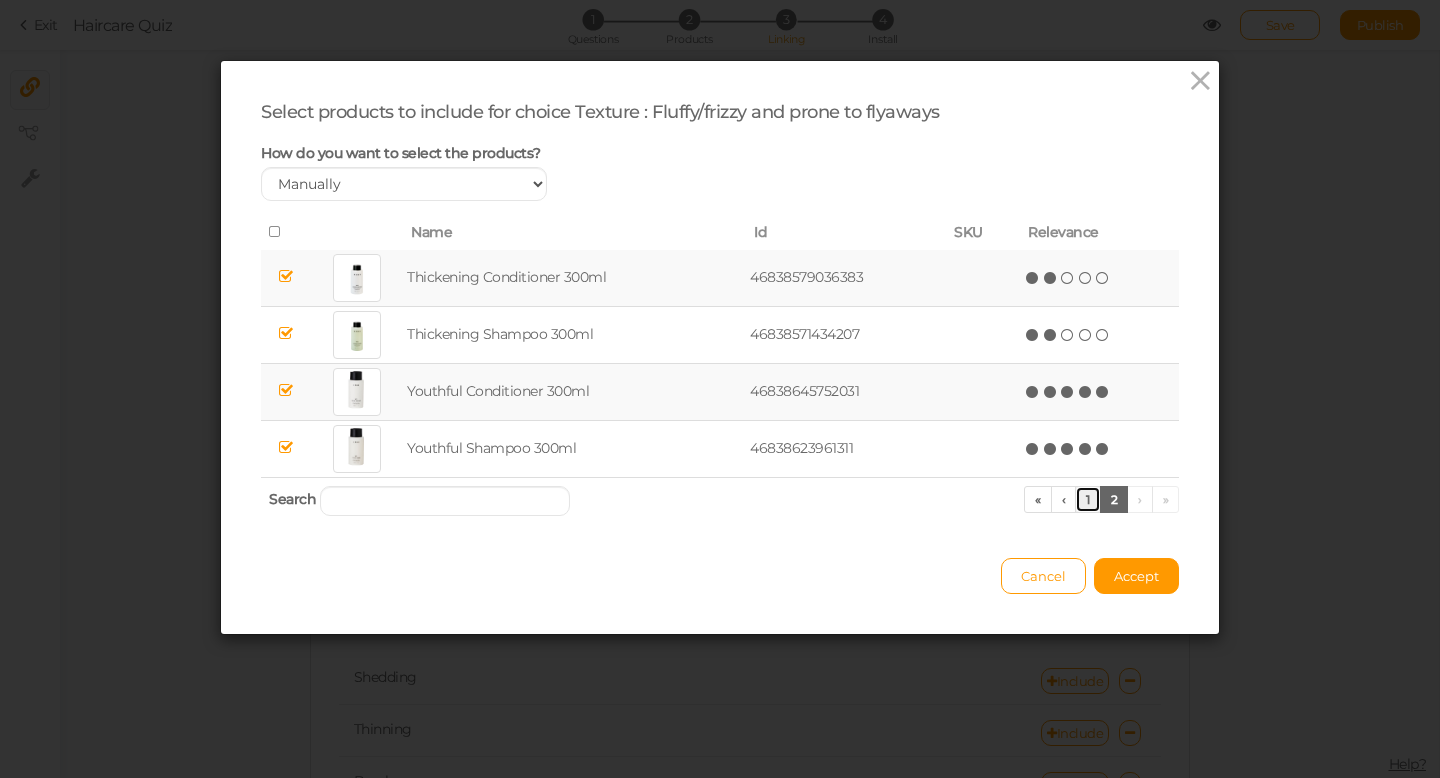 click on "1" at bounding box center (1088, 499) 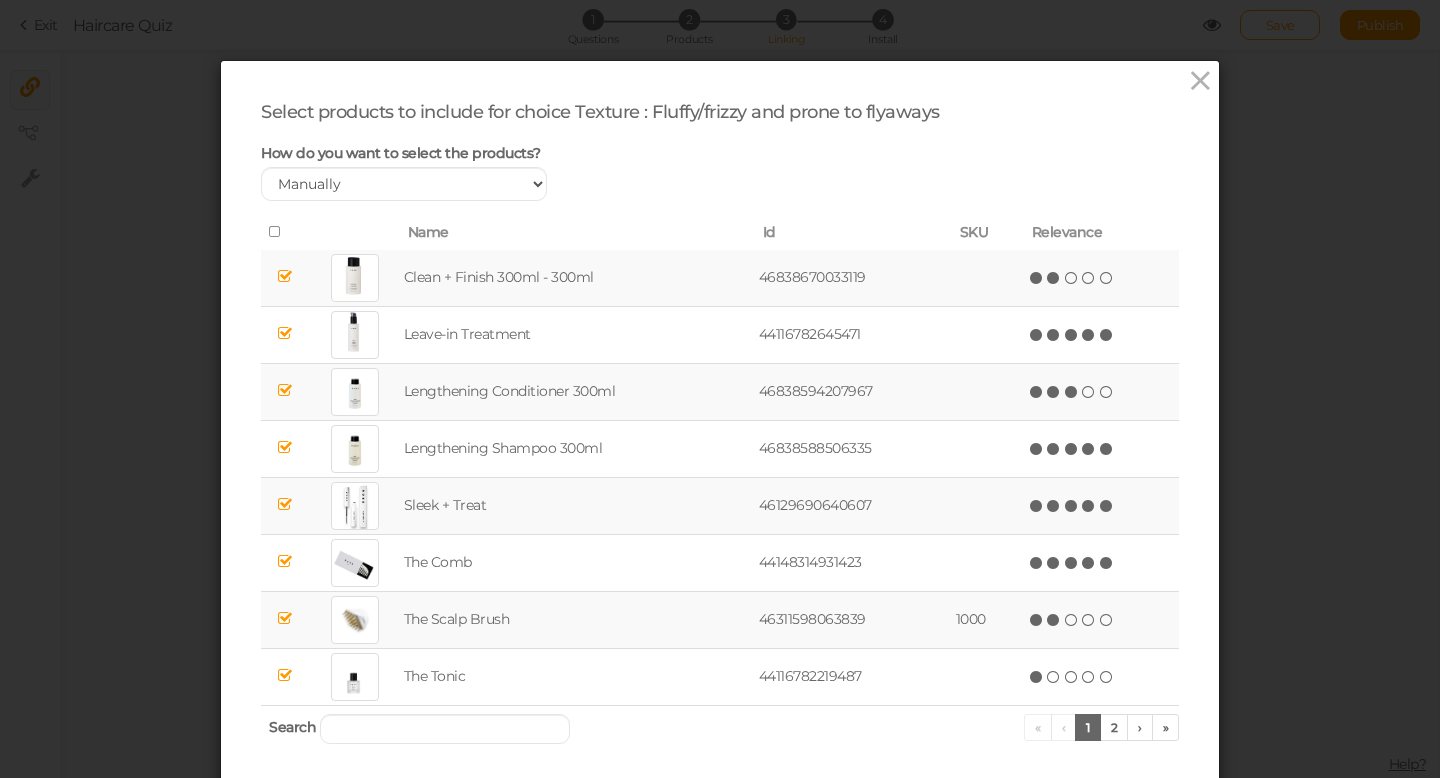 click at bounding box center (1072, 392) 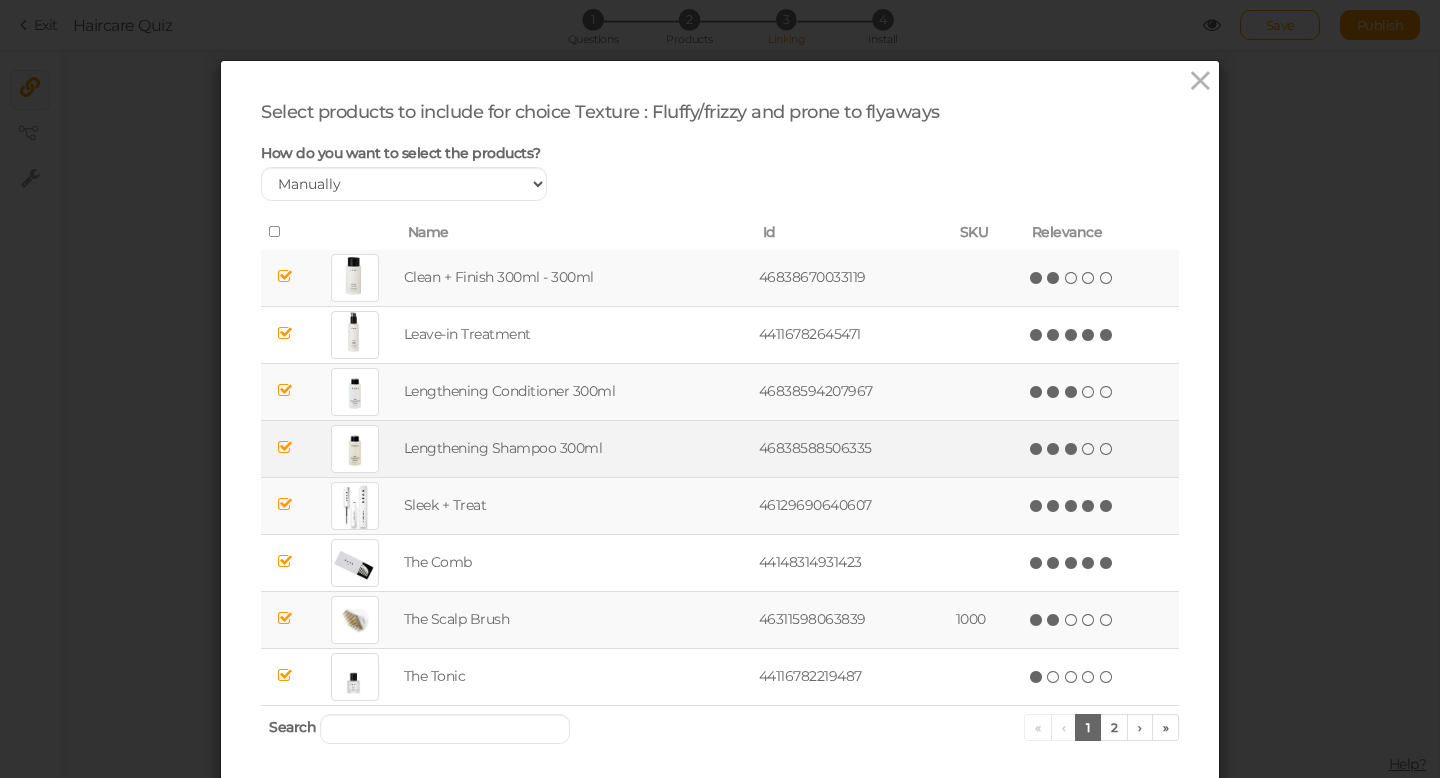 click at bounding box center (1072, 449) 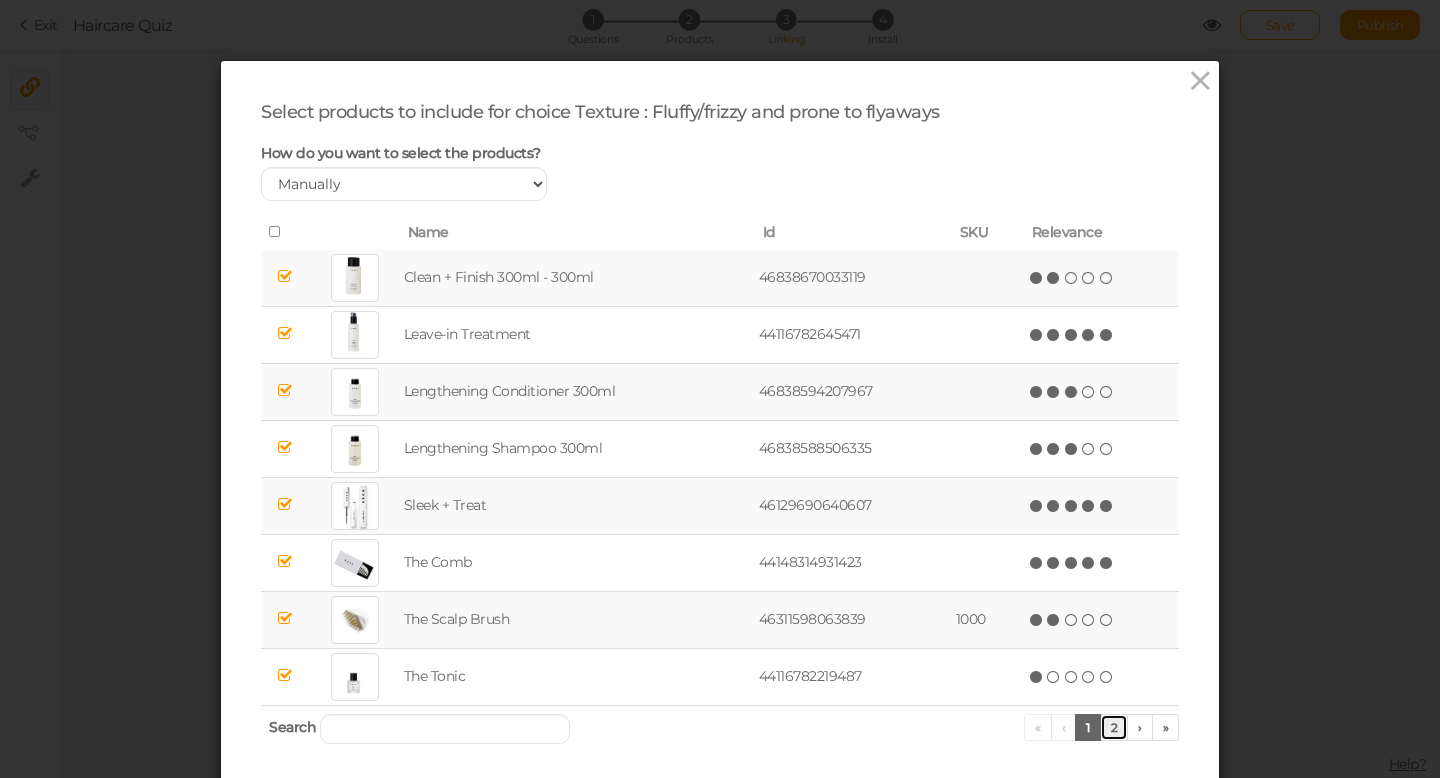 click on "2" at bounding box center [1114, 727] 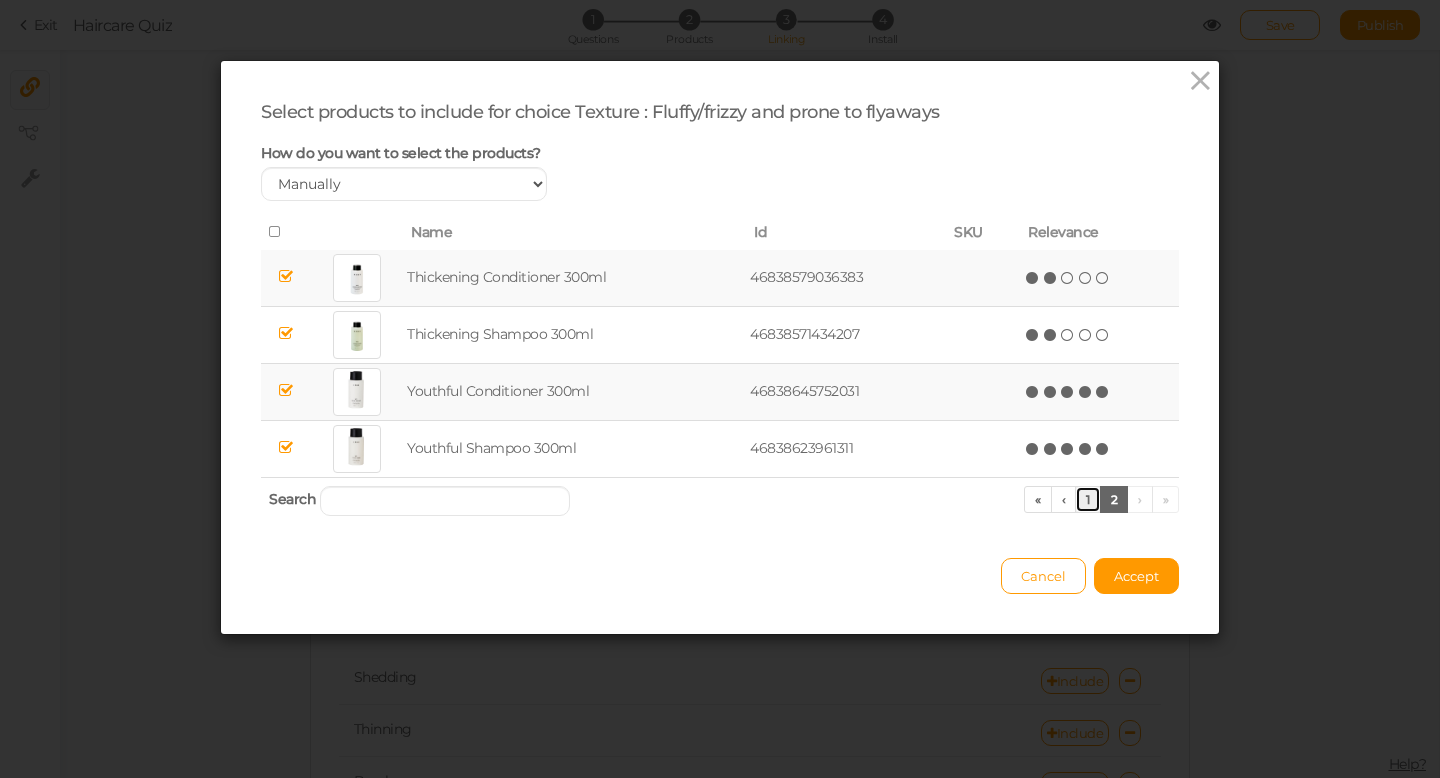 click on "1" at bounding box center [1088, 499] 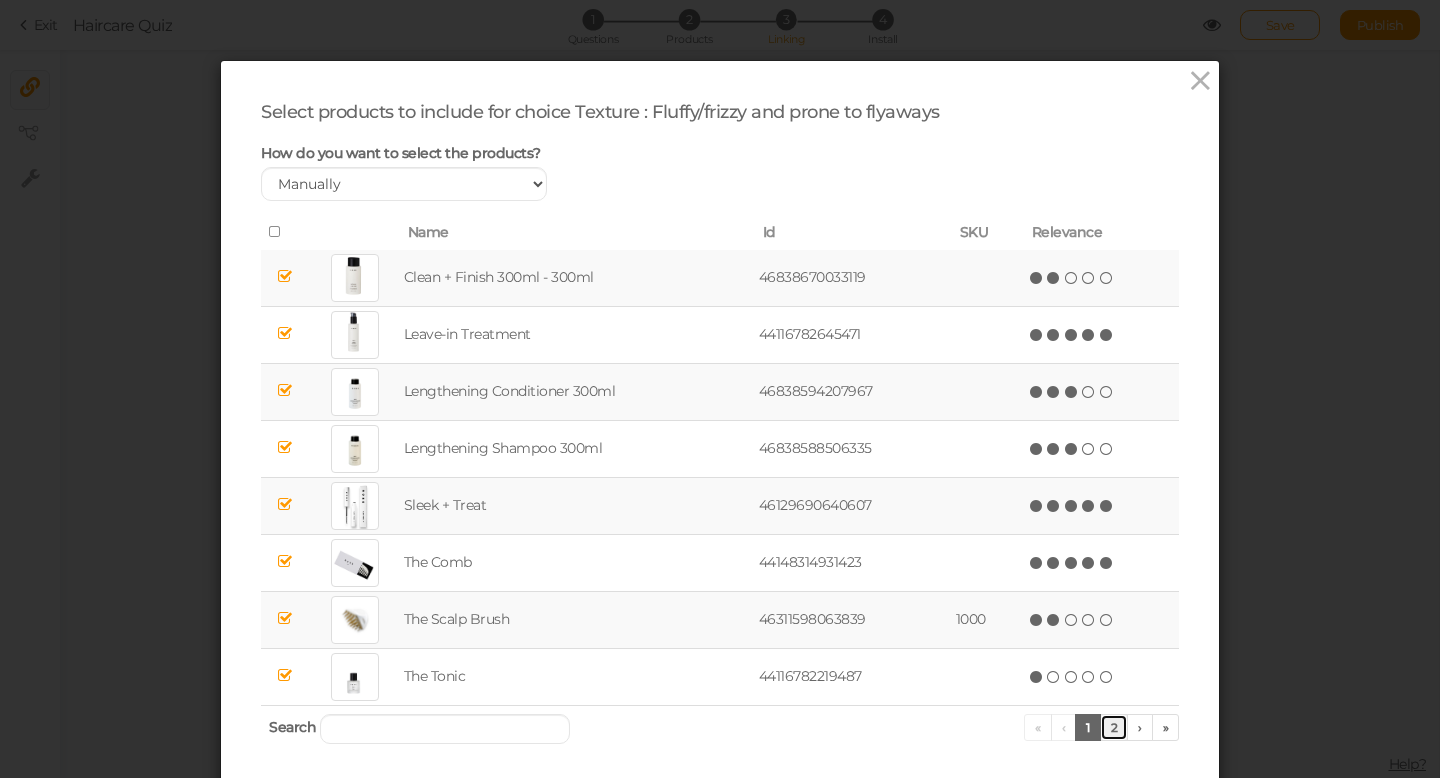 click on "2" at bounding box center [1114, 727] 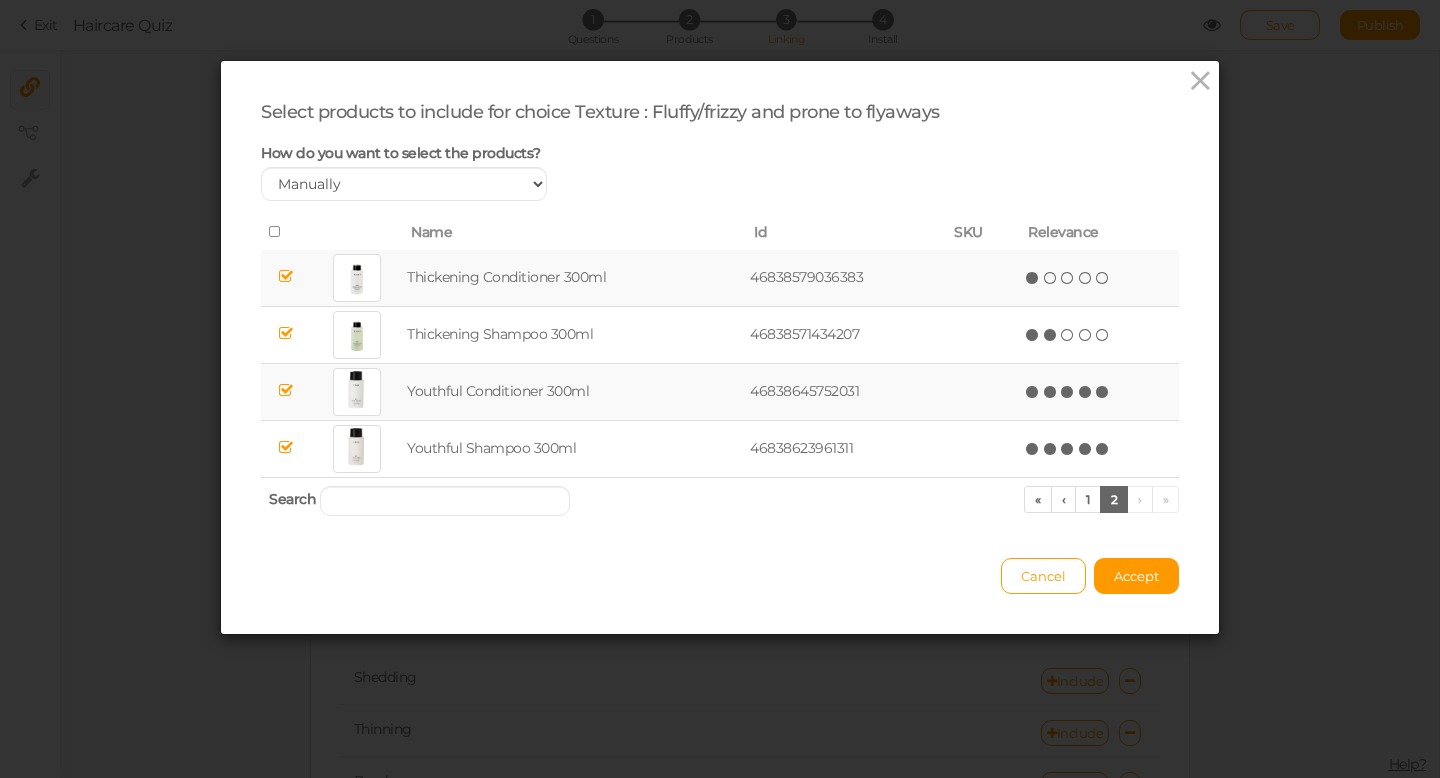 click at bounding box center [1033, 278] 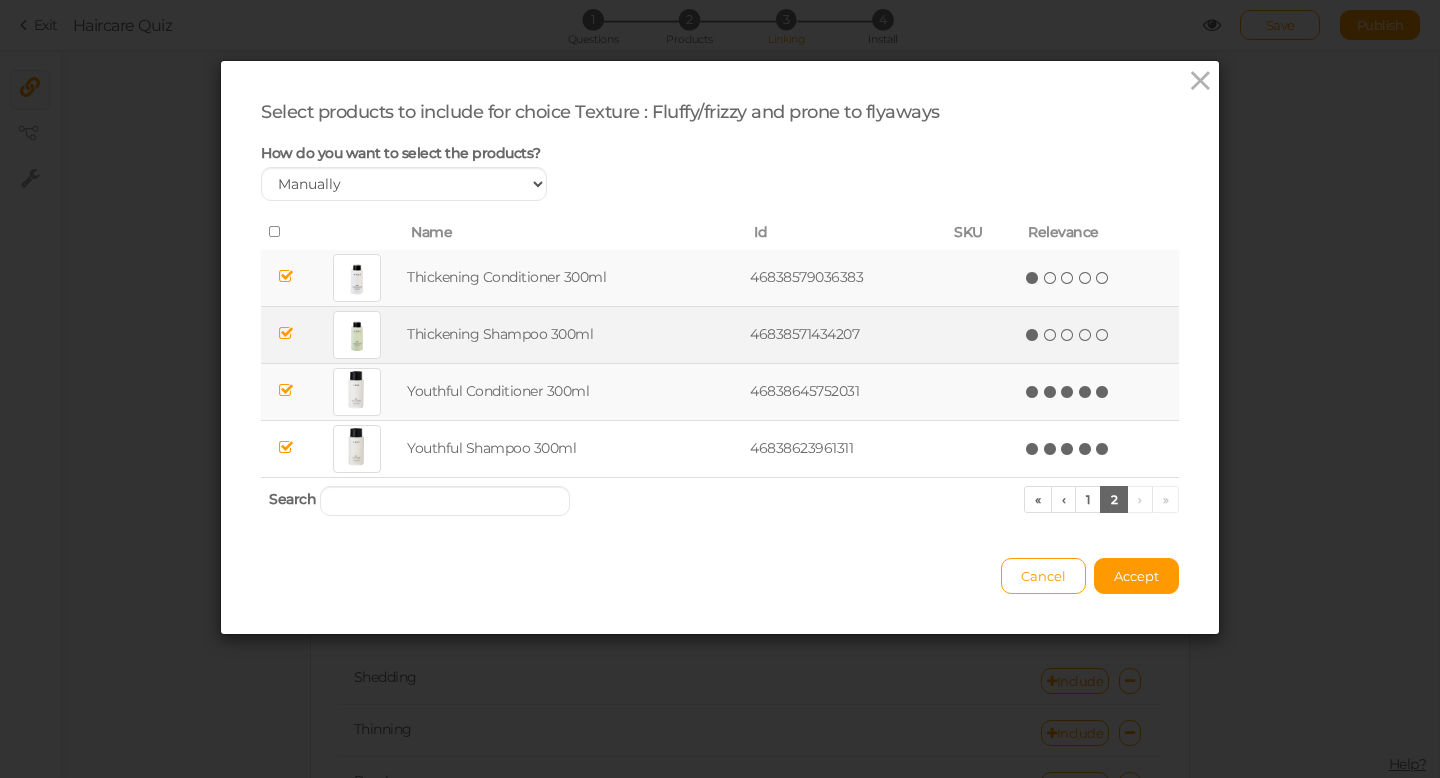 click at bounding box center (1033, 335) 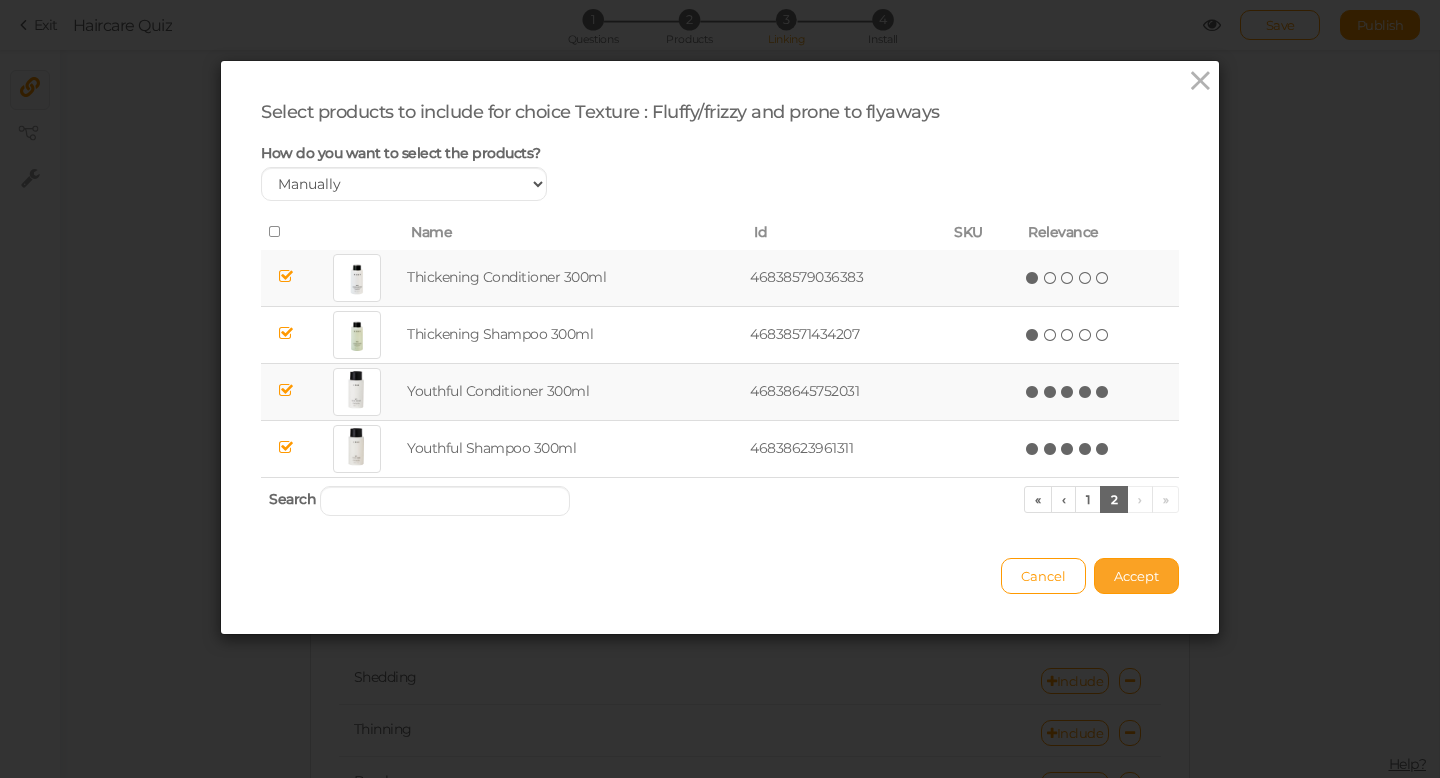 click on "Accept" at bounding box center (1136, 576) 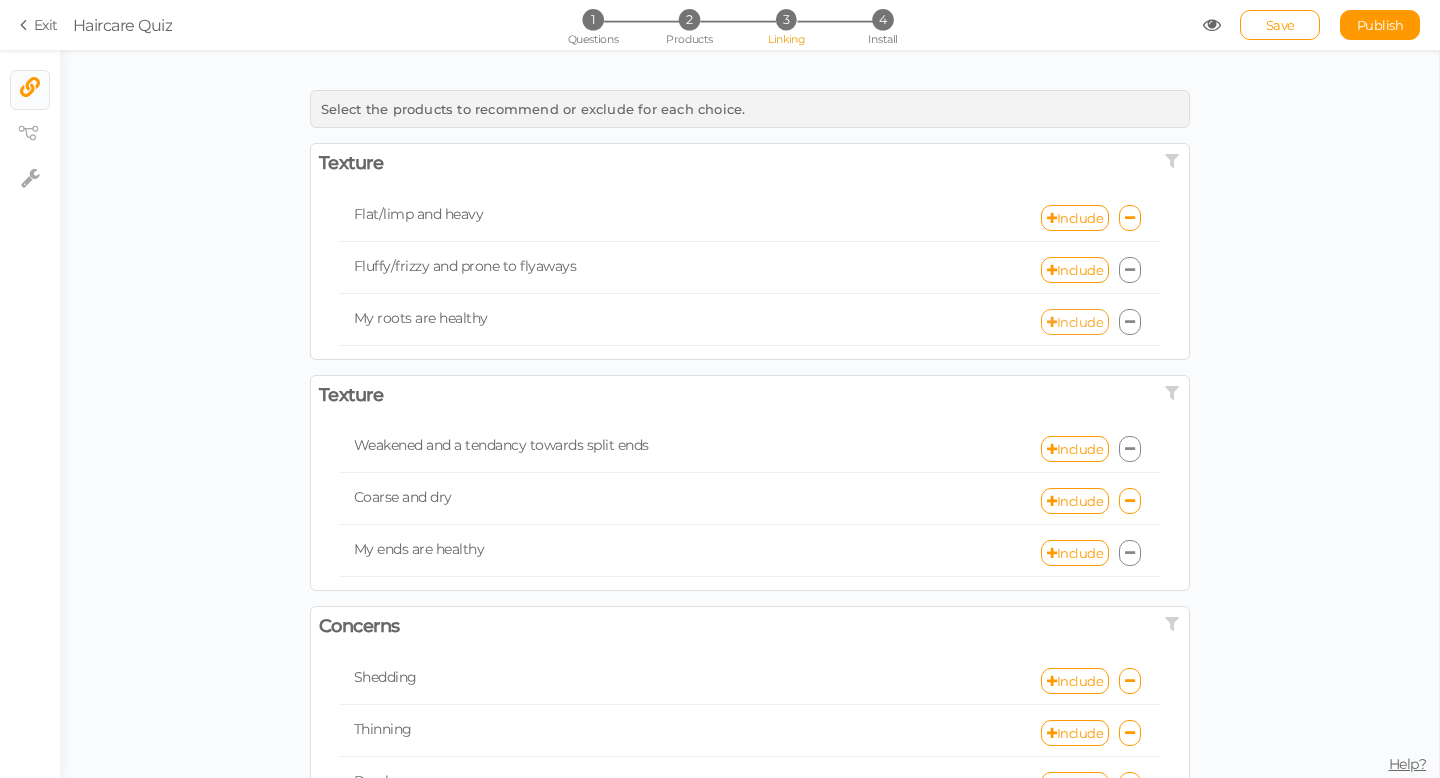 click on "Include" at bounding box center (1075, 322) 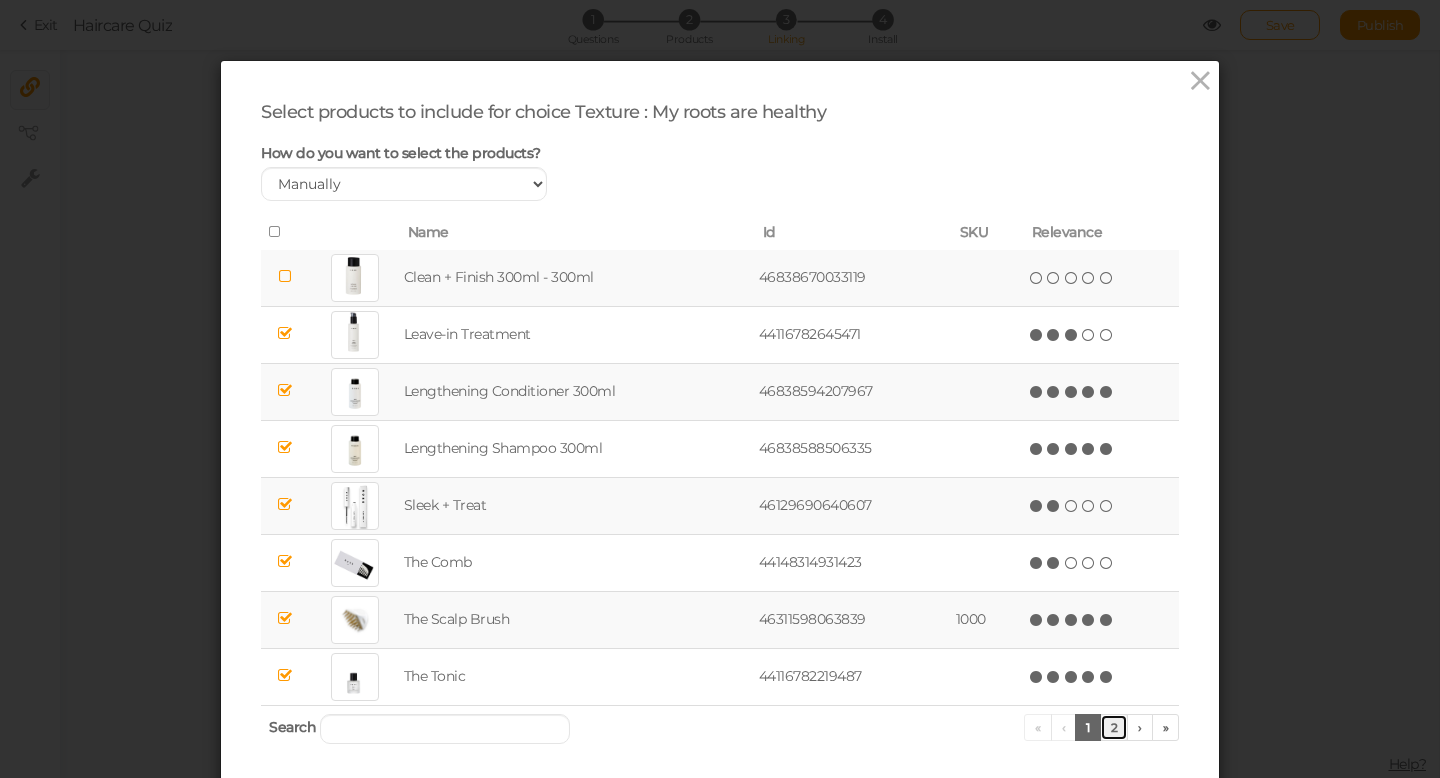 click on "2" at bounding box center (1114, 727) 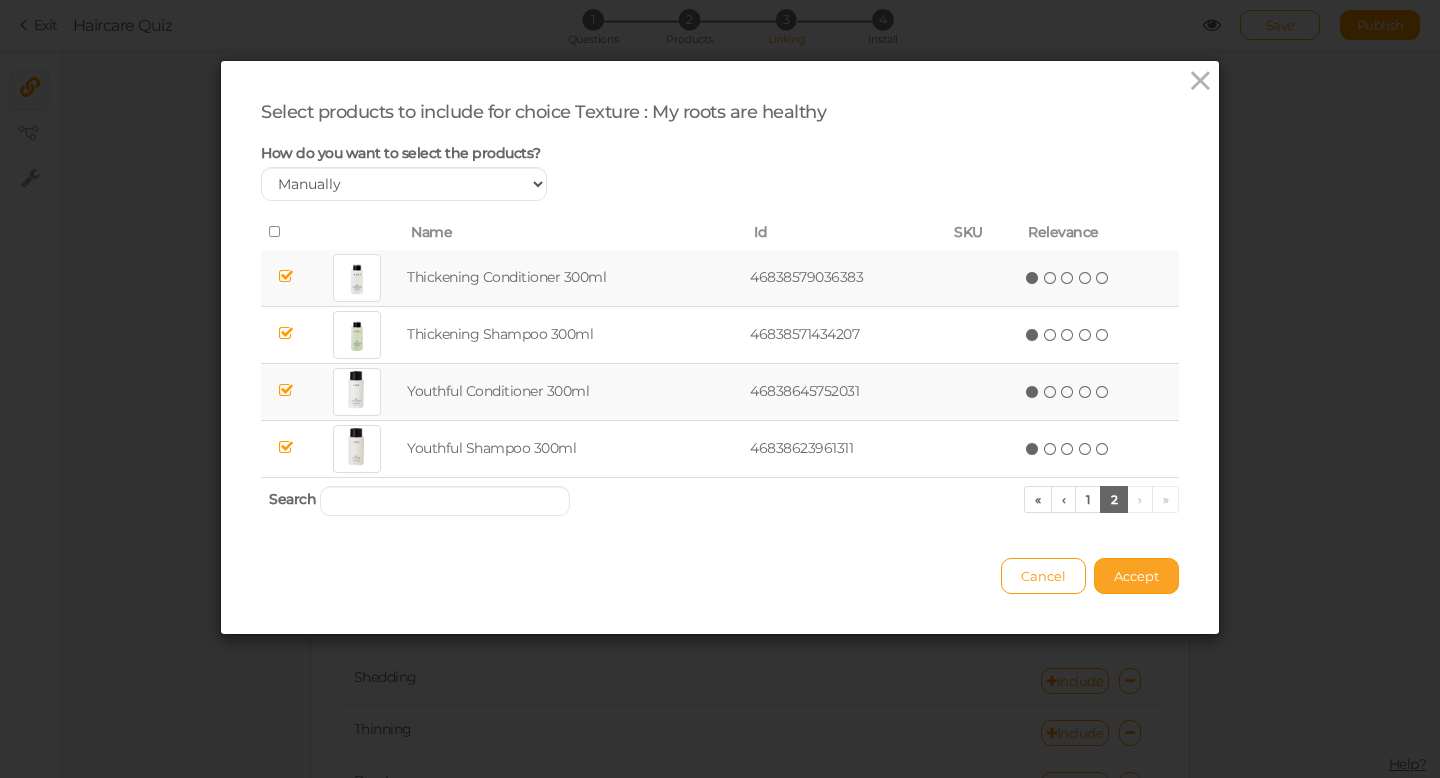 click on "Accept" at bounding box center (1136, 576) 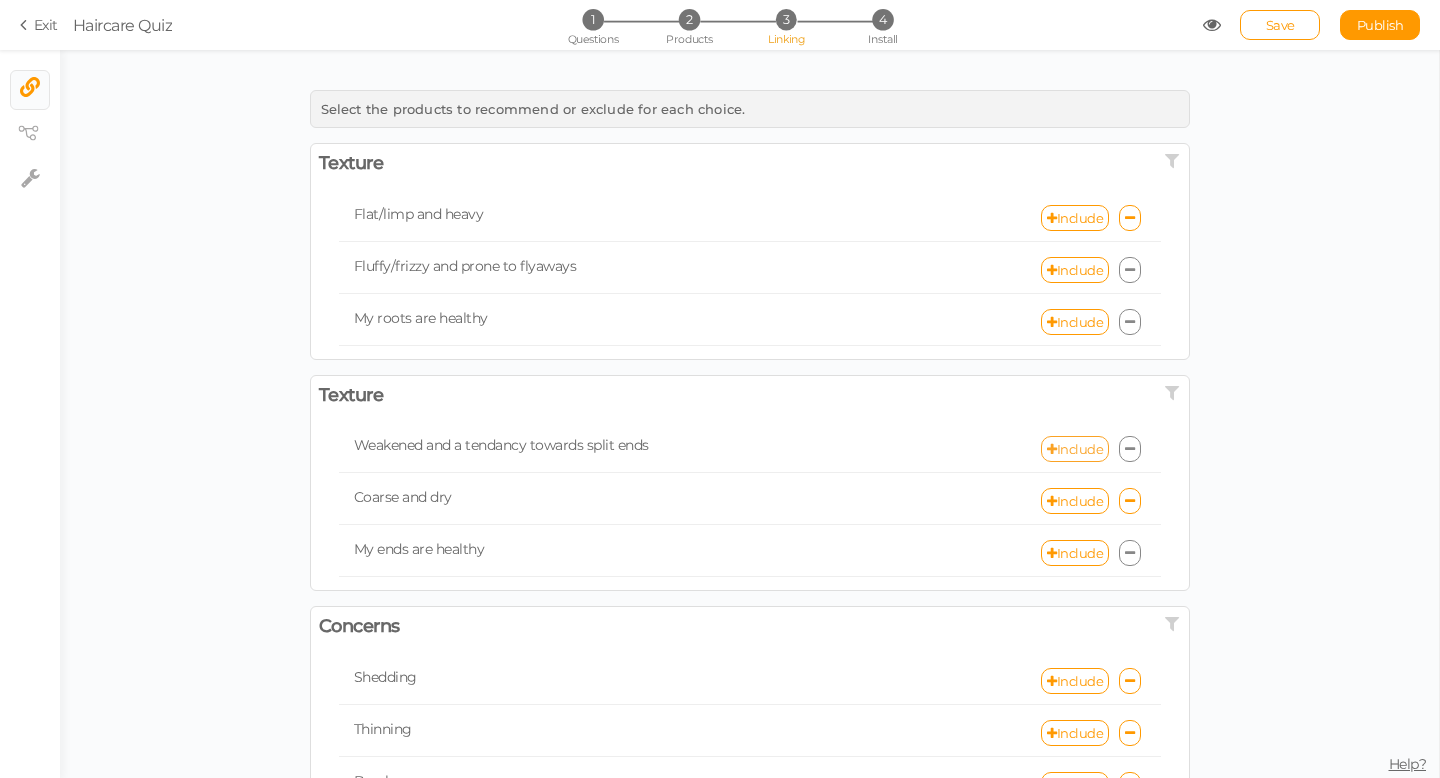 click on "Include" at bounding box center [1075, 449] 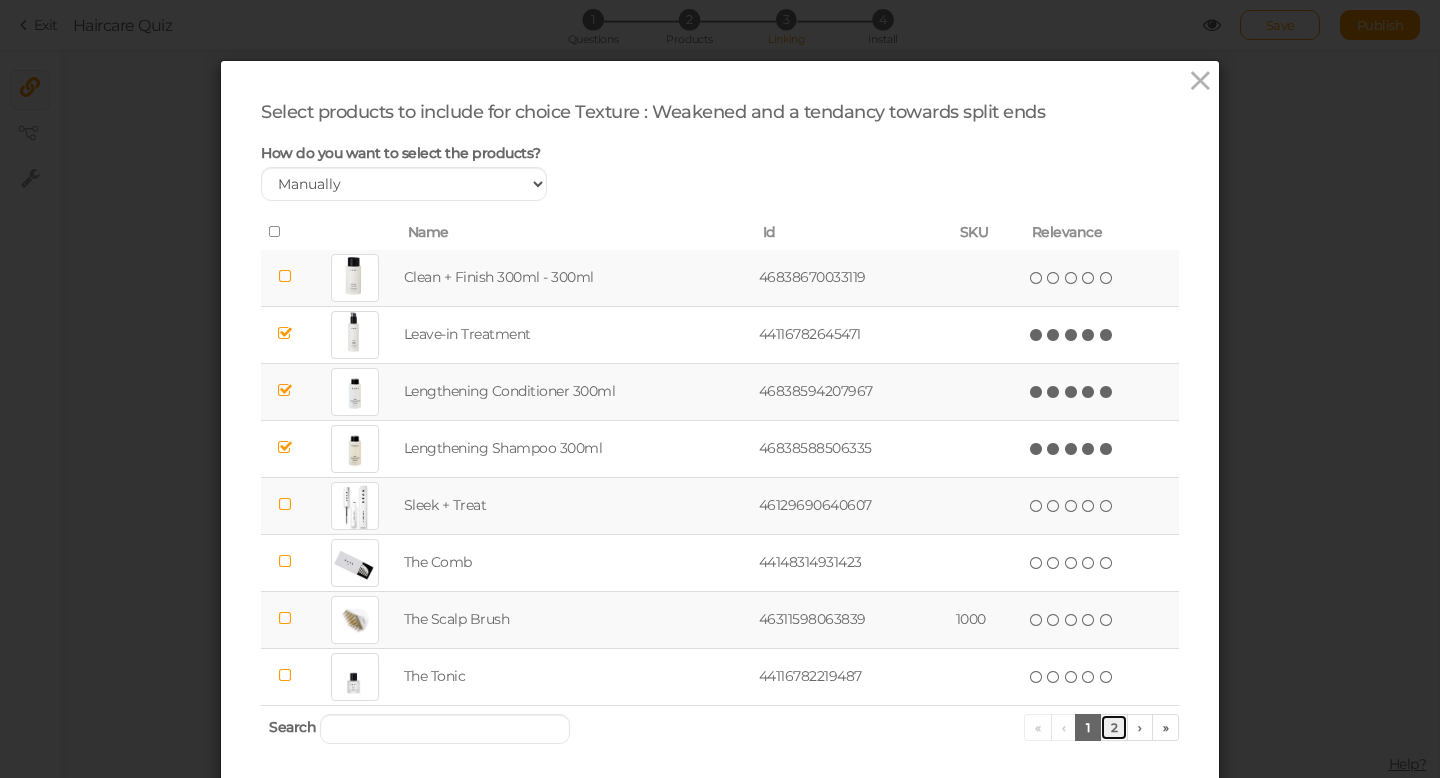 click on "2" at bounding box center (1114, 727) 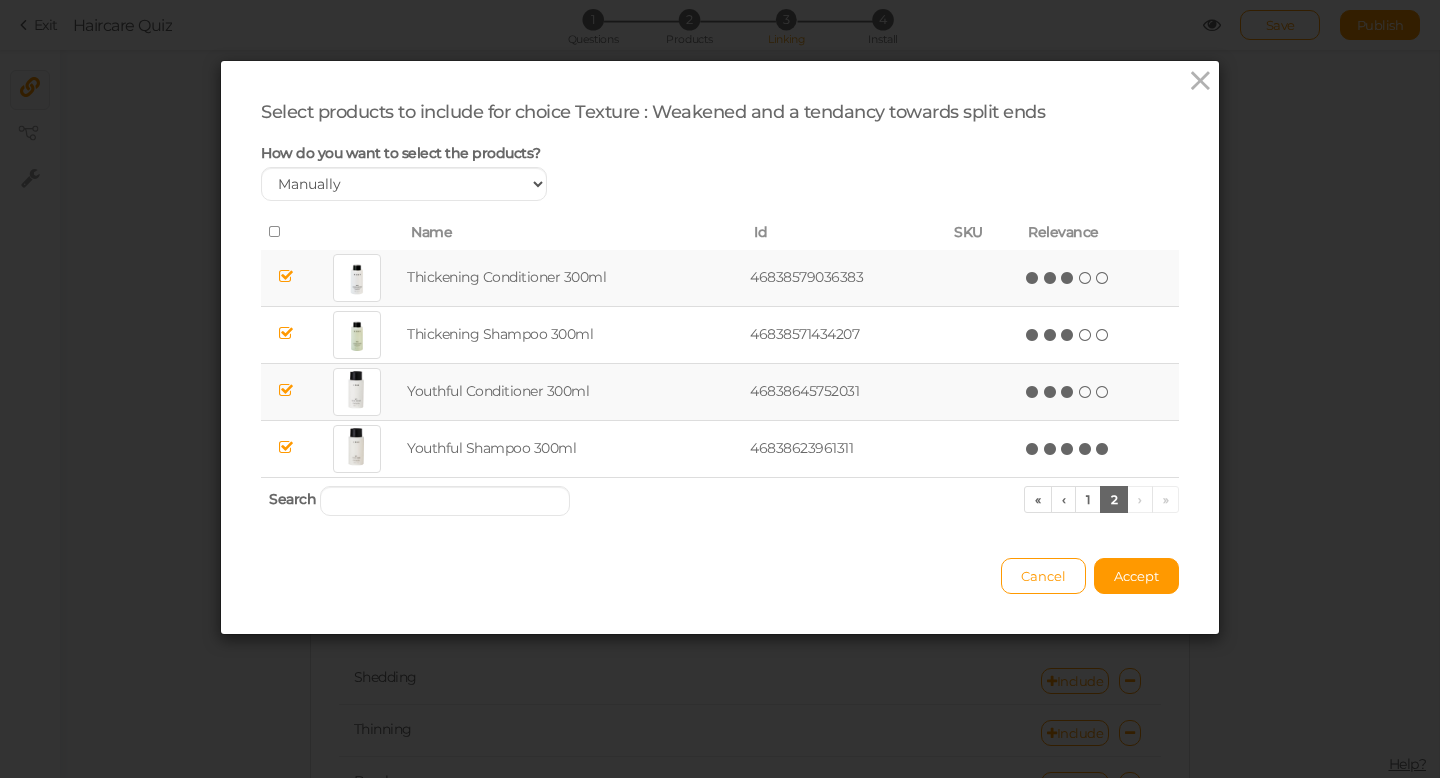 click at bounding box center [1068, 392] 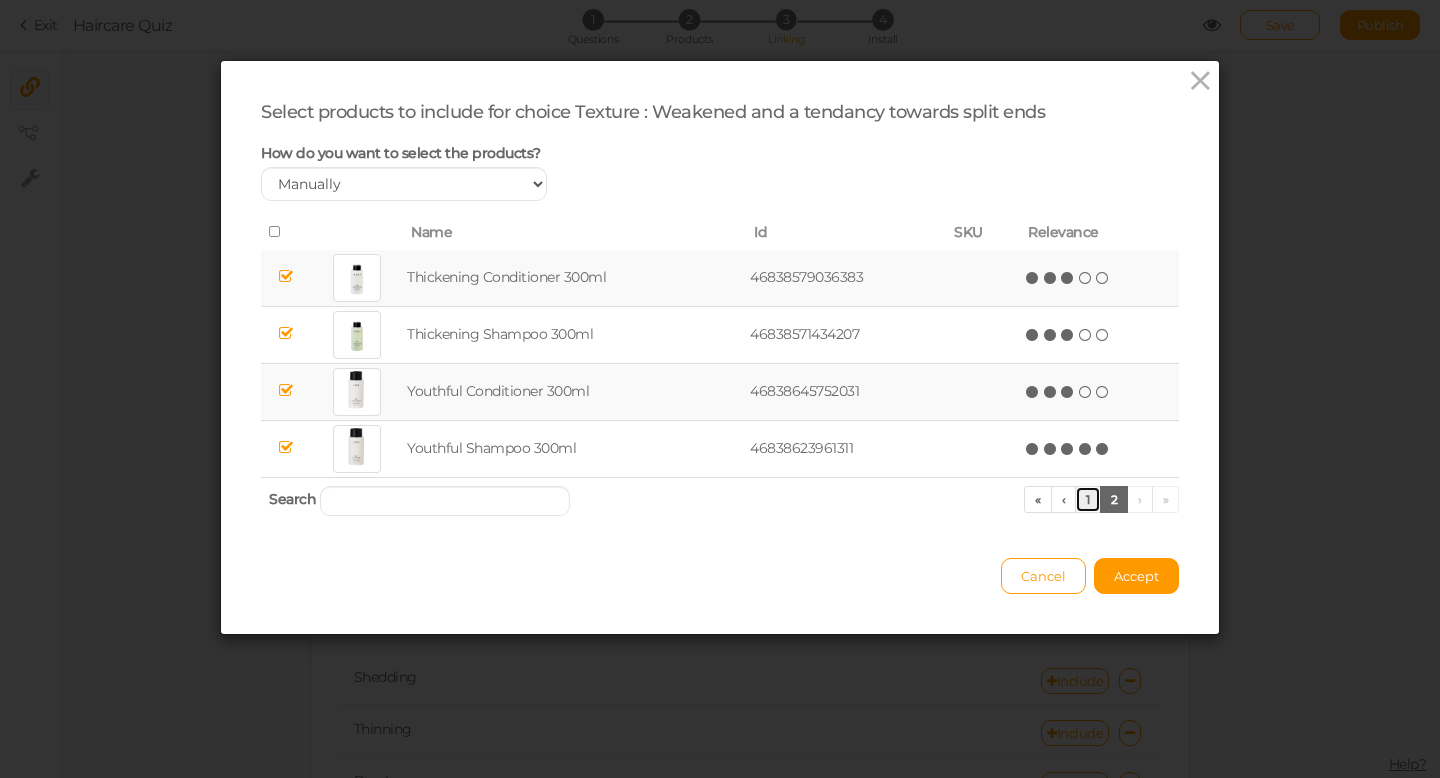 click on "1" at bounding box center [1088, 499] 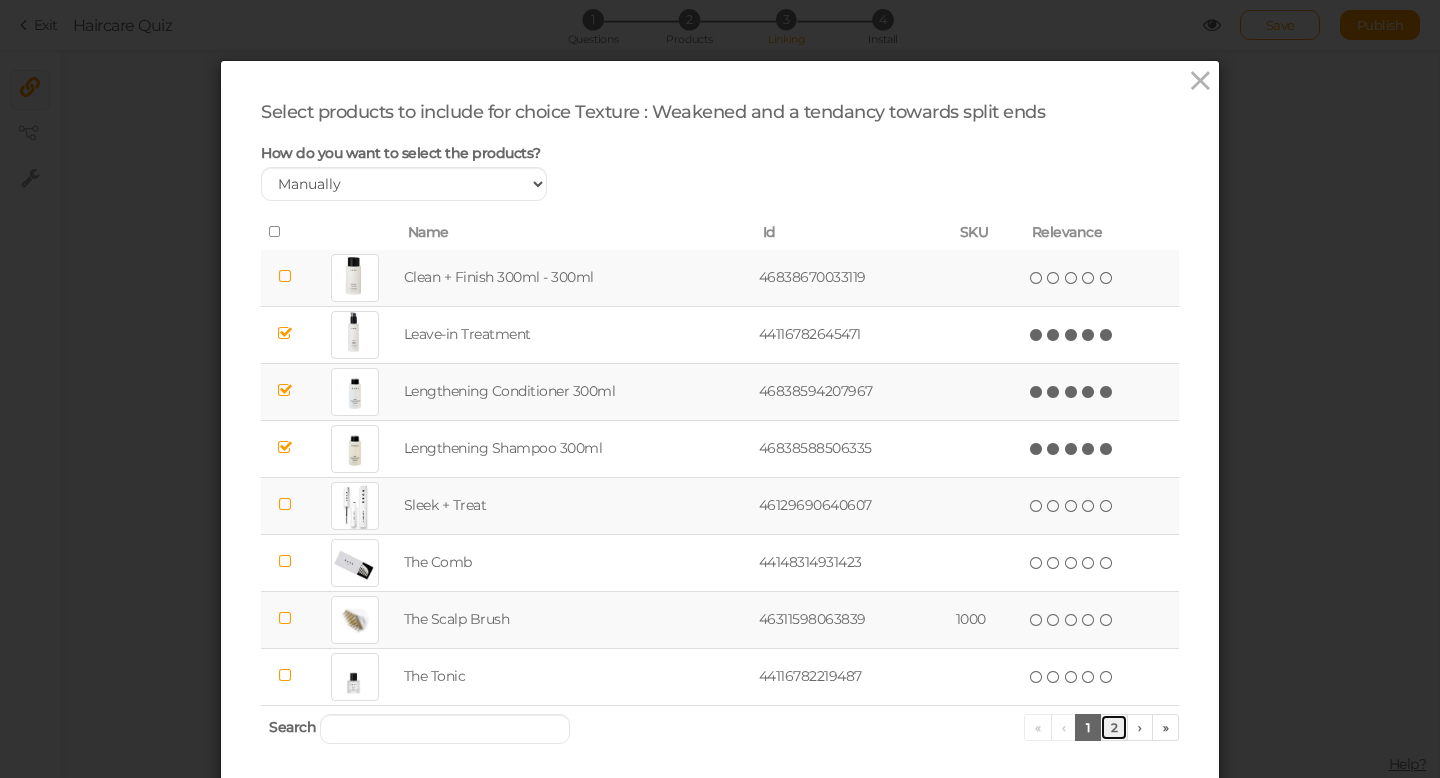 click on "2" at bounding box center (1114, 727) 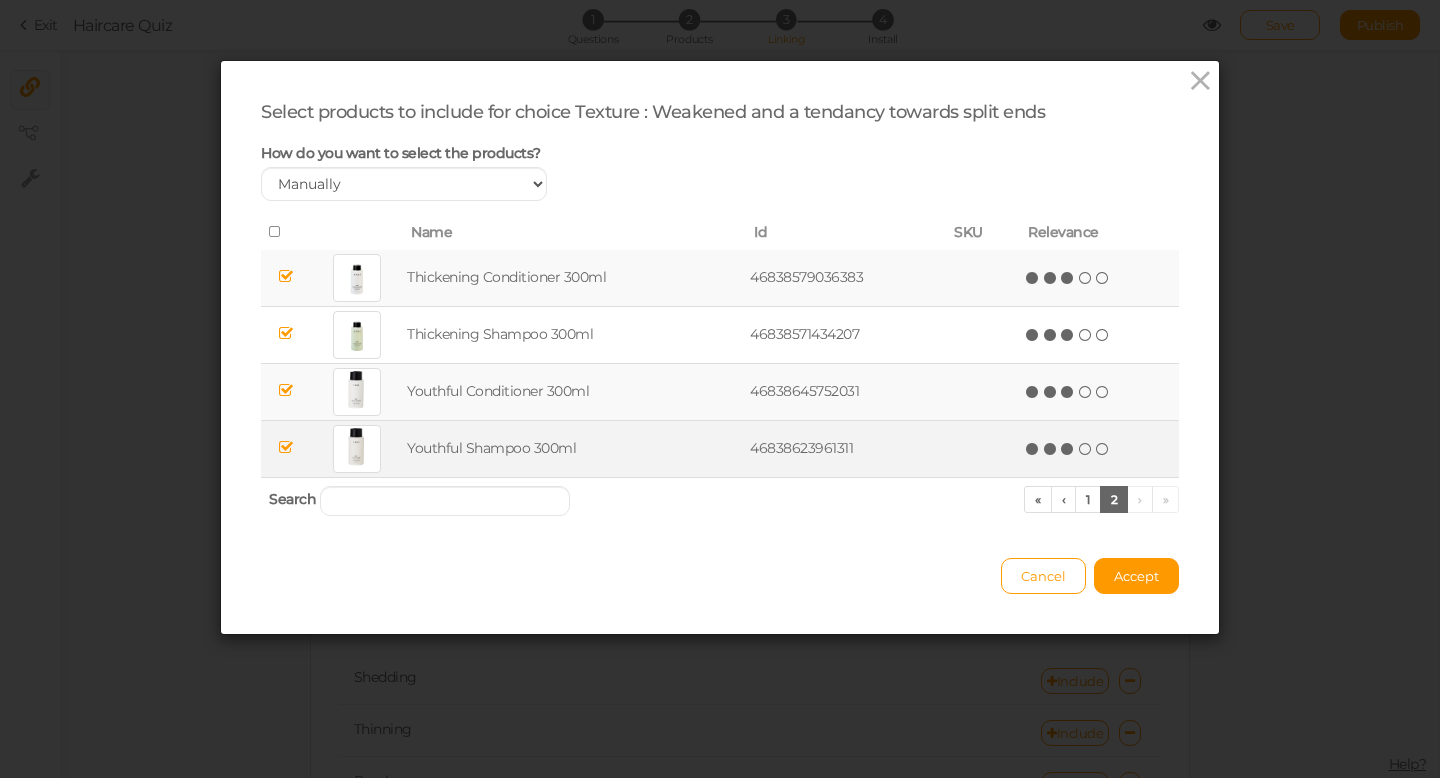 click at bounding box center [1068, 449] 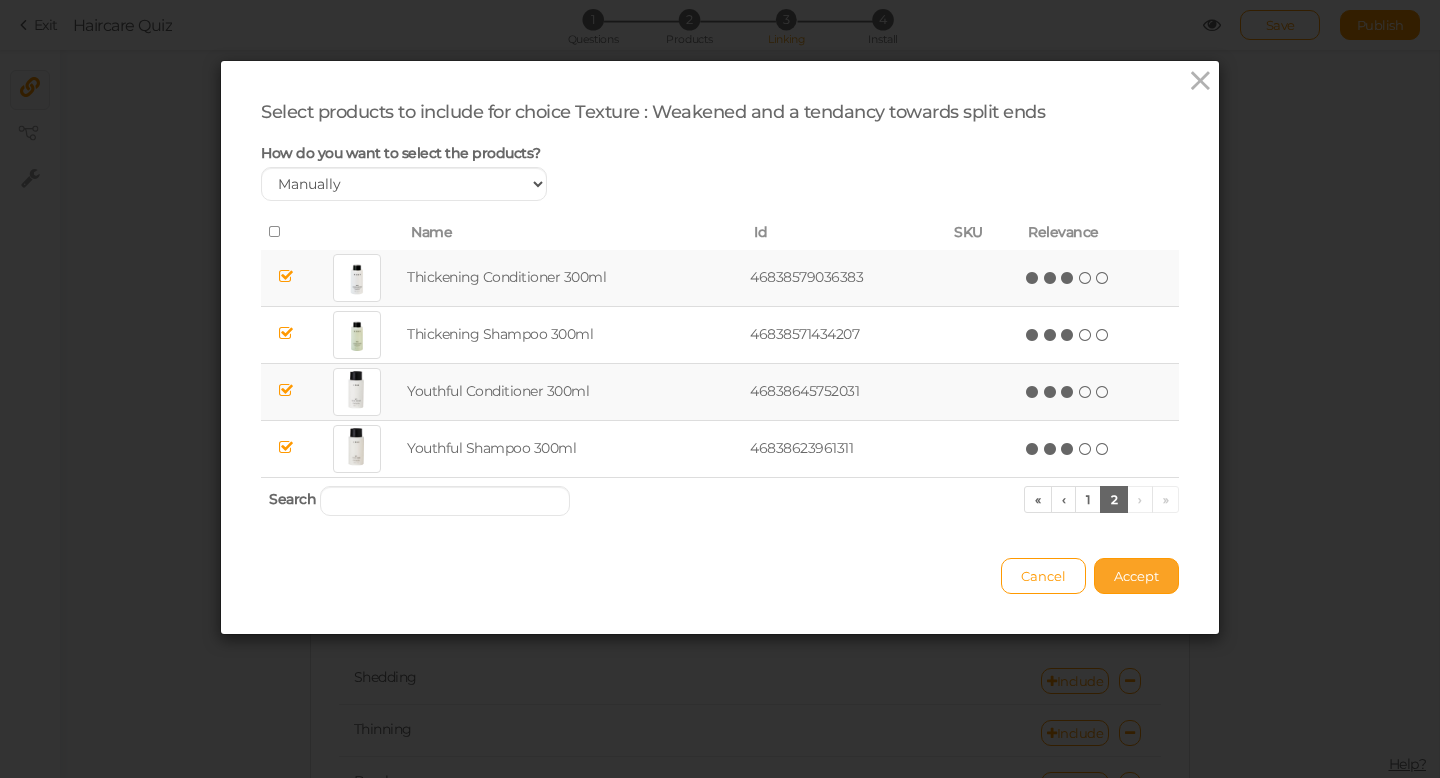 click on "Accept" at bounding box center (1136, 576) 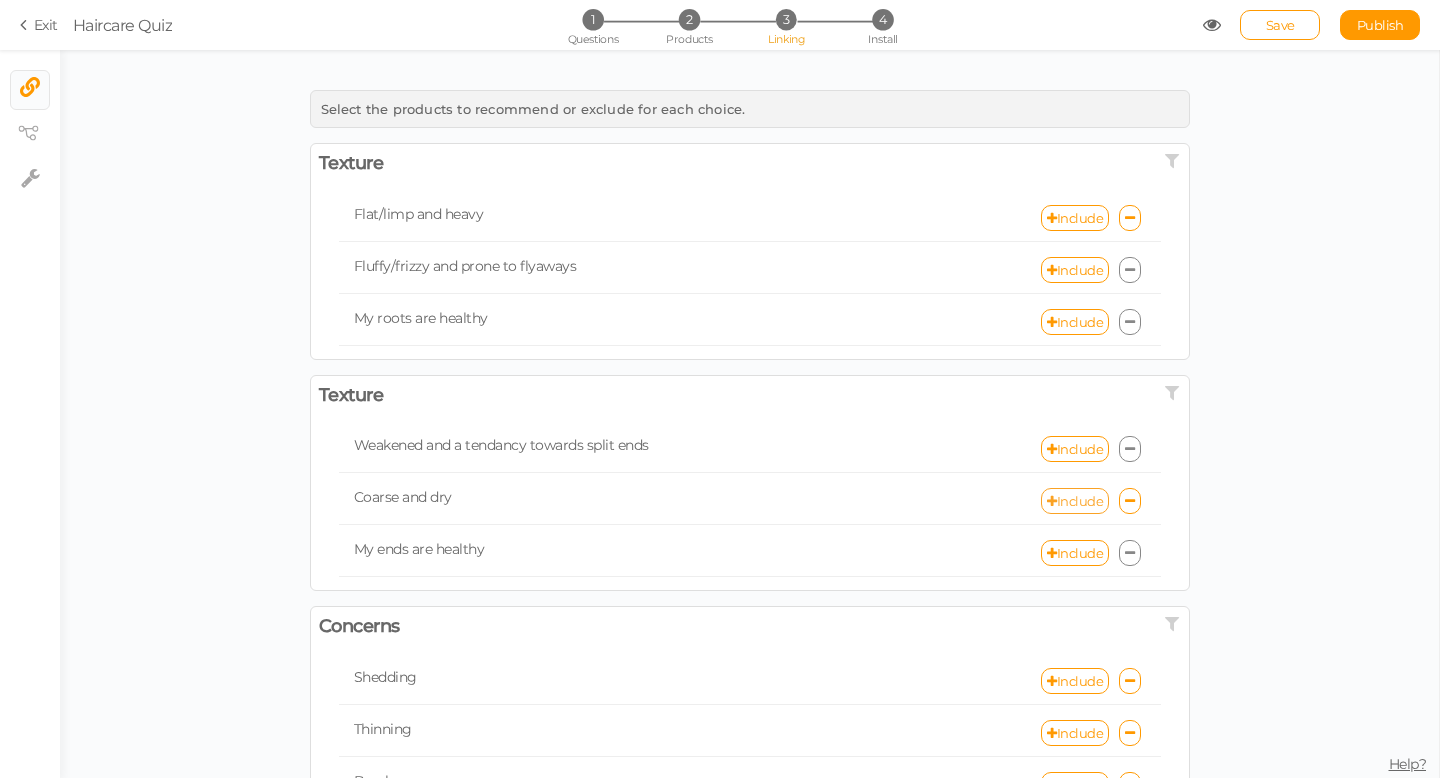 click on "Include" at bounding box center [1075, 501] 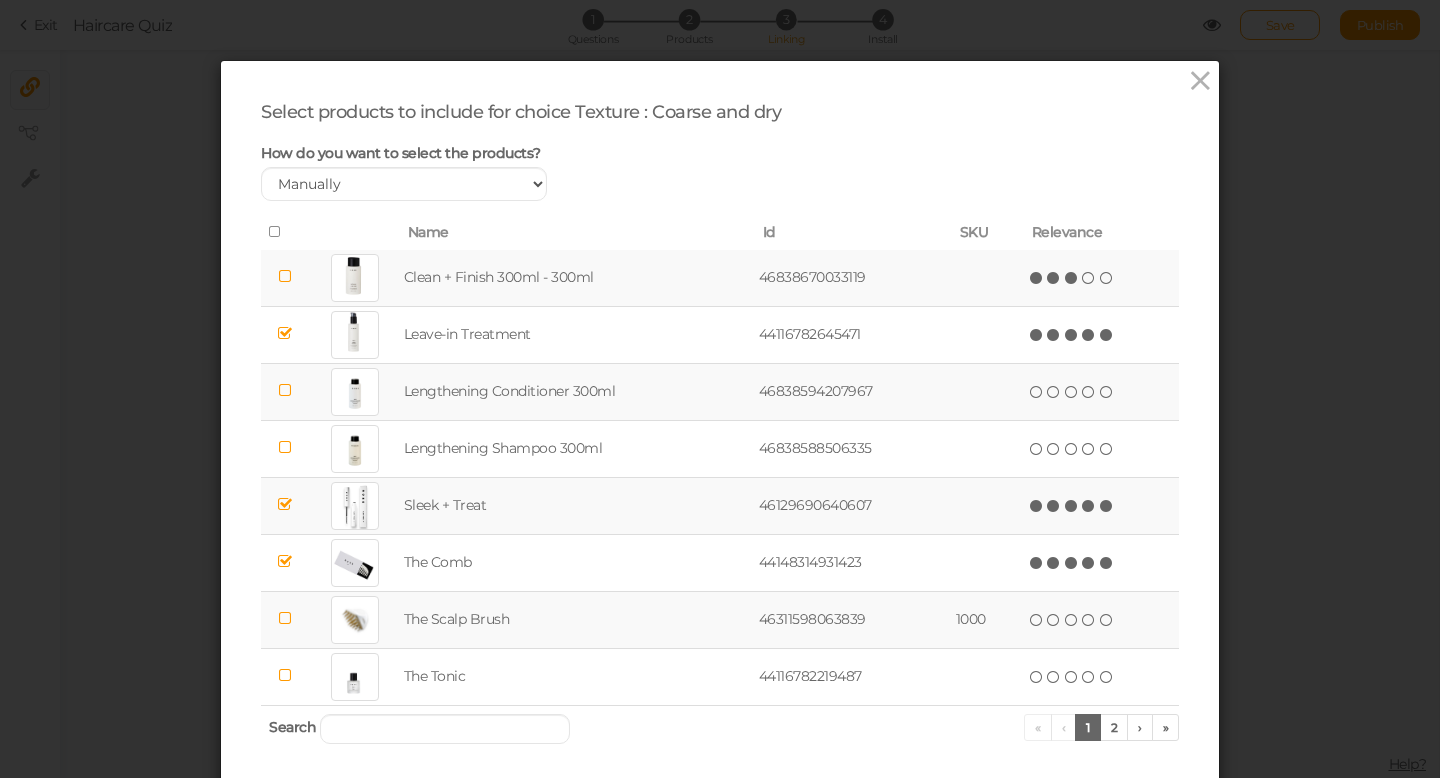 click at bounding box center (1072, 278) 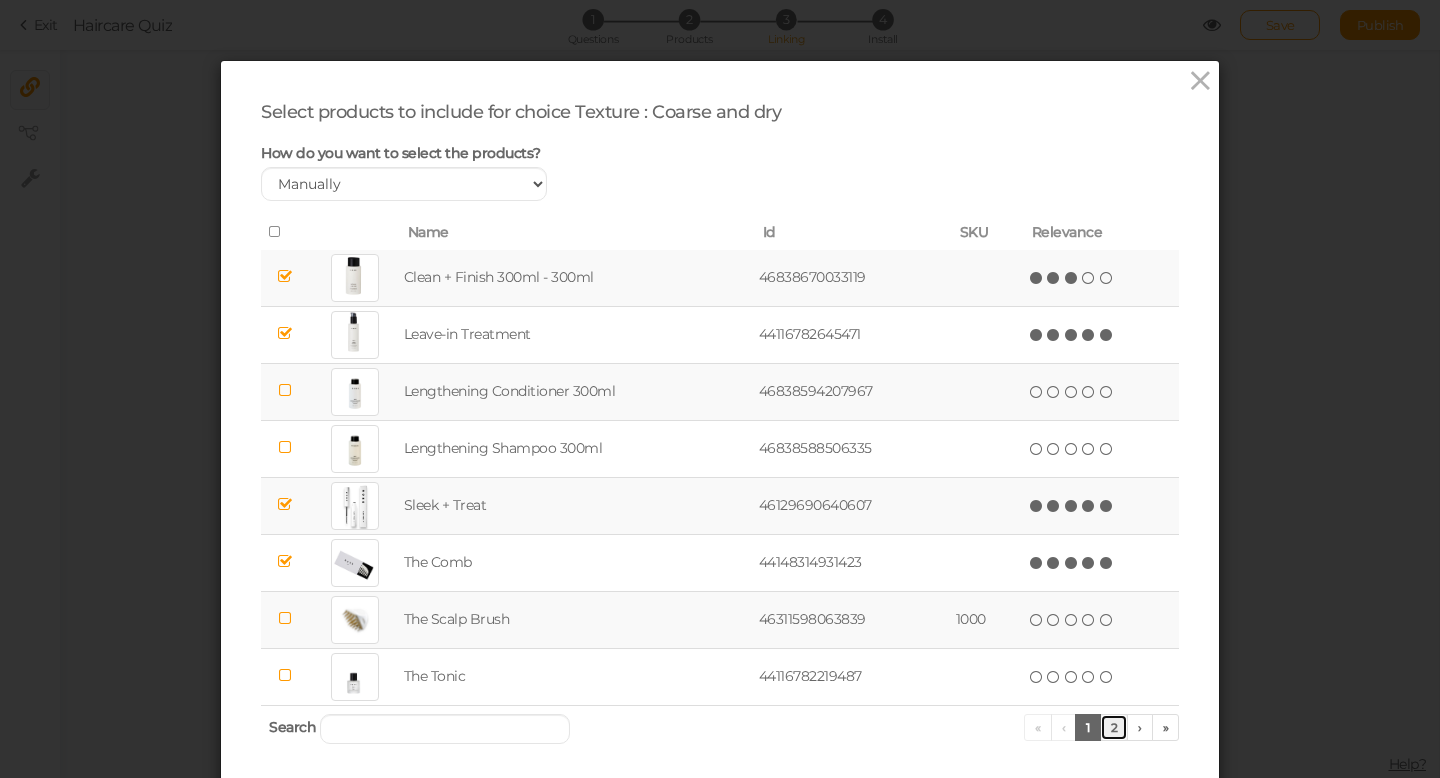 click on "2" at bounding box center [1114, 727] 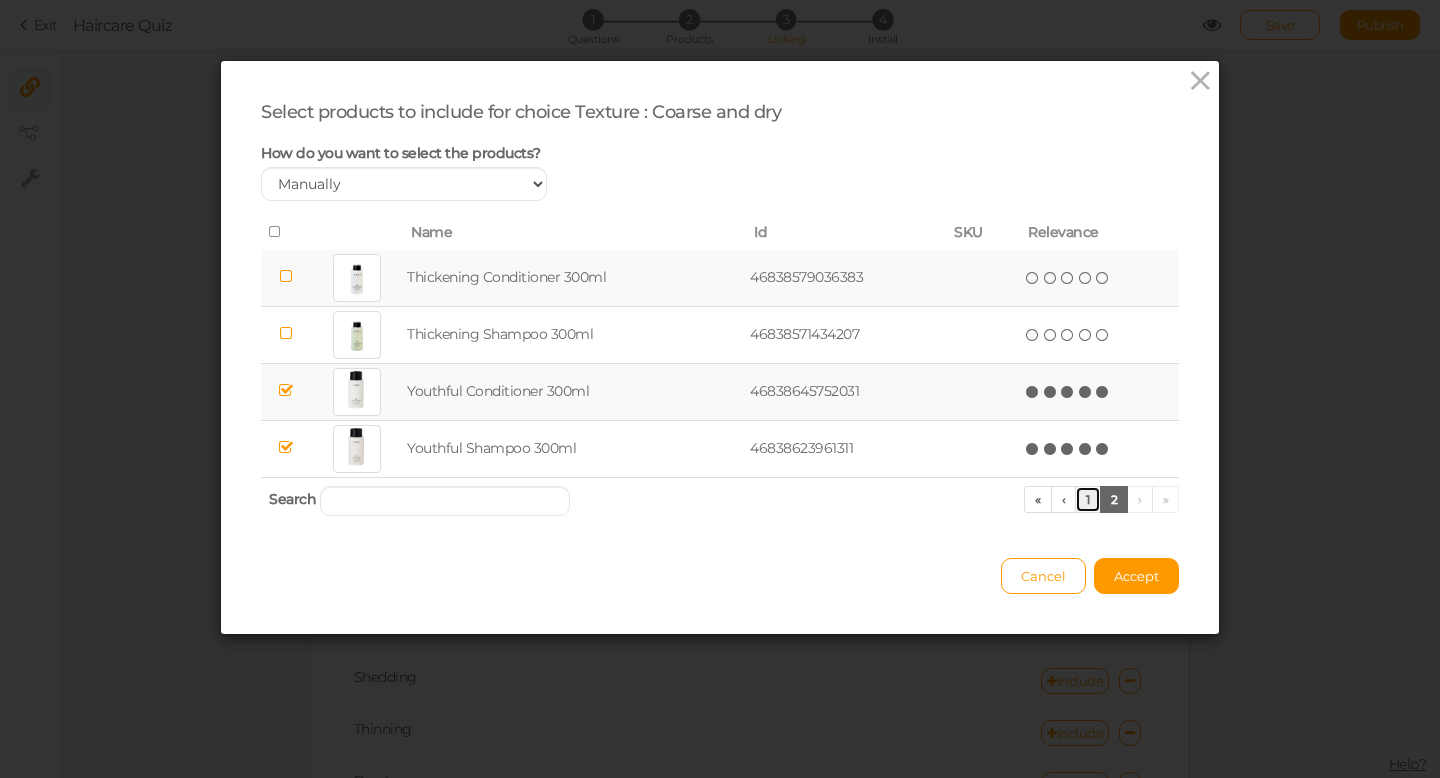 click on "1" at bounding box center (1088, 499) 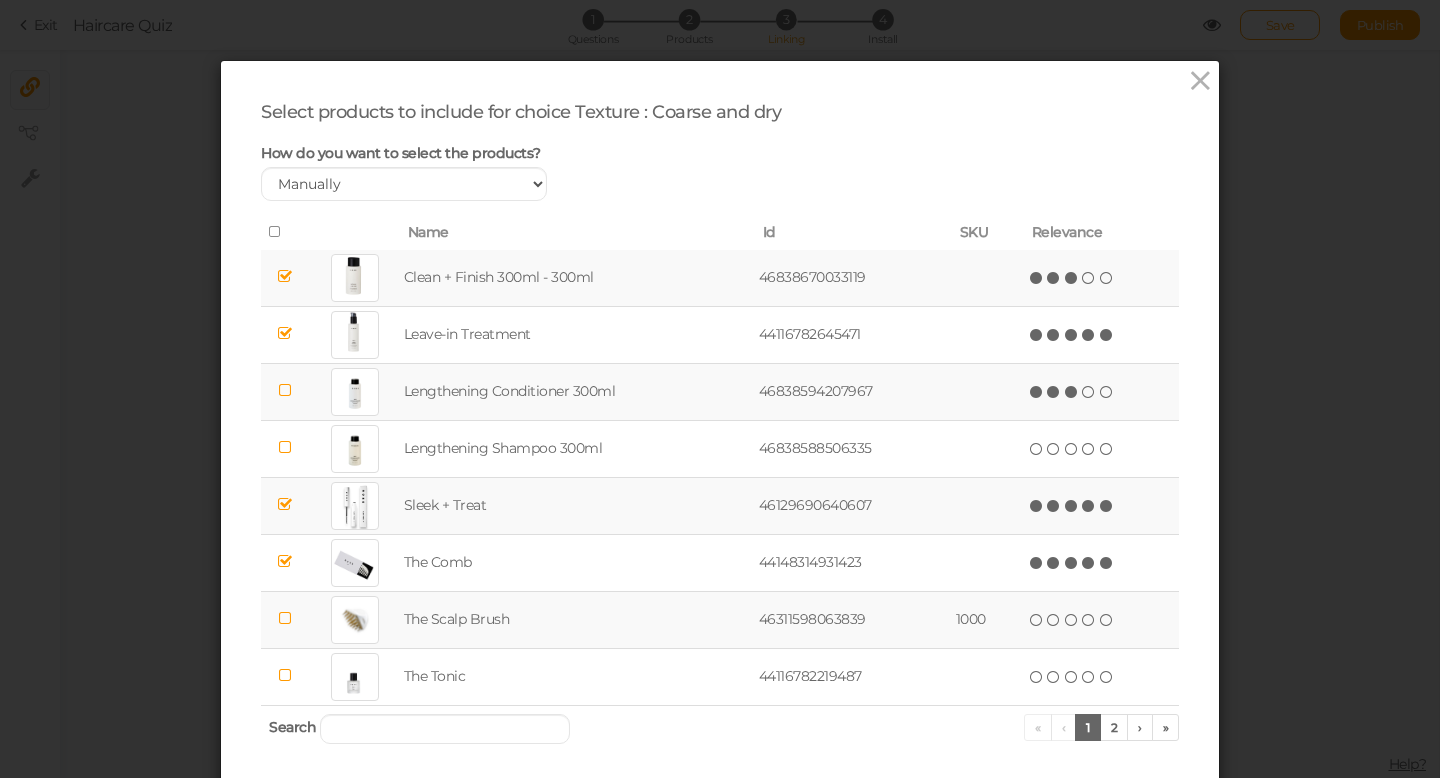 click at bounding box center (1072, 392) 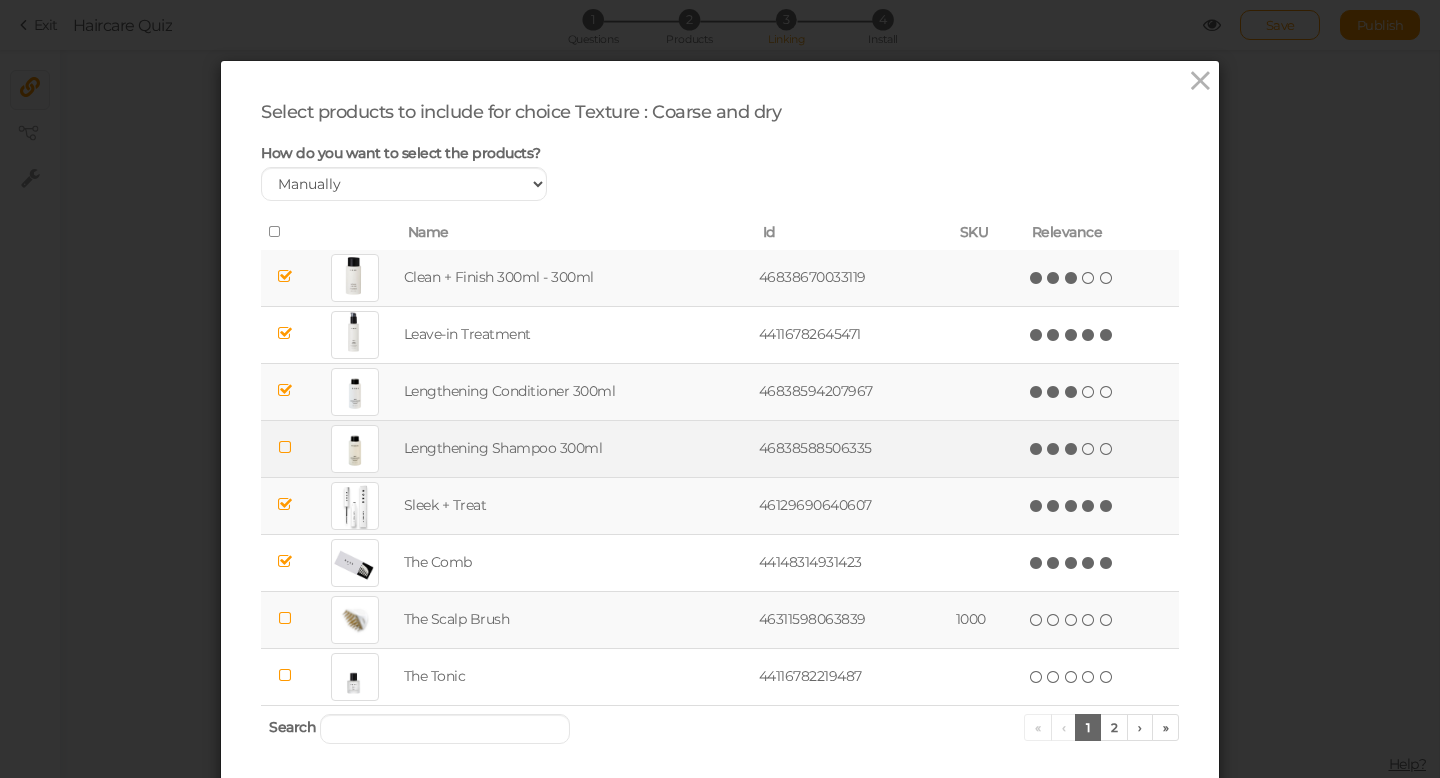 click at bounding box center (1072, 449) 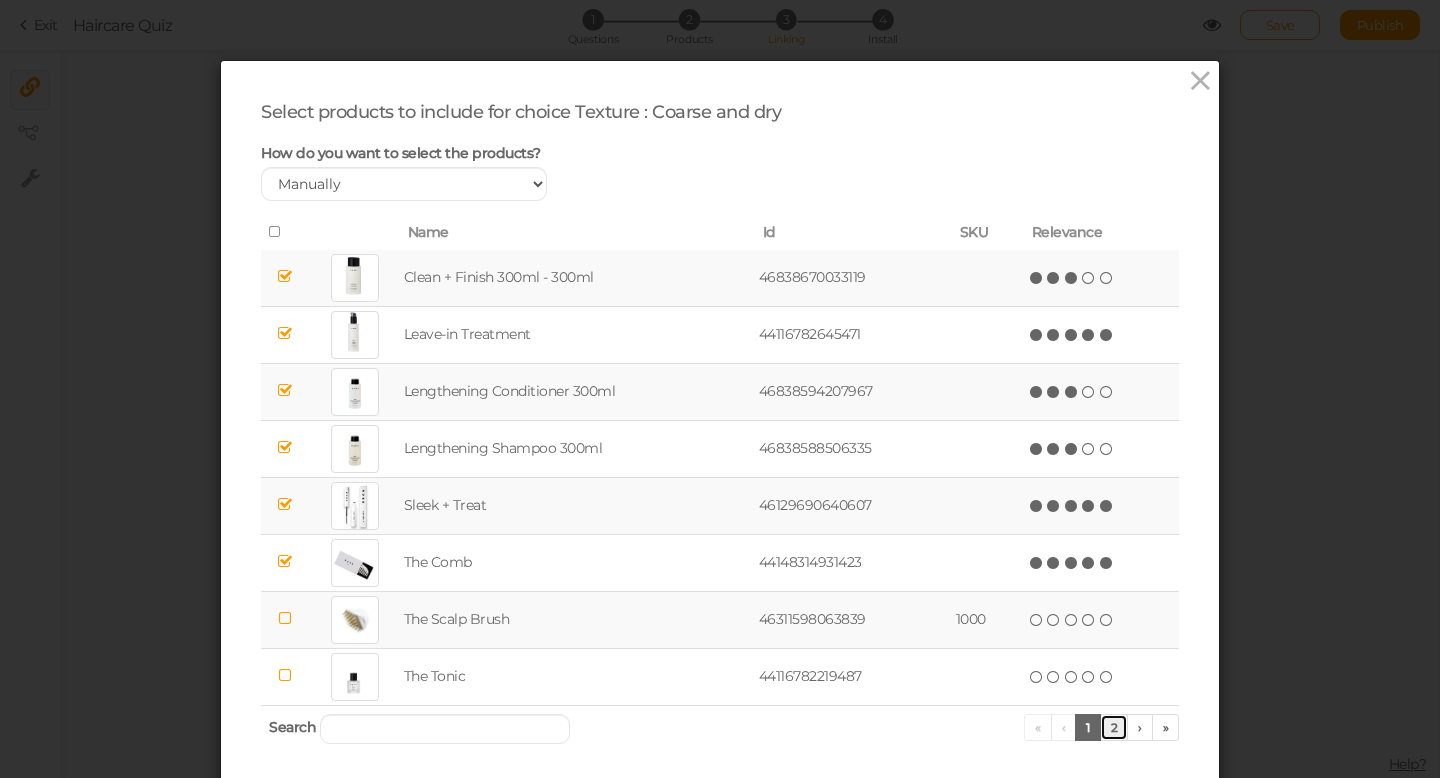 click on "2" at bounding box center [1114, 727] 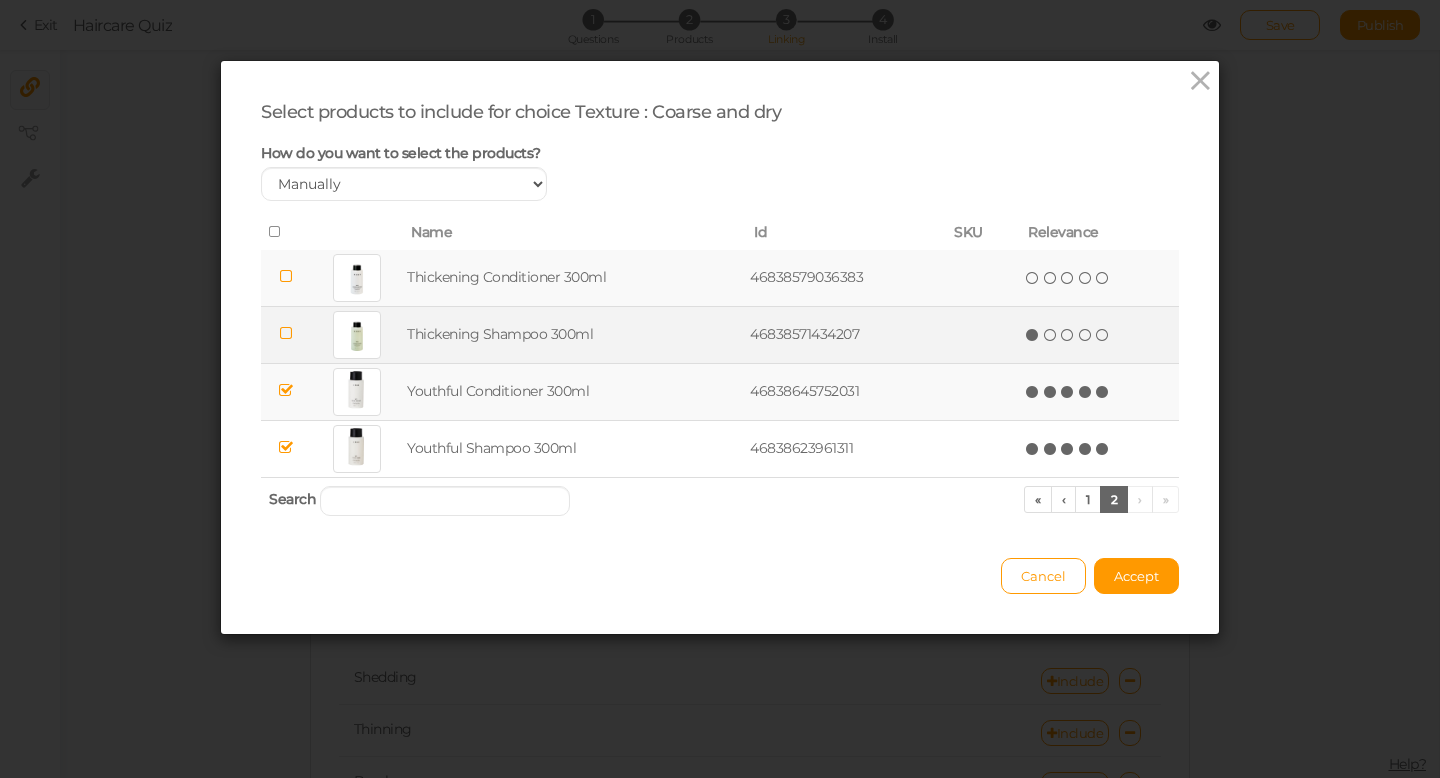 click at bounding box center [1033, 335] 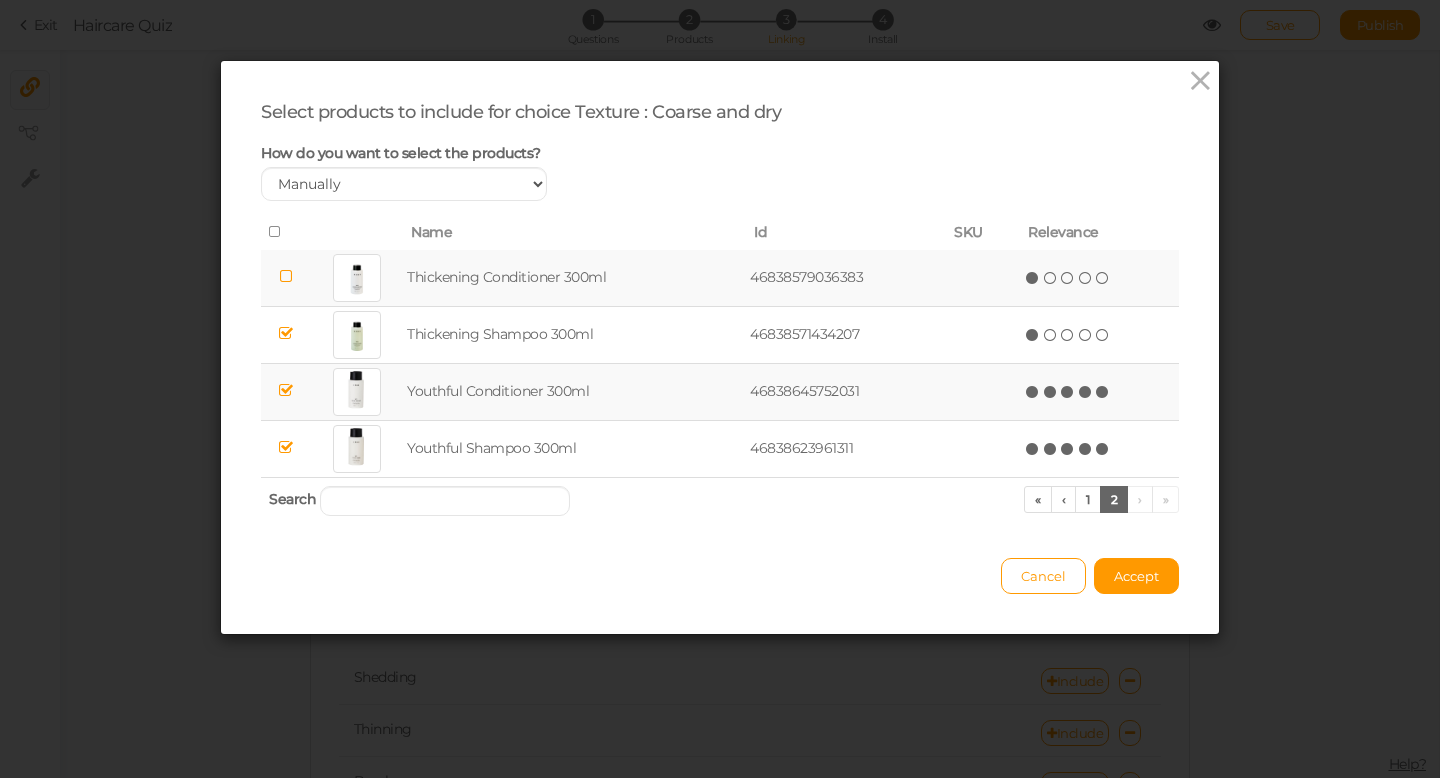 click at bounding box center (1033, 278) 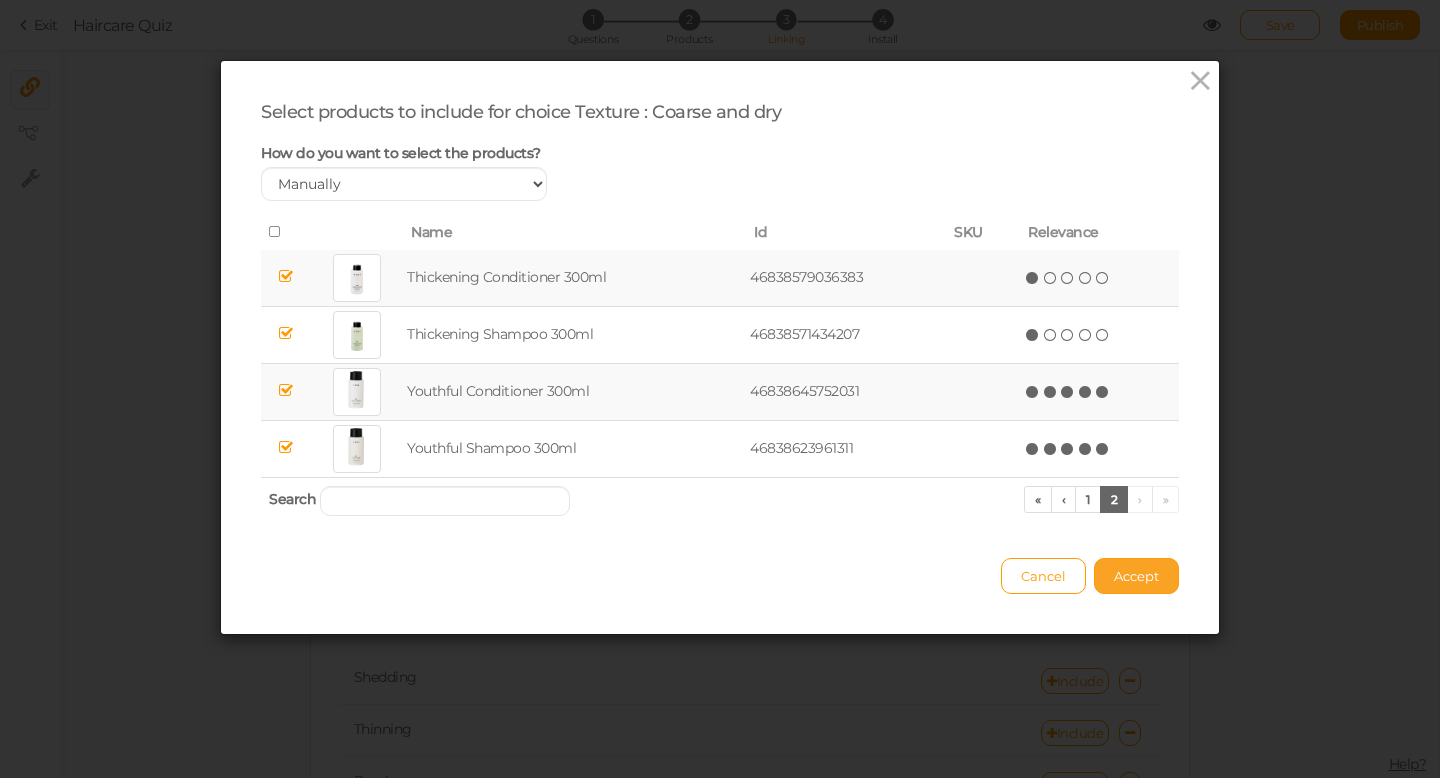 click on "Accept" at bounding box center [1136, 576] 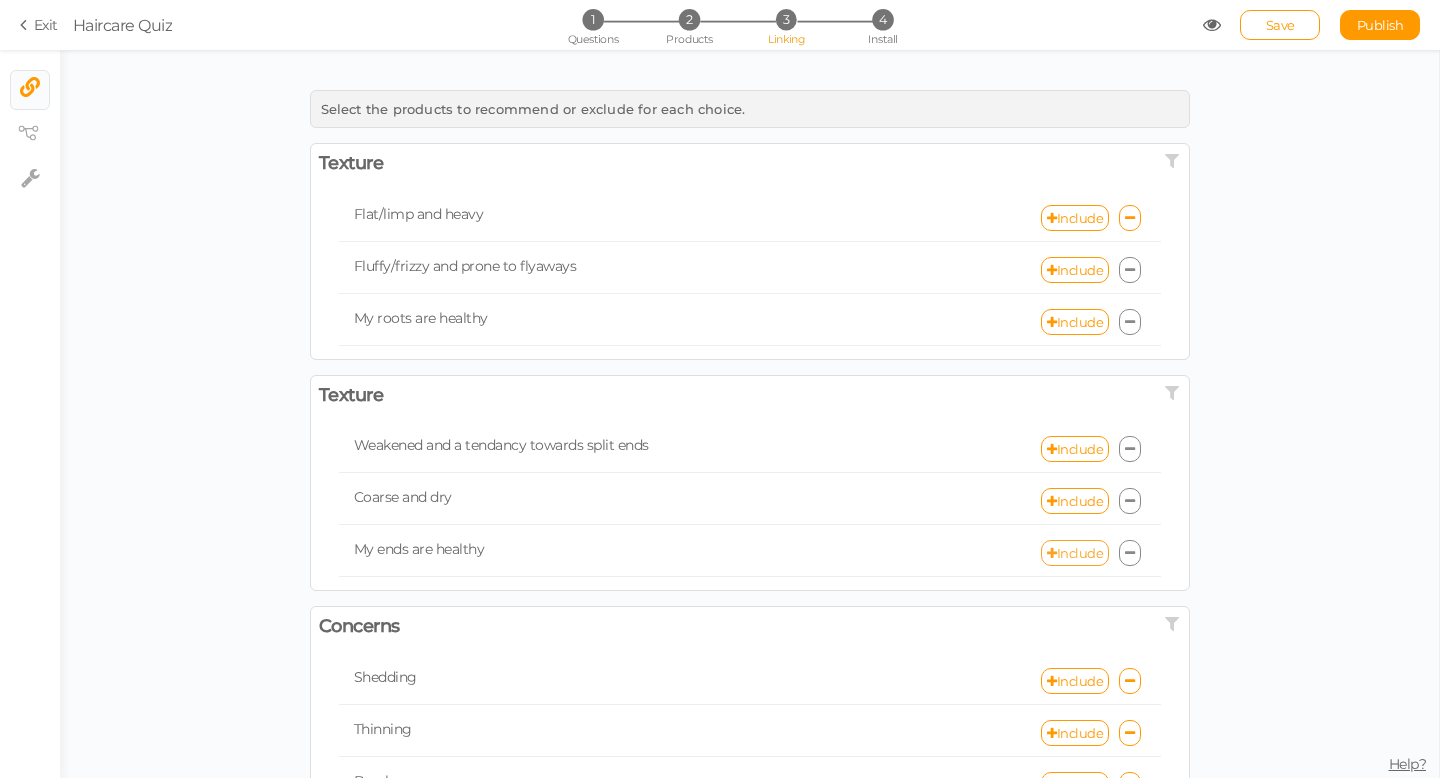 click on "Include" at bounding box center (1075, 553) 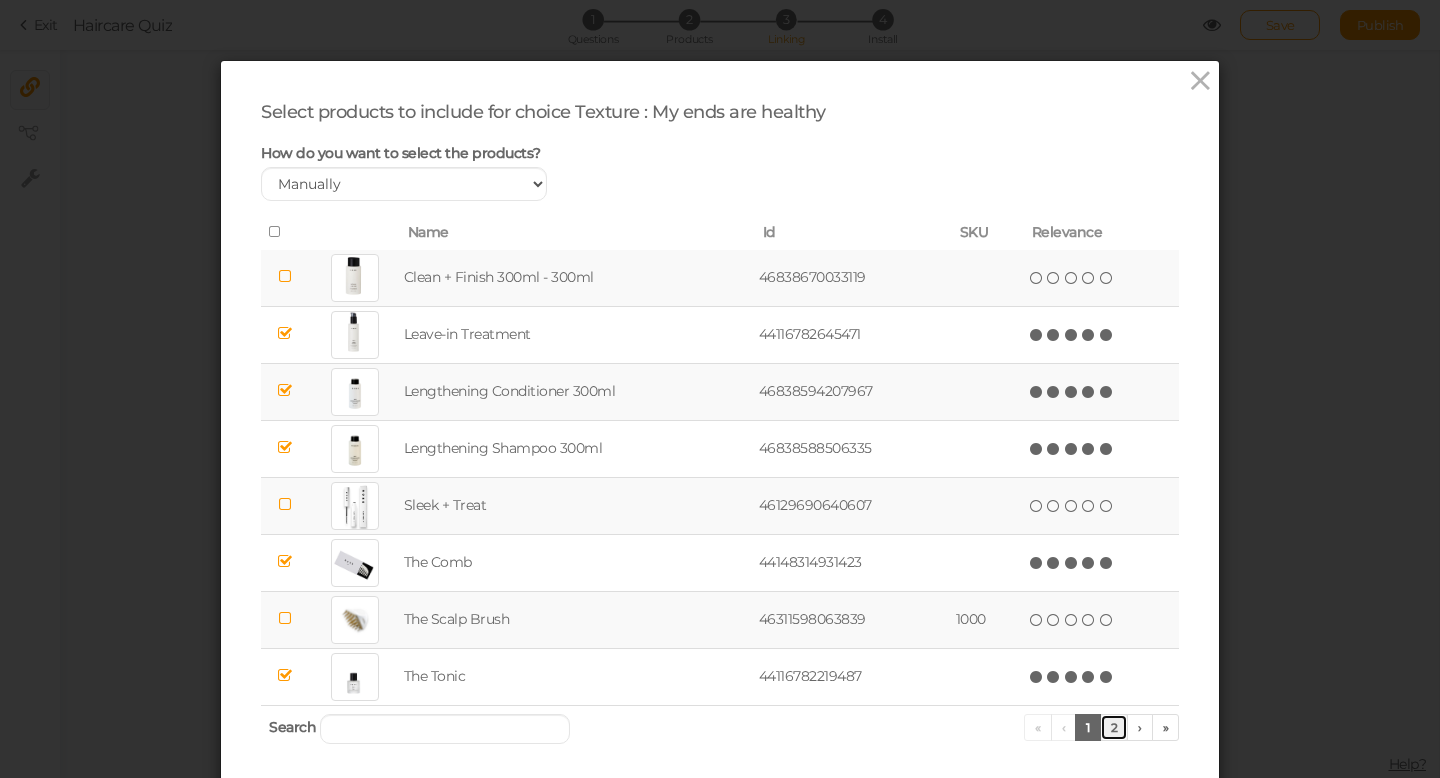 click on "2" at bounding box center (1114, 727) 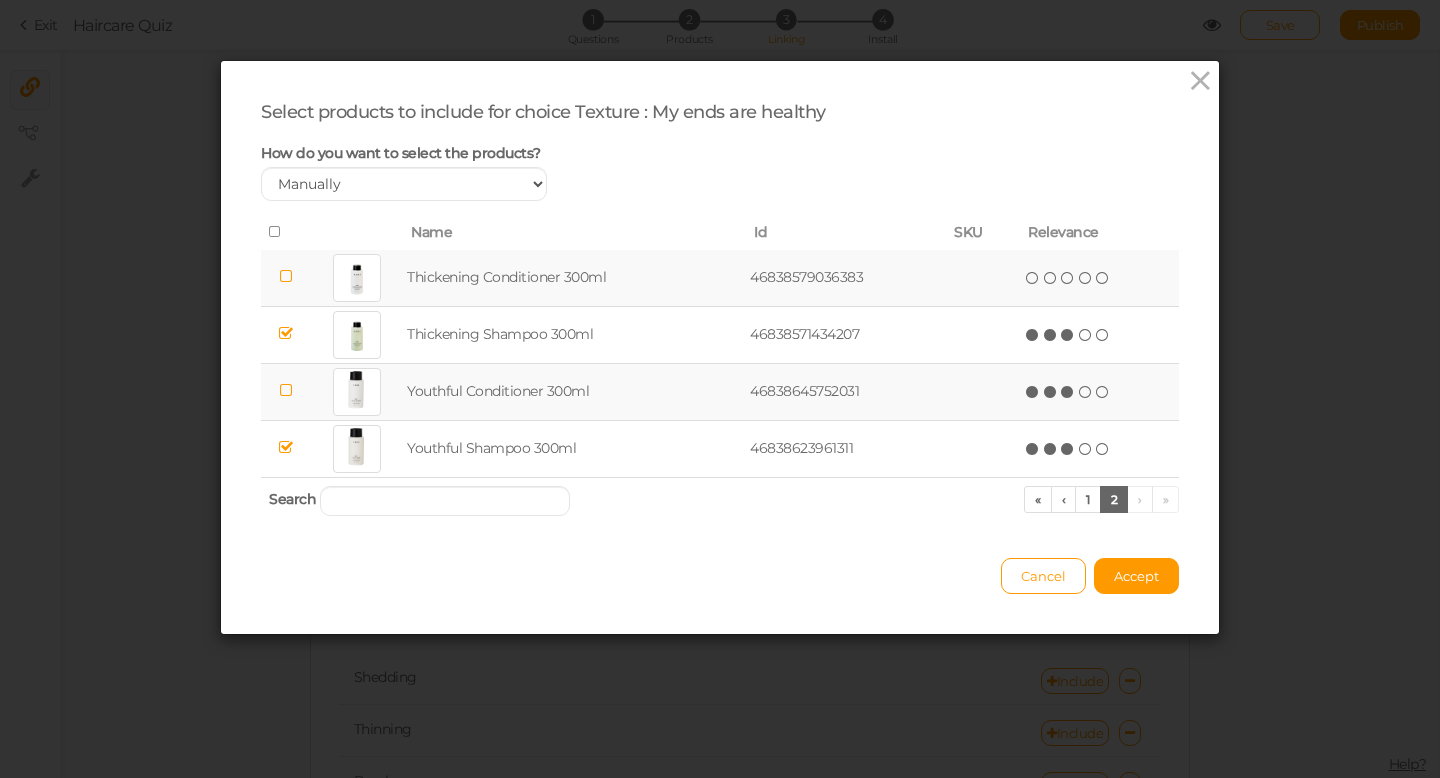 click at bounding box center (1068, 392) 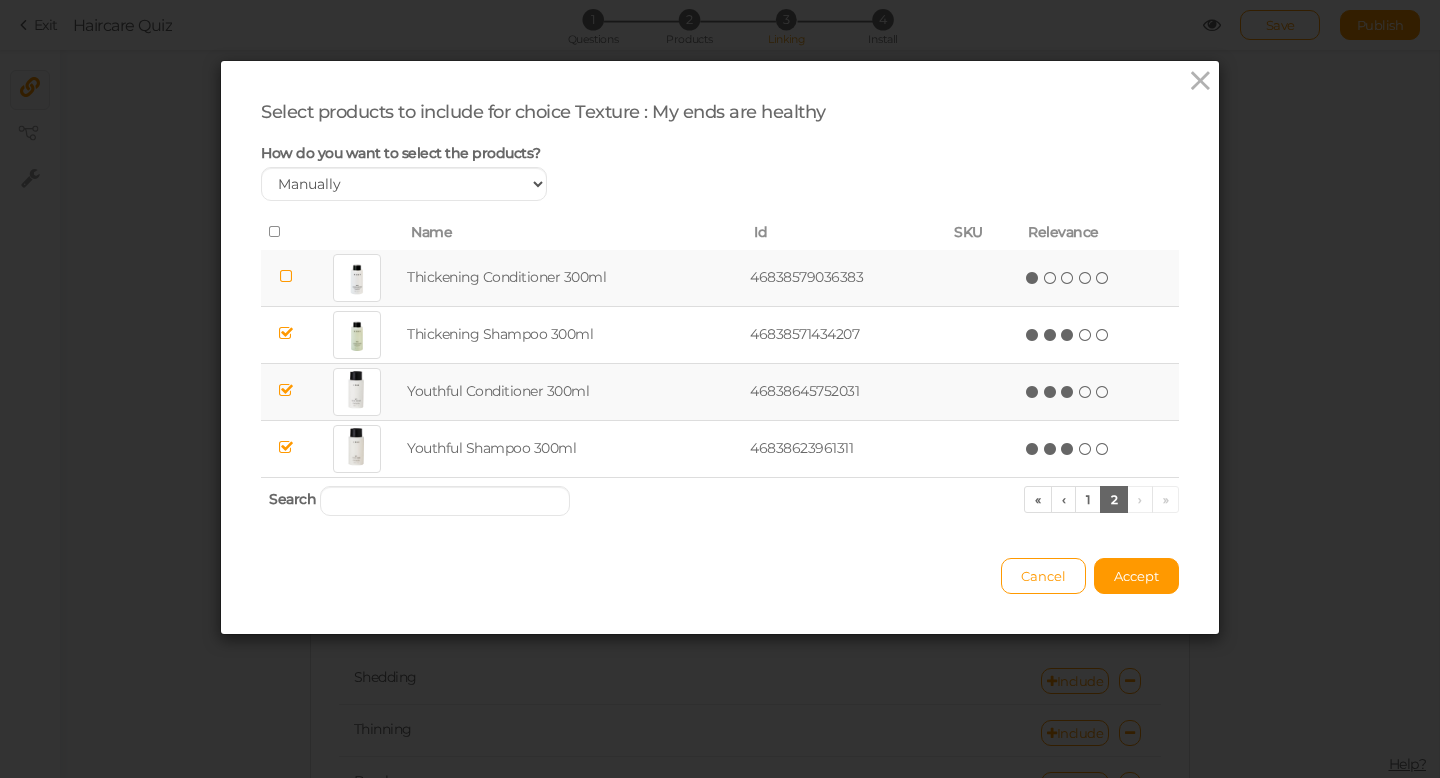 click at bounding box center [1033, 278] 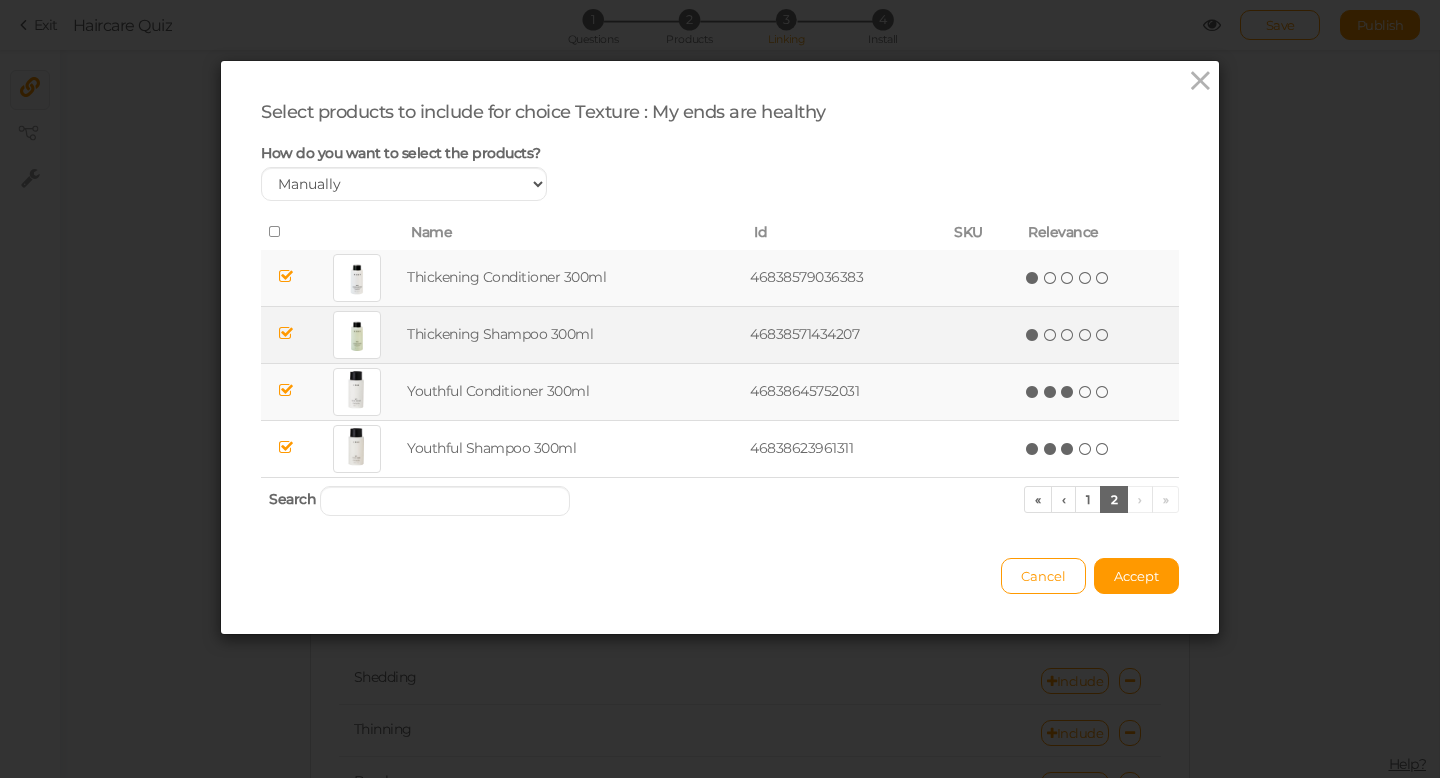 click at bounding box center (1033, 335) 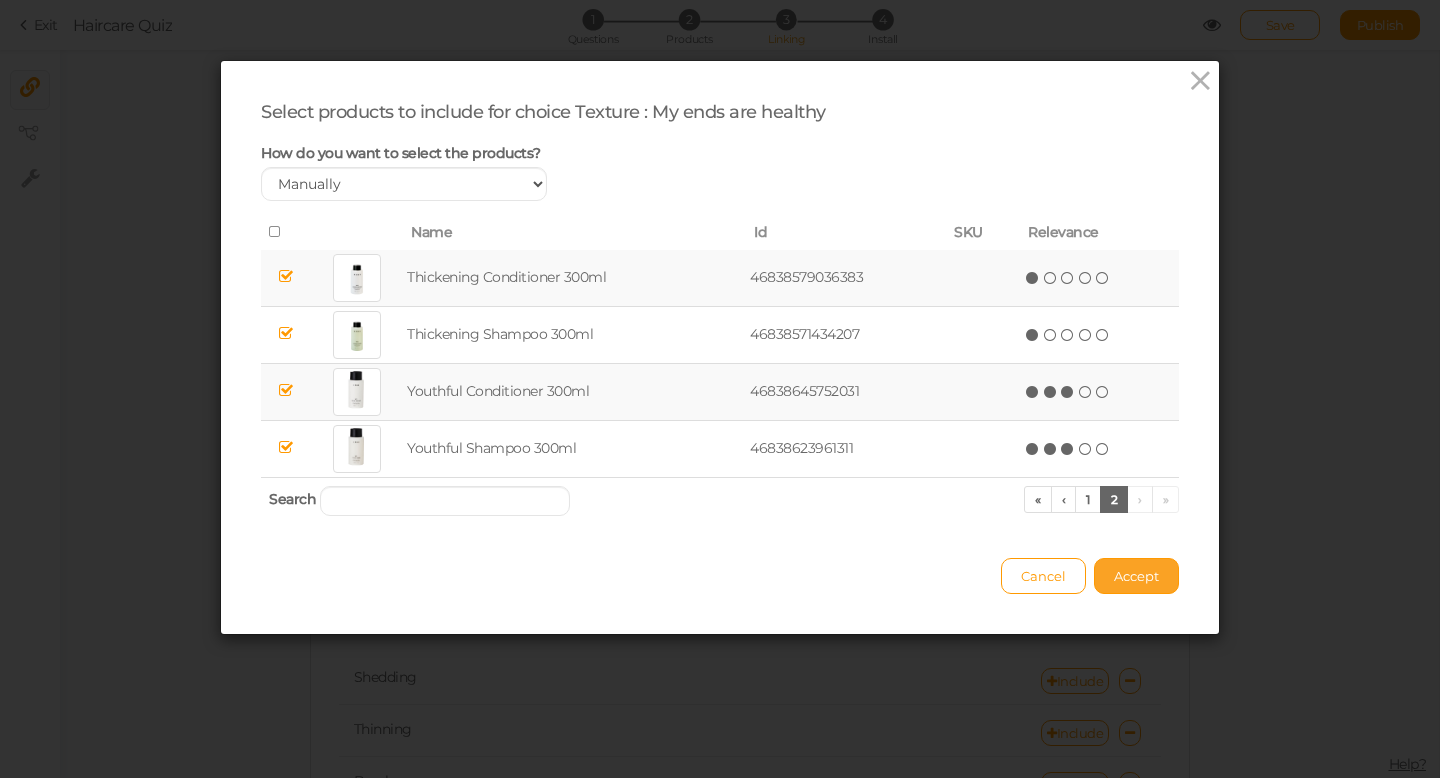 click on "Accept" at bounding box center [1136, 576] 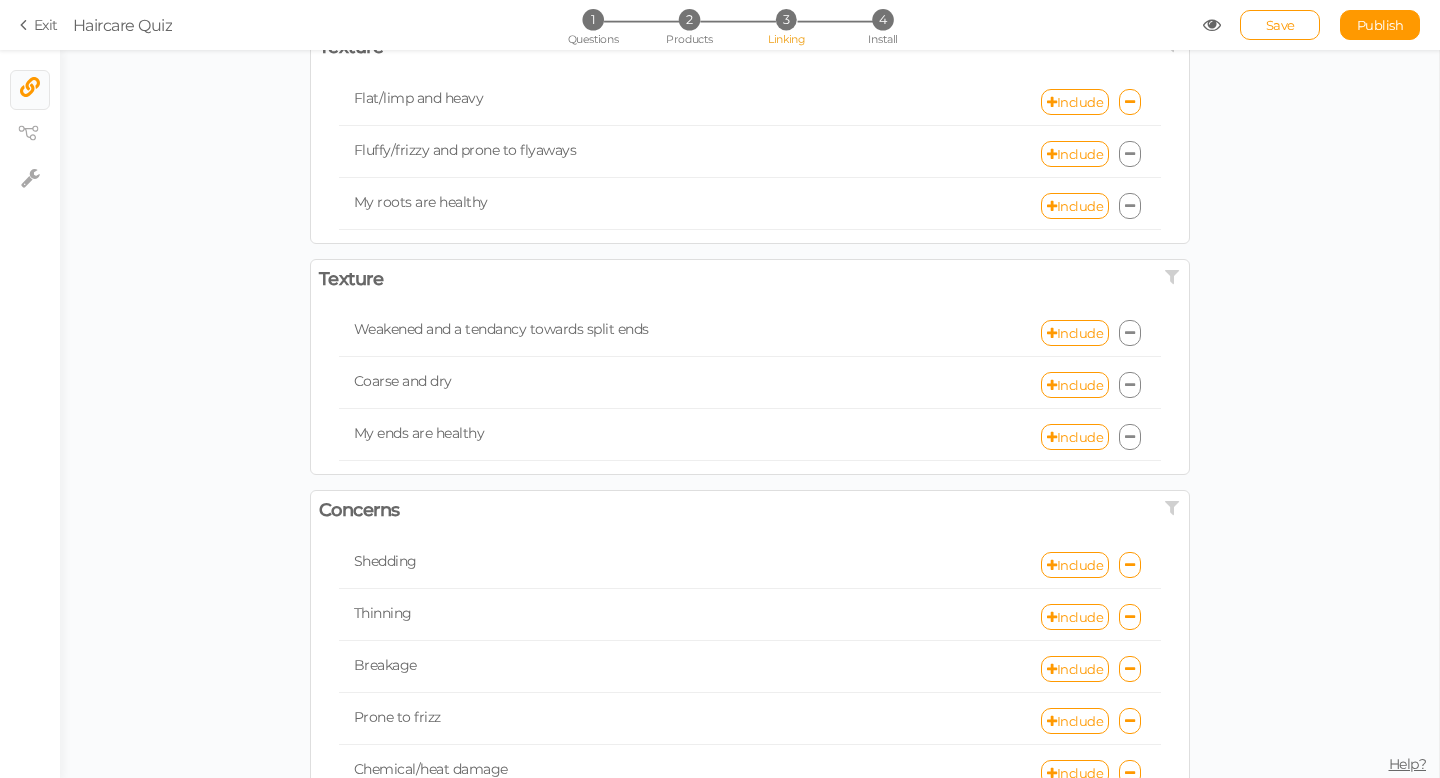 scroll, scrollTop: 118, scrollLeft: 0, axis: vertical 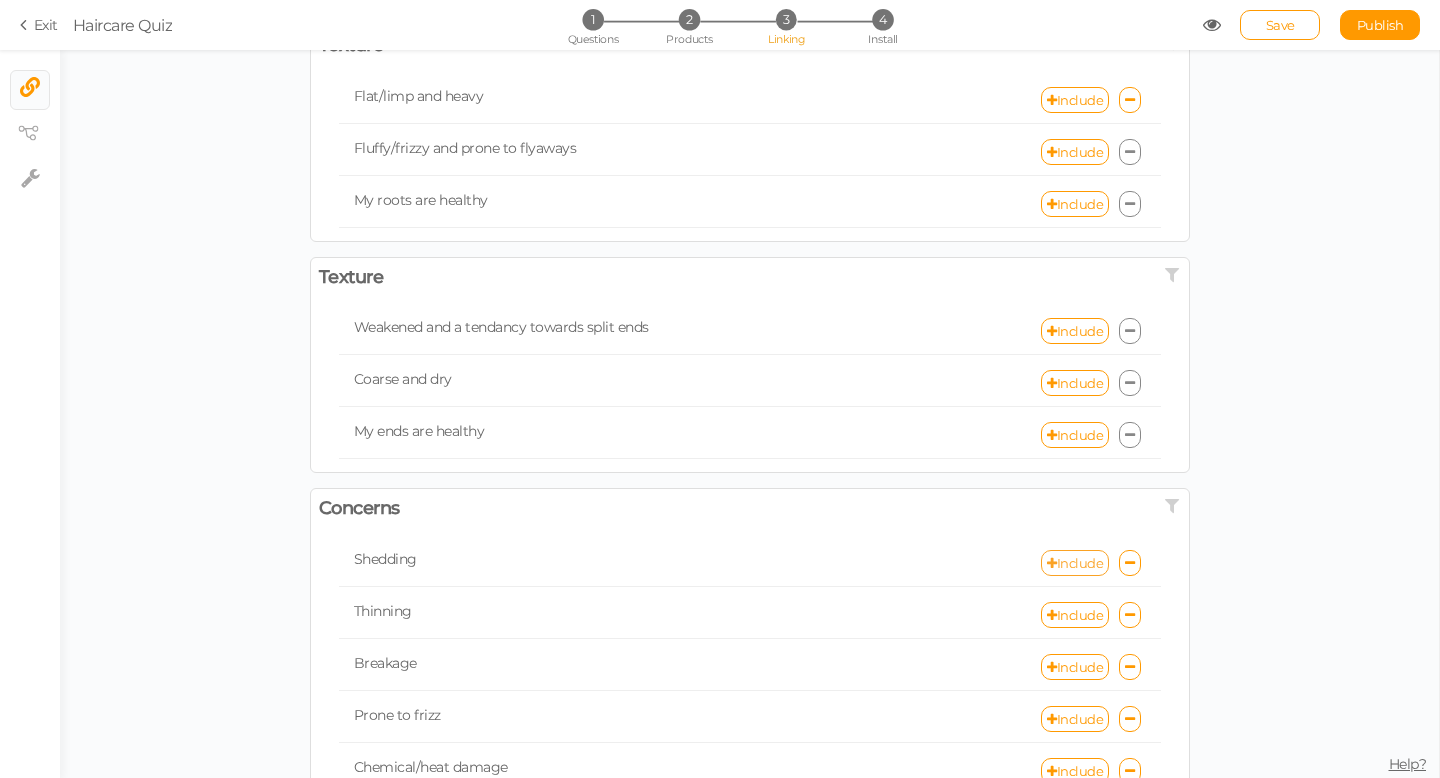 click on "Include" at bounding box center [1075, 563] 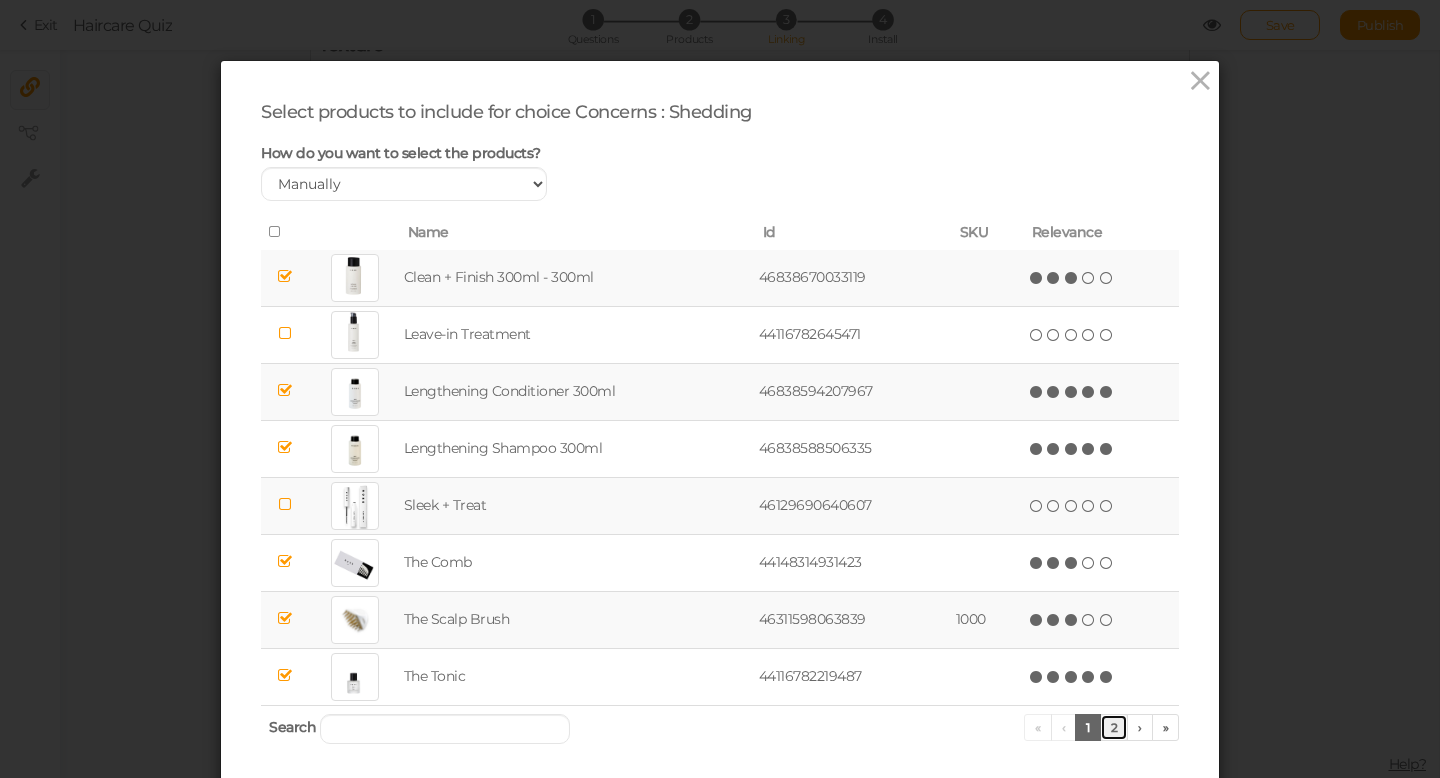 click on "2" at bounding box center (1114, 727) 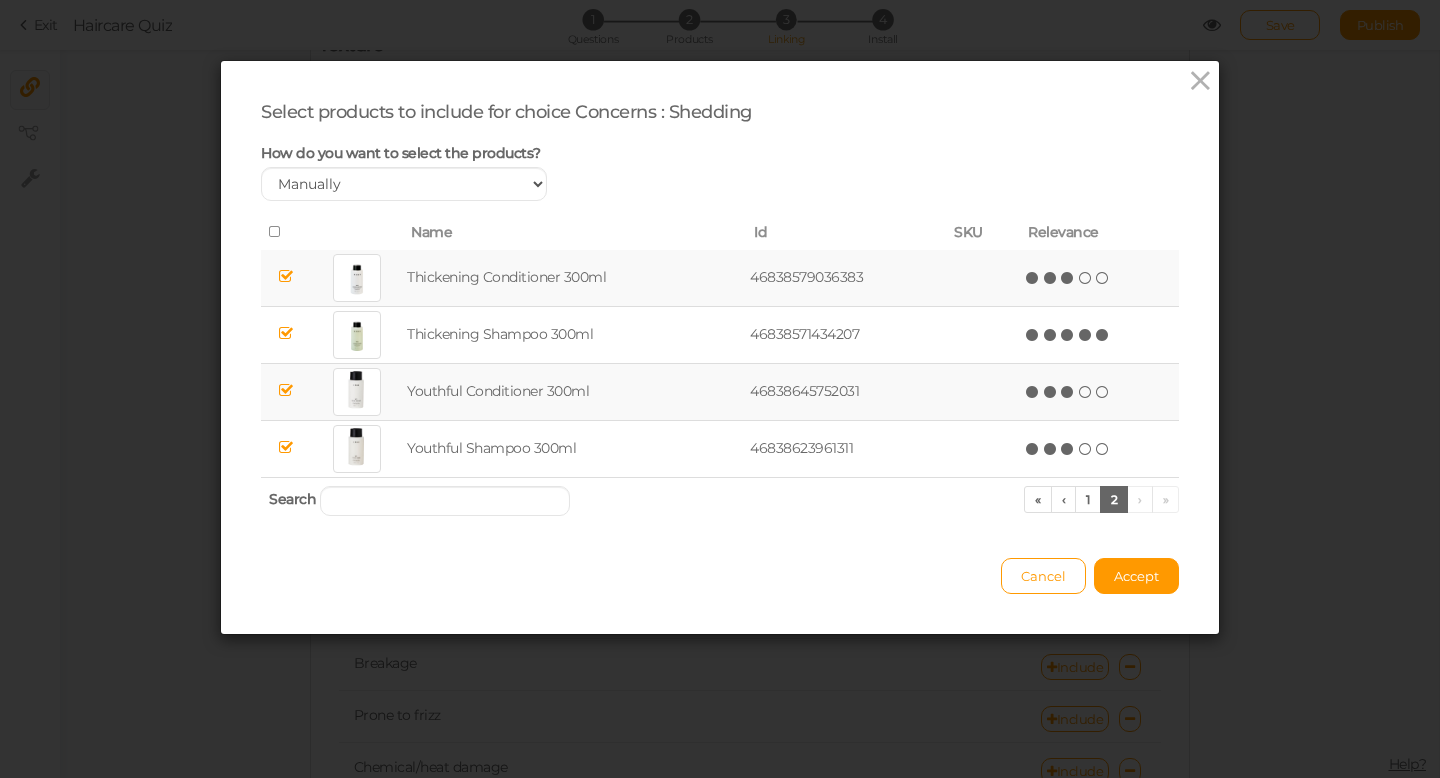 click at bounding box center [1068, 278] 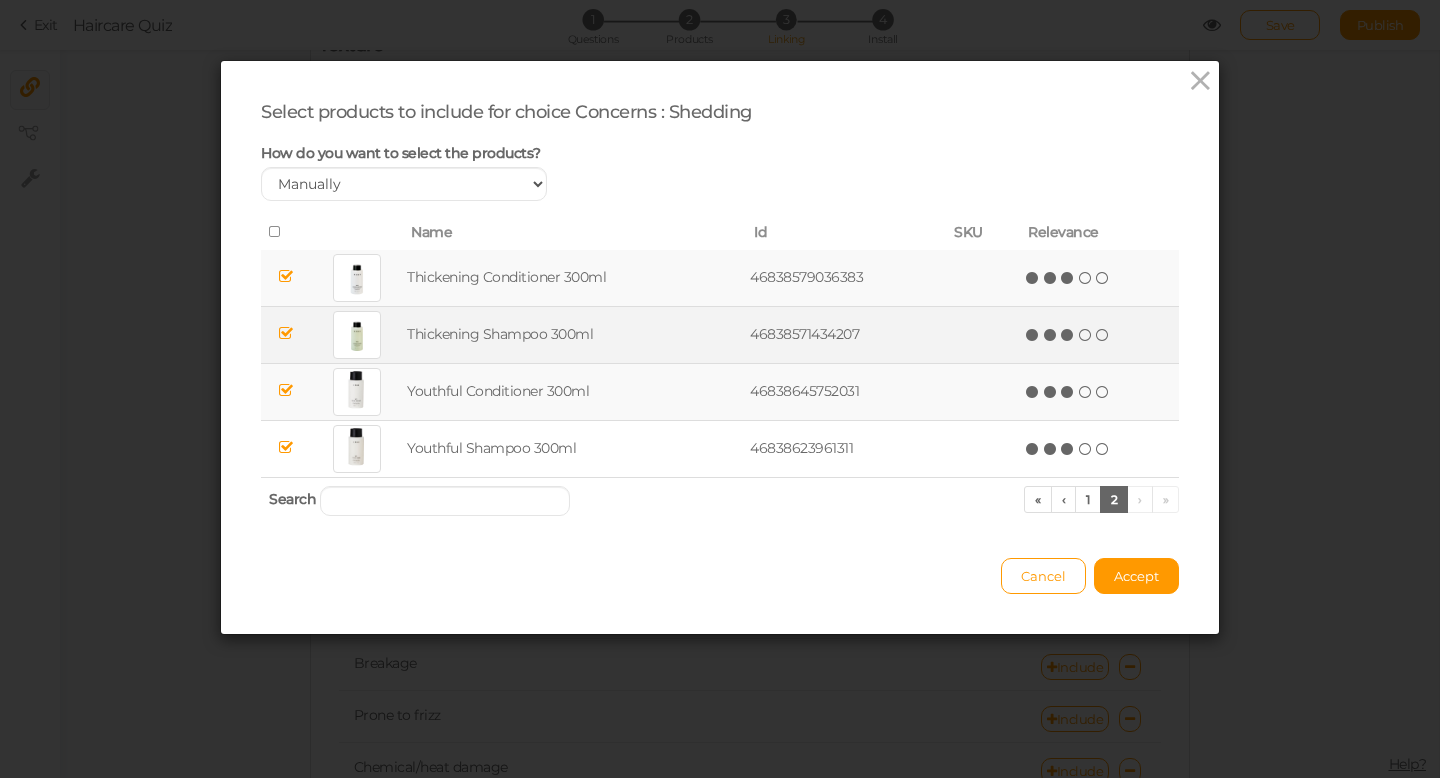 click at bounding box center [1068, 335] 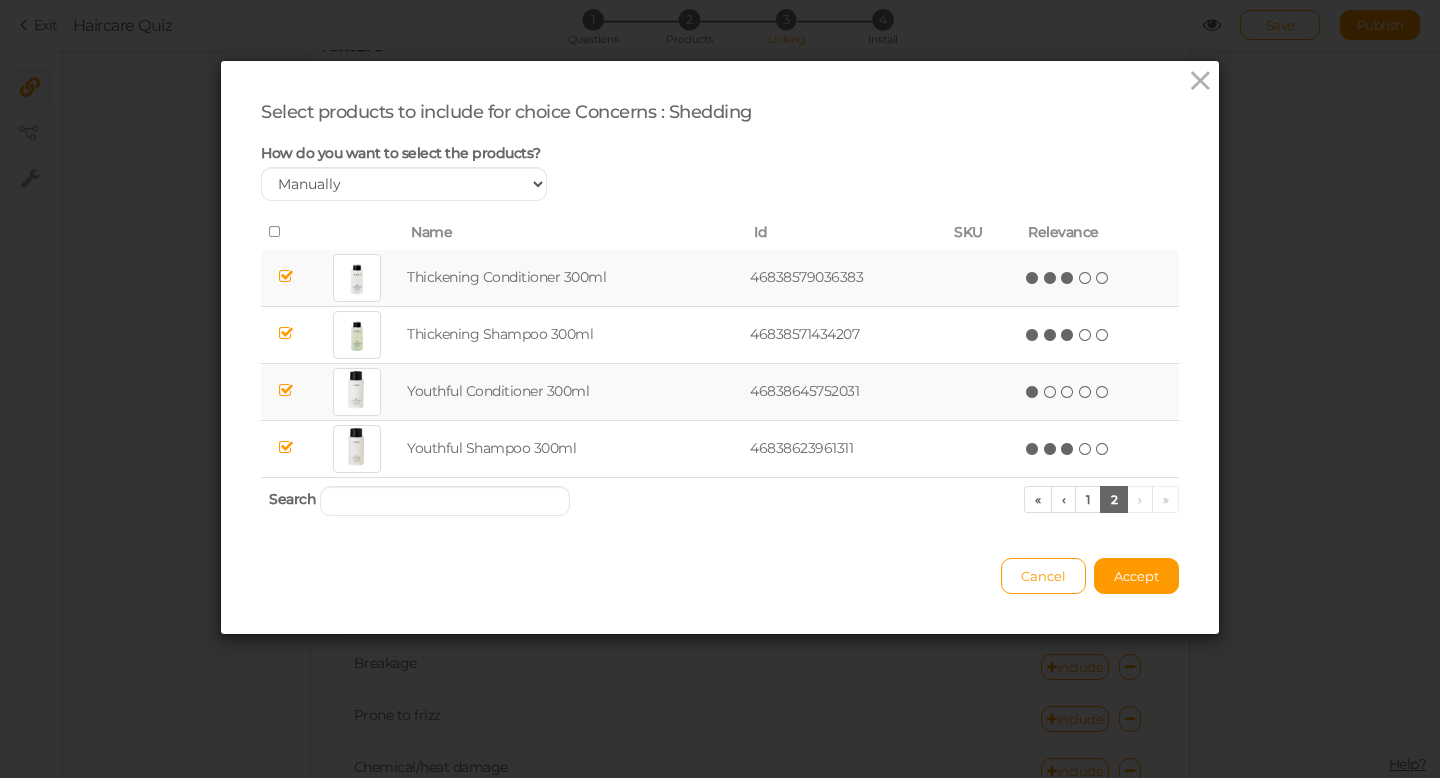 click at bounding box center (1033, 392) 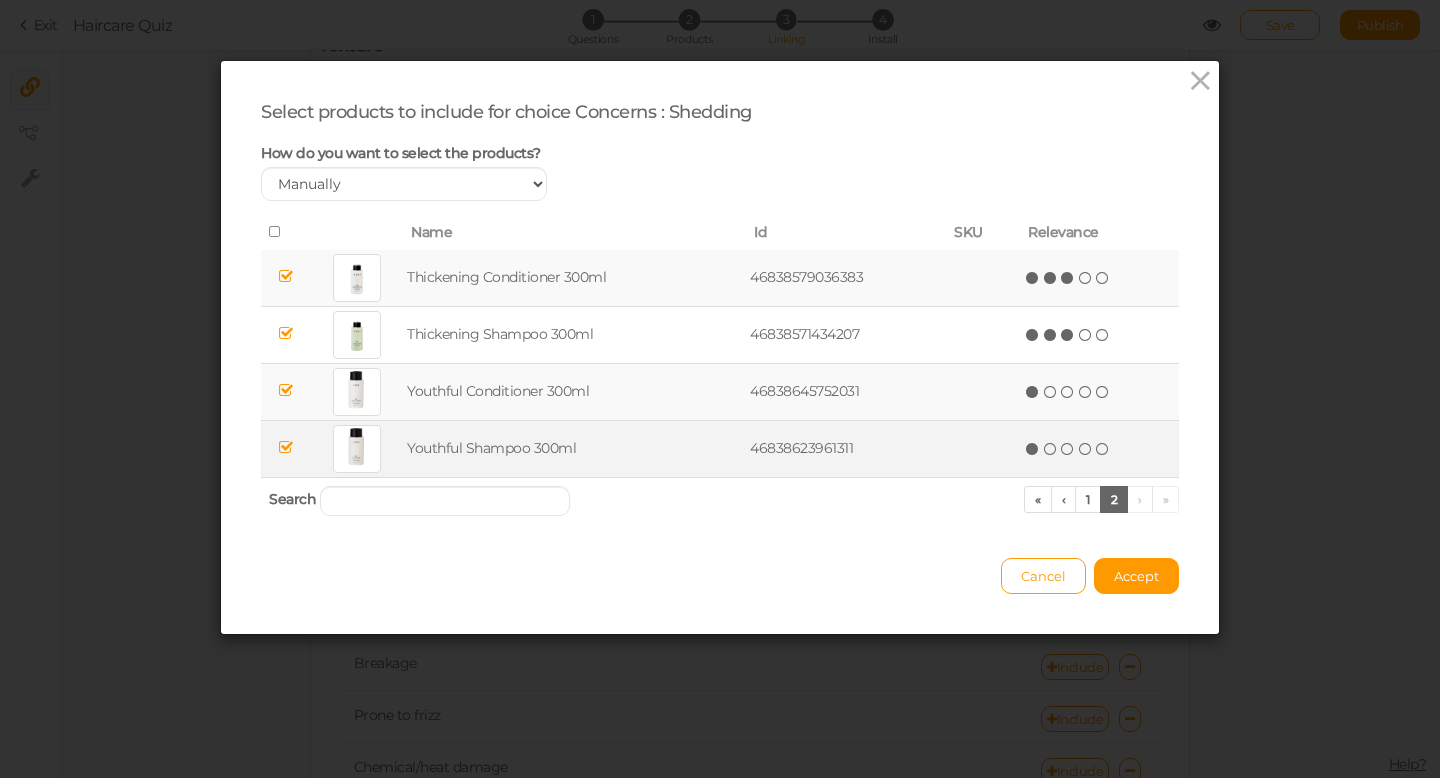 click at bounding box center [1033, 449] 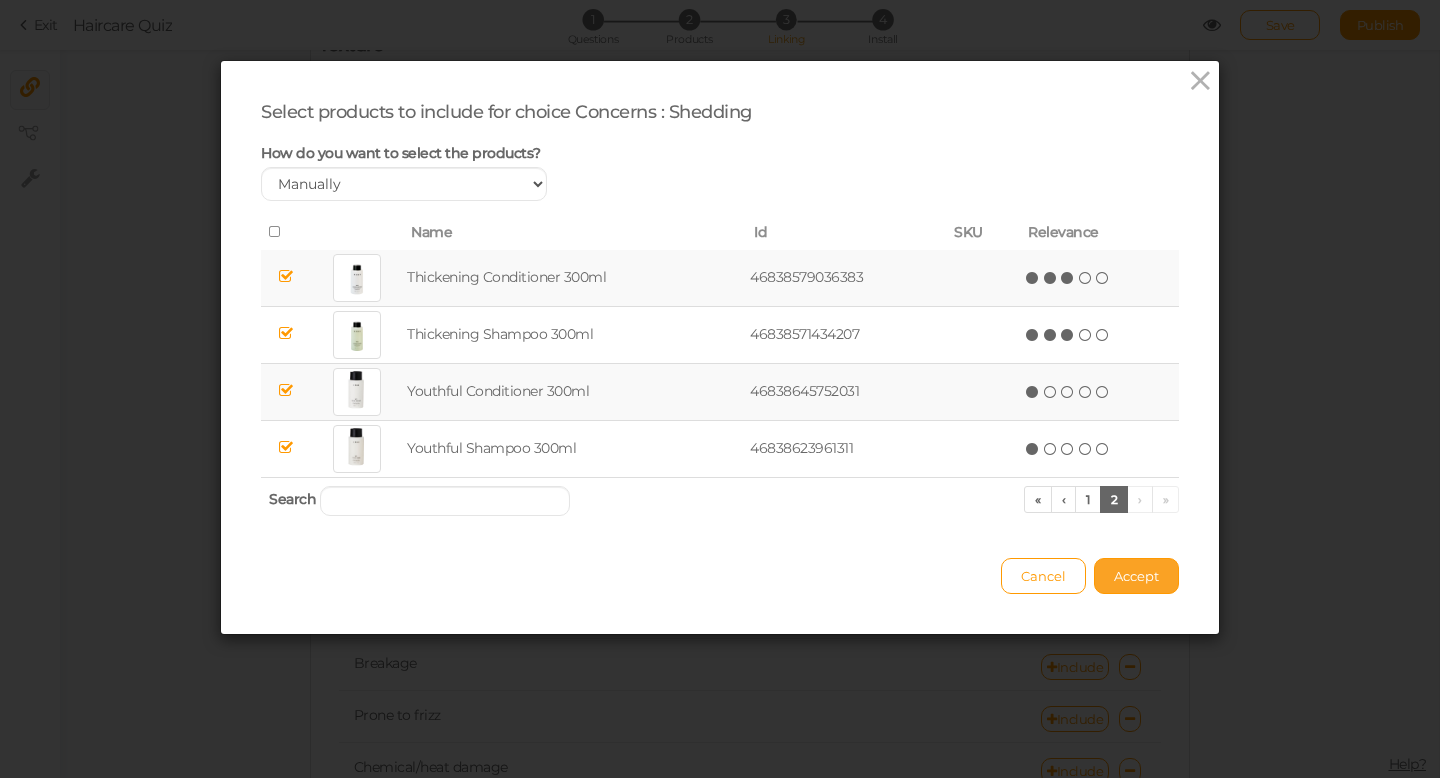 click on "Accept" at bounding box center (1136, 576) 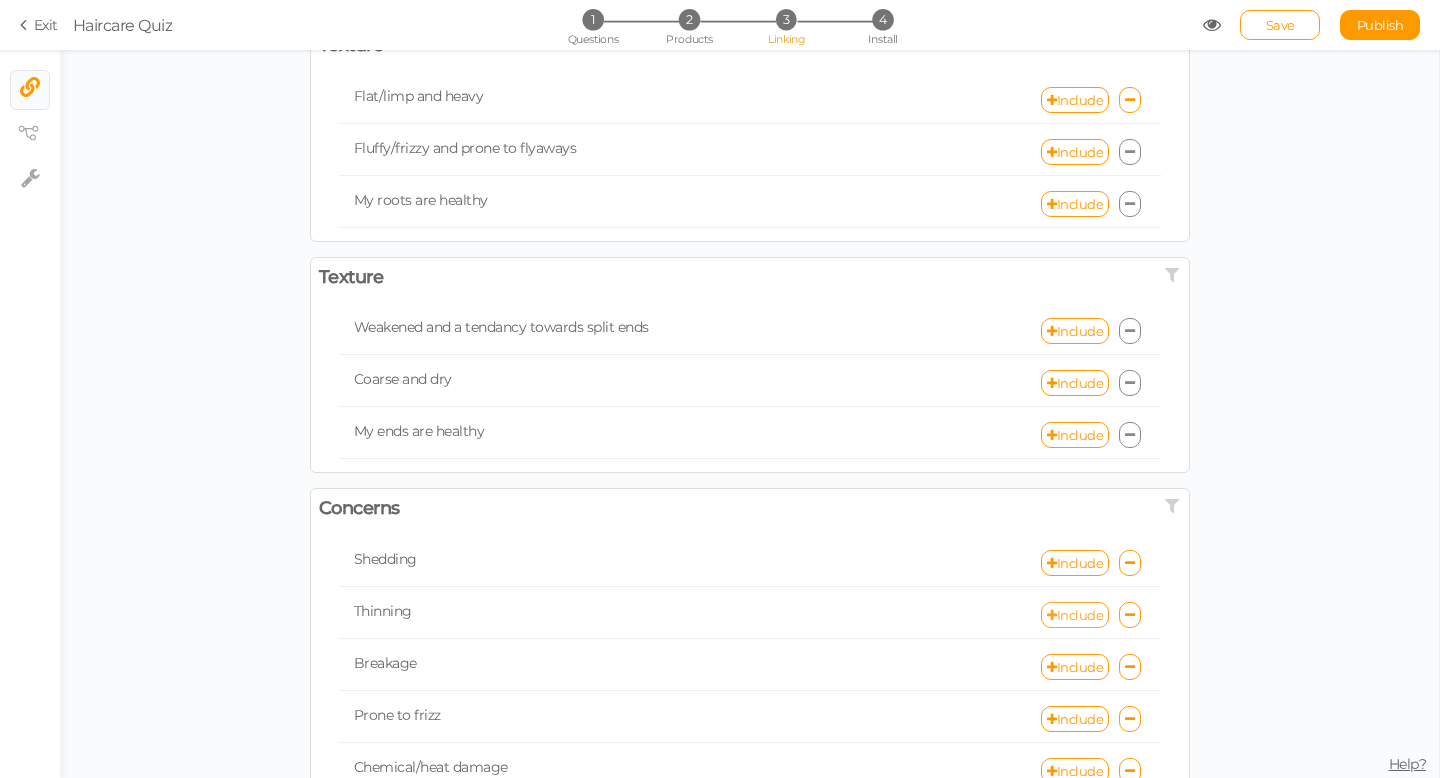 click on "Include" at bounding box center [1075, 615] 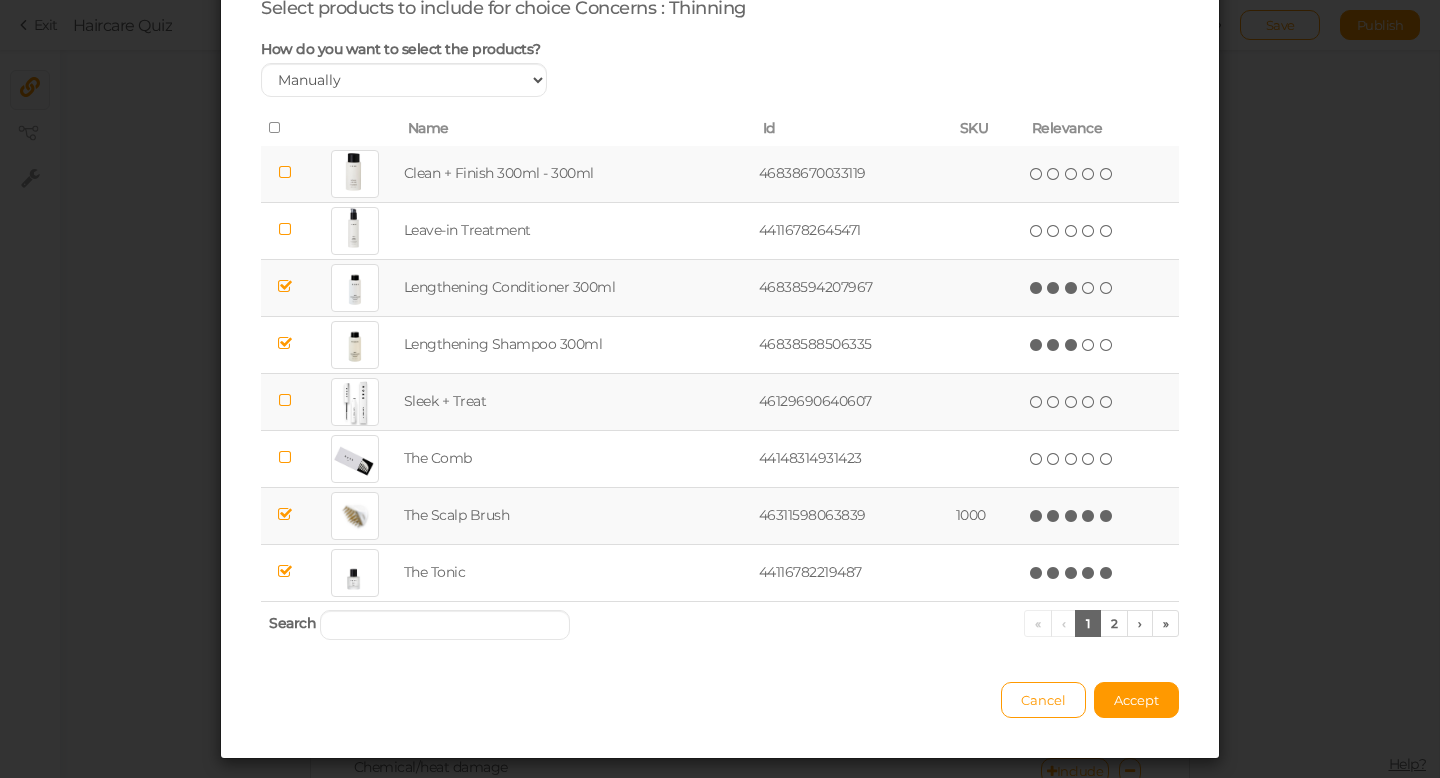 scroll, scrollTop: 106, scrollLeft: 0, axis: vertical 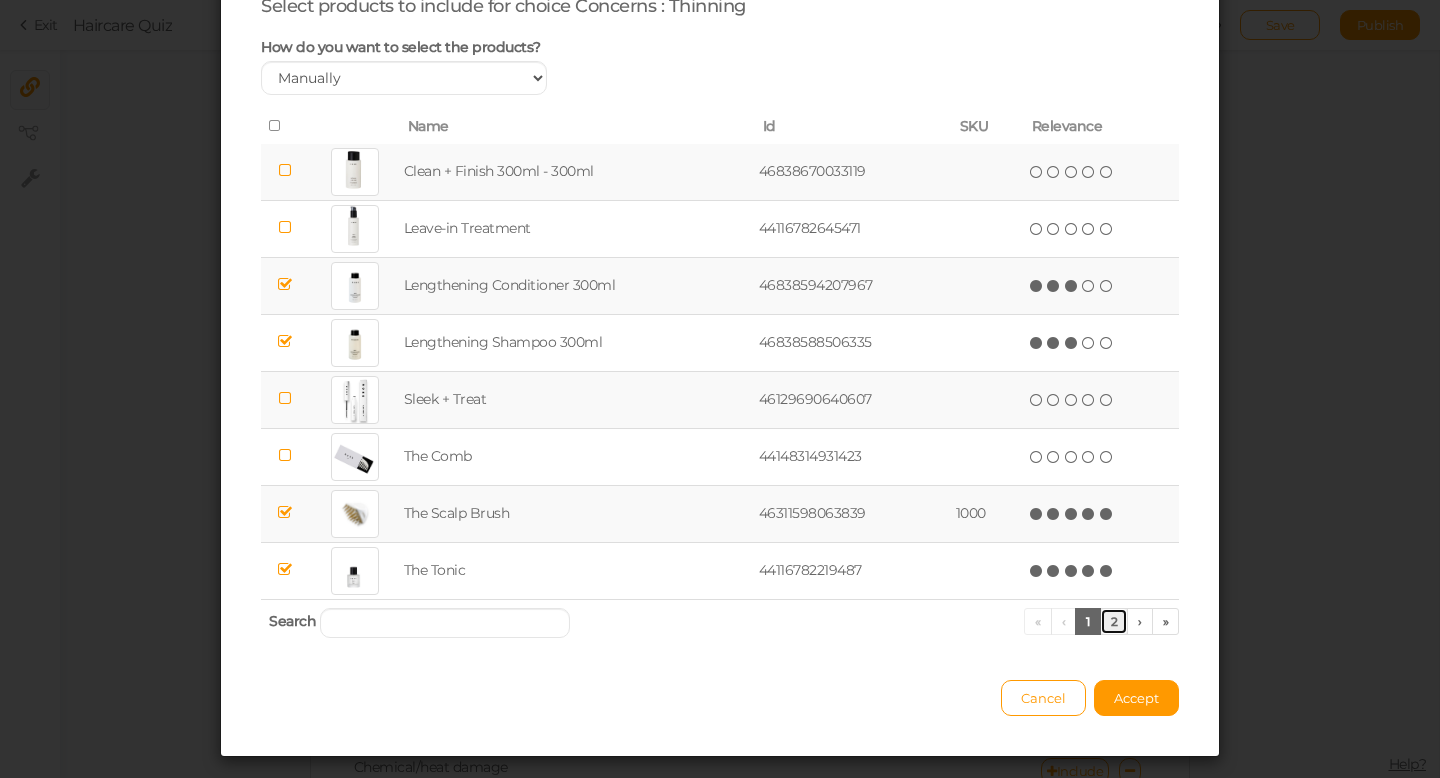click on "2" at bounding box center (1114, 621) 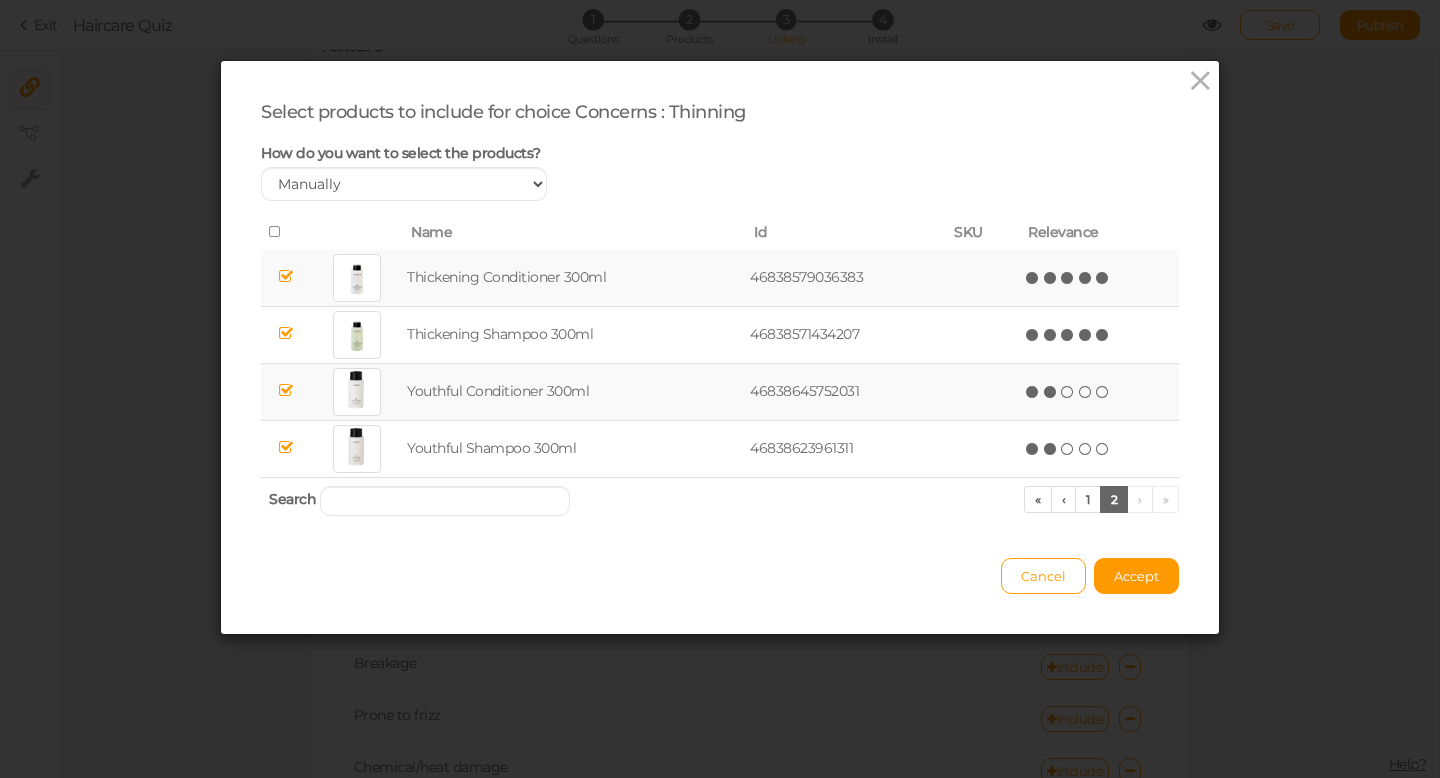 scroll, scrollTop: 0, scrollLeft: 0, axis: both 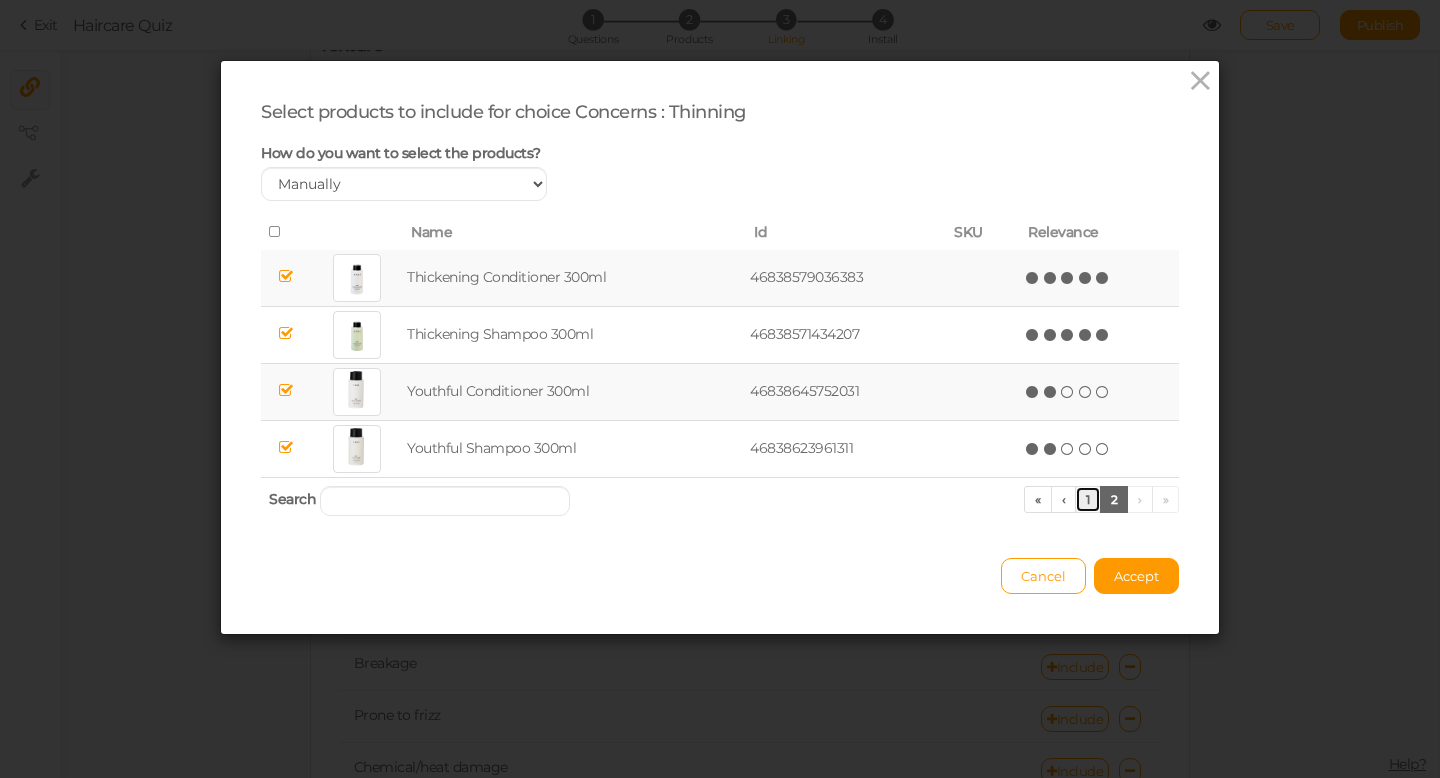 click on "1" at bounding box center (1088, 499) 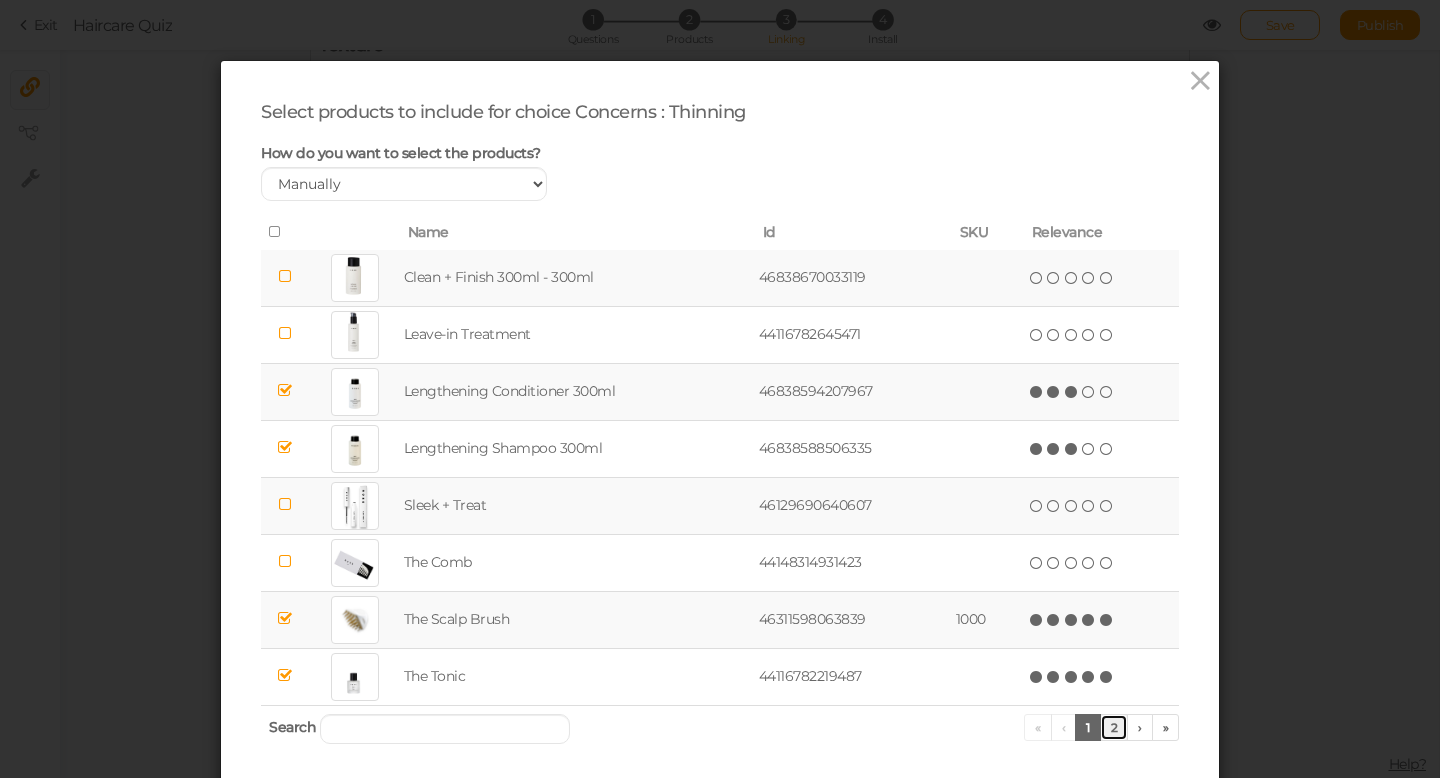 click on "2" at bounding box center (1114, 727) 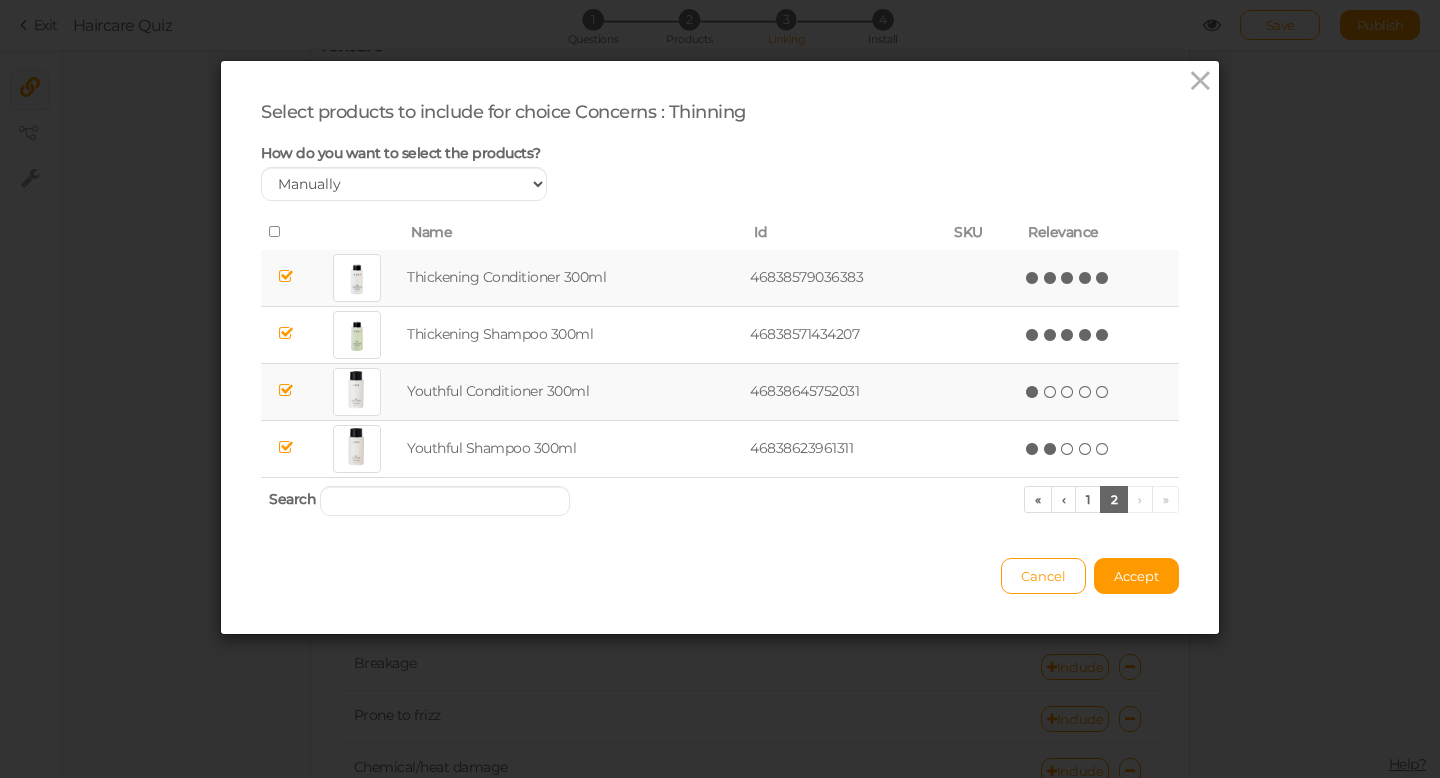 click at bounding box center (1033, 392) 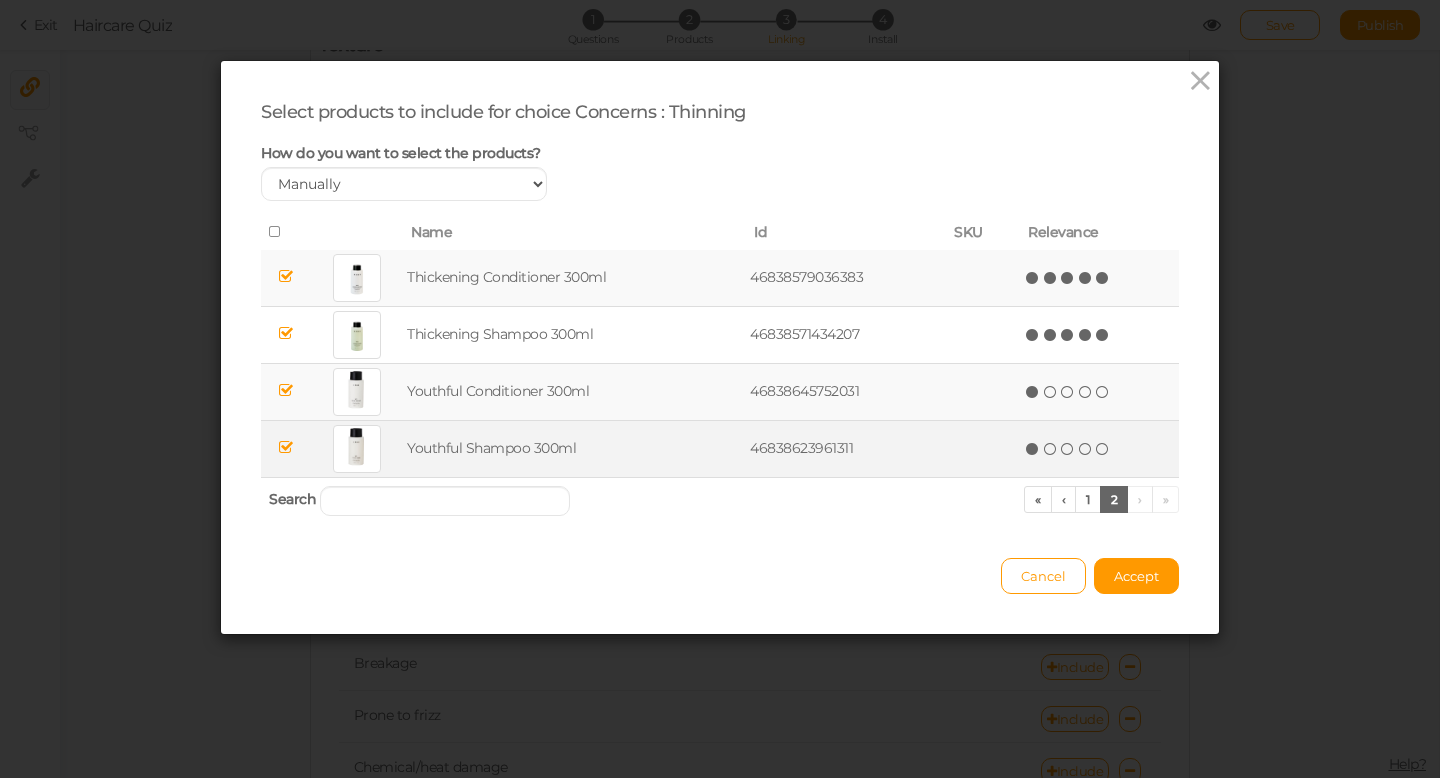 click at bounding box center [1033, 449] 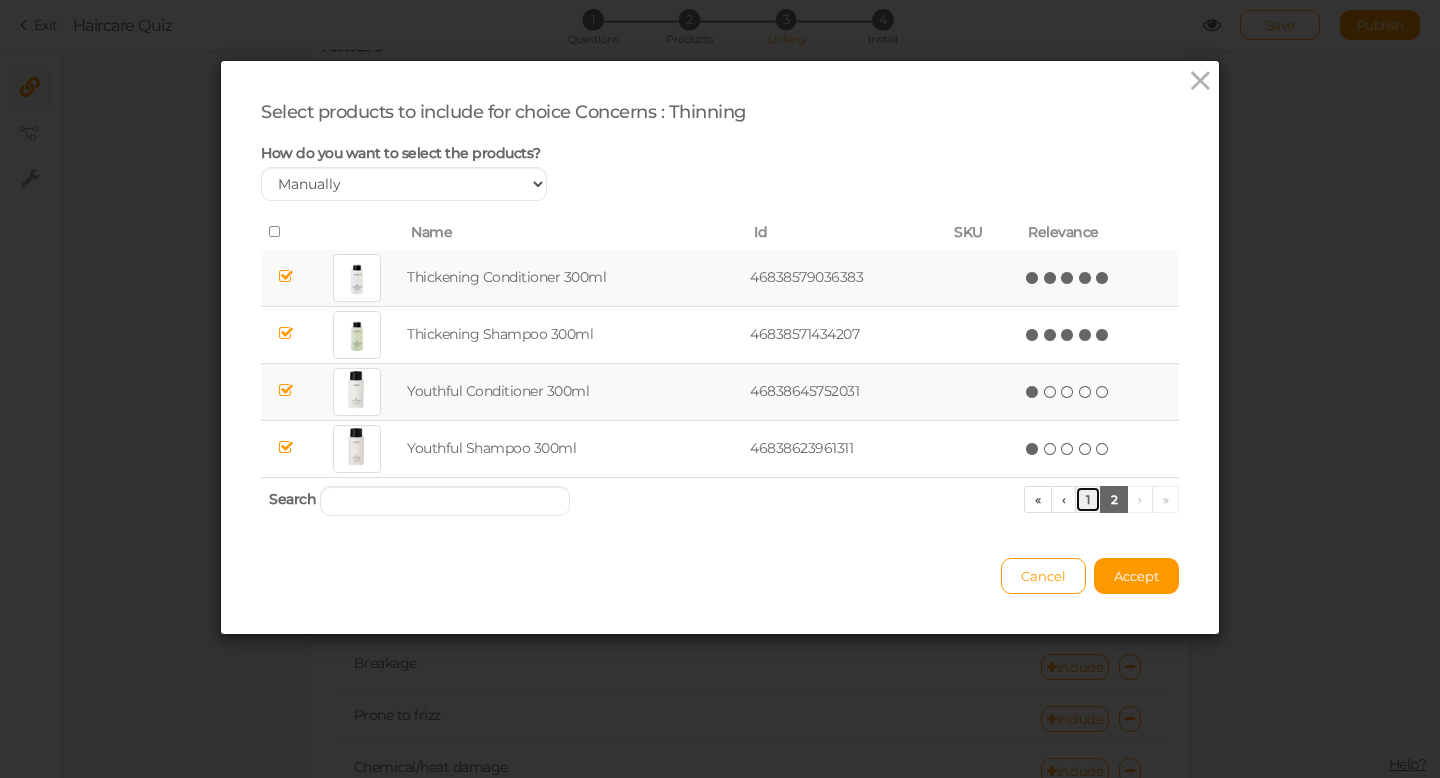 click on "1" at bounding box center [1088, 499] 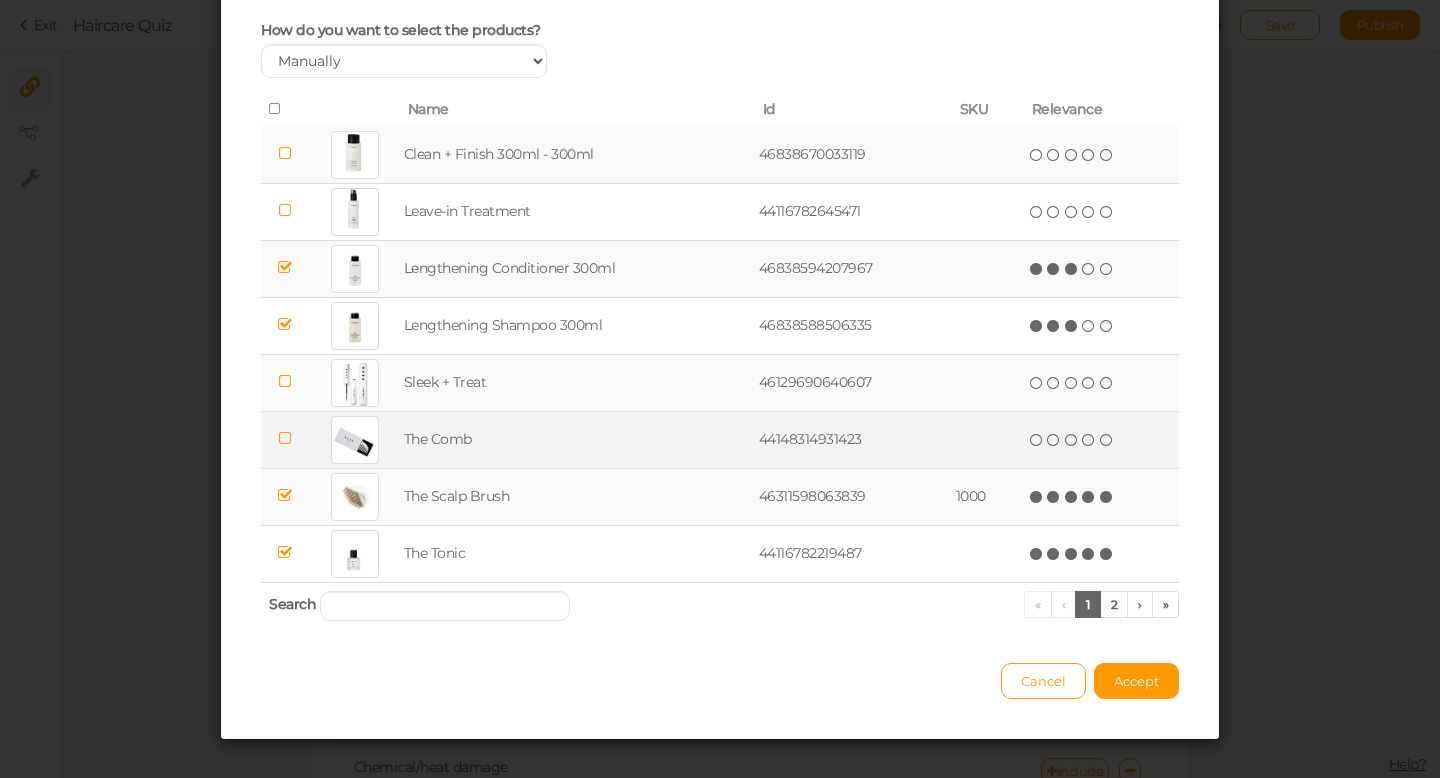 scroll, scrollTop: 144, scrollLeft: 0, axis: vertical 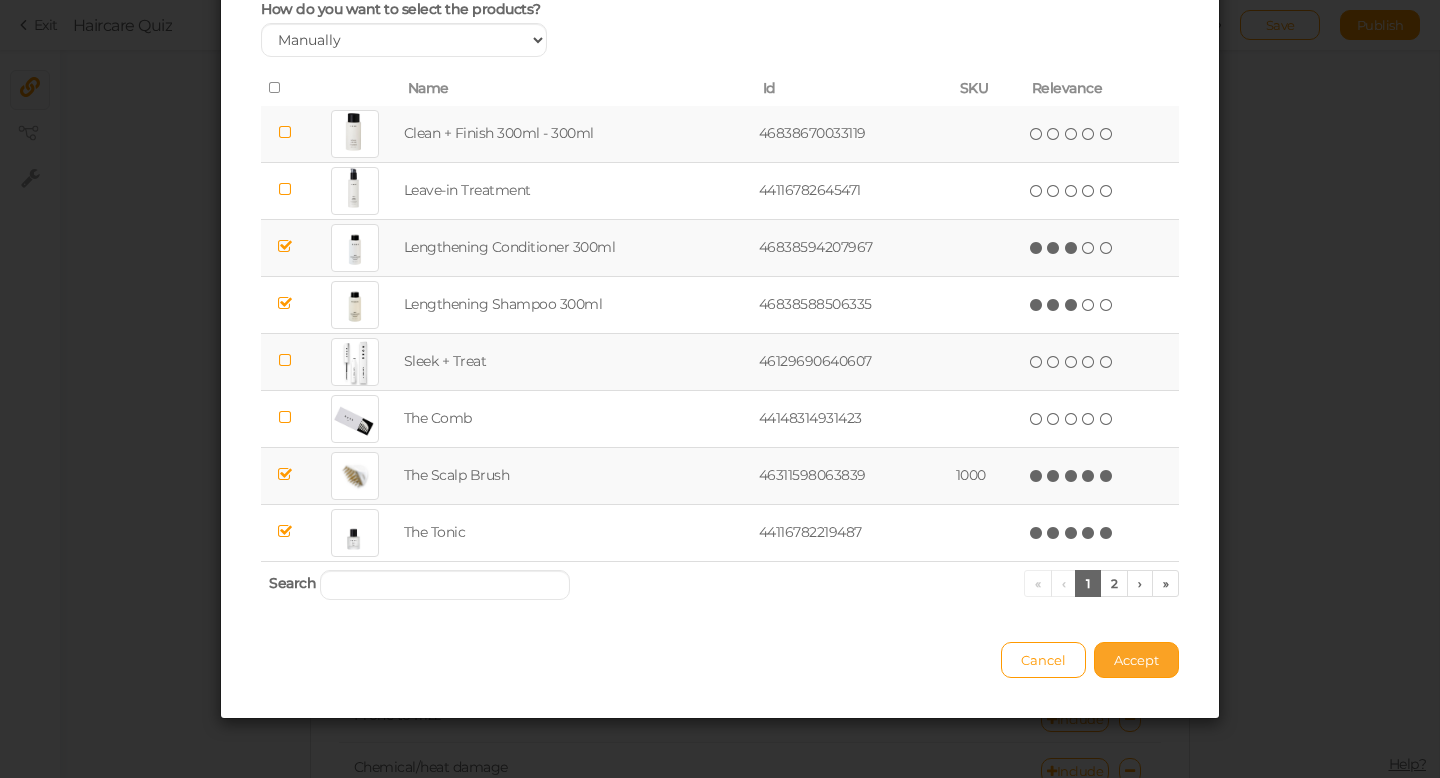 click on "Accept" at bounding box center (1136, 660) 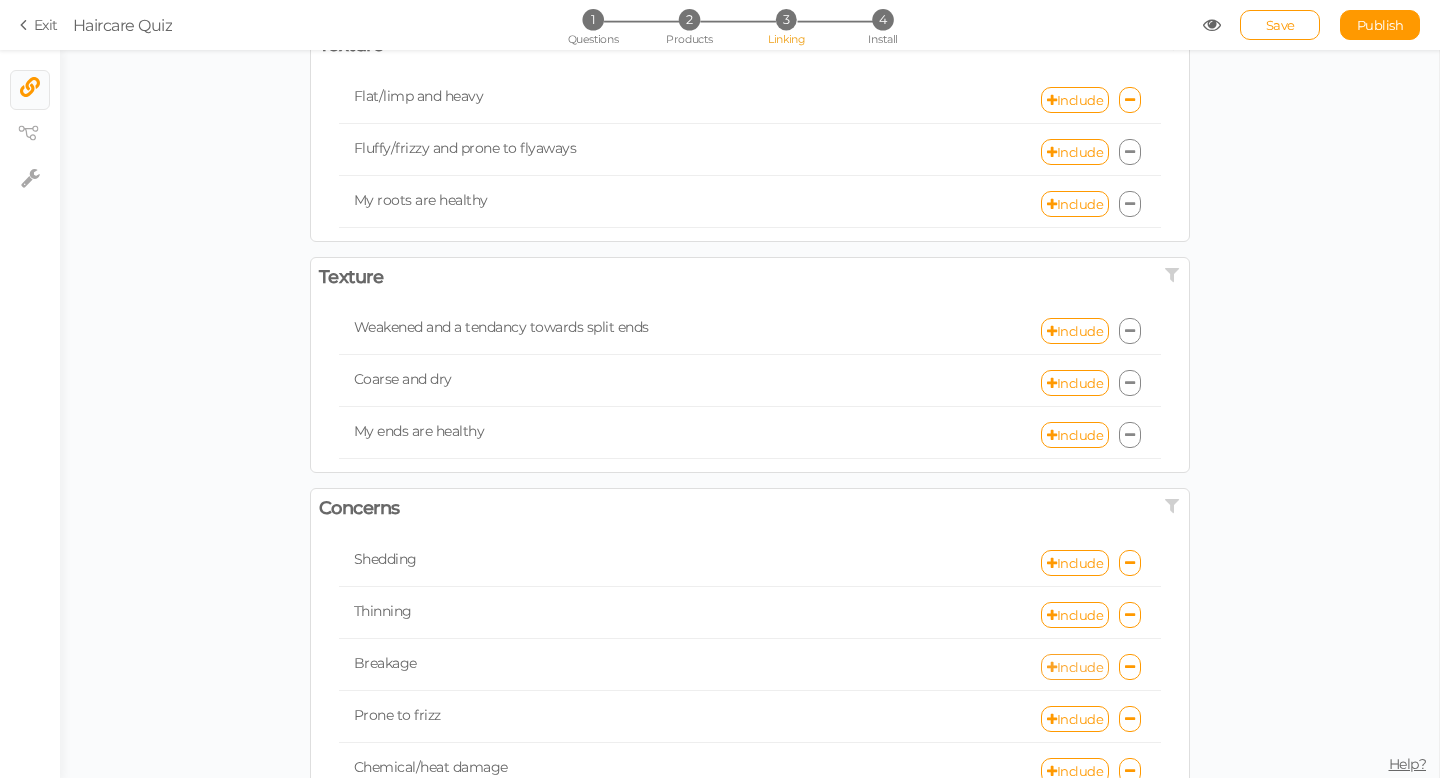 click on "Include" at bounding box center (1075, 667) 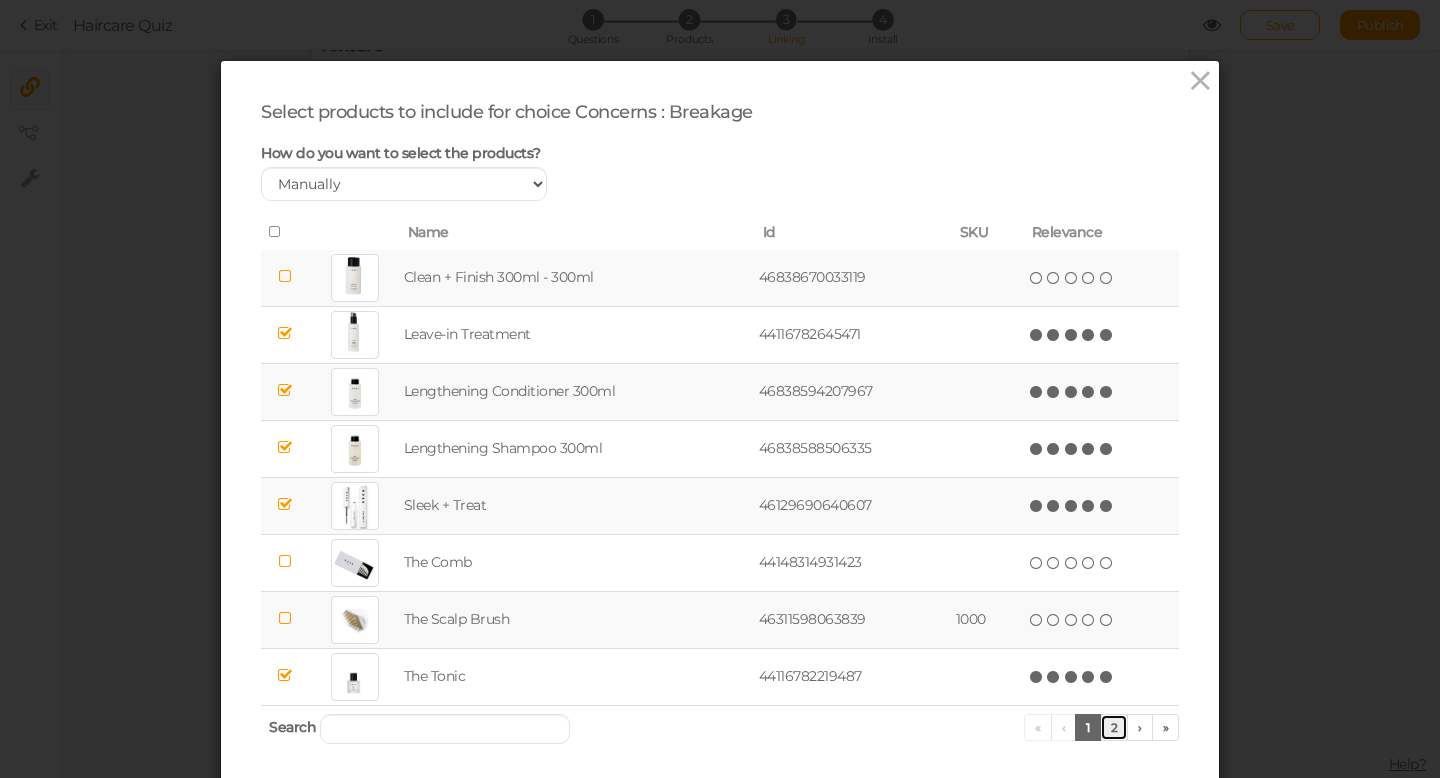 click on "2" at bounding box center [1114, 727] 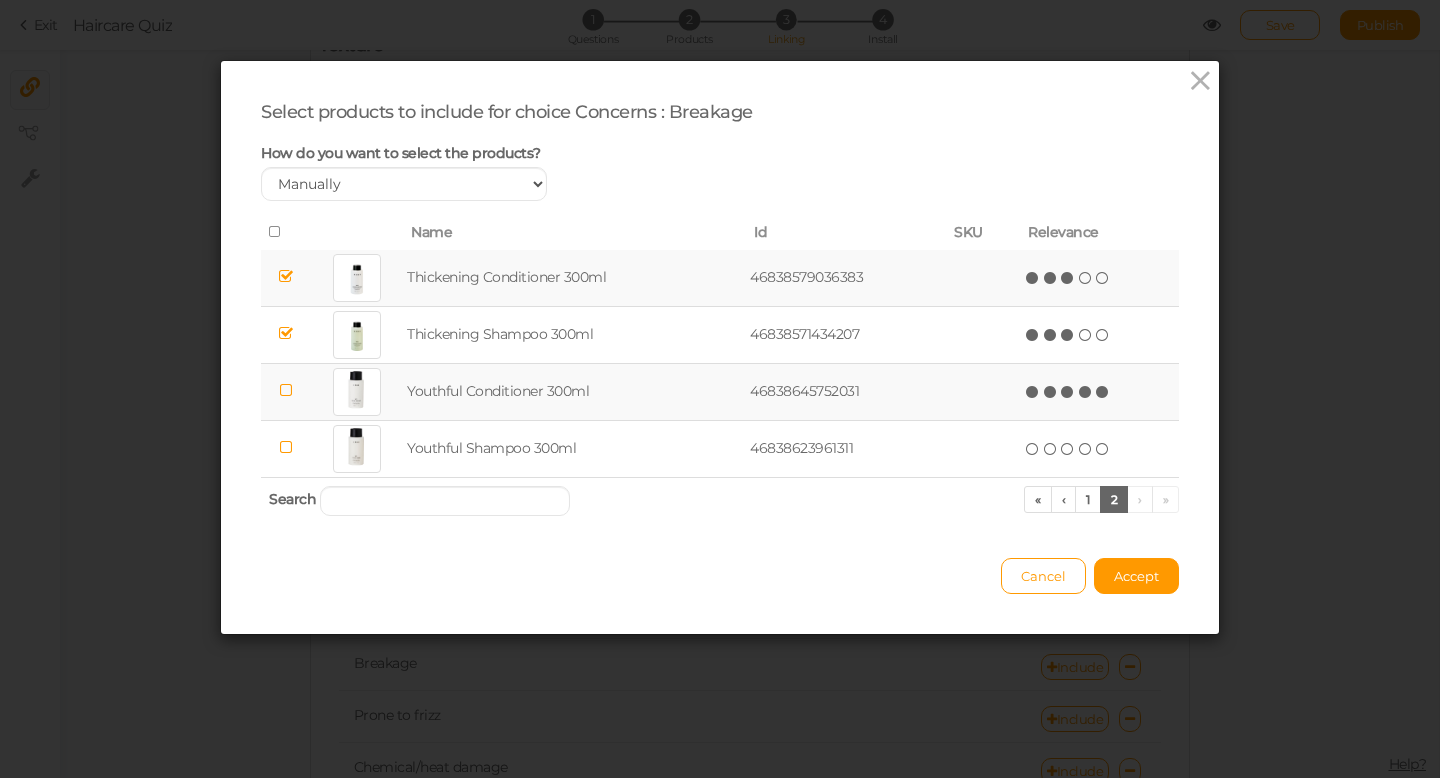 click at bounding box center (1103, 392) 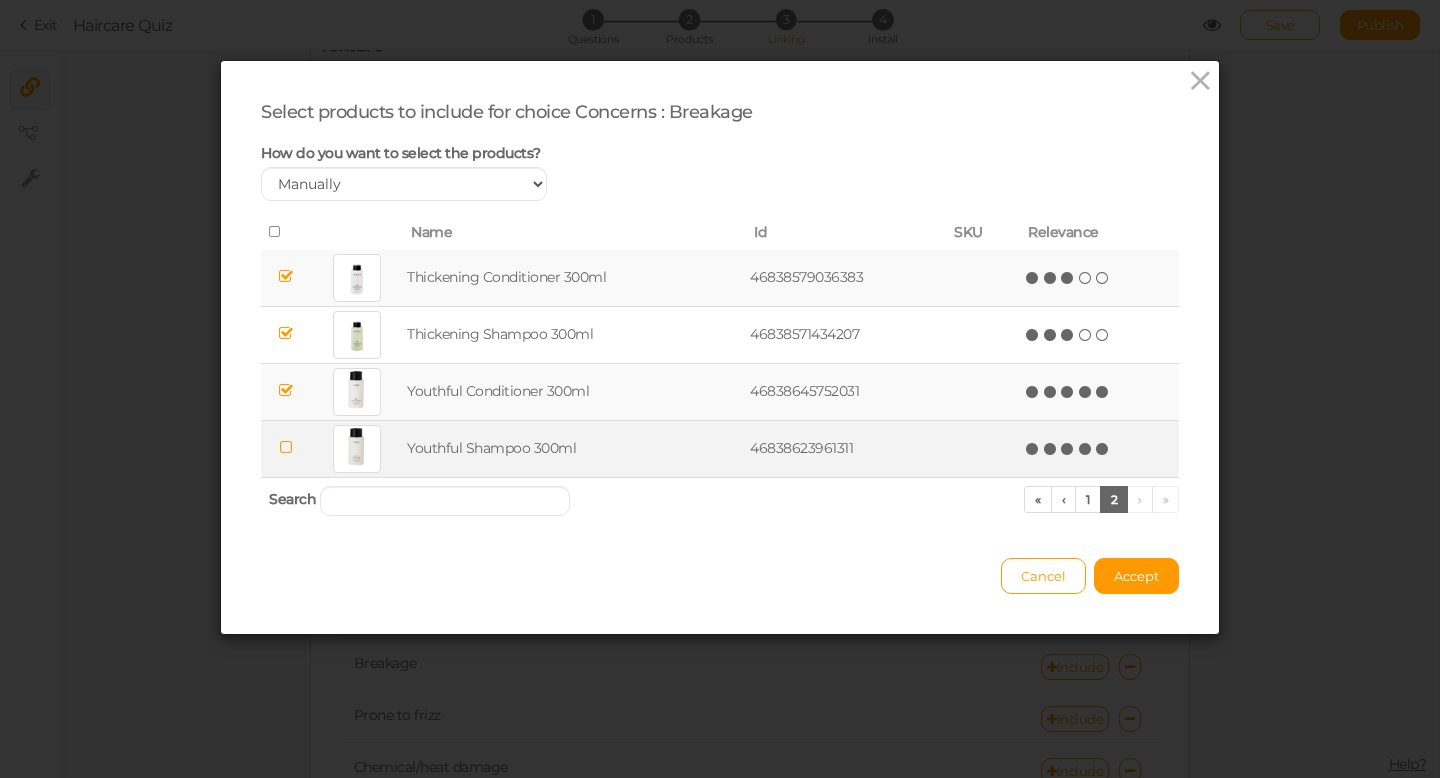 click at bounding box center [1103, 449] 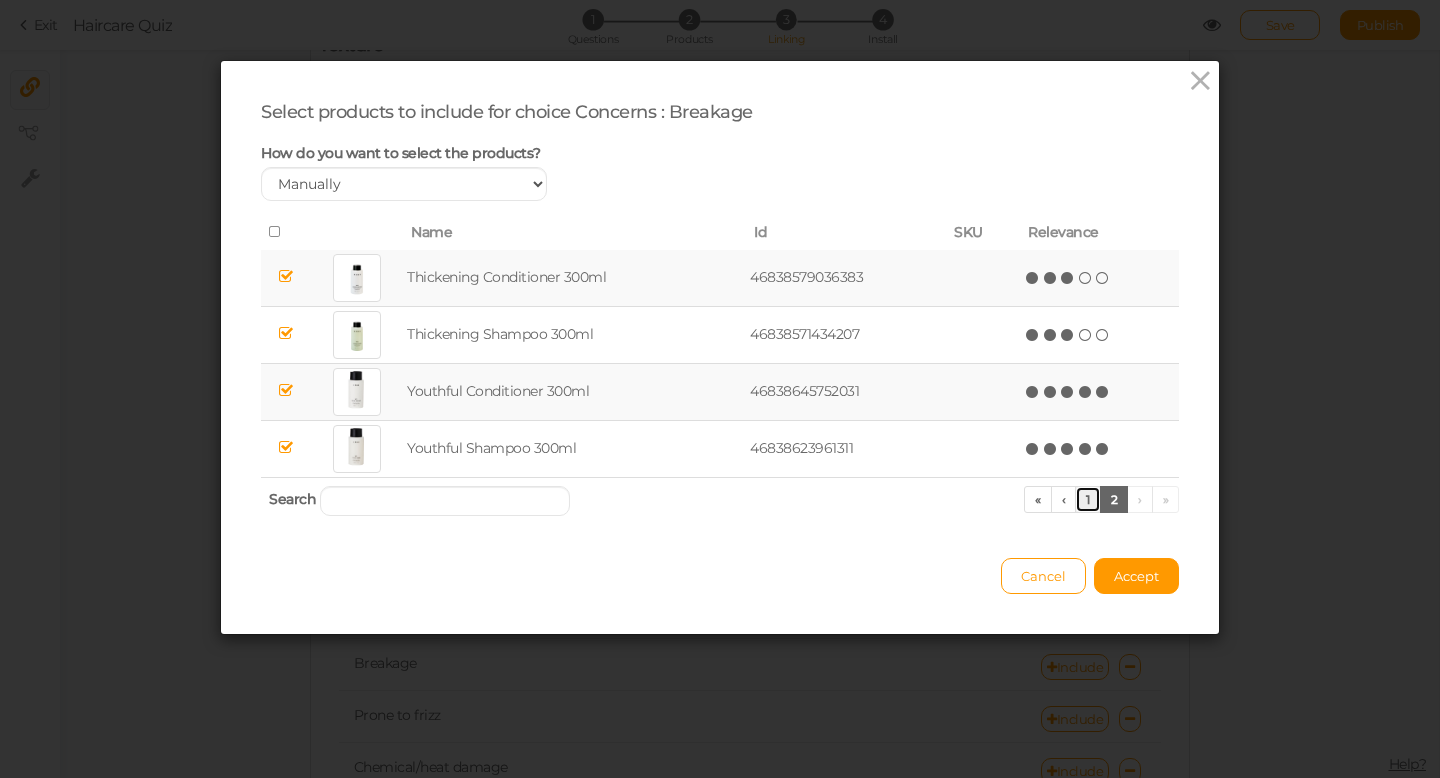 click on "1" at bounding box center (1088, 499) 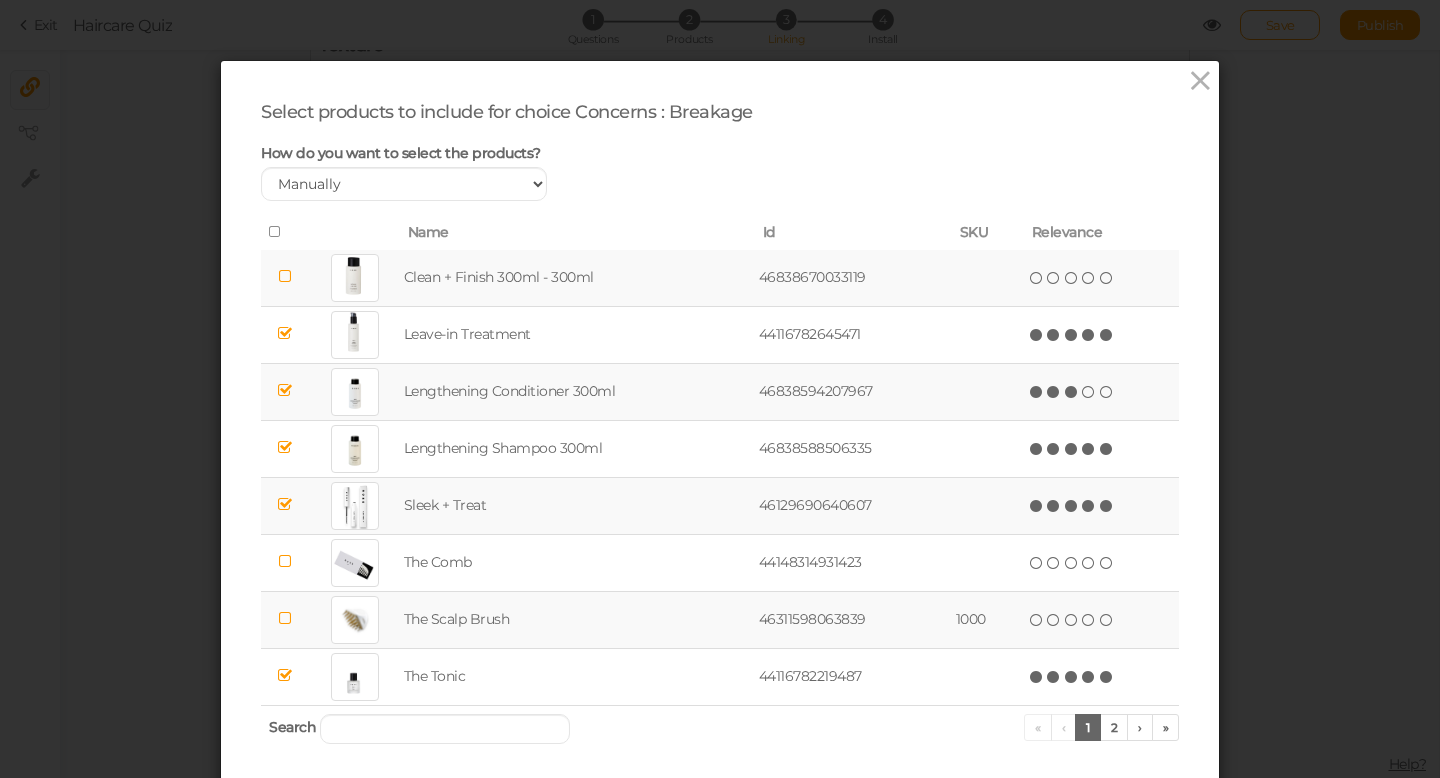 click at bounding box center [1072, 392] 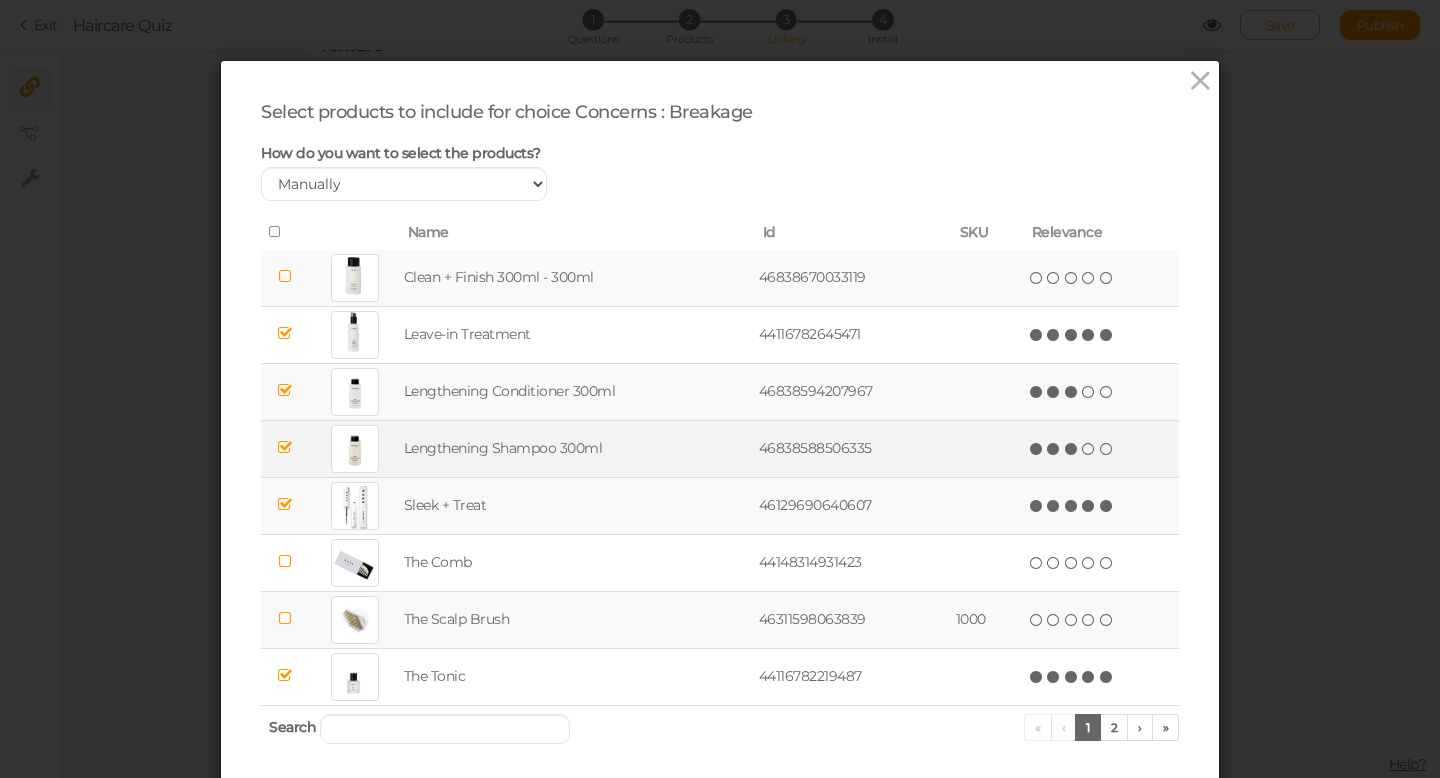 click at bounding box center [1072, 449] 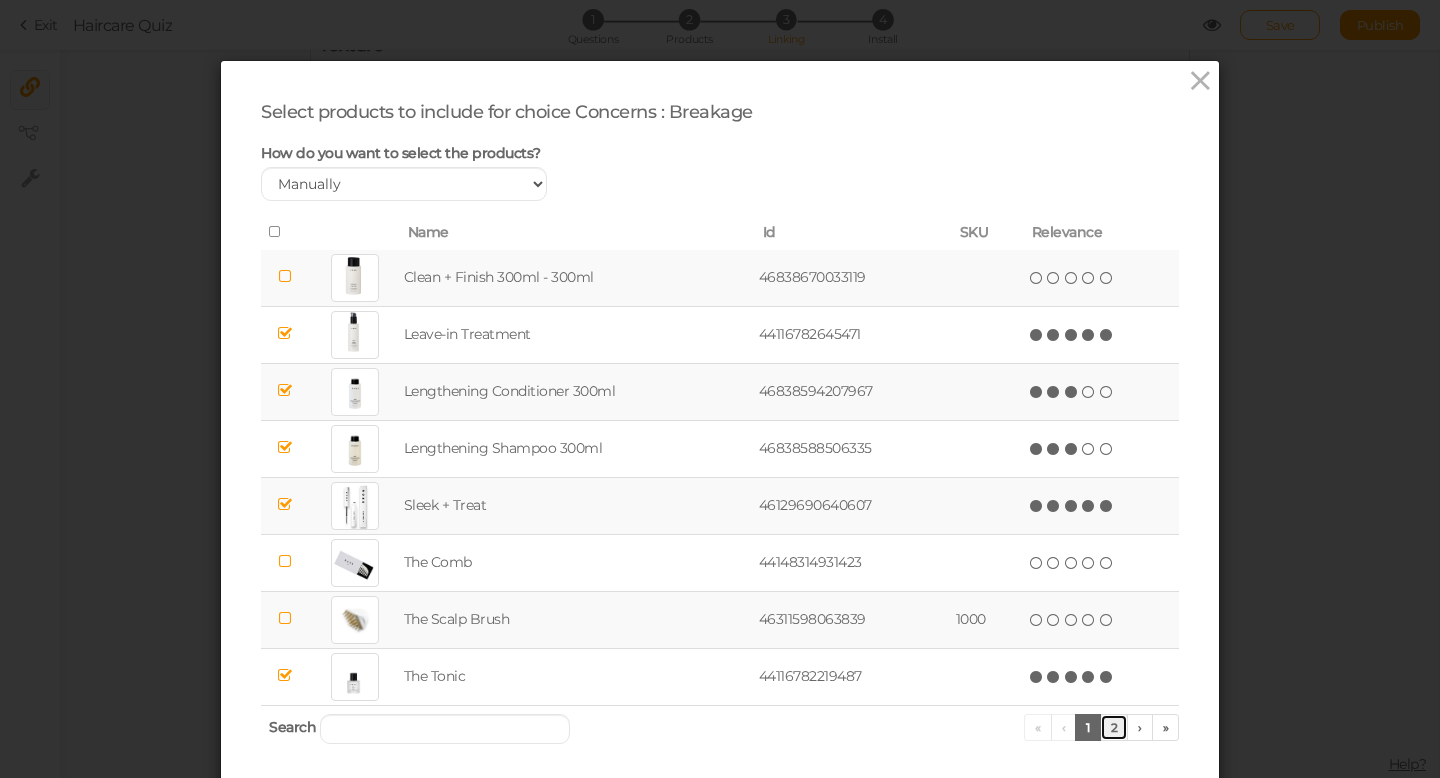 click on "2" at bounding box center (1114, 727) 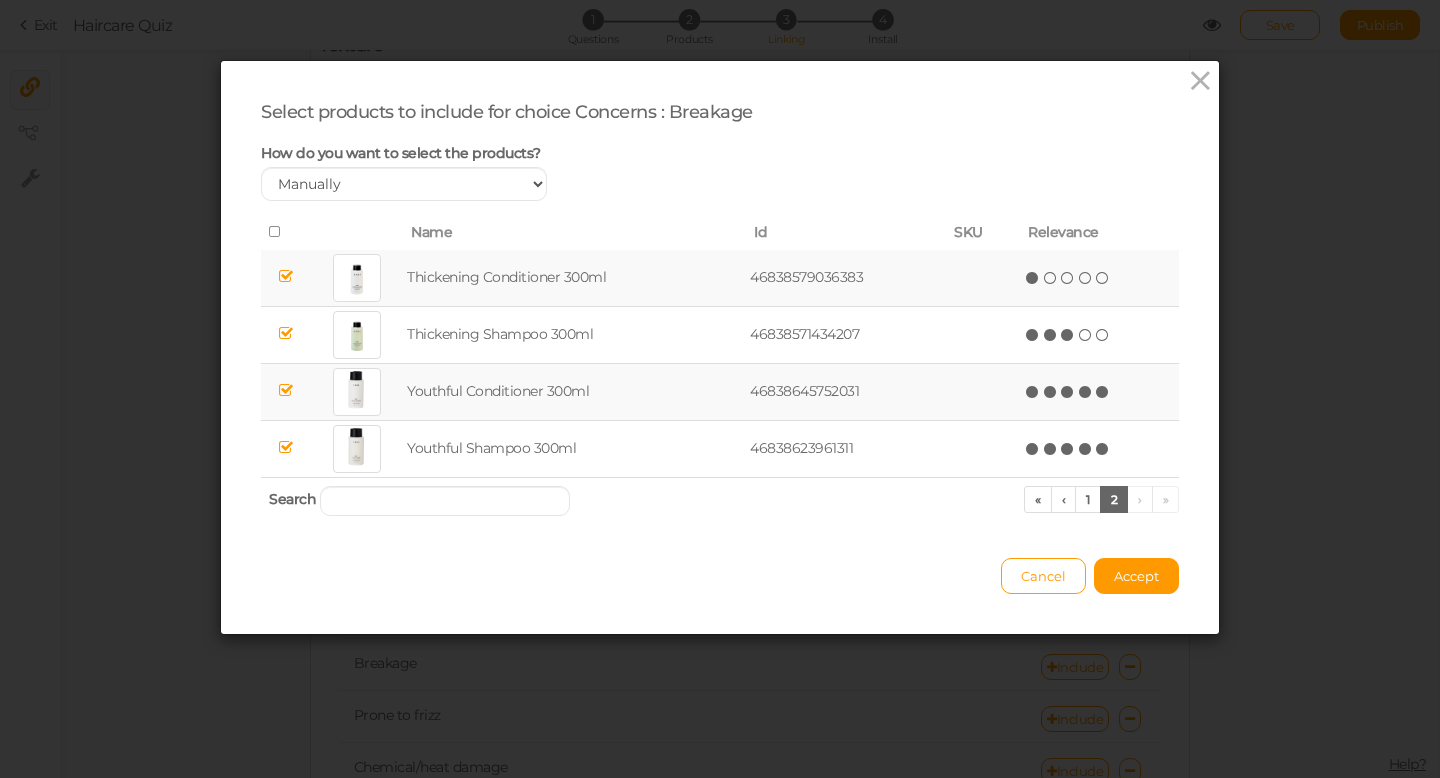 click at bounding box center [1033, 278] 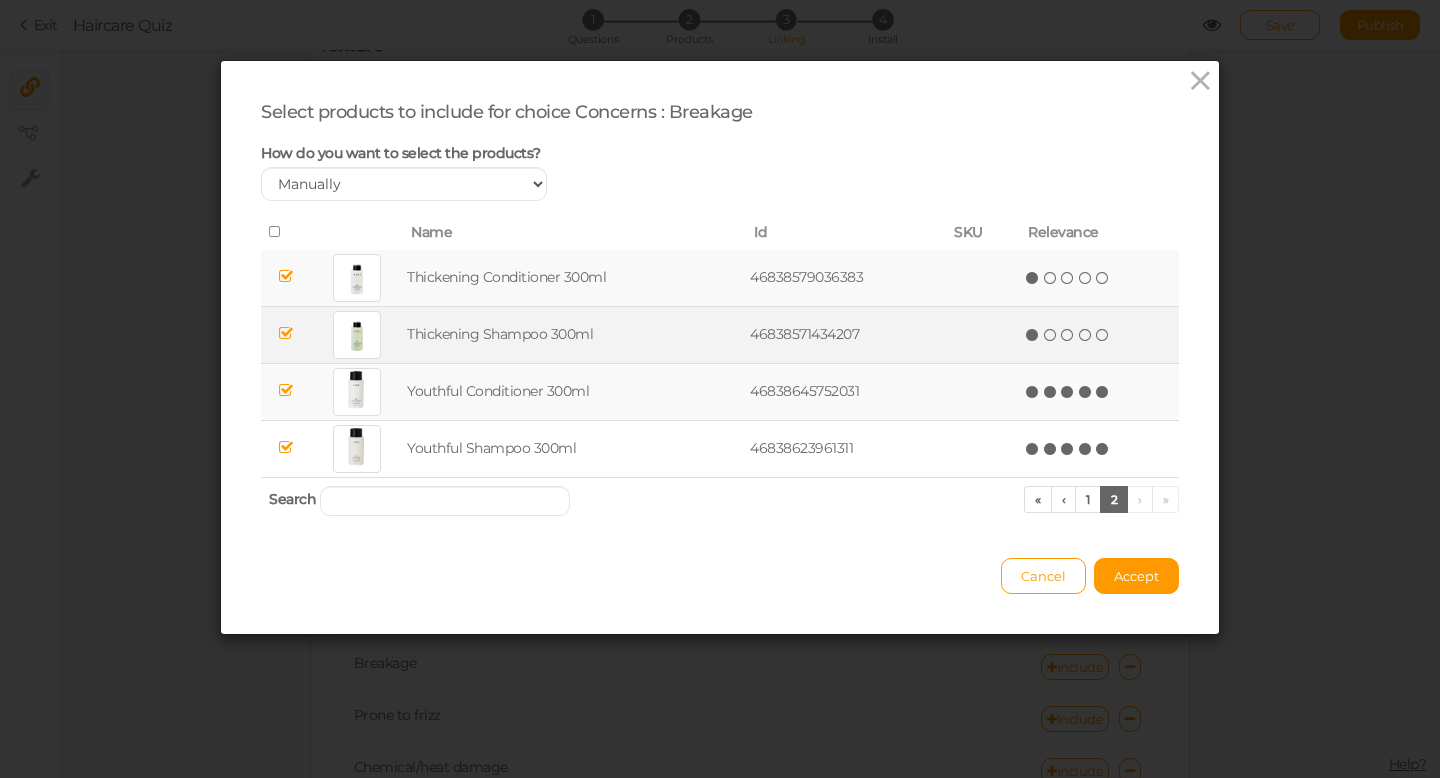 click at bounding box center (1033, 335) 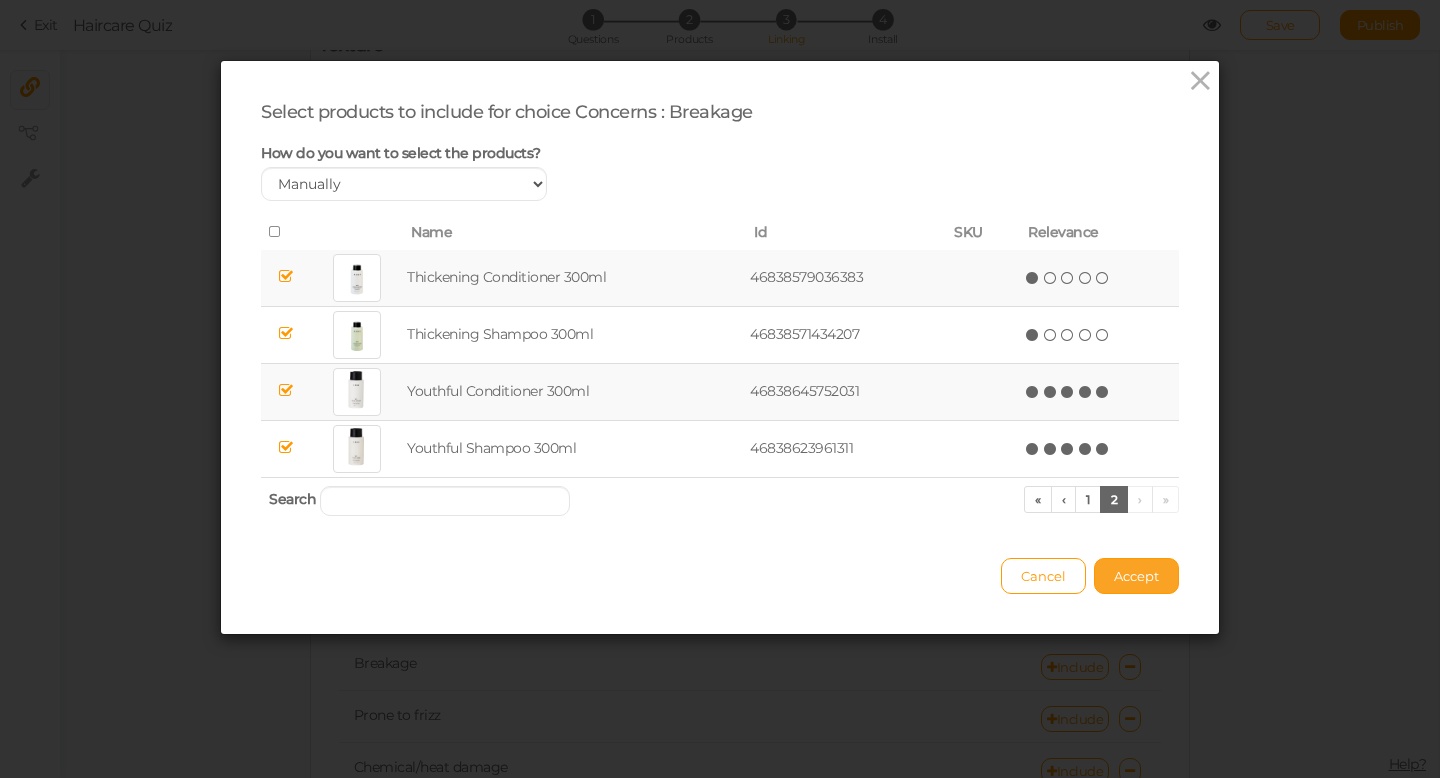 click on "Accept" at bounding box center [1136, 576] 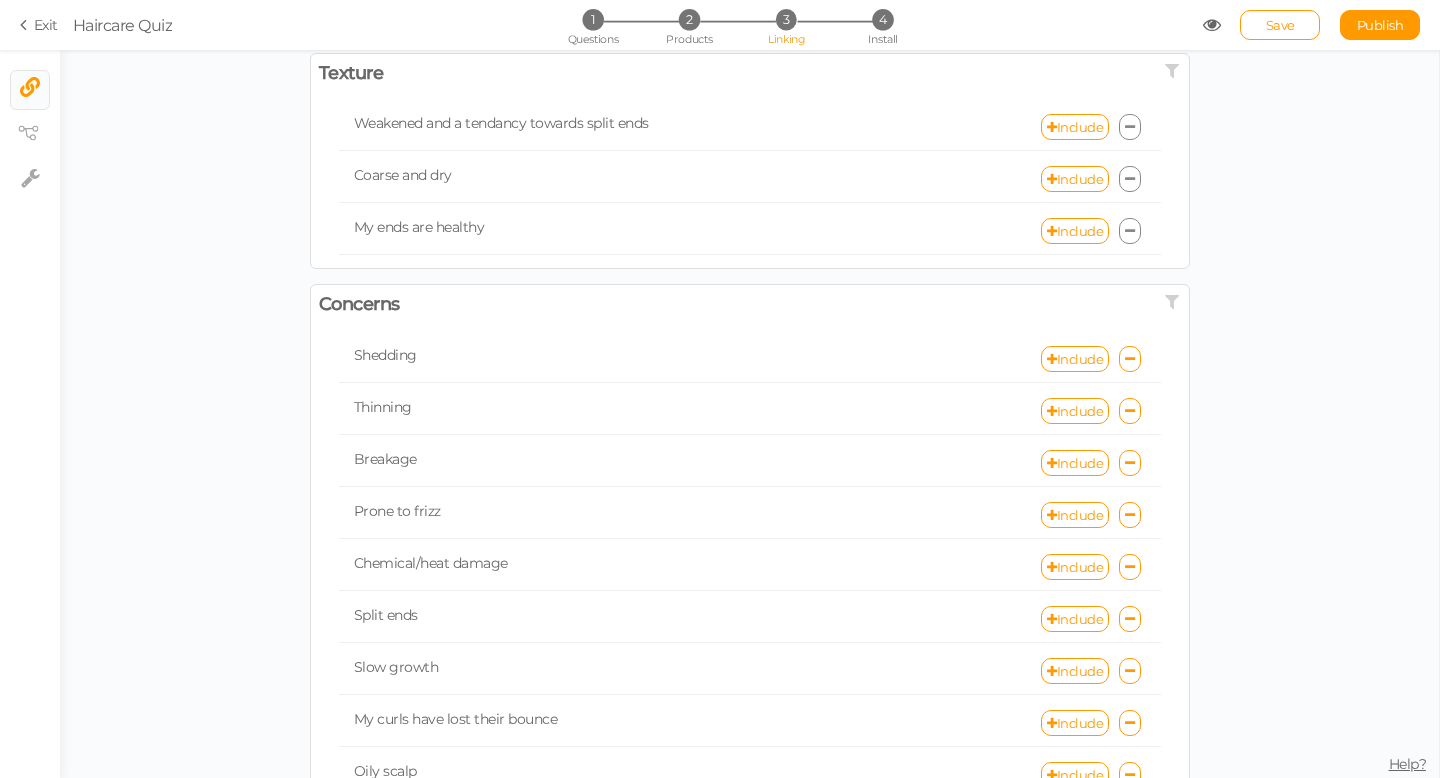 scroll, scrollTop: 326, scrollLeft: 0, axis: vertical 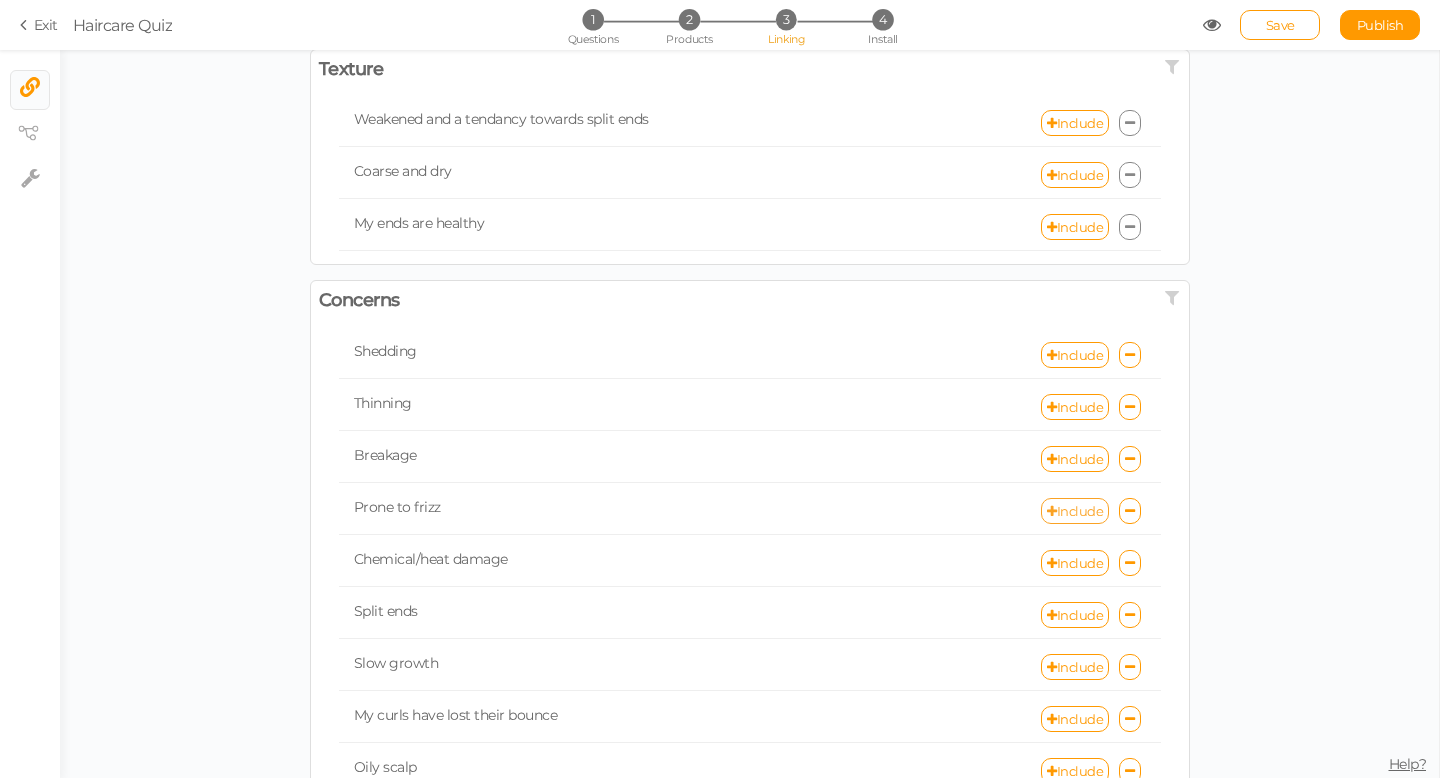 click on "Include" at bounding box center [1075, 511] 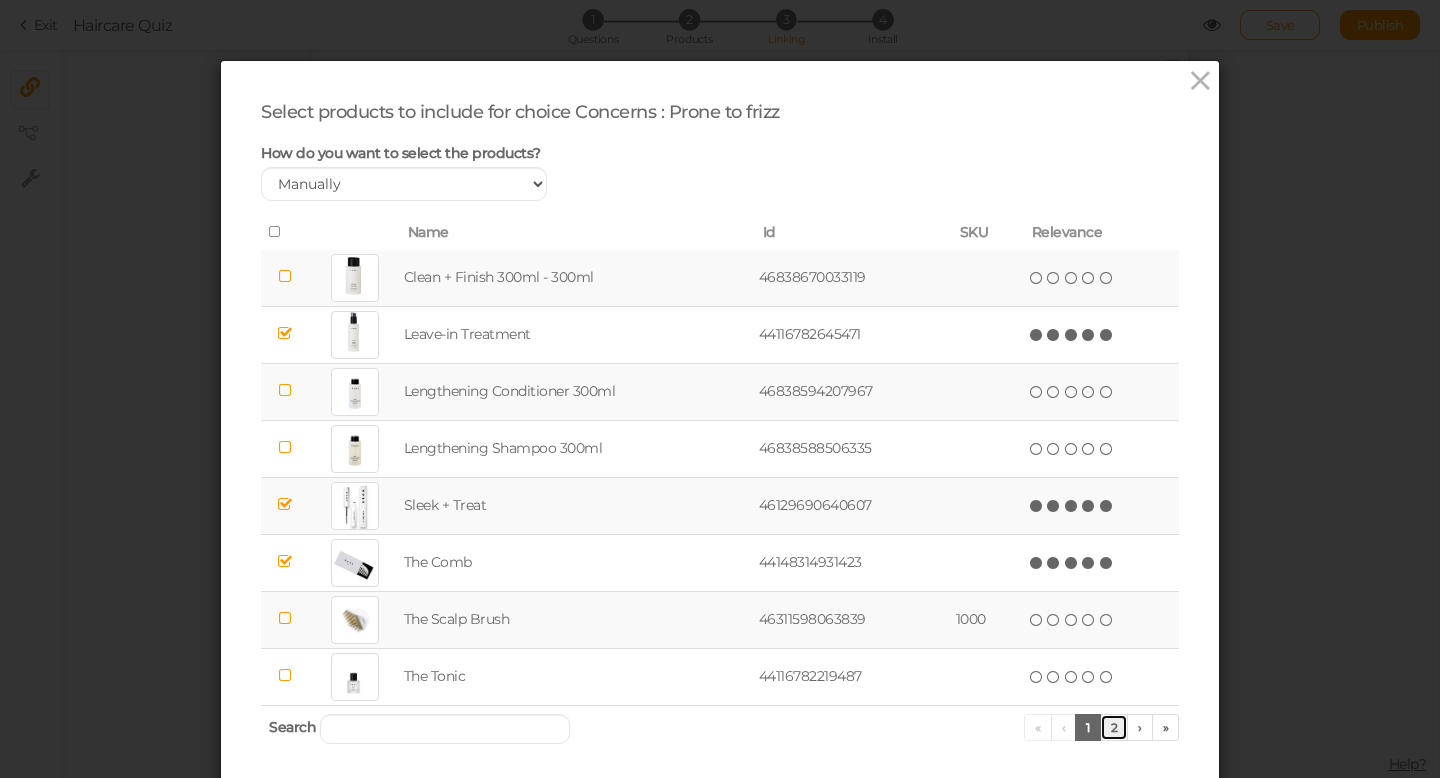 click on "2" at bounding box center [1114, 727] 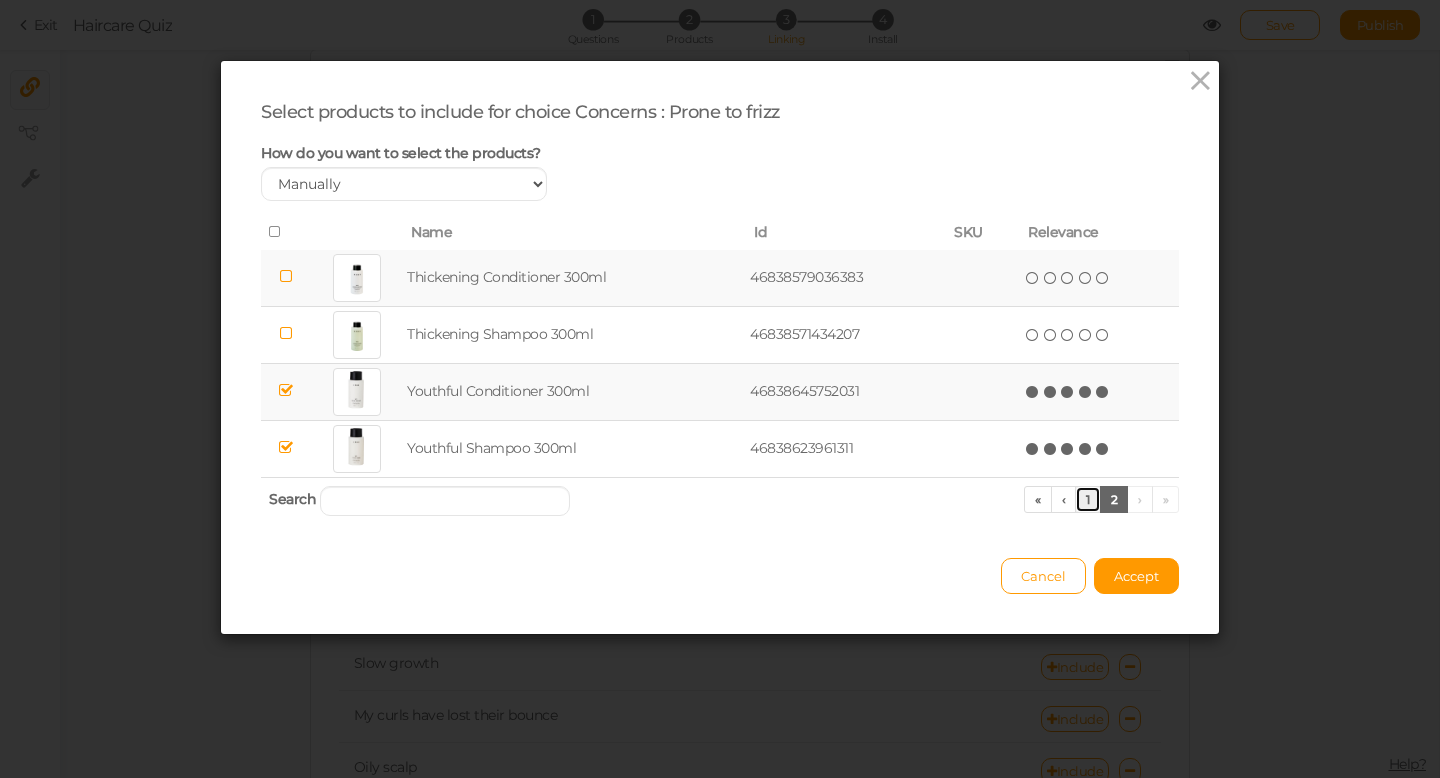 click on "1" at bounding box center (1088, 499) 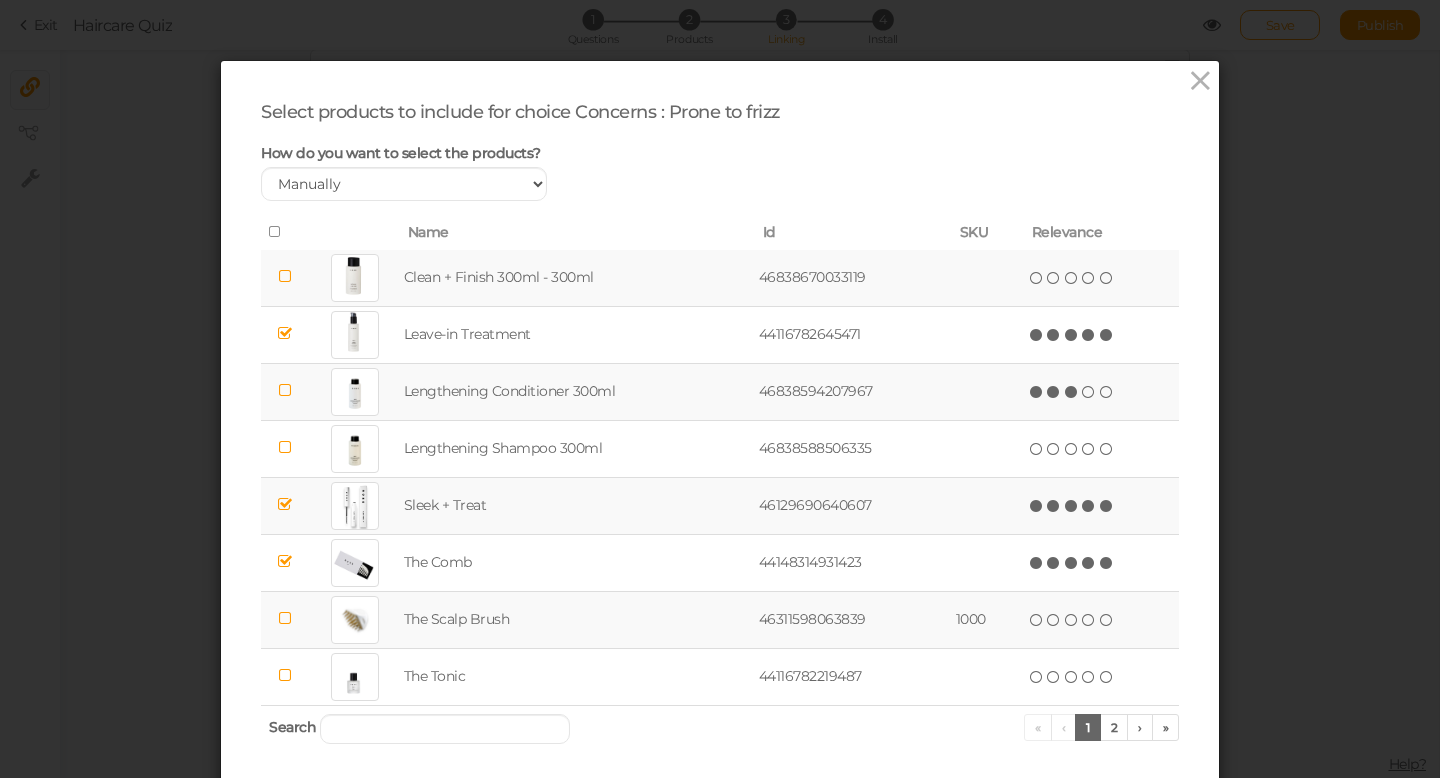 click at bounding box center [1072, 392] 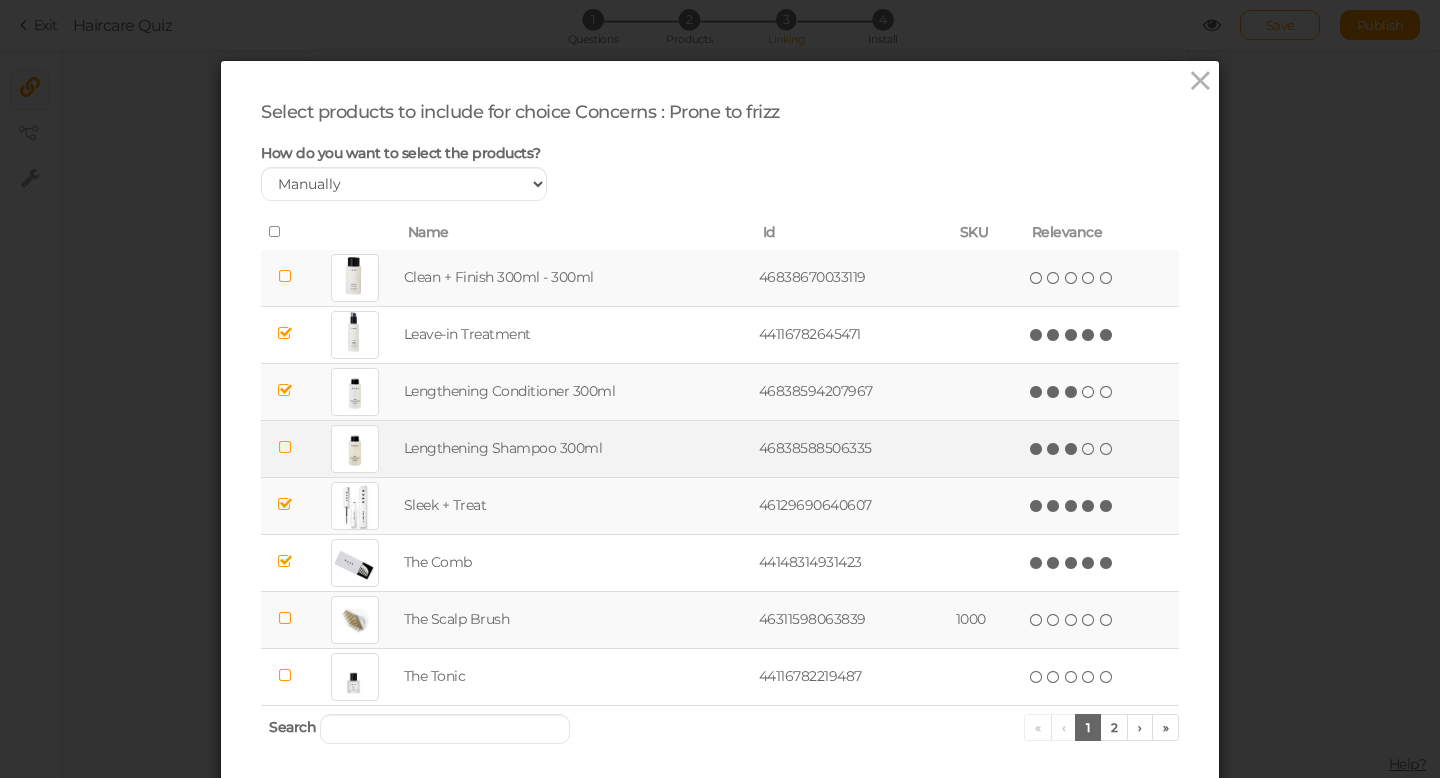 click at bounding box center [1072, 449] 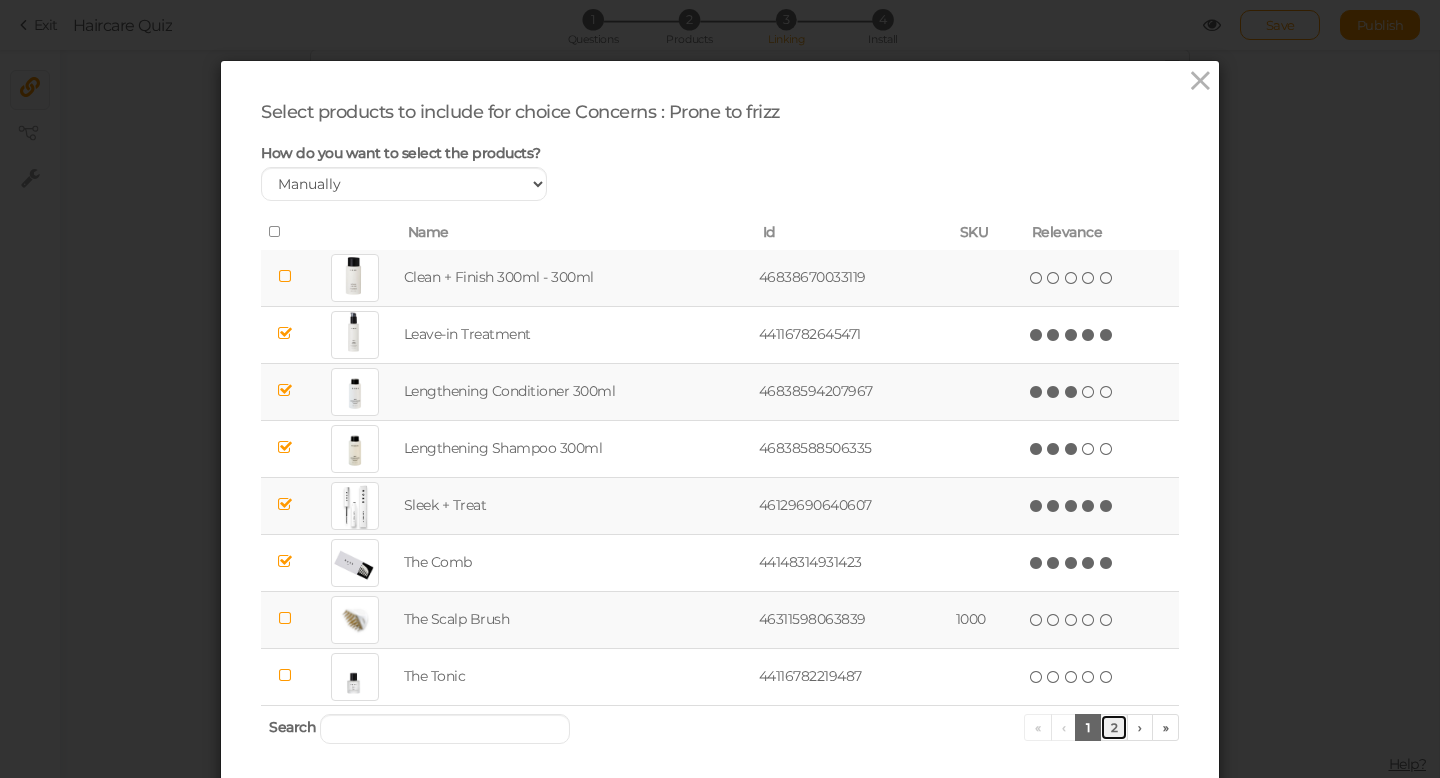 click on "2" at bounding box center [1114, 727] 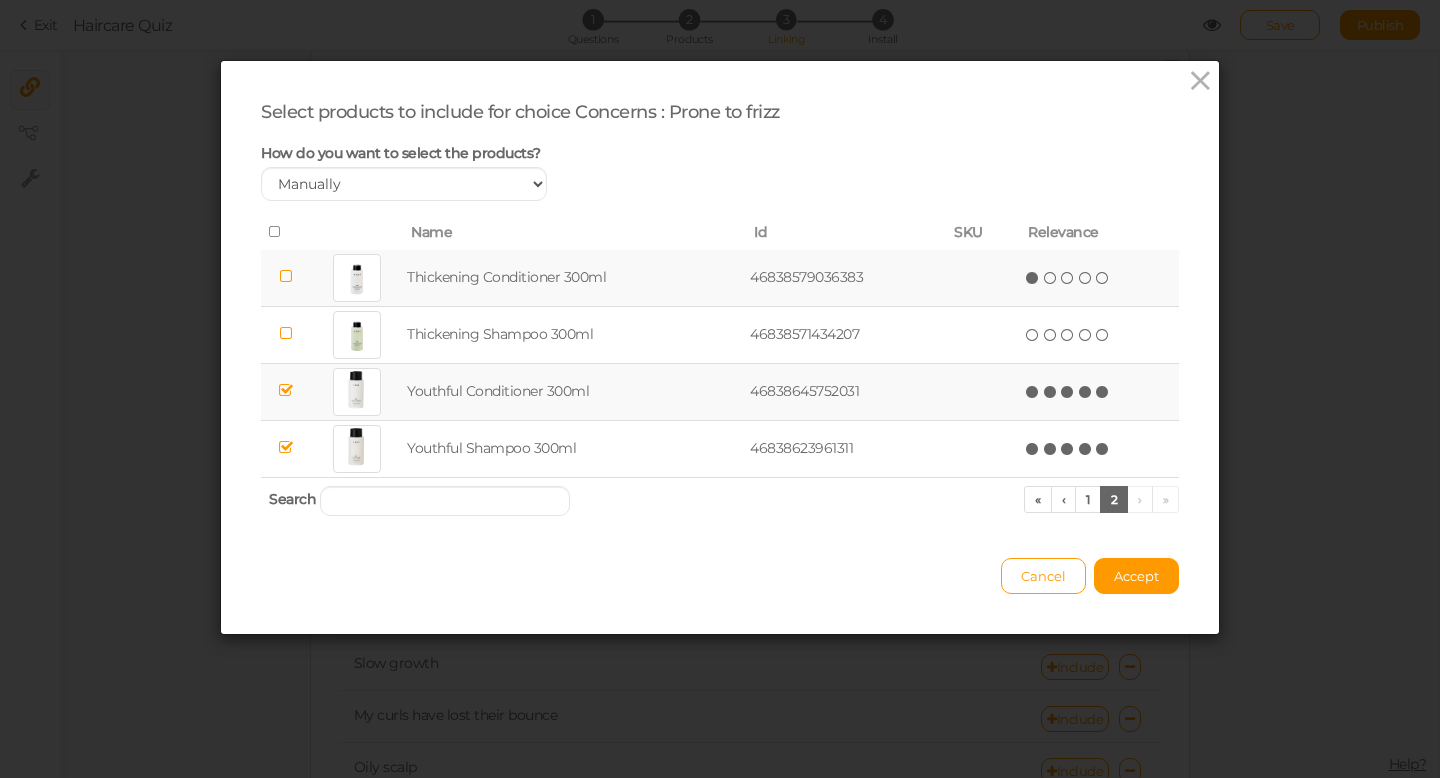 click at bounding box center (1033, 278) 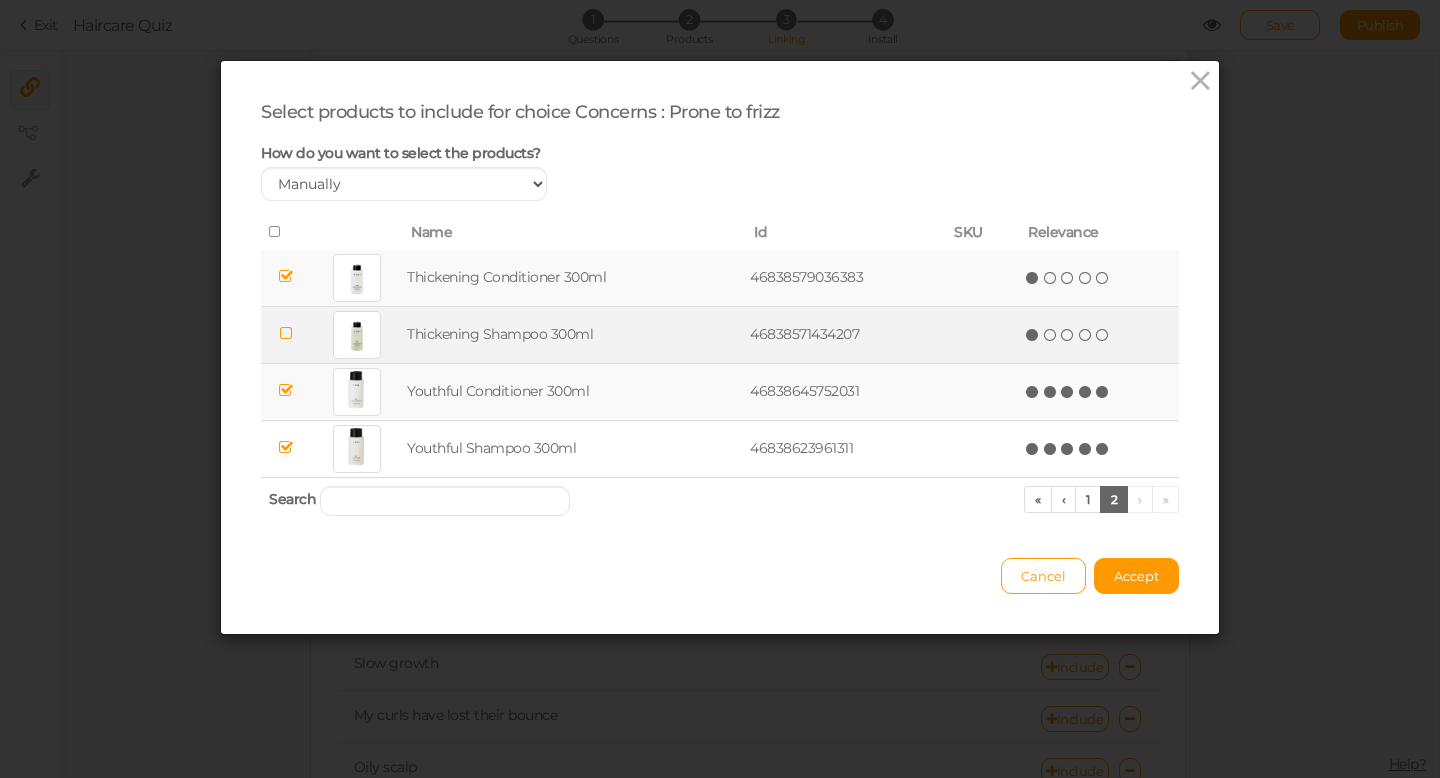 click at bounding box center [1033, 335] 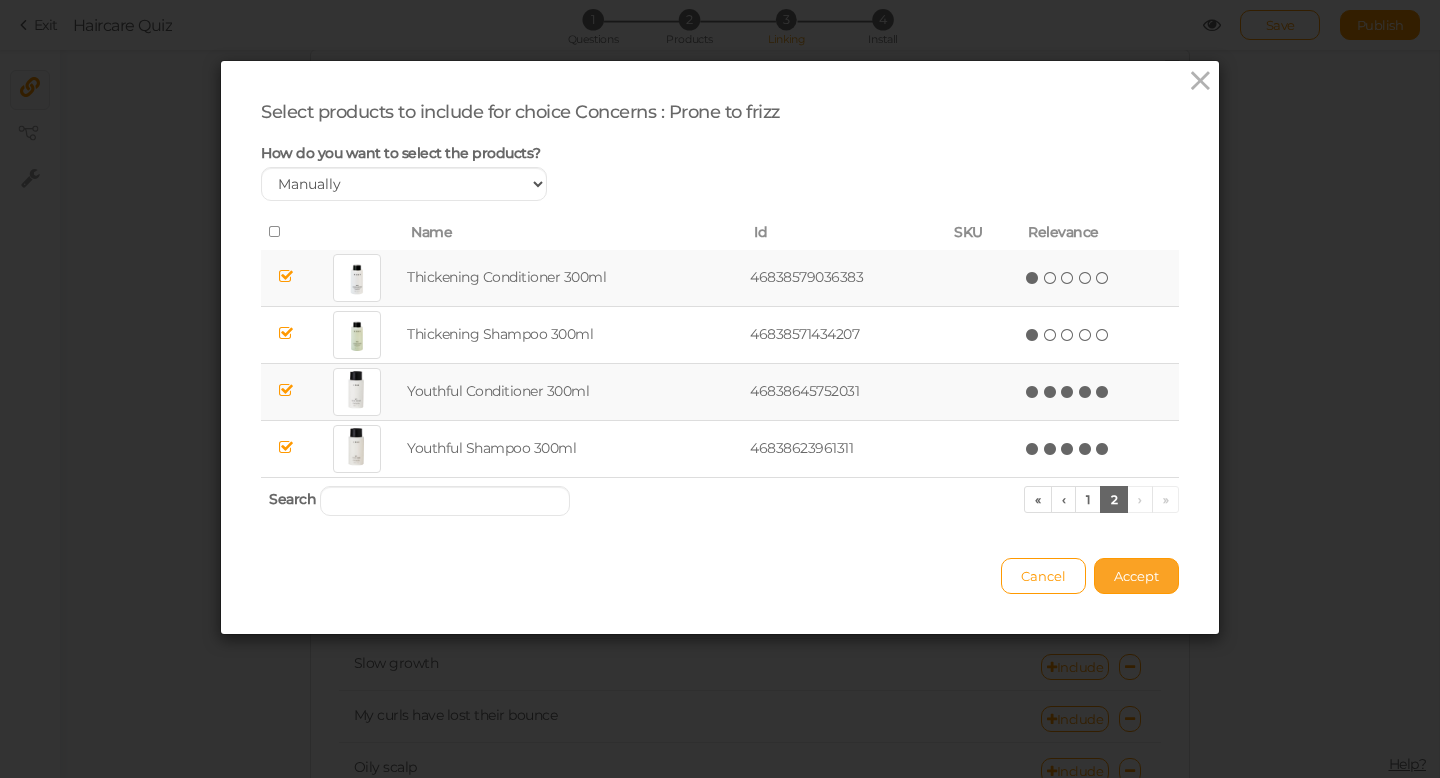 click on "Accept" at bounding box center (1136, 576) 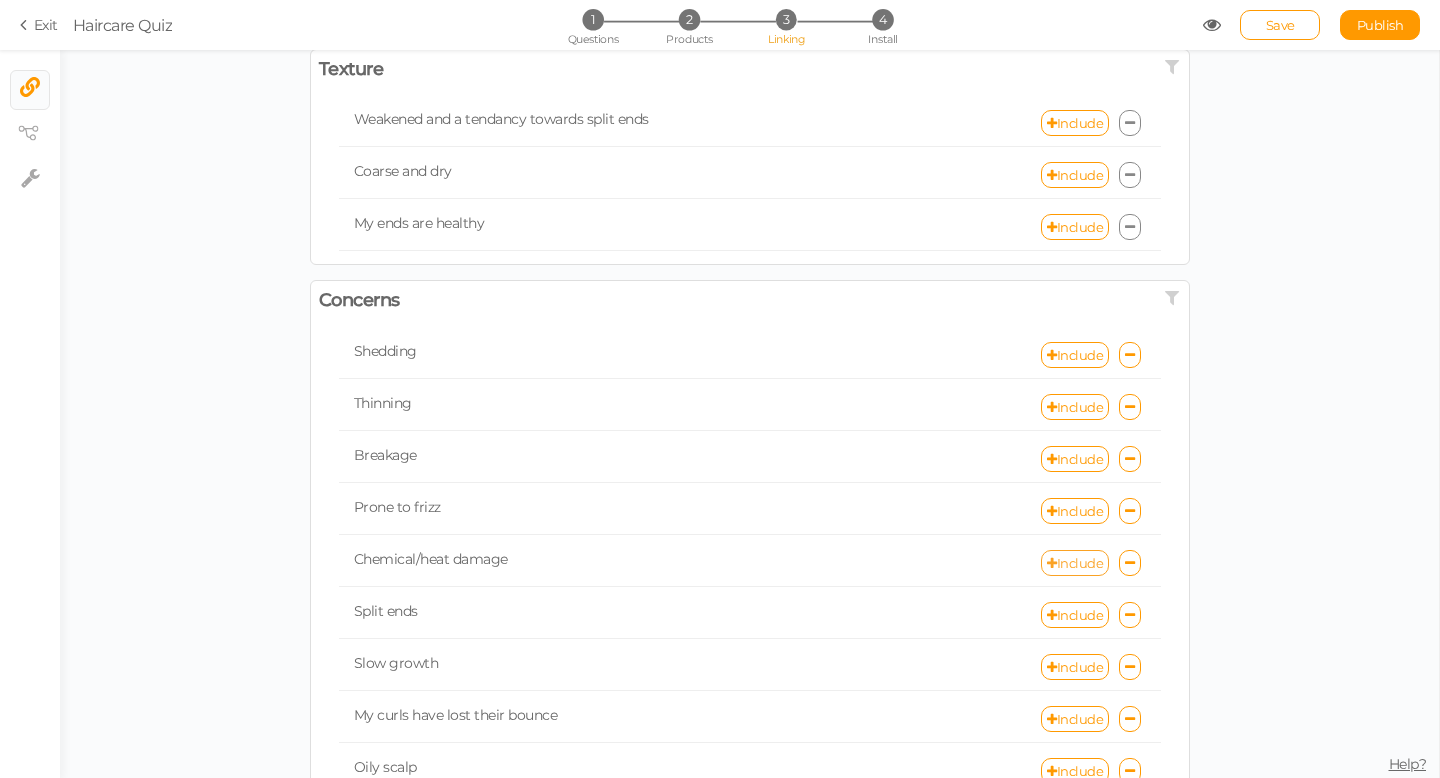 click on "Include" at bounding box center [1075, 563] 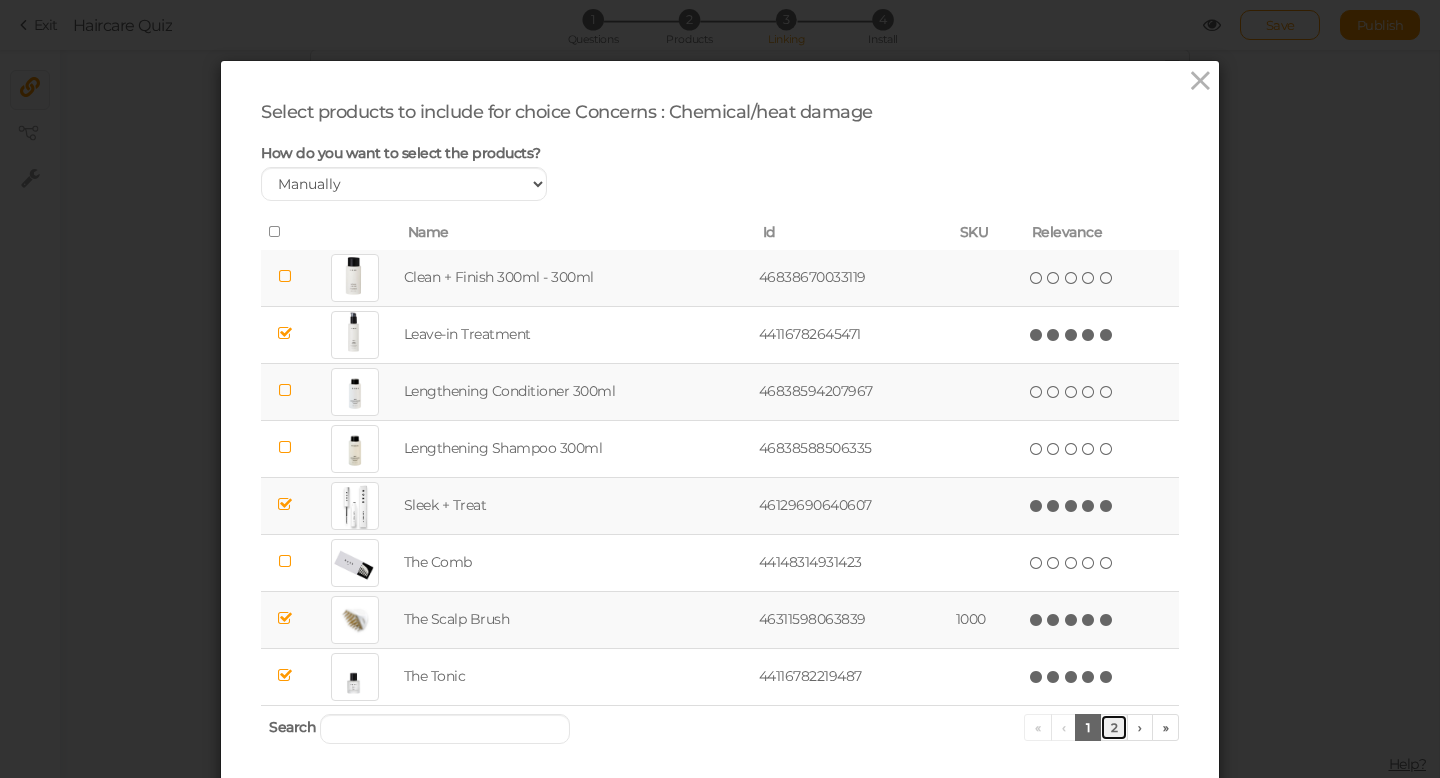 click on "2" at bounding box center [1114, 727] 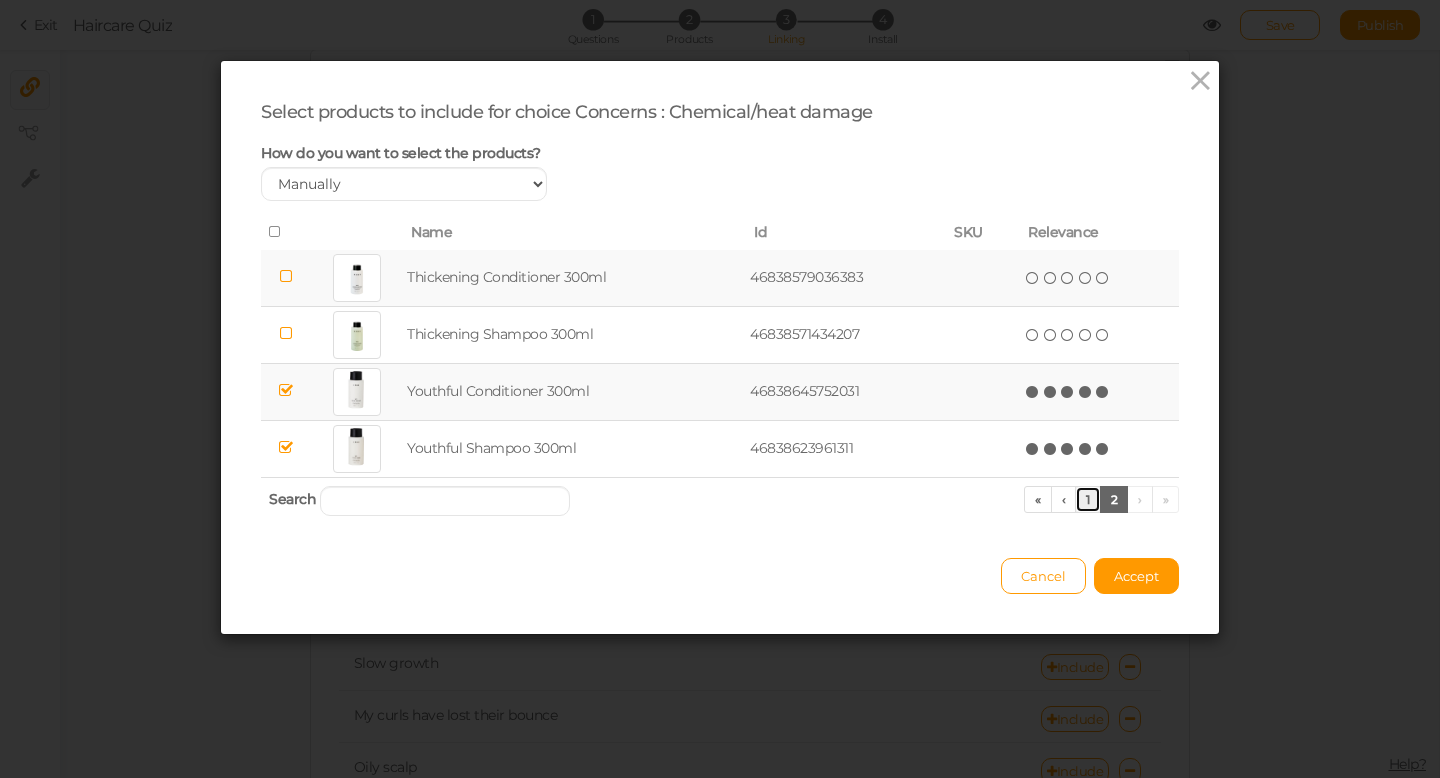 click on "1" at bounding box center (1088, 499) 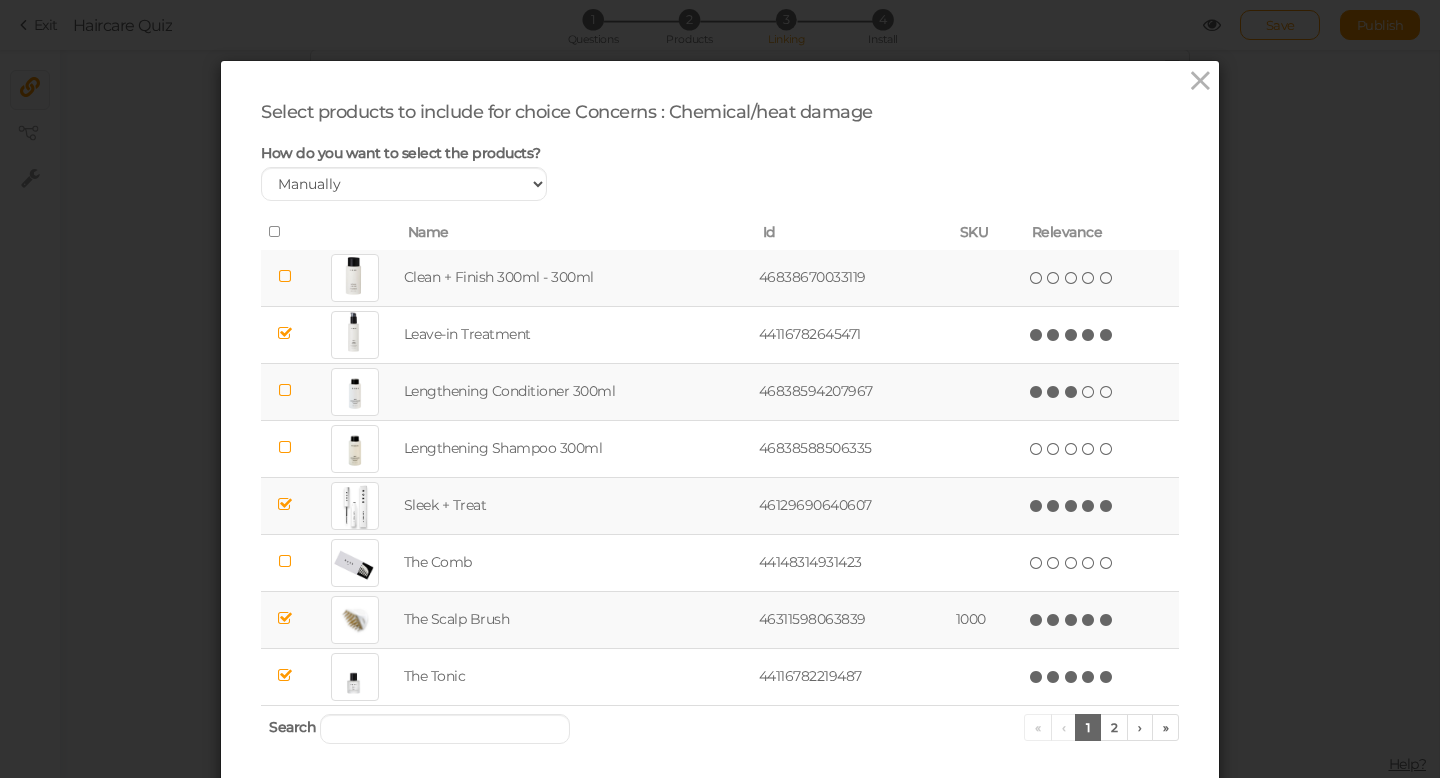 click at bounding box center (1072, 392) 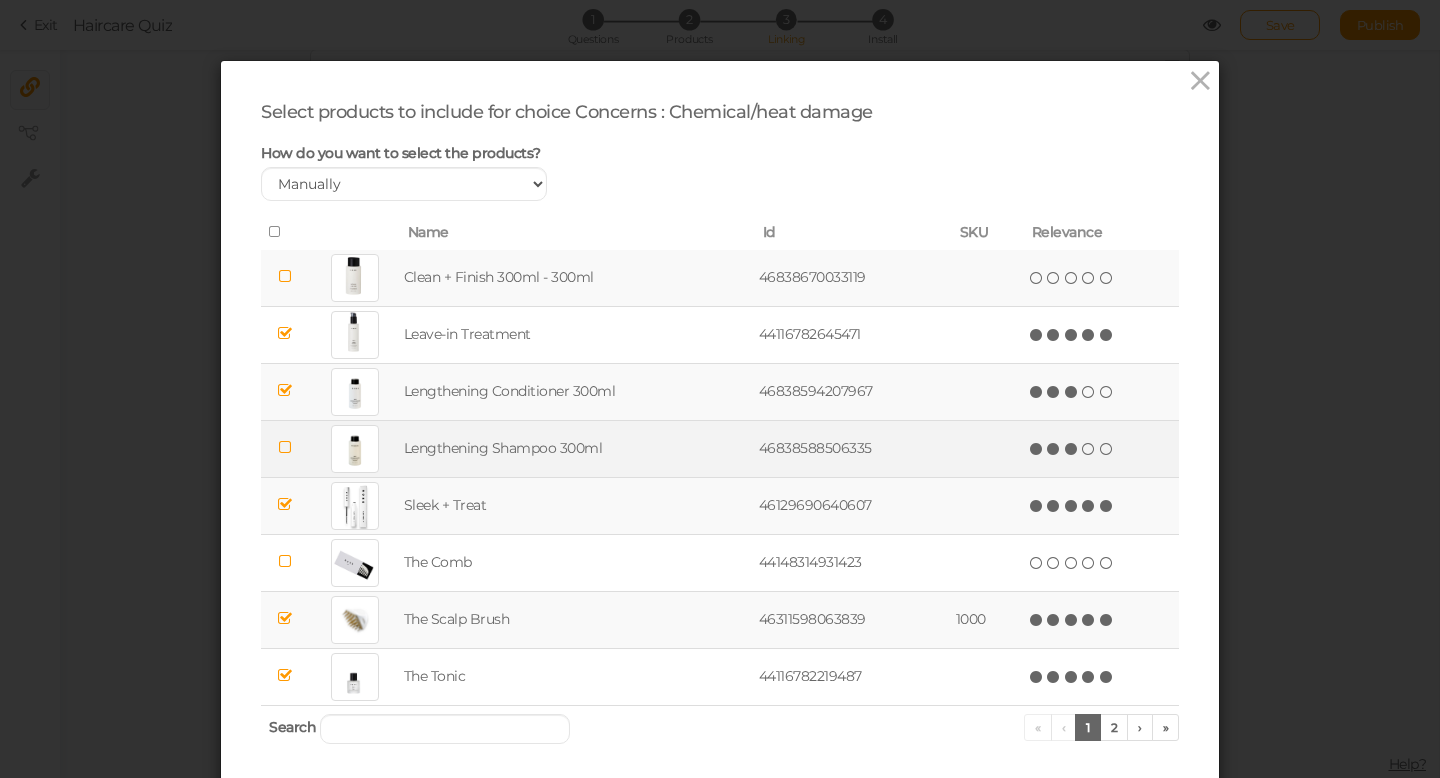 click at bounding box center [1072, 449] 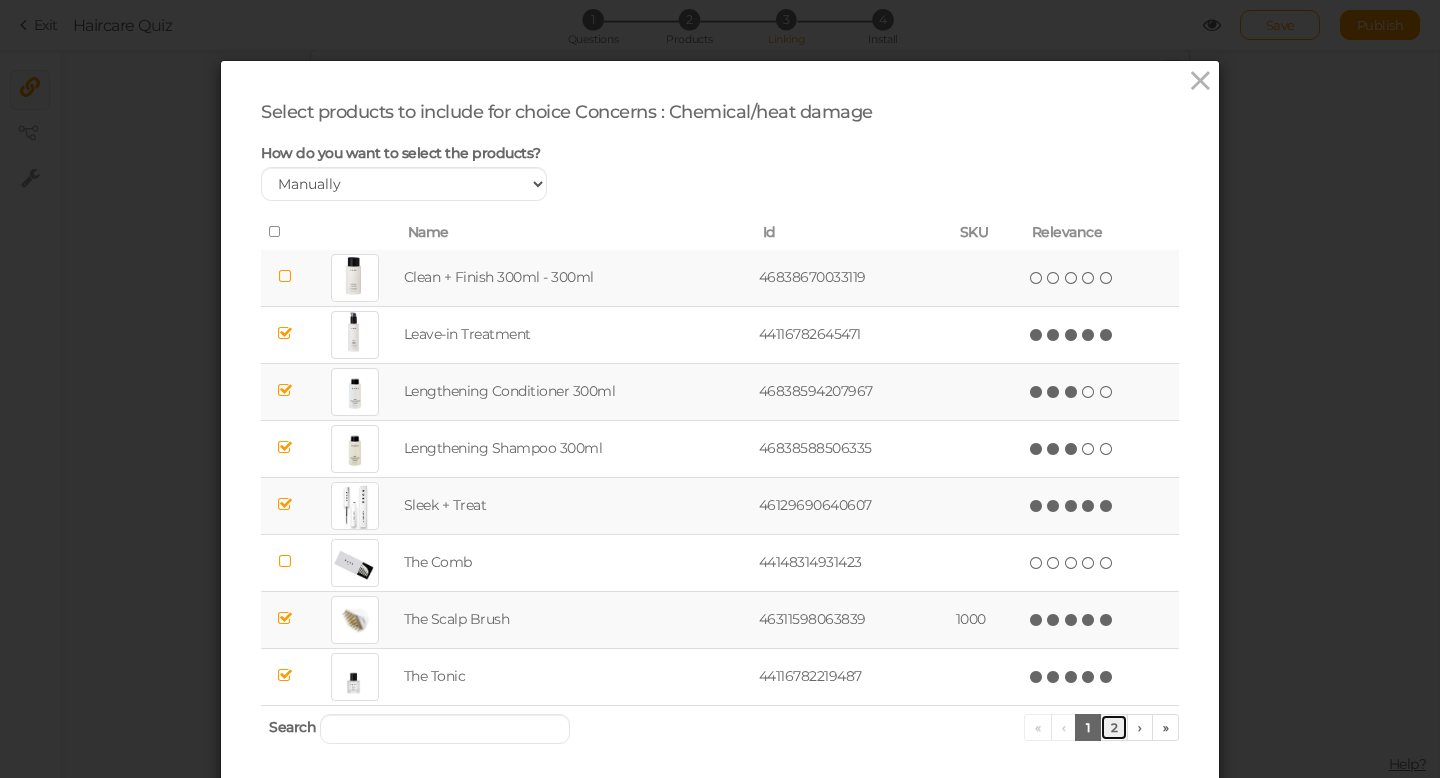 click on "2" at bounding box center [1114, 727] 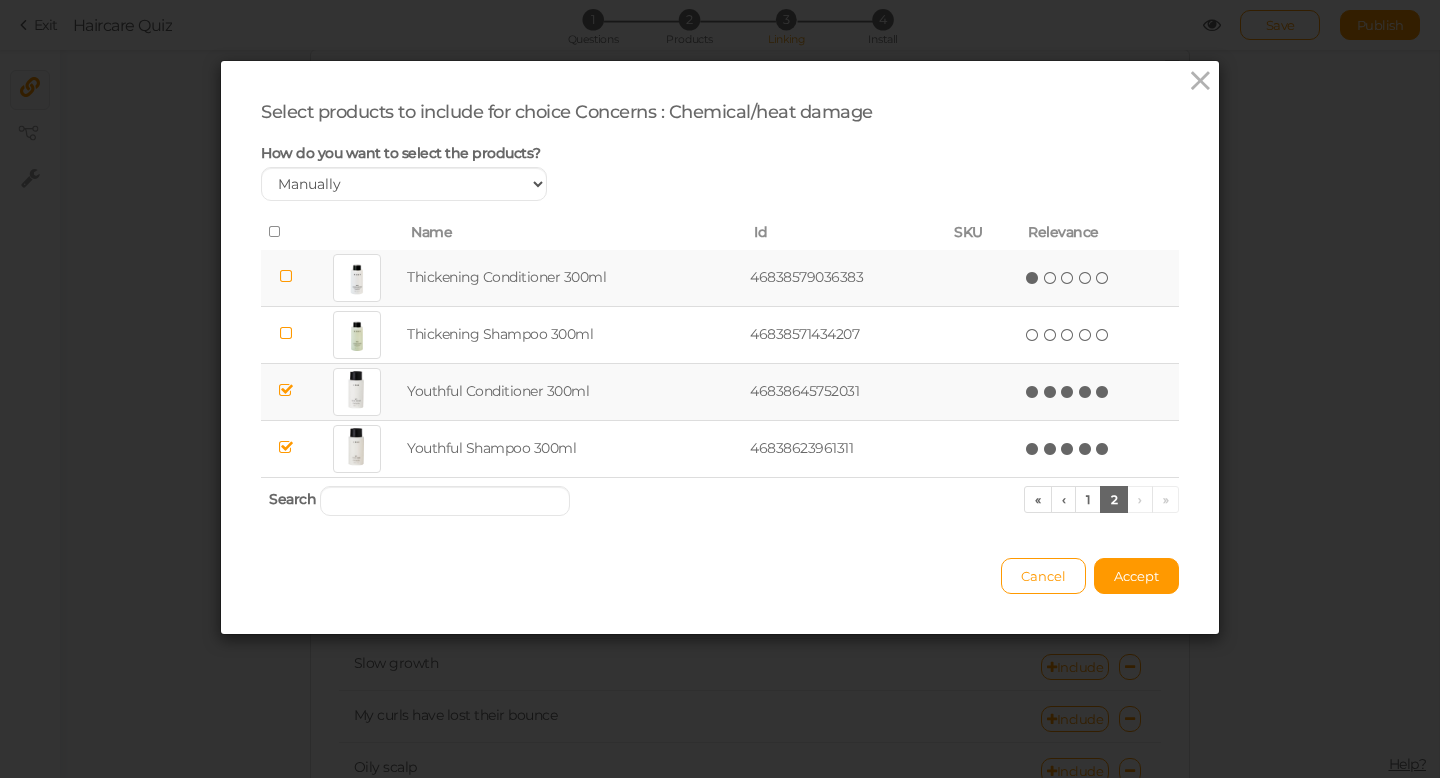 click at bounding box center [1033, 278] 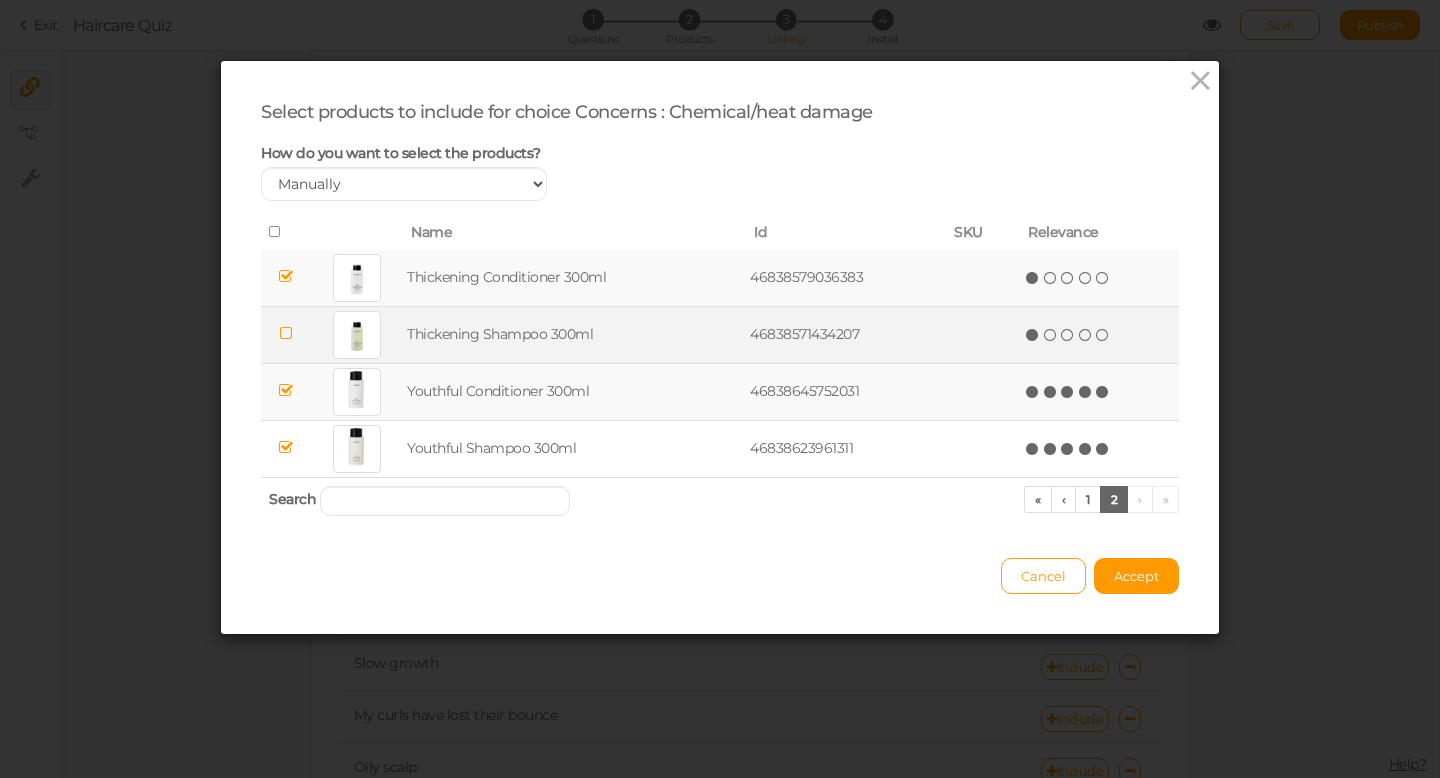 click at bounding box center [1033, 335] 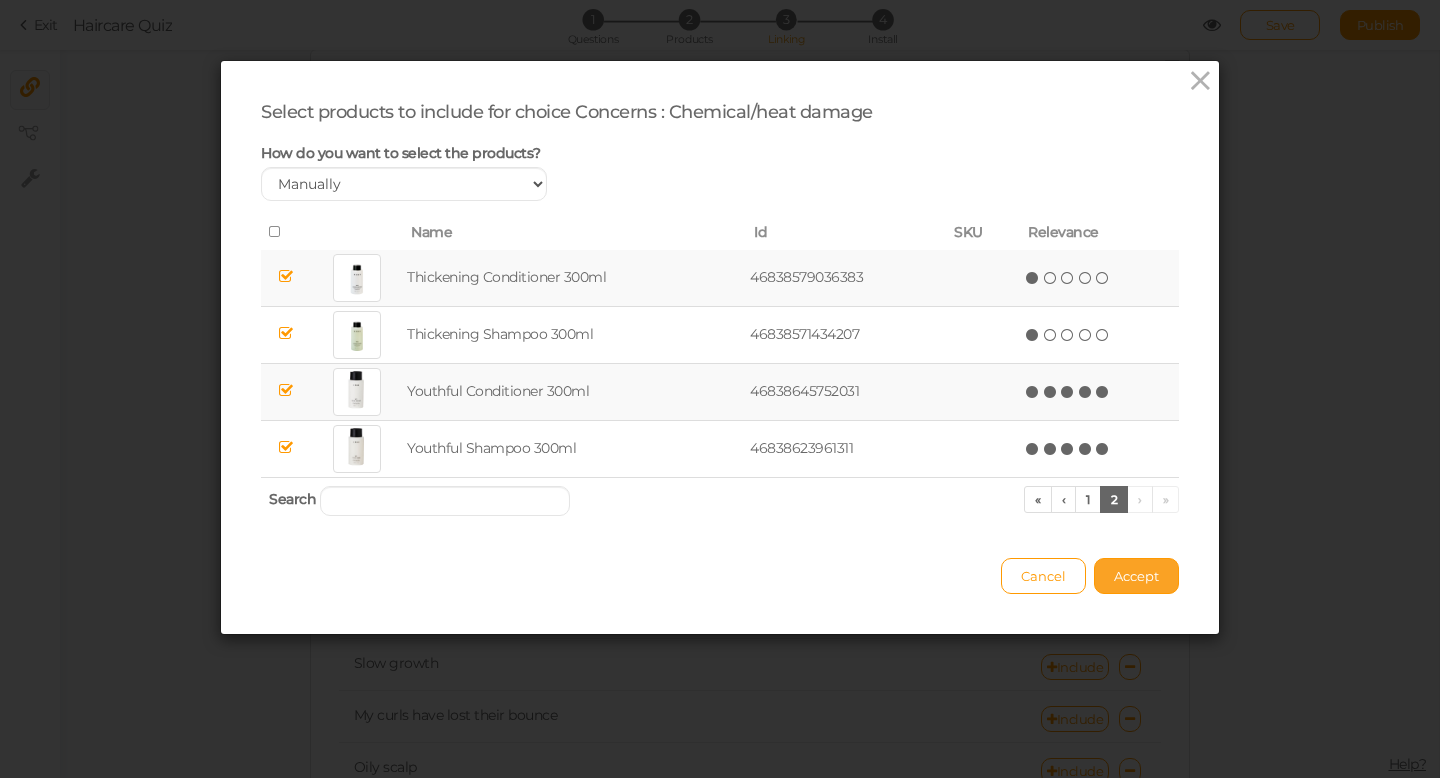 click on "Accept" at bounding box center (1136, 576) 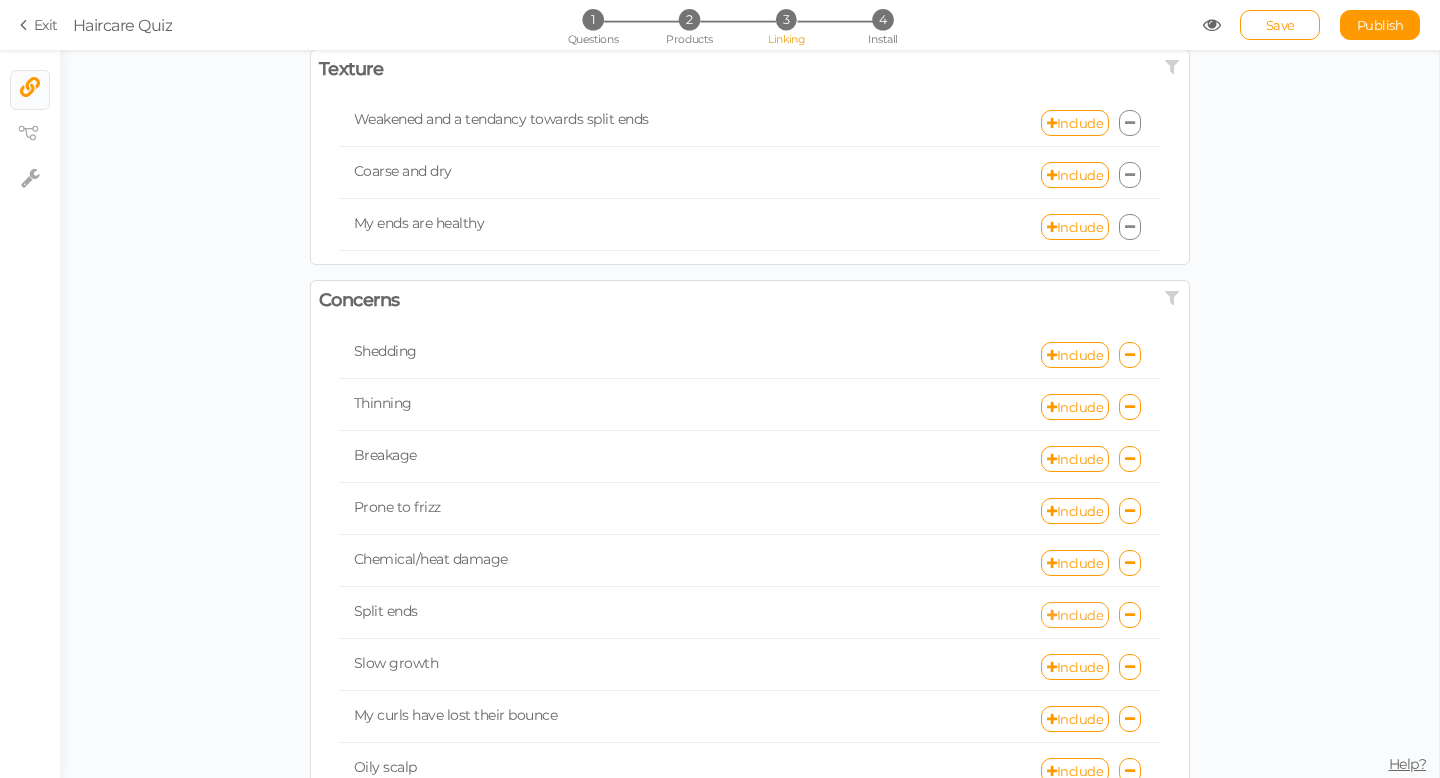 click on "Include" at bounding box center (1075, 615) 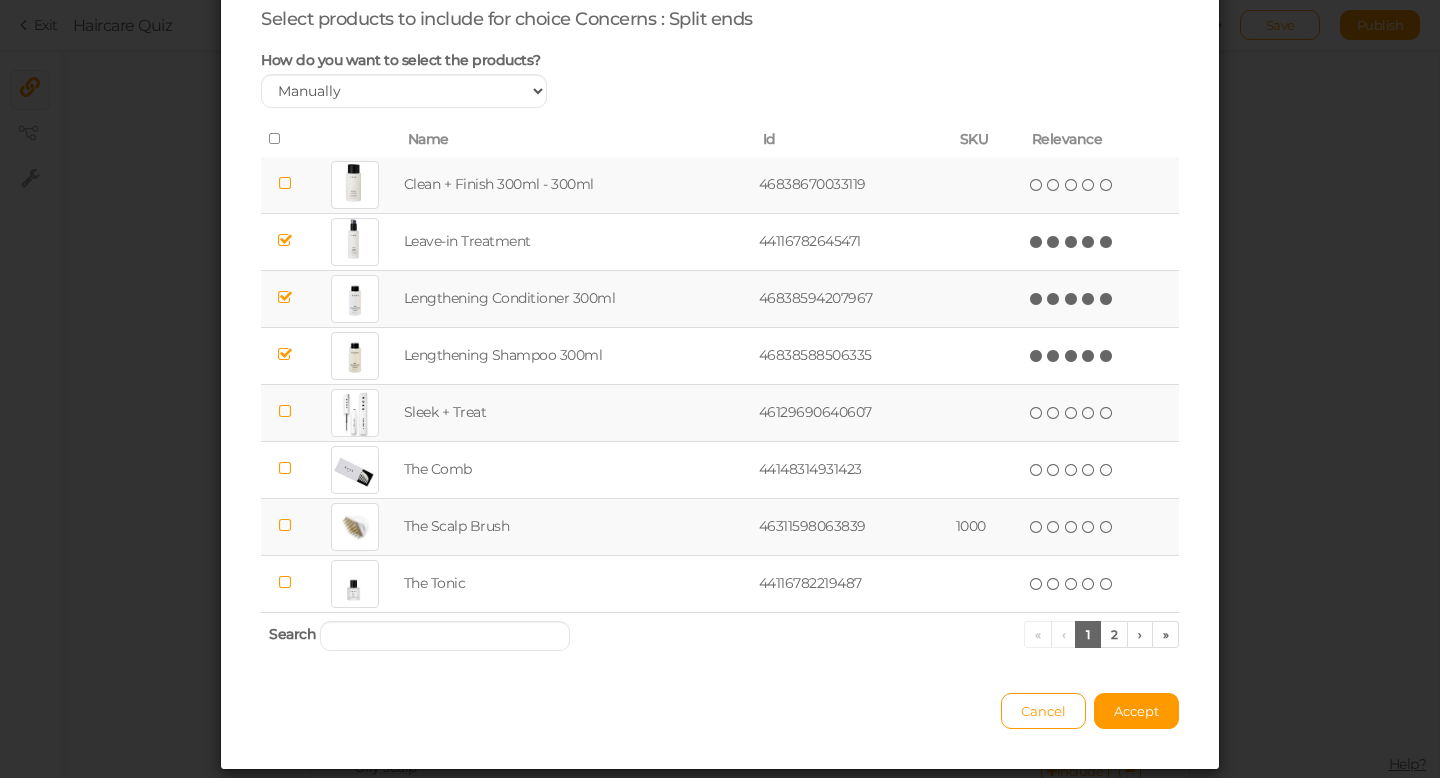 scroll, scrollTop: 95, scrollLeft: 0, axis: vertical 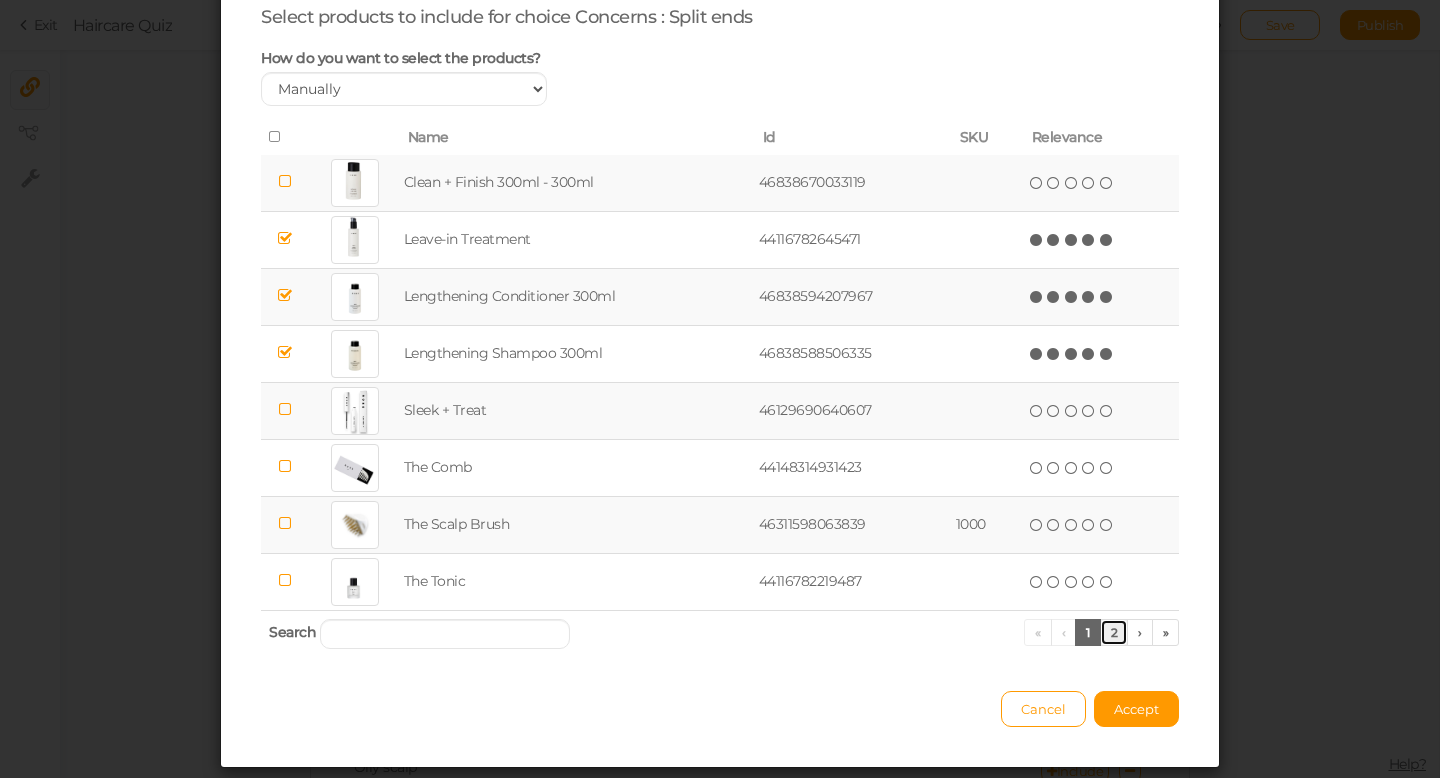 click on "2" at bounding box center [1114, 632] 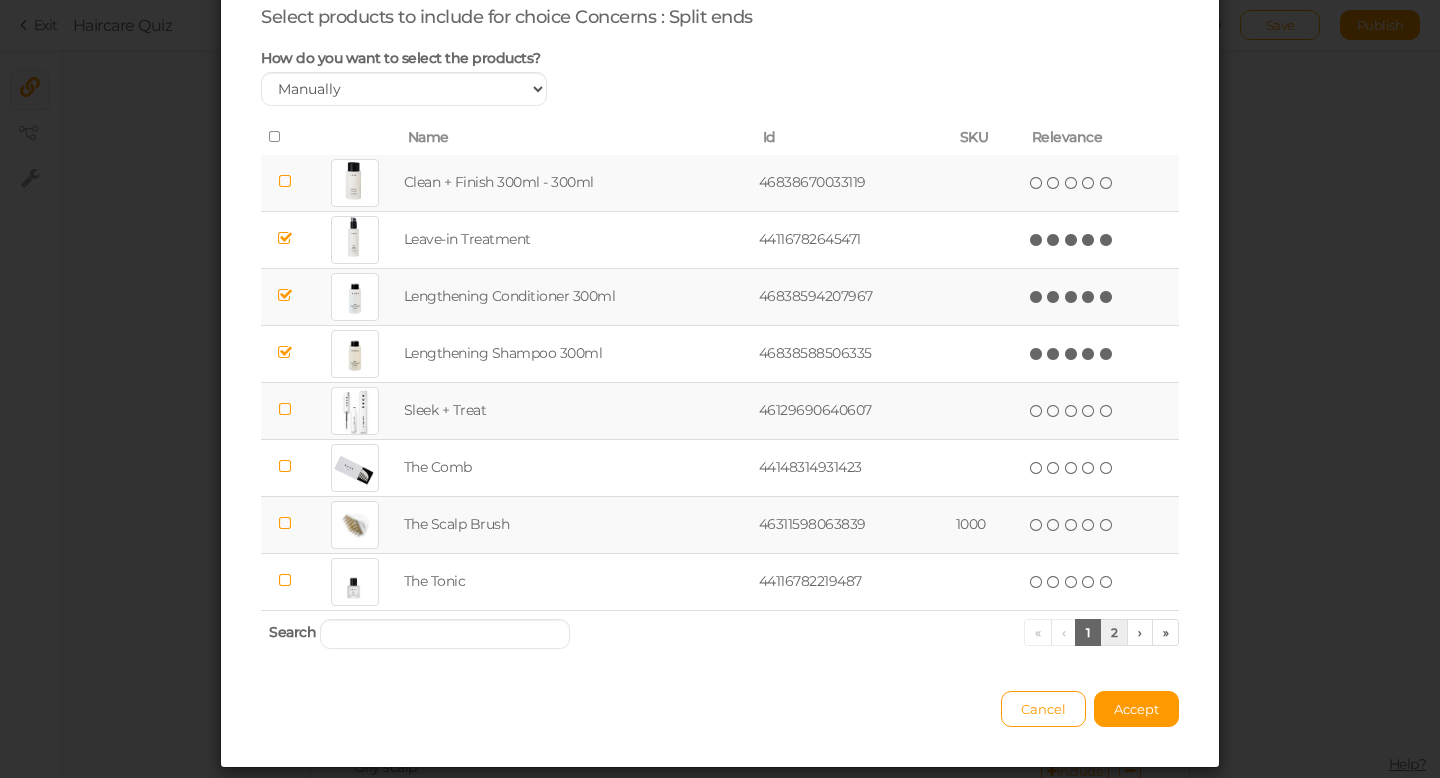 scroll, scrollTop: 0, scrollLeft: 0, axis: both 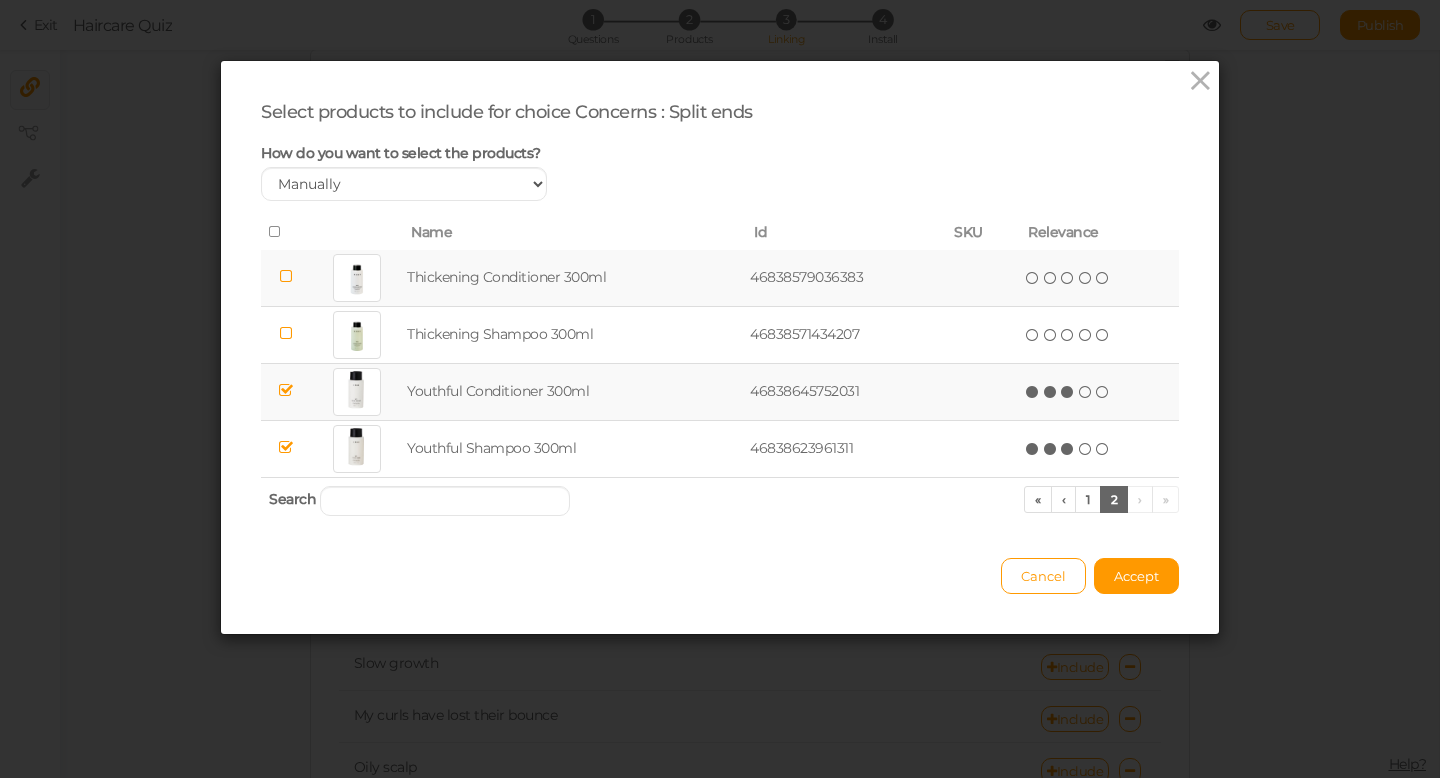 click at bounding box center [1068, 392] 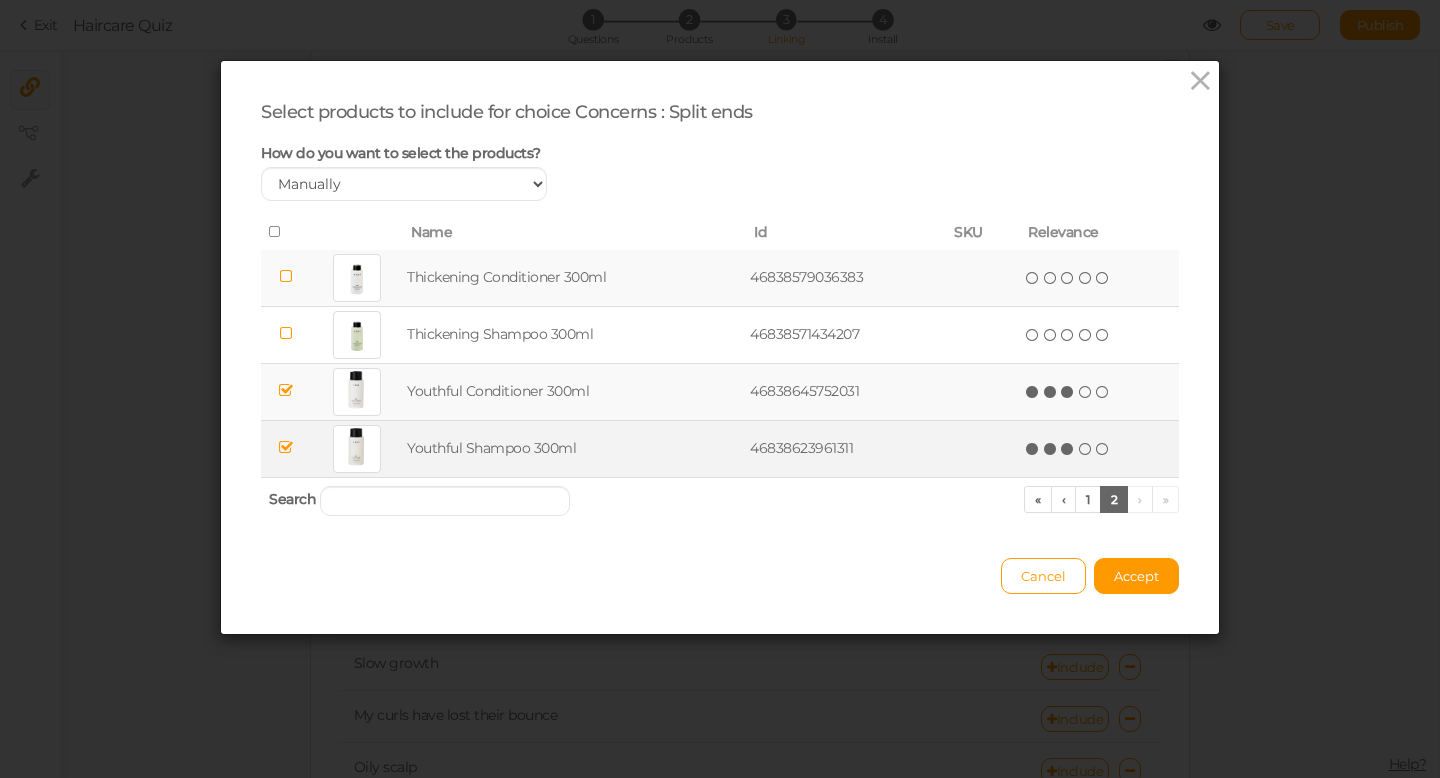 click at bounding box center (1068, 449) 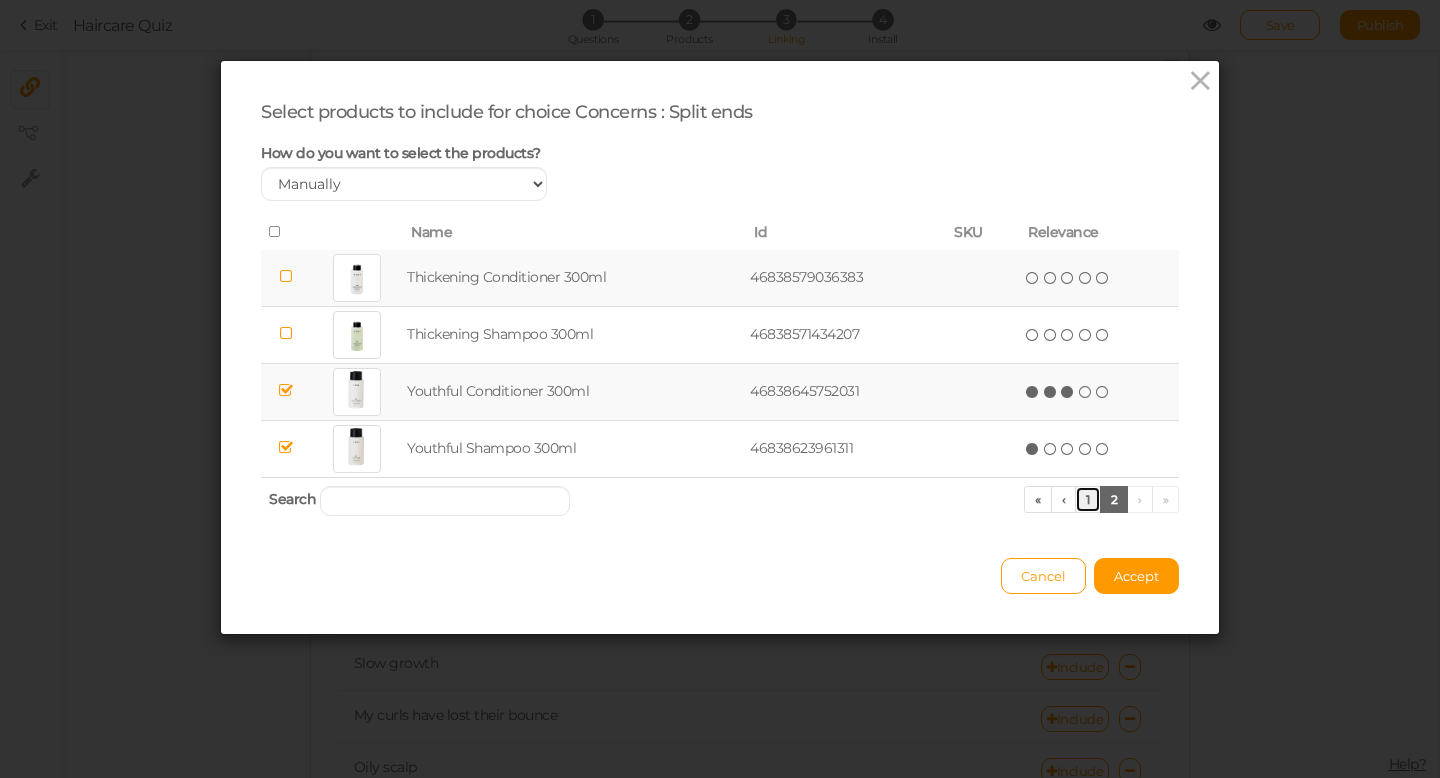 click on "1" at bounding box center [1088, 499] 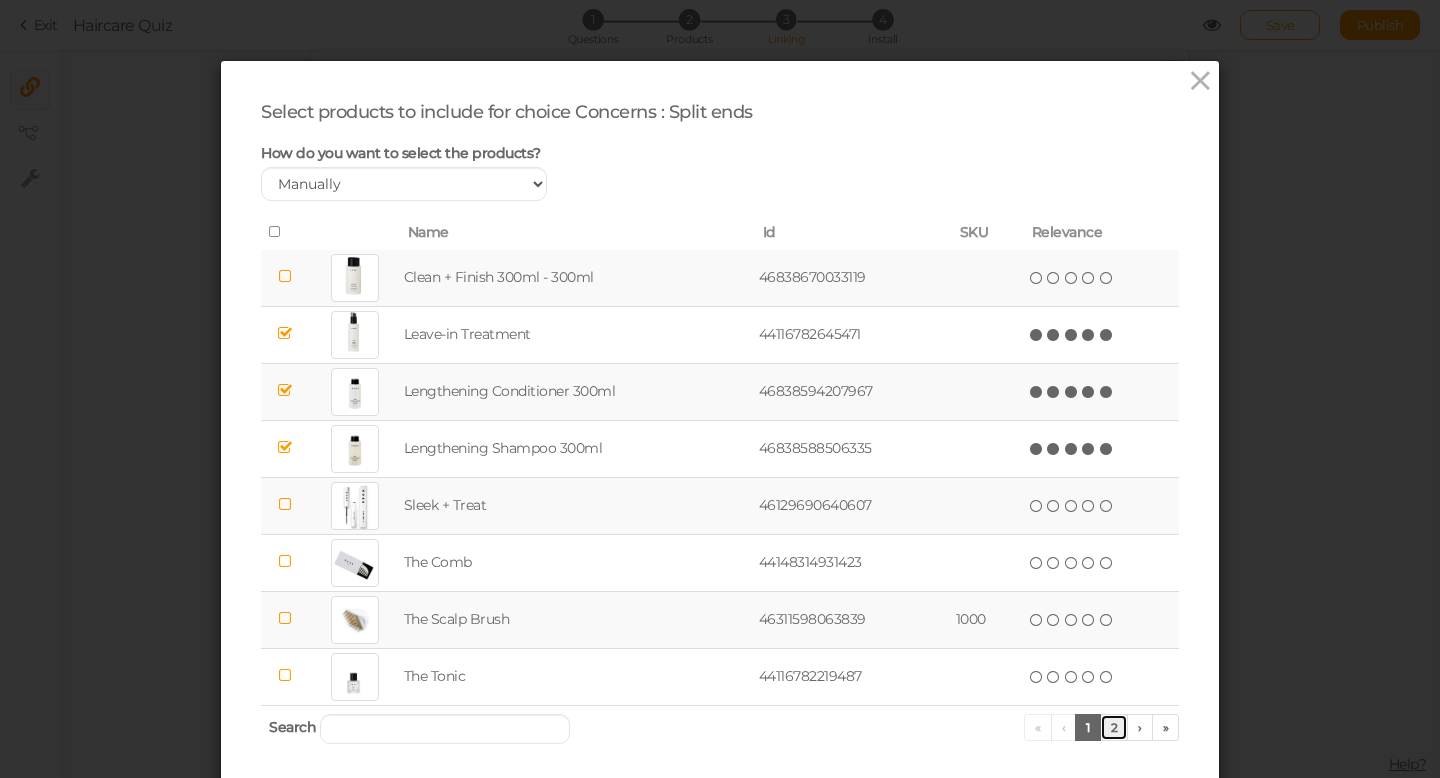 click on "2" at bounding box center (1114, 727) 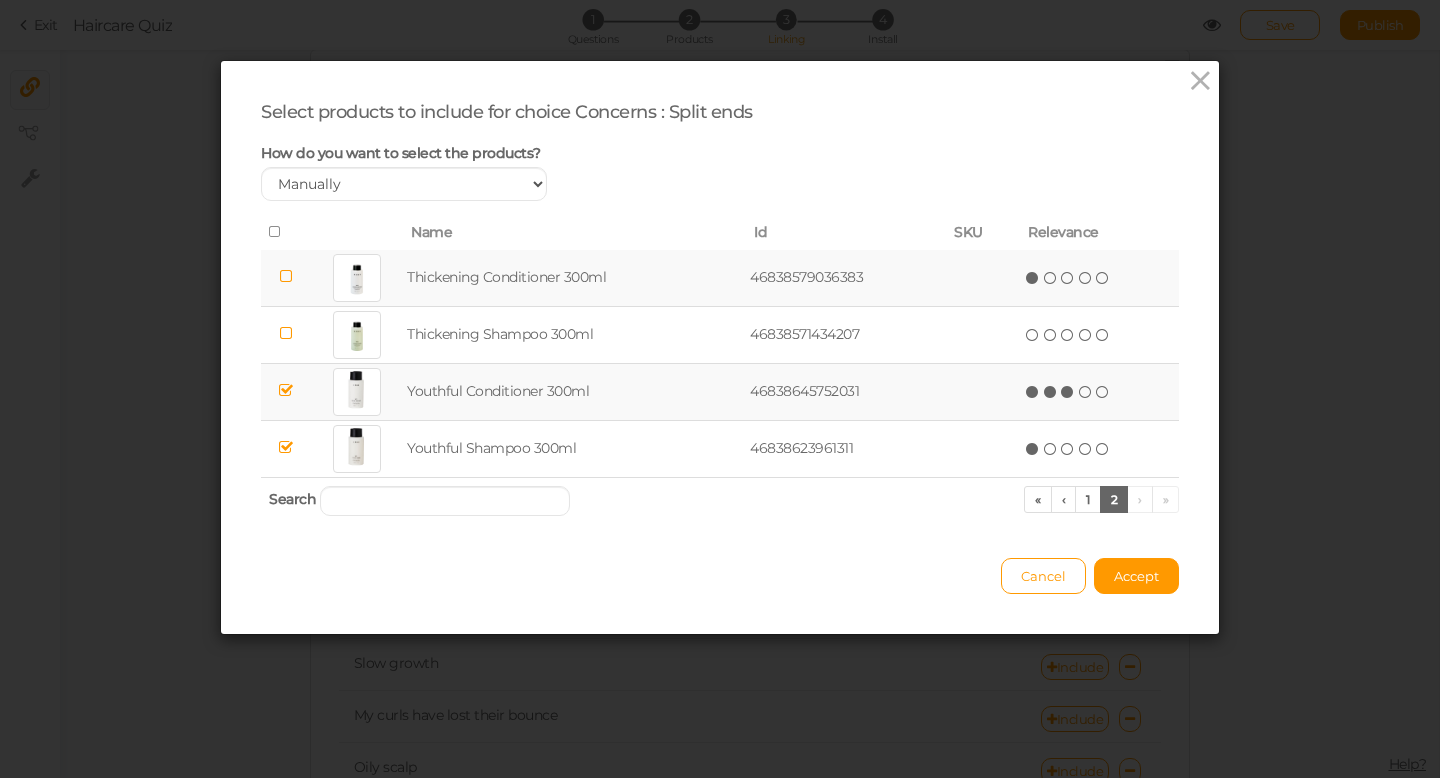 click at bounding box center (1033, 278) 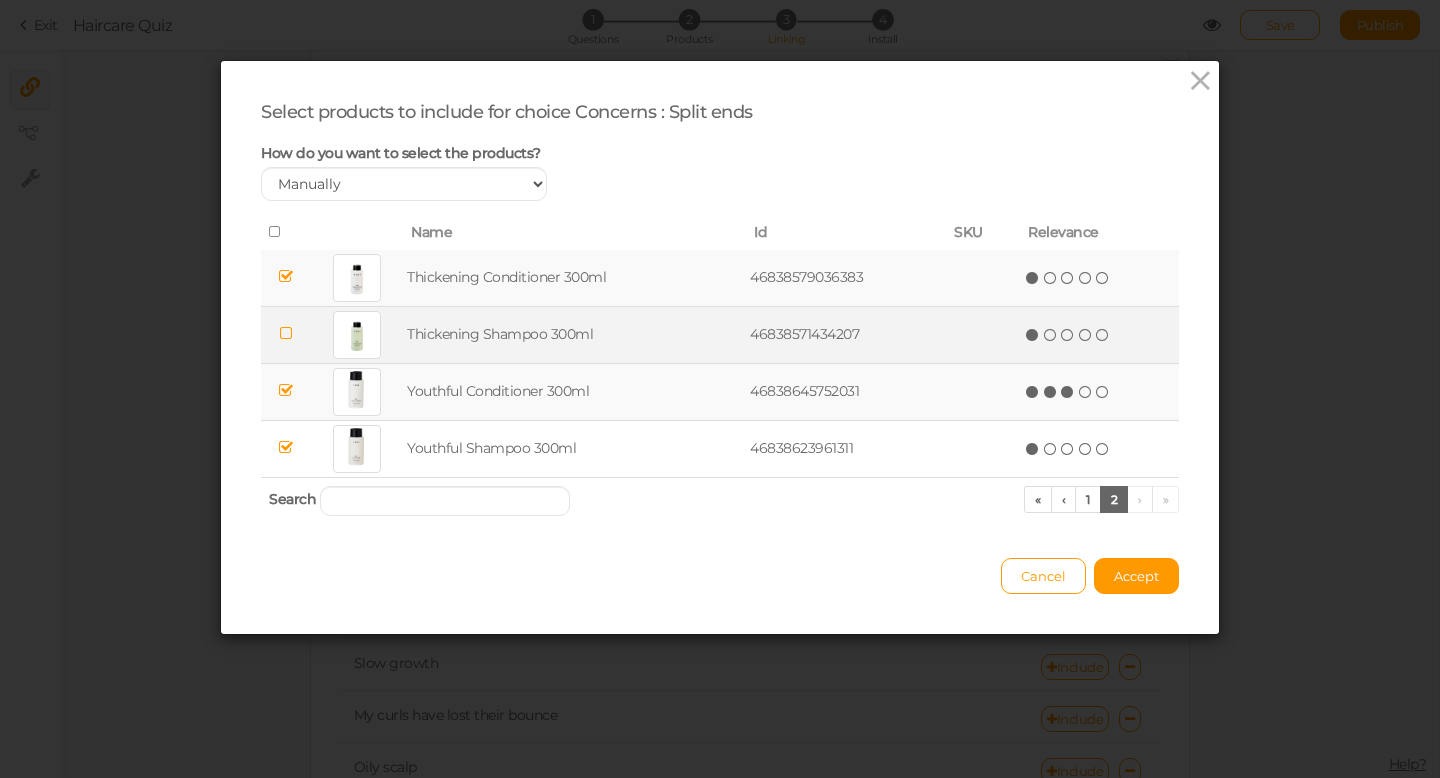 click at bounding box center (1033, 335) 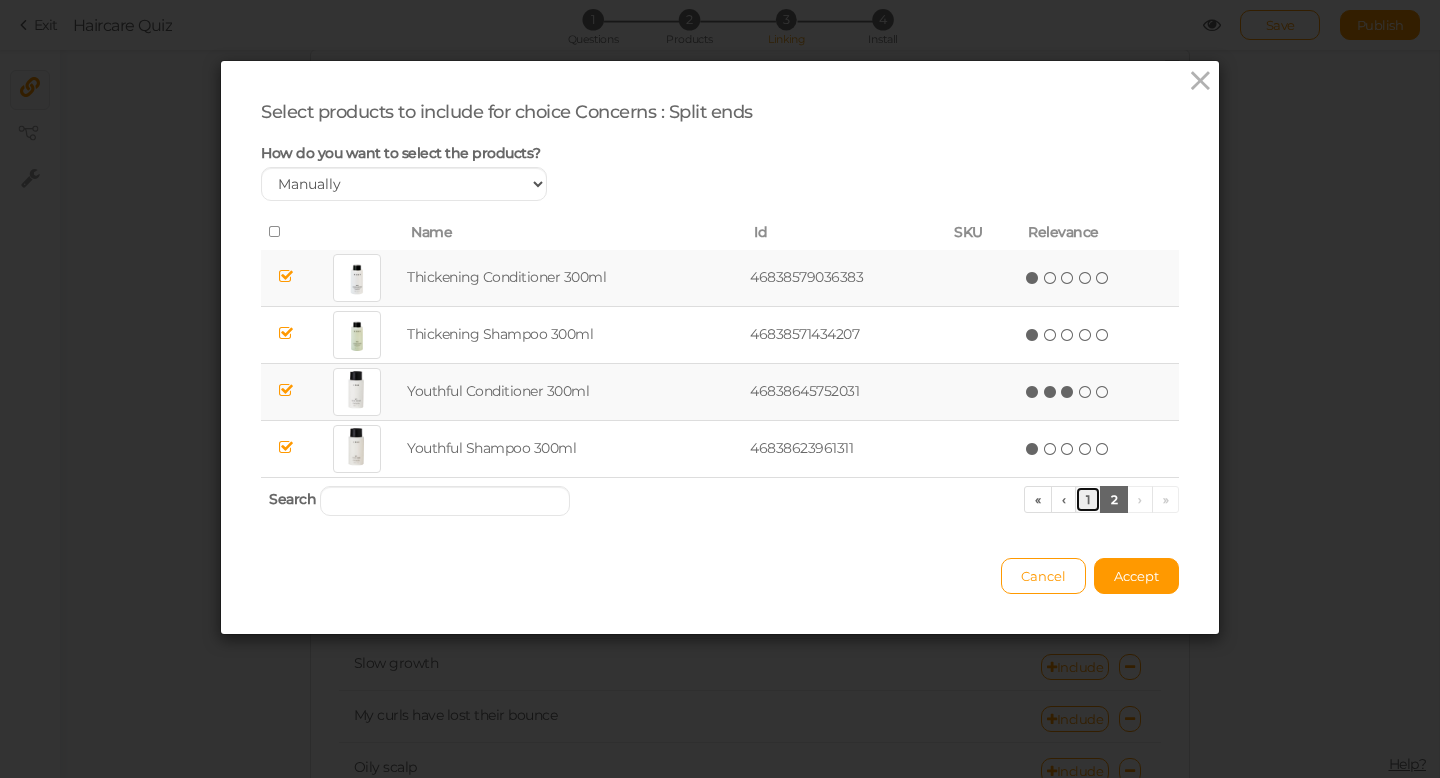 click on "1" at bounding box center [1088, 499] 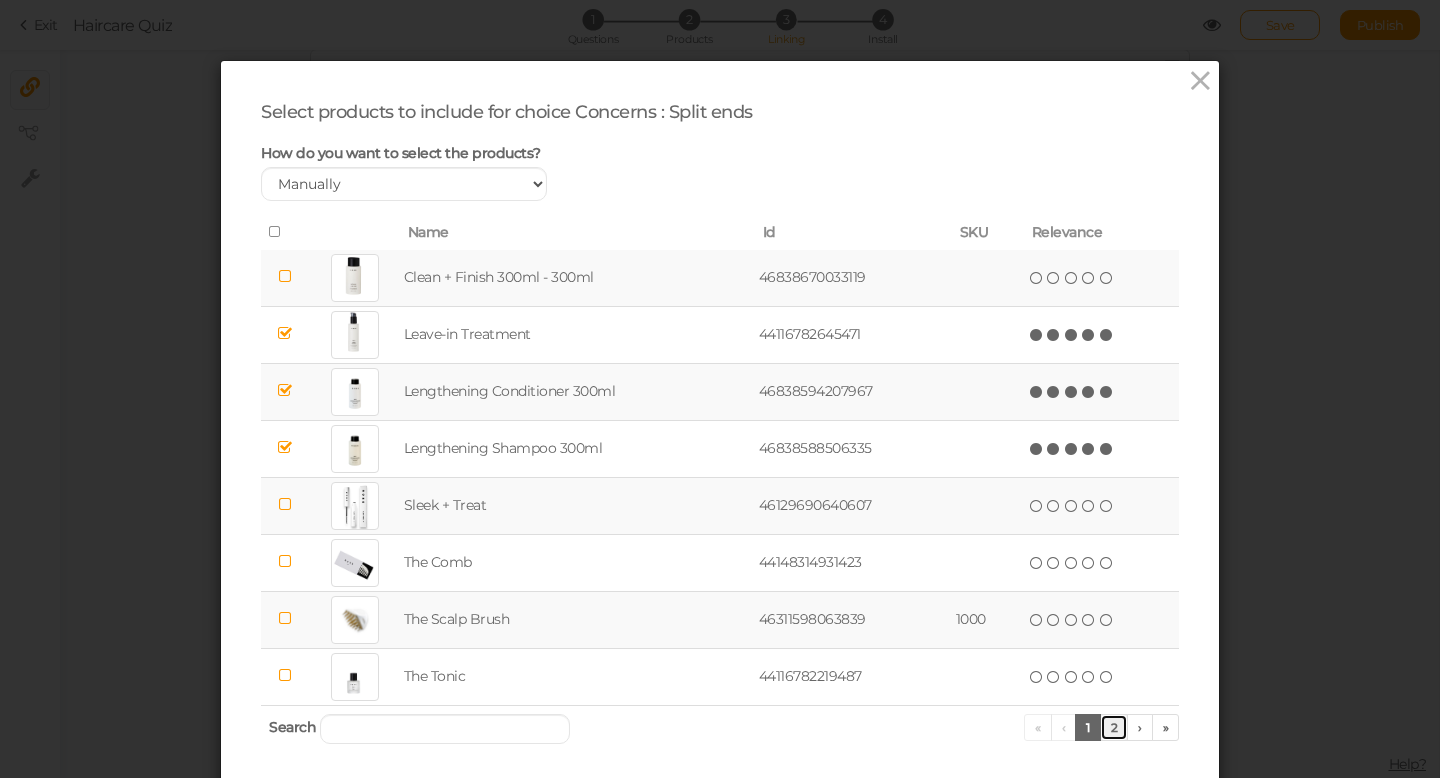click on "2" at bounding box center (1114, 727) 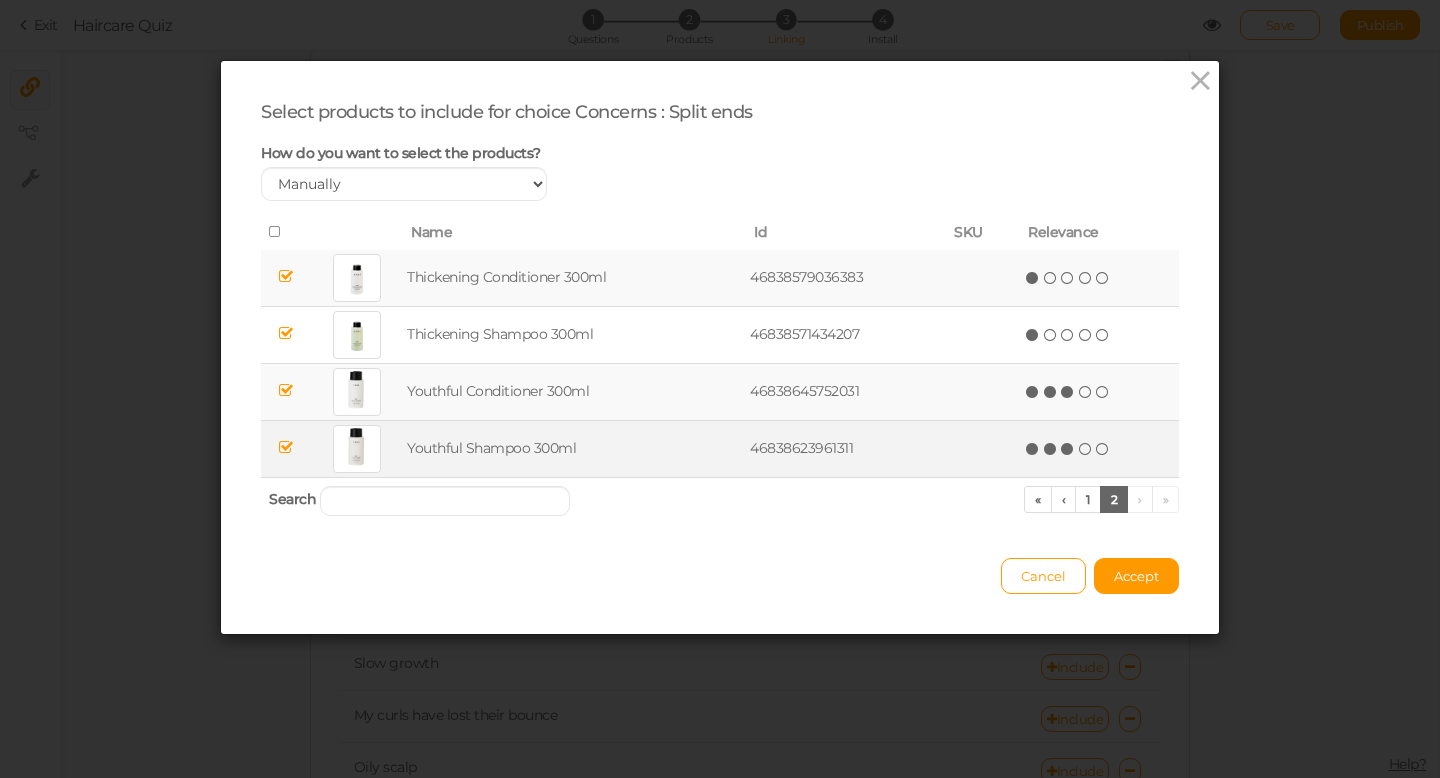 click at bounding box center (1068, 449) 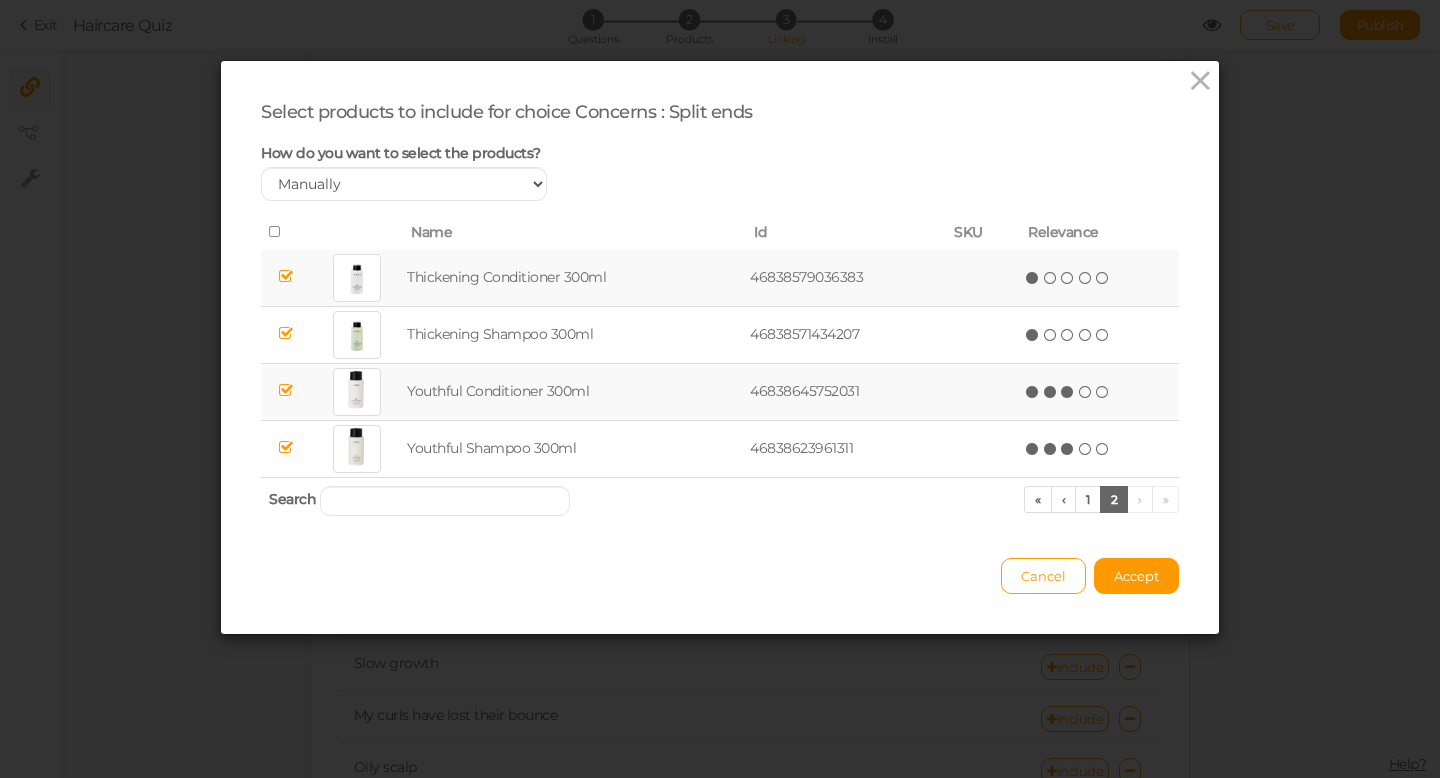 click at bounding box center (1068, 392) 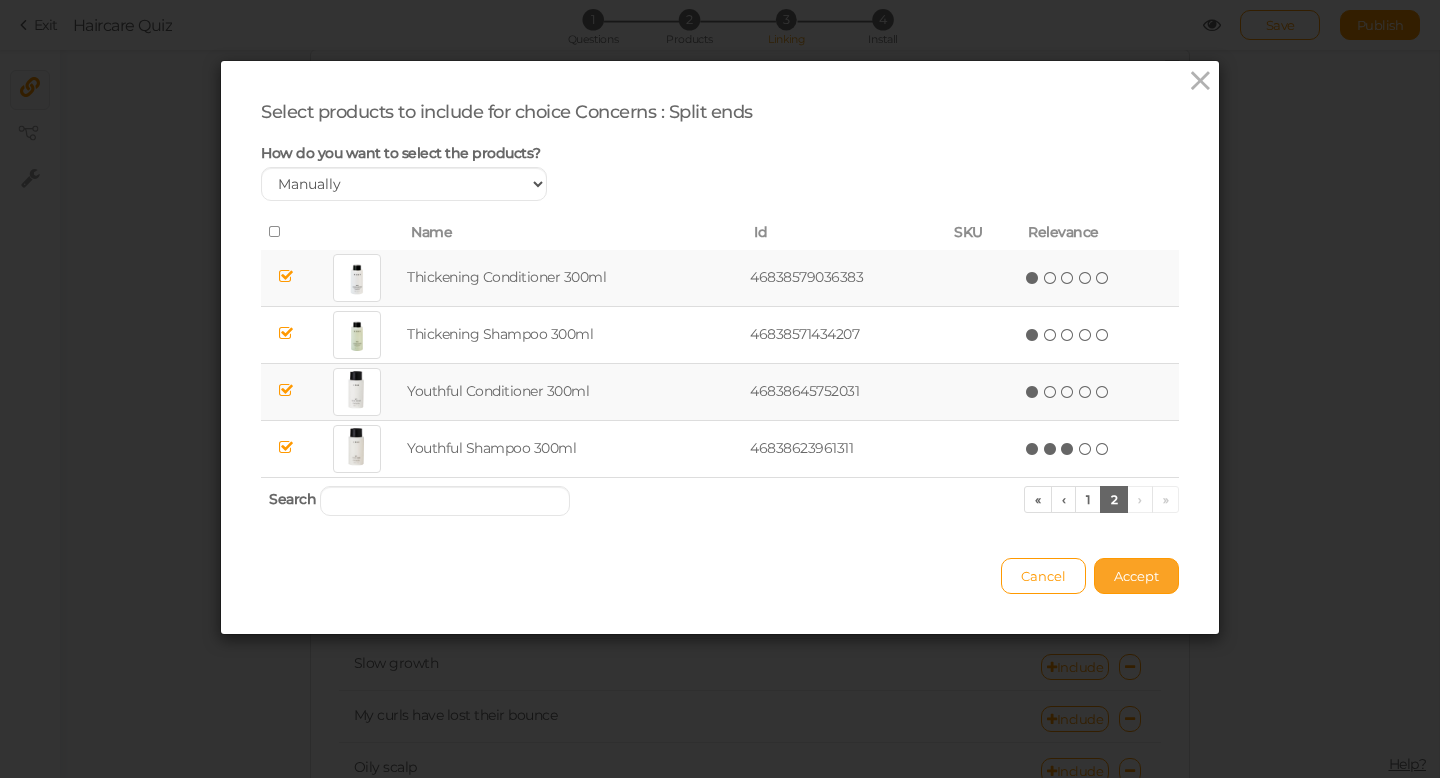 click on "Accept" at bounding box center [1136, 576] 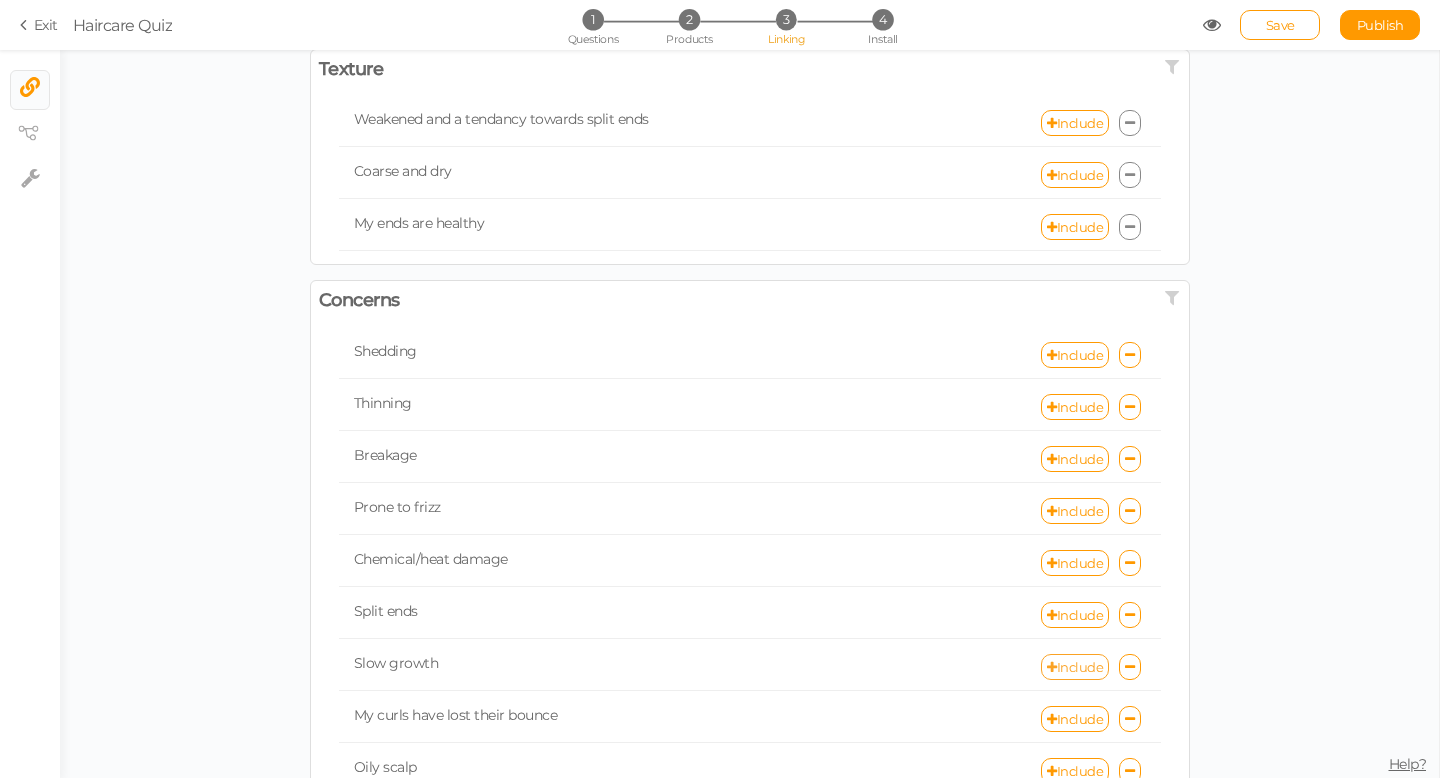 click on "Include" at bounding box center [1075, 667] 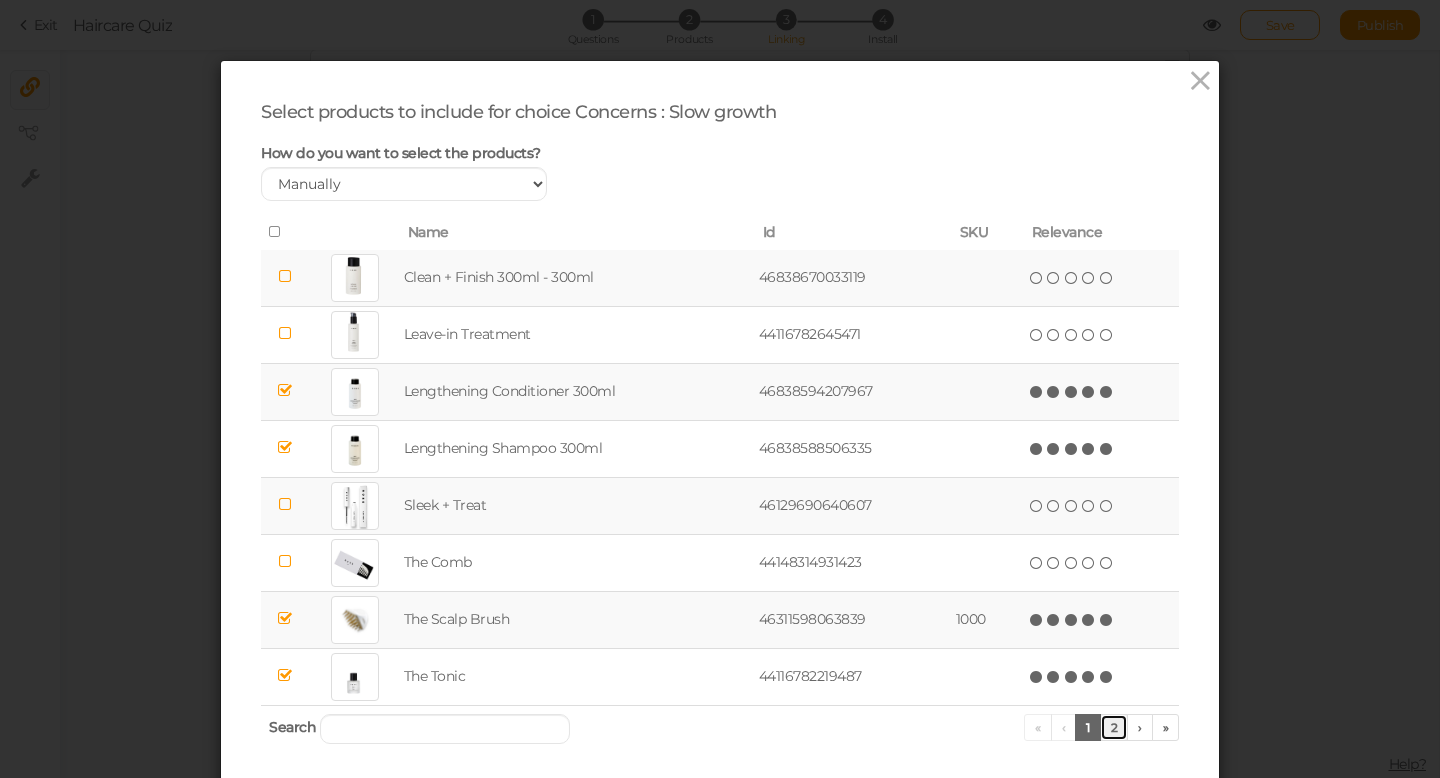 click on "2" at bounding box center [1114, 727] 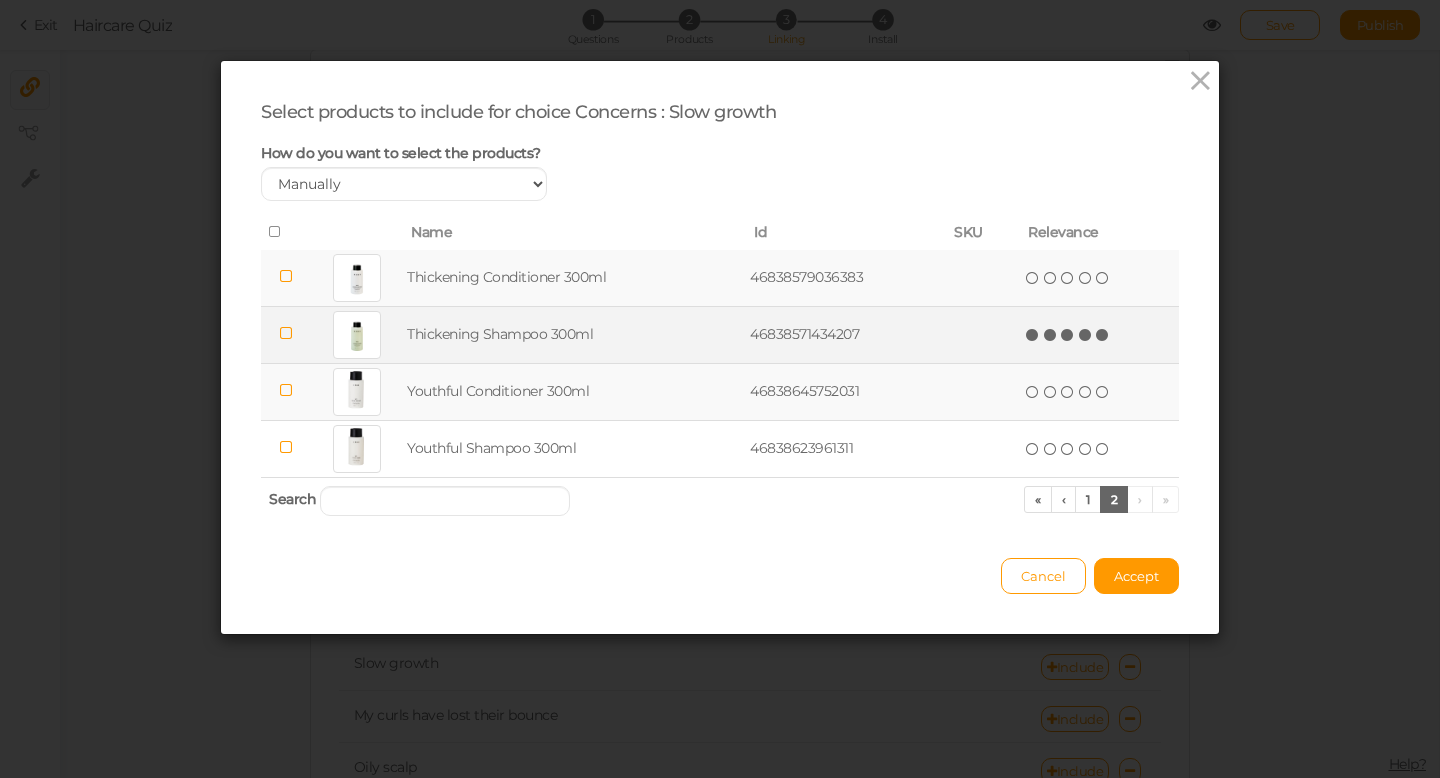 click at bounding box center [1103, 335] 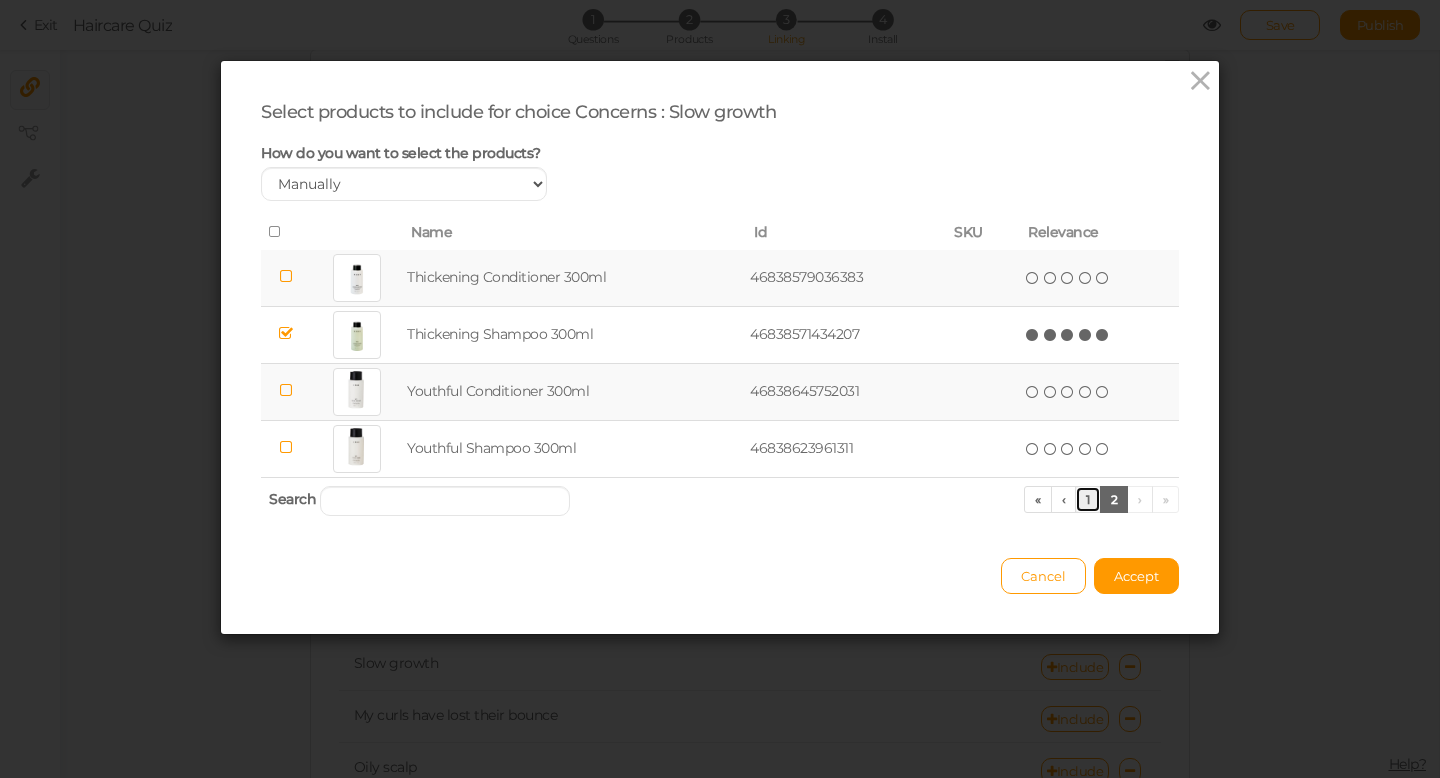 click on "1" at bounding box center (1088, 499) 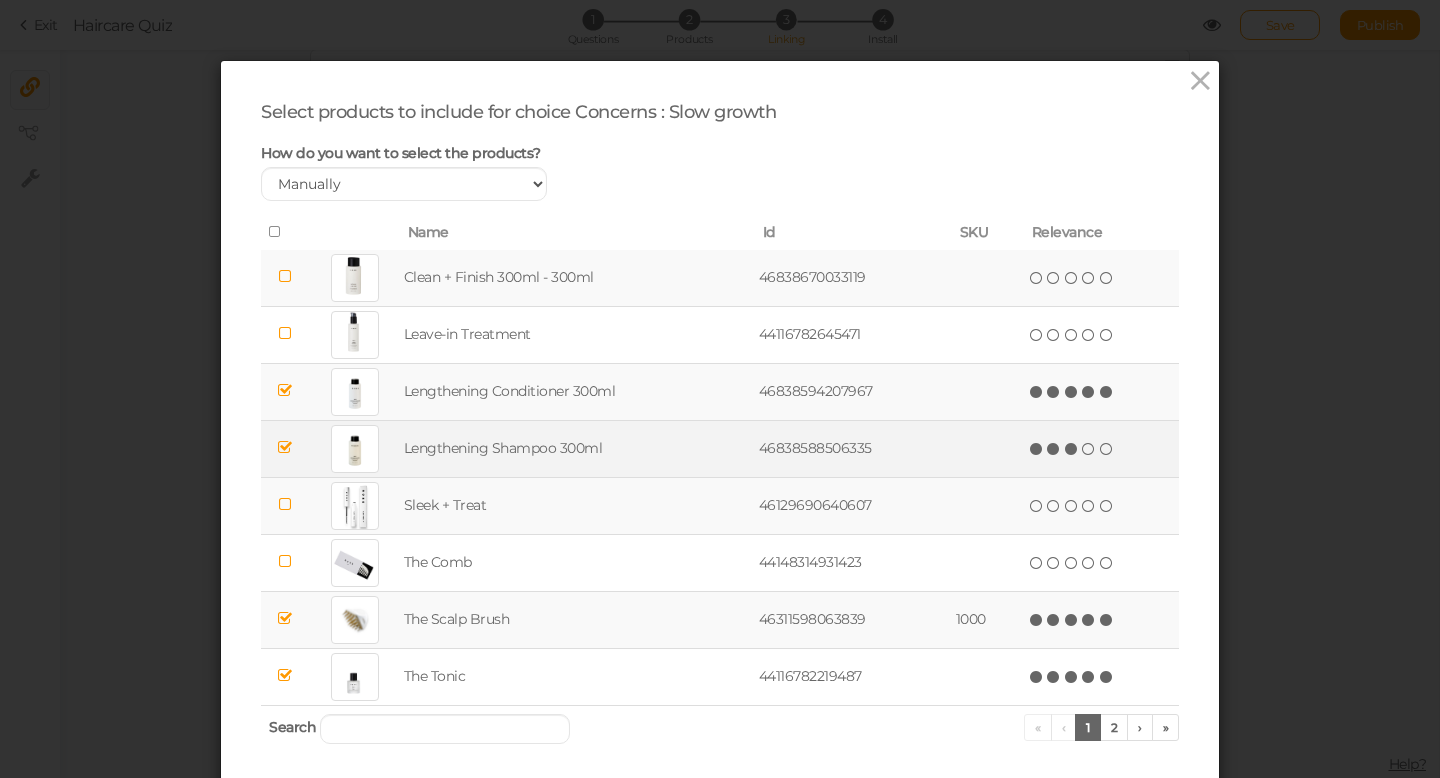 click on "(*)
(*)
(*)
( )
( )" at bounding box center [1072, 448] 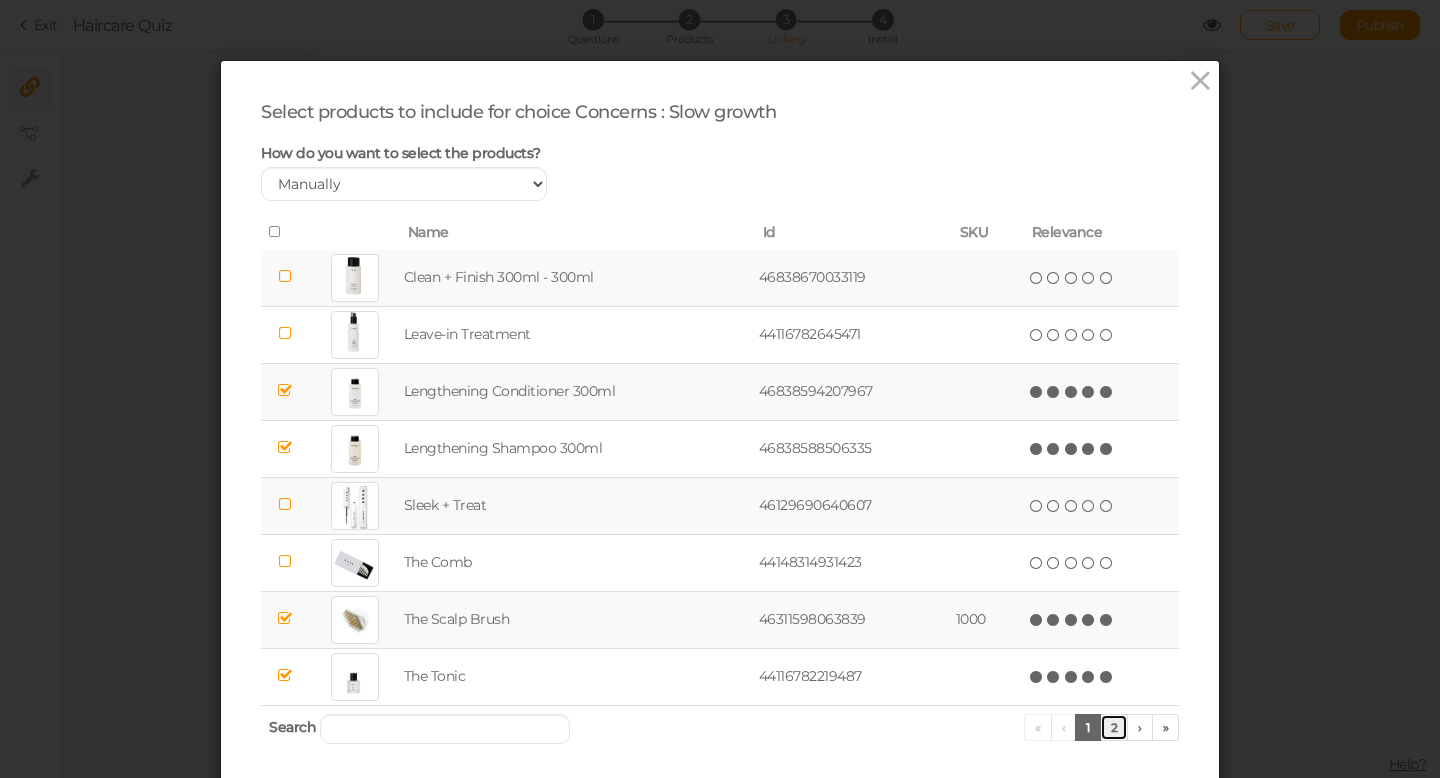 click on "2" at bounding box center [1114, 727] 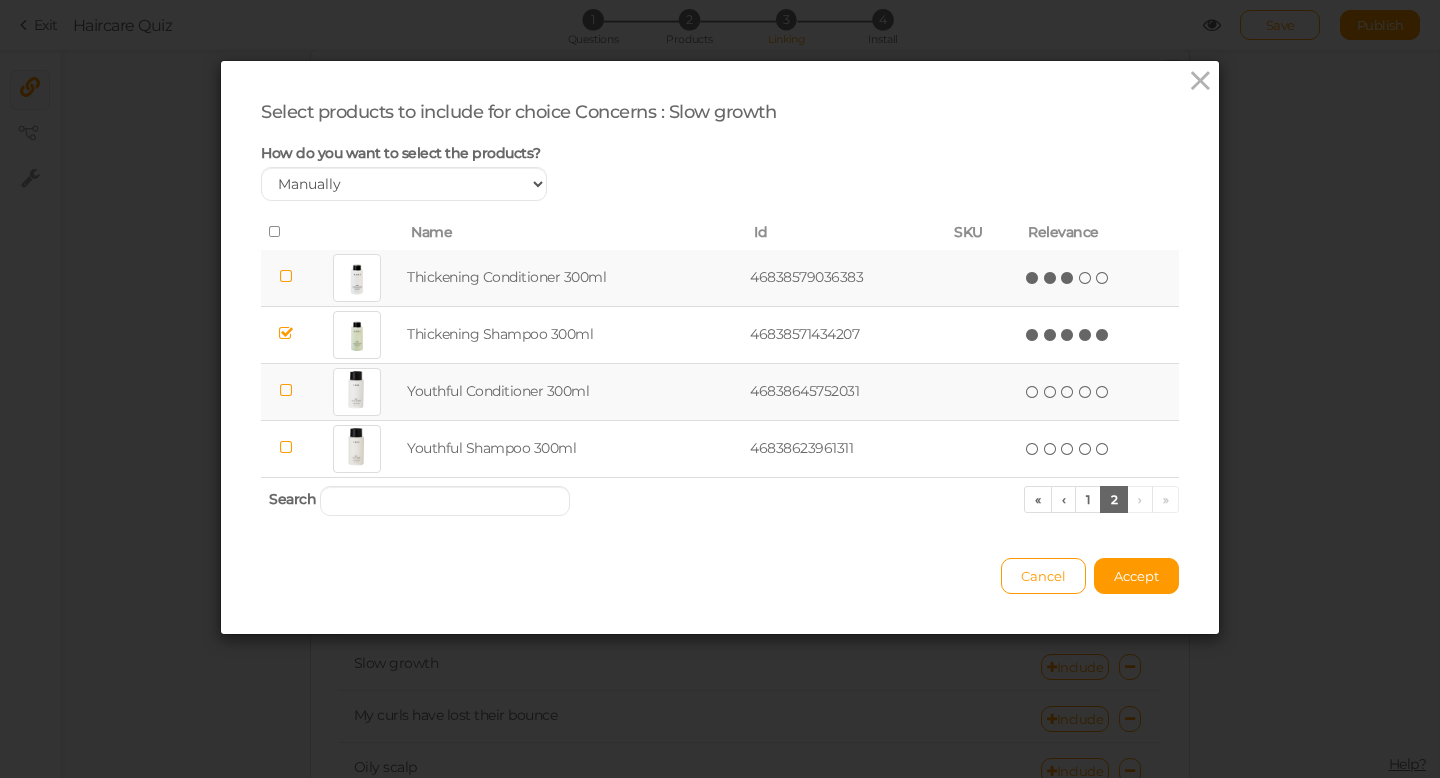 click at bounding box center [1068, 278] 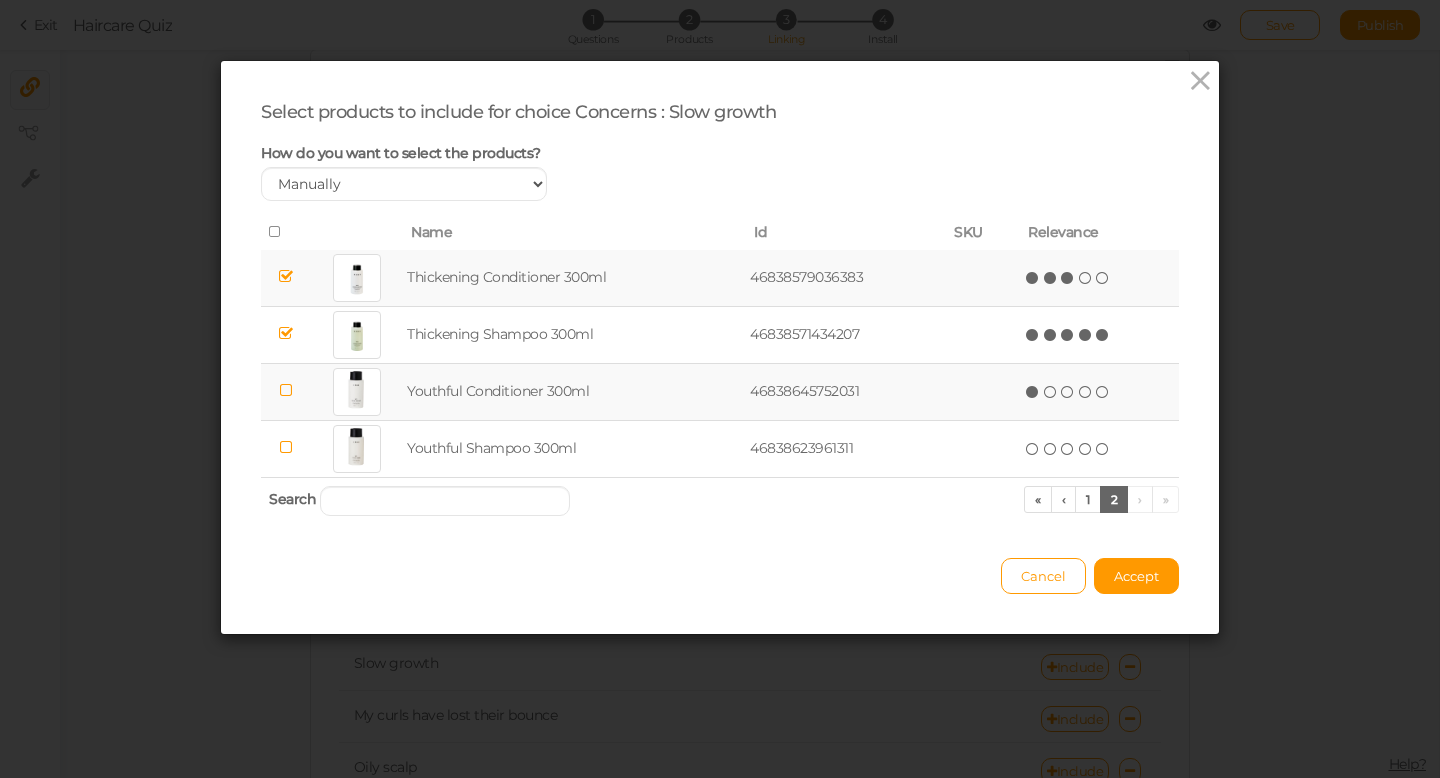 click at bounding box center [1033, 392] 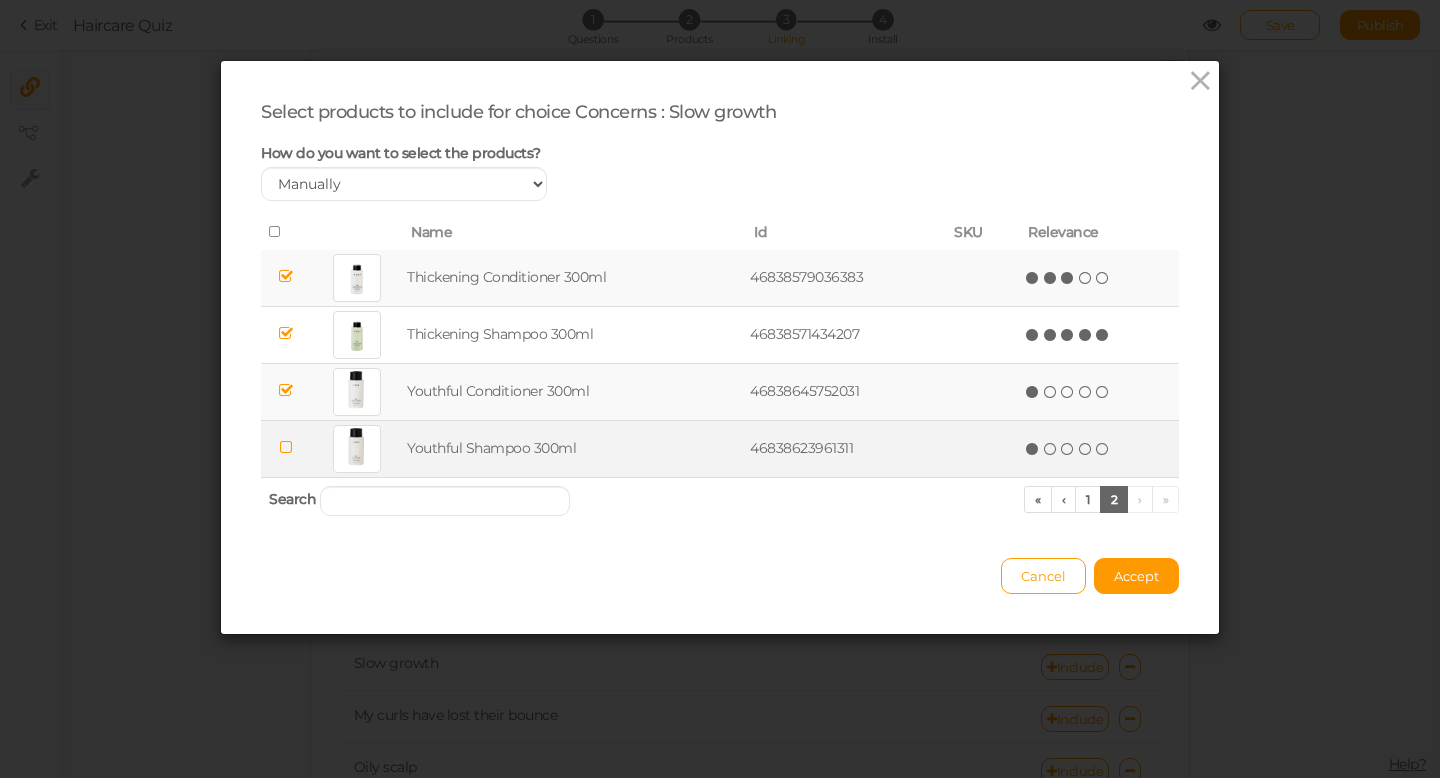 click at bounding box center [1033, 449] 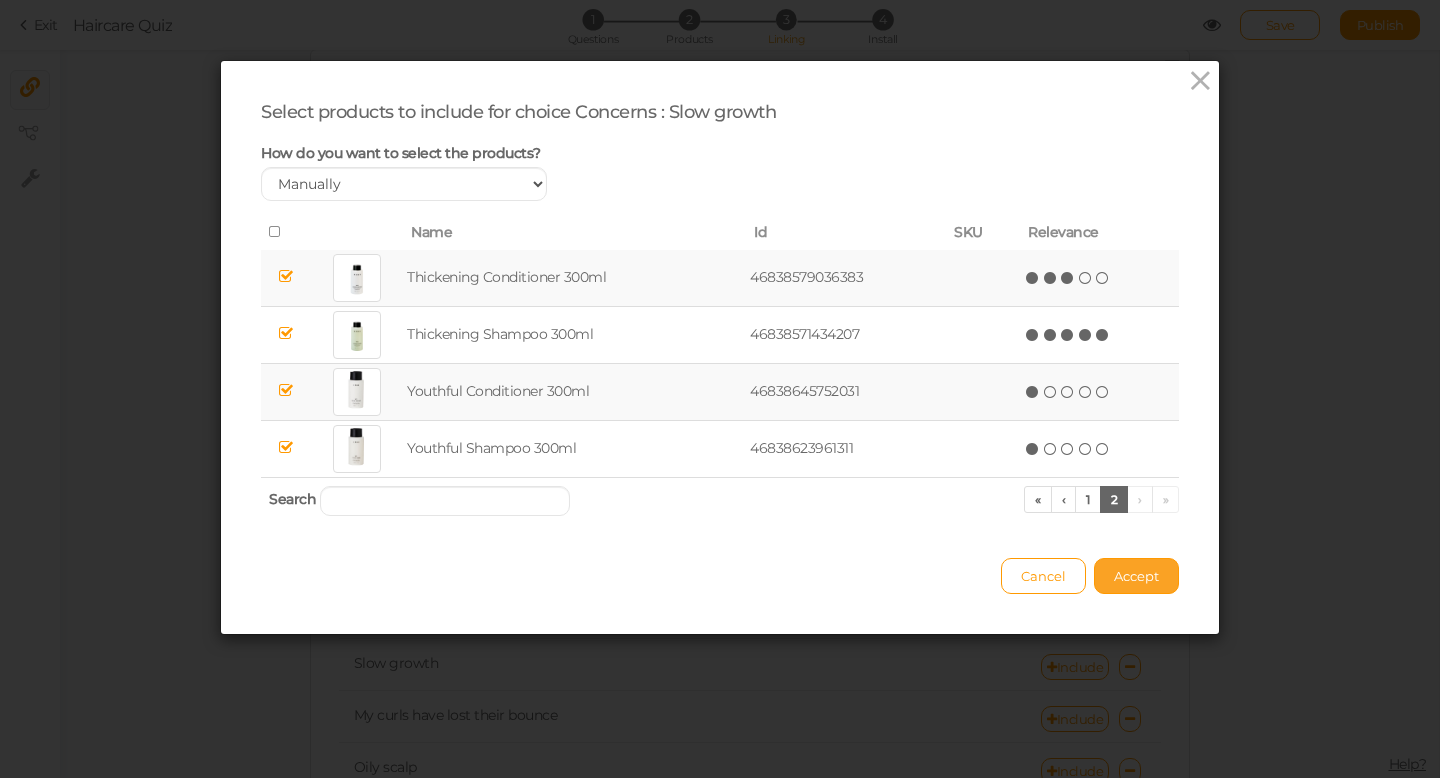 click on "Accept" at bounding box center [1136, 576] 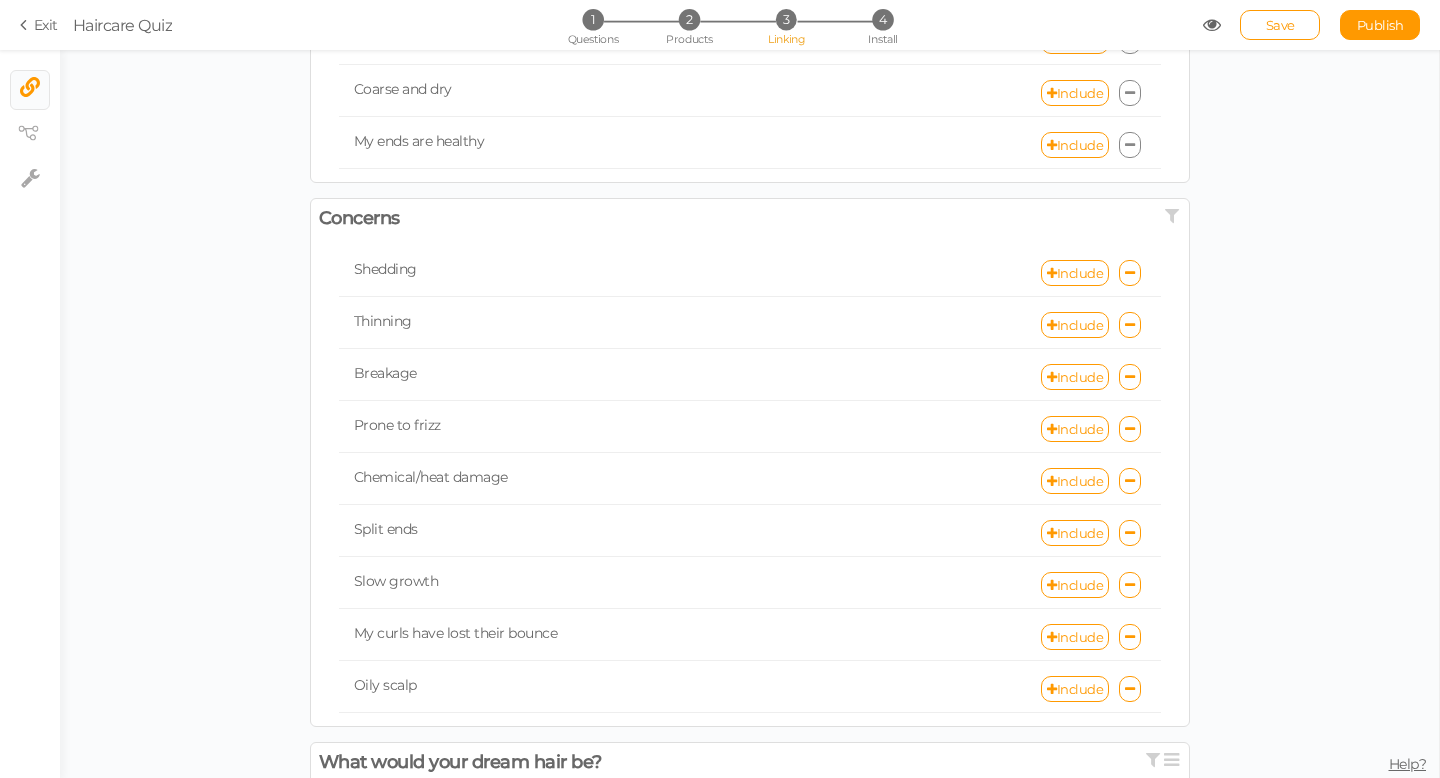 scroll, scrollTop: 409, scrollLeft: 0, axis: vertical 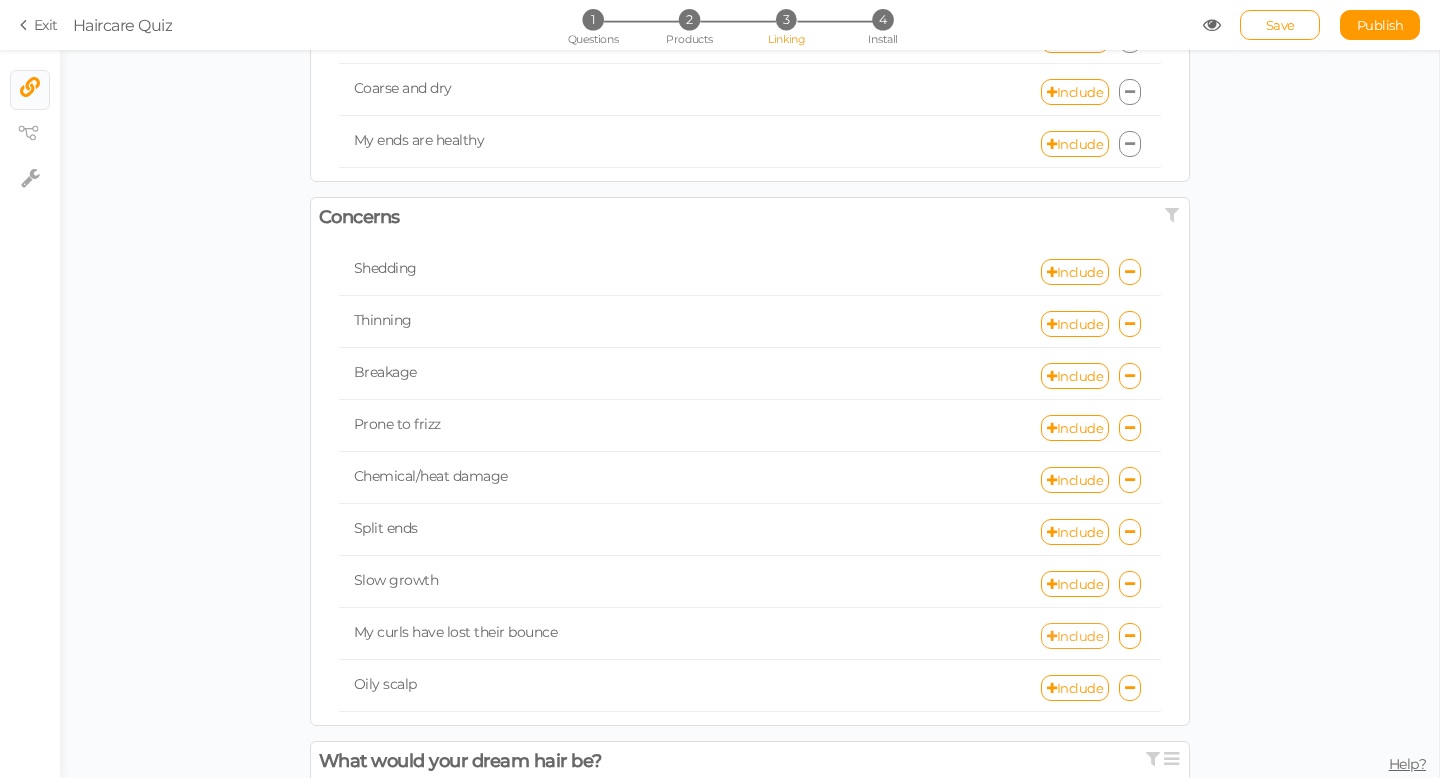 click on "Include" at bounding box center (1075, 636) 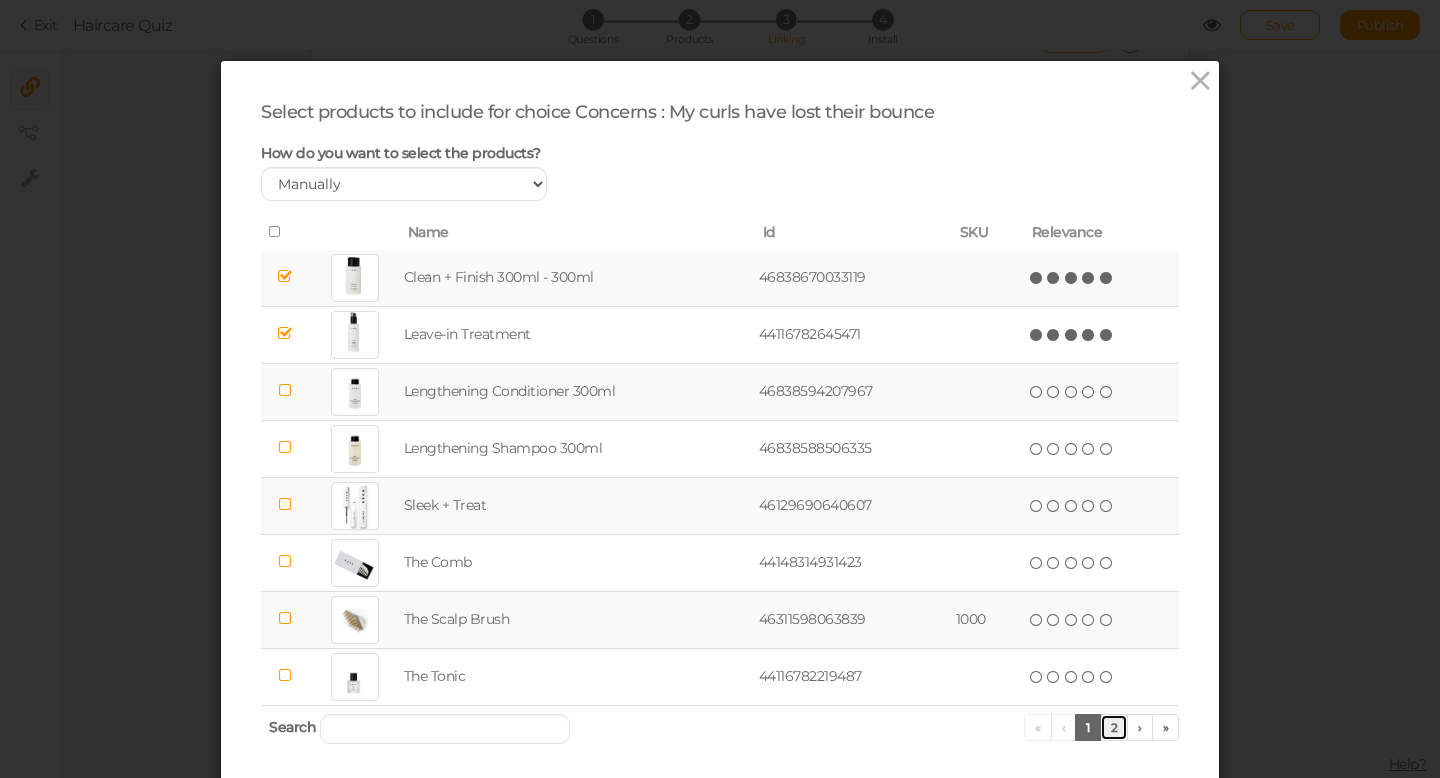click on "2" at bounding box center [1114, 727] 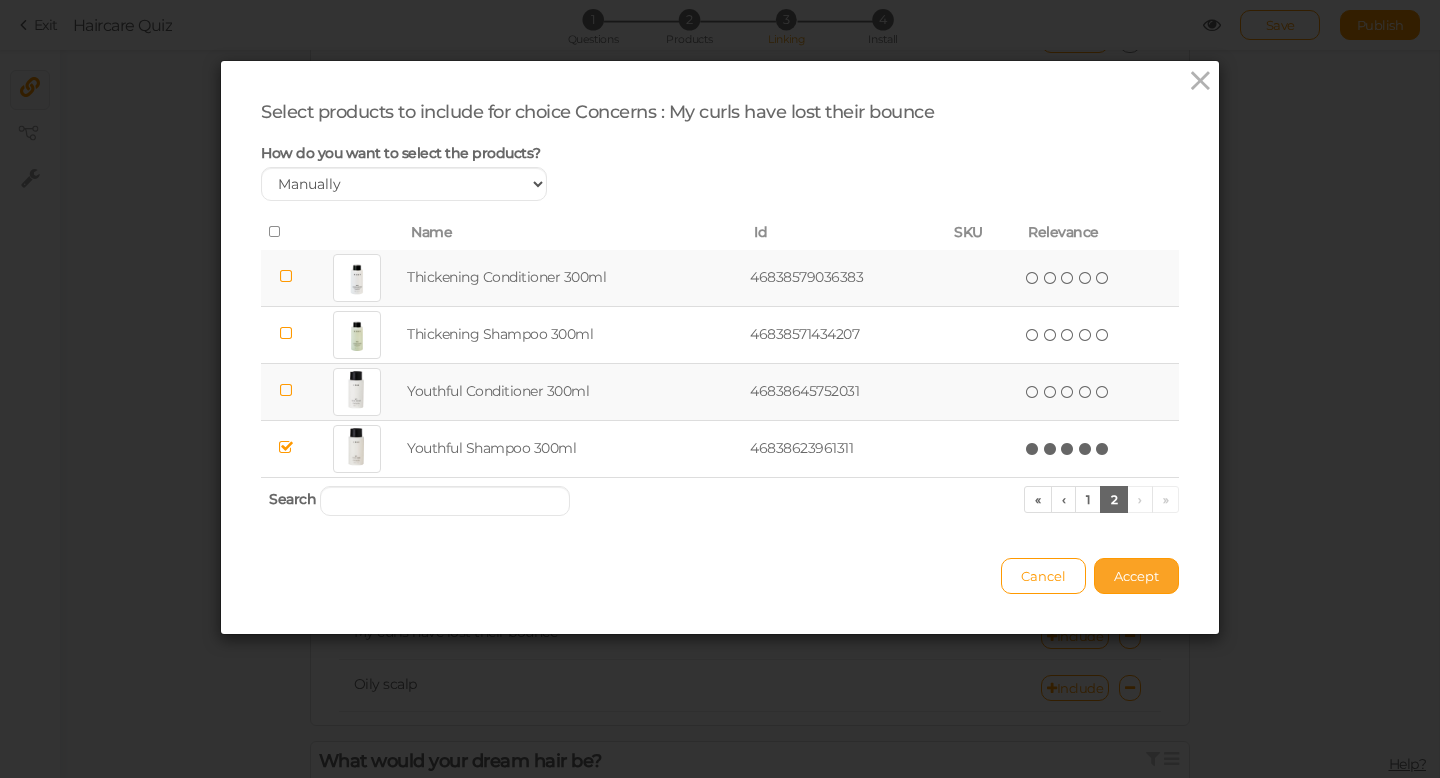 click on "Accept" at bounding box center (1136, 576) 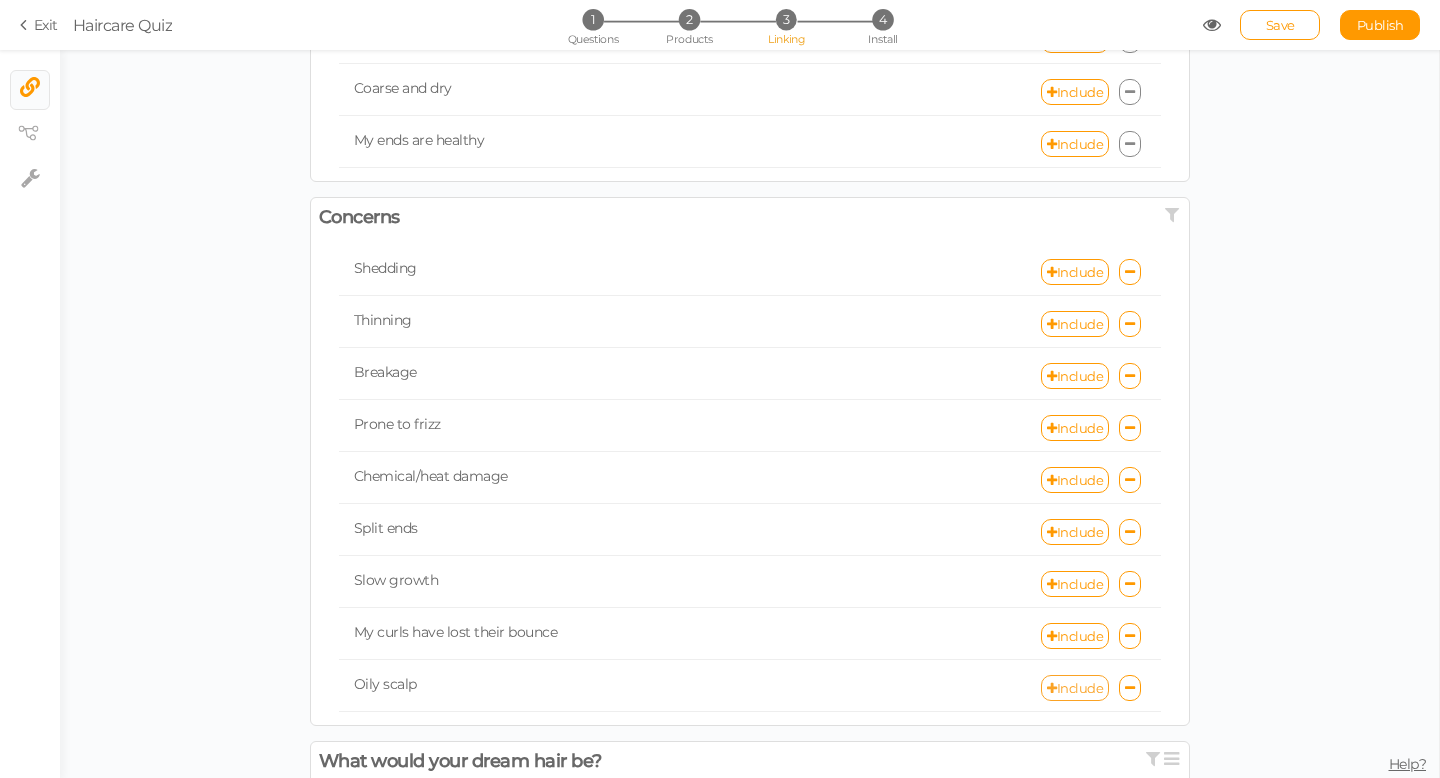 click on "Include" at bounding box center [1075, 688] 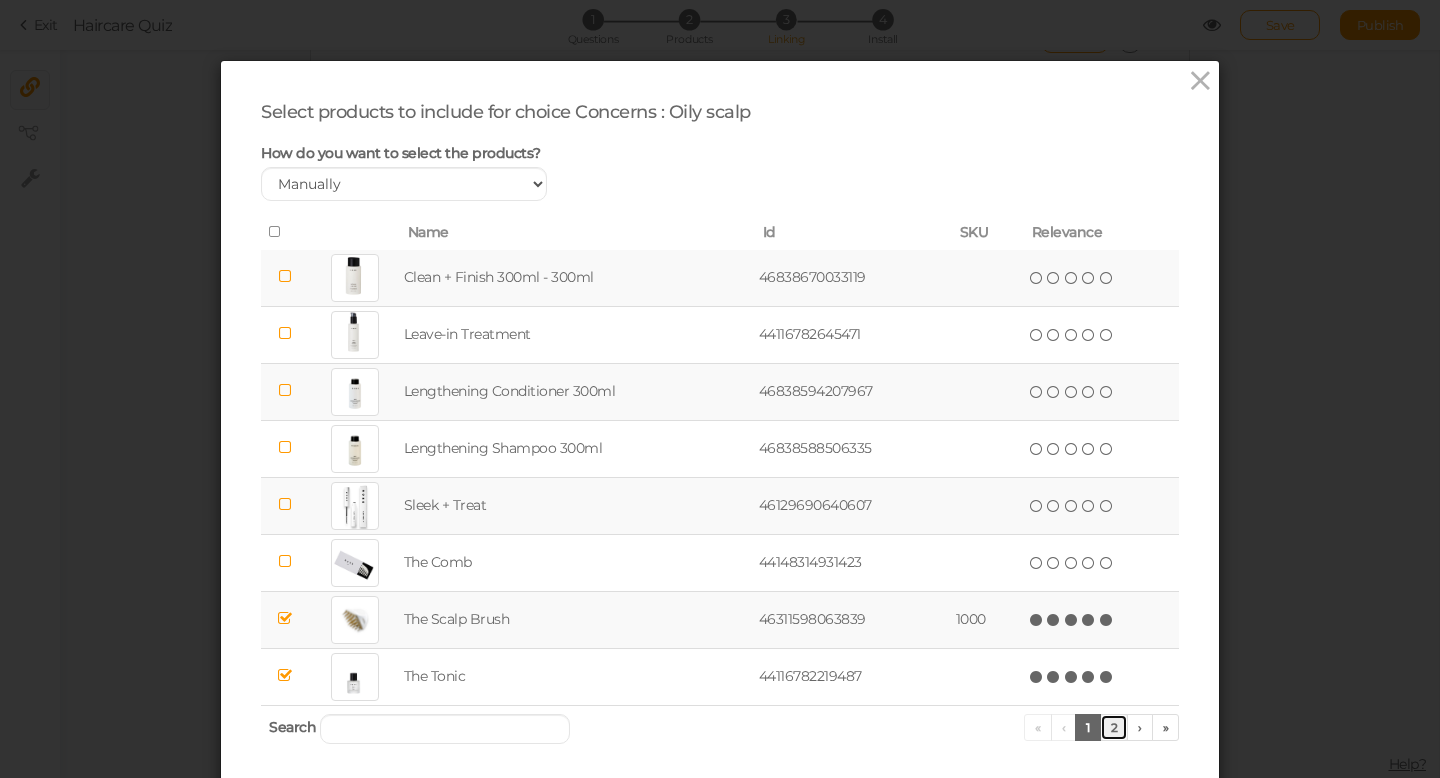 click on "2" at bounding box center (1114, 727) 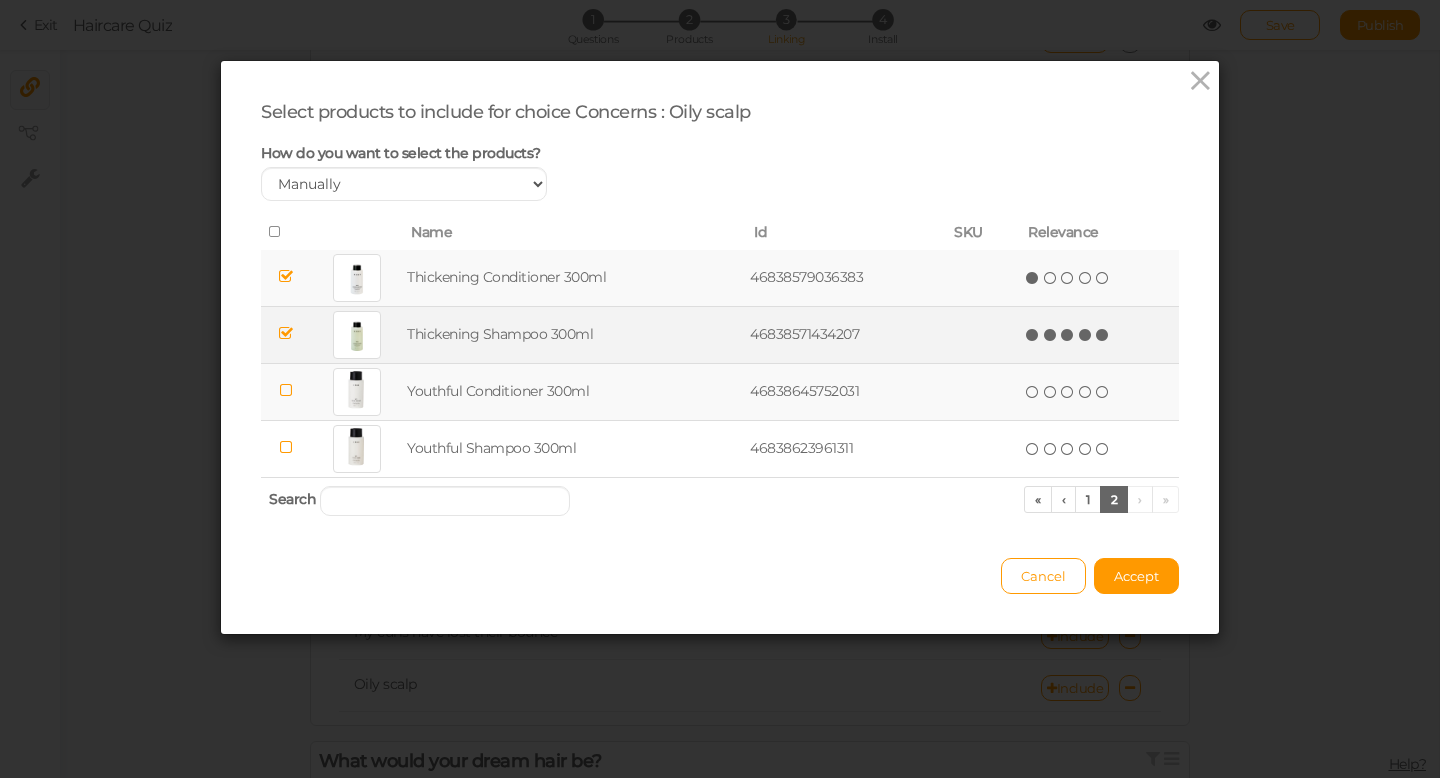 click at bounding box center [1103, 335] 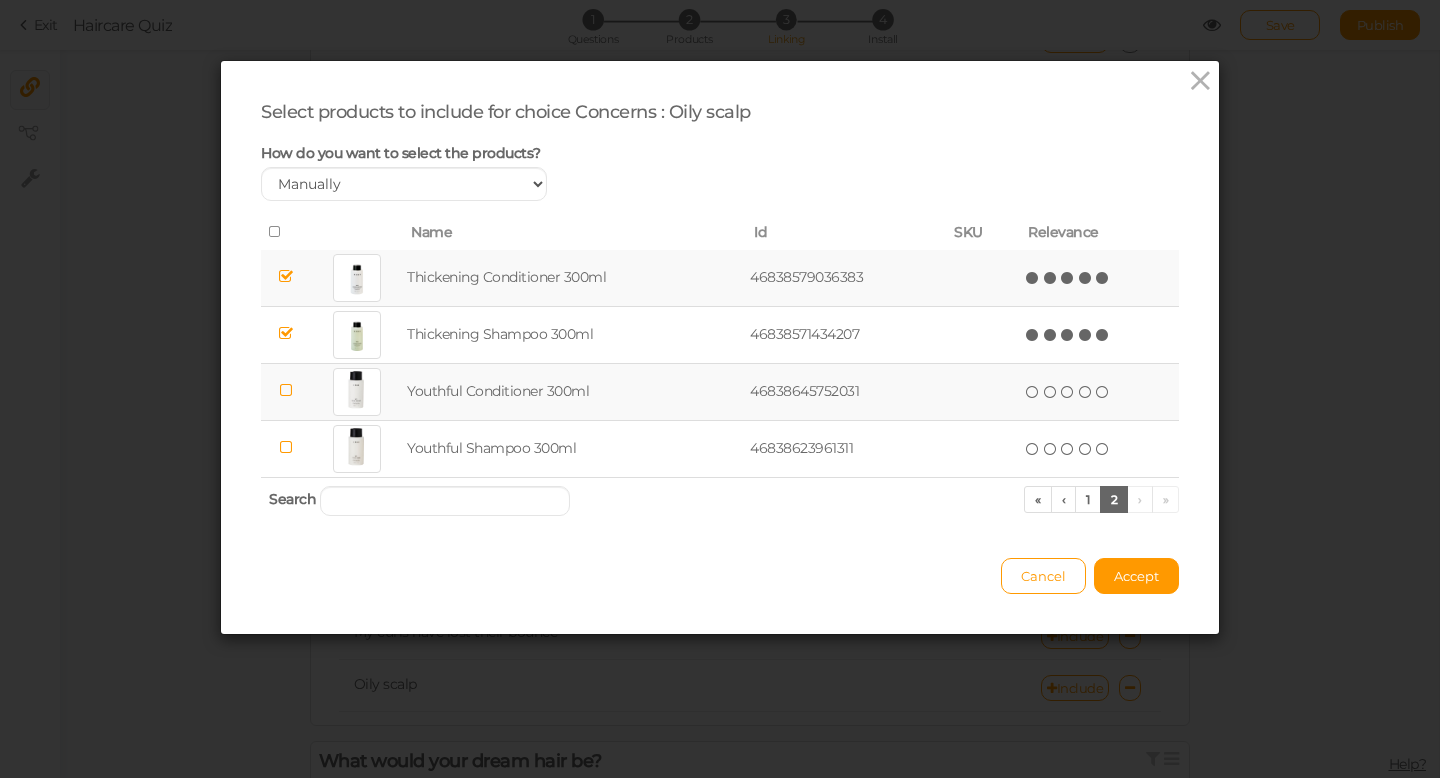 click at bounding box center (1103, 278) 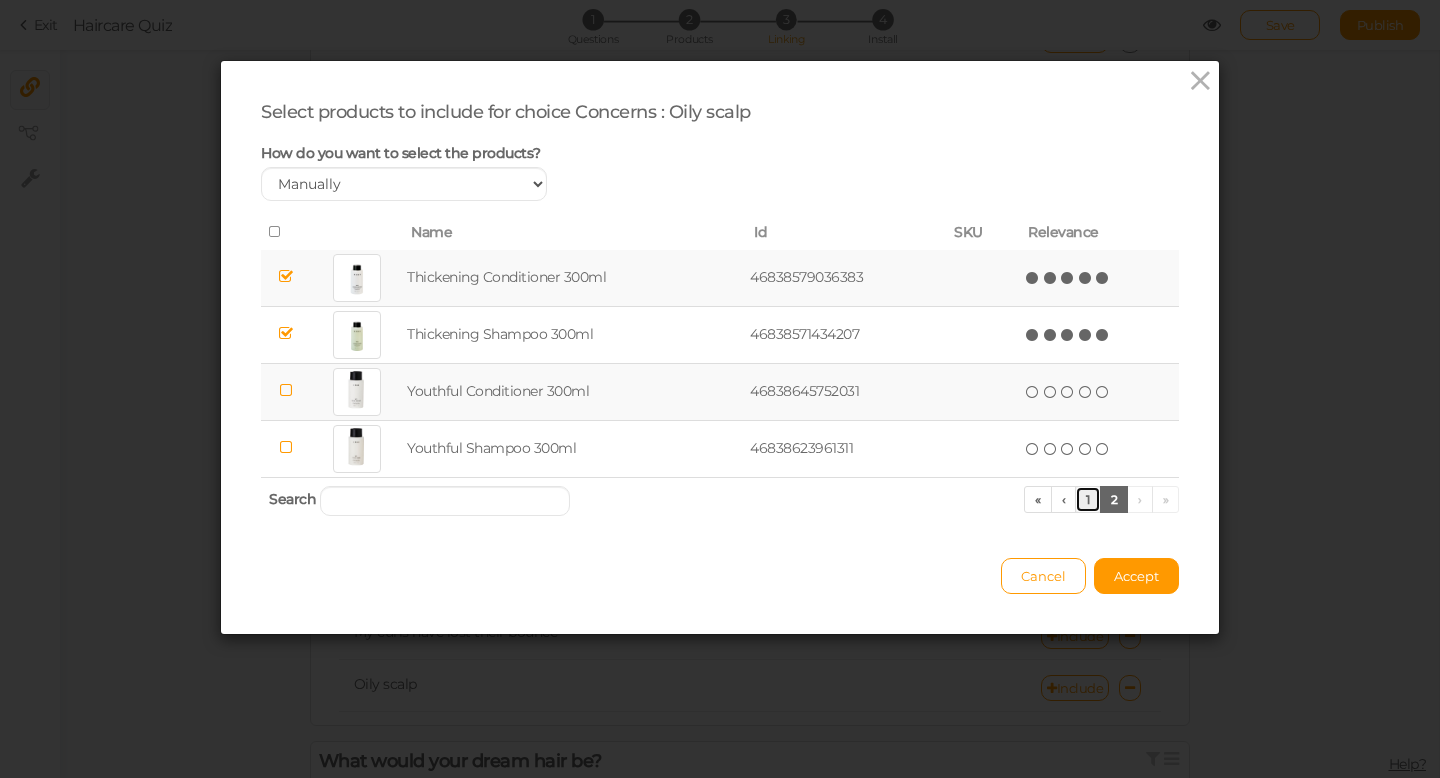 click on "1" at bounding box center [1088, 499] 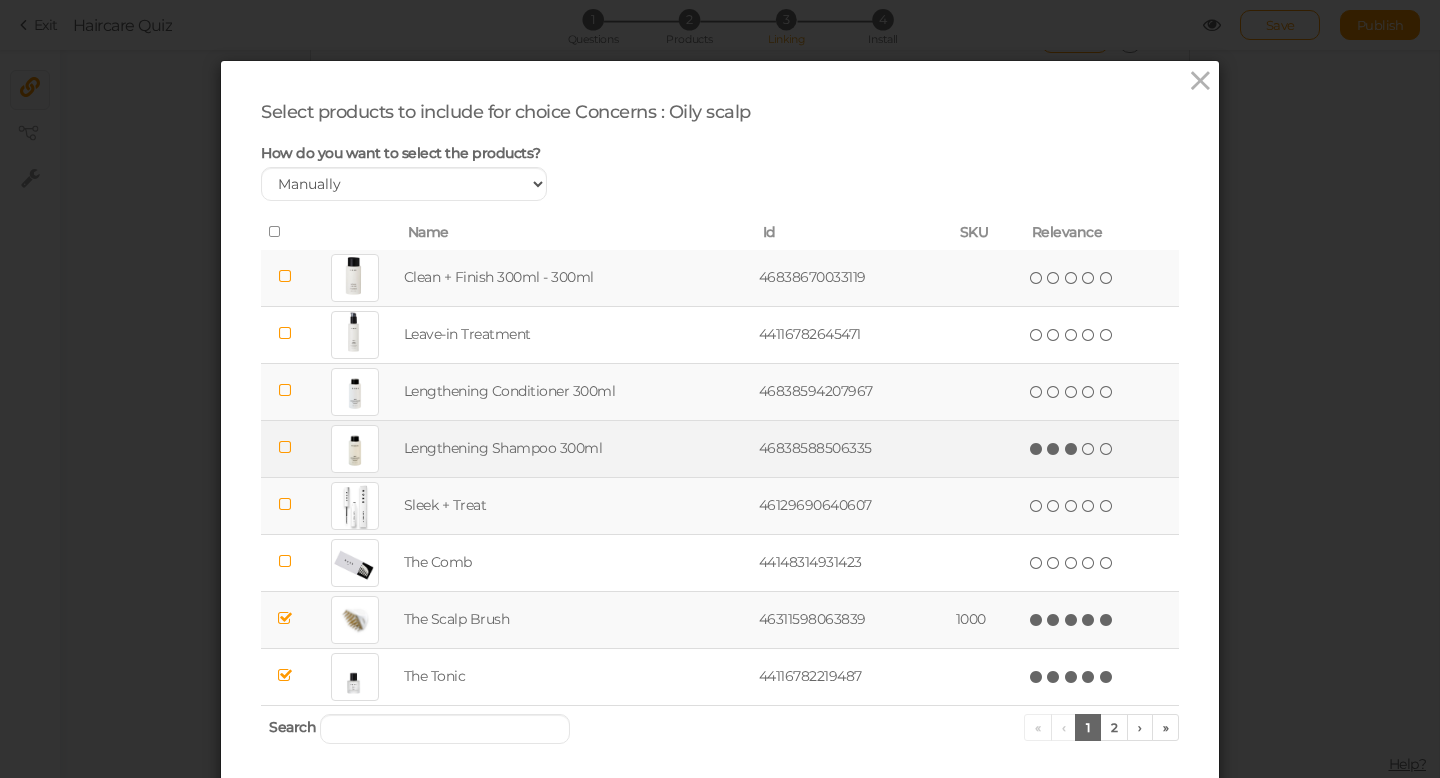click at bounding box center [1072, 449] 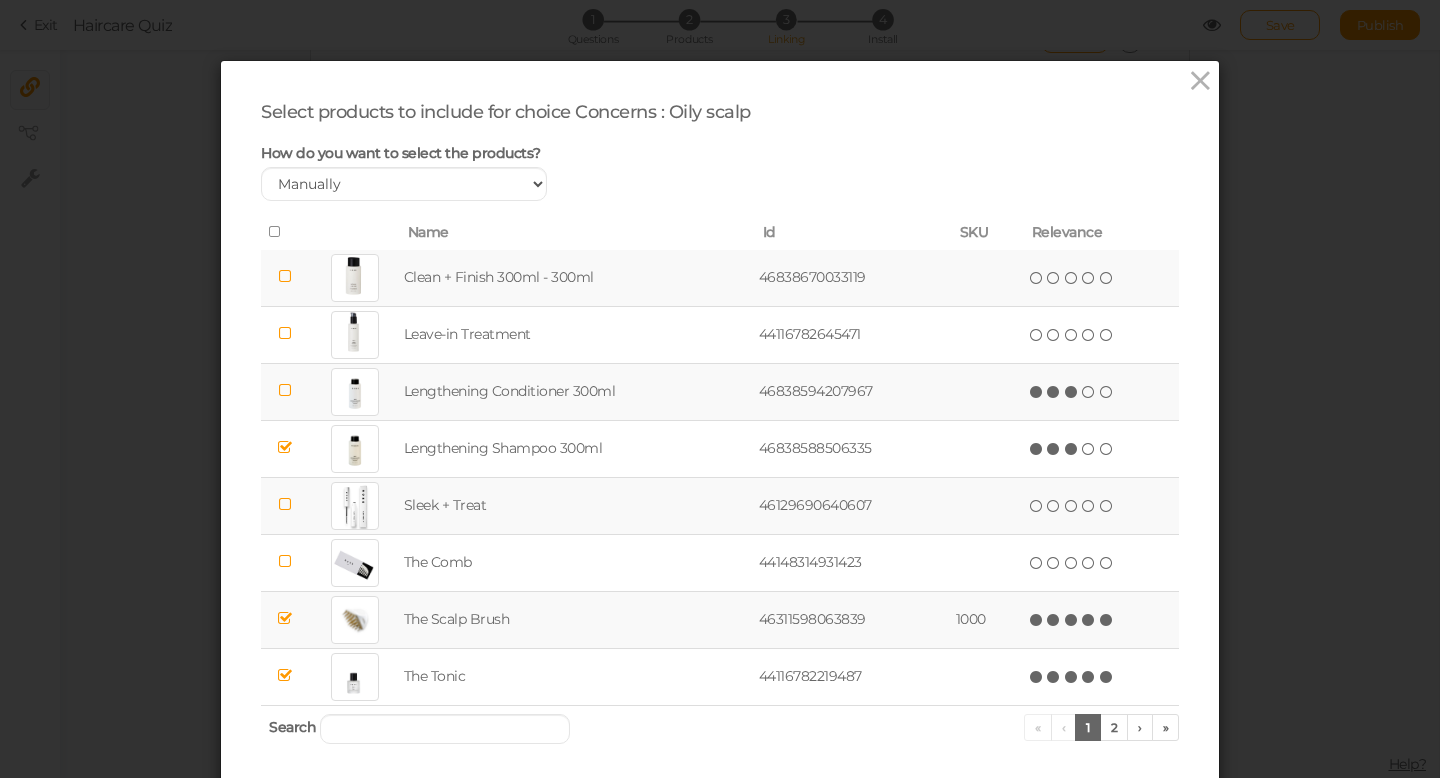 click at bounding box center (1072, 392) 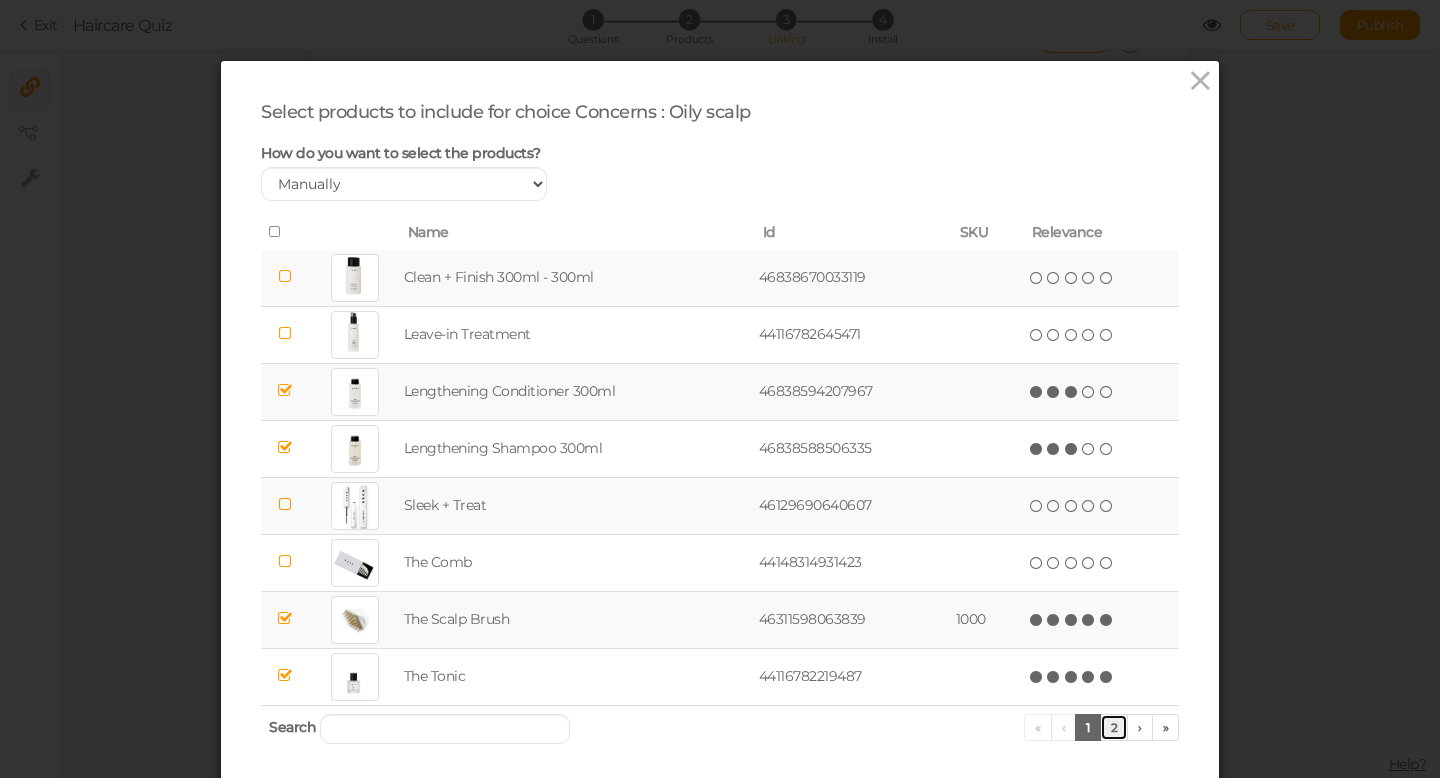 click on "2" at bounding box center [1114, 727] 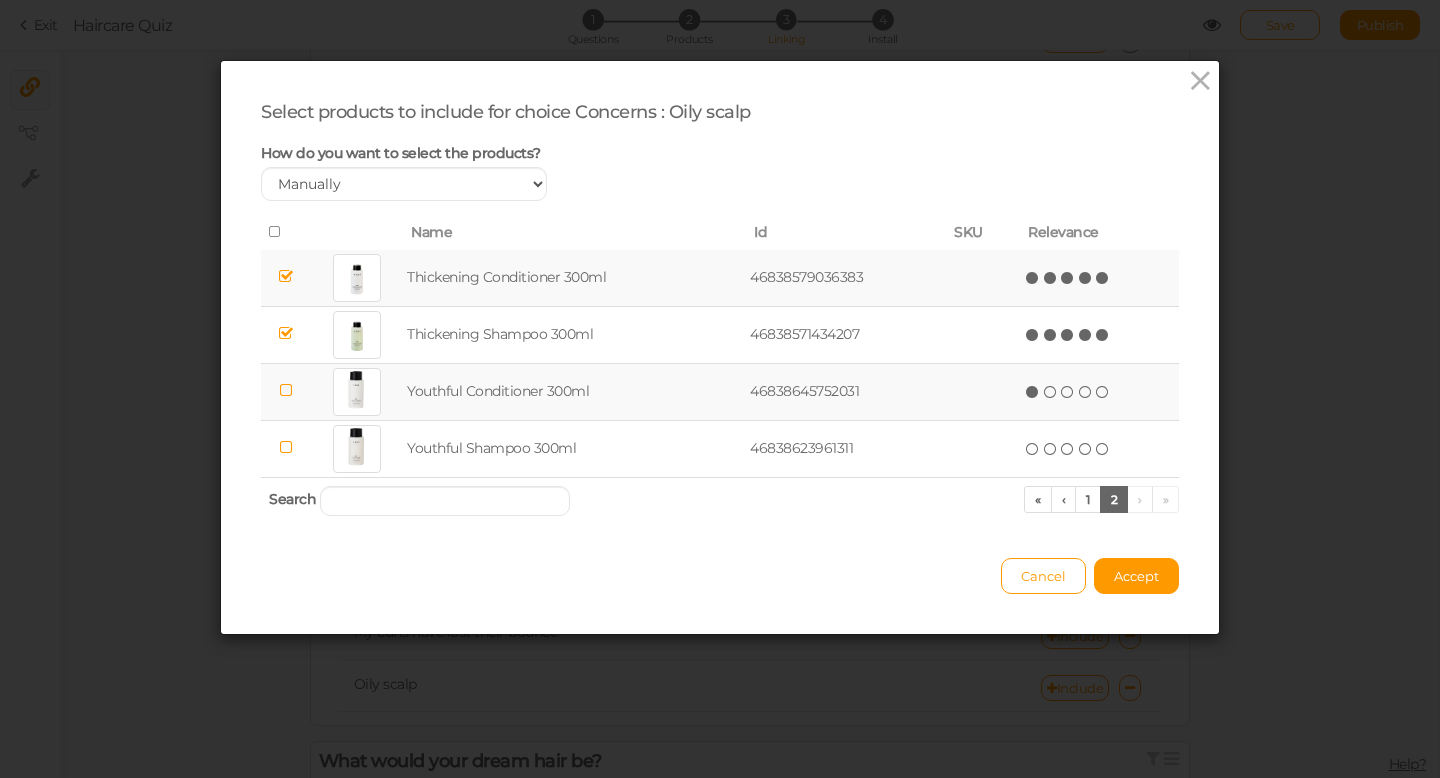 click at bounding box center (1033, 392) 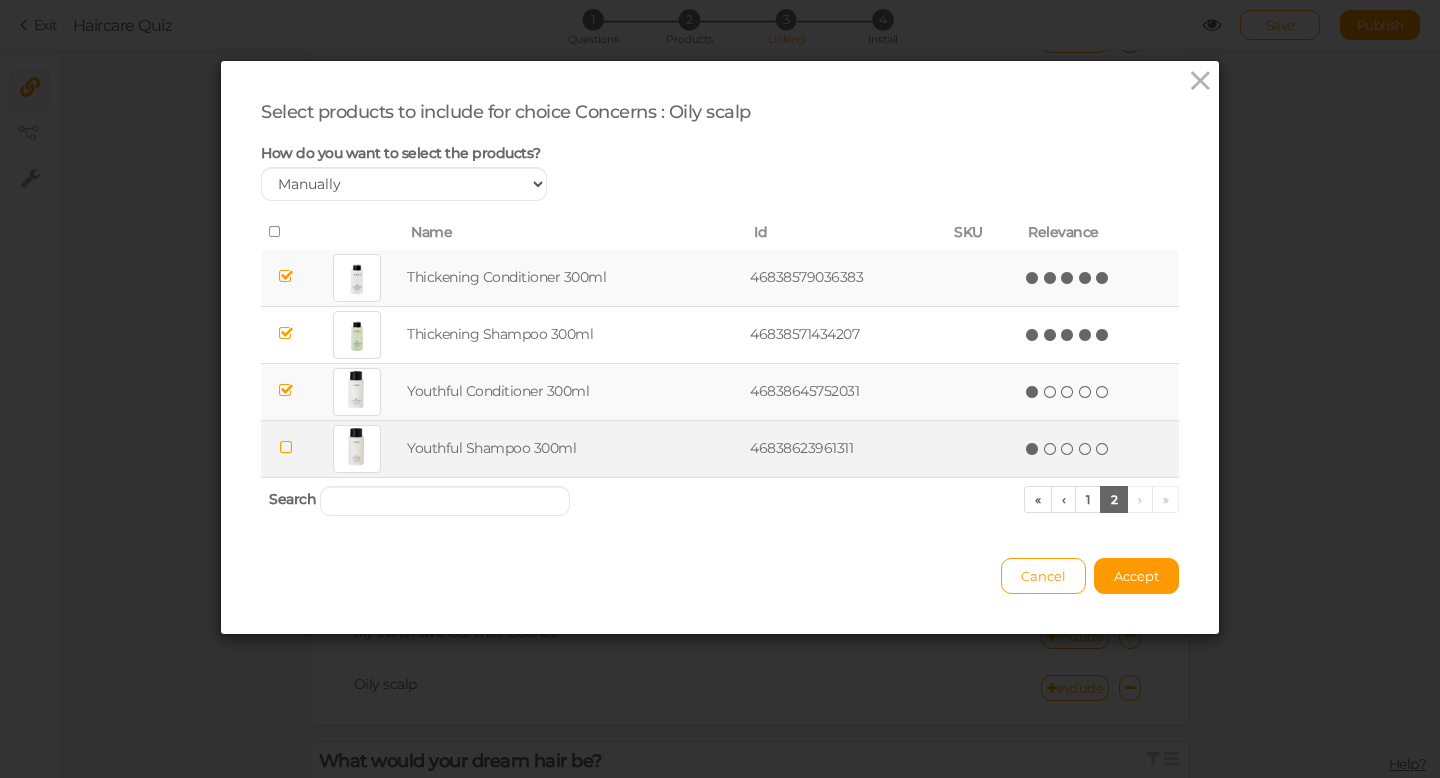 click at bounding box center [1033, 449] 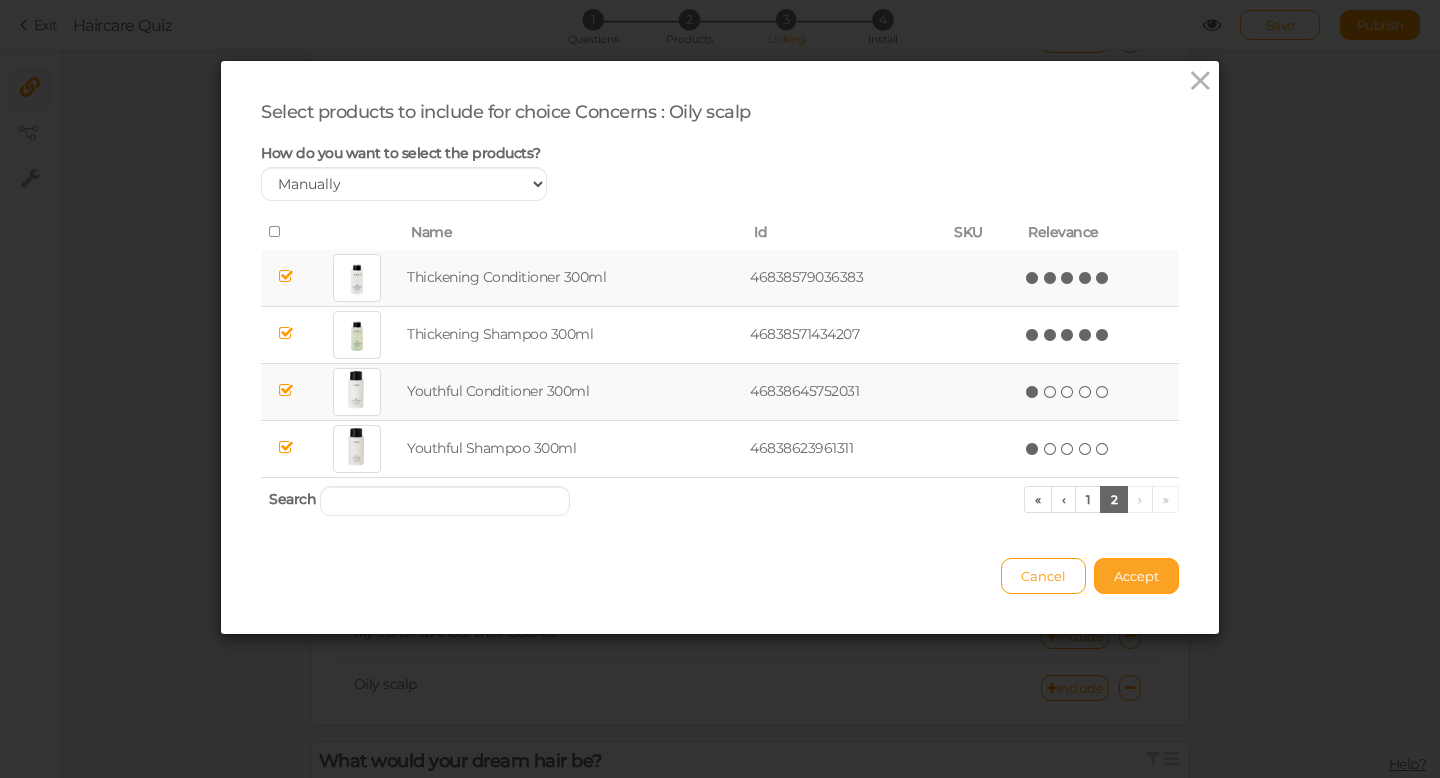 click on "Accept" at bounding box center [1136, 576] 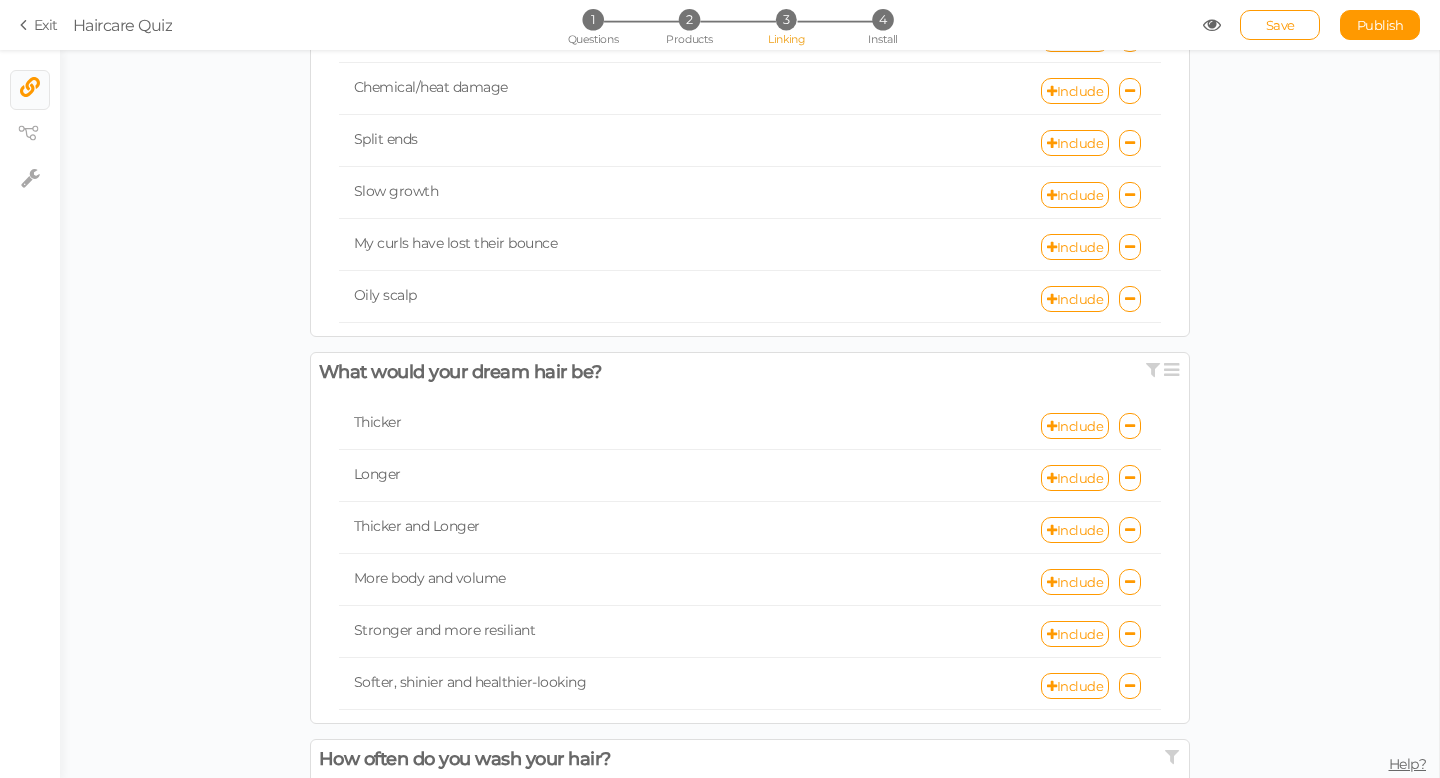 scroll, scrollTop: 799, scrollLeft: 0, axis: vertical 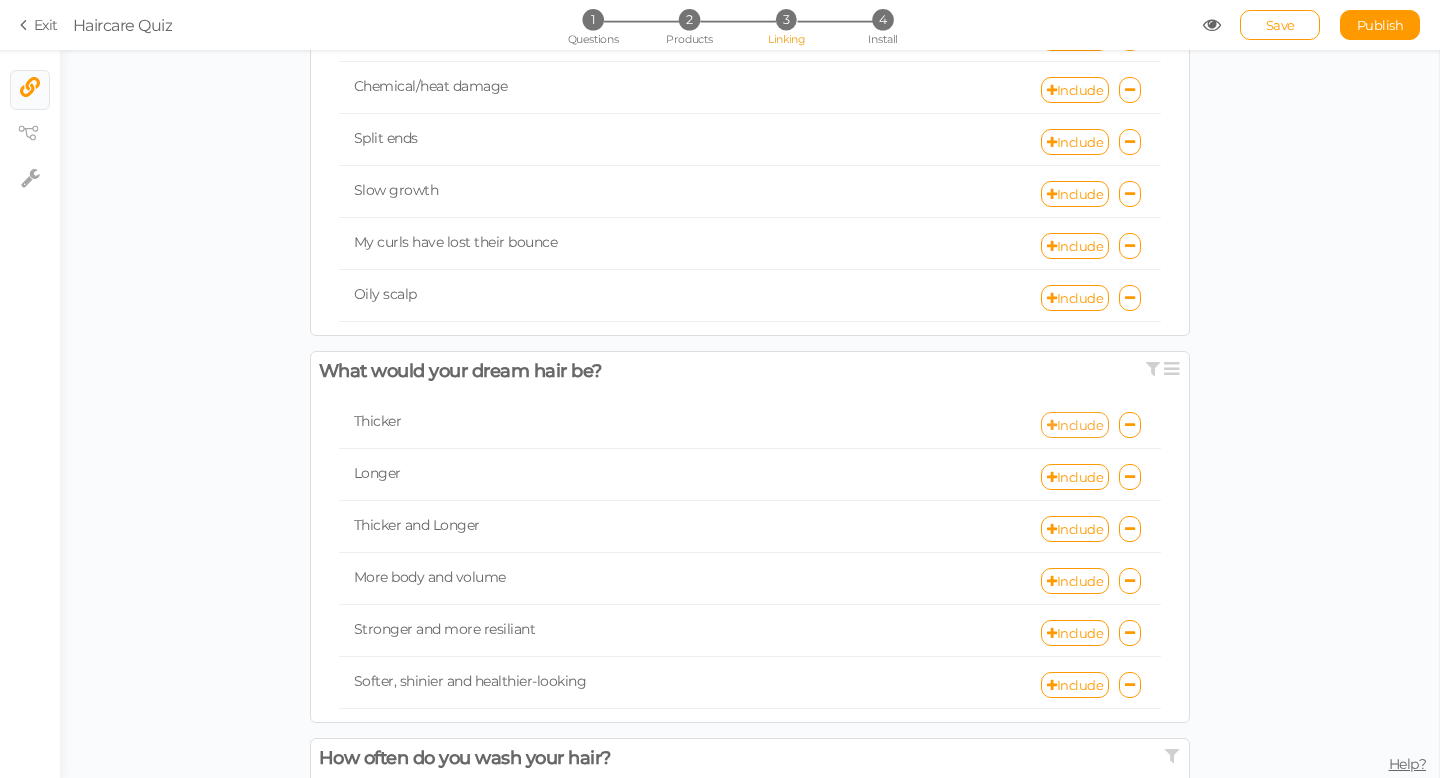 click on "Include" at bounding box center (1075, 425) 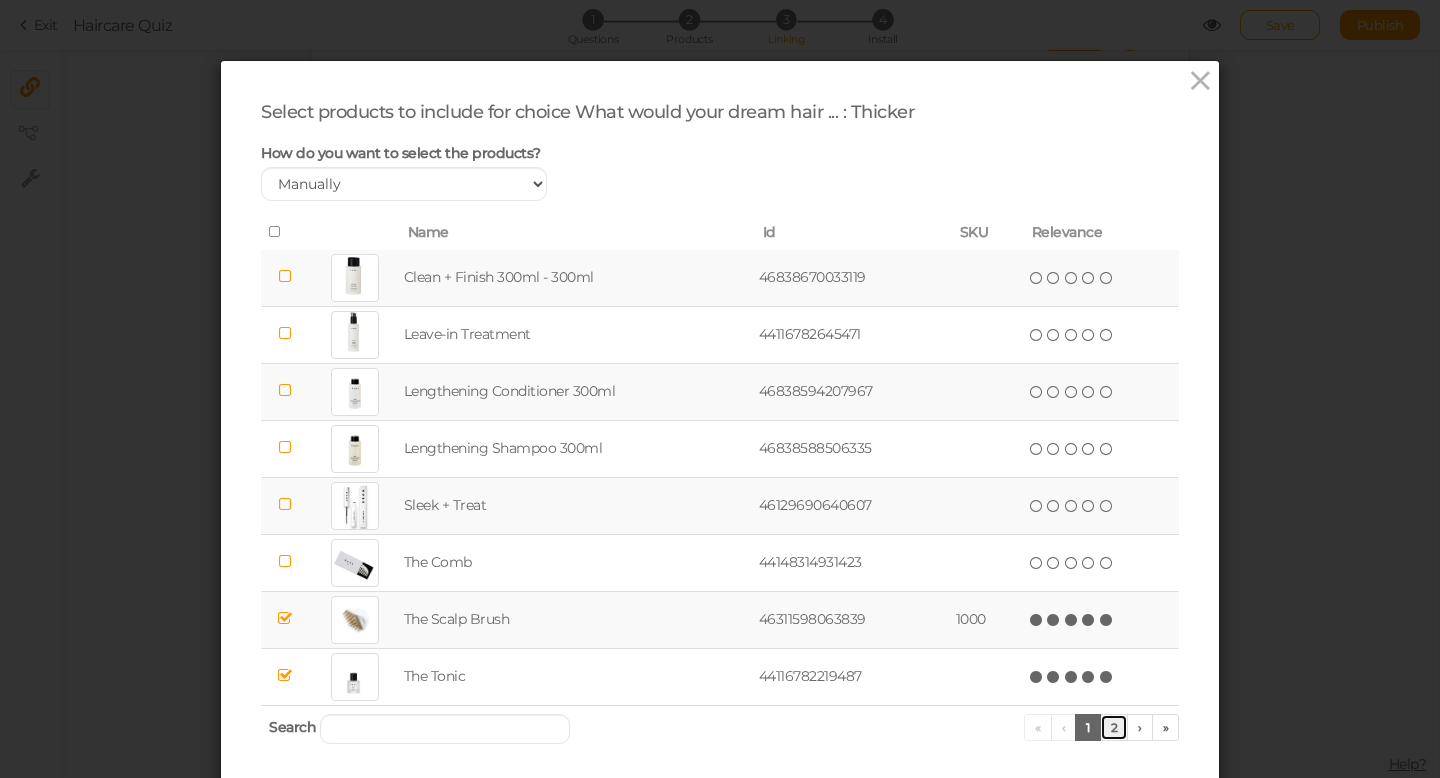 click on "2" at bounding box center [1114, 727] 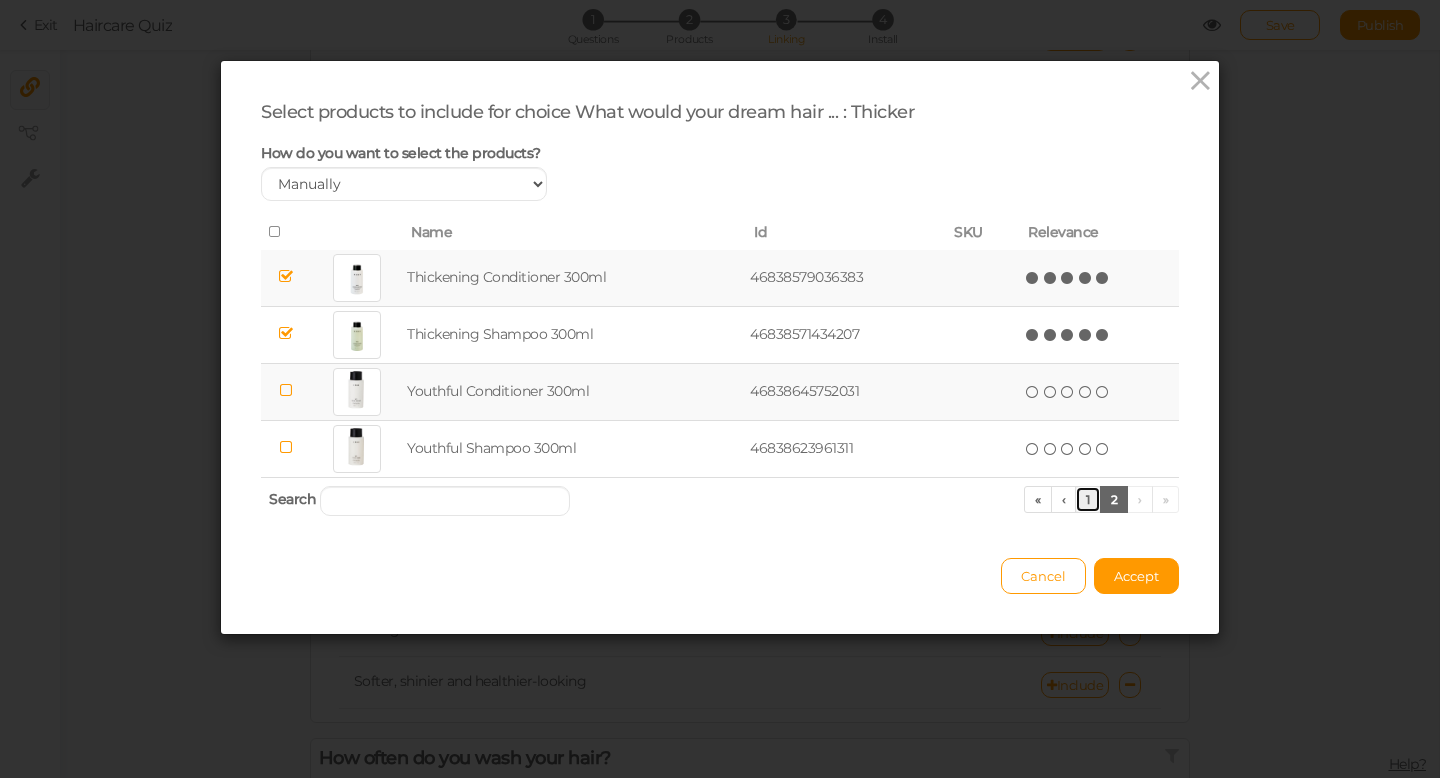click on "1" at bounding box center [1088, 499] 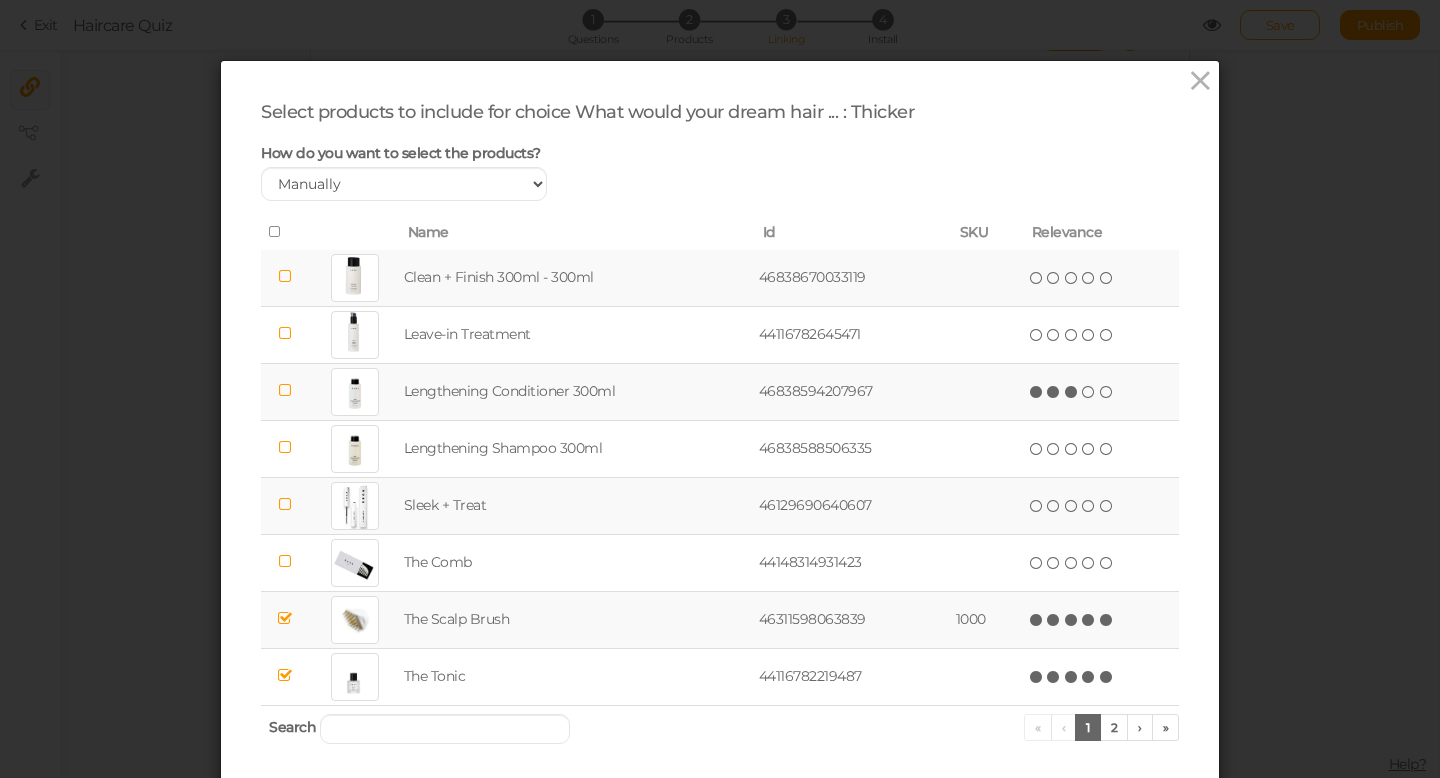click at bounding box center (1072, 392) 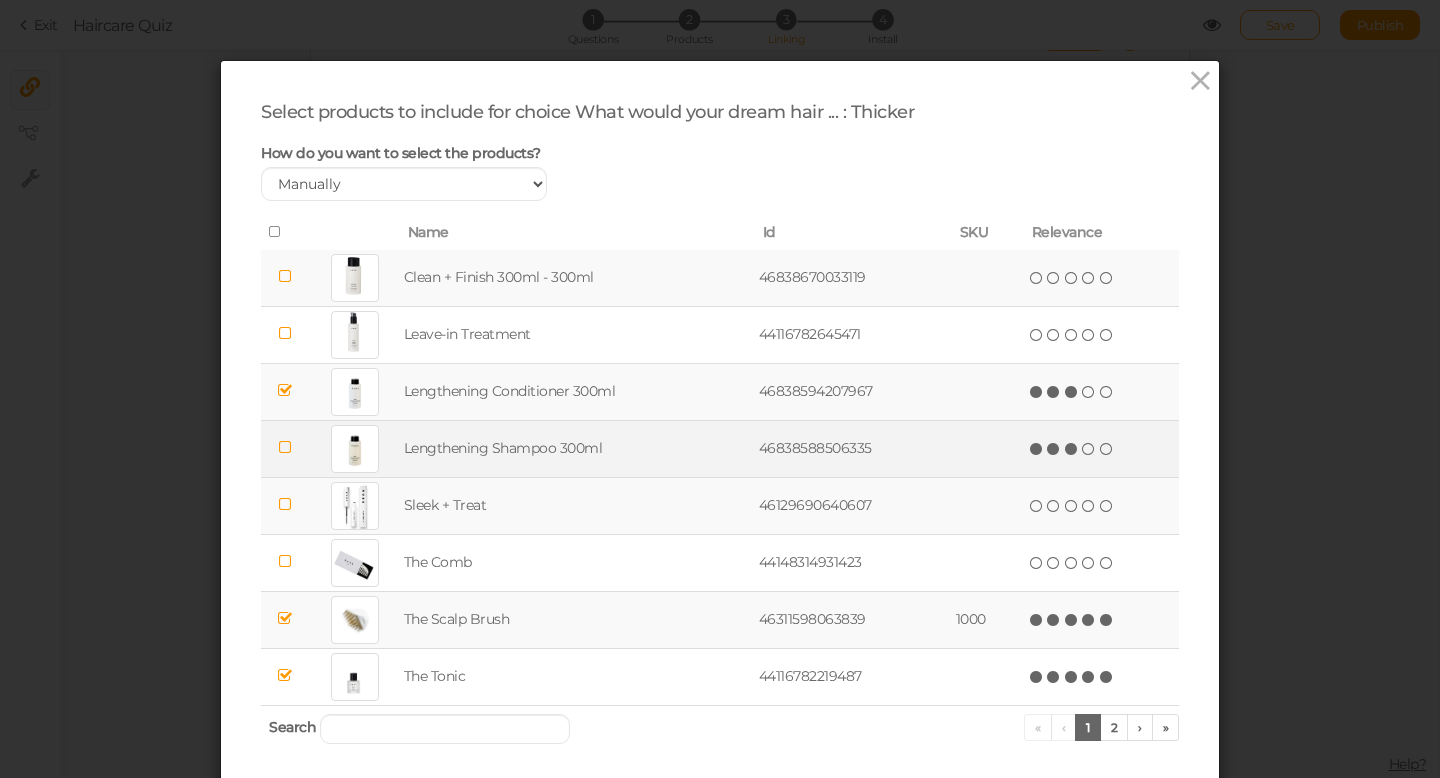 click at bounding box center (1072, 449) 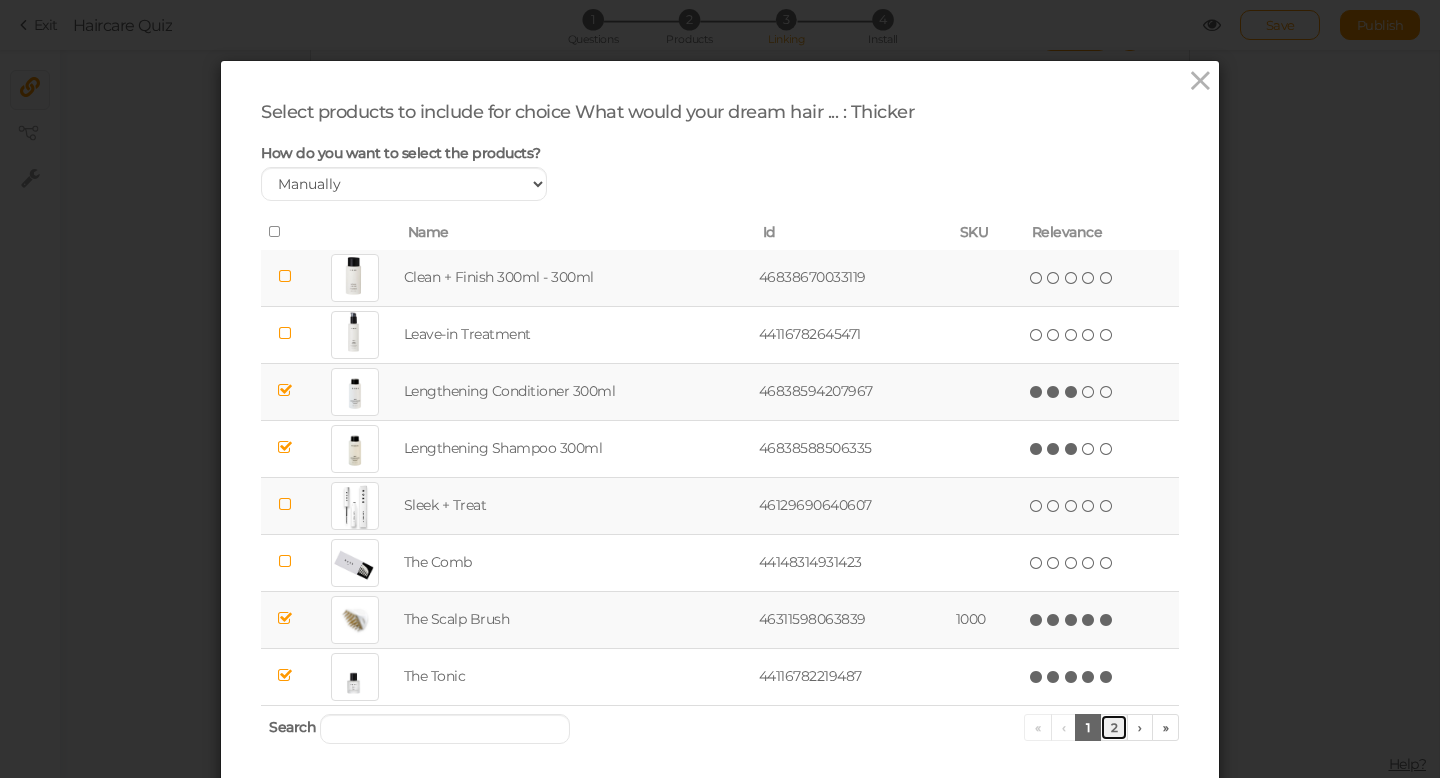 click on "2" at bounding box center (1114, 727) 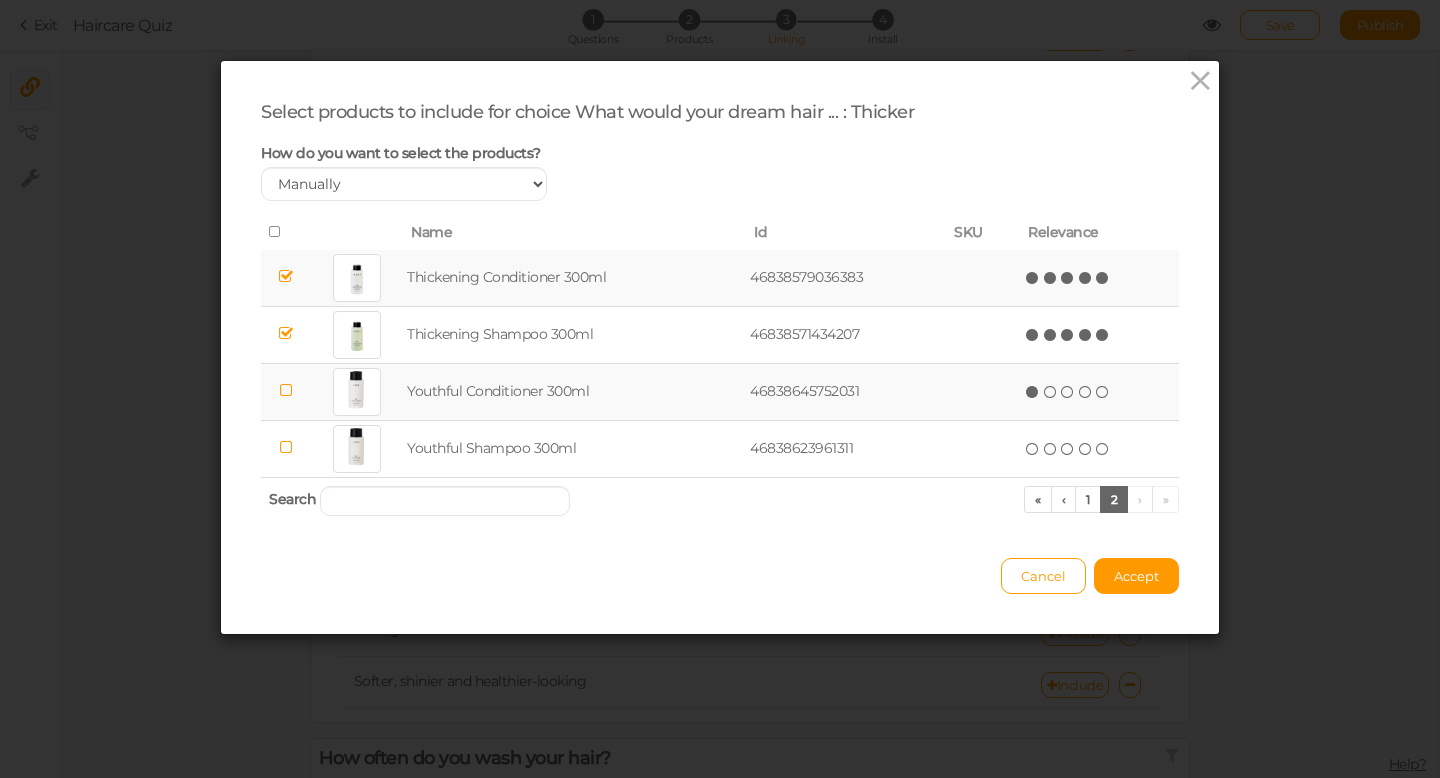 click at bounding box center [1033, 392] 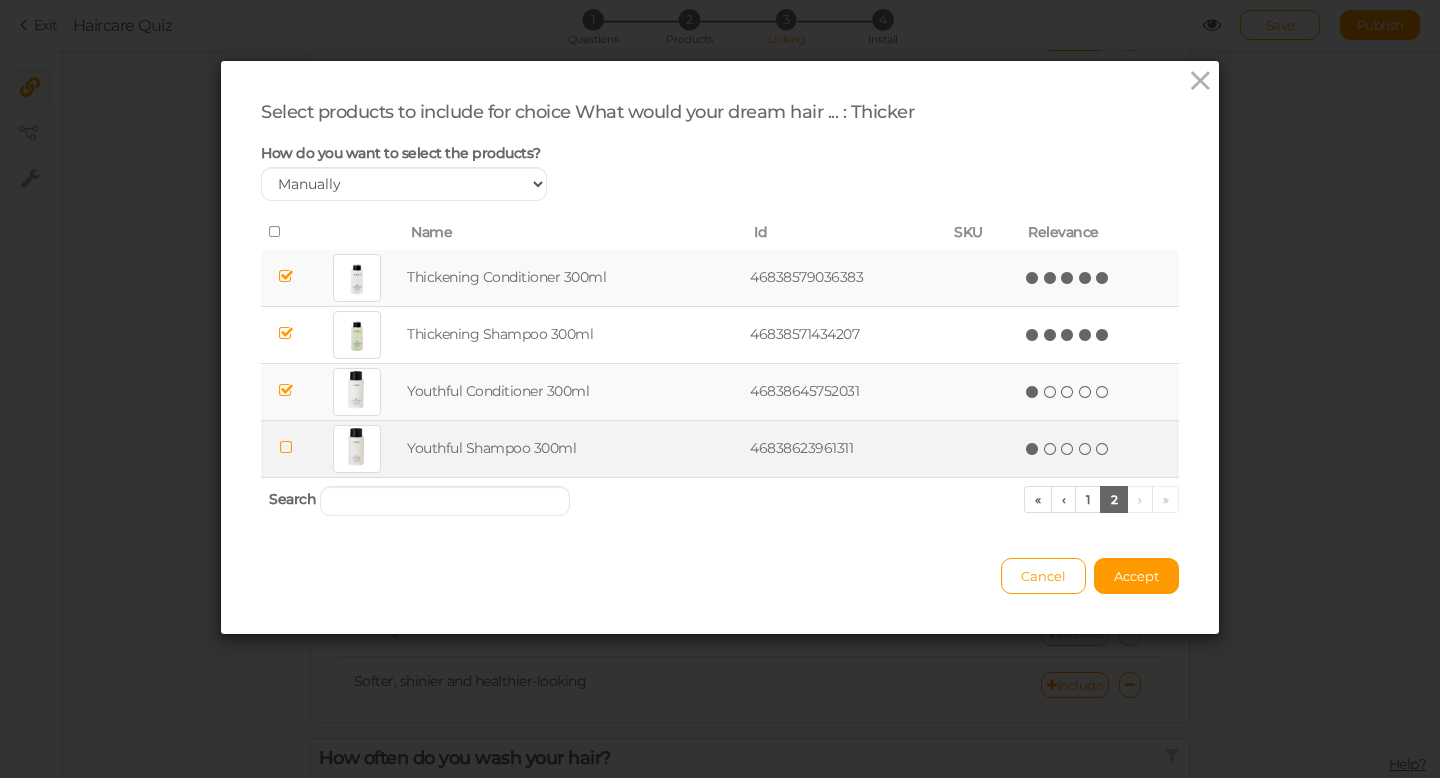 click at bounding box center [1033, 449] 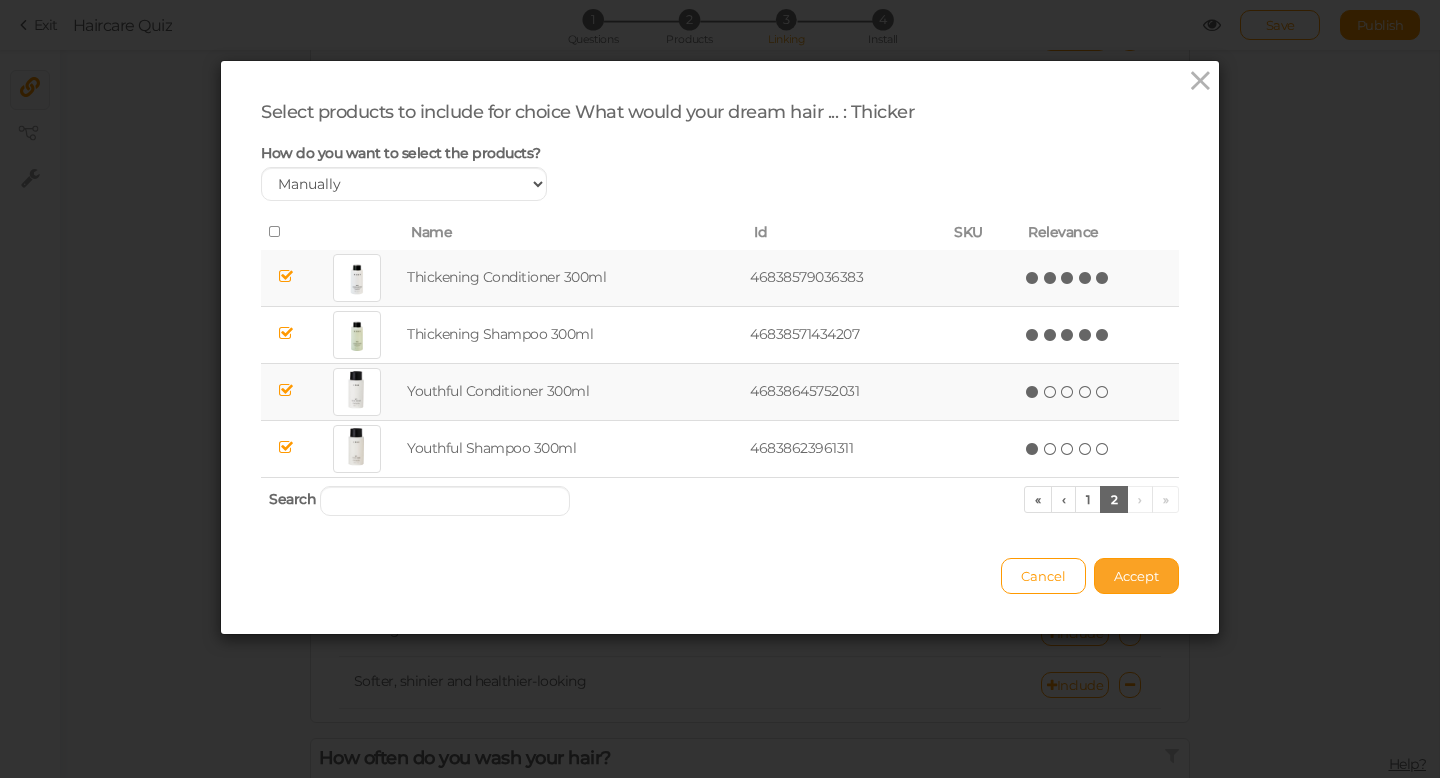 click on "Accept" at bounding box center (1136, 576) 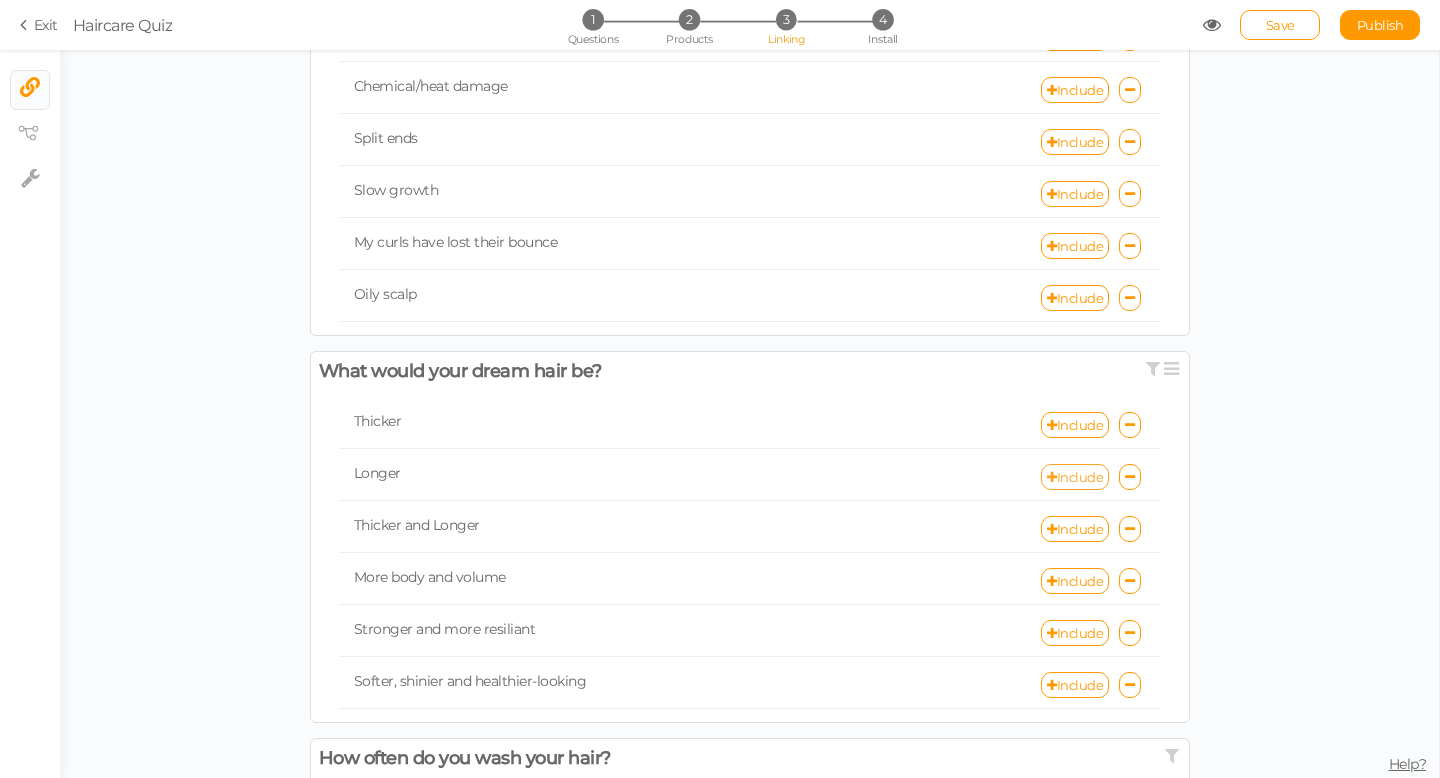 click on "Include" at bounding box center (1075, 477) 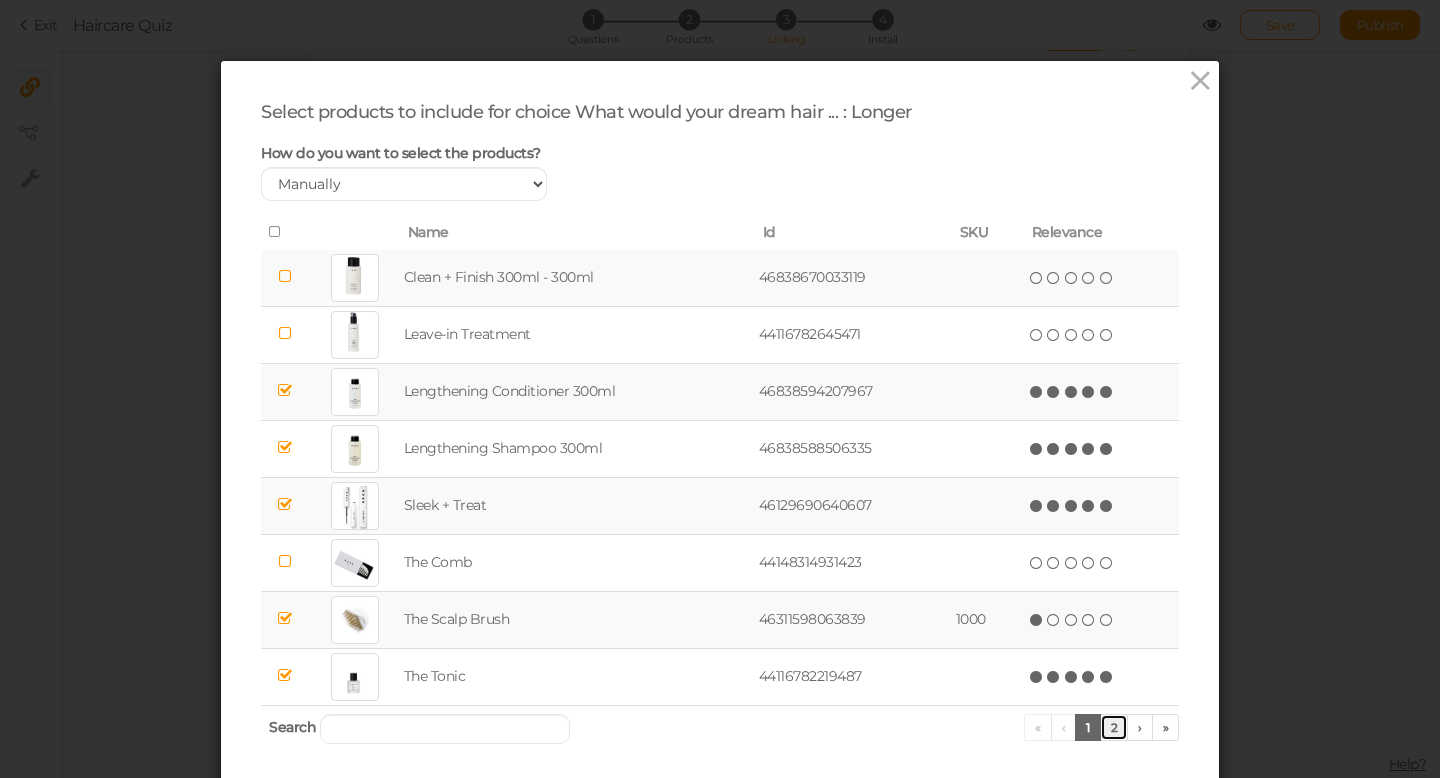 click on "2" at bounding box center [1114, 727] 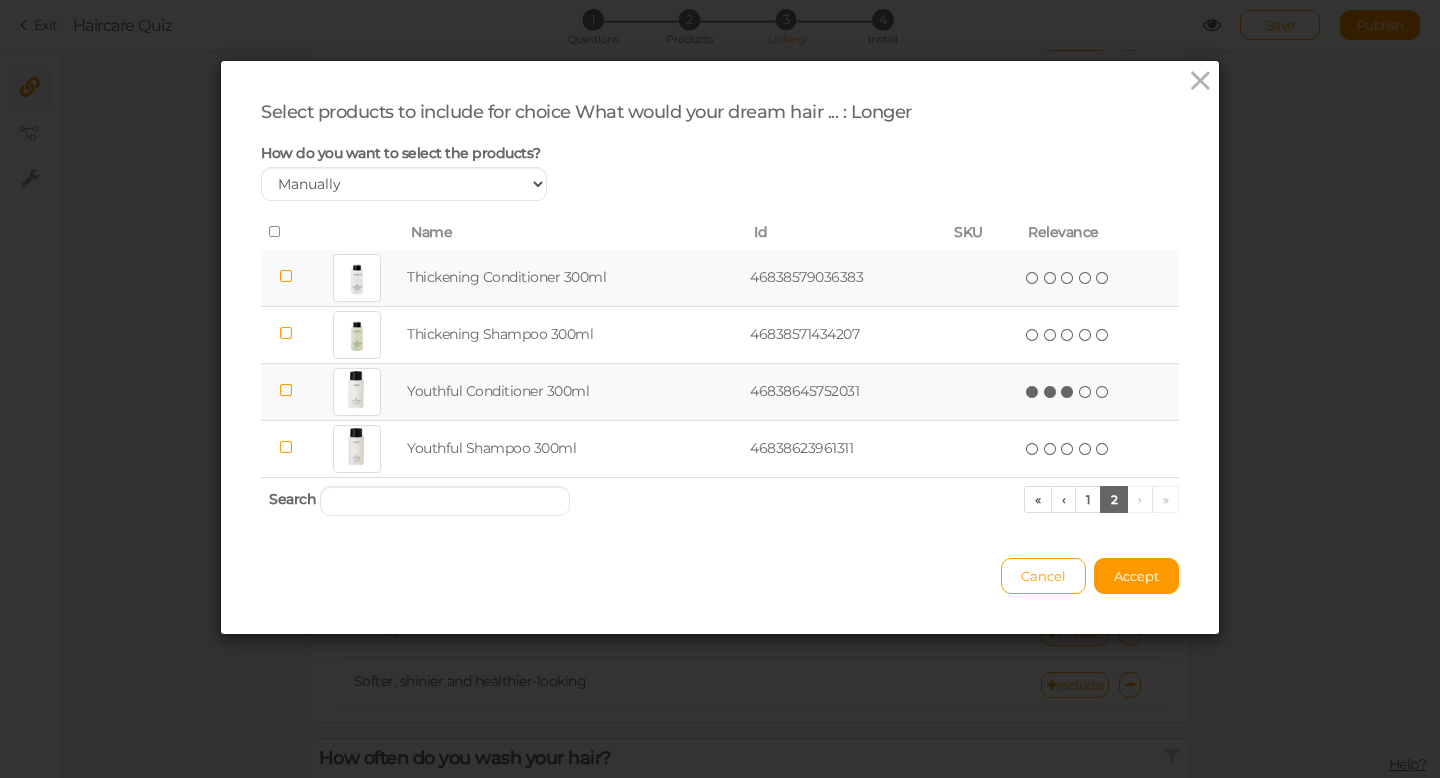 click at bounding box center (1068, 392) 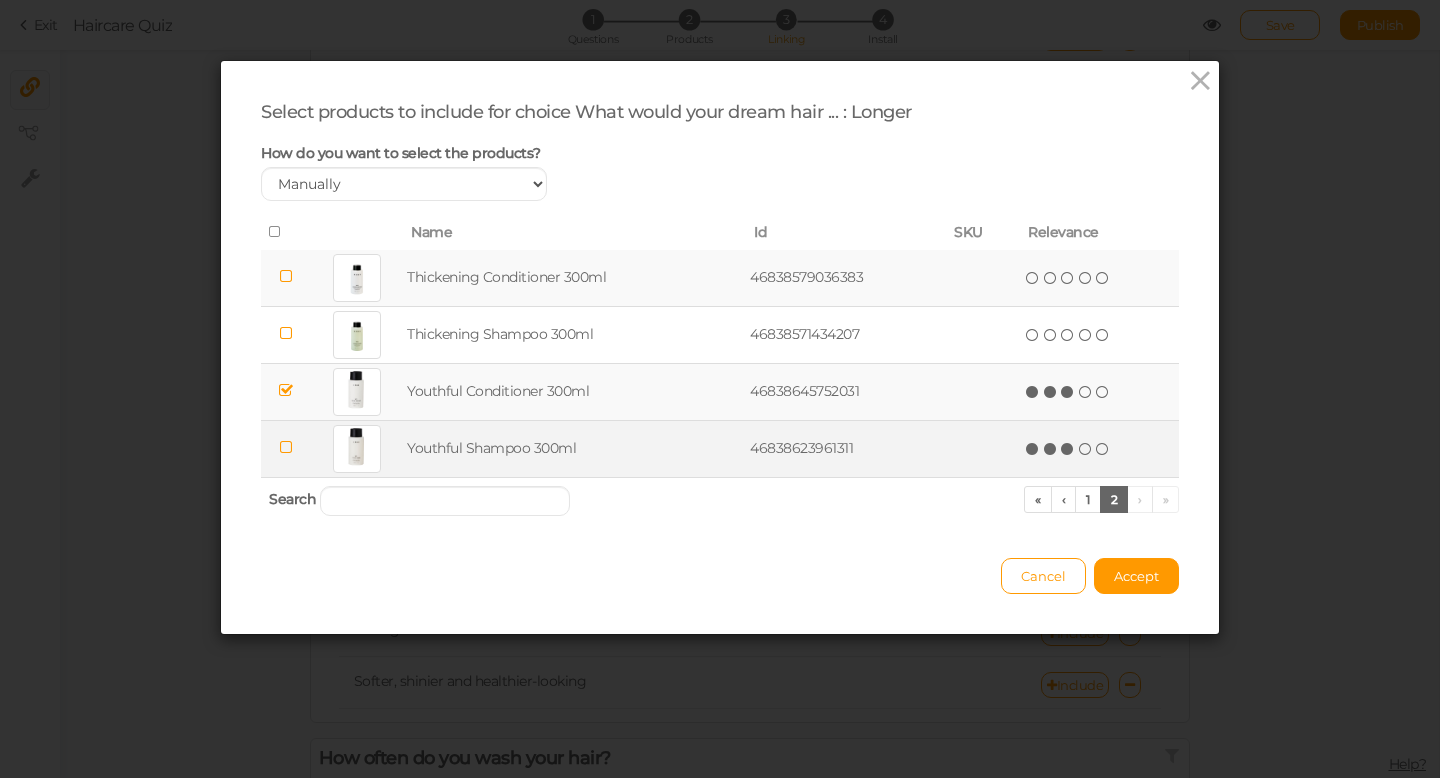 click at bounding box center [1068, 449] 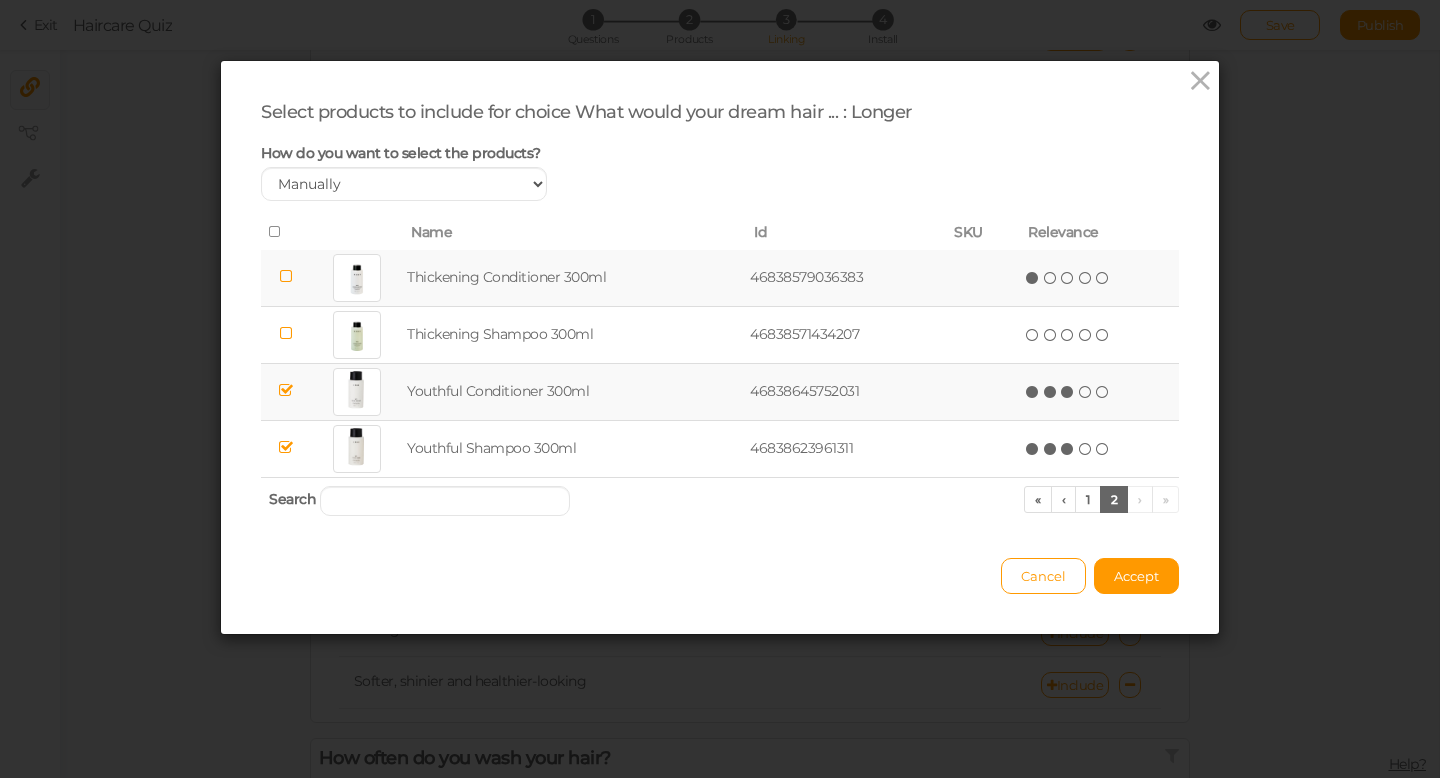 click on "(*)
( )
( )
( )
( )" at bounding box center [1068, 277] 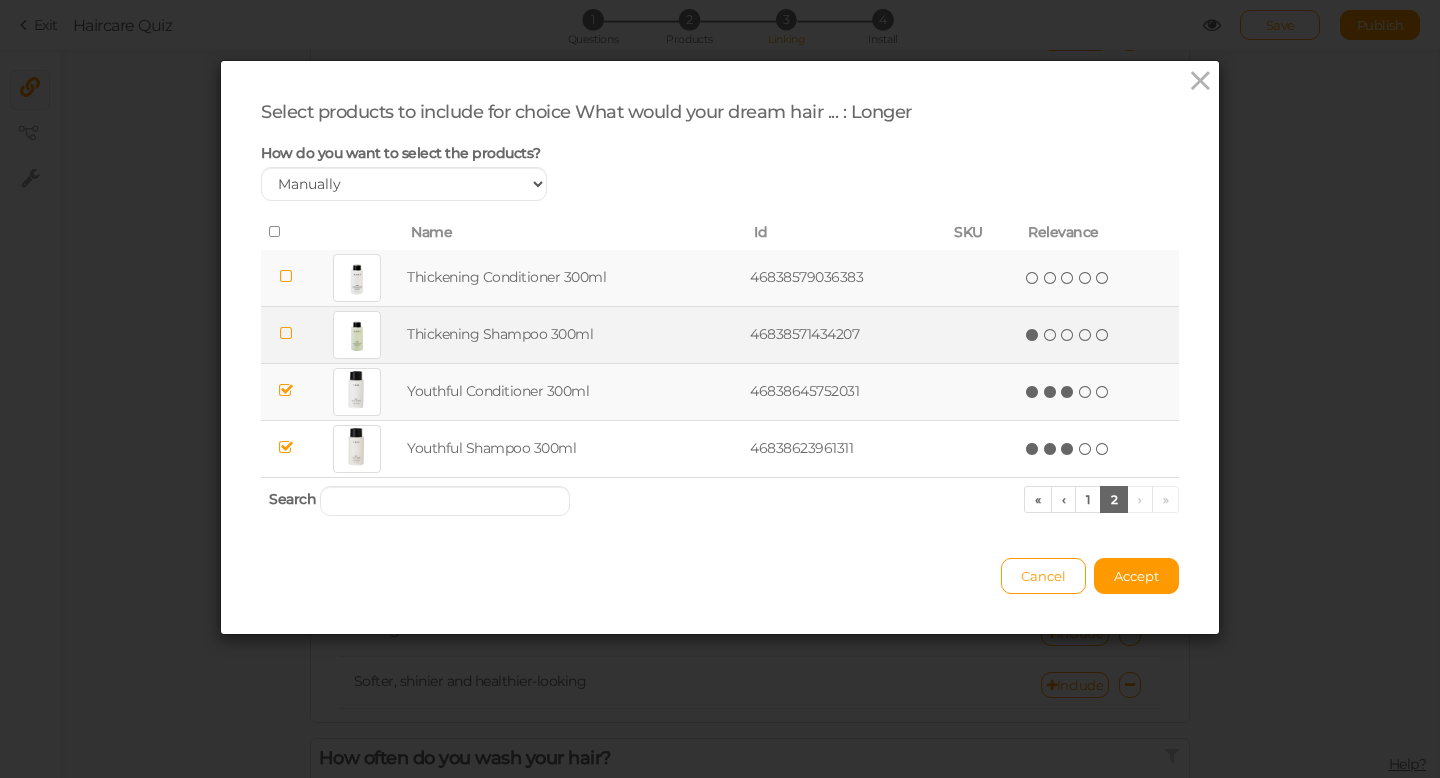 click at bounding box center [1033, 335] 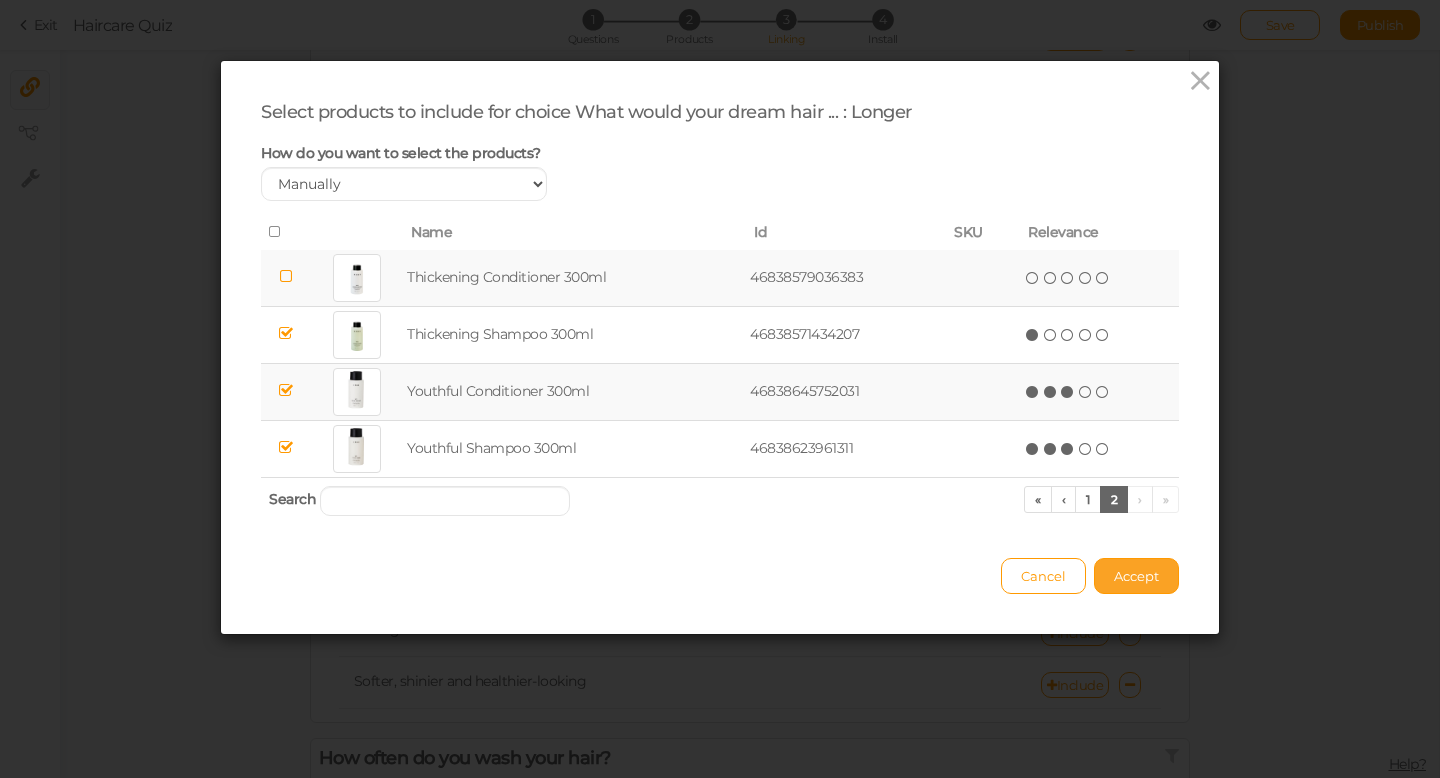 click on "Accept" at bounding box center (1136, 576) 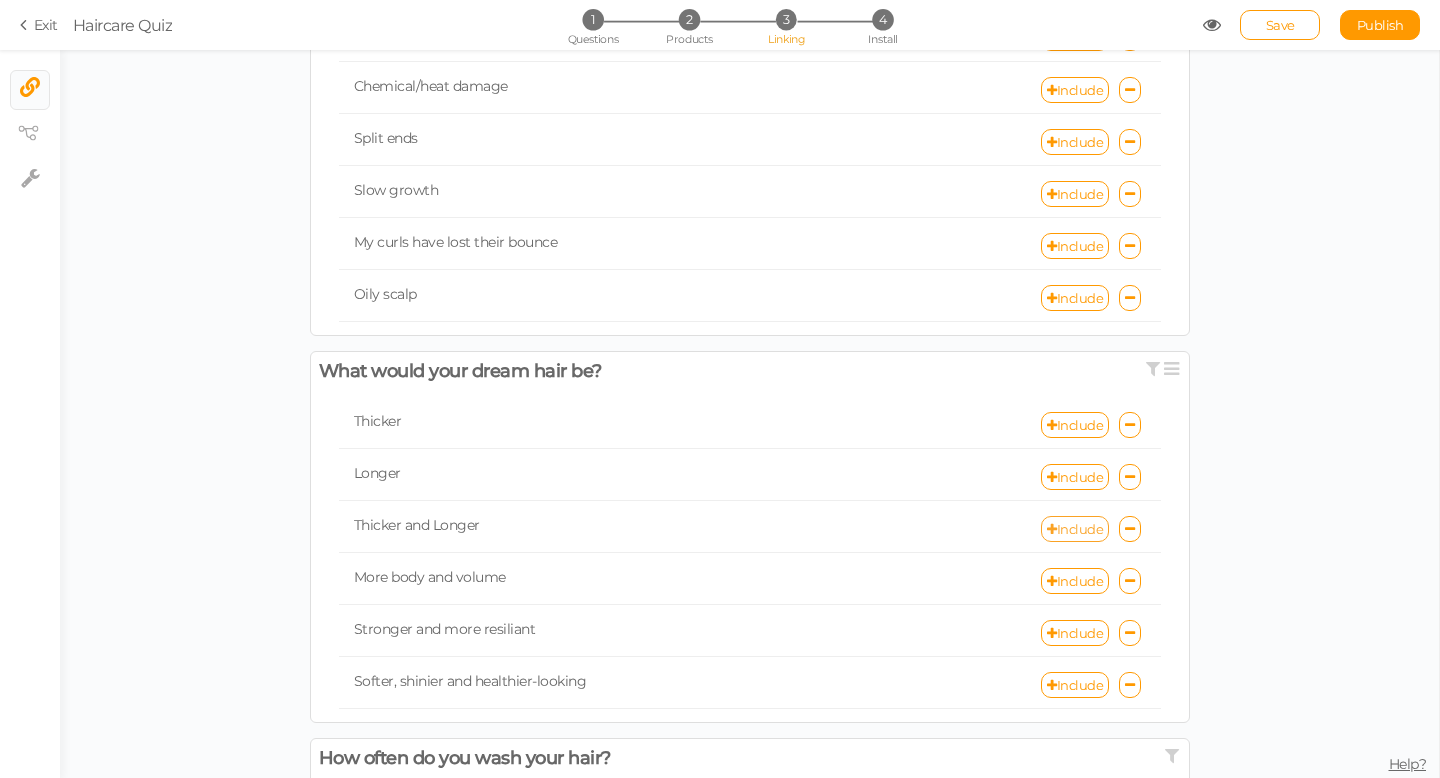 click on "Include" at bounding box center (1075, 529) 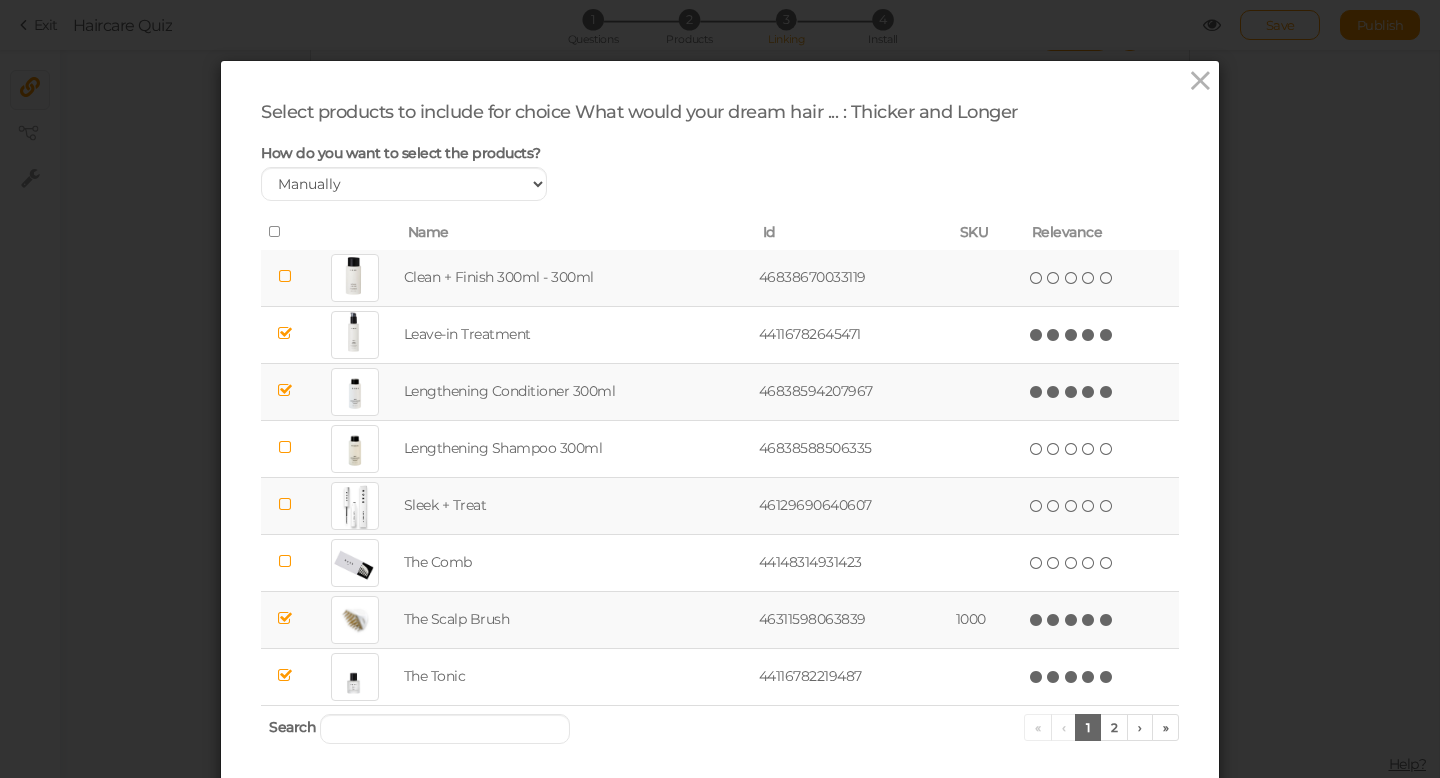 click at bounding box center (1107, 392) 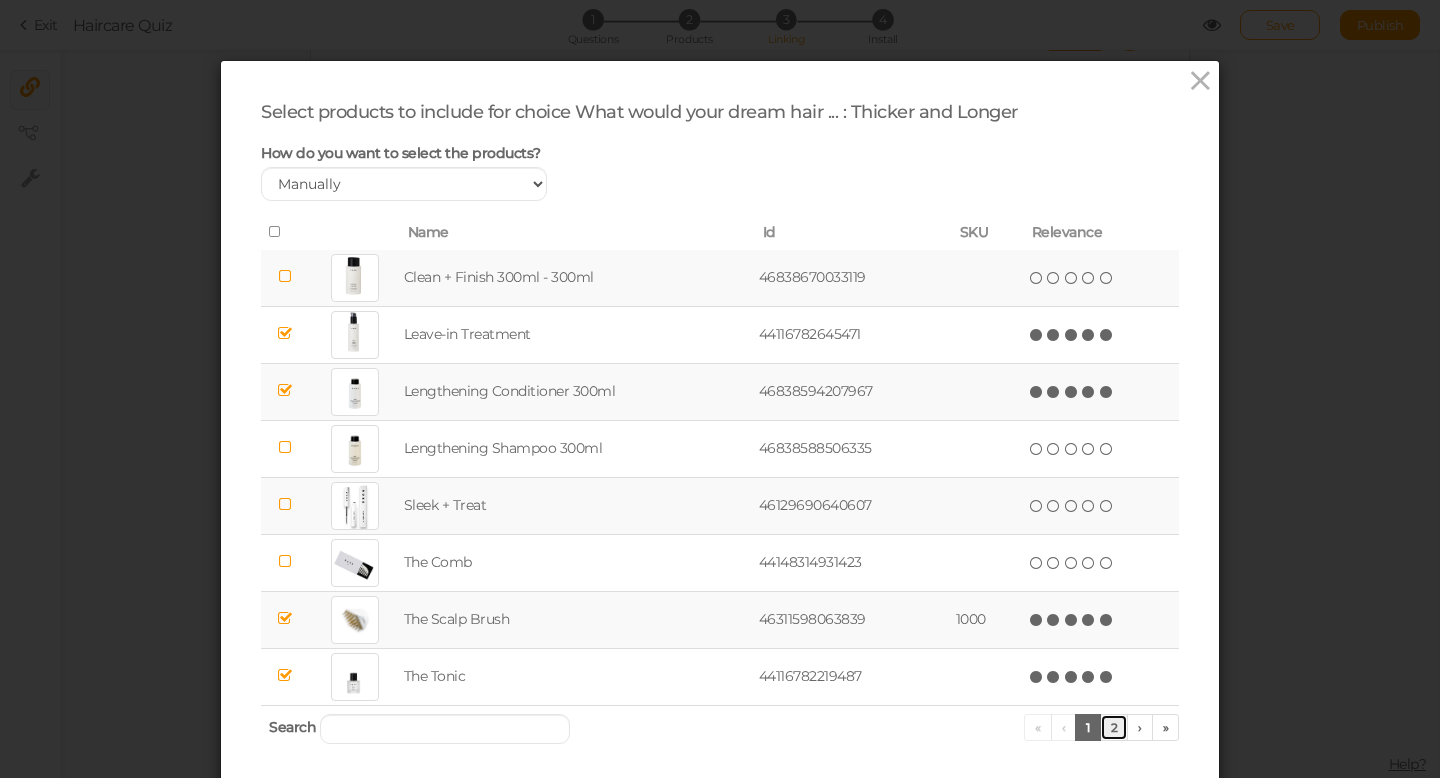 click on "2" at bounding box center (1114, 727) 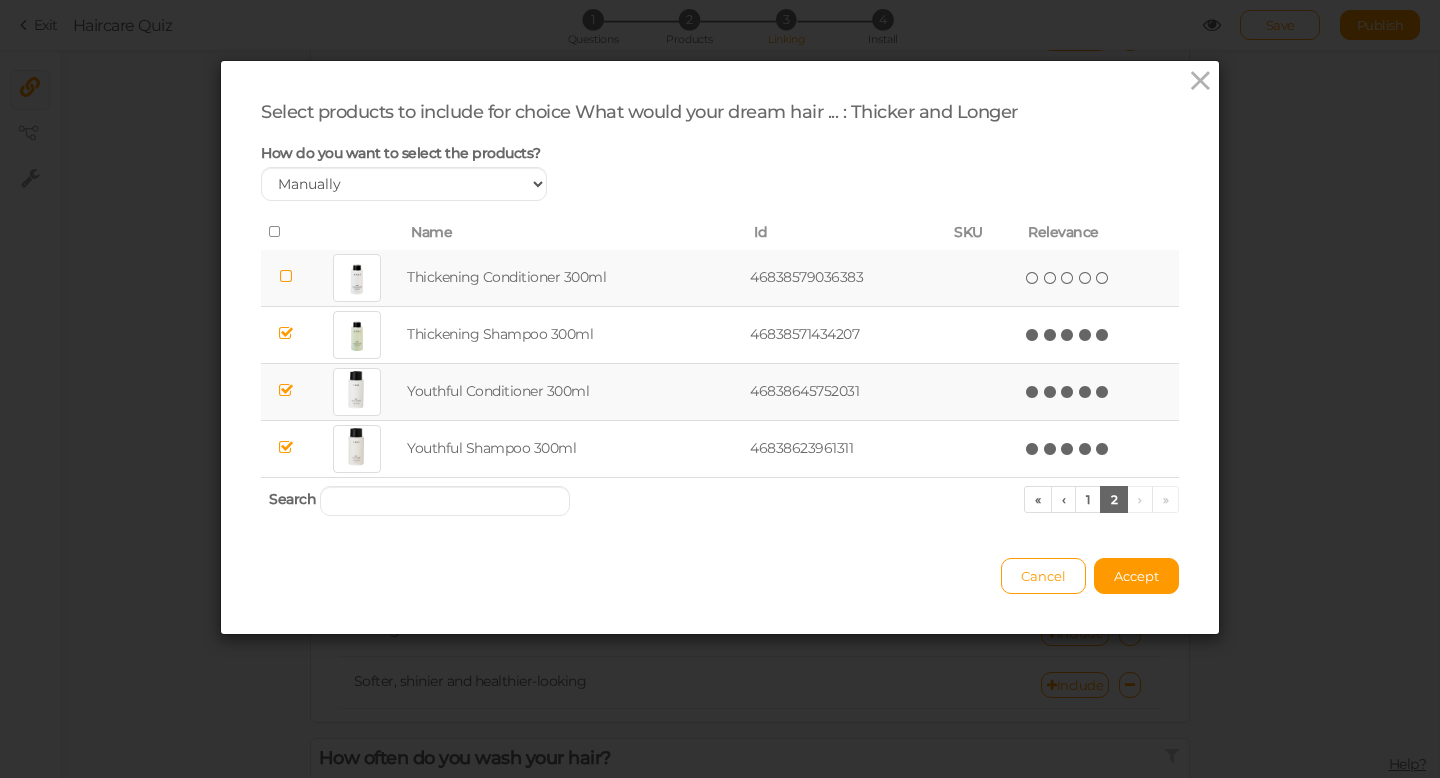 click at bounding box center (286, 390) 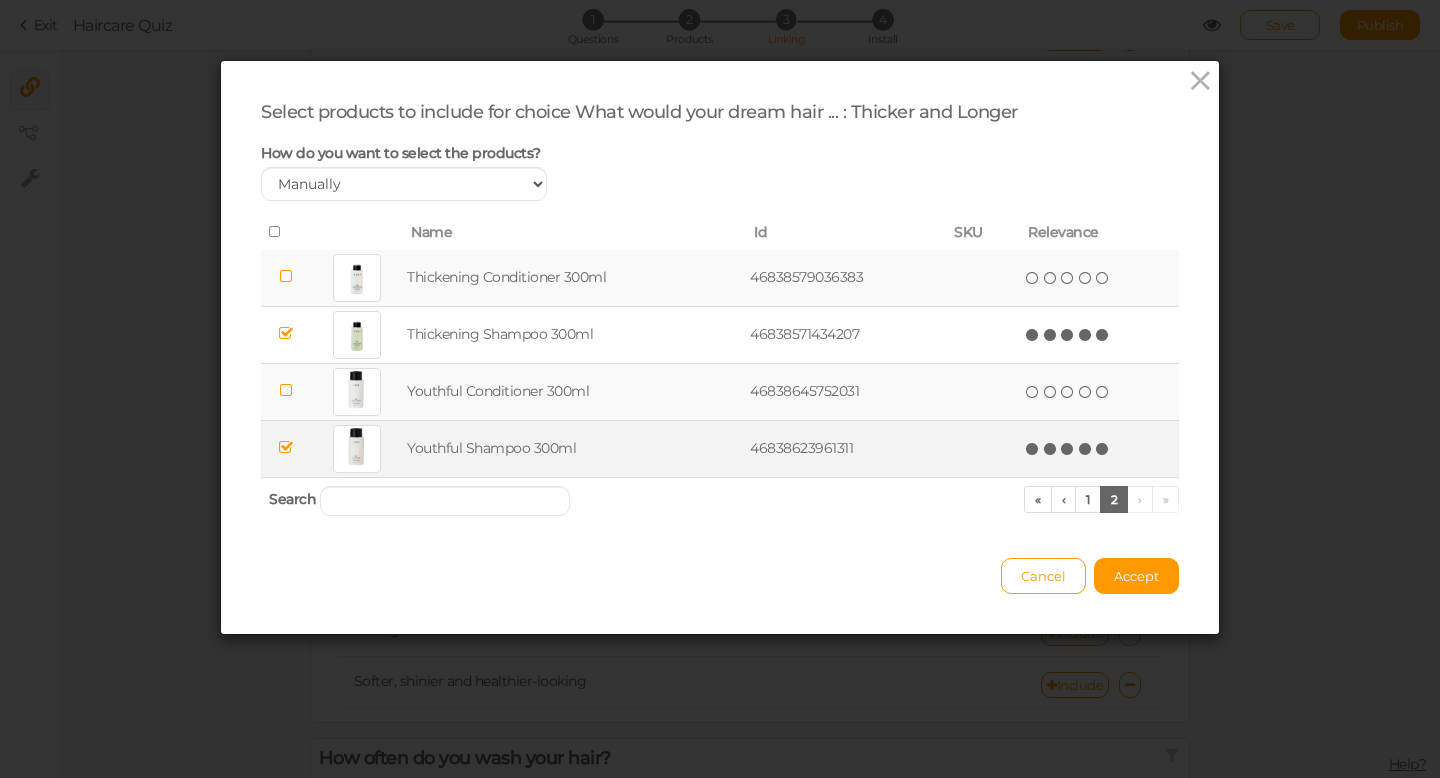 click at bounding box center (286, 447) 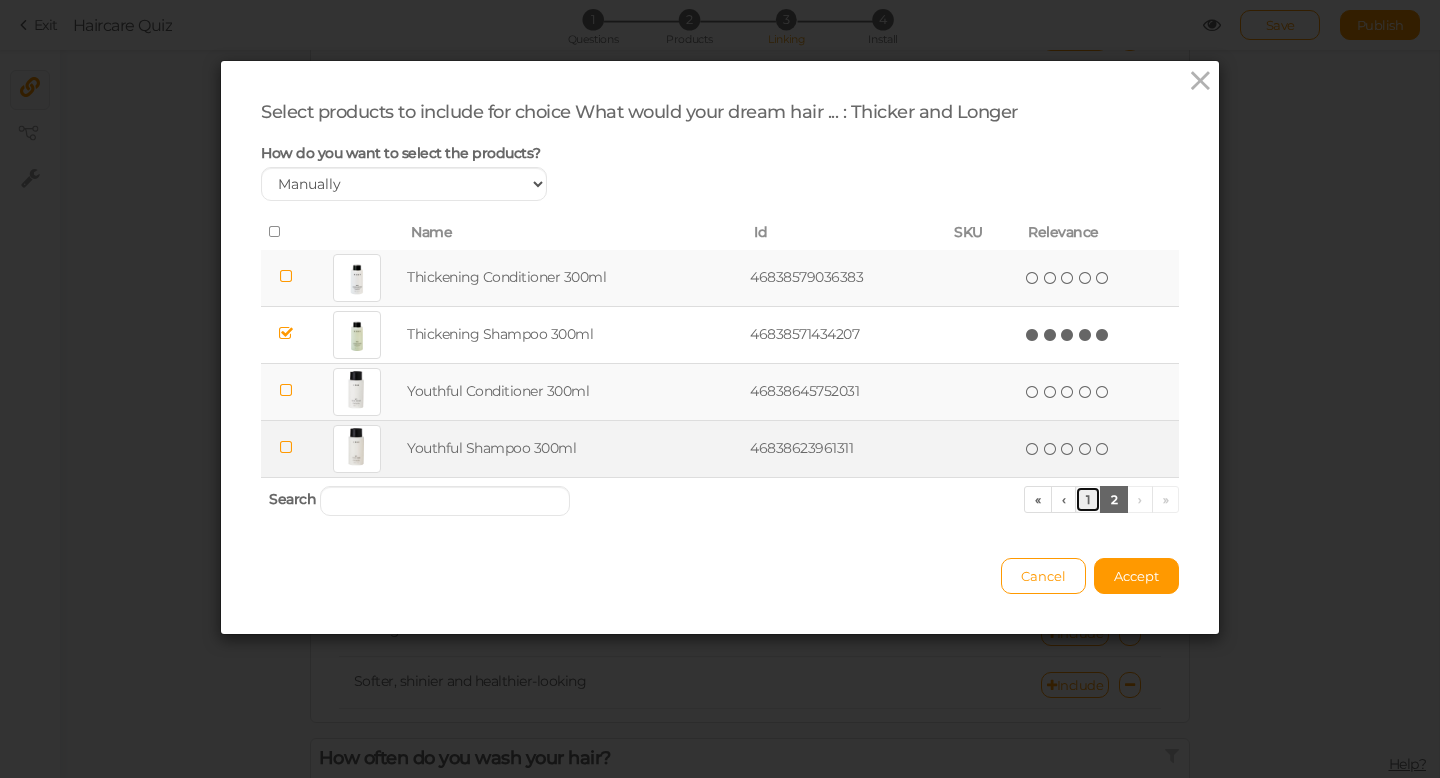 click on "1" at bounding box center [1088, 499] 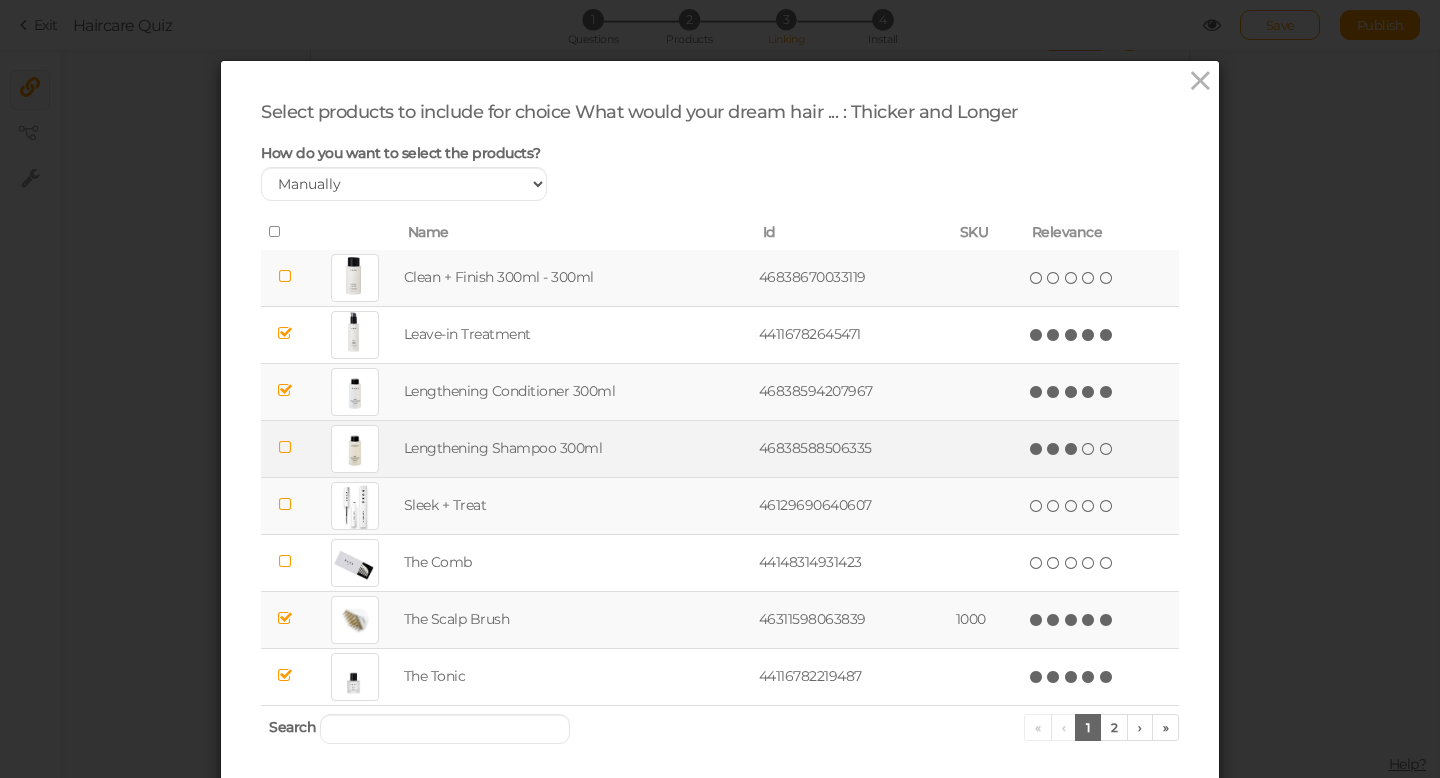 click at bounding box center [1072, 449] 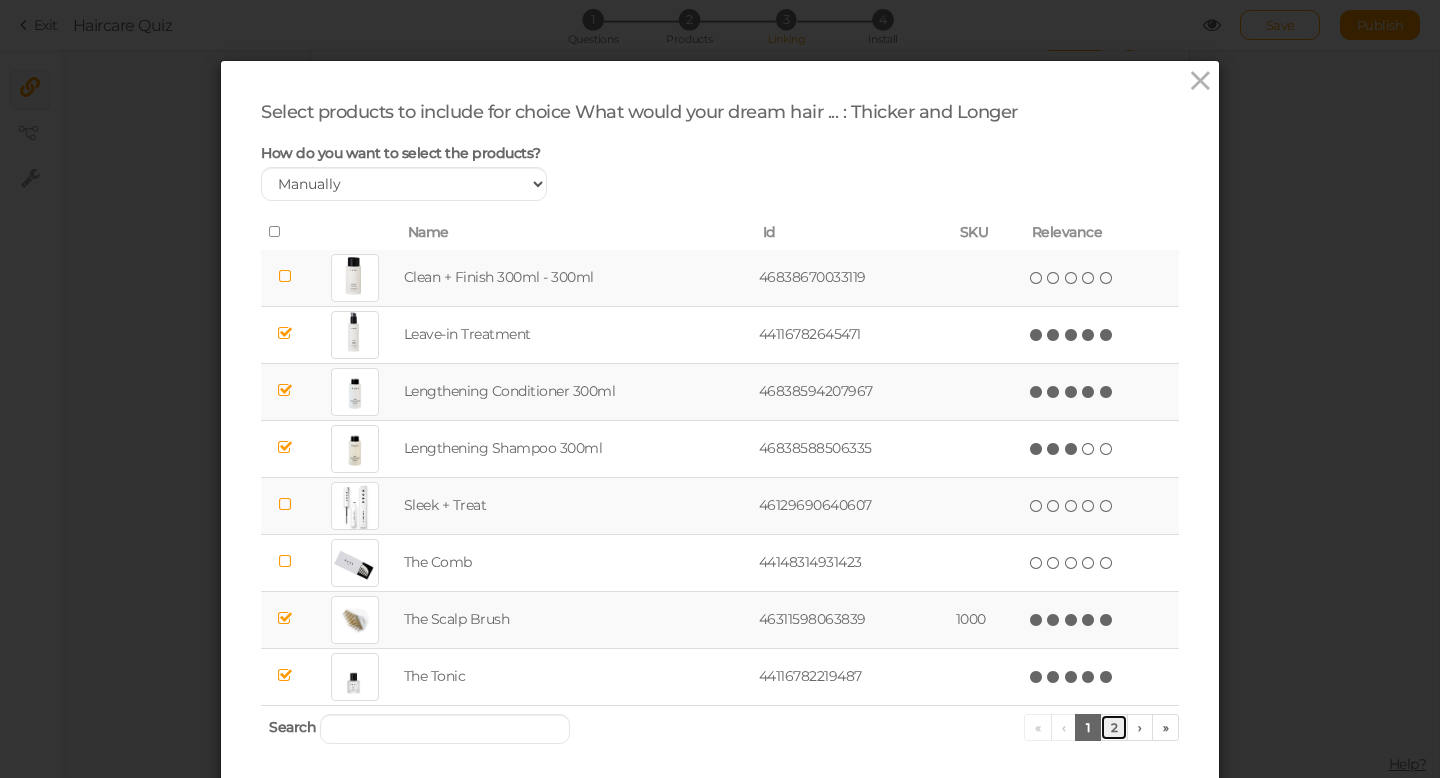 click on "2" at bounding box center (1114, 727) 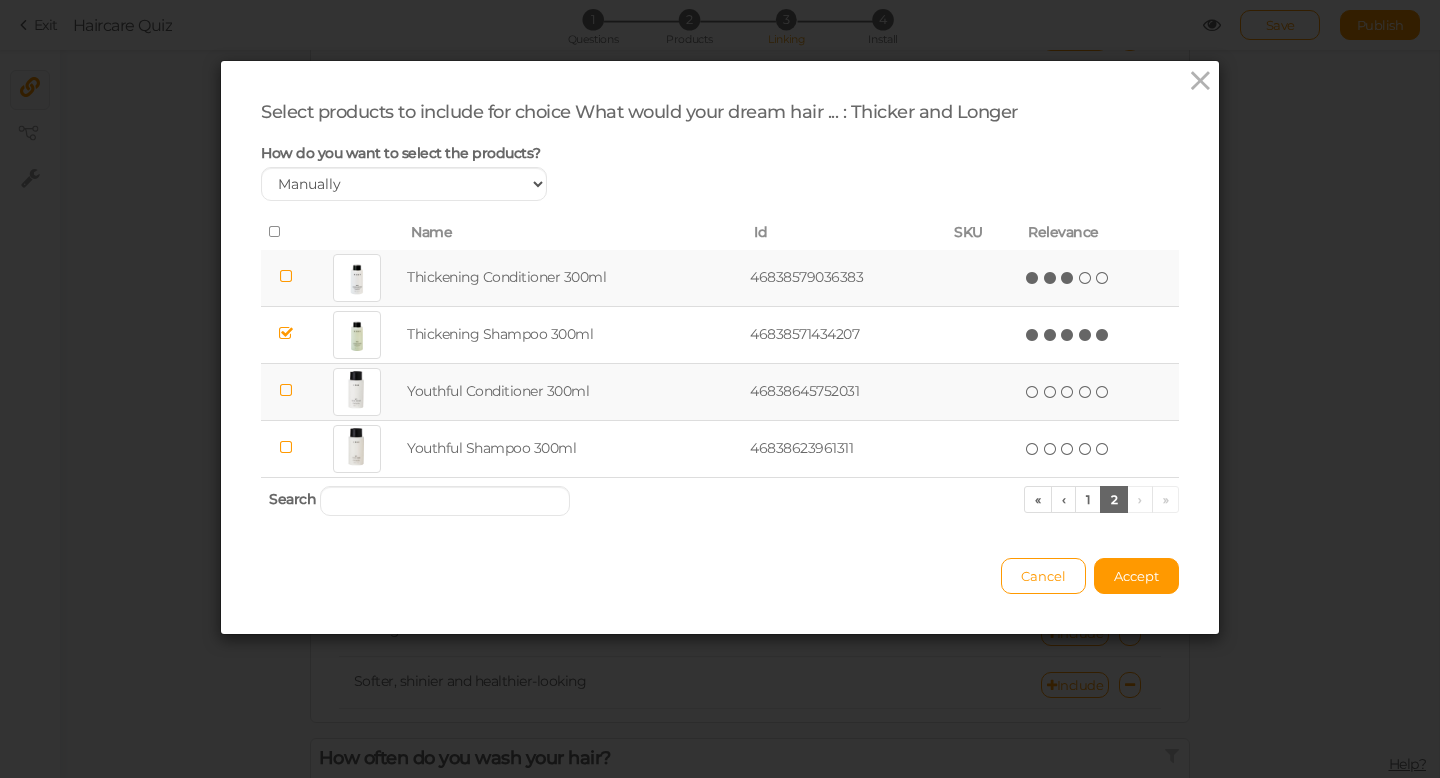 click at bounding box center [1068, 278] 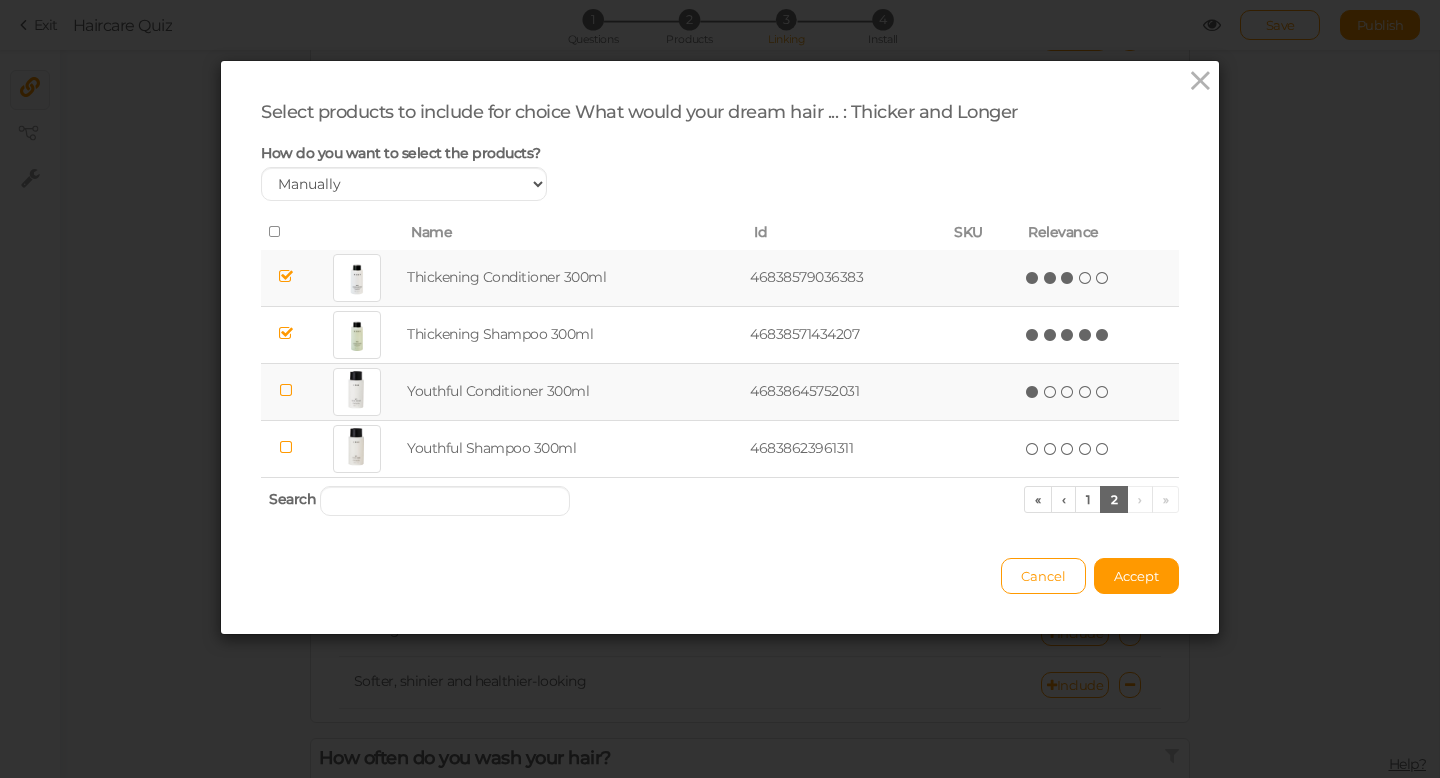 click at bounding box center (1033, 392) 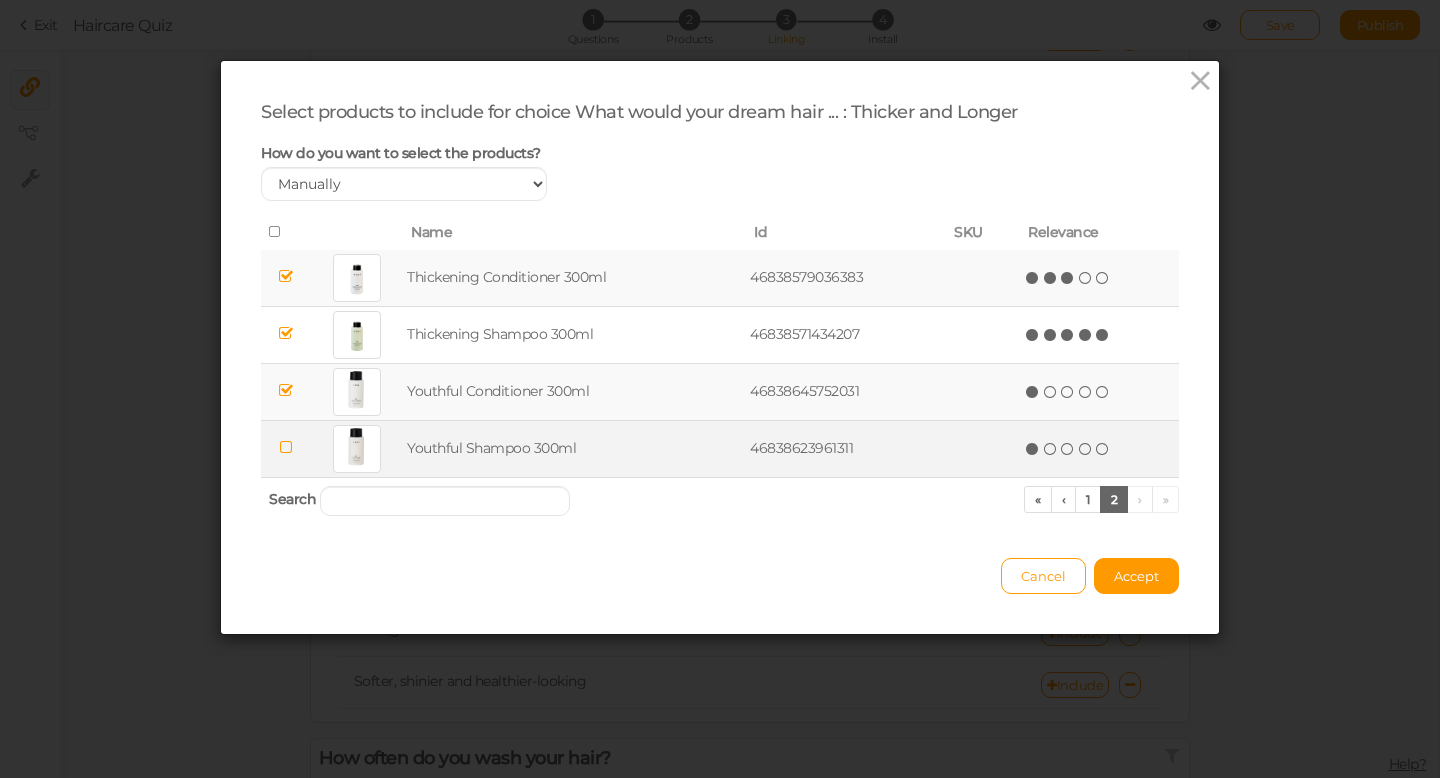 click at bounding box center (1033, 449) 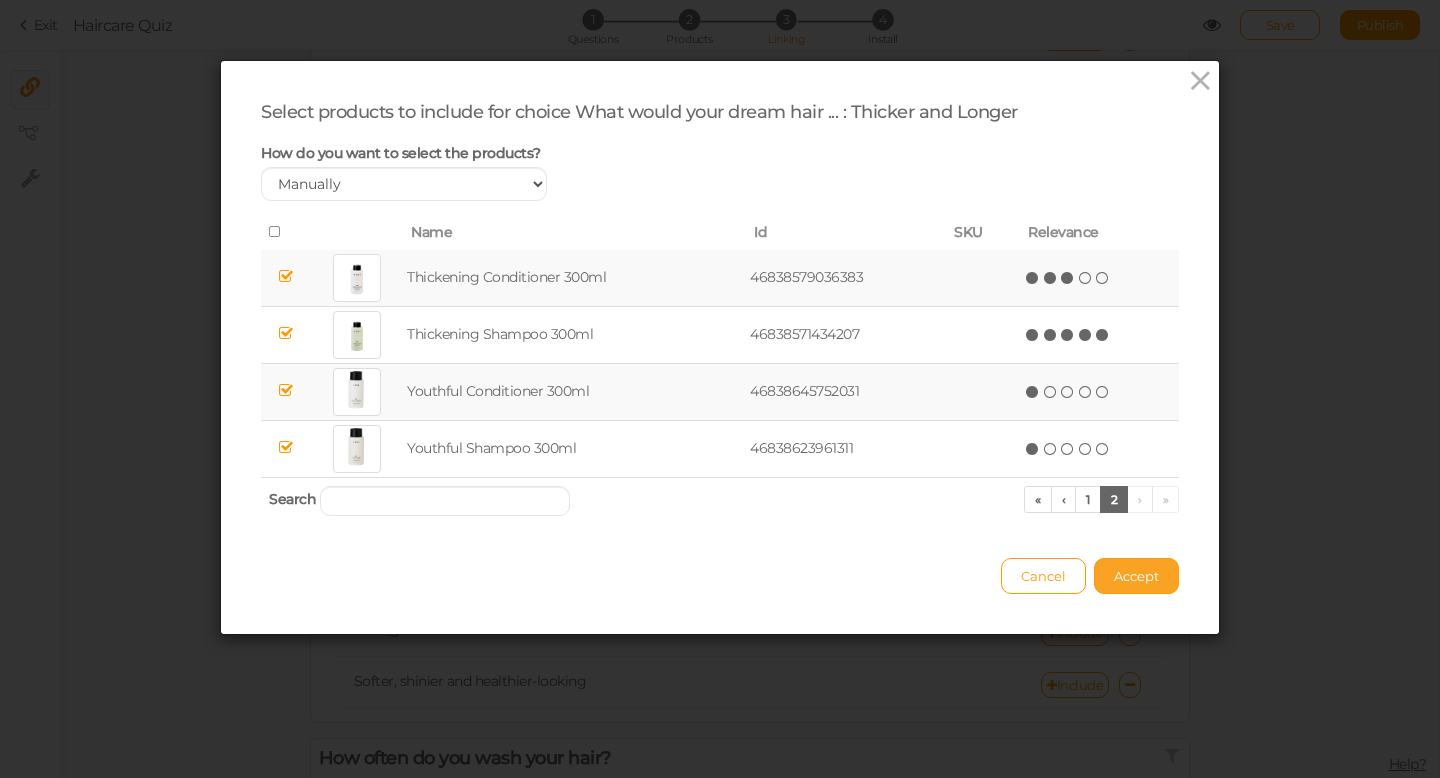 click on "Accept" at bounding box center [1136, 576] 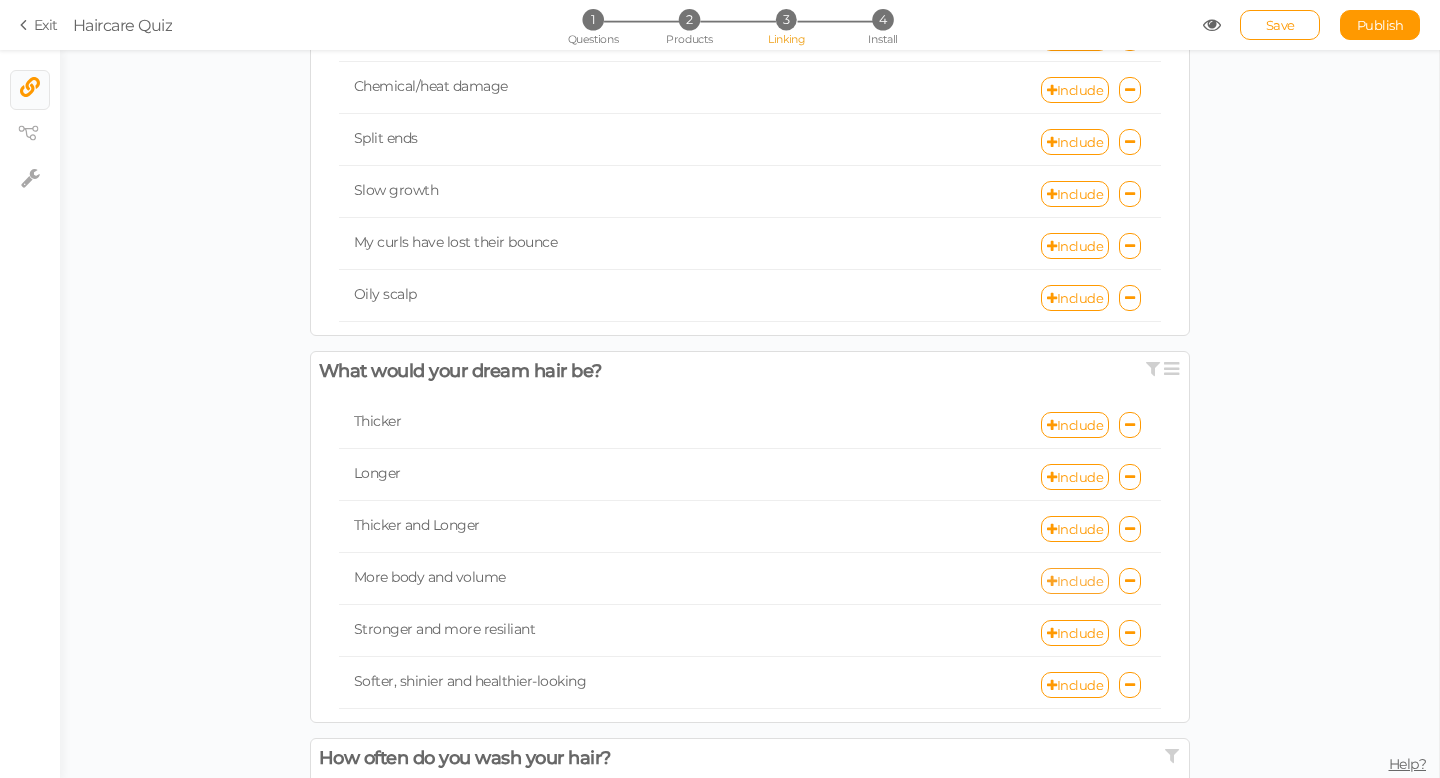 click on "Include" at bounding box center (1075, 581) 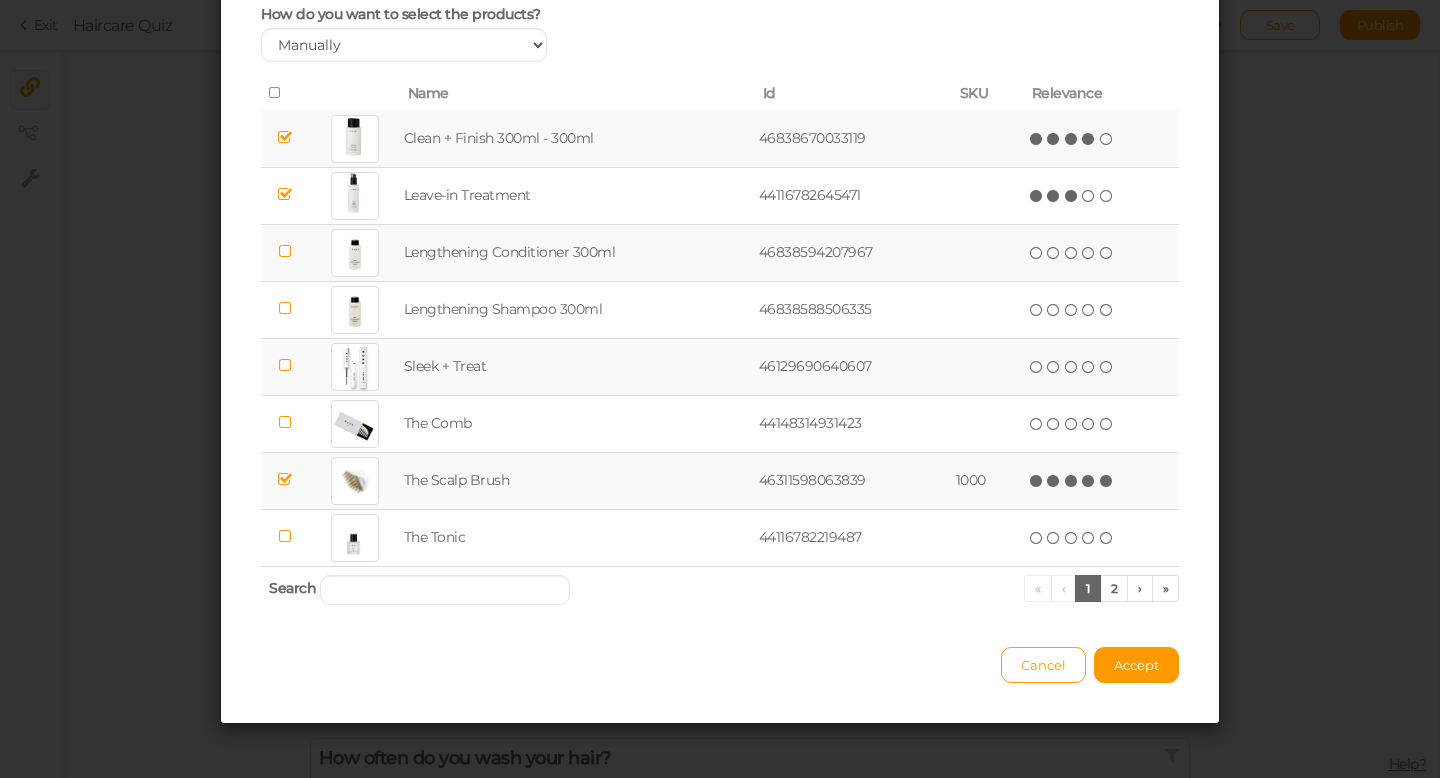 scroll, scrollTop: 144, scrollLeft: 0, axis: vertical 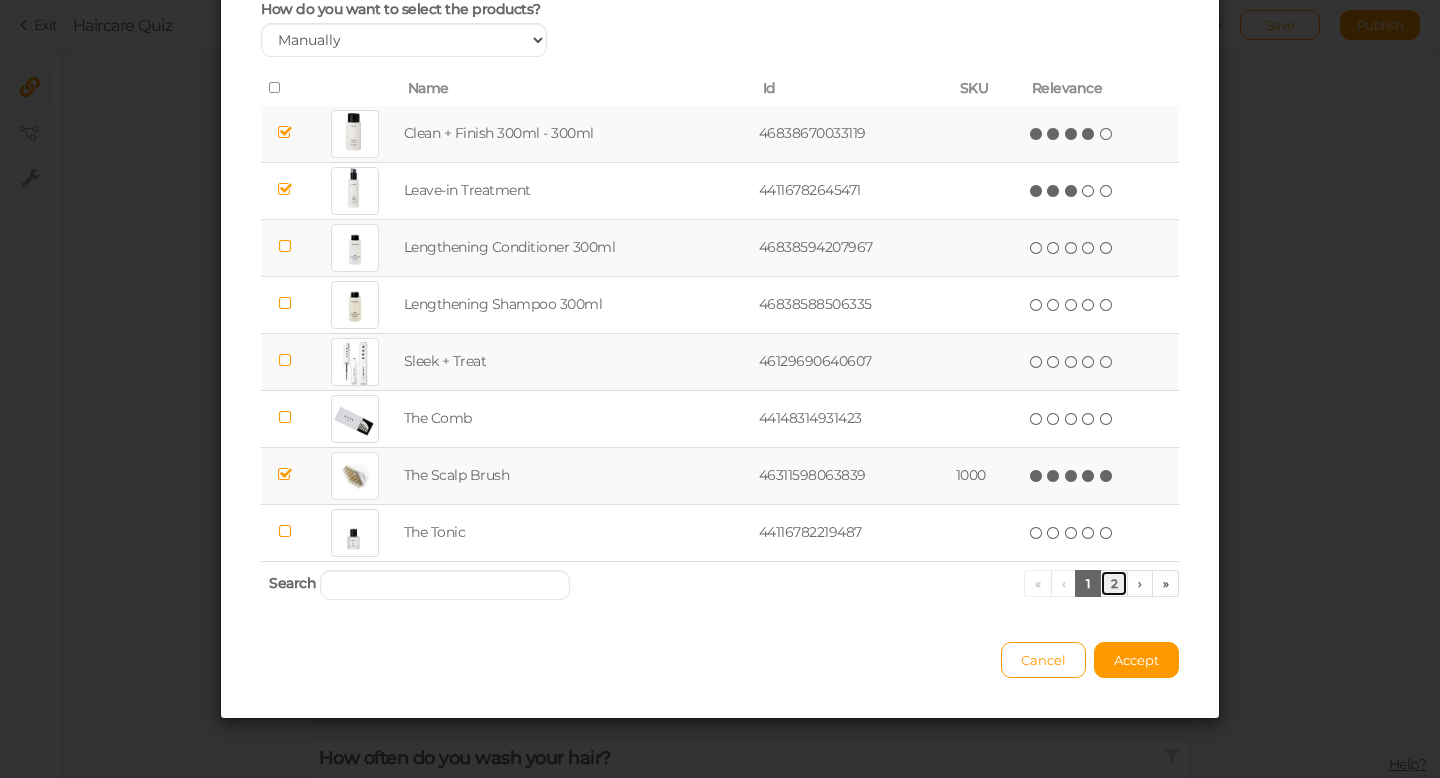 click on "2" at bounding box center (1114, 583) 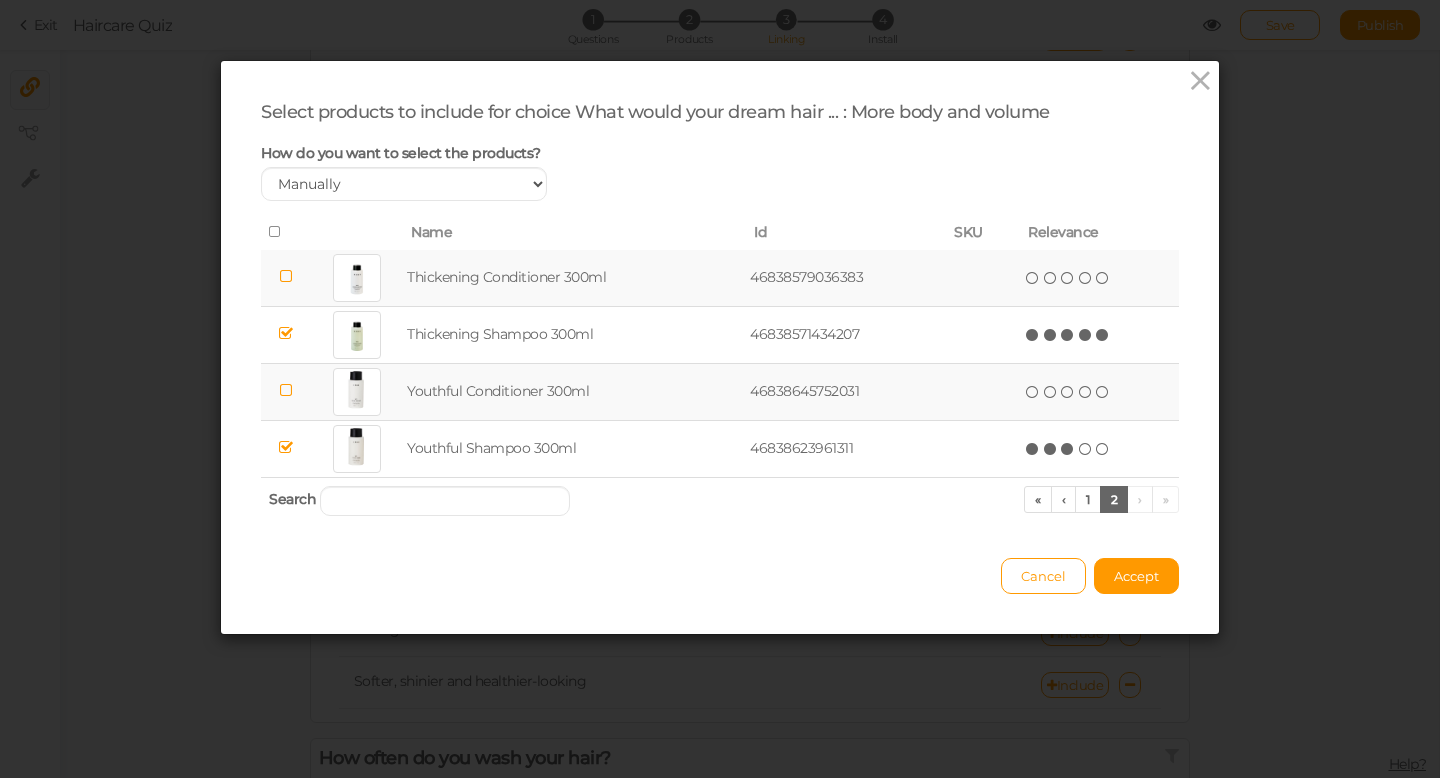 scroll, scrollTop: 0, scrollLeft: 0, axis: both 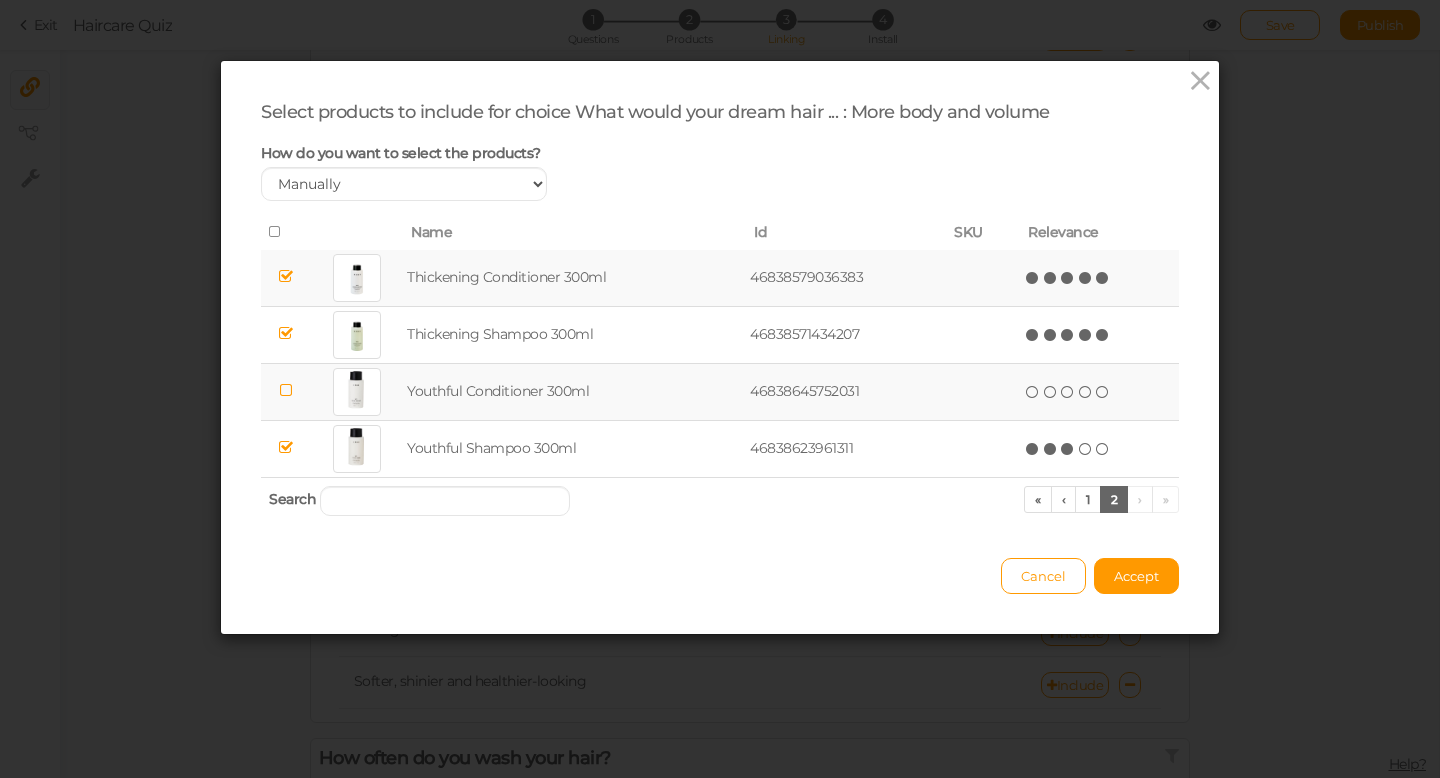 click at bounding box center (1103, 278) 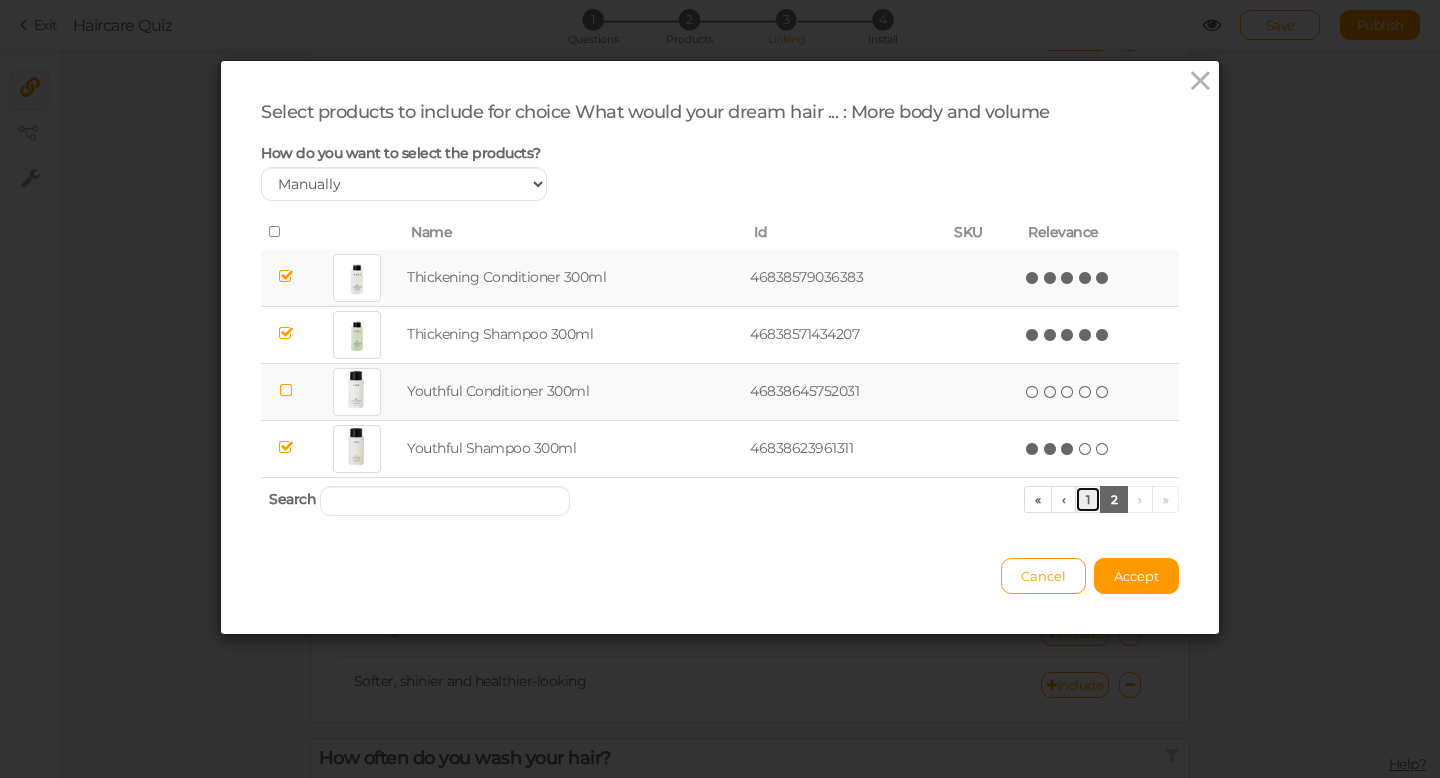 click on "1" at bounding box center (1088, 499) 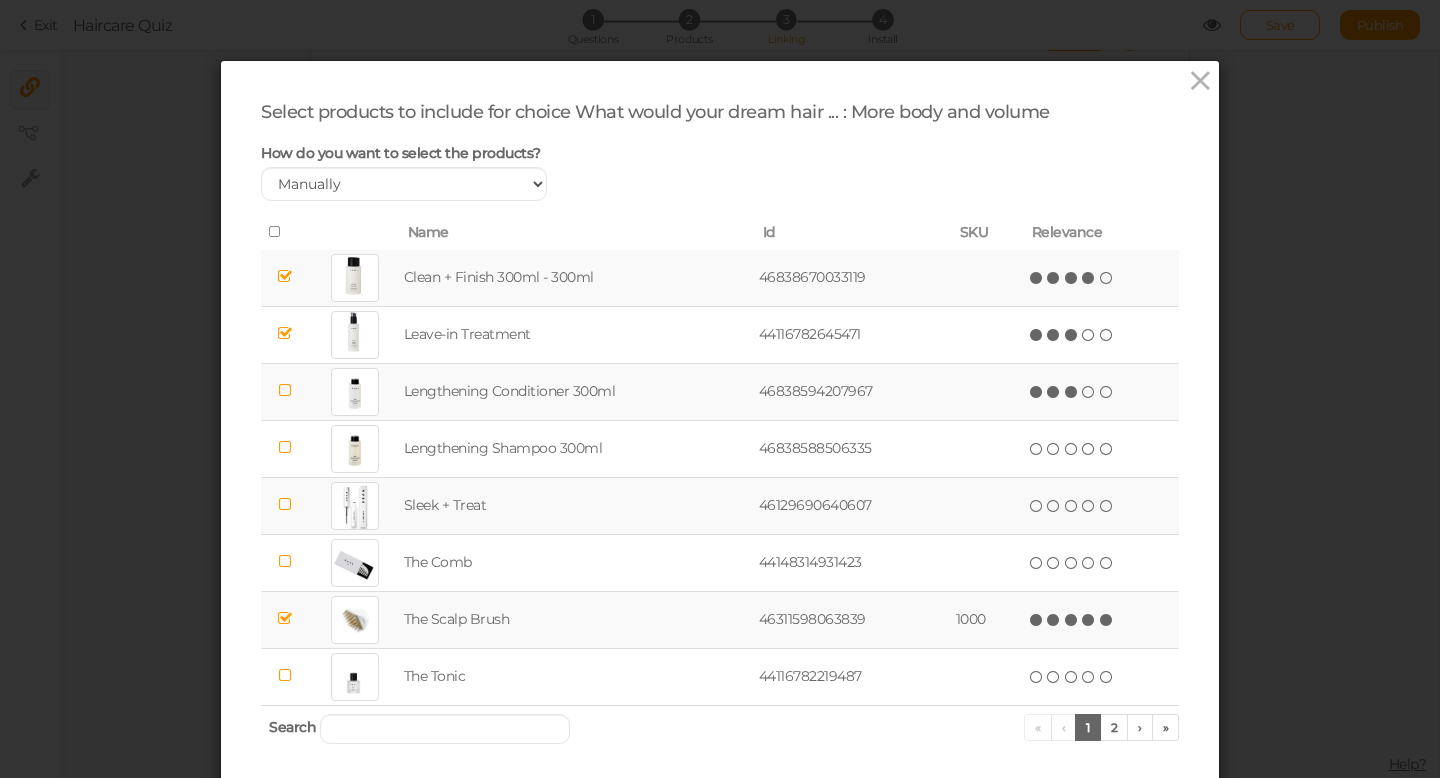 click at bounding box center [1072, 392] 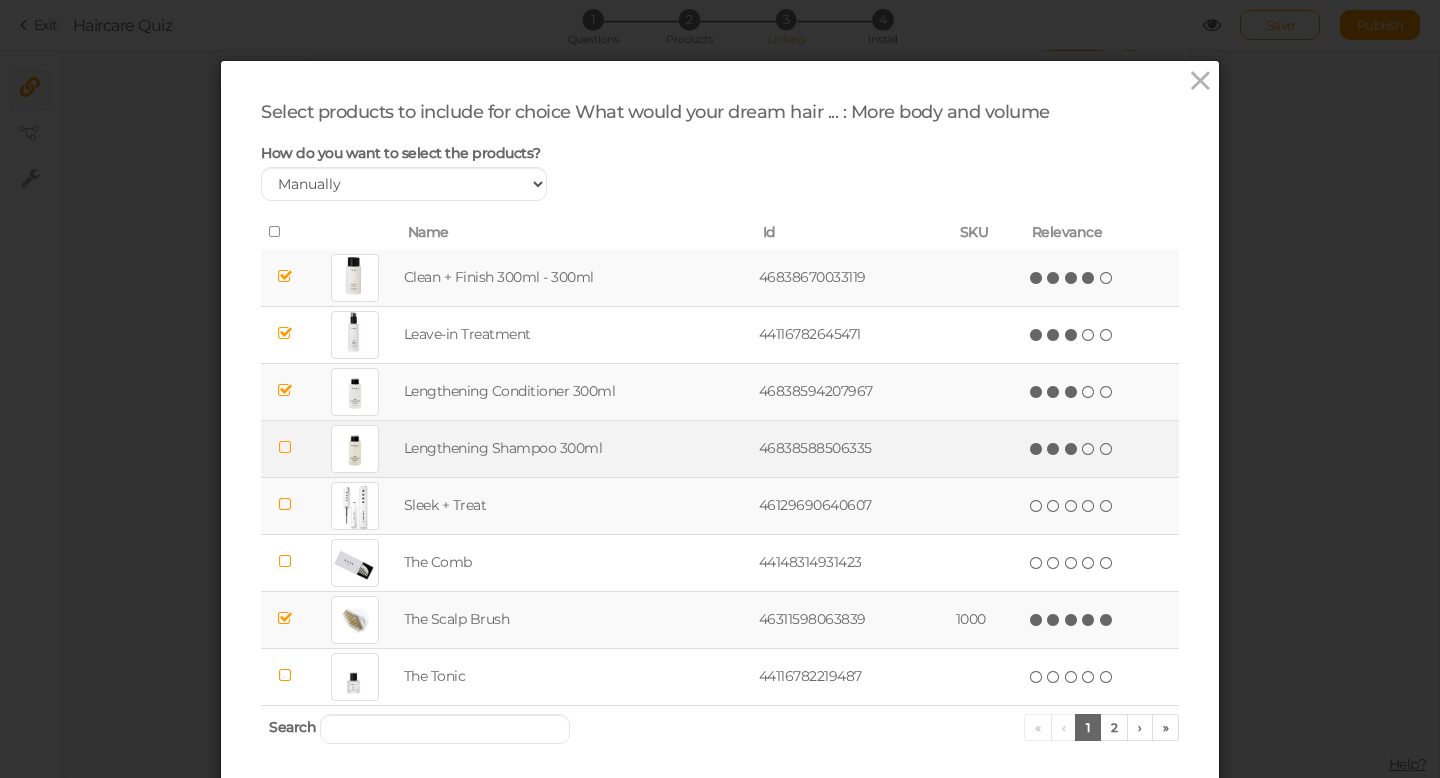 click at bounding box center (1072, 449) 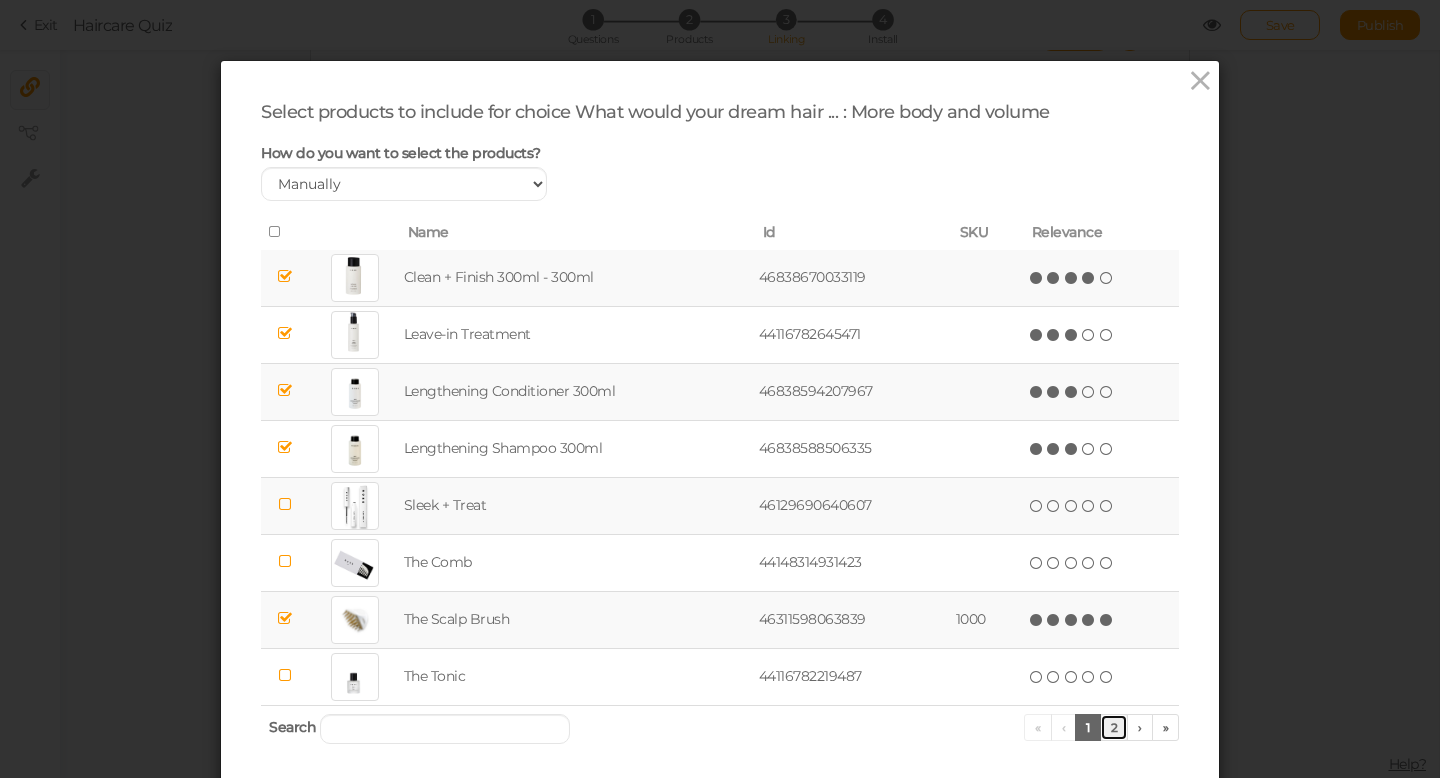 click on "2" at bounding box center (1114, 727) 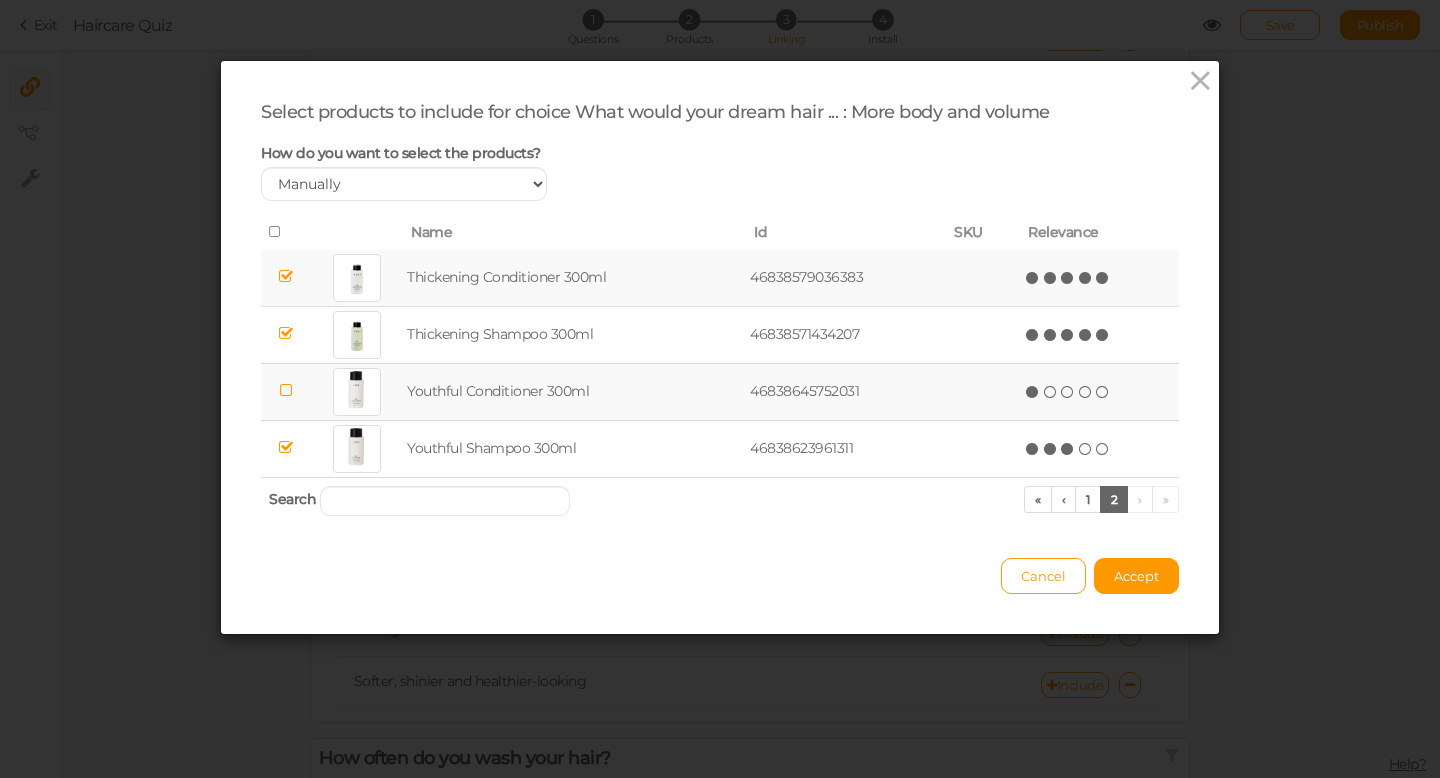 click at bounding box center [1033, 392] 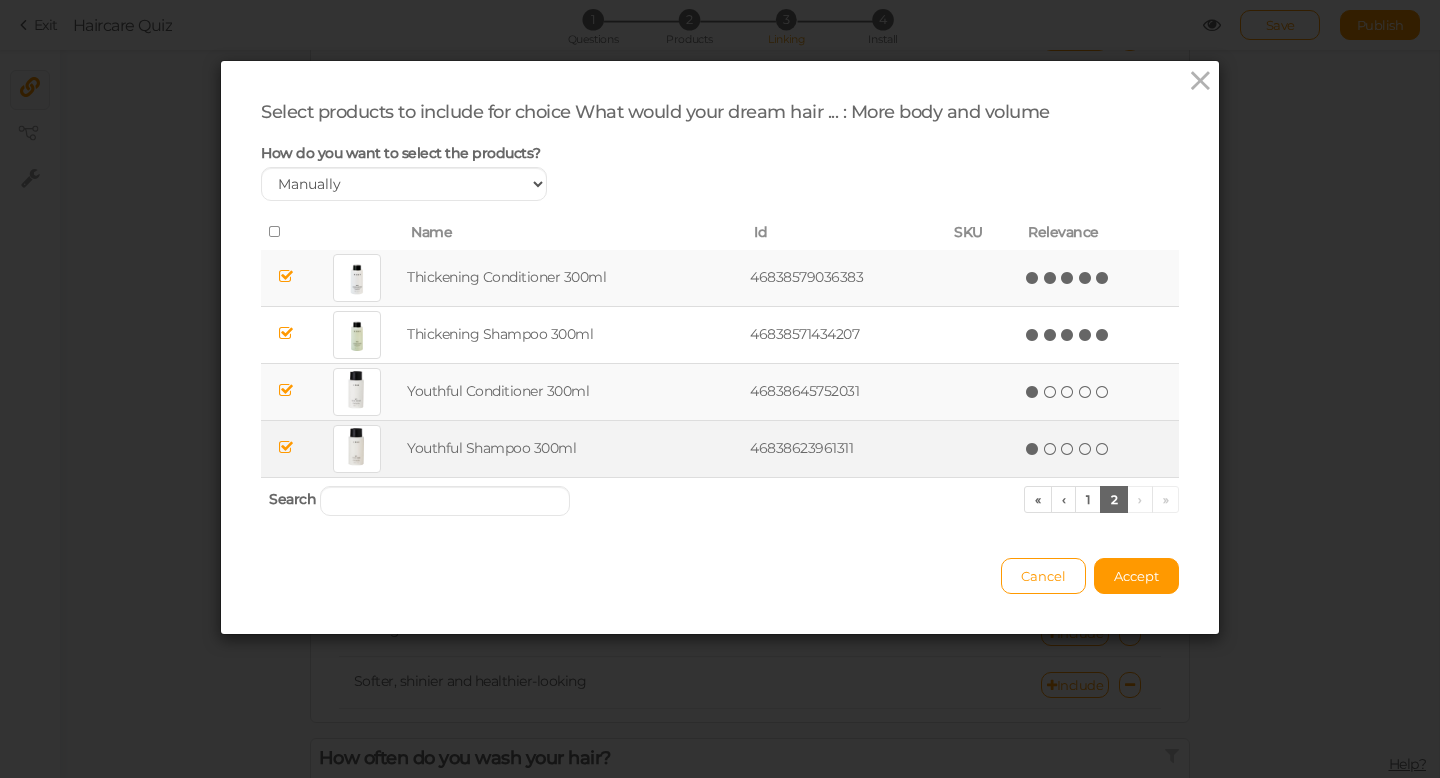 click on "(*)
( )
( )
( )
( )" at bounding box center (1068, 448) 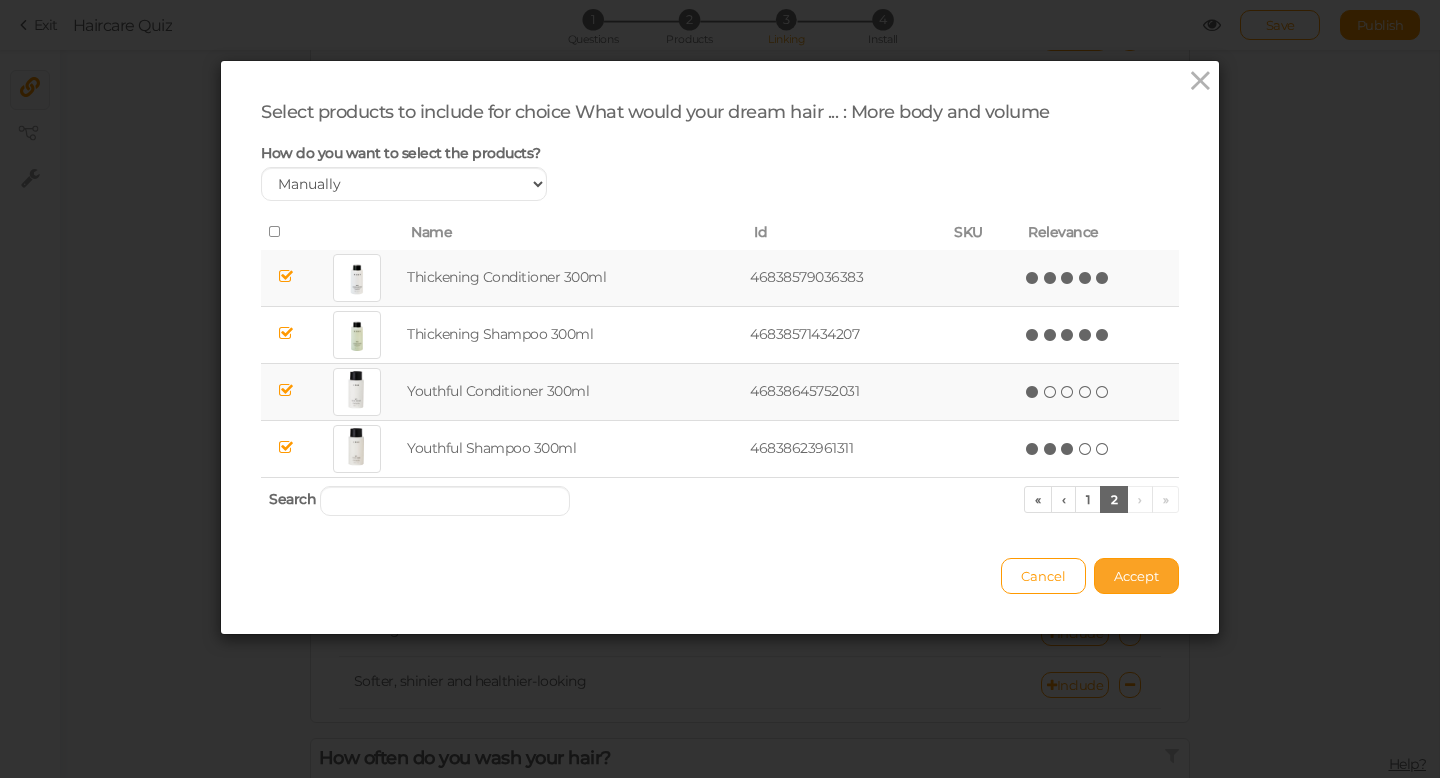 click on "Accept" at bounding box center [1136, 576] 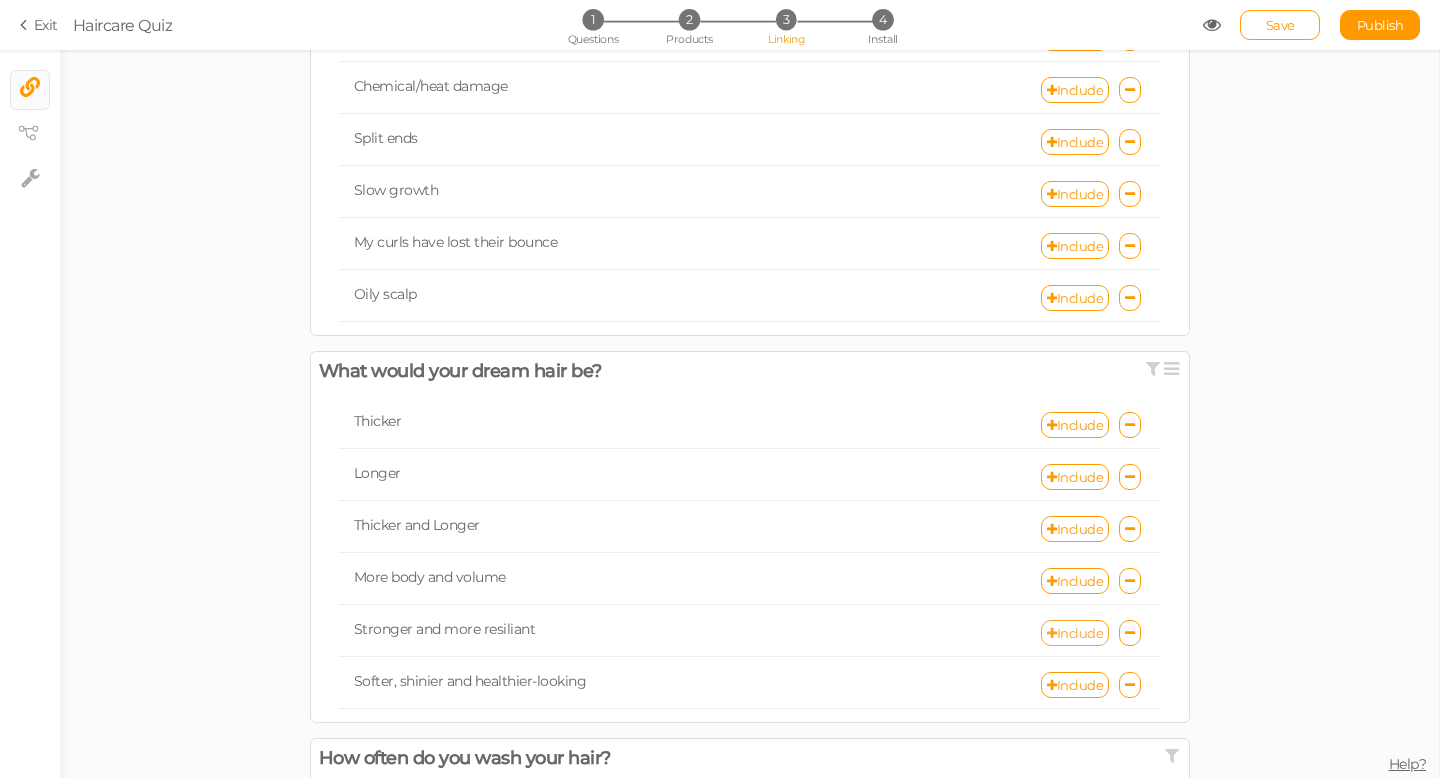 click on "Include" at bounding box center (1075, 633) 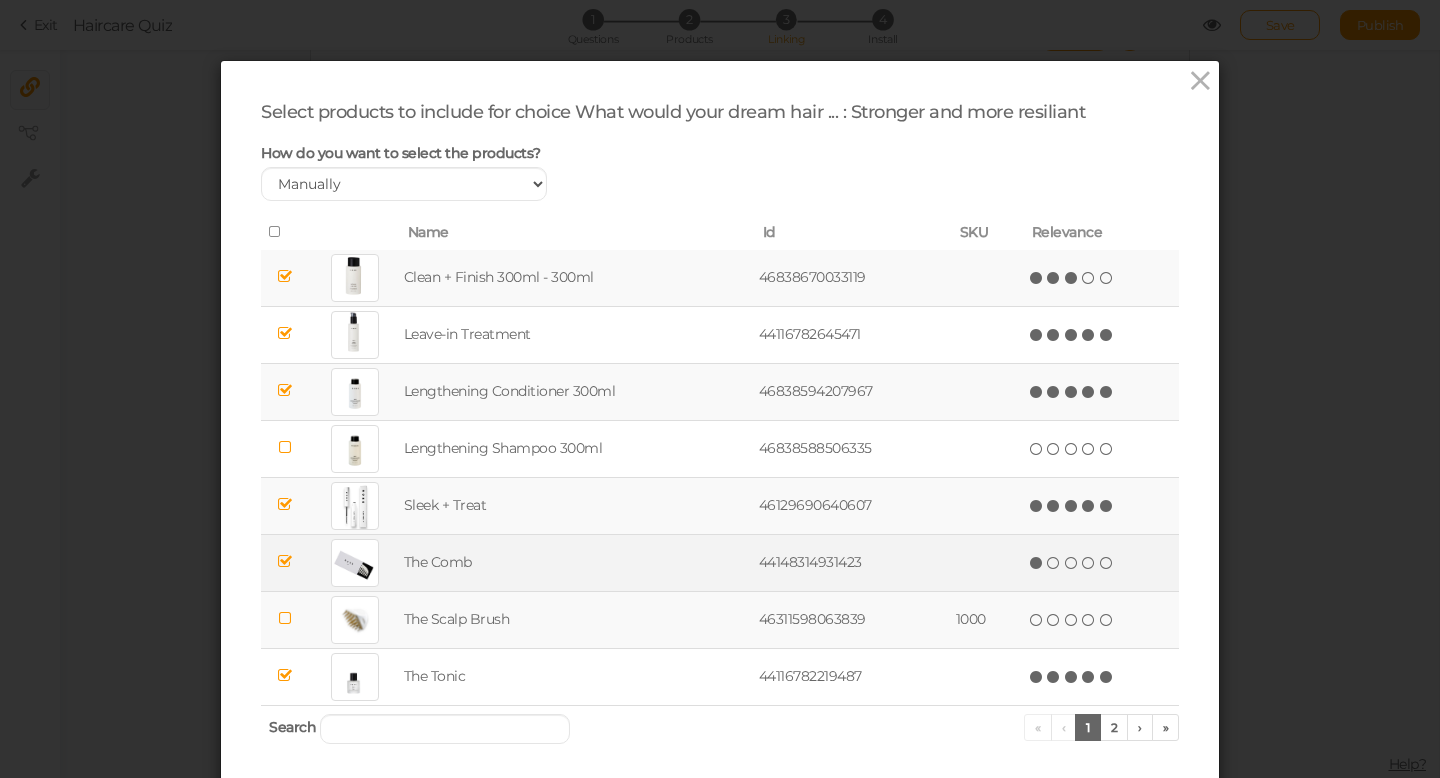 click at bounding box center (1037, 563) 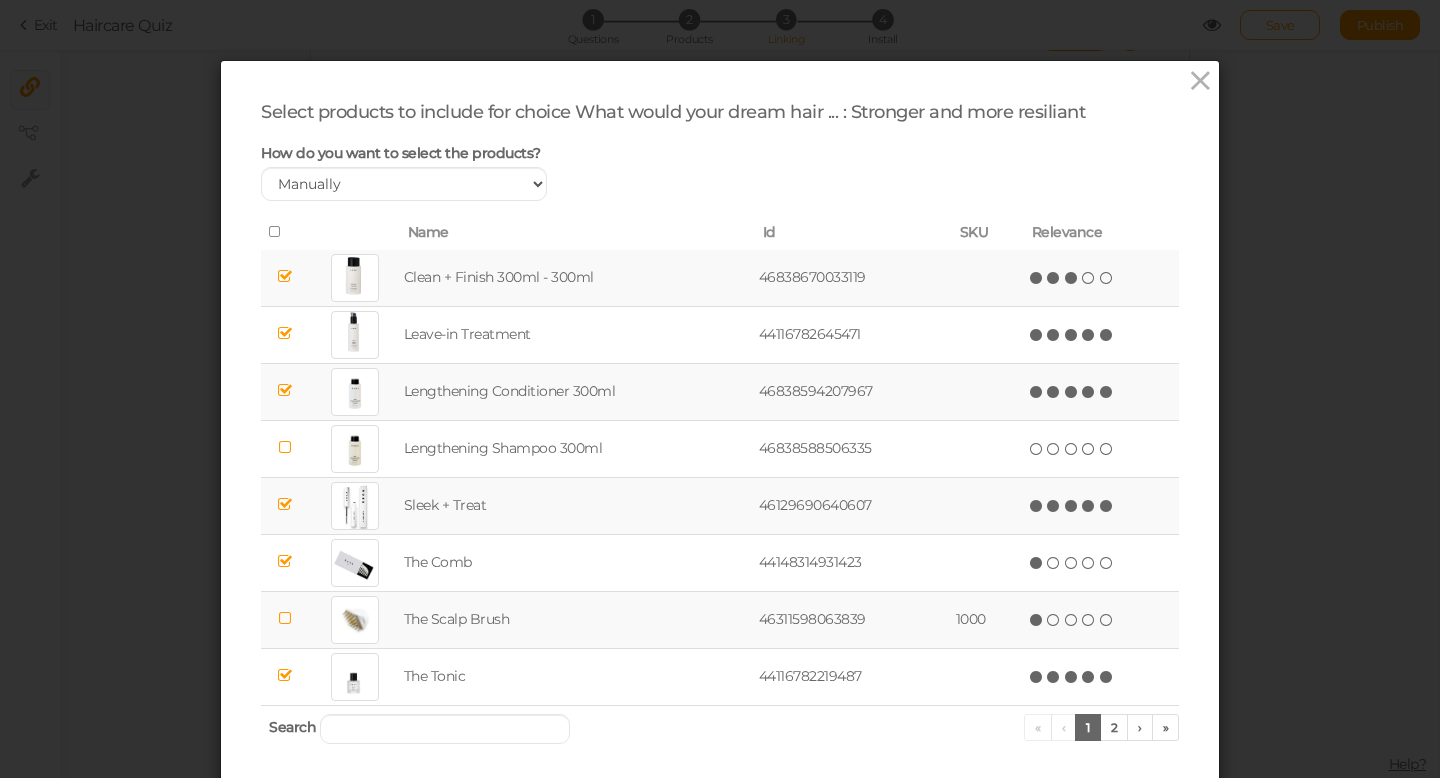 click at bounding box center [1037, 620] 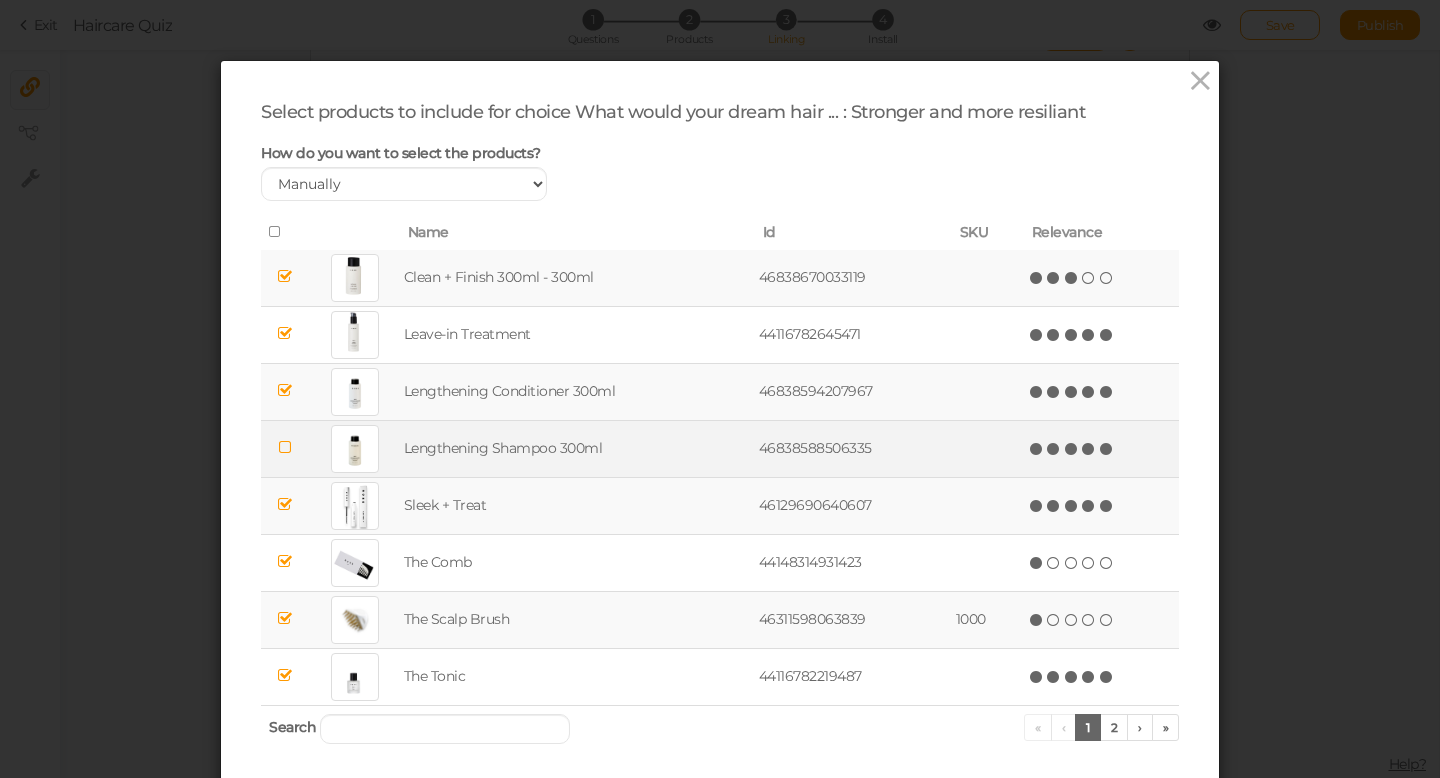 click at bounding box center (1107, 449) 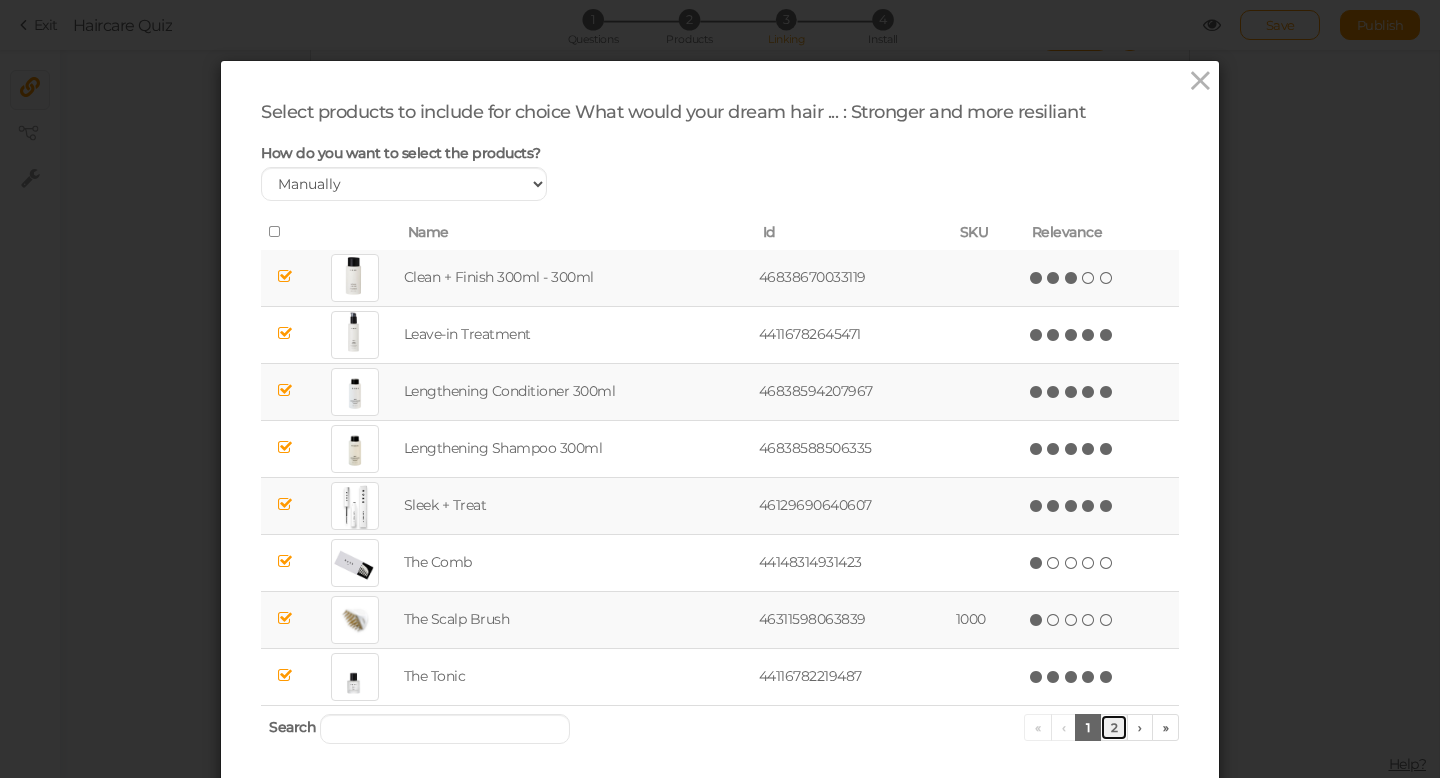 click on "2" at bounding box center (1114, 727) 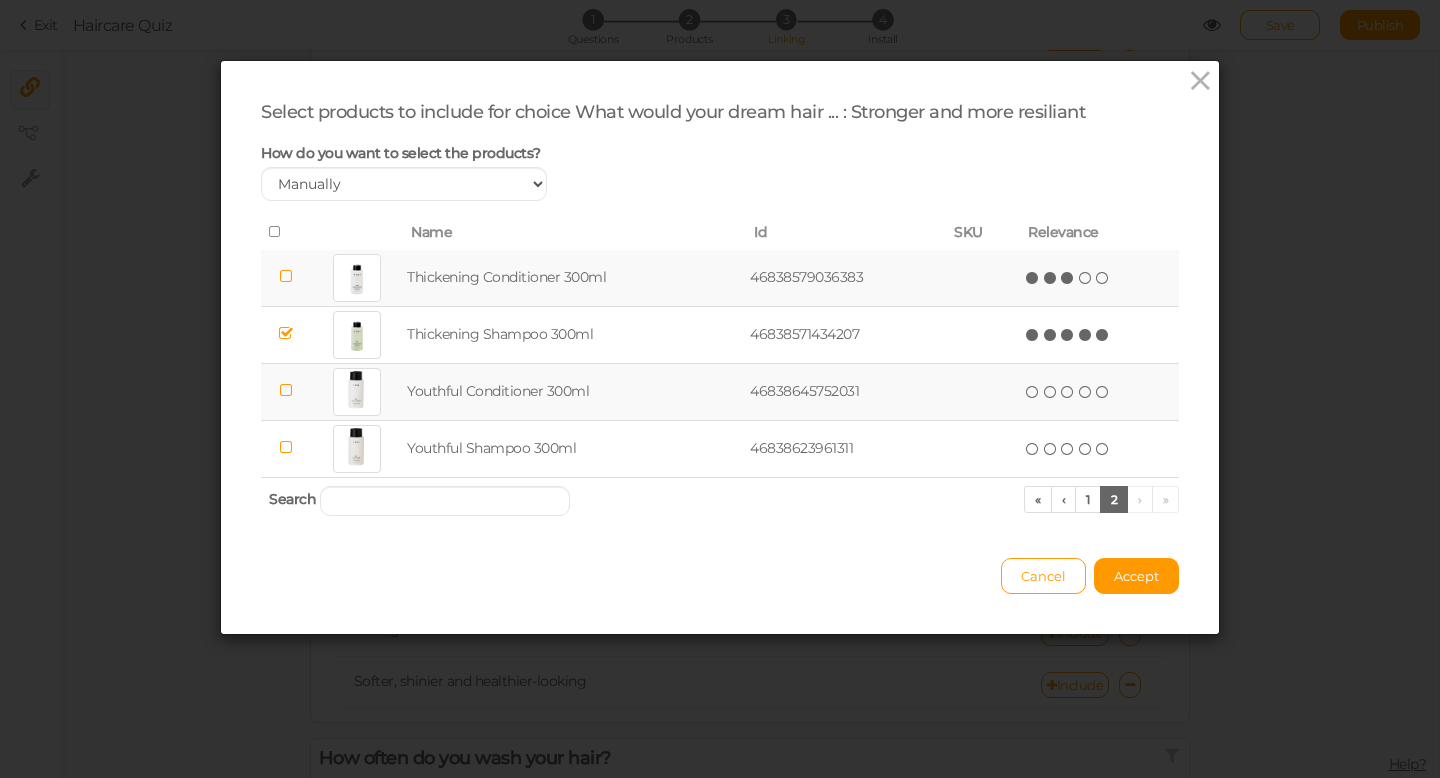 click at bounding box center [1068, 278] 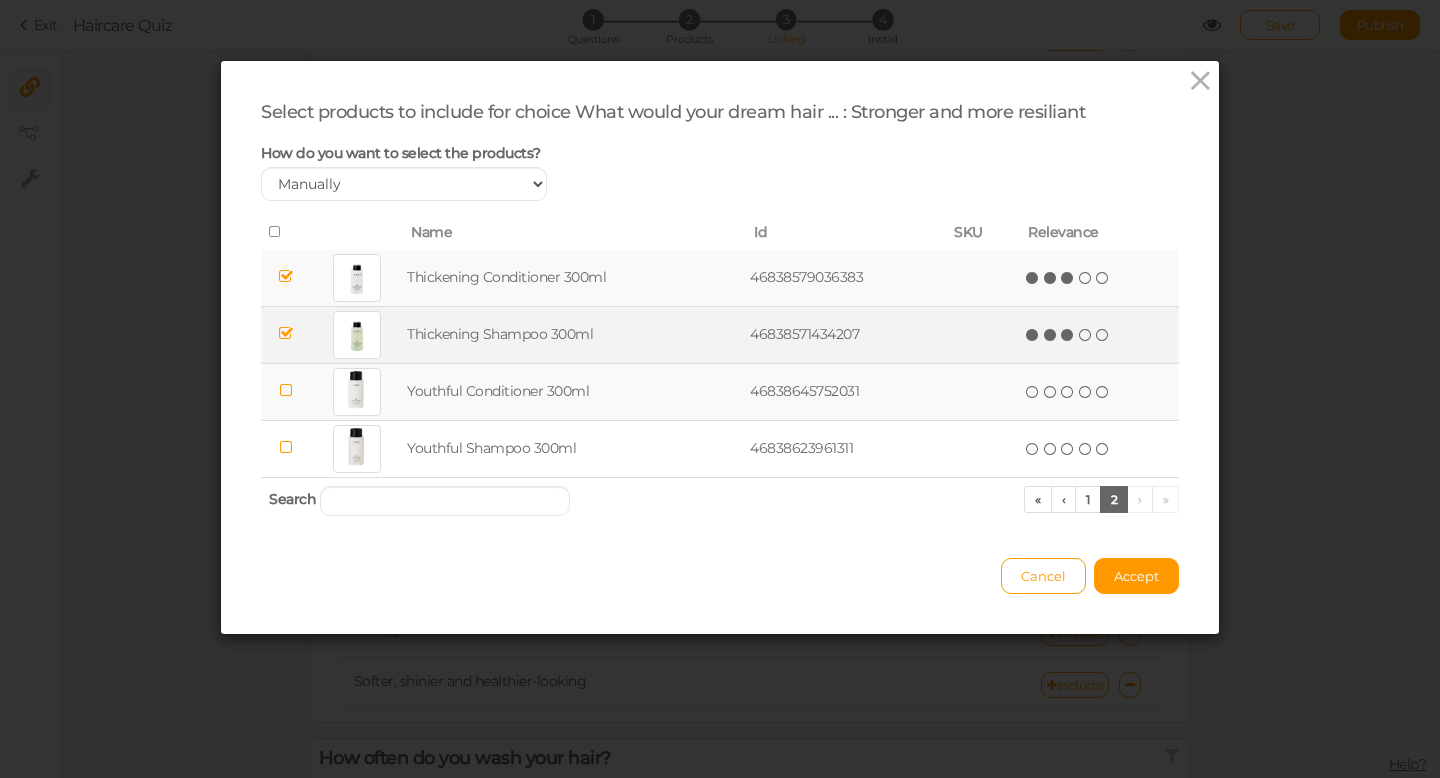 click at bounding box center [1068, 335] 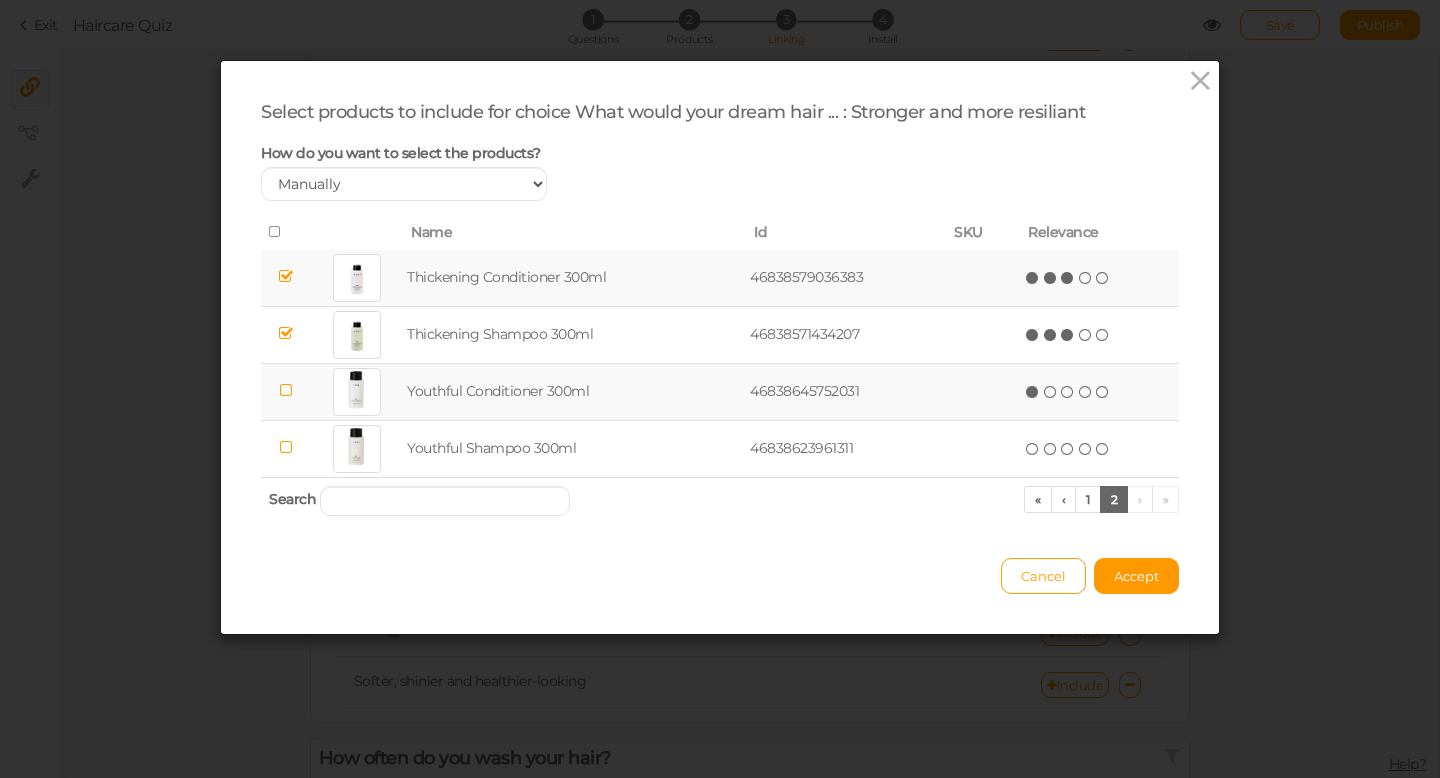 click at bounding box center [1033, 392] 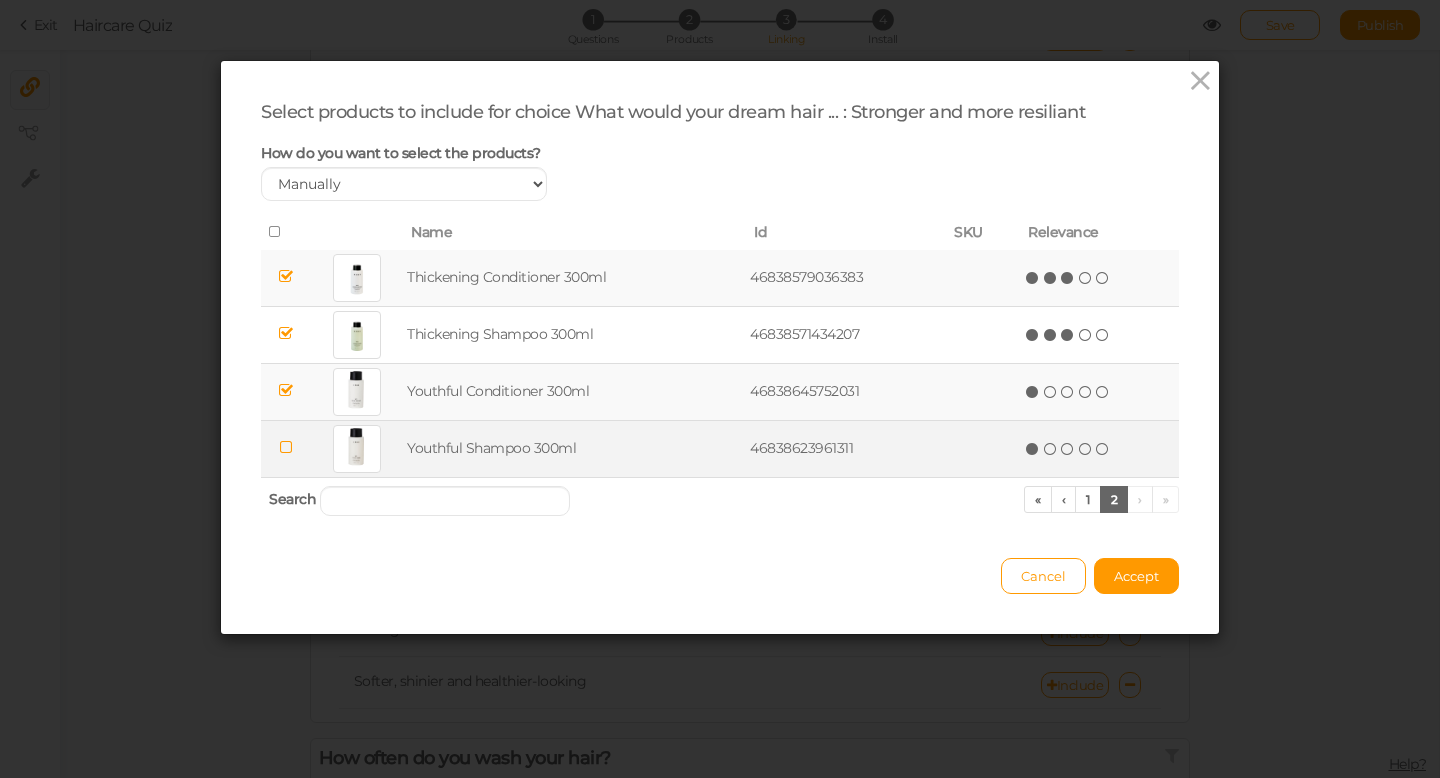 click at bounding box center [1033, 449] 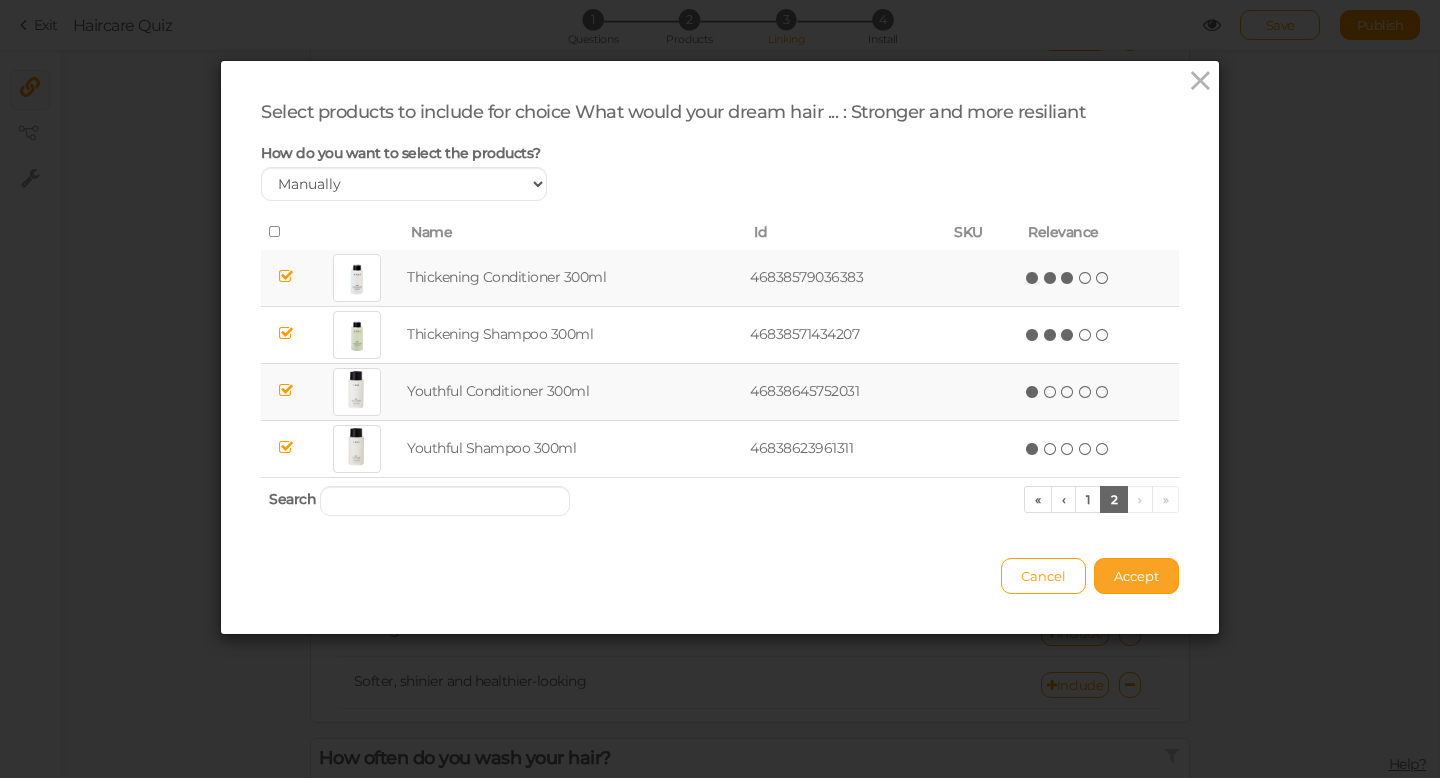 click on "Accept" at bounding box center [1136, 576] 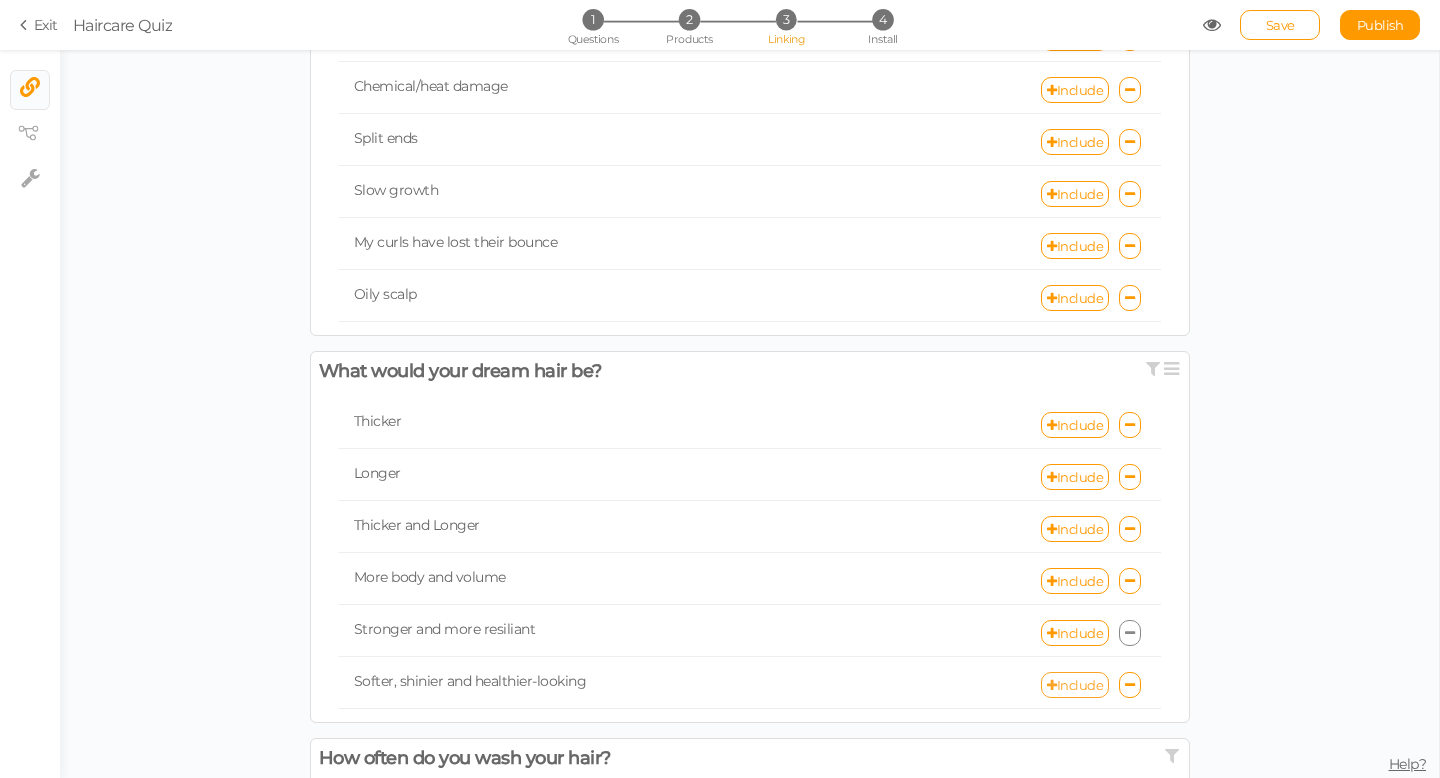 click on "Include" at bounding box center [1075, 685] 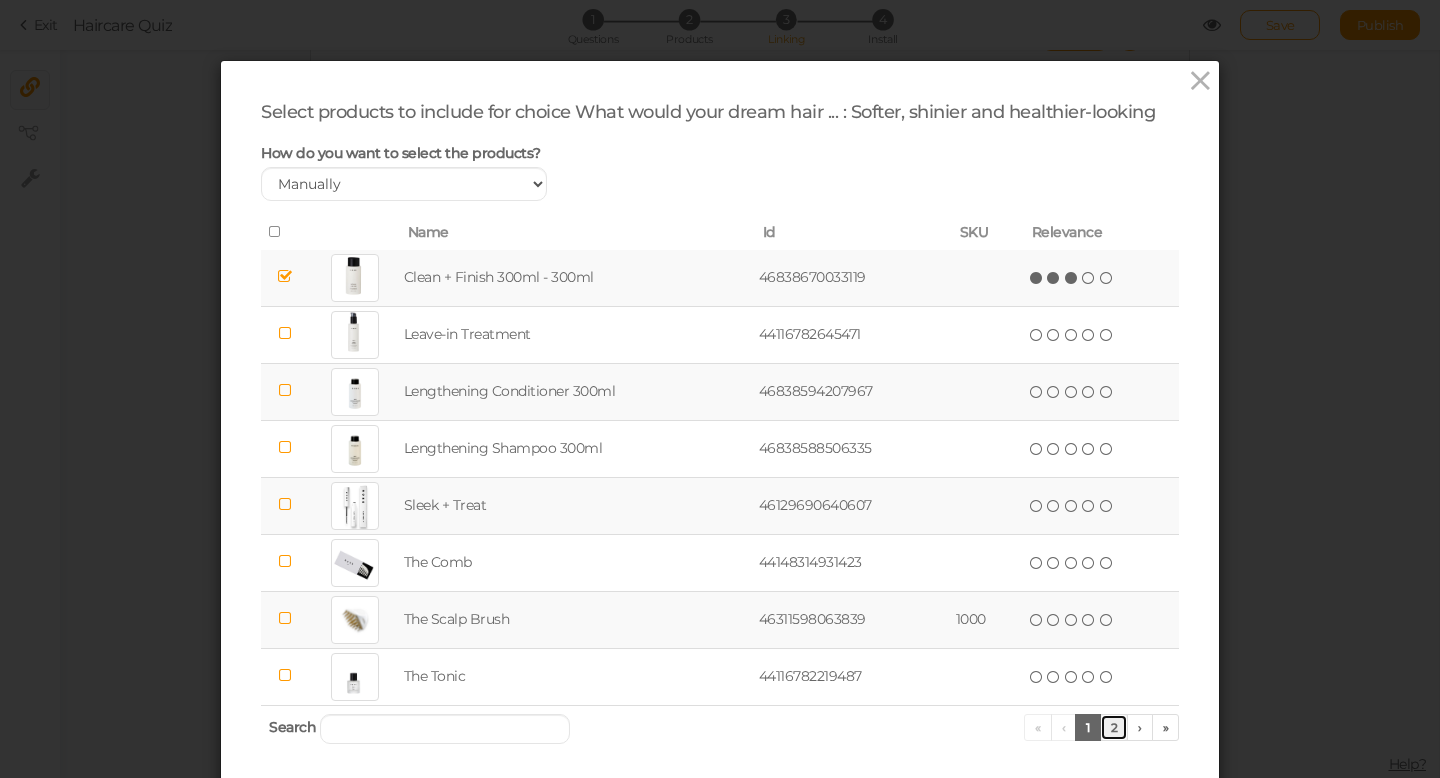 click on "2" at bounding box center [1114, 727] 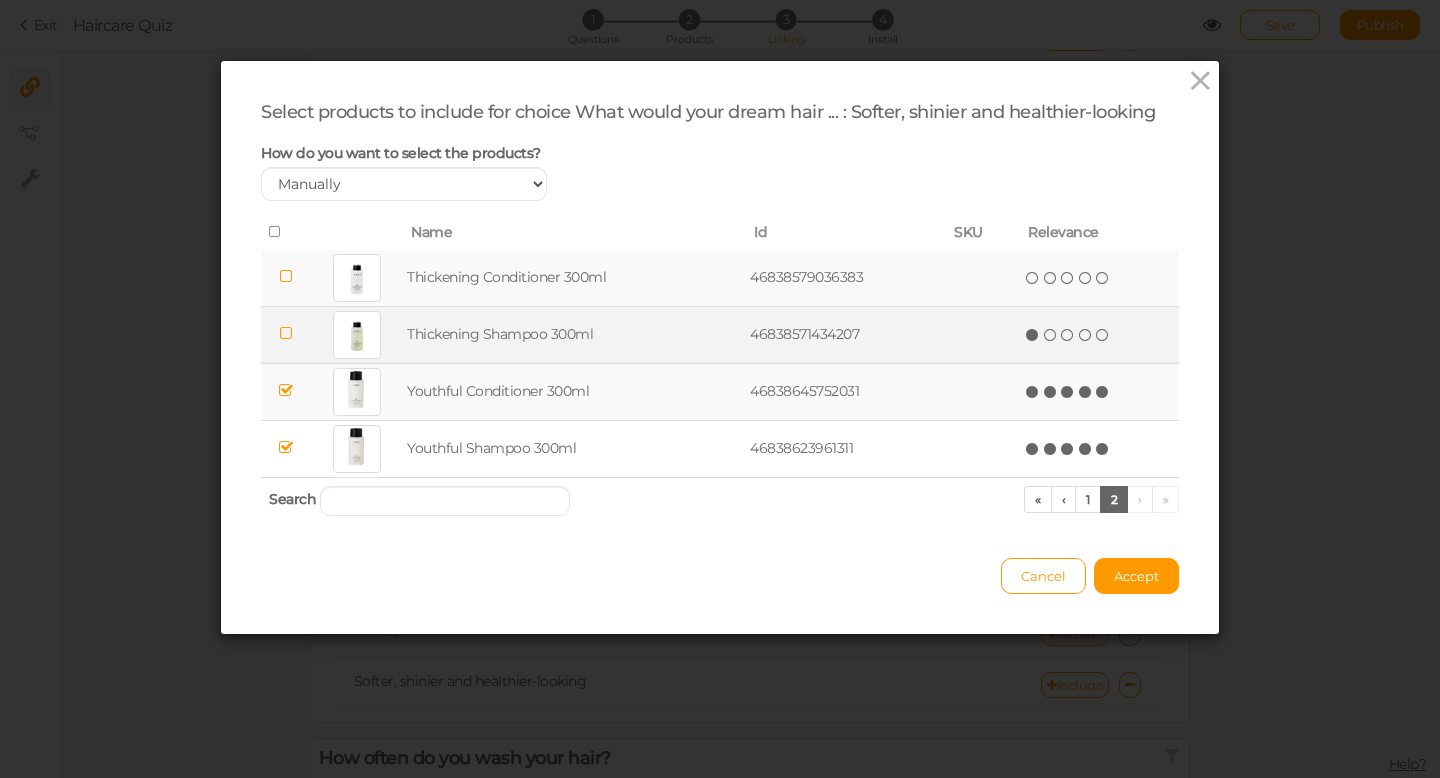 click at bounding box center (1033, 335) 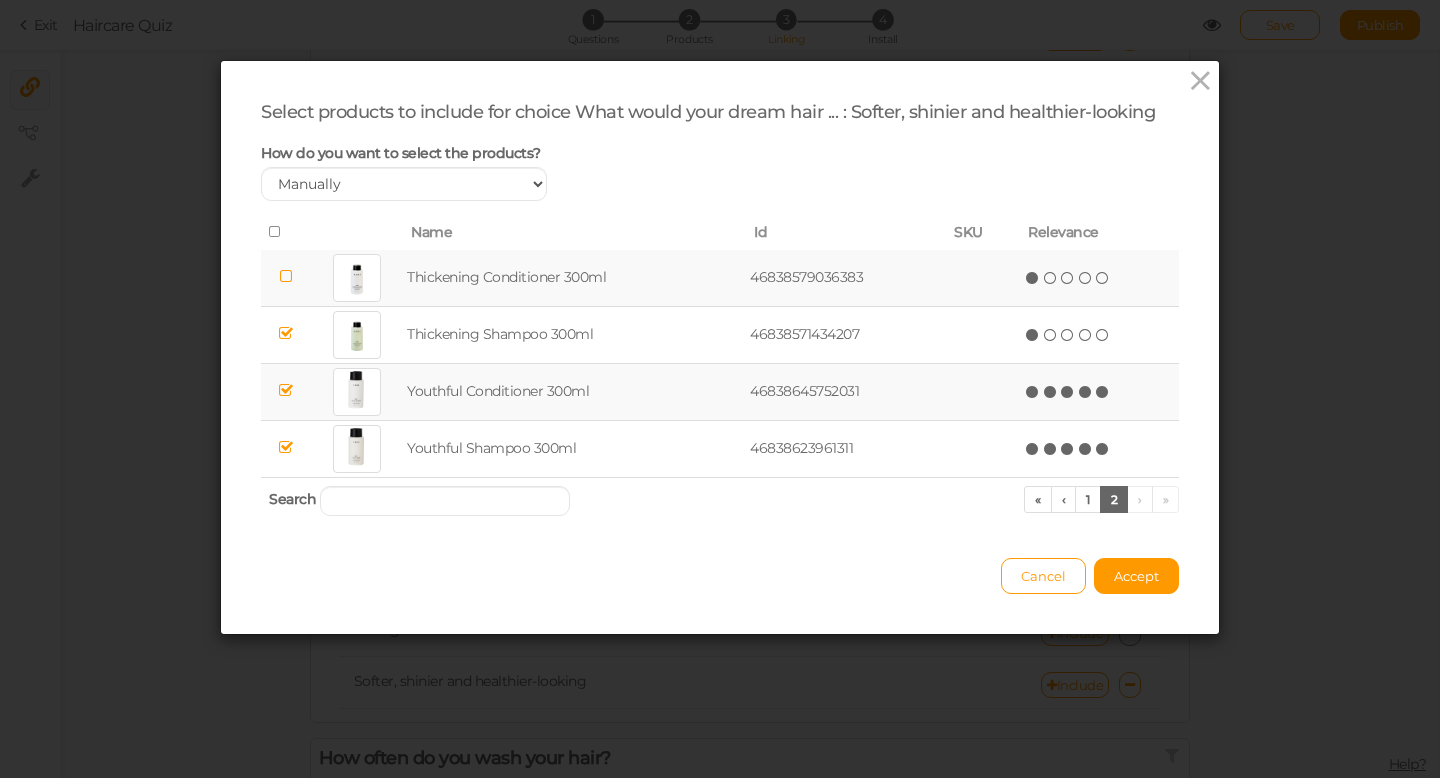 click on "(*)
( )
( )
( )
( )" at bounding box center (1068, 277) 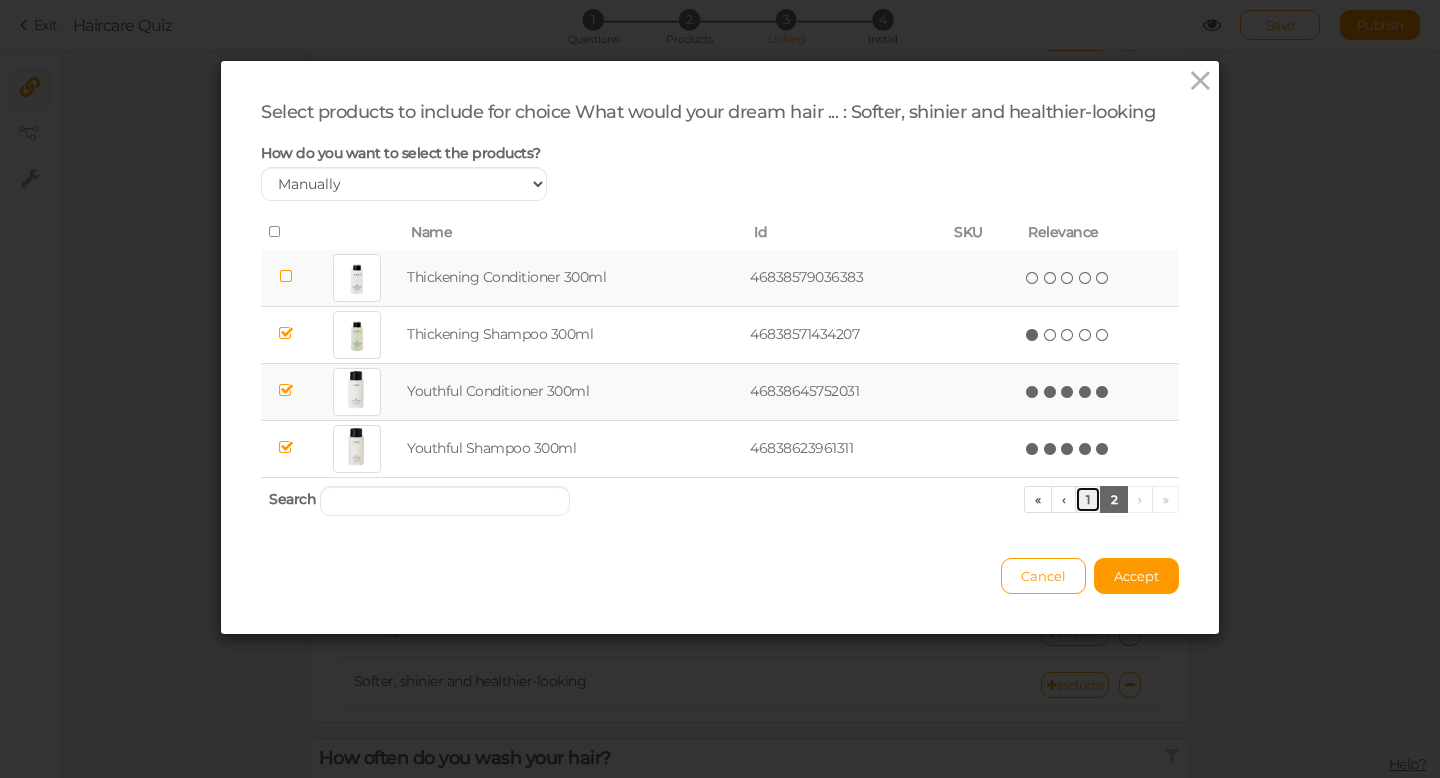 click on "1" at bounding box center [1088, 499] 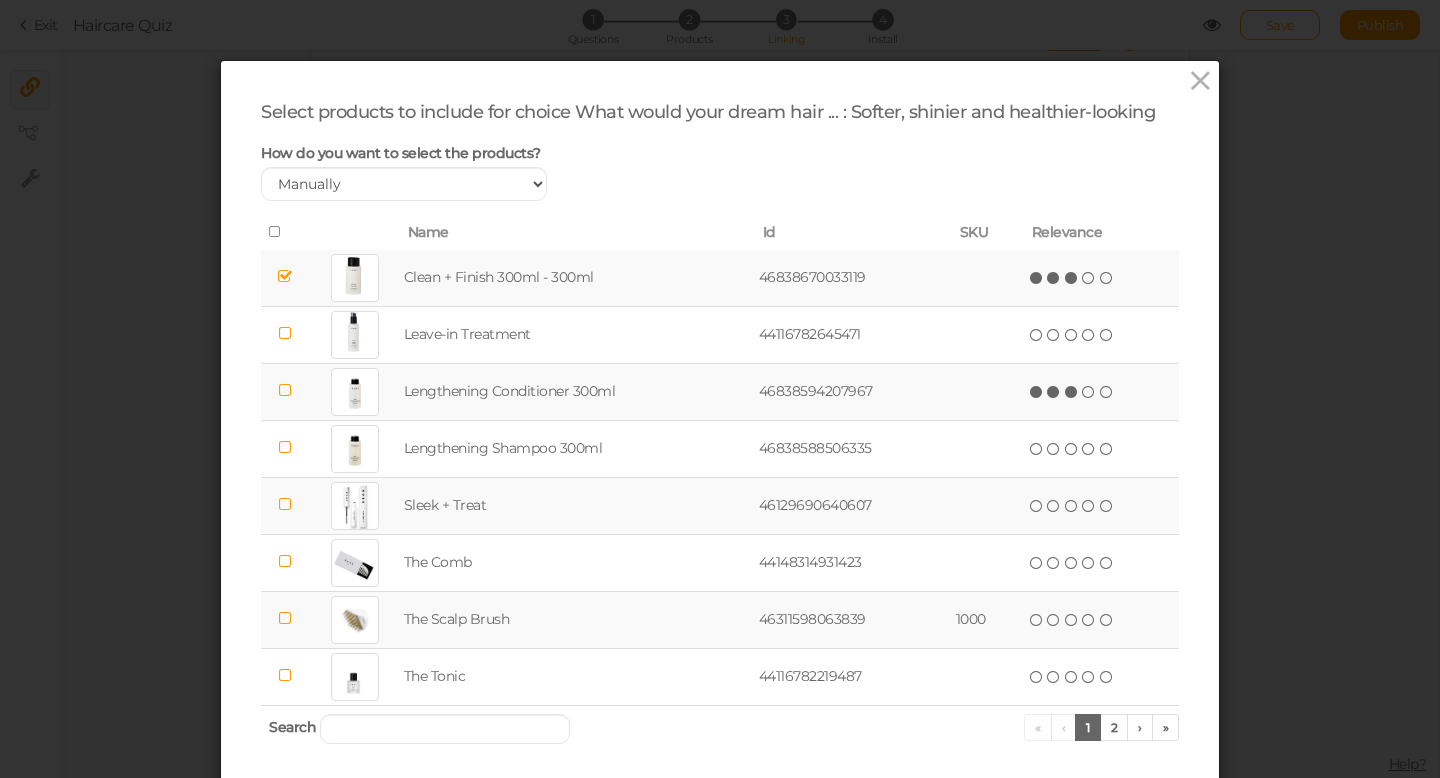 click at bounding box center [1072, 392] 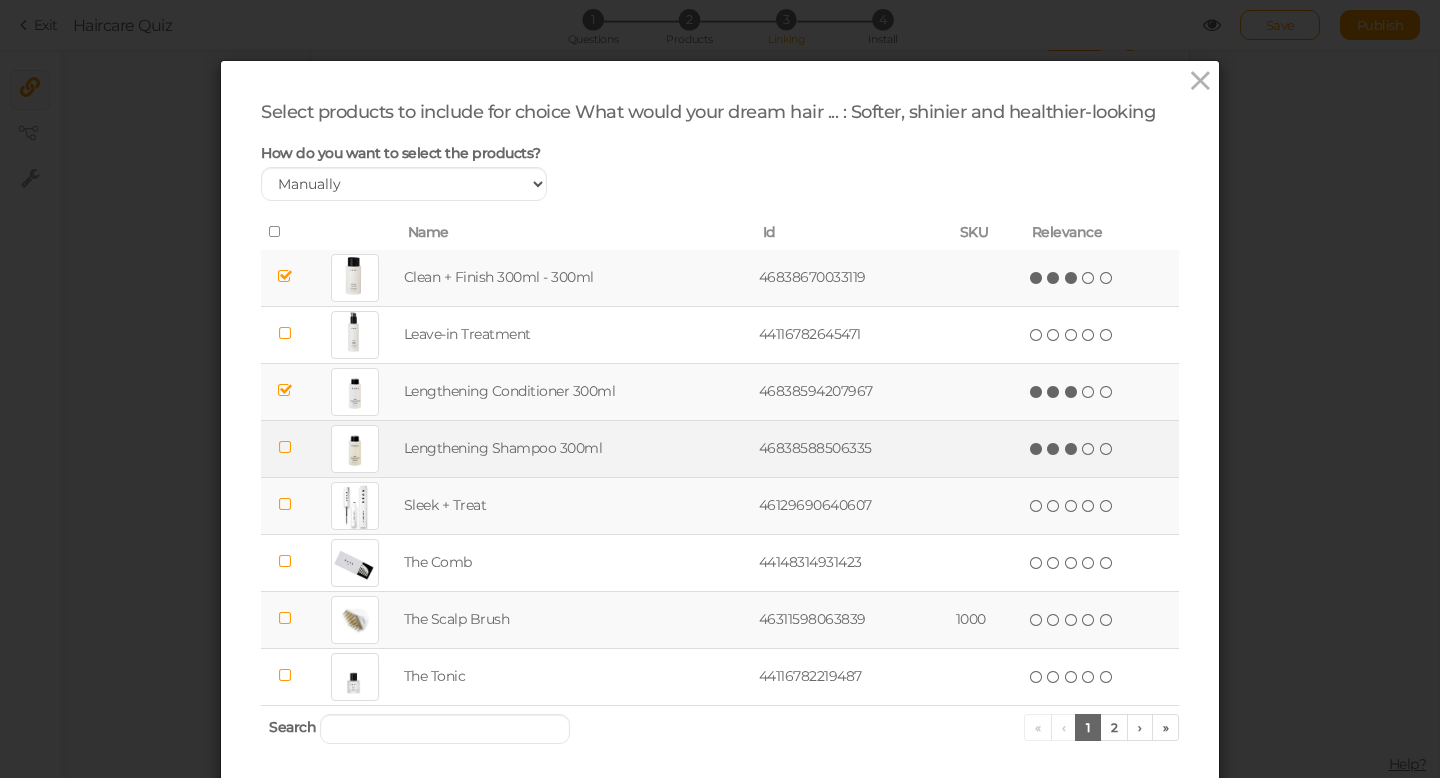 click at bounding box center [1072, 449] 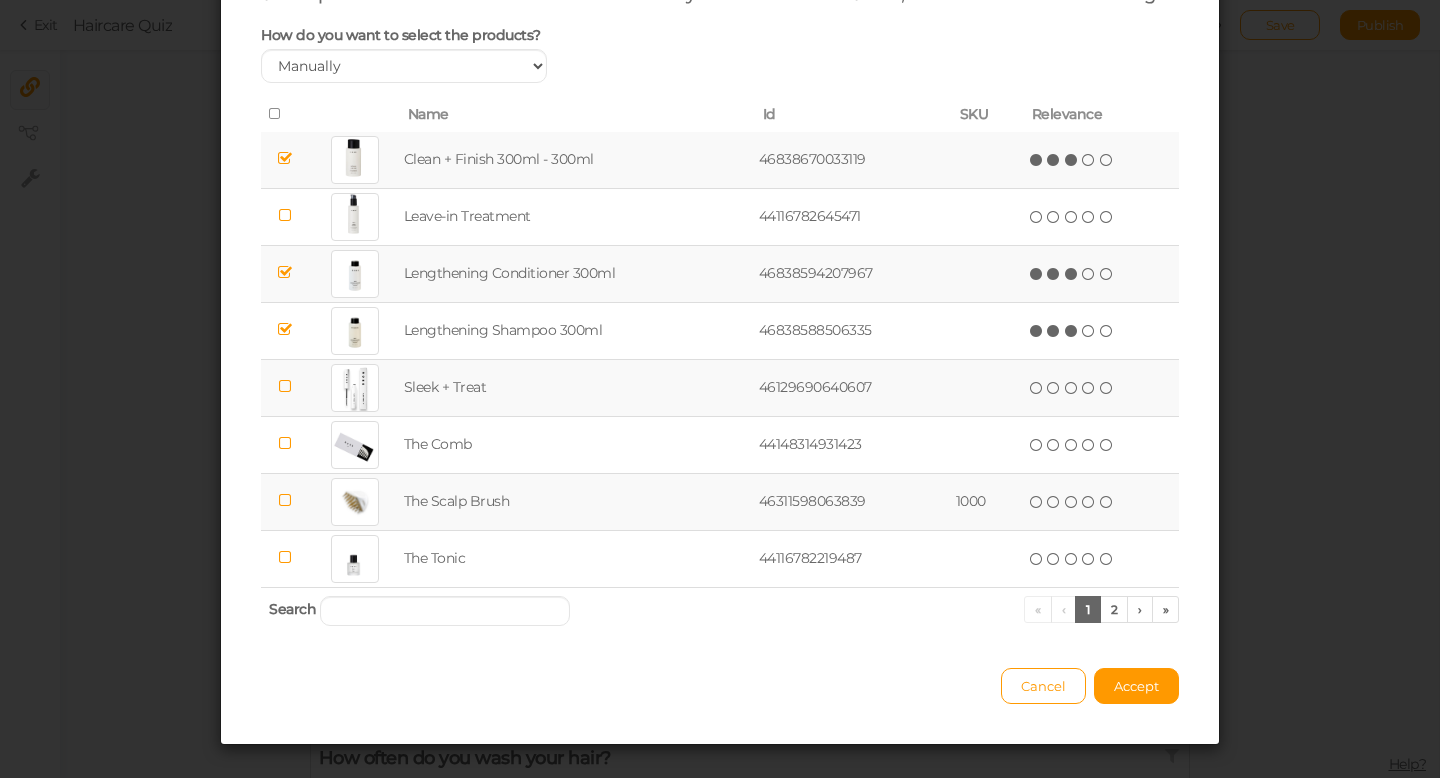 scroll, scrollTop: 119, scrollLeft: 0, axis: vertical 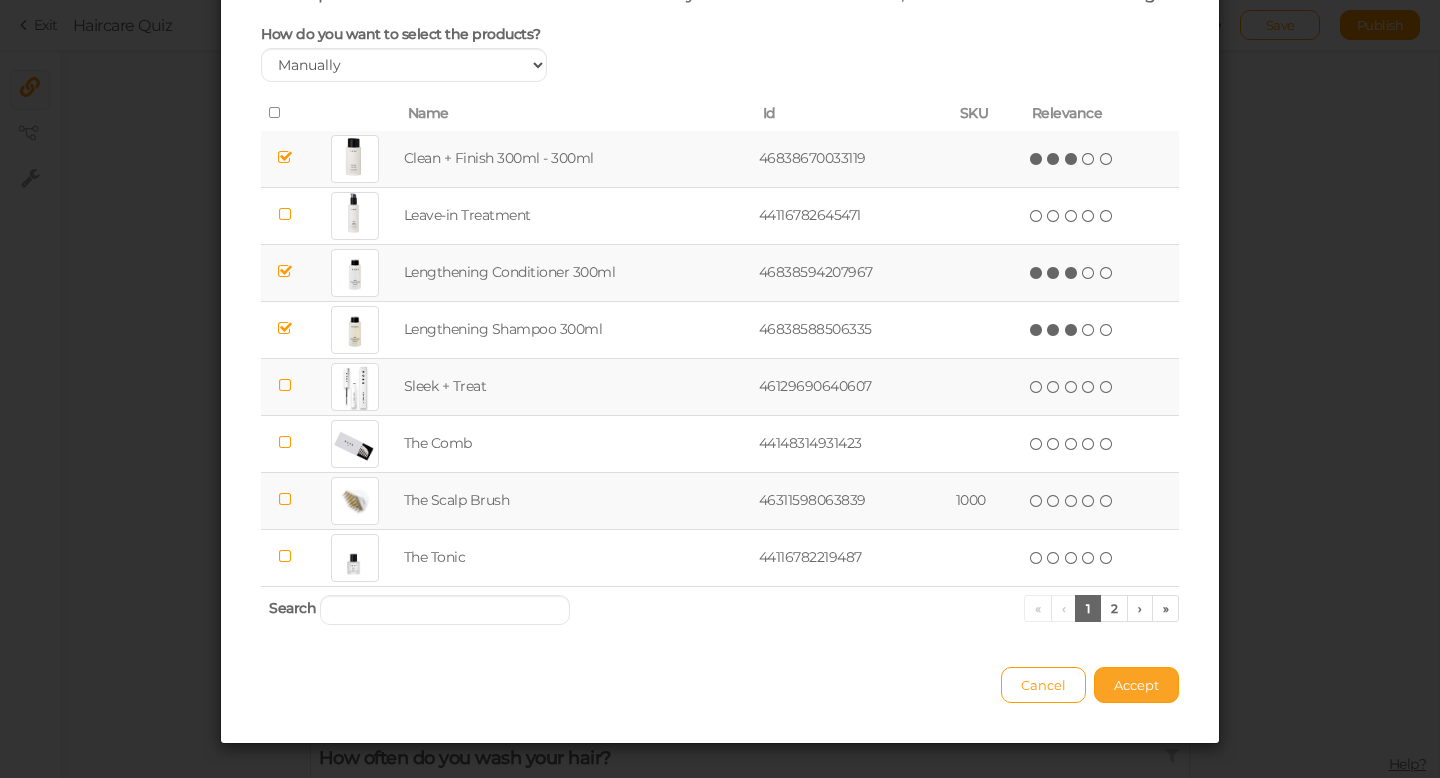 click on "Accept" at bounding box center (1136, 685) 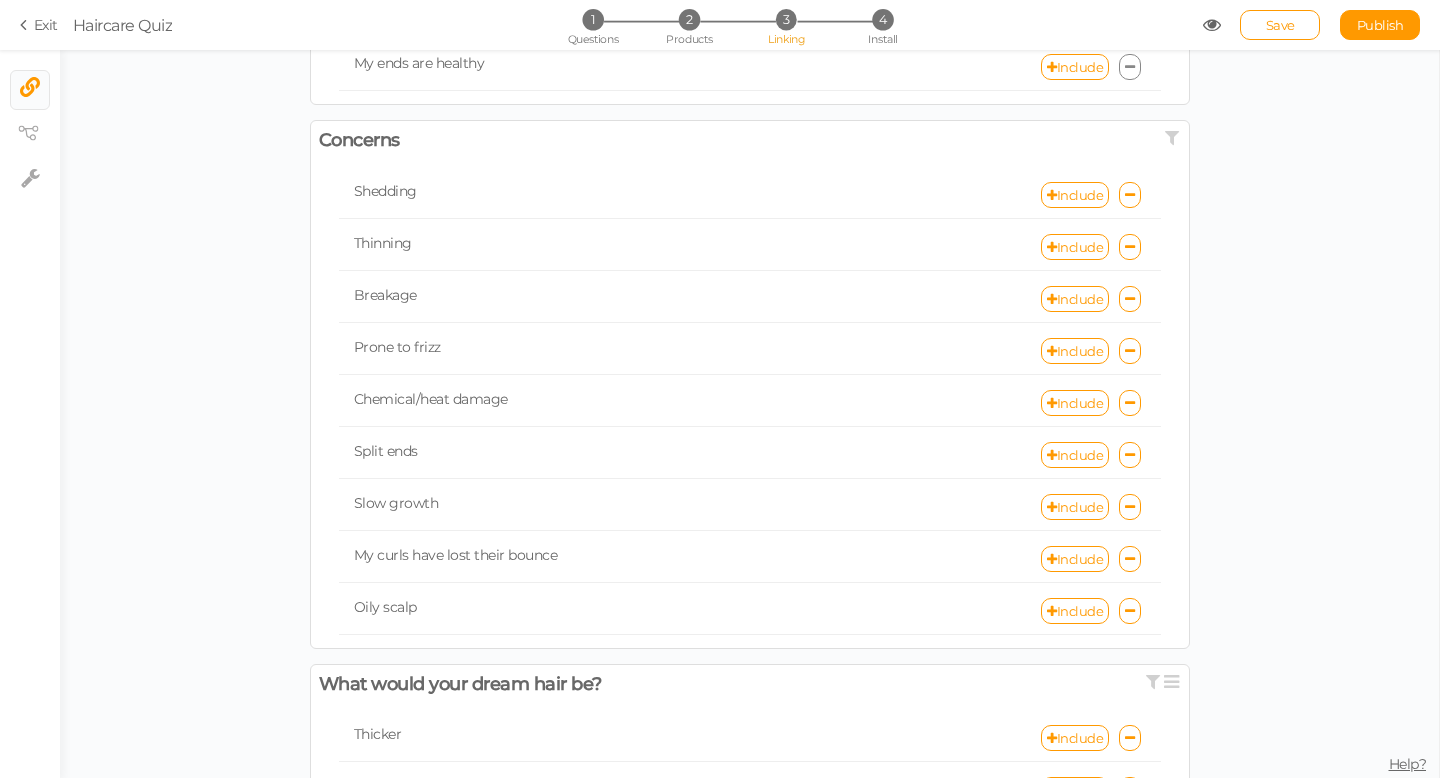 scroll, scrollTop: 0, scrollLeft: 0, axis: both 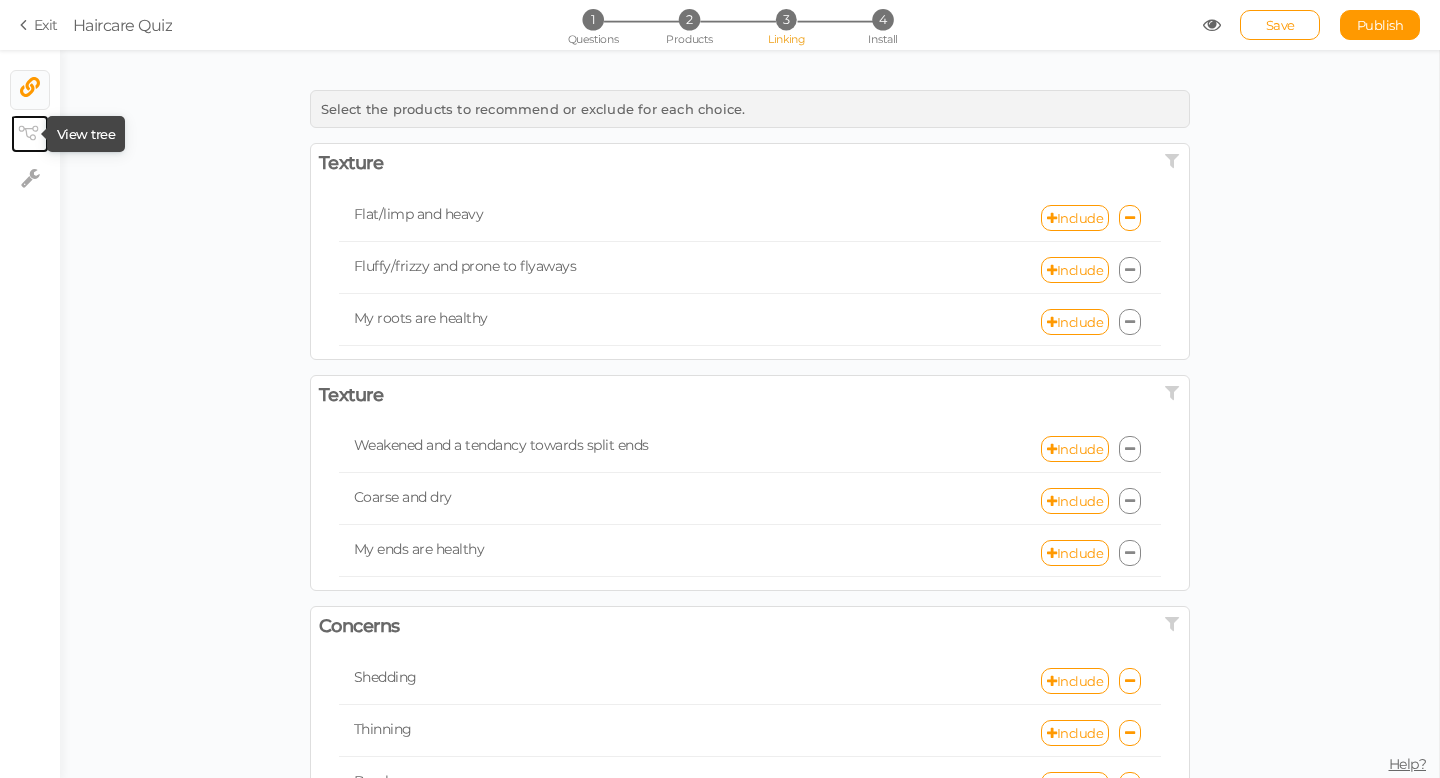 click 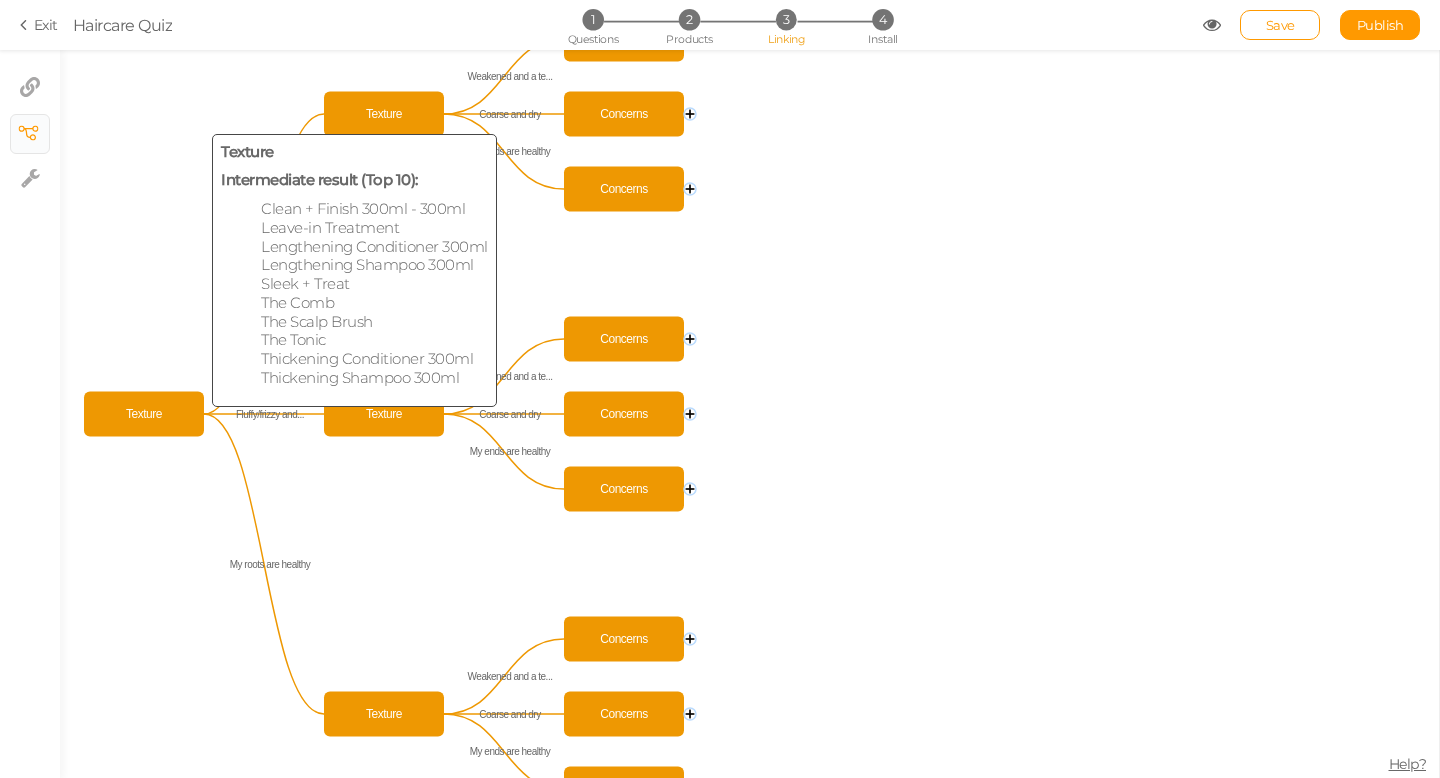 click on "Texture" 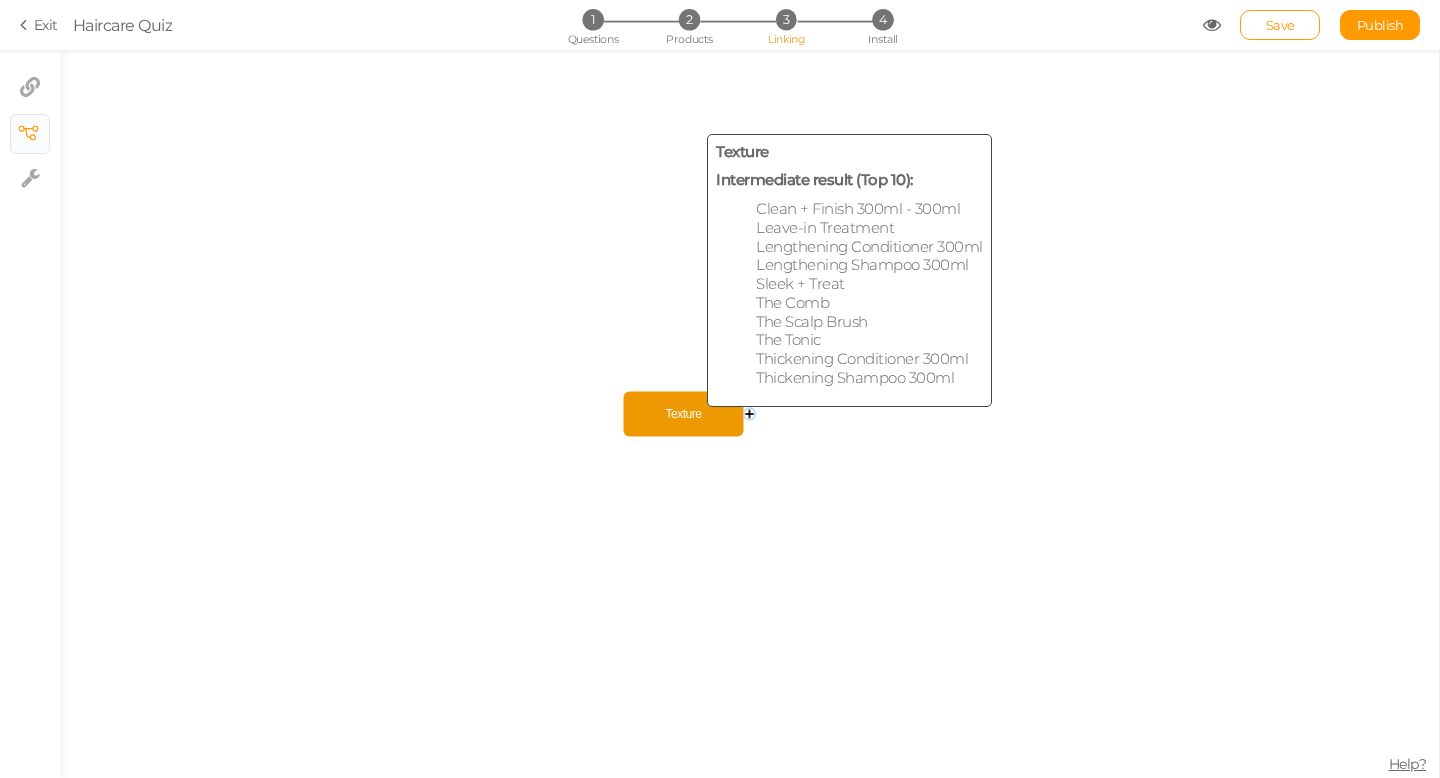 click on "Texture" 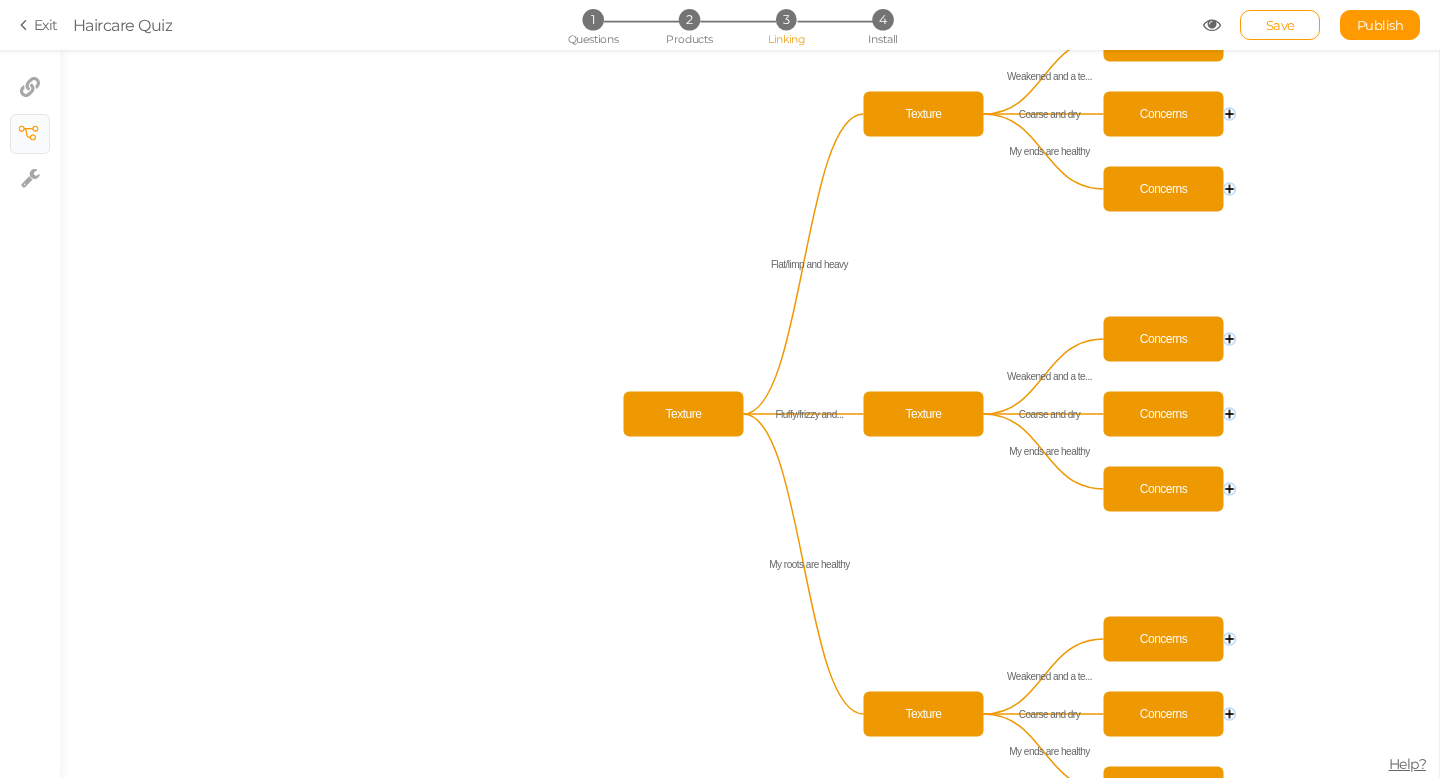 click 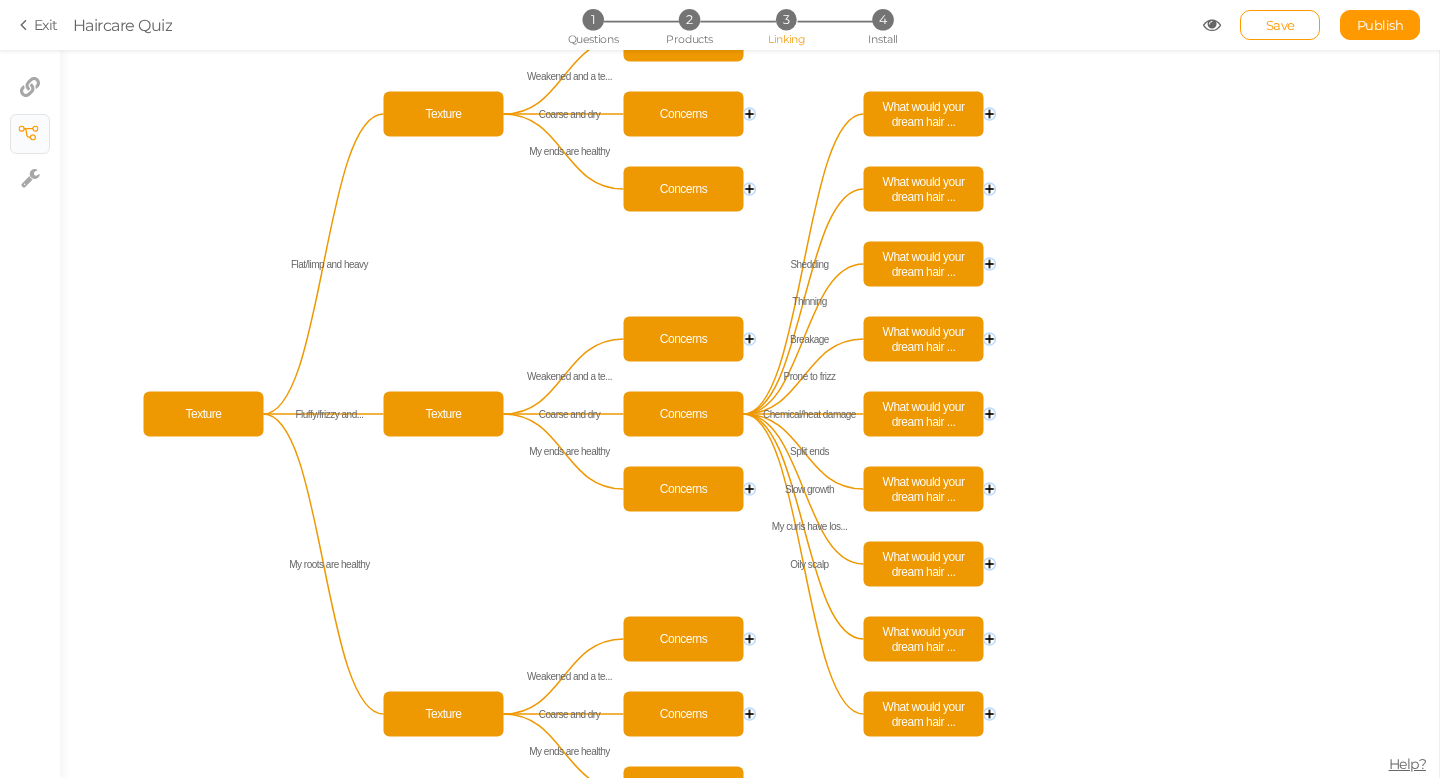 click 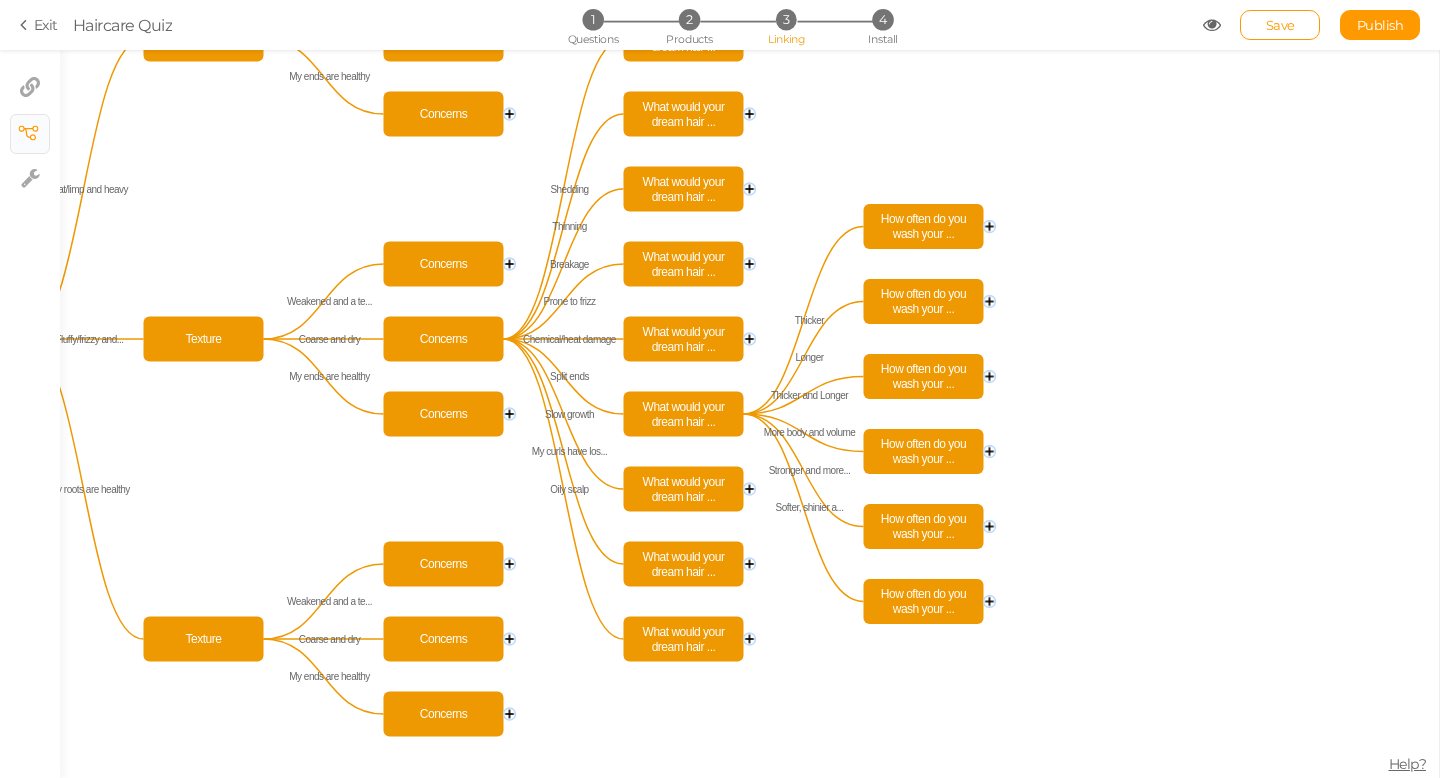 click 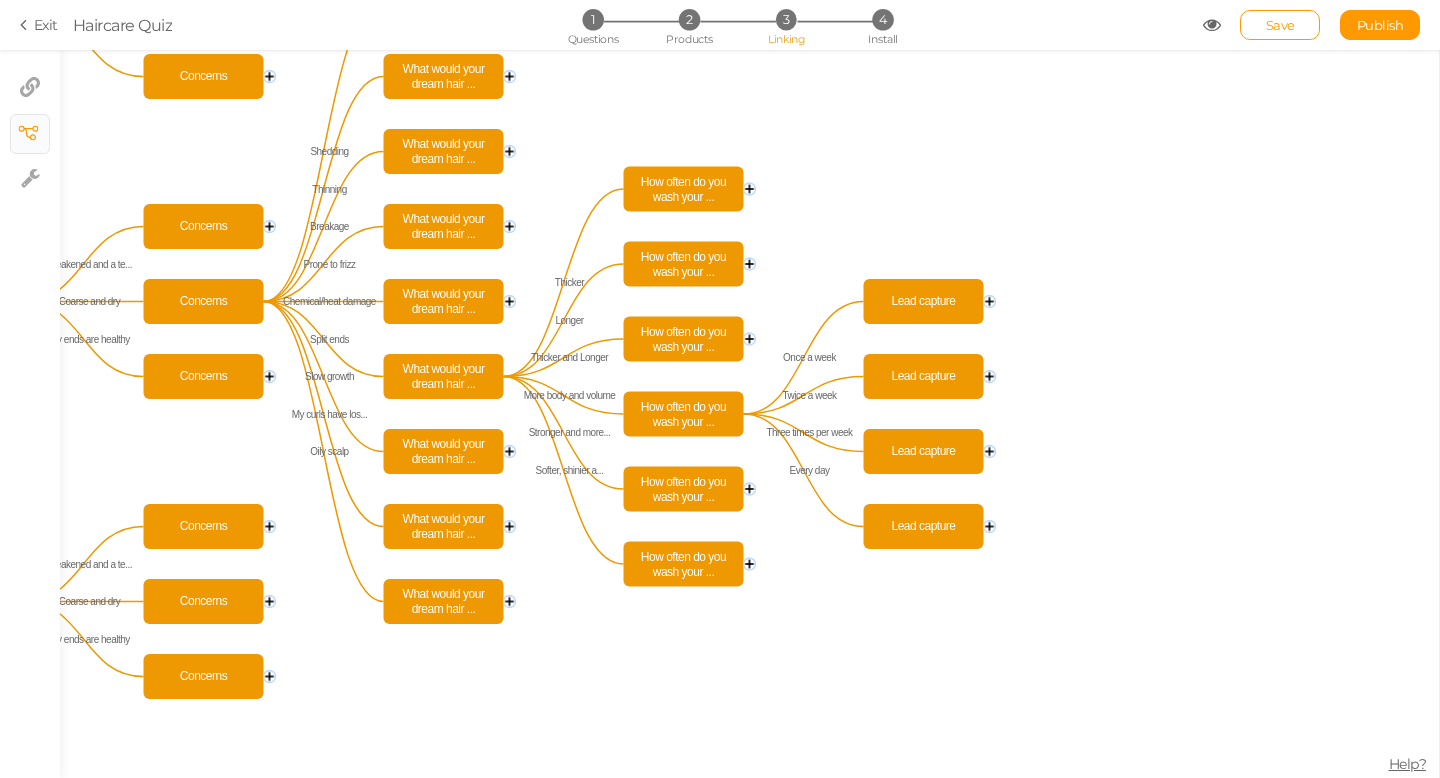 click 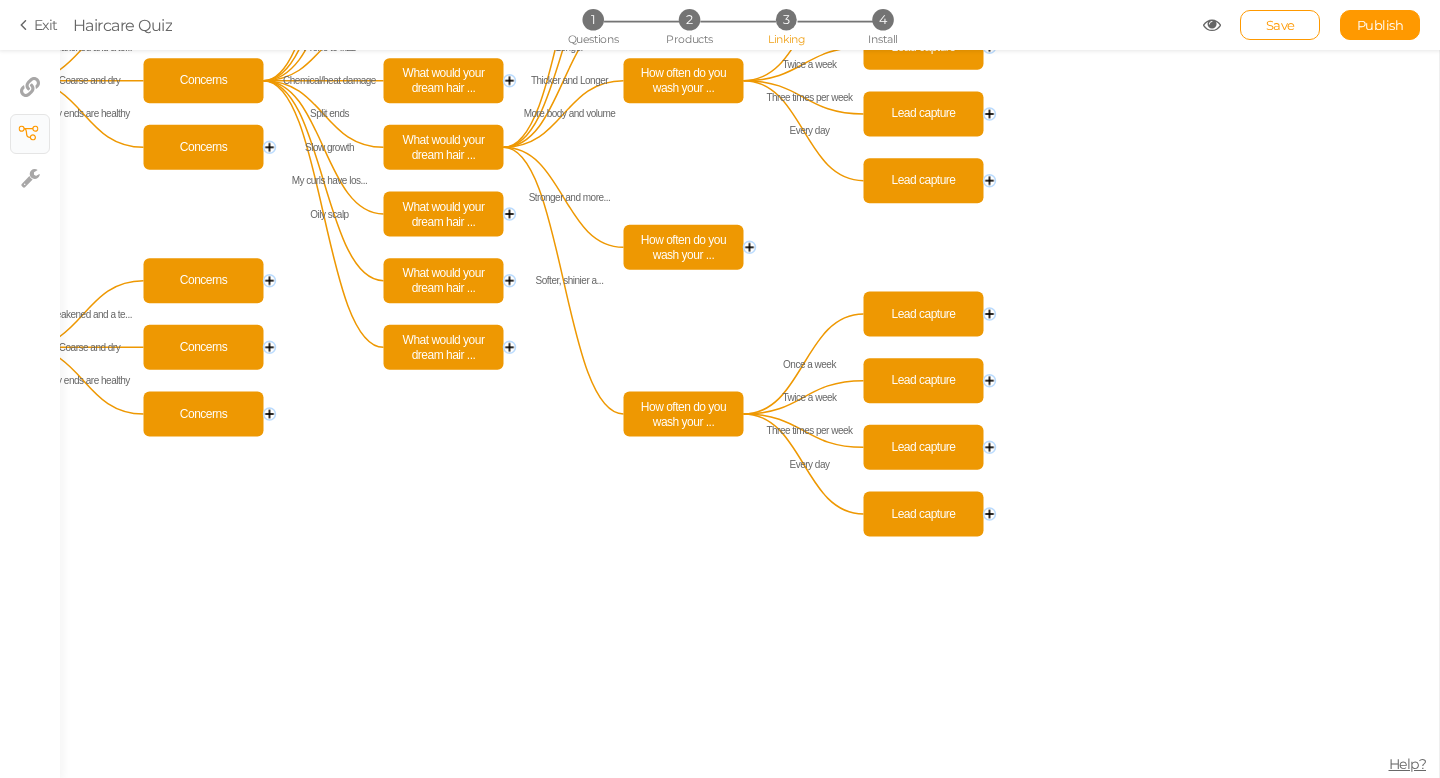 click 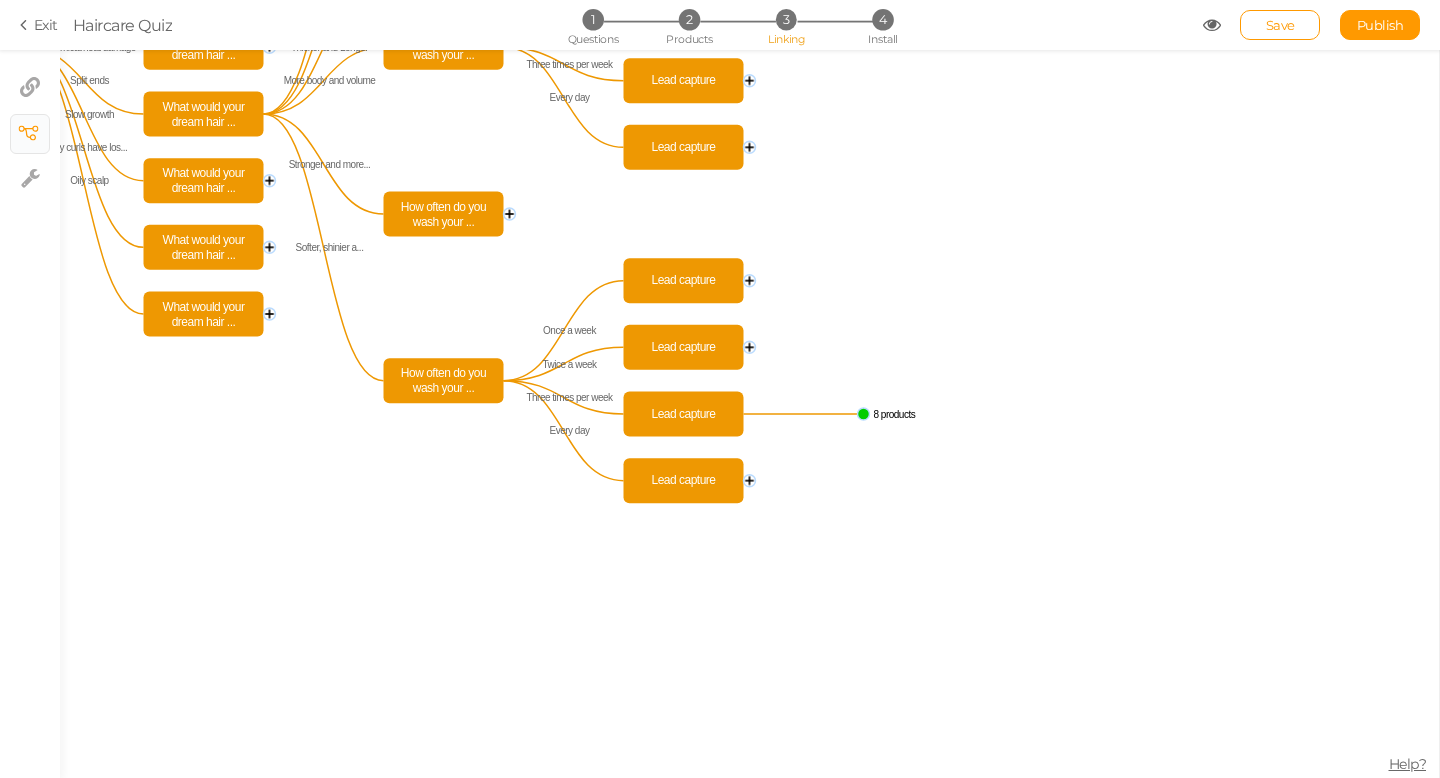 click on "3" at bounding box center (786, 19) 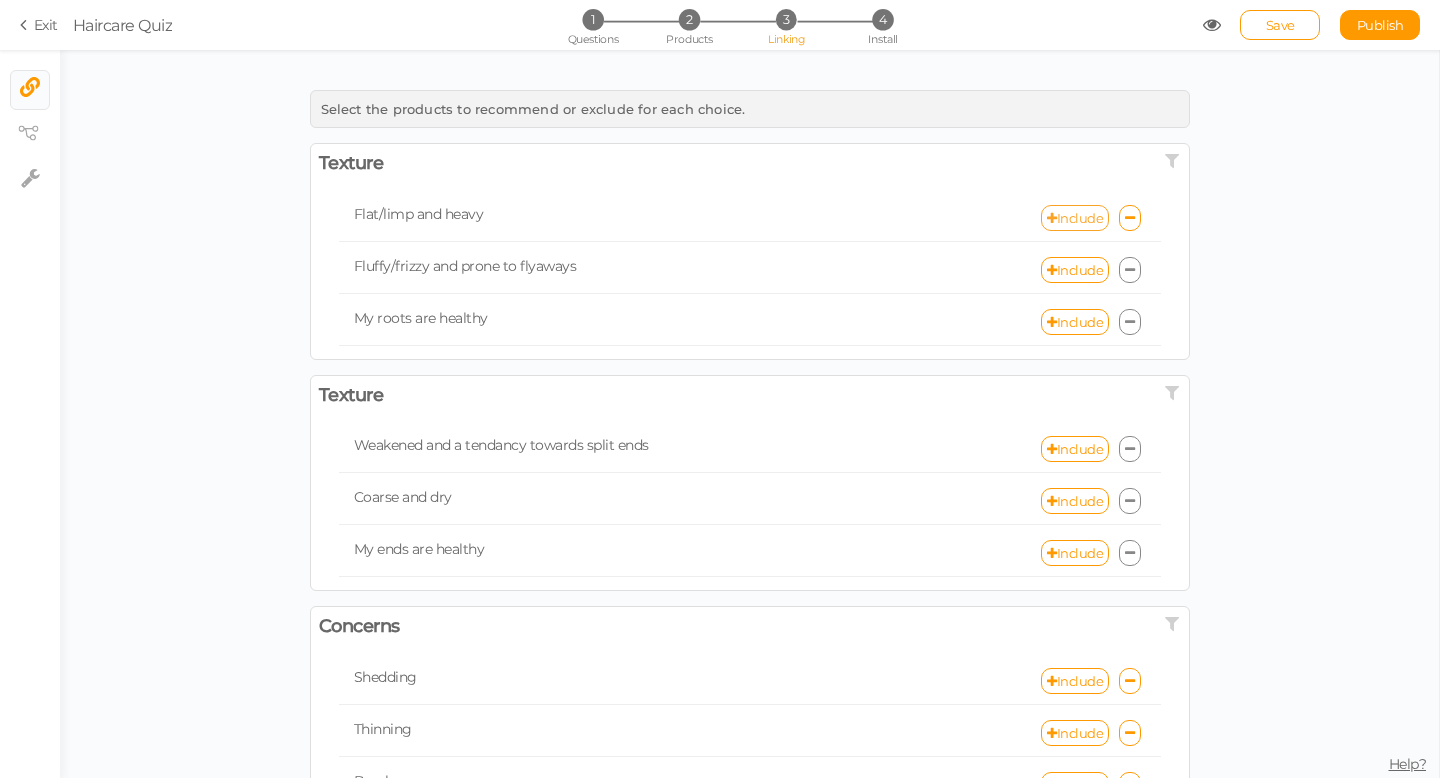 click on "Include" at bounding box center (1075, 218) 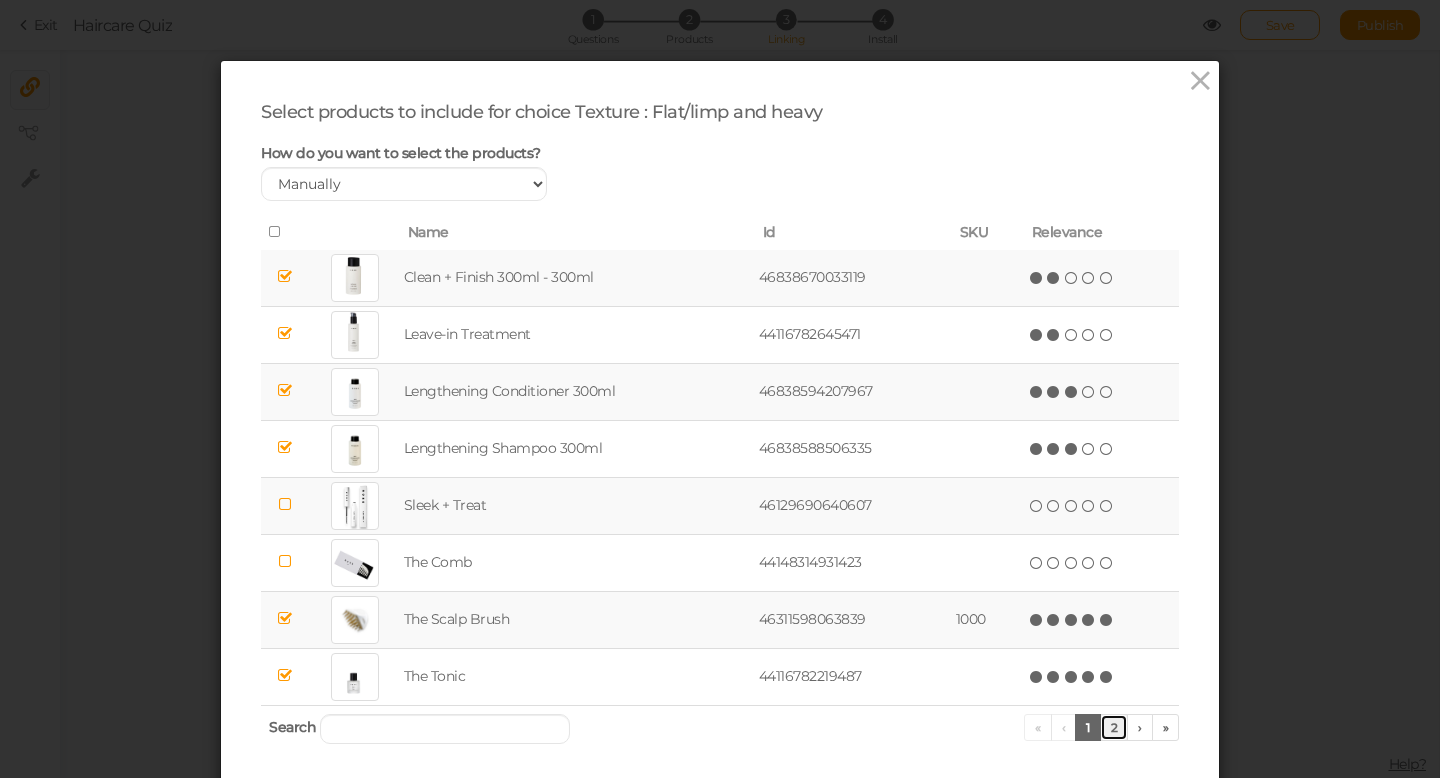click on "2" at bounding box center (1114, 727) 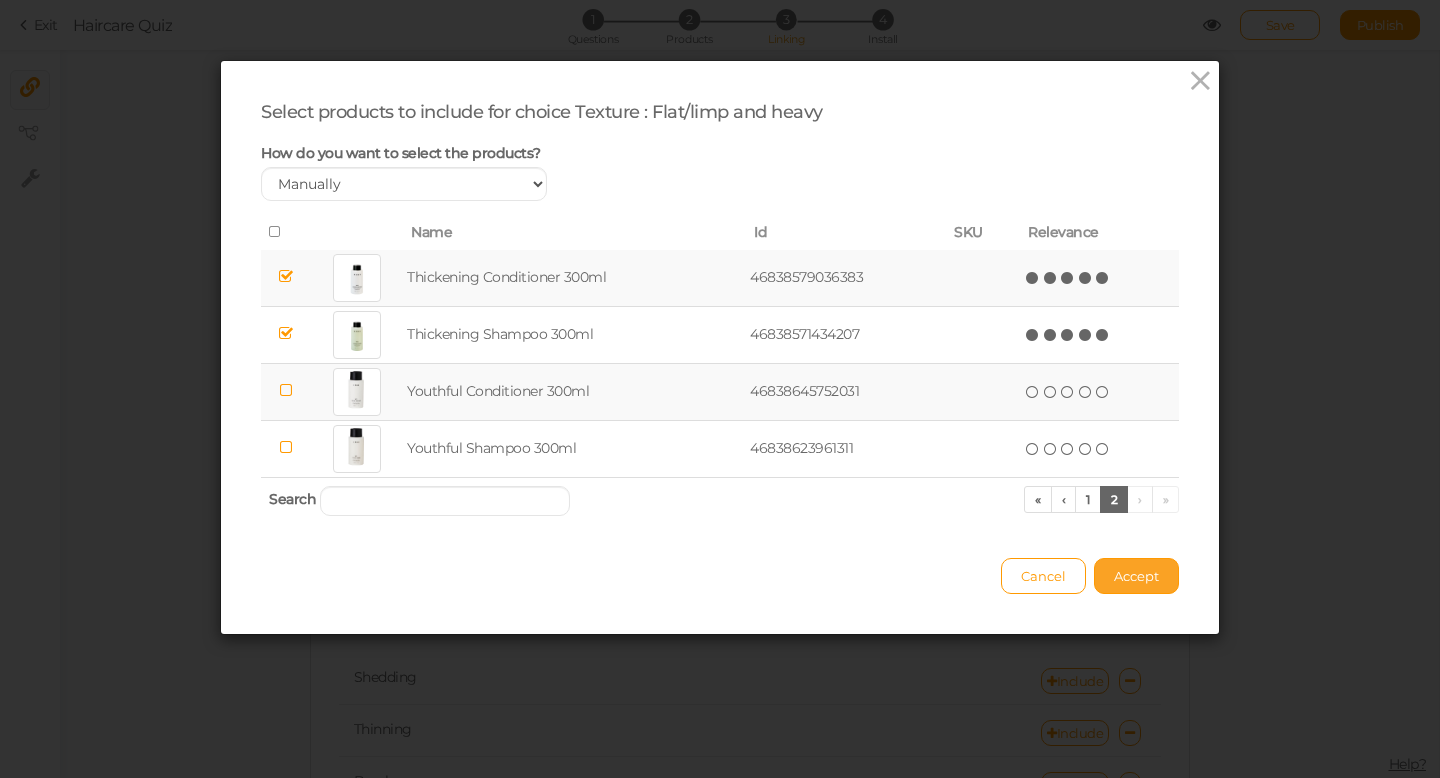 click on "Accept" at bounding box center (1136, 576) 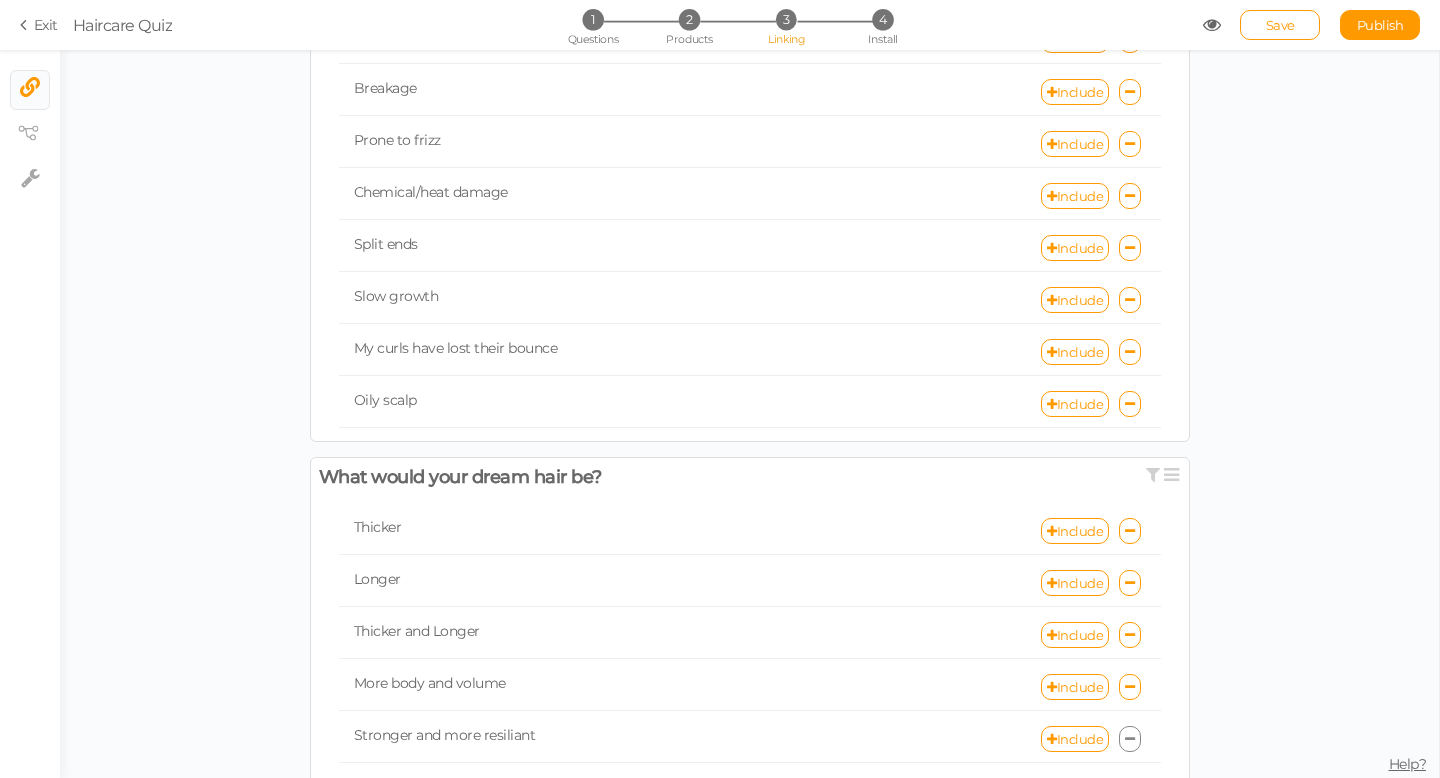 scroll, scrollTop: 695, scrollLeft: 0, axis: vertical 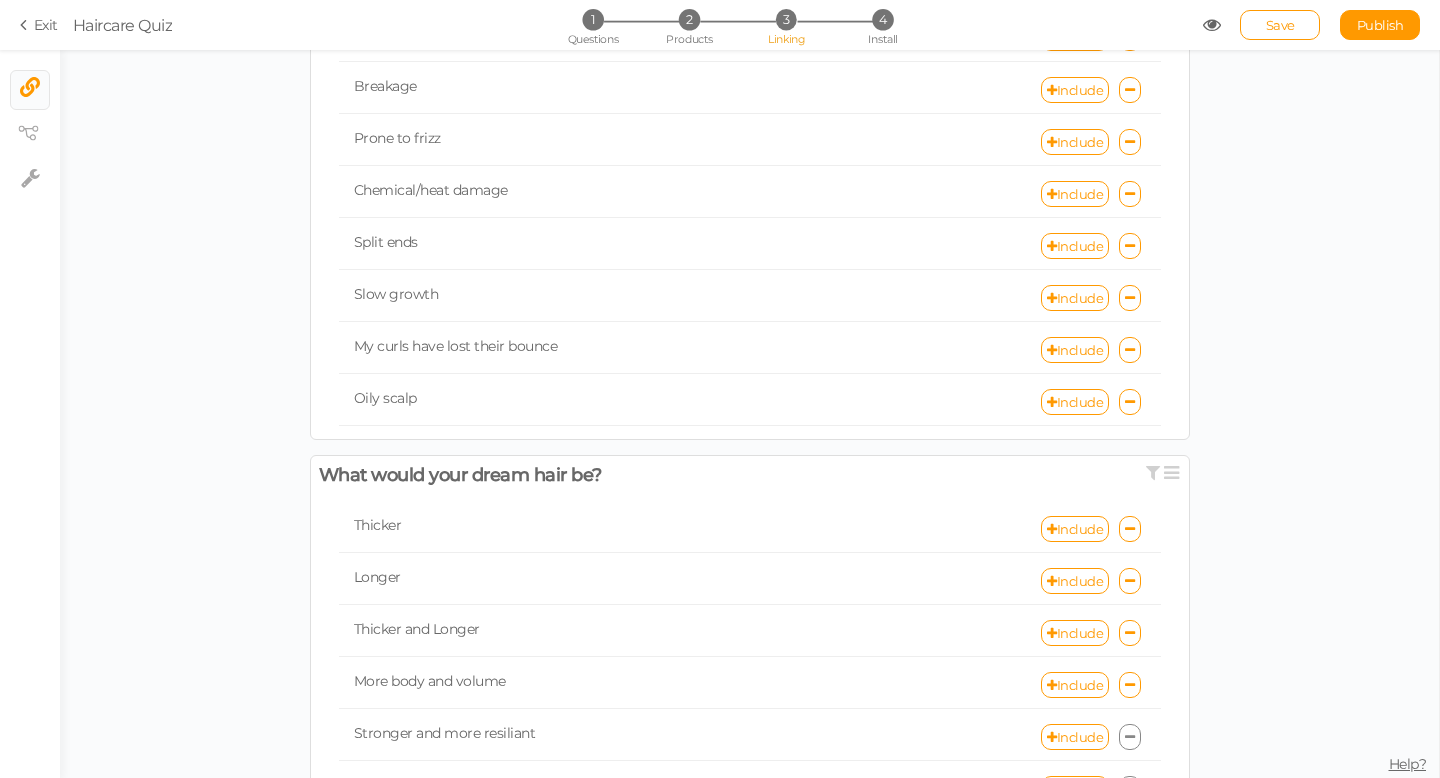 click at bounding box center [27, 25] 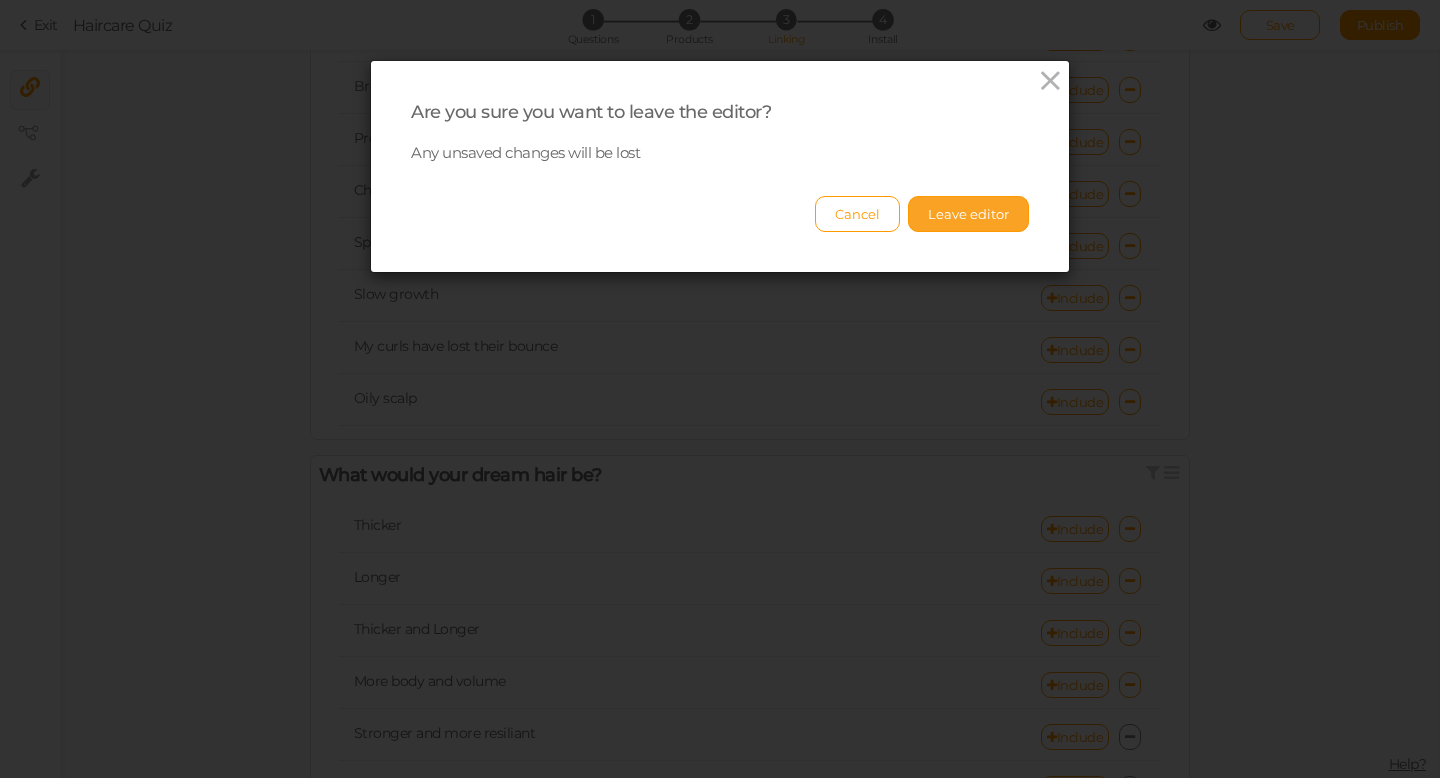 click on "Leave editor" at bounding box center (968, 214) 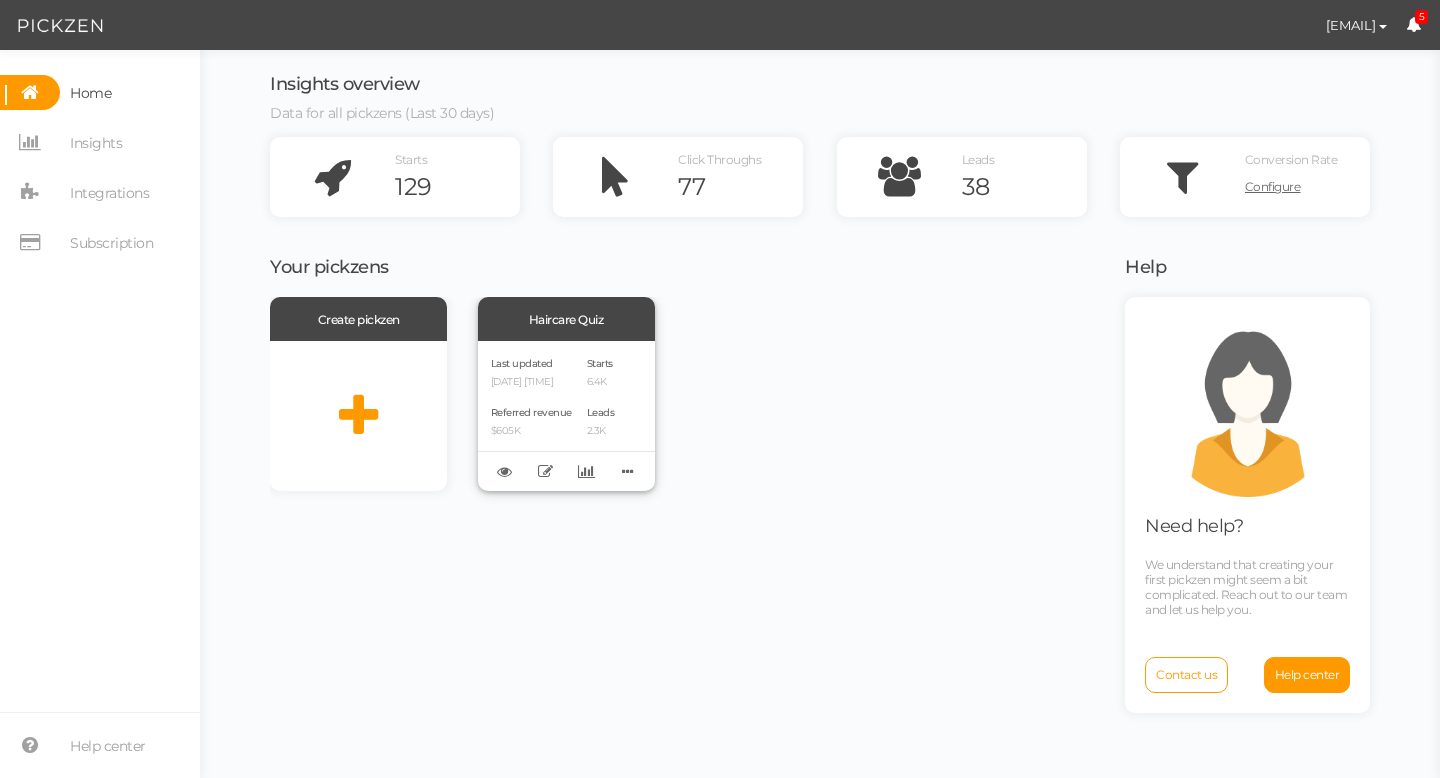click on "Last updated   [DATE] [TIME]       Referred revenue   $605K" at bounding box center (531, 416) 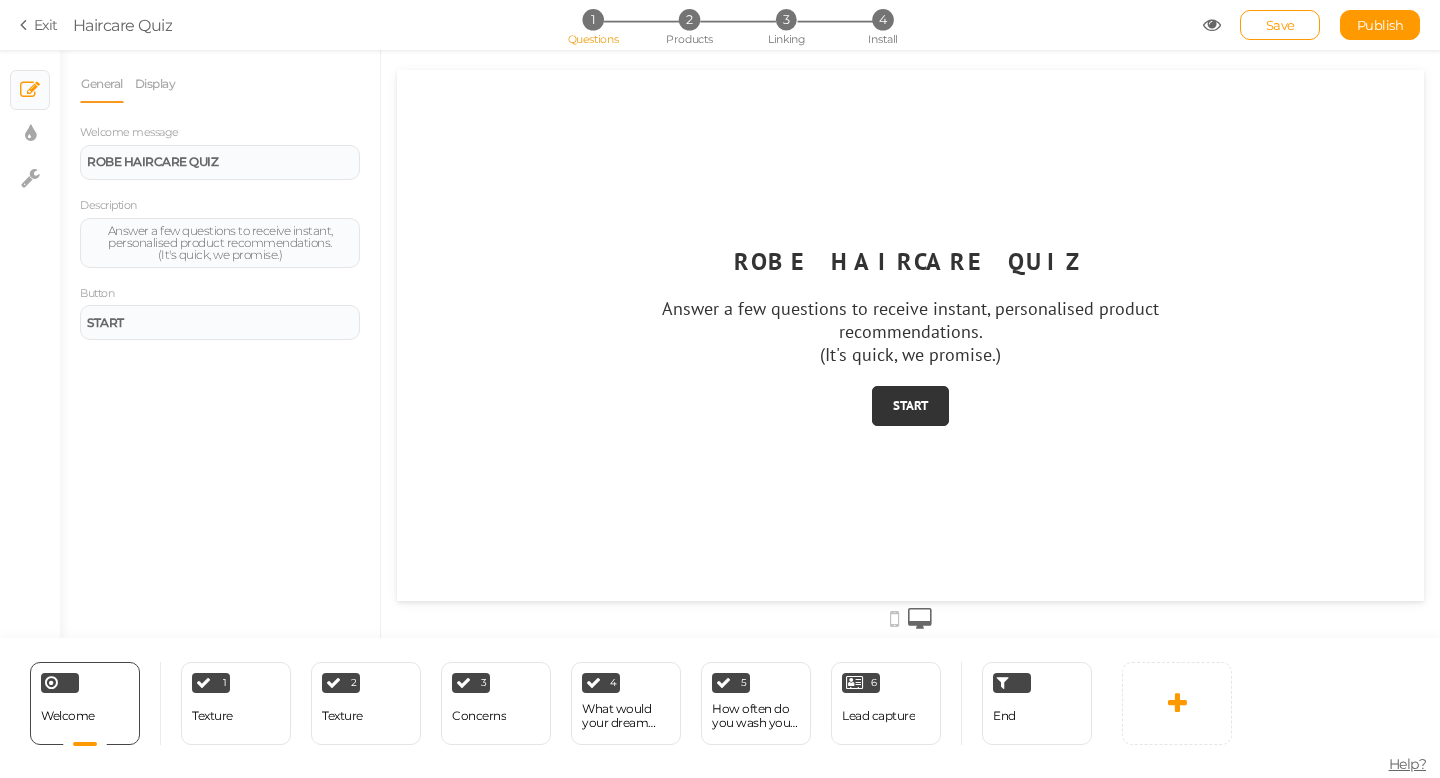 scroll, scrollTop: 0, scrollLeft: 0, axis: both 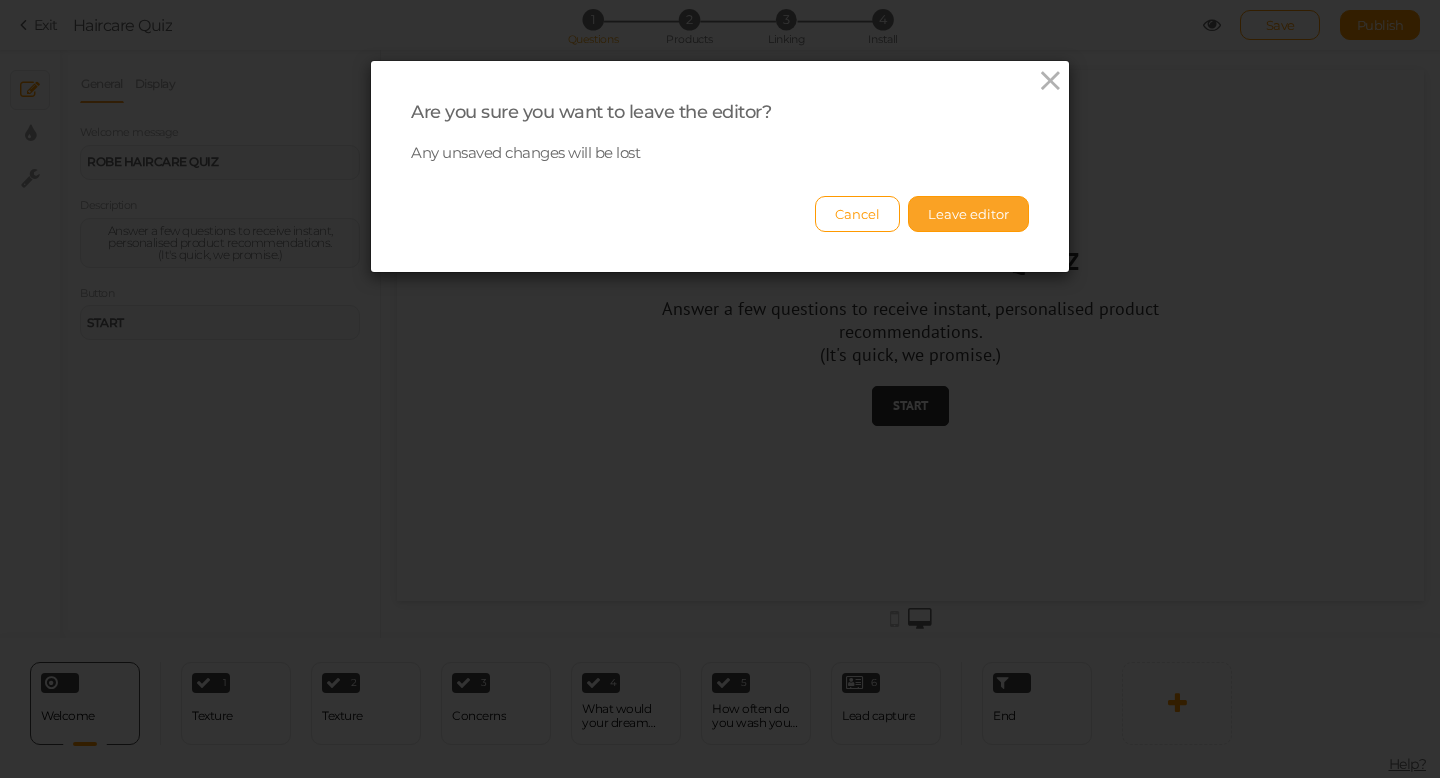 click on "Leave editor" at bounding box center [968, 214] 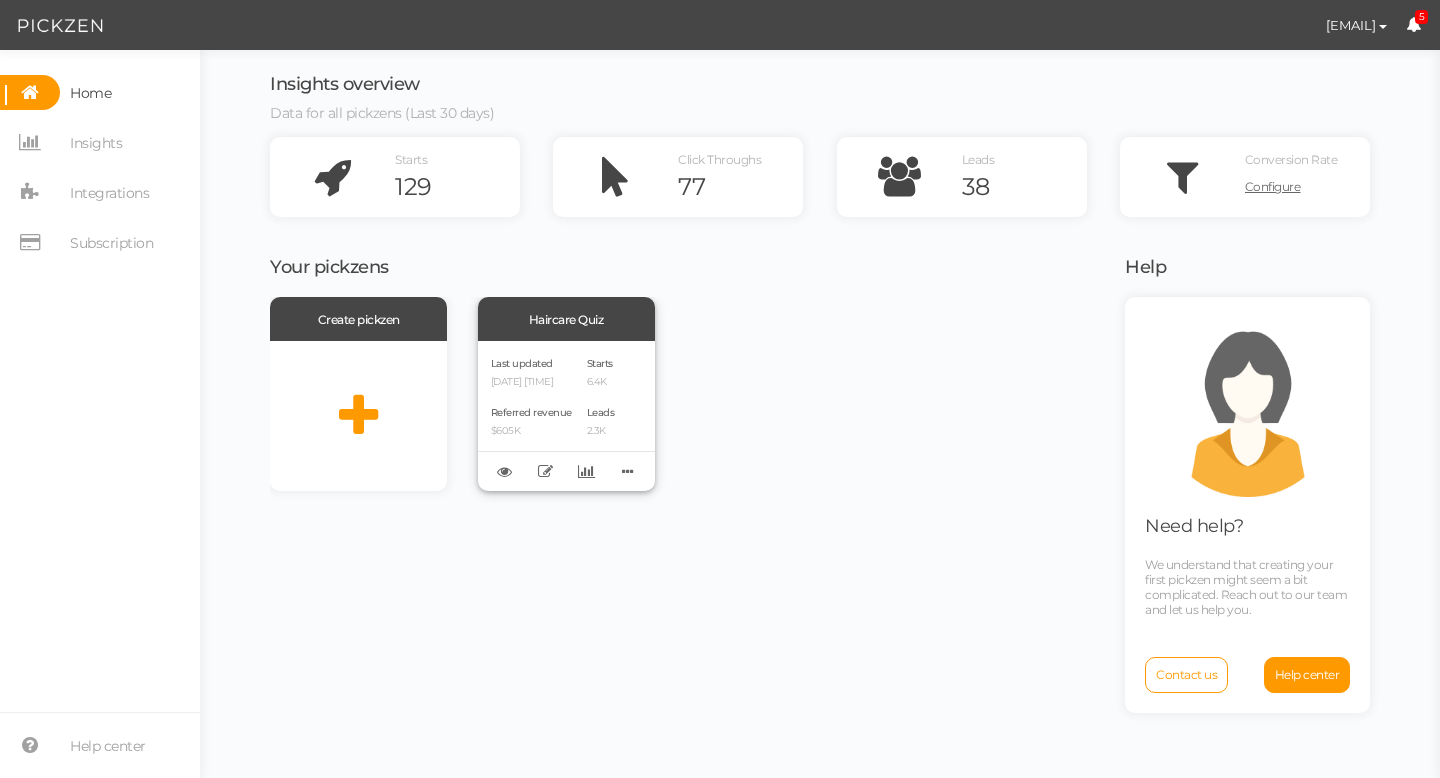click on "Last updated   [DATE] [TIME]       Referred revenue   $605K" at bounding box center (531, 416) 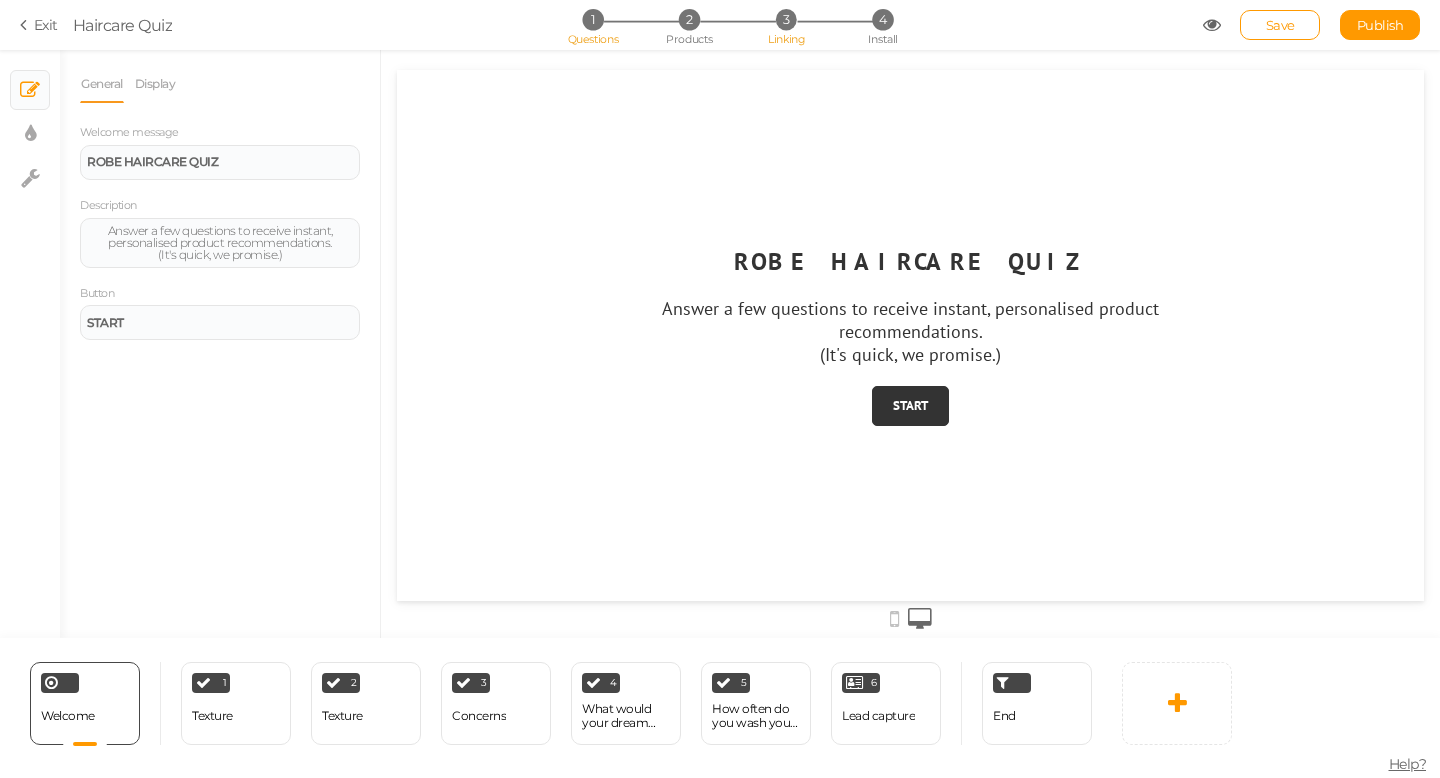 scroll, scrollTop: 0, scrollLeft: 0, axis: both 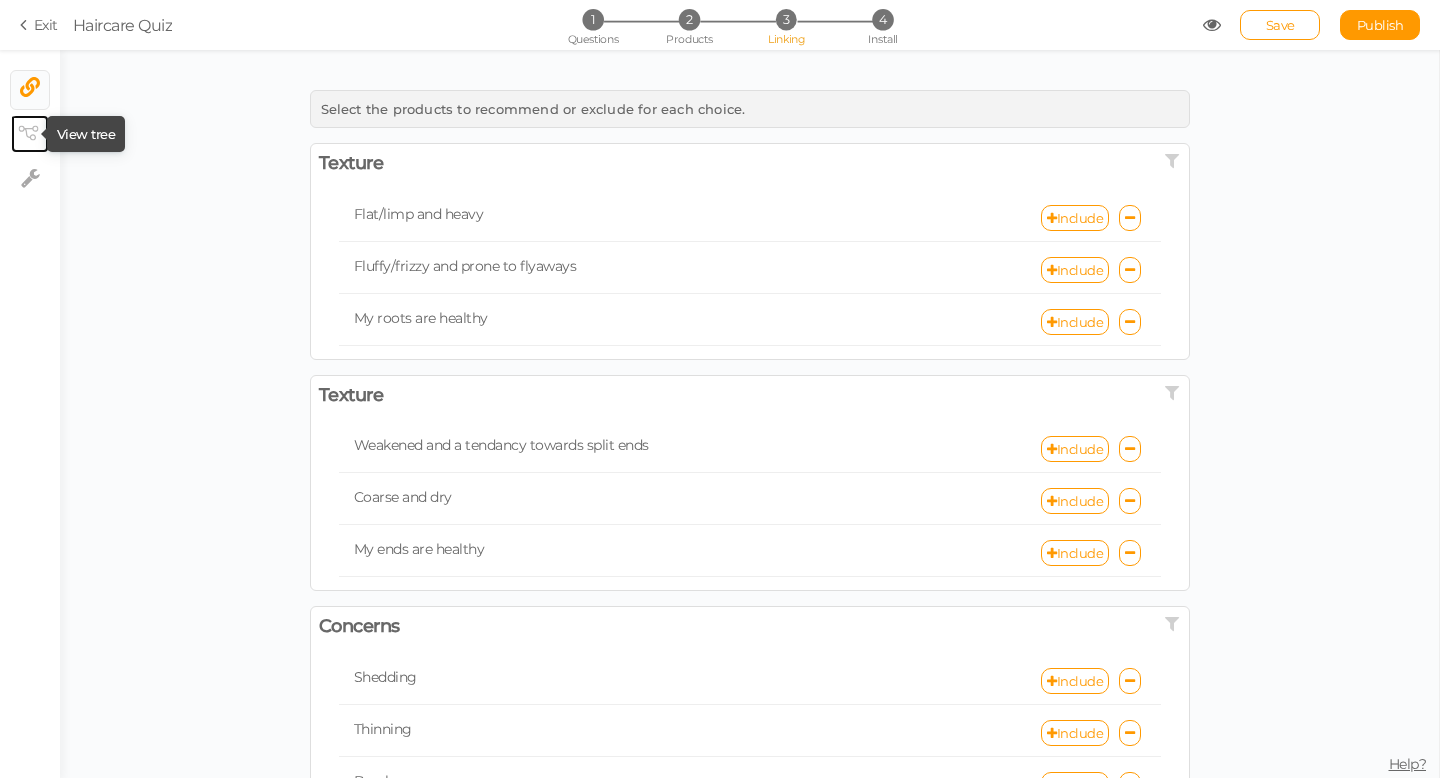 click 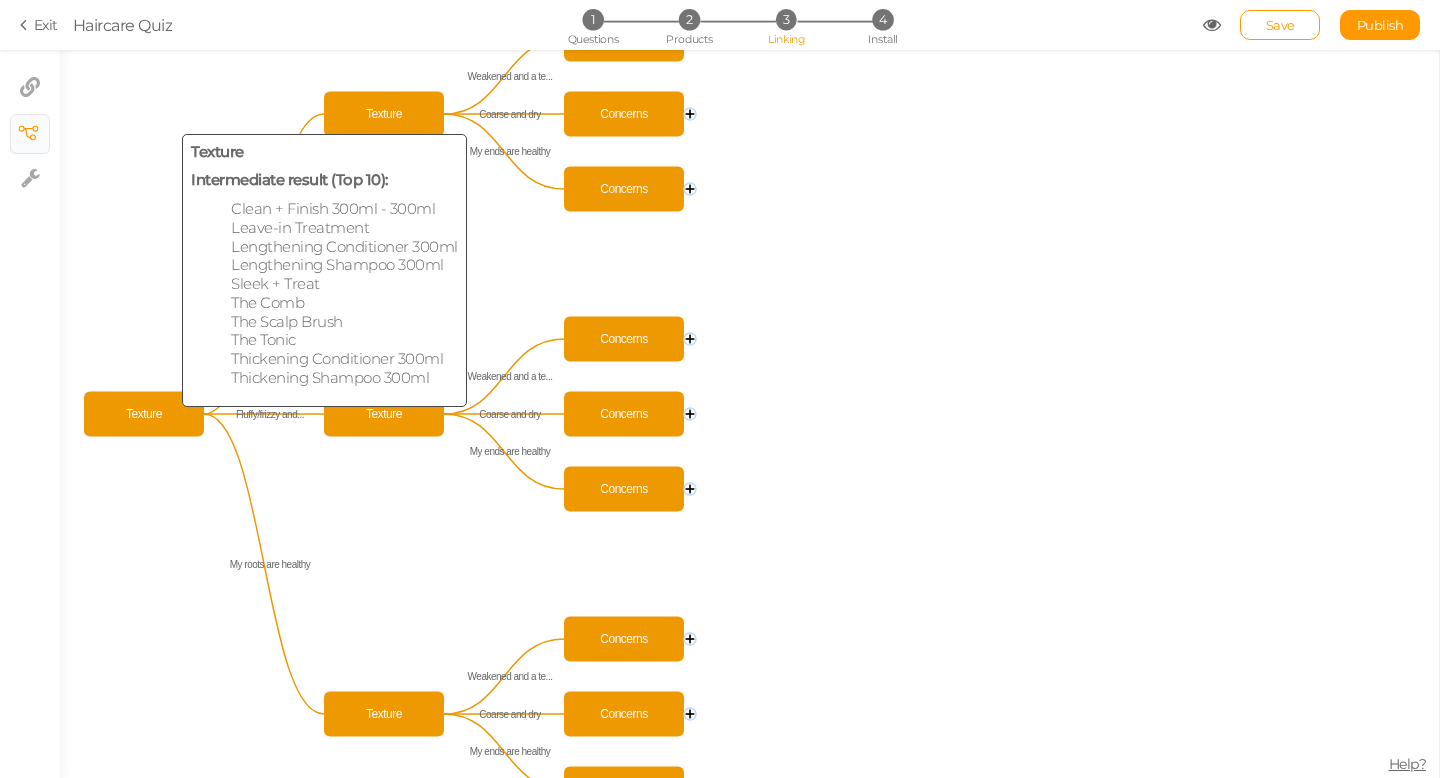 click on "Texture" 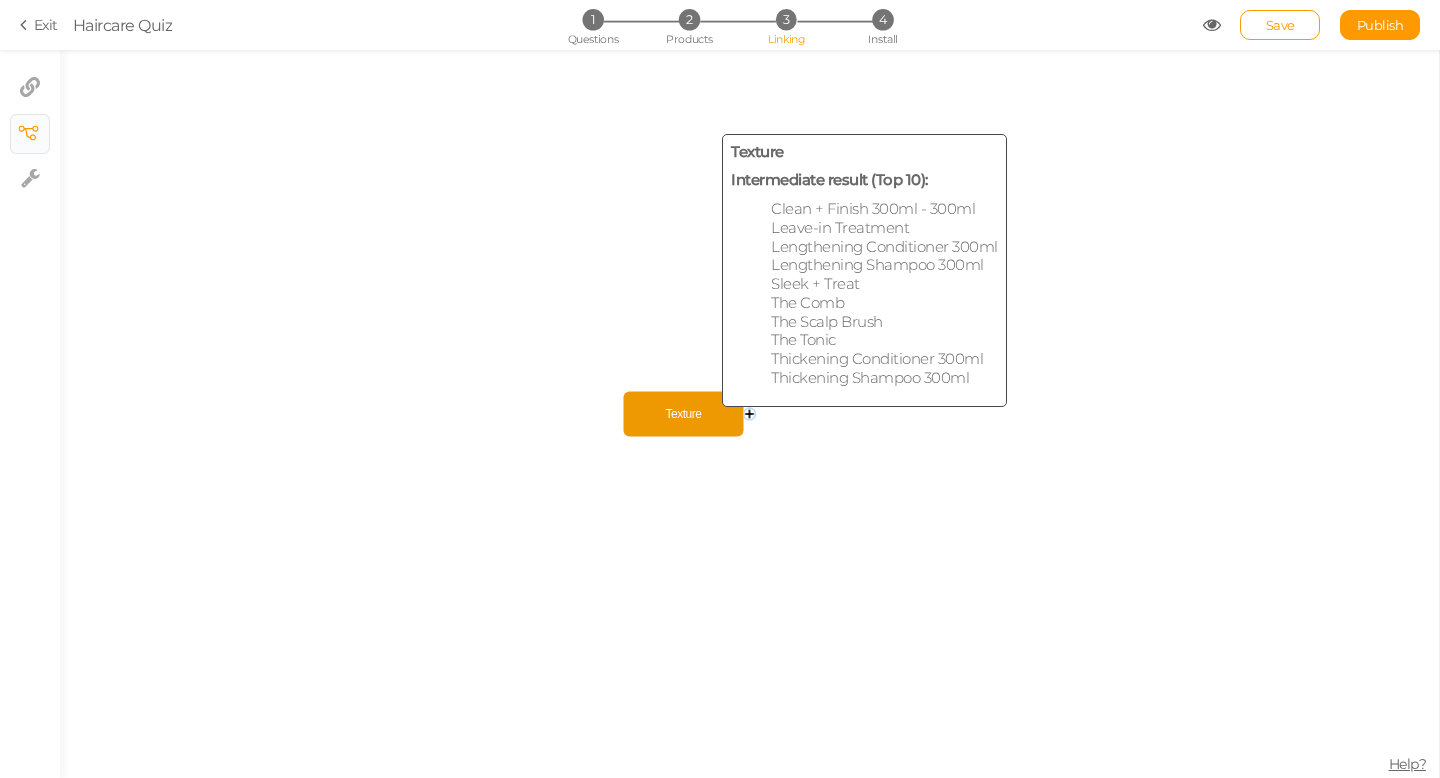 click on "Texture" 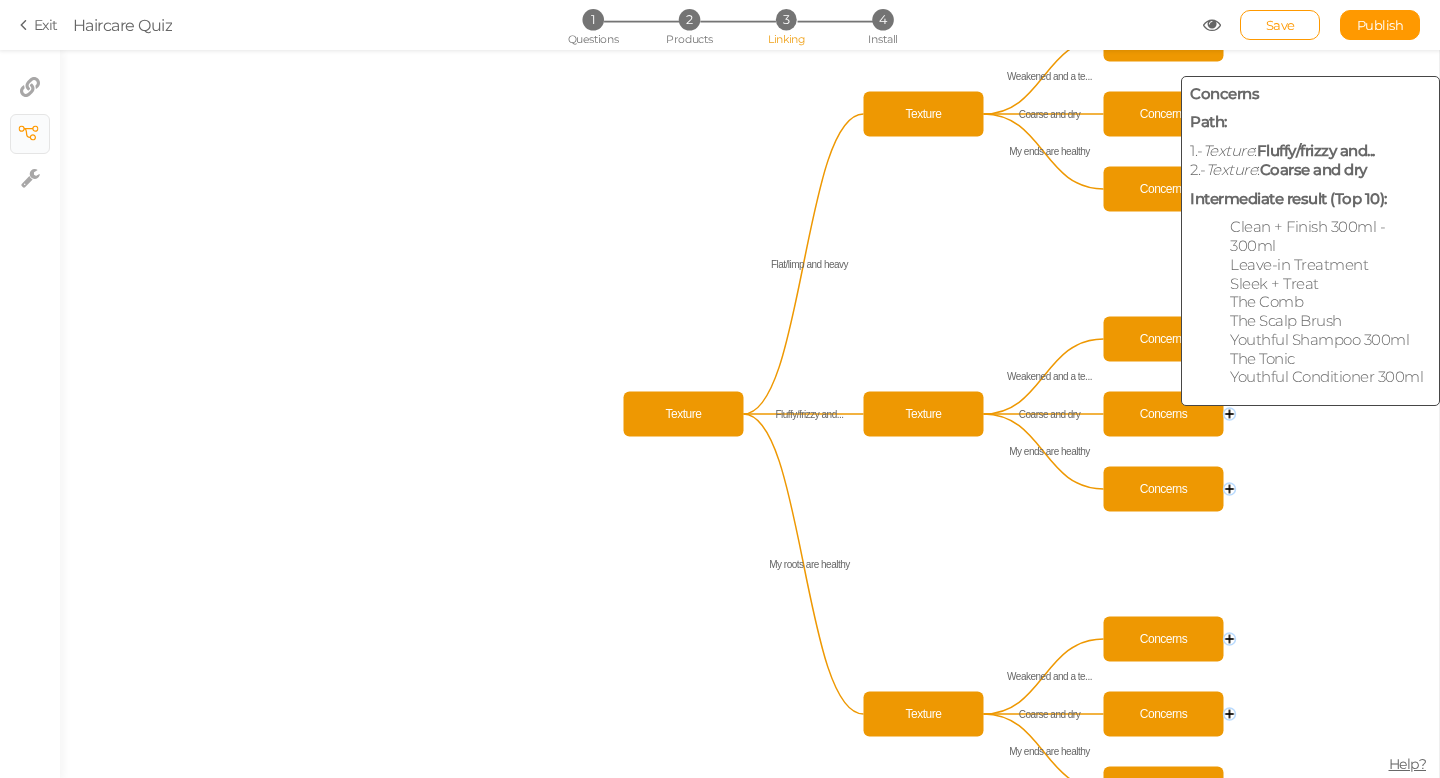 click on "Concerns" 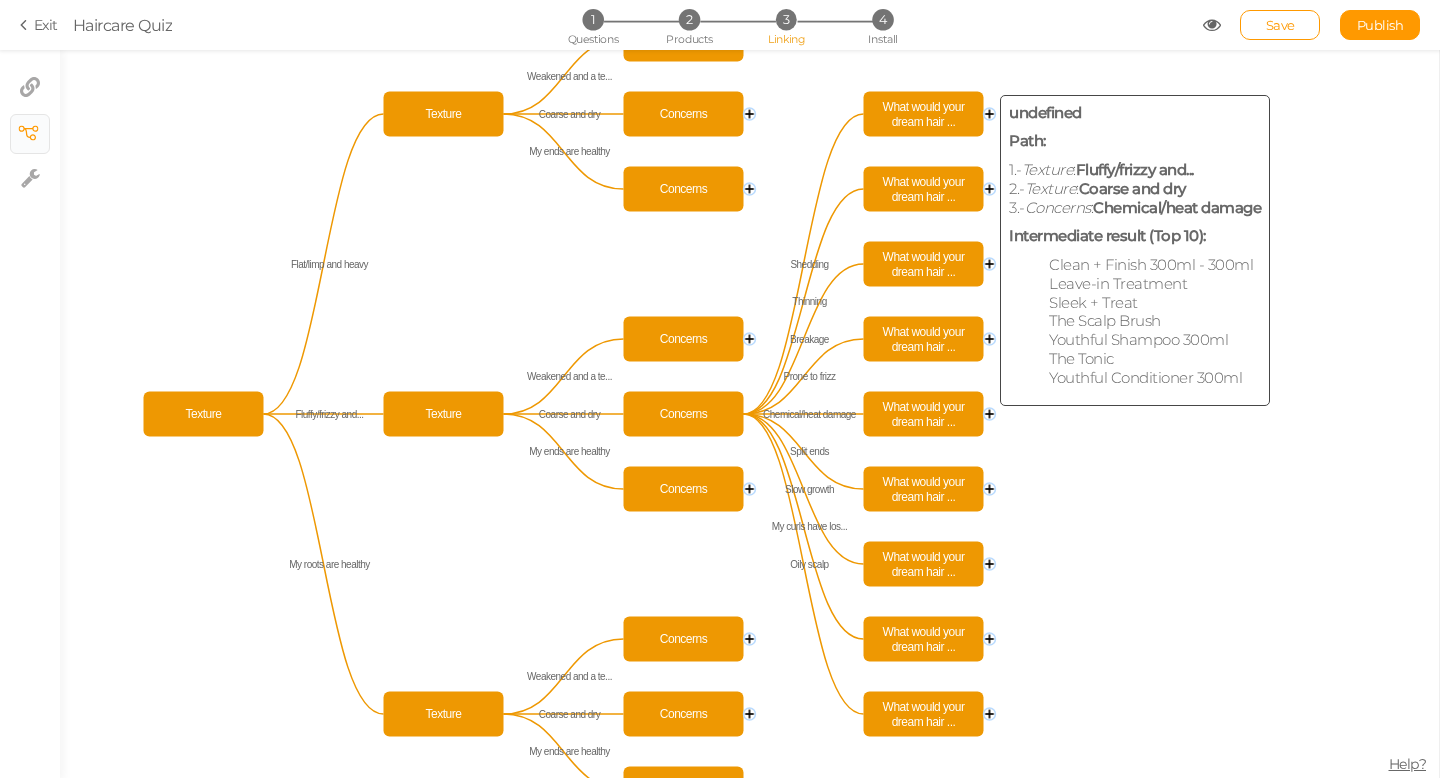 click on "What would your dream hair ..." 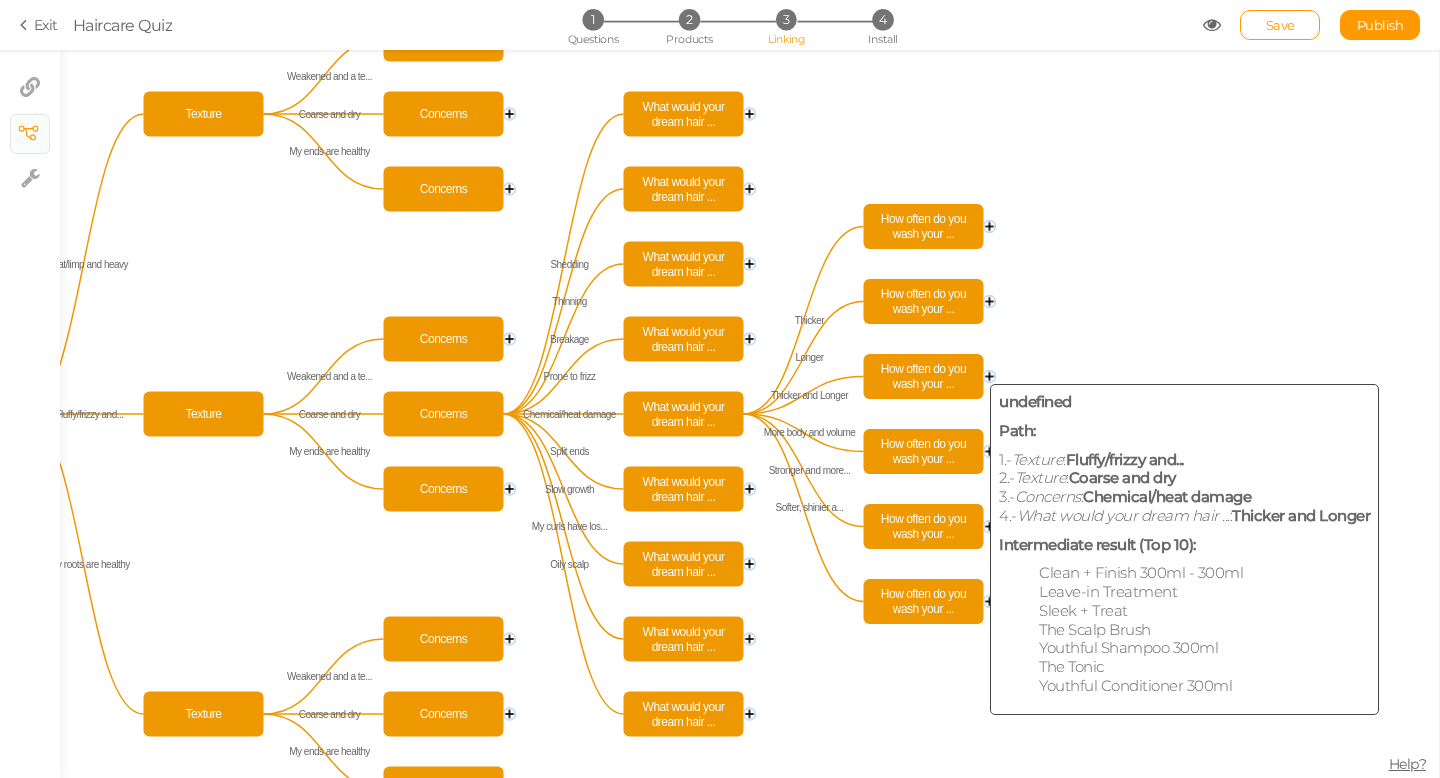 click on "How often do you wash your ..." 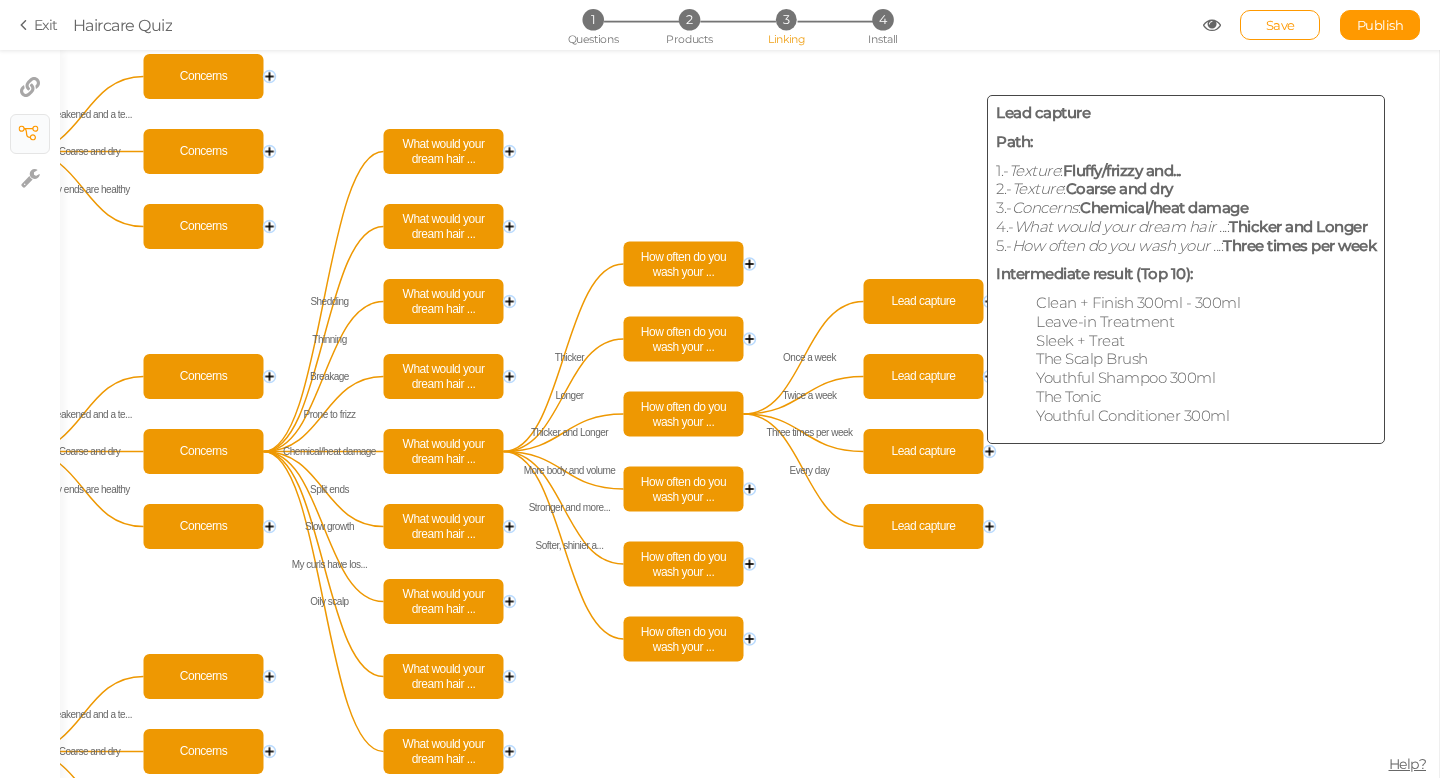 click on "Lead capture" 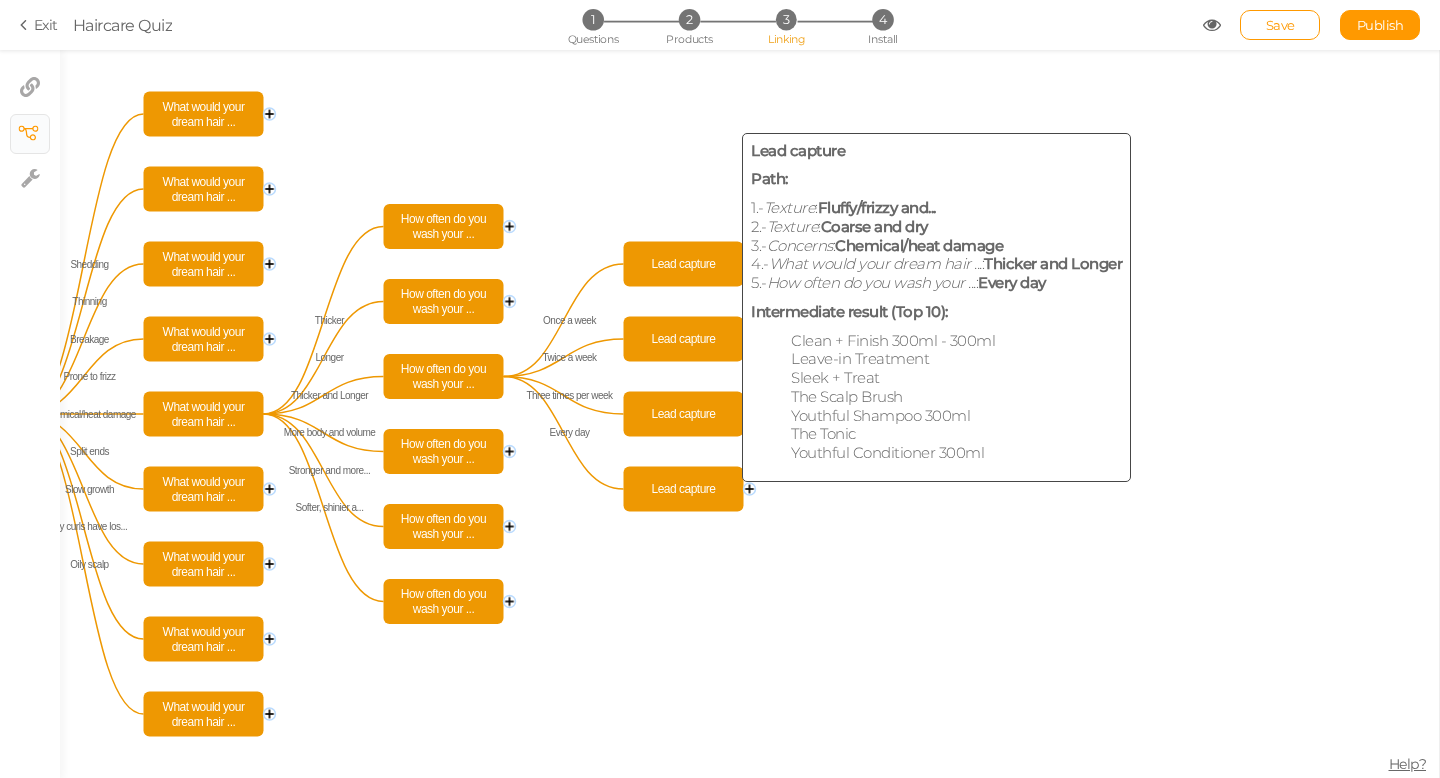 click on "Lead capture" 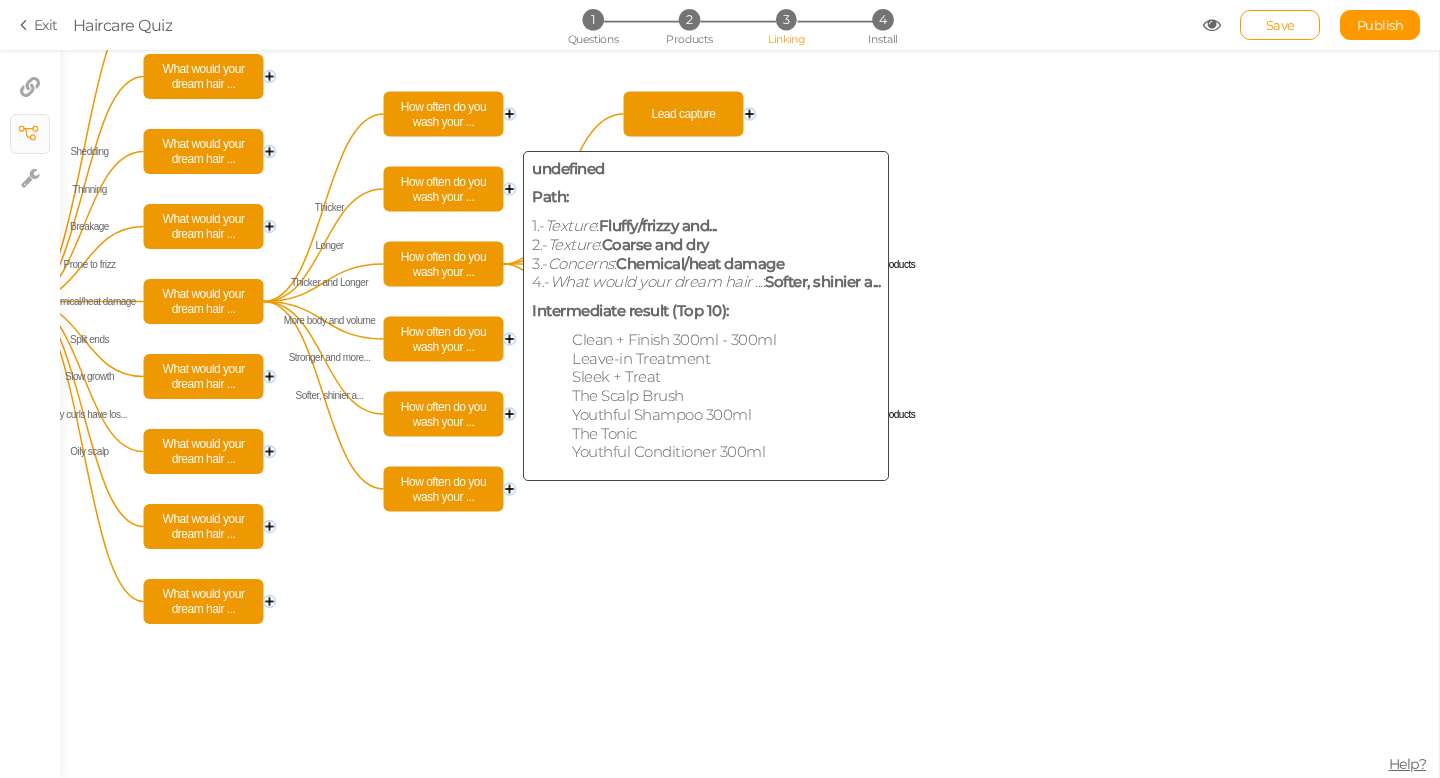 click on "How often do you wash your ..." 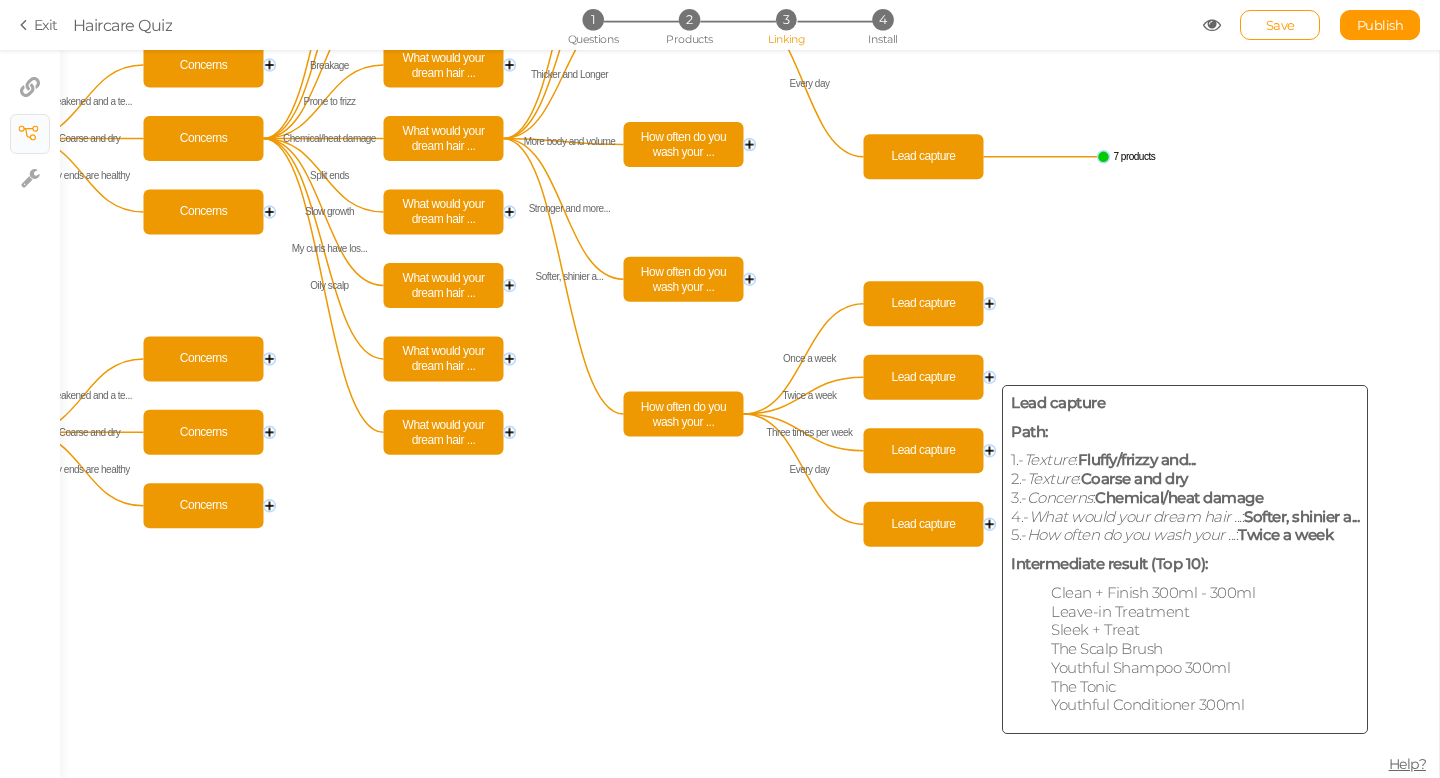 click on "Lead capture" 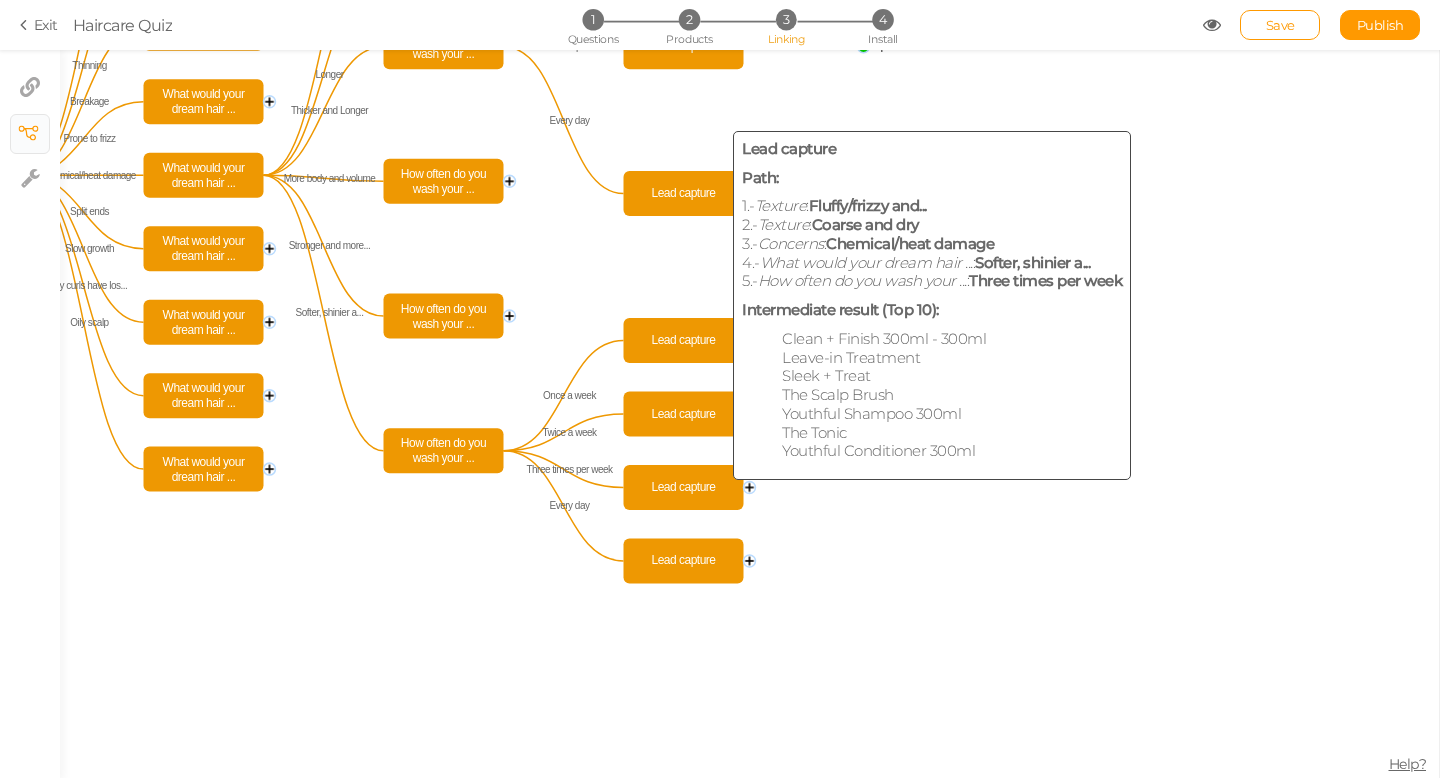 click on "Lead capture" 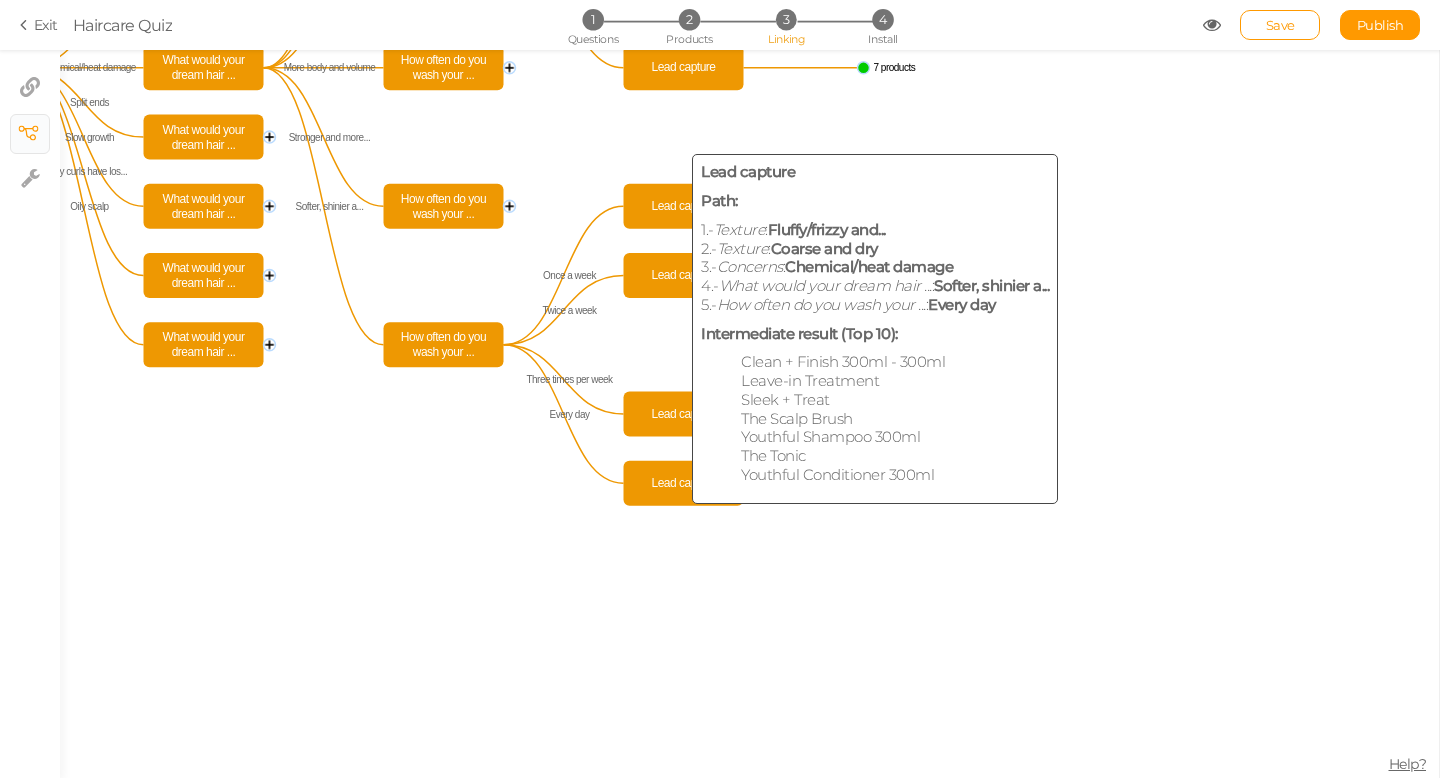 click on "Lead capture" 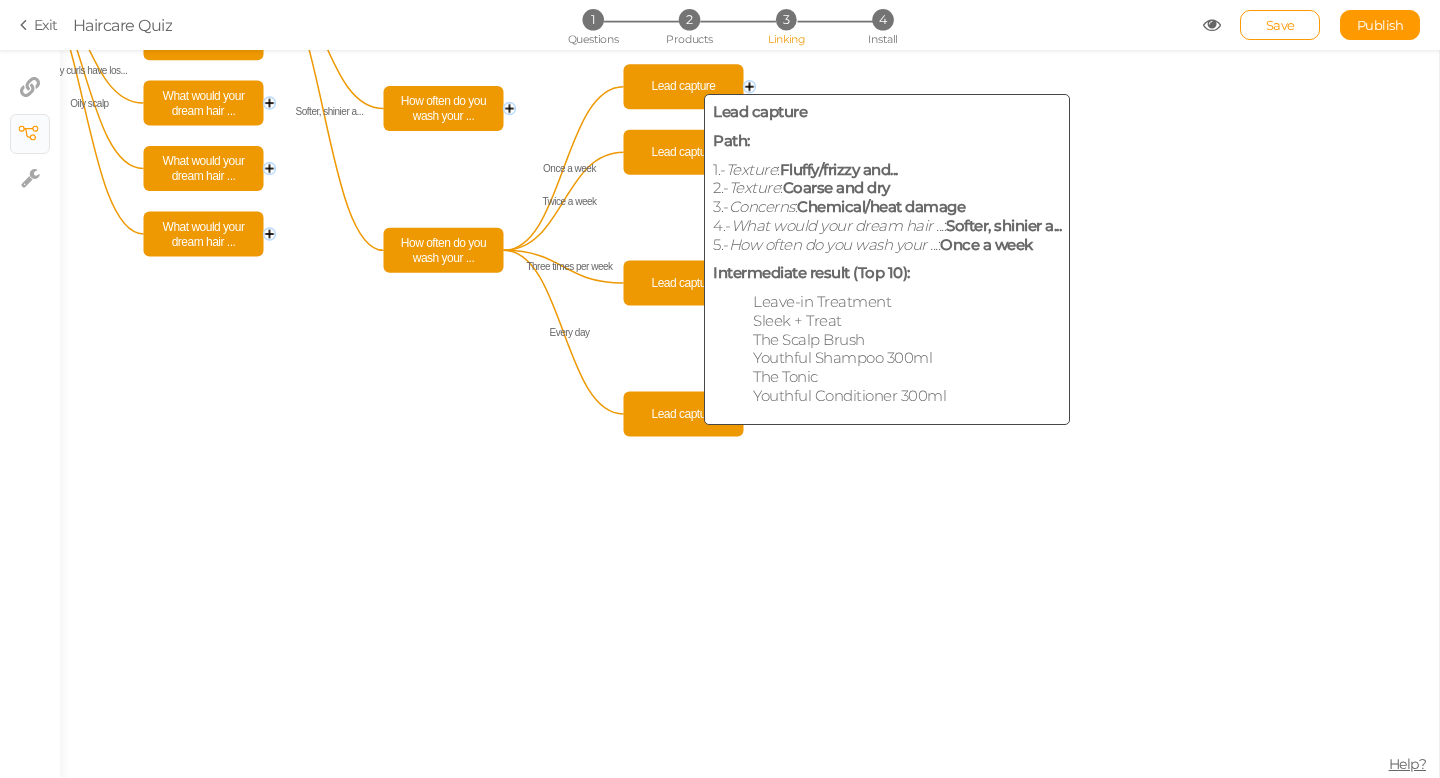 click on "Lead capture" 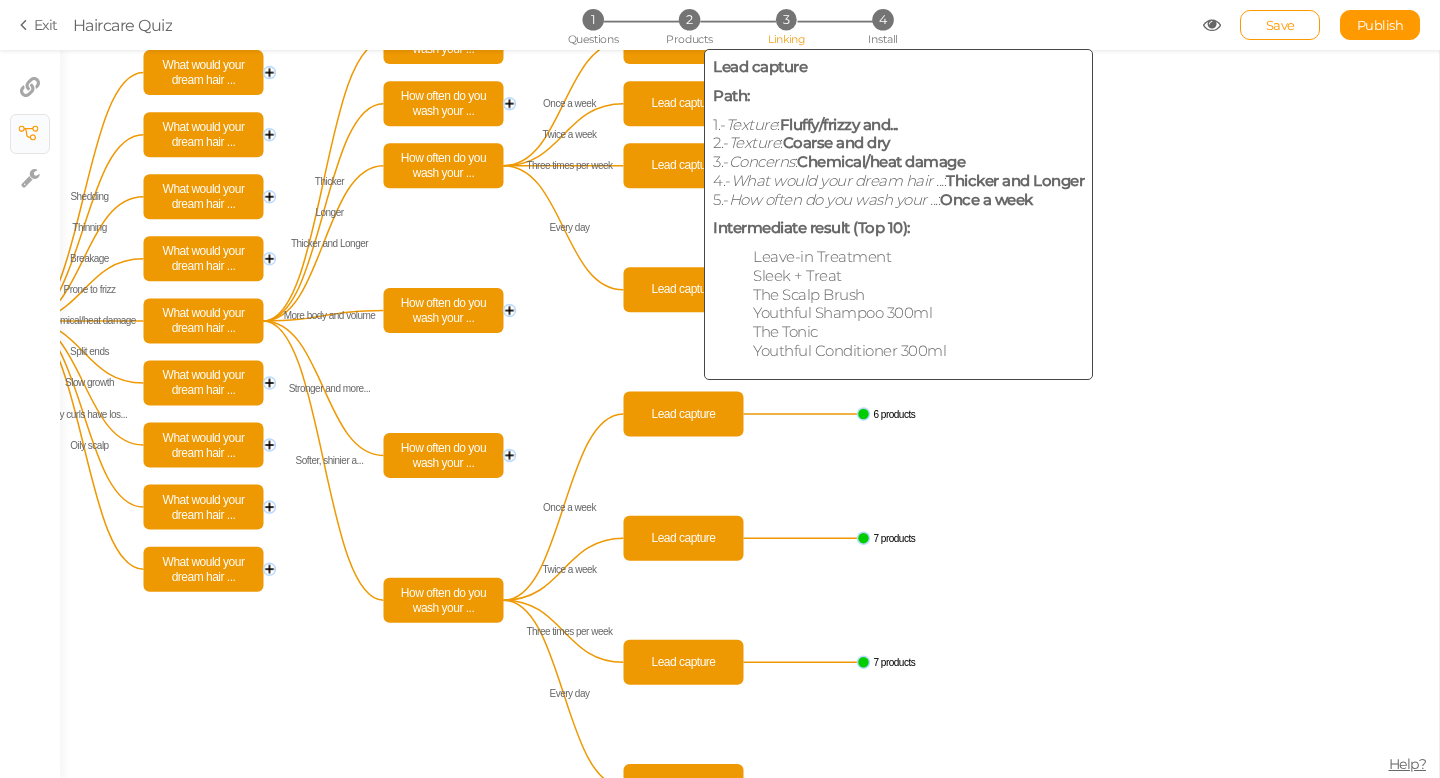 click on "Lead capture" 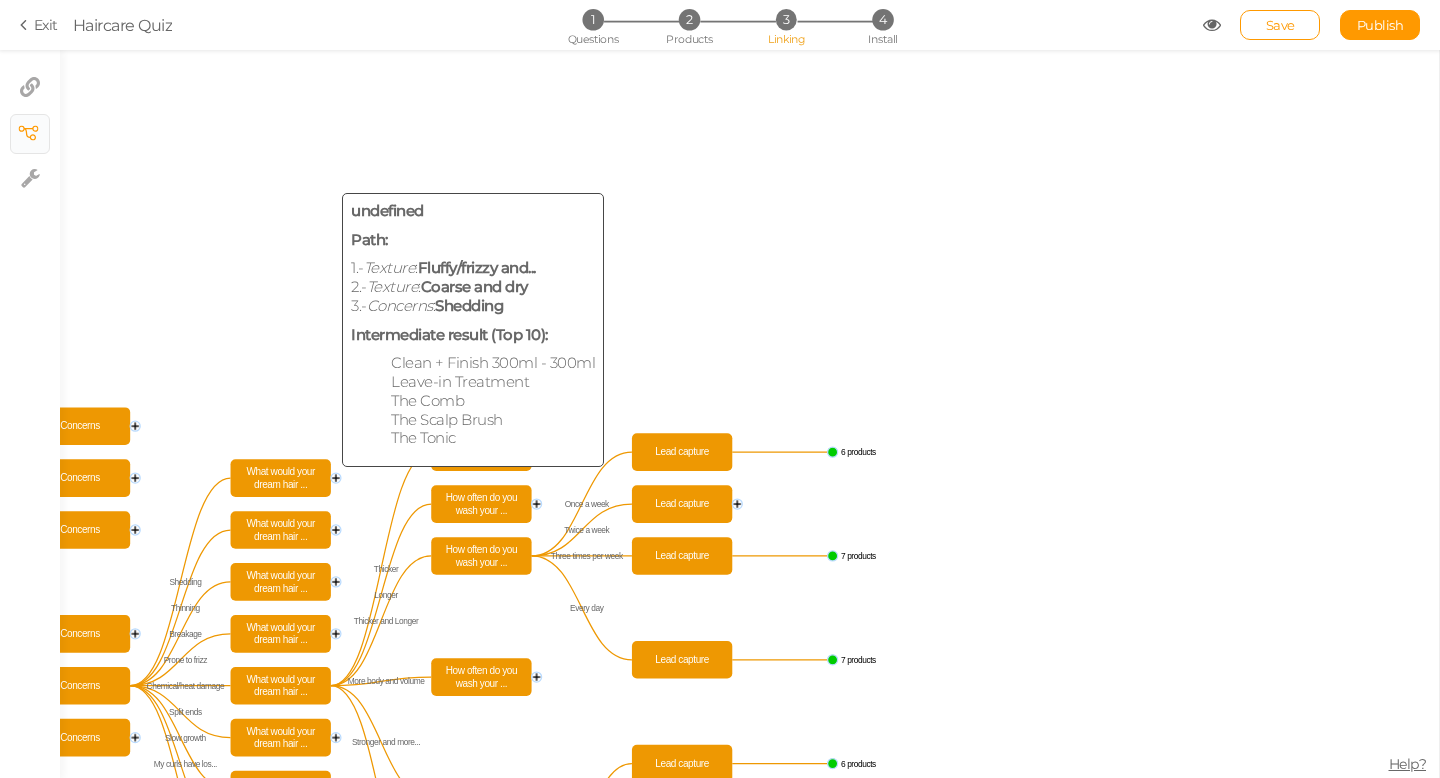 click on "What would your dream hair ..." 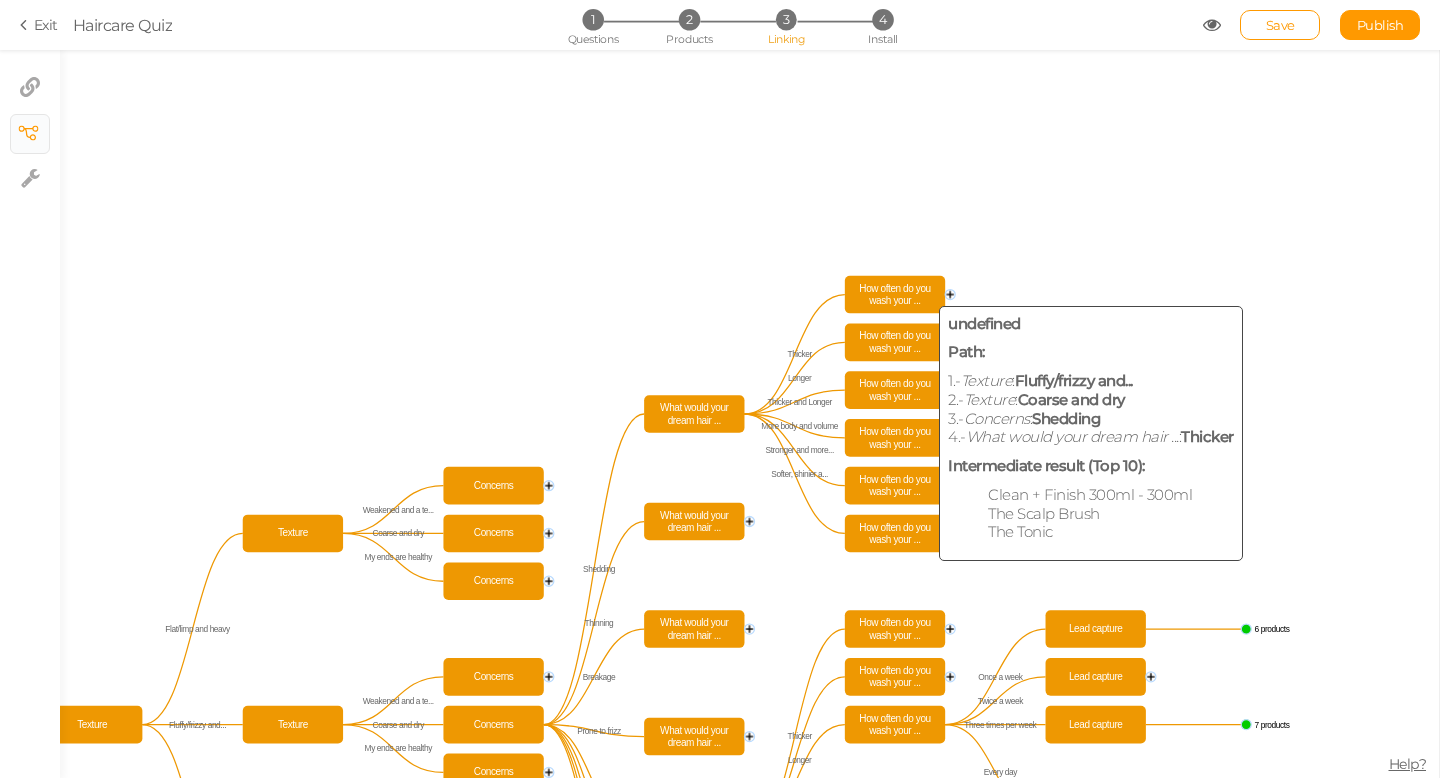 click on "How often do you wash your ..." 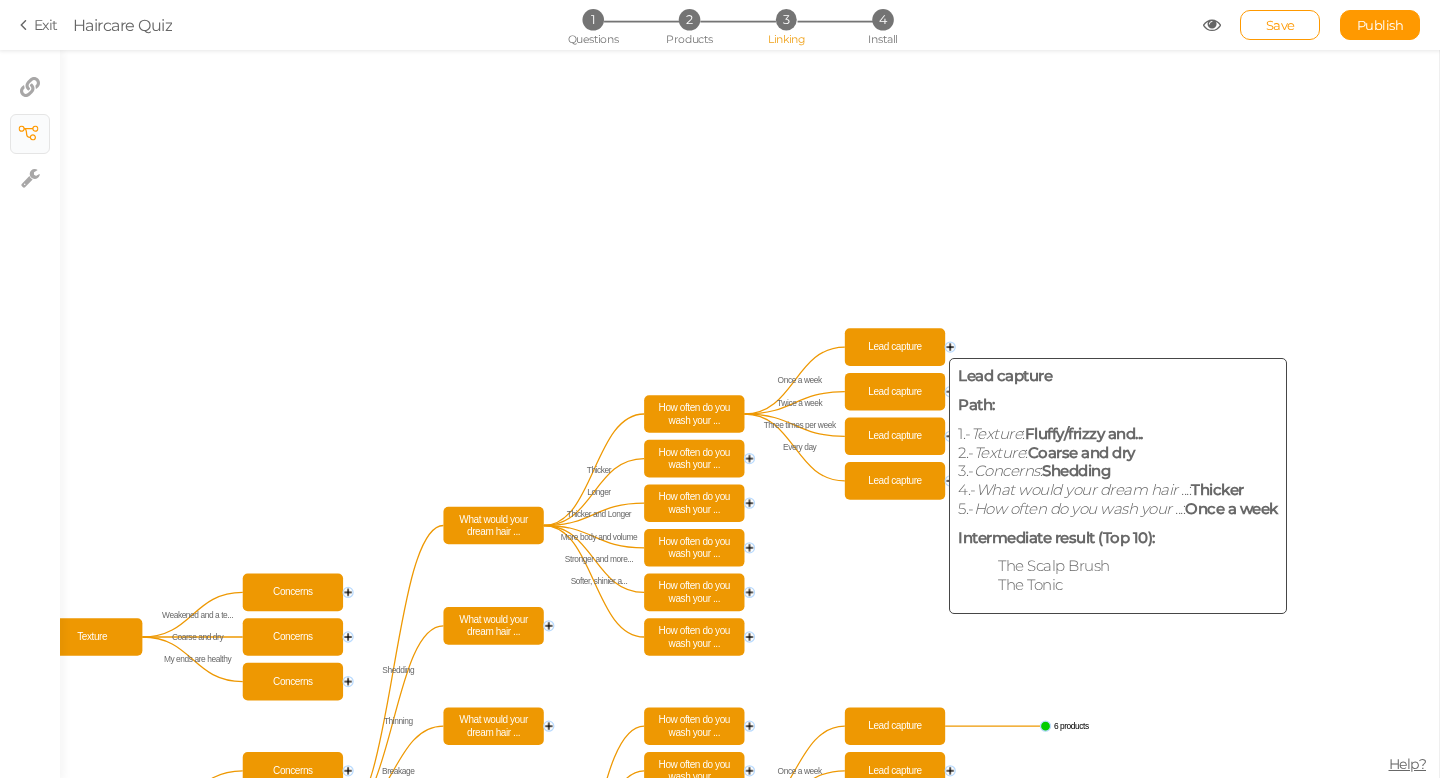 click on "Lead capture" 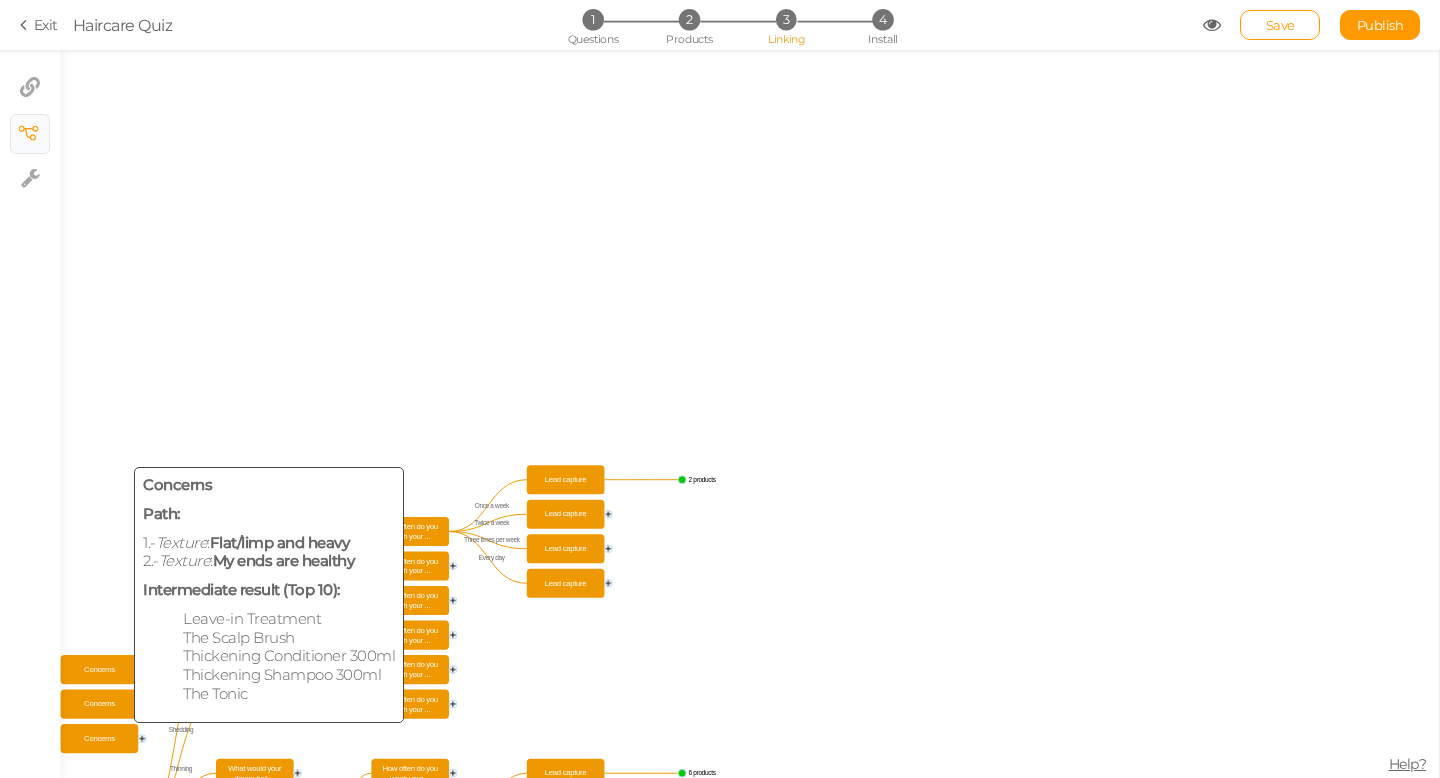 click on "Concerns" 